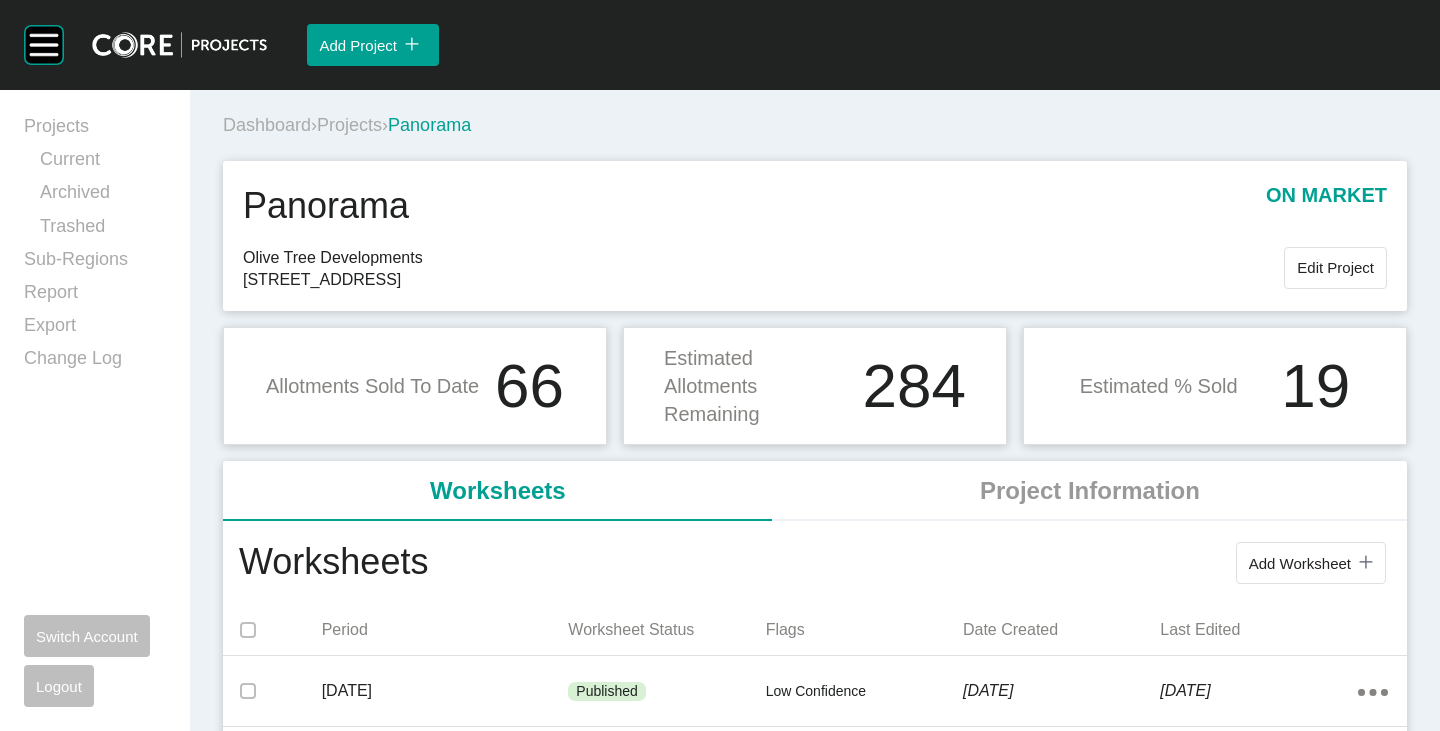 scroll, scrollTop: 0, scrollLeft: 0, axis: both 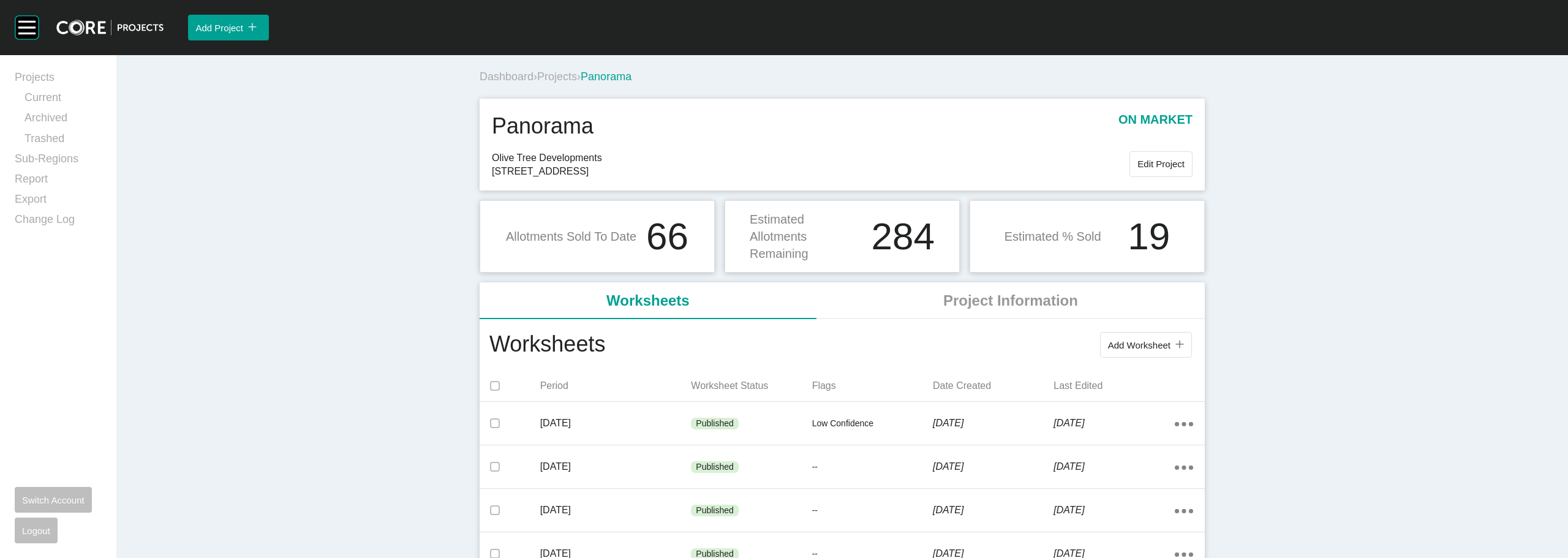 click on "Projects" at bounding box center (557, 77) 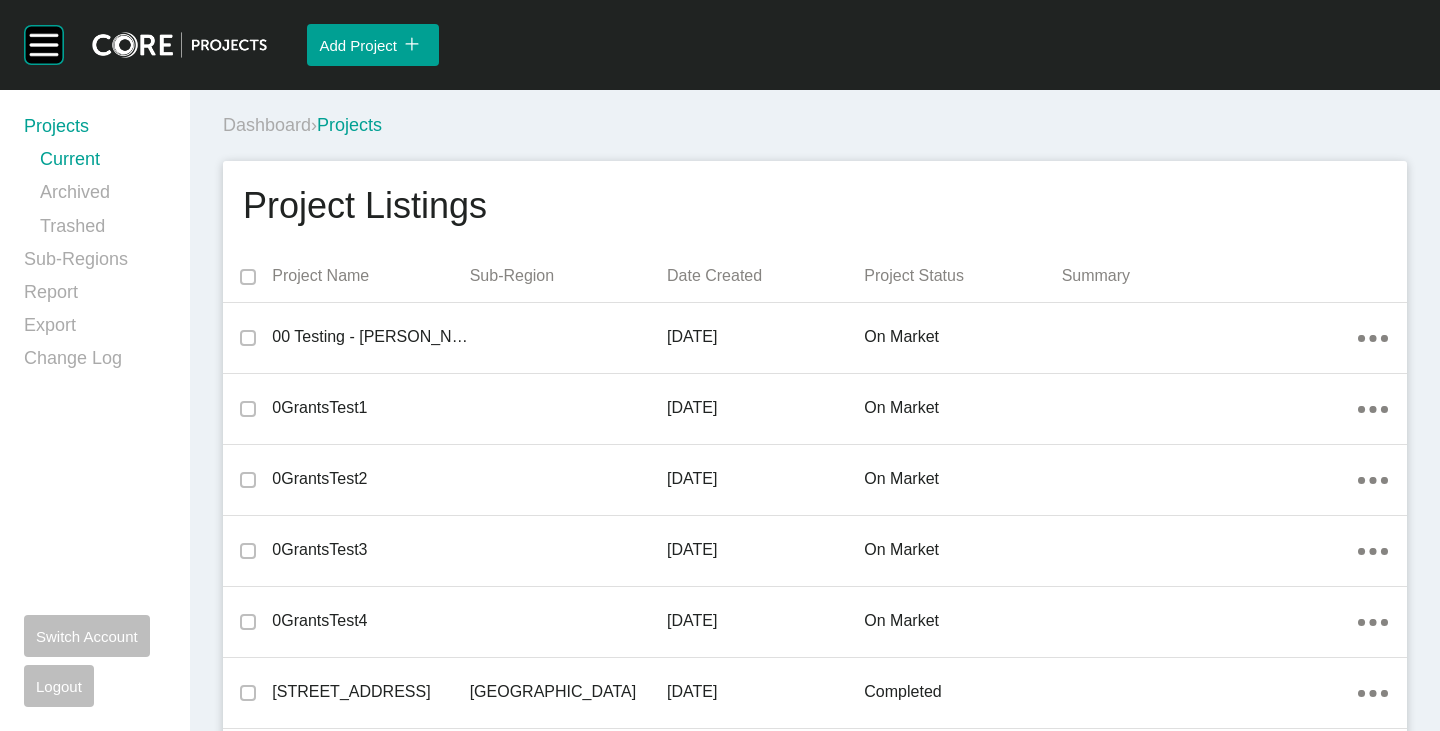 scroll, scrollTop: 29082, scrollLeft: 0, axis: vertical 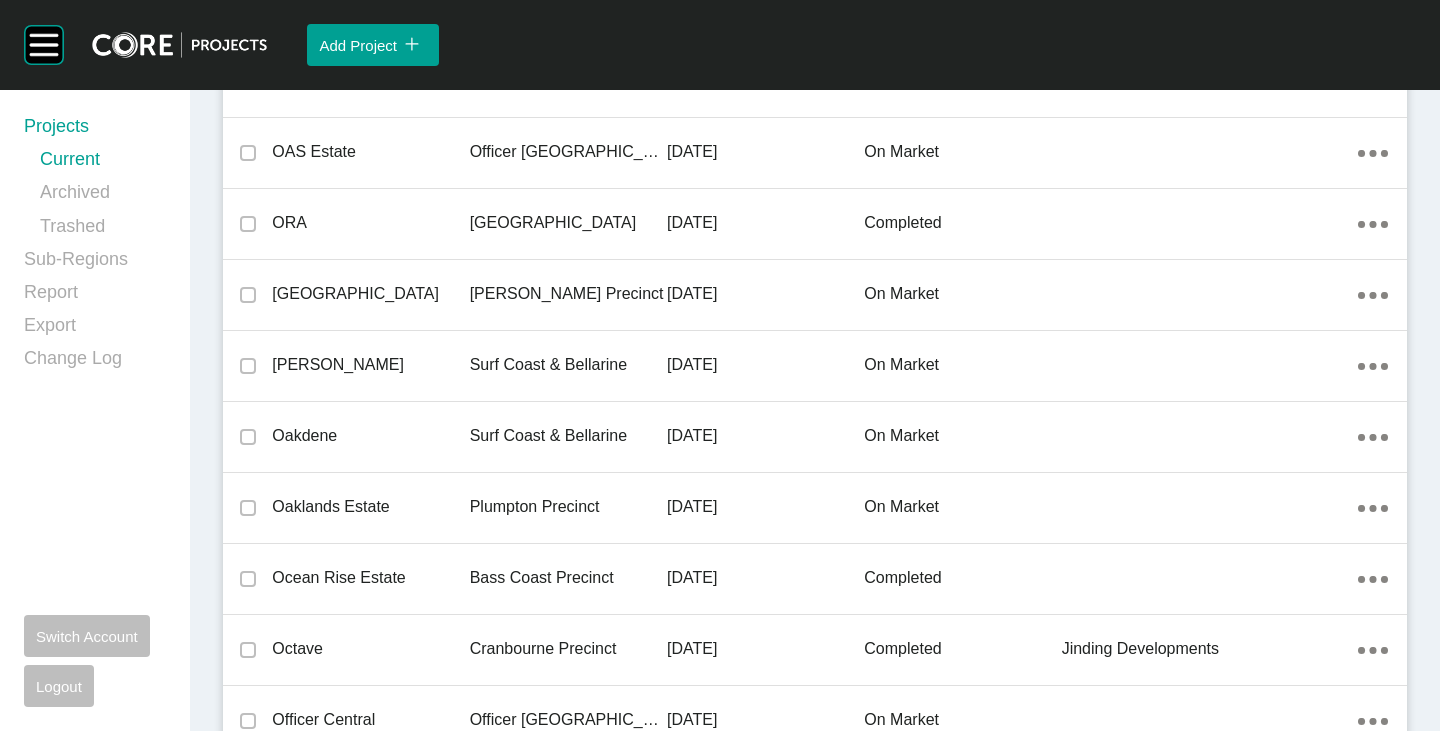 click on "Oakden" at bounding box center (370, 365) 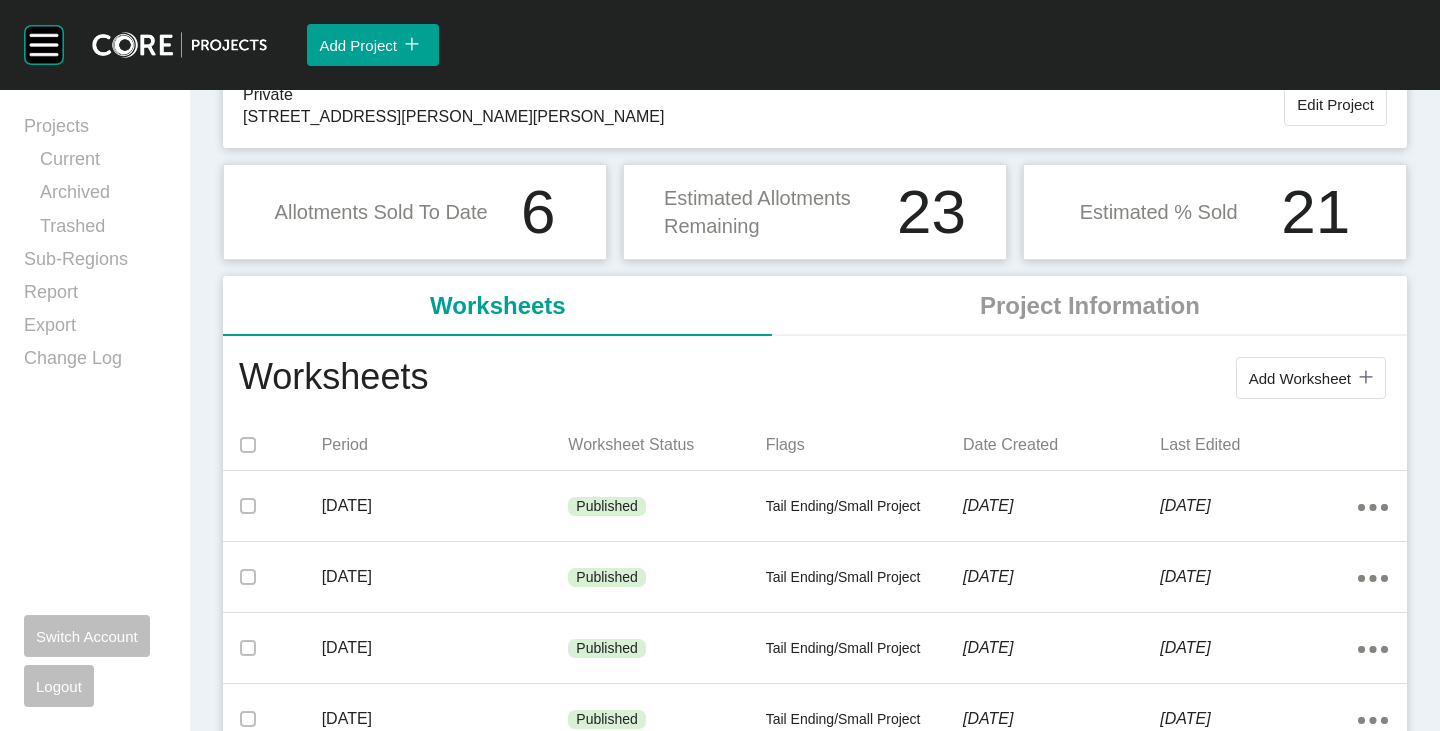 scroll, scrollTop: 100, scrollLeft: 0, axis: vertical 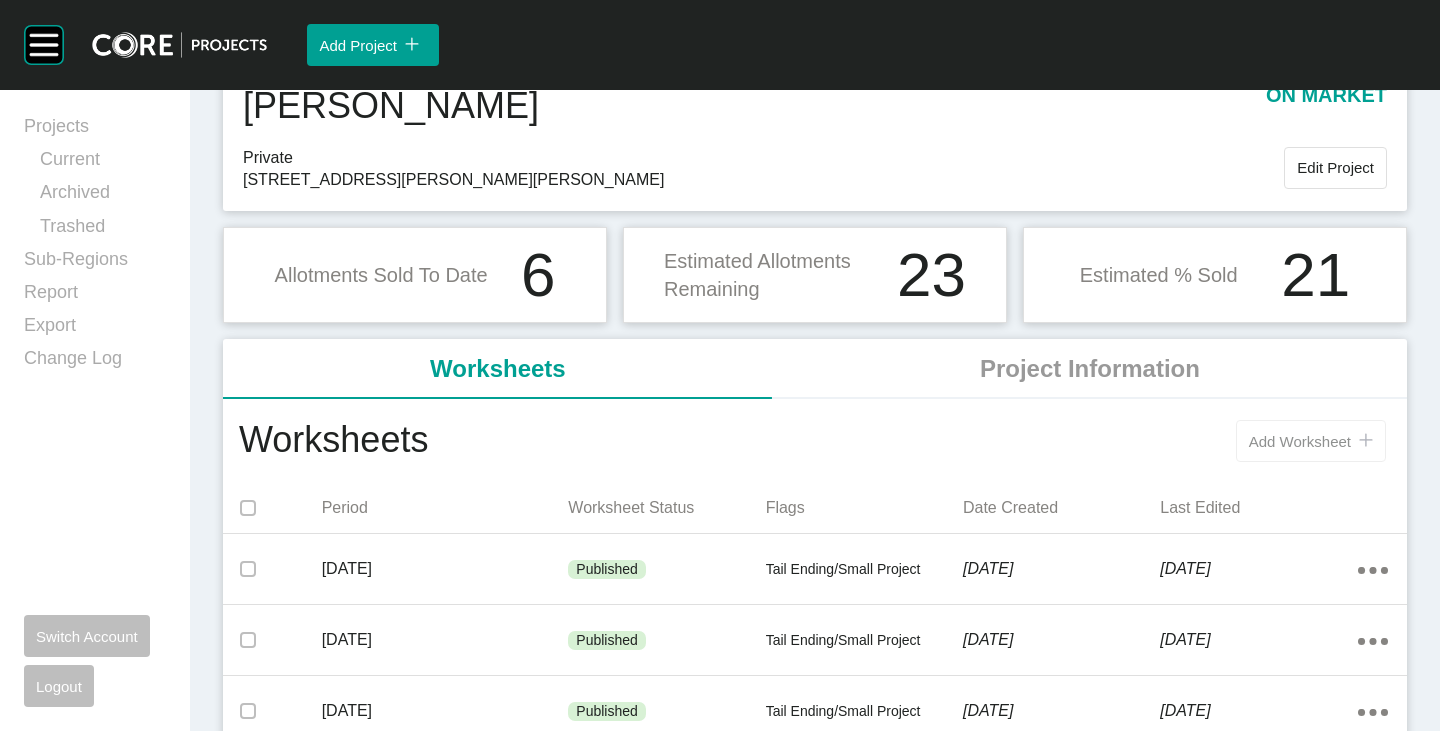 click on "Add Worksheet" at bounding box center [1300, 441] 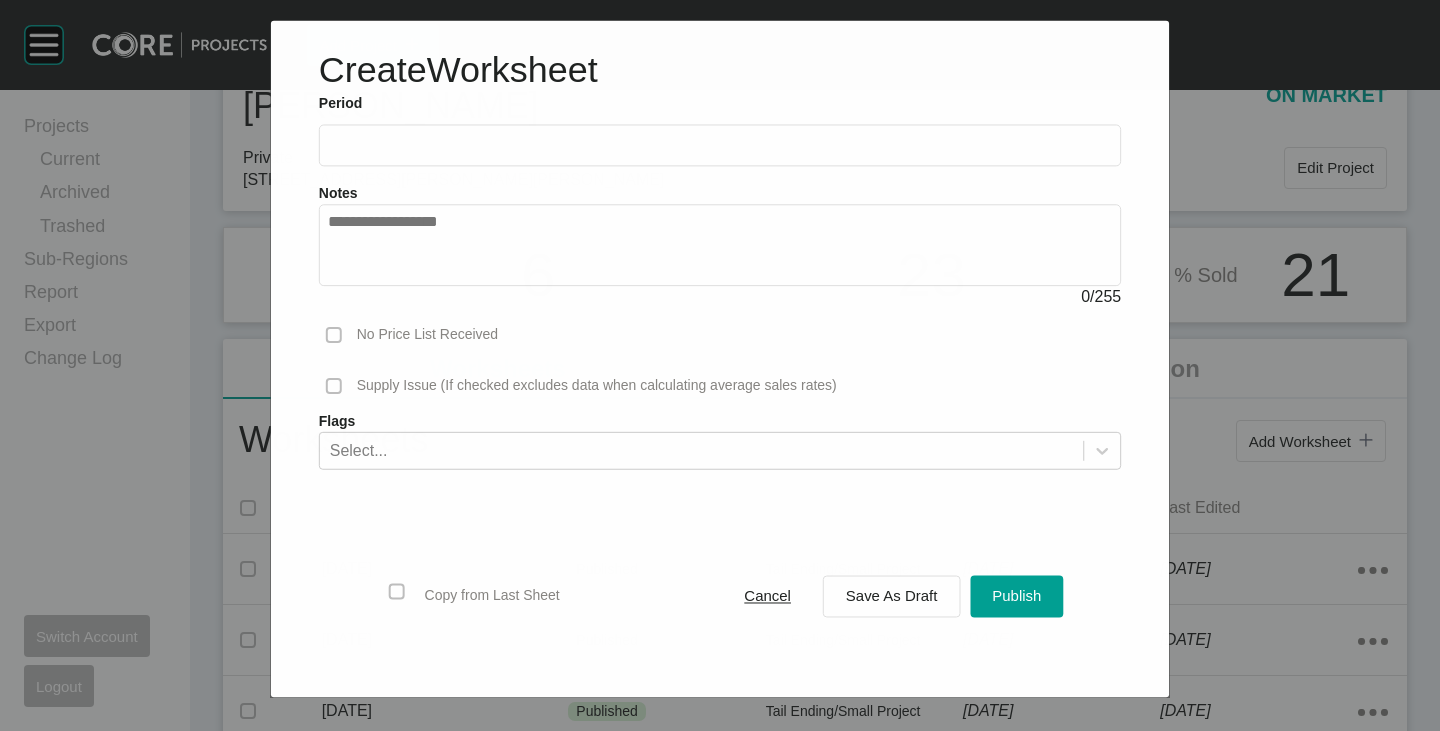 click at bounding box center [720, 145] 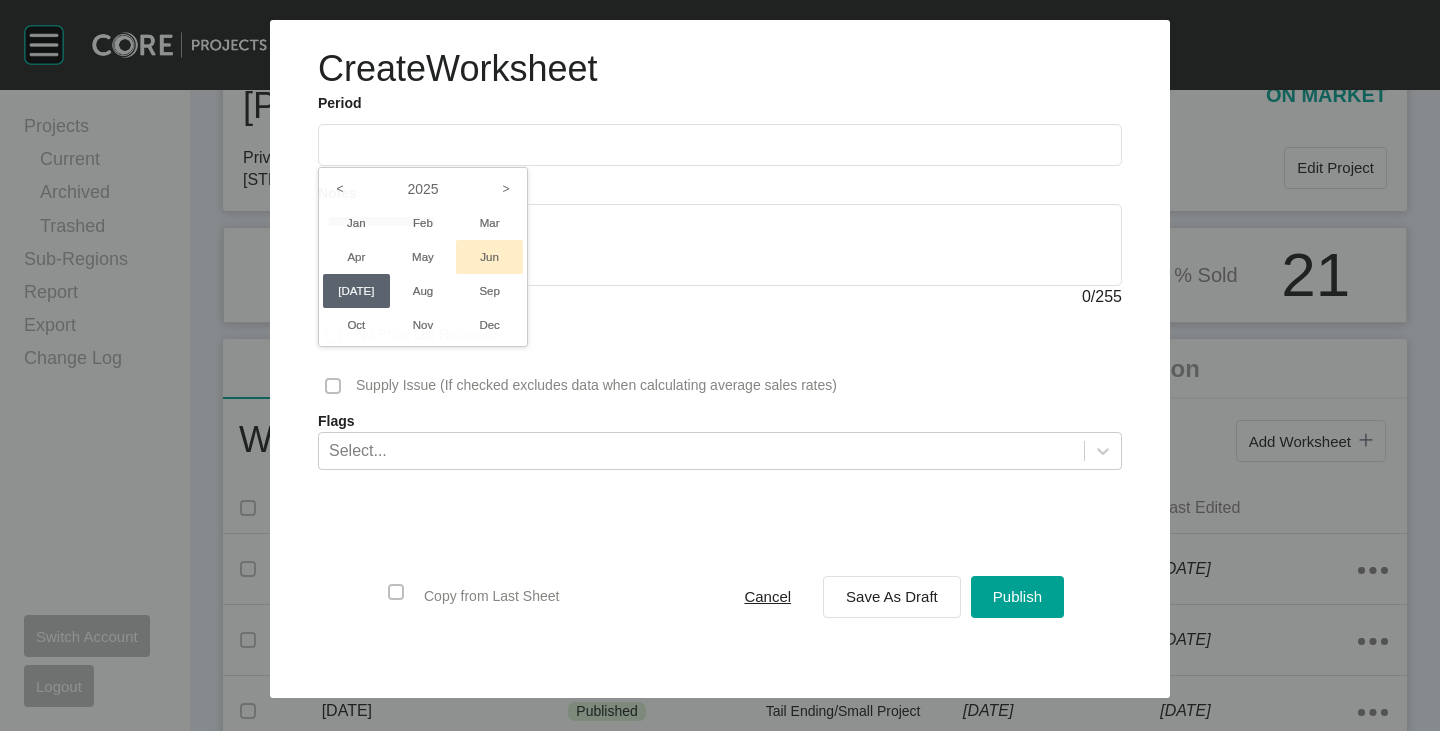 click on "Jun" at bounding box center [489, 257] 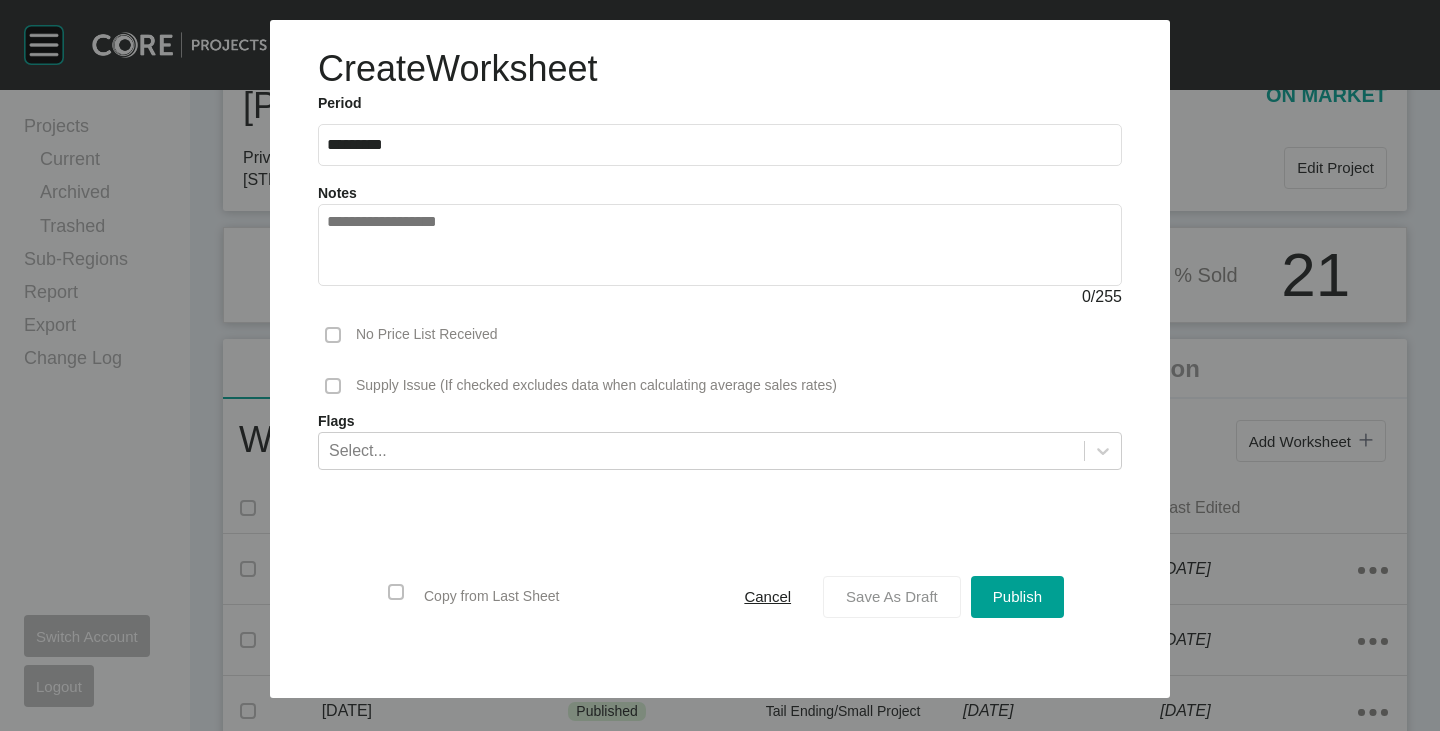 click on "Save As Draft" at bounding box center (892, 596) 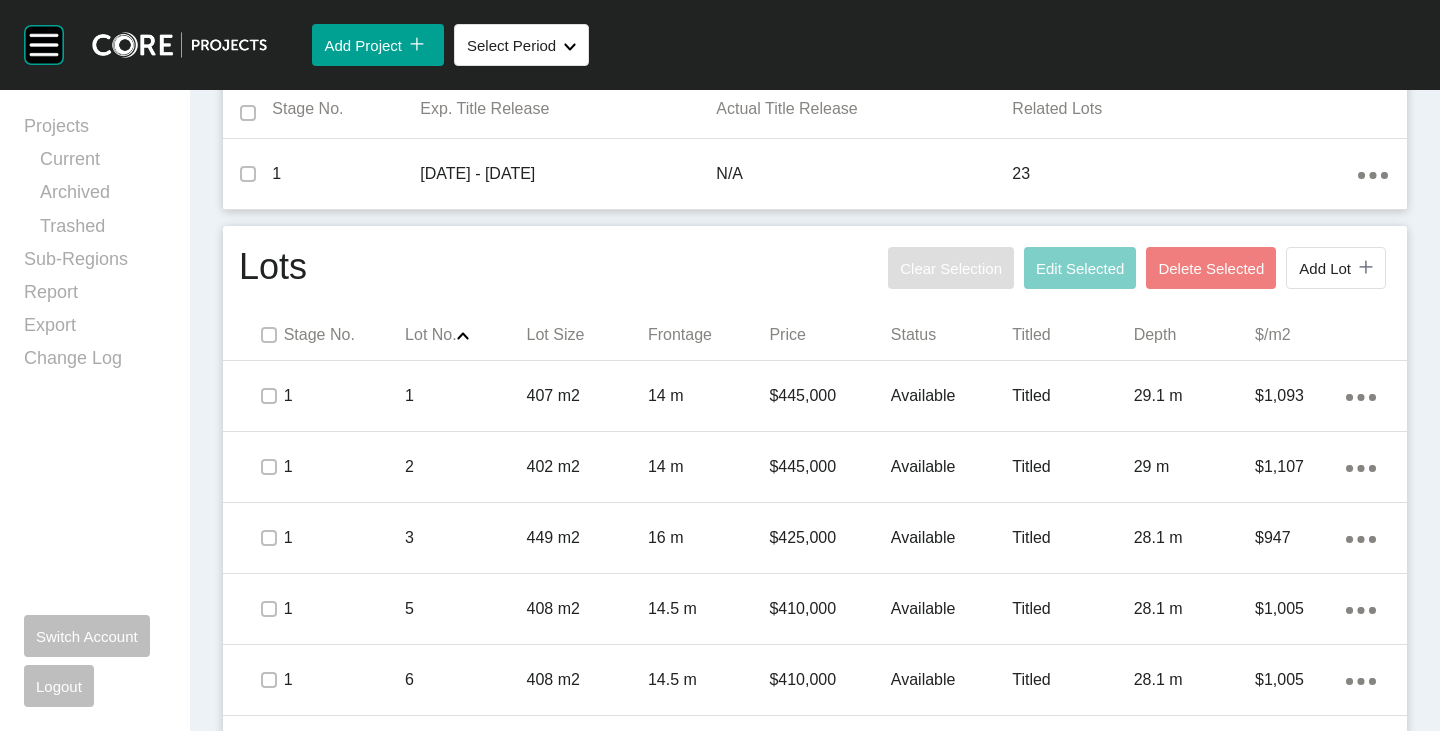 scroll, scrollTop: 1000, scrollLeft: 0, axis: vertical 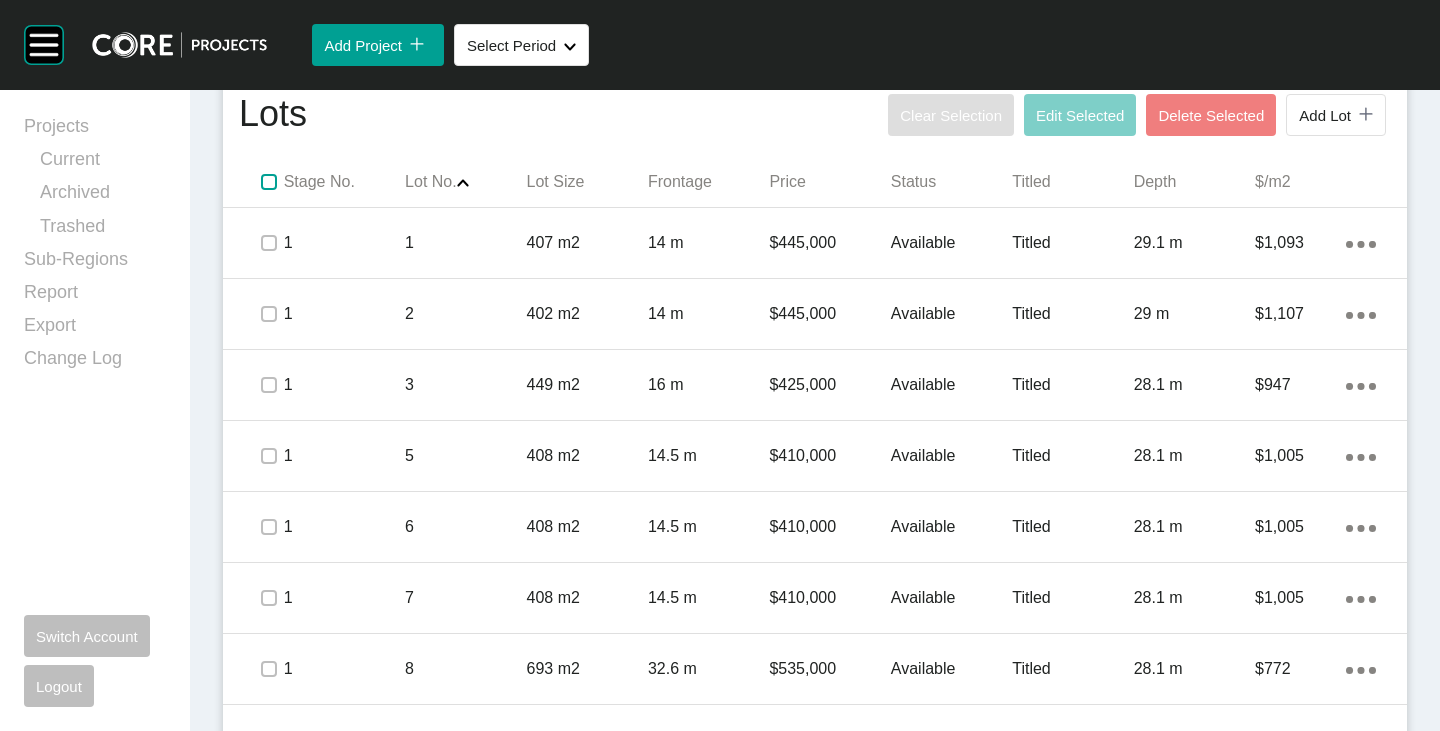 click at bounding box center (269, 182) 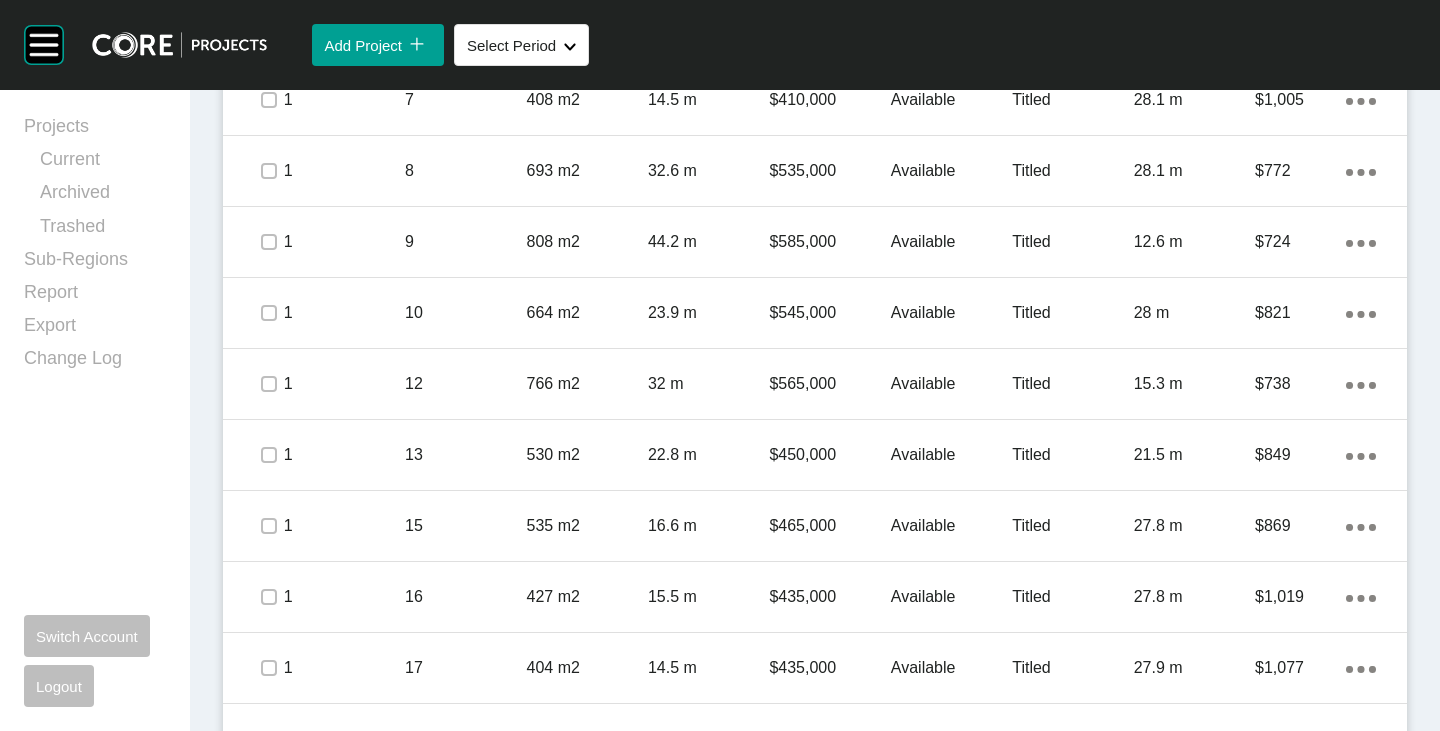 scroll, scrollTop: 1600, scrollLeft: 0, axis: vertical 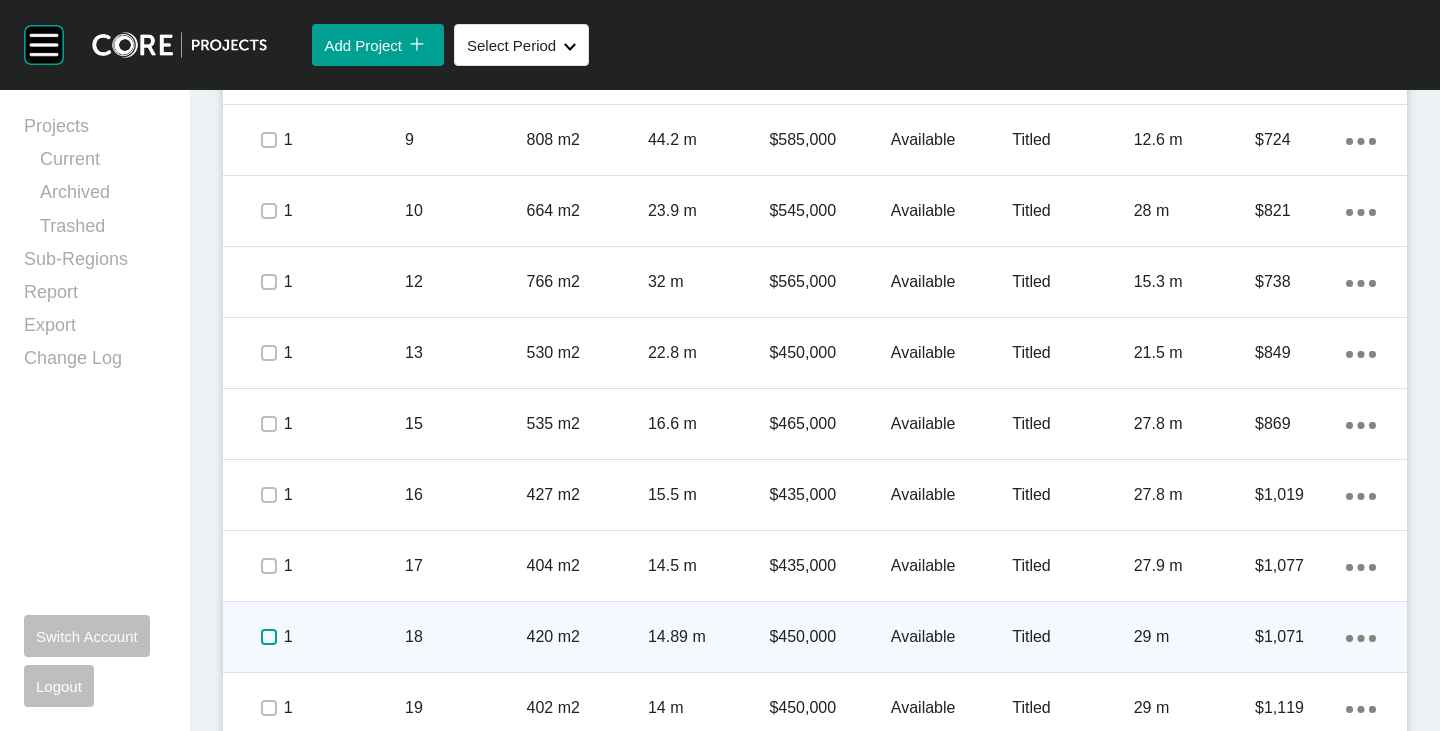 click at bounding box center (269, 637) 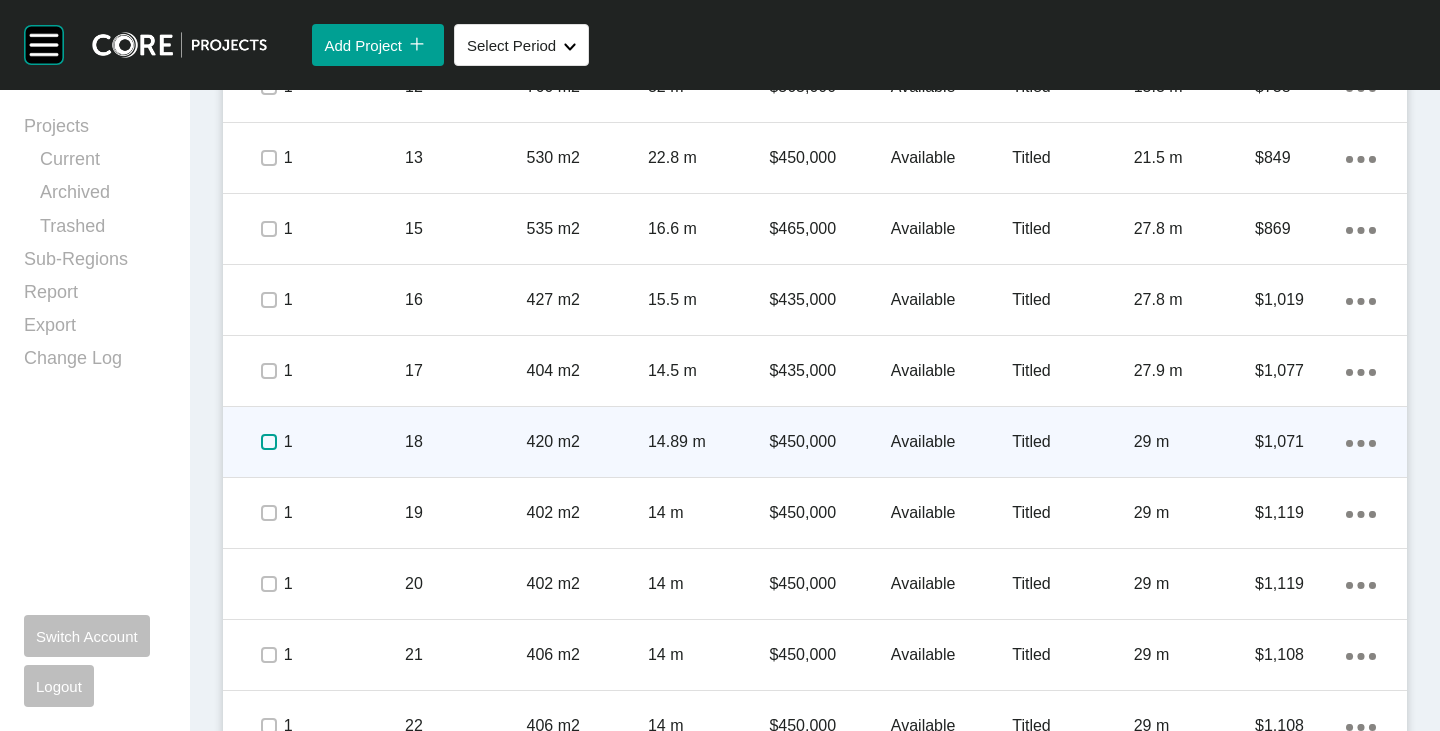 scroll, scrollTop: 1800, scrollLeft: 0, axis: vertical 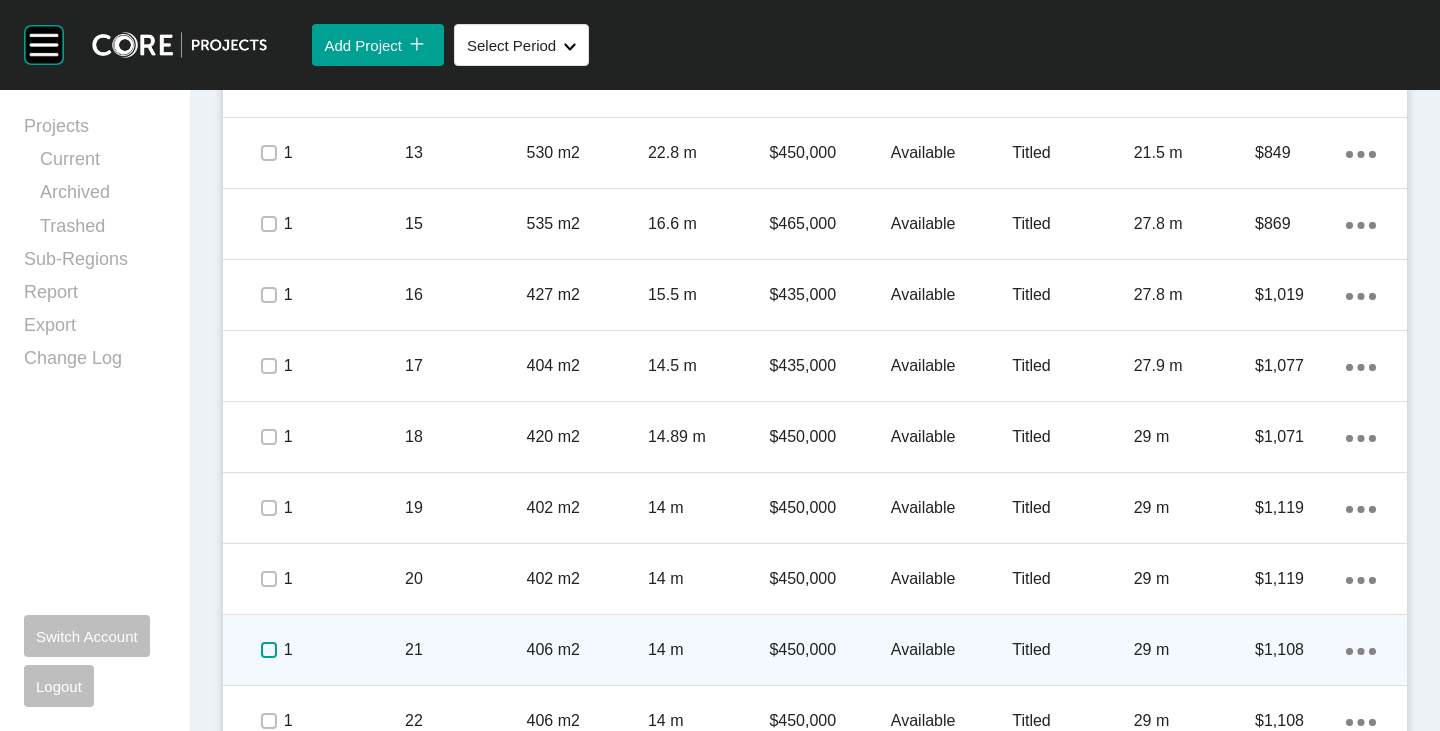 click at bounding box center [269, 650] 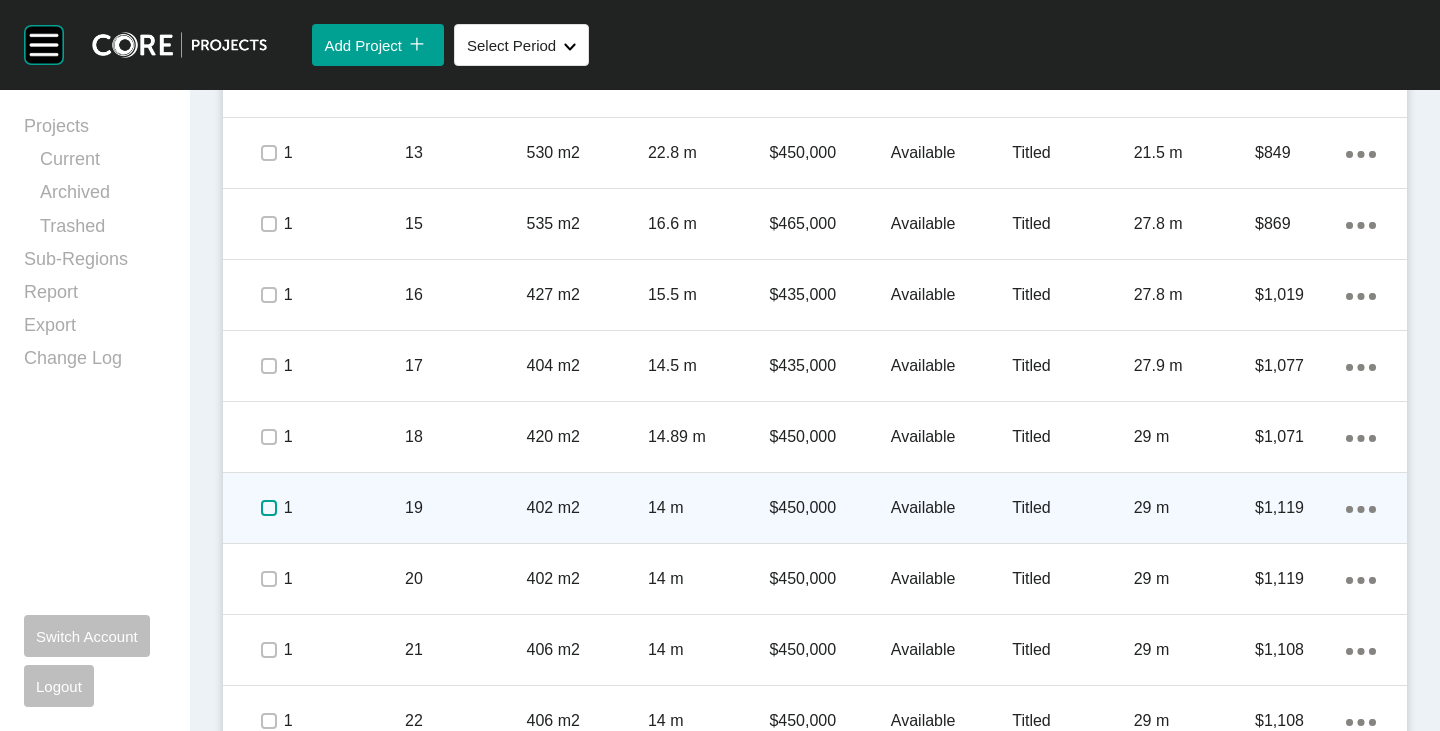 click at bounding box center [269, 508] 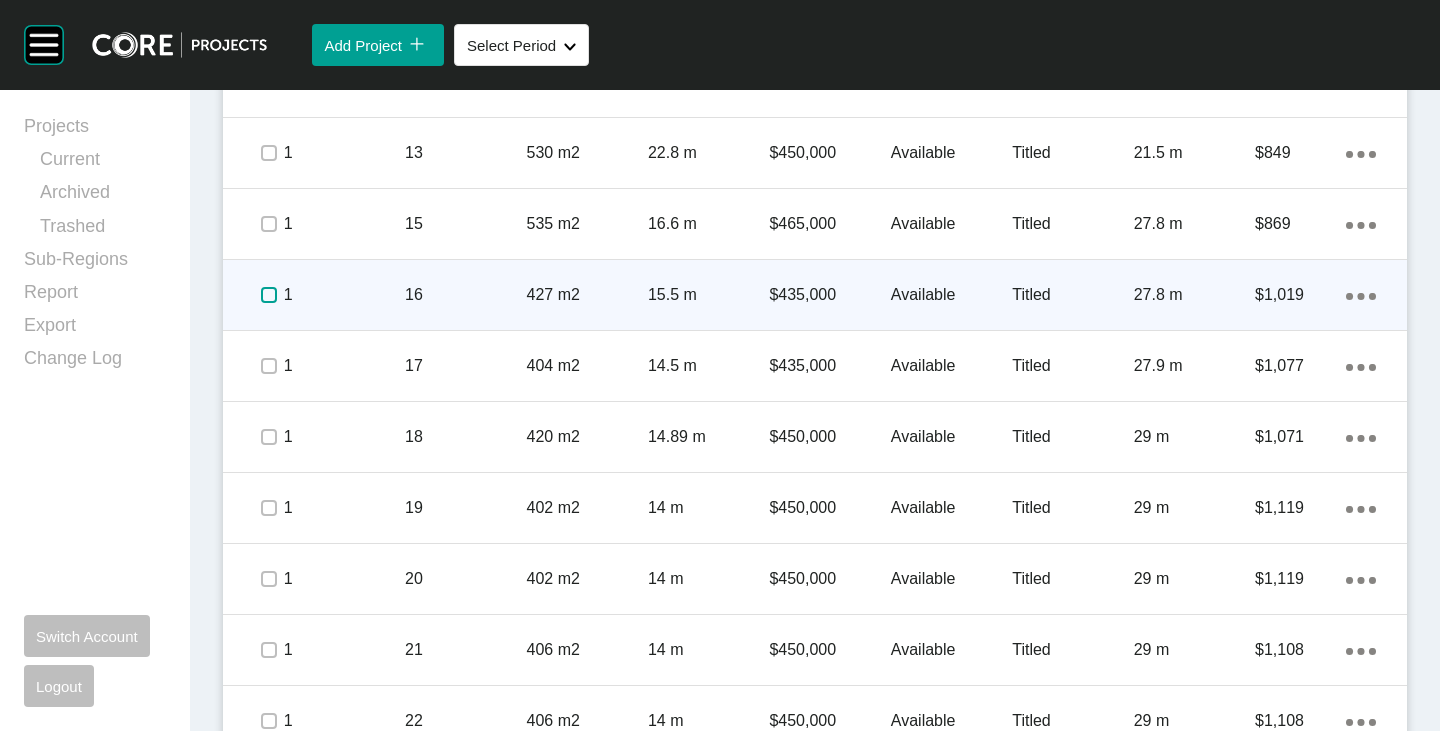click at bounding box center (269, 295) 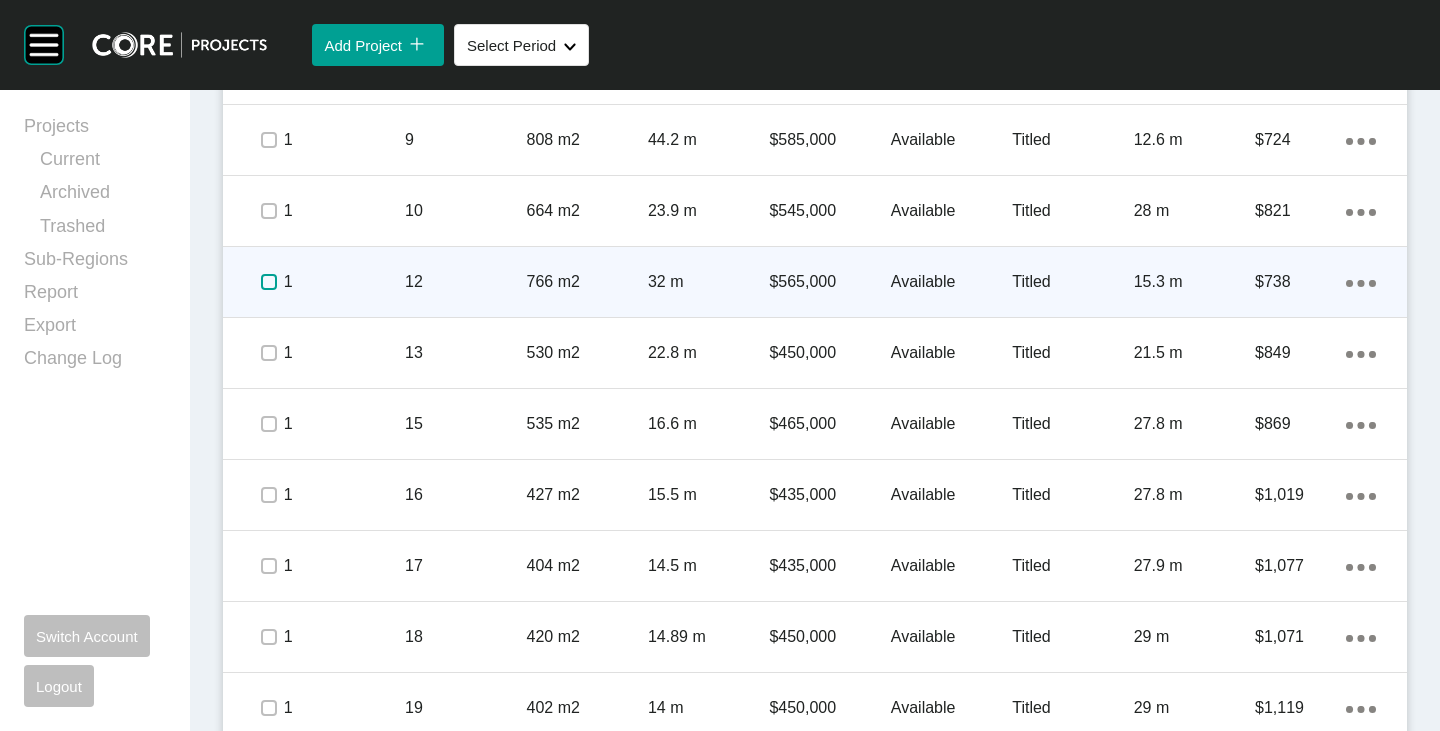 click at bounding box center [269, 282] 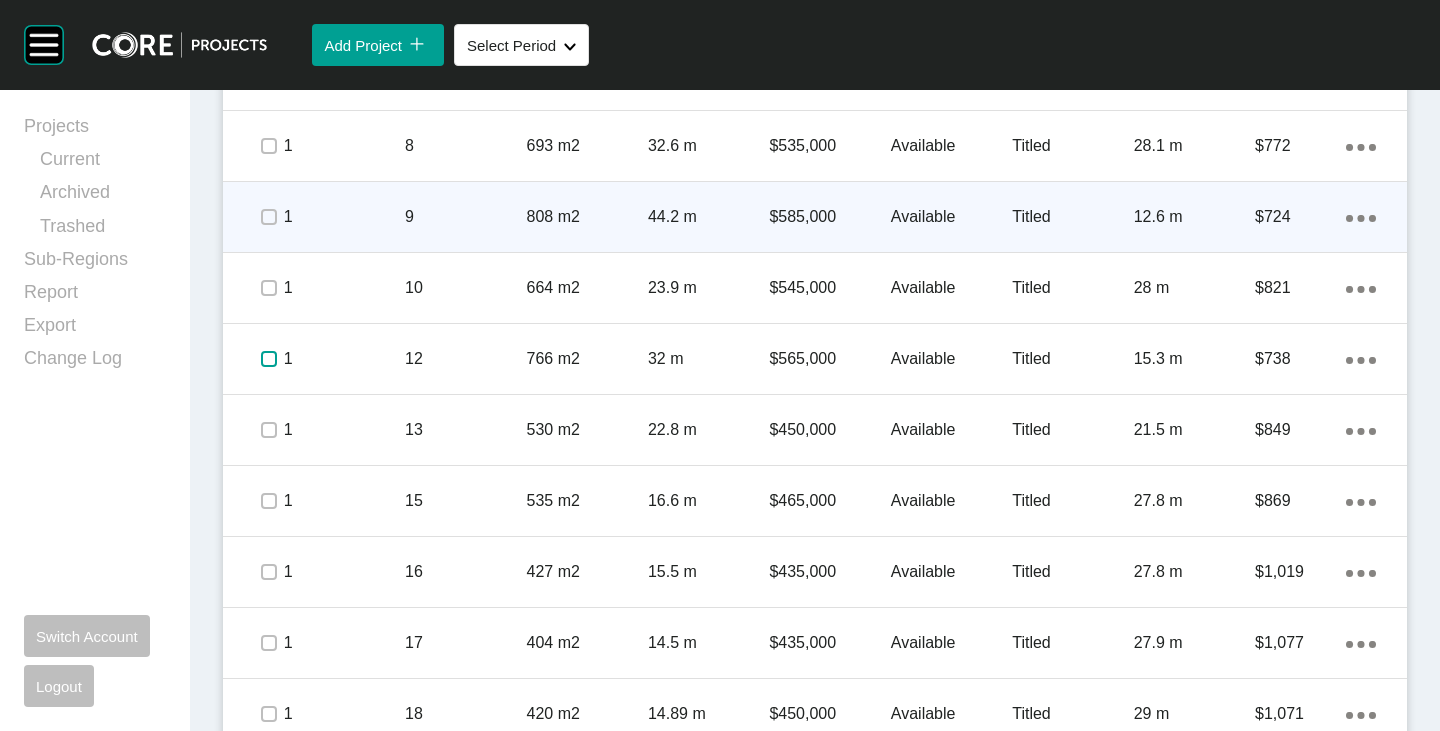 scroll, scrollTop: 1500, scrollLeft: 0, axis: vertical 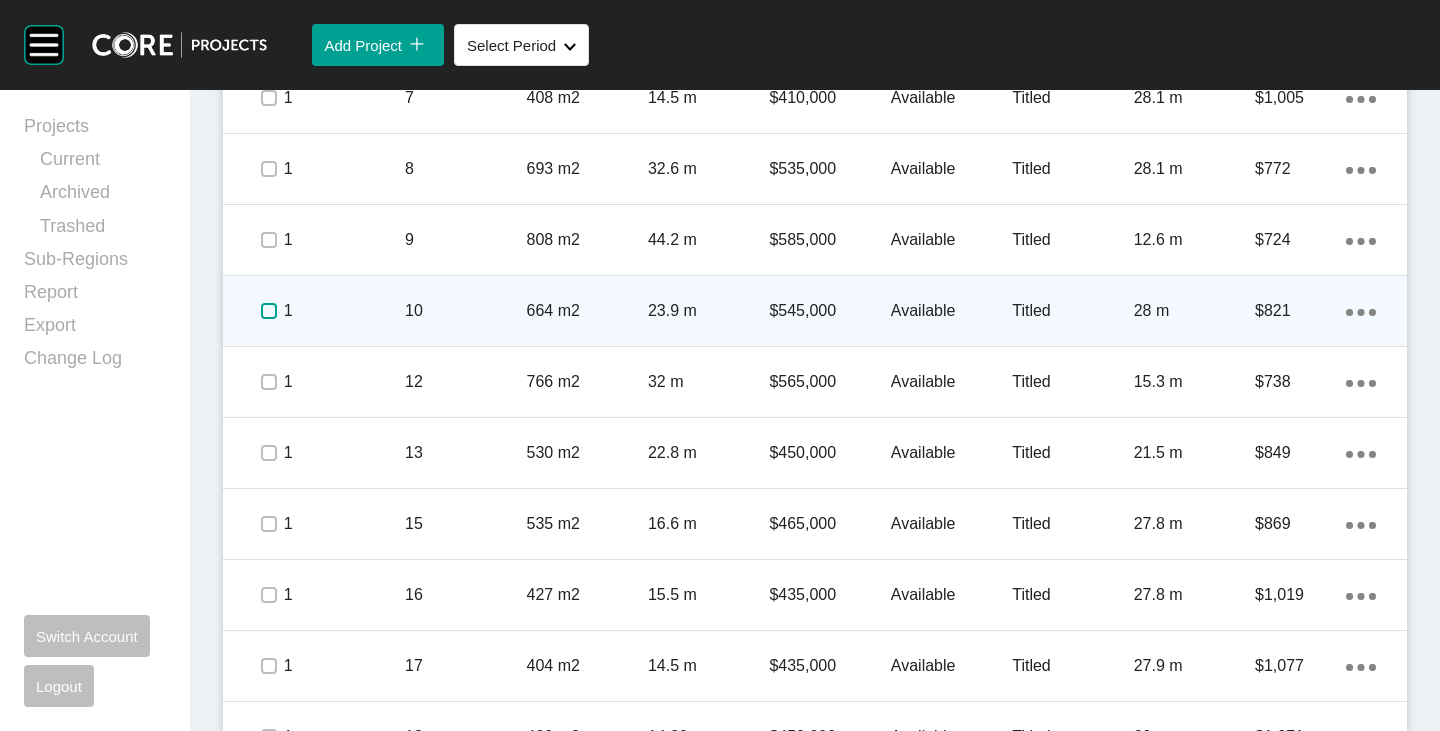 click at bounding box center [269, 311] 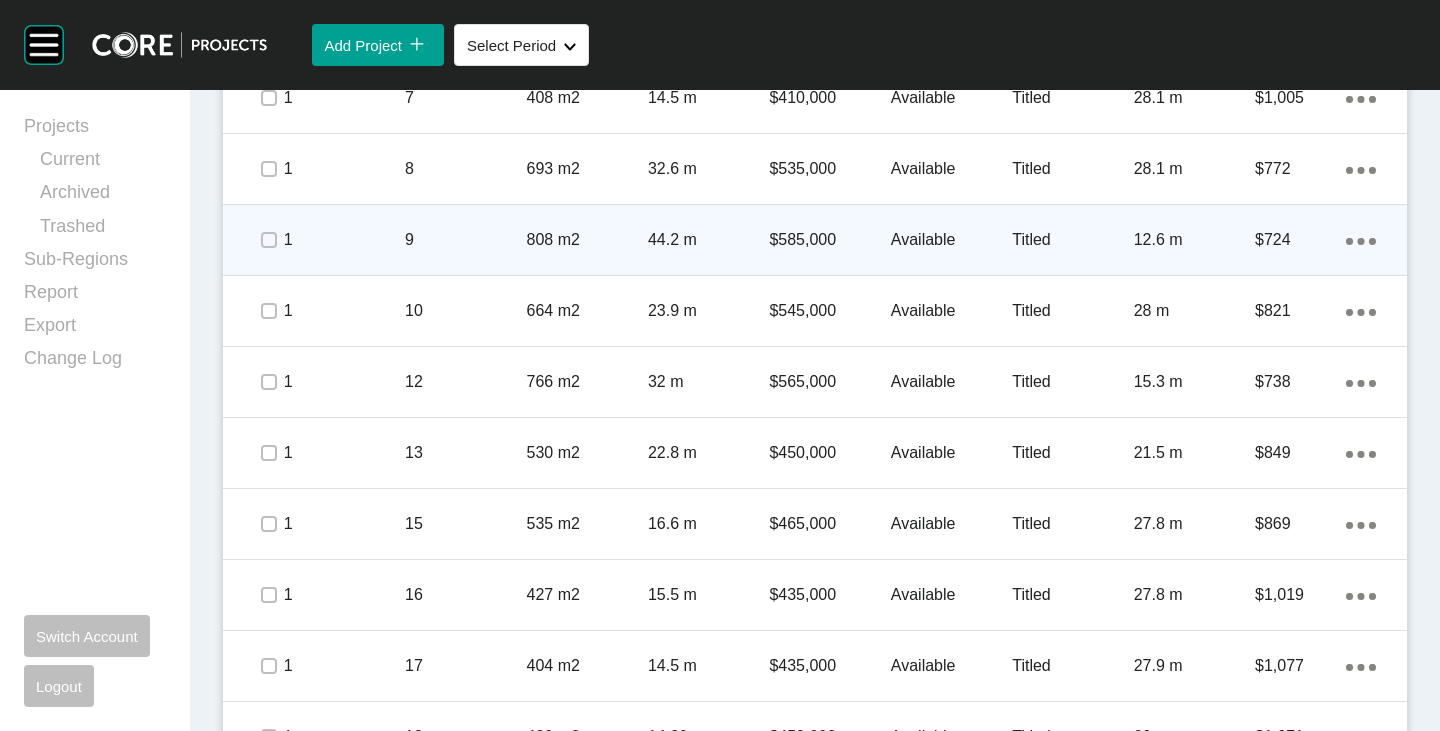 click at bounding box center (268, 240) 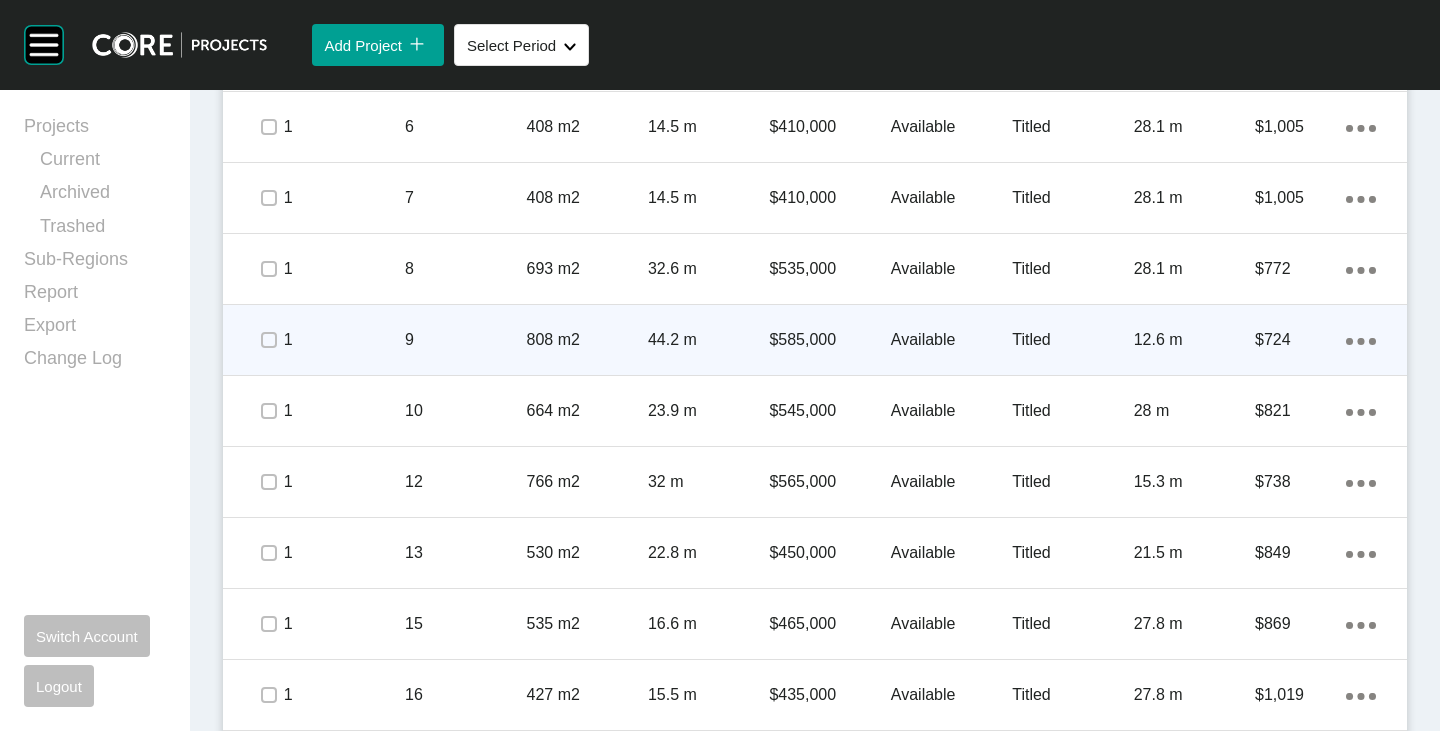 scroll, scrollTop: 1300, scrollLeft: 0, axis: vertical 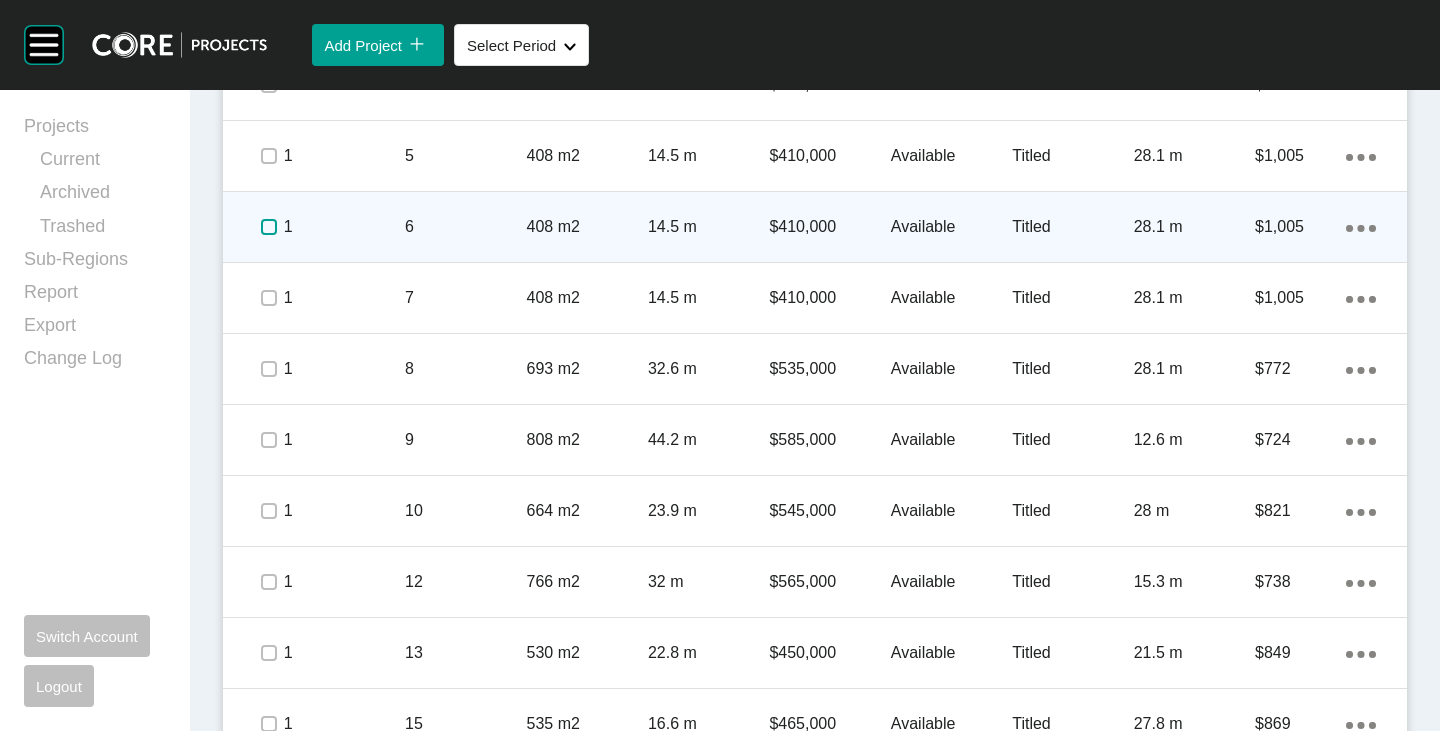 click at bounding box center (269, 227) 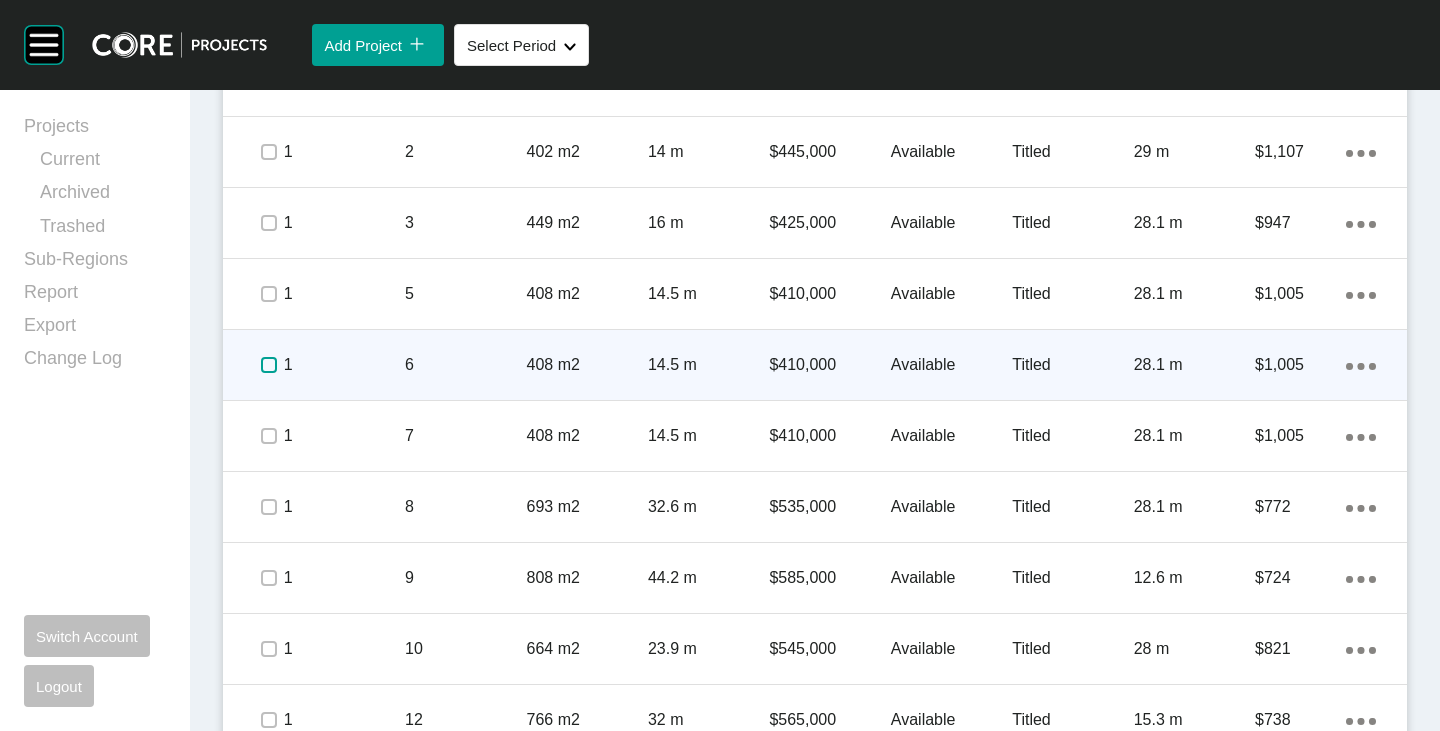 scroll, scrollTop: 1100, scrollLeft: 0, axis: vertical 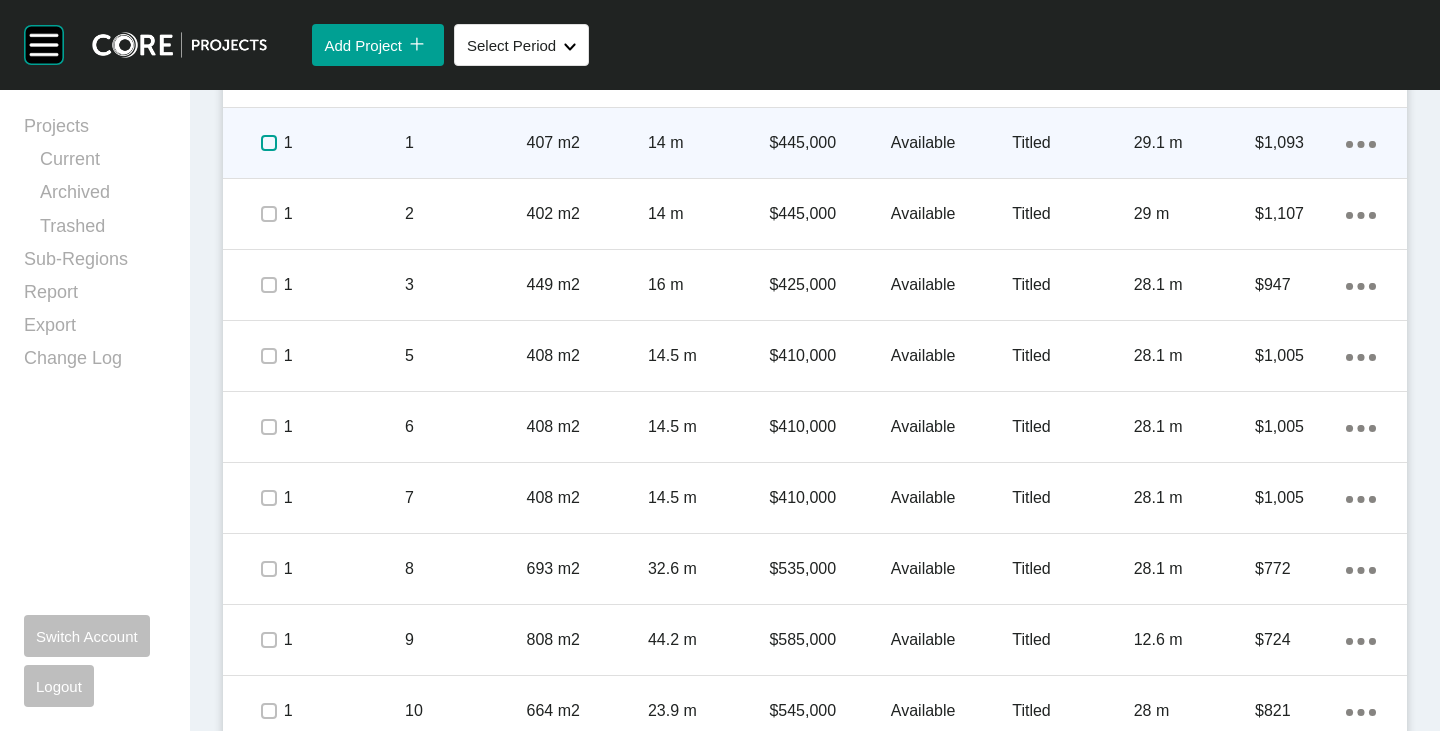 click at bounding box center [269, 143] 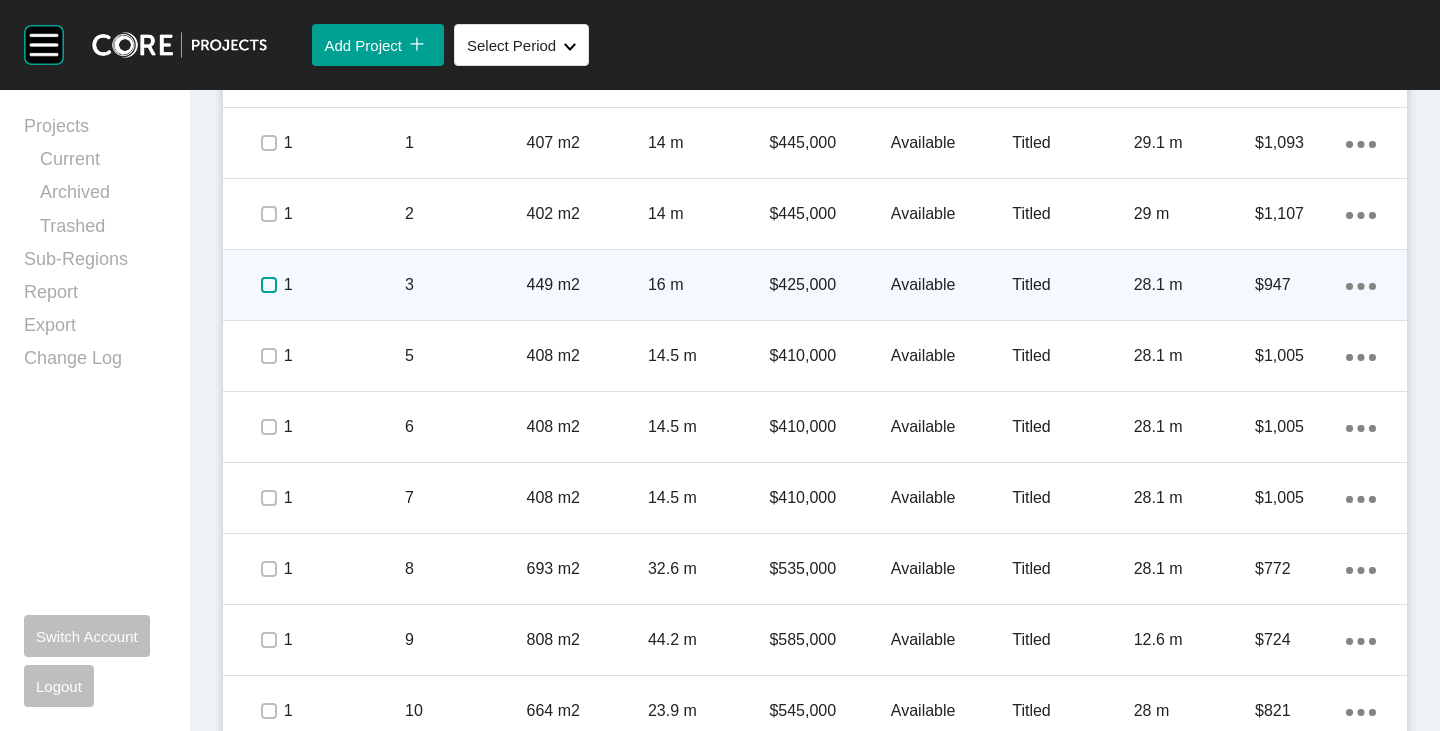 click at bounding box center [269, 285] 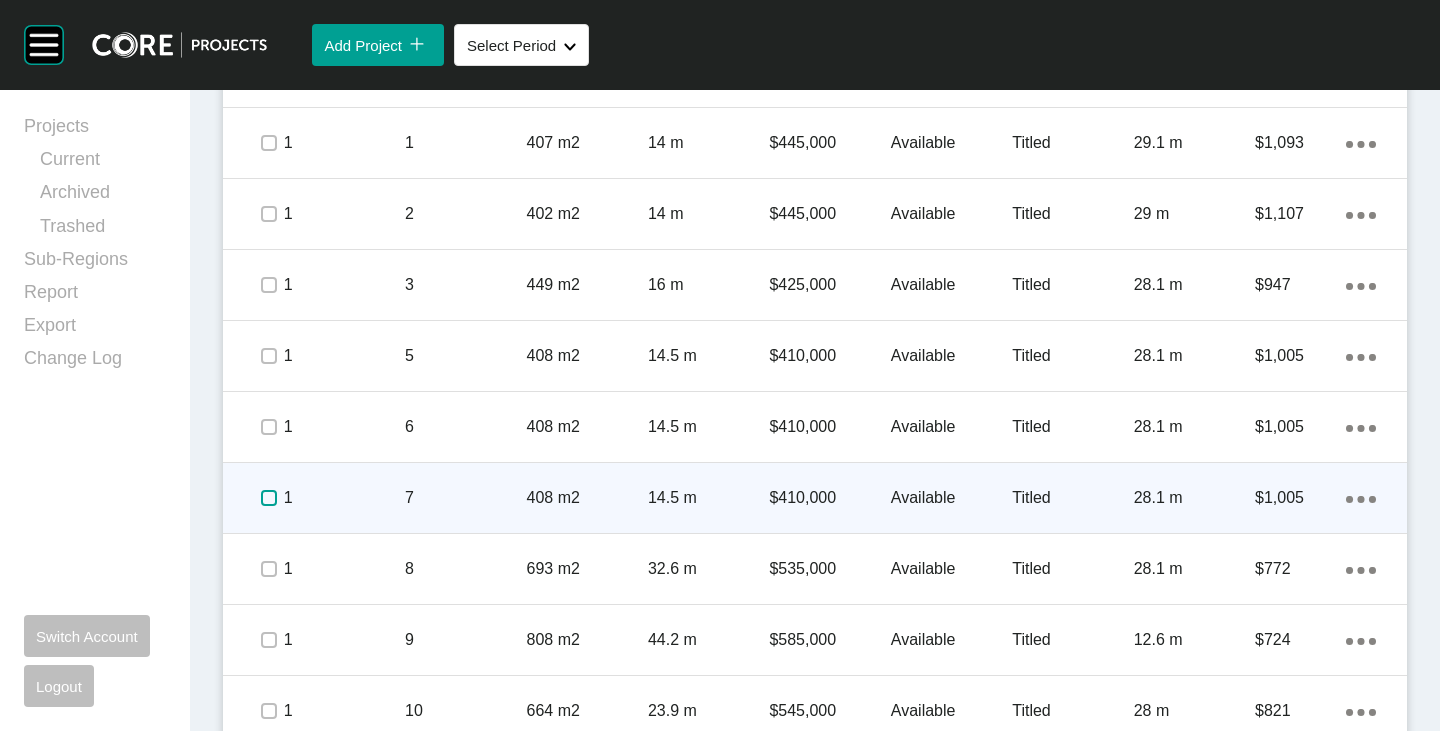 click at bounding box center (269, 498) 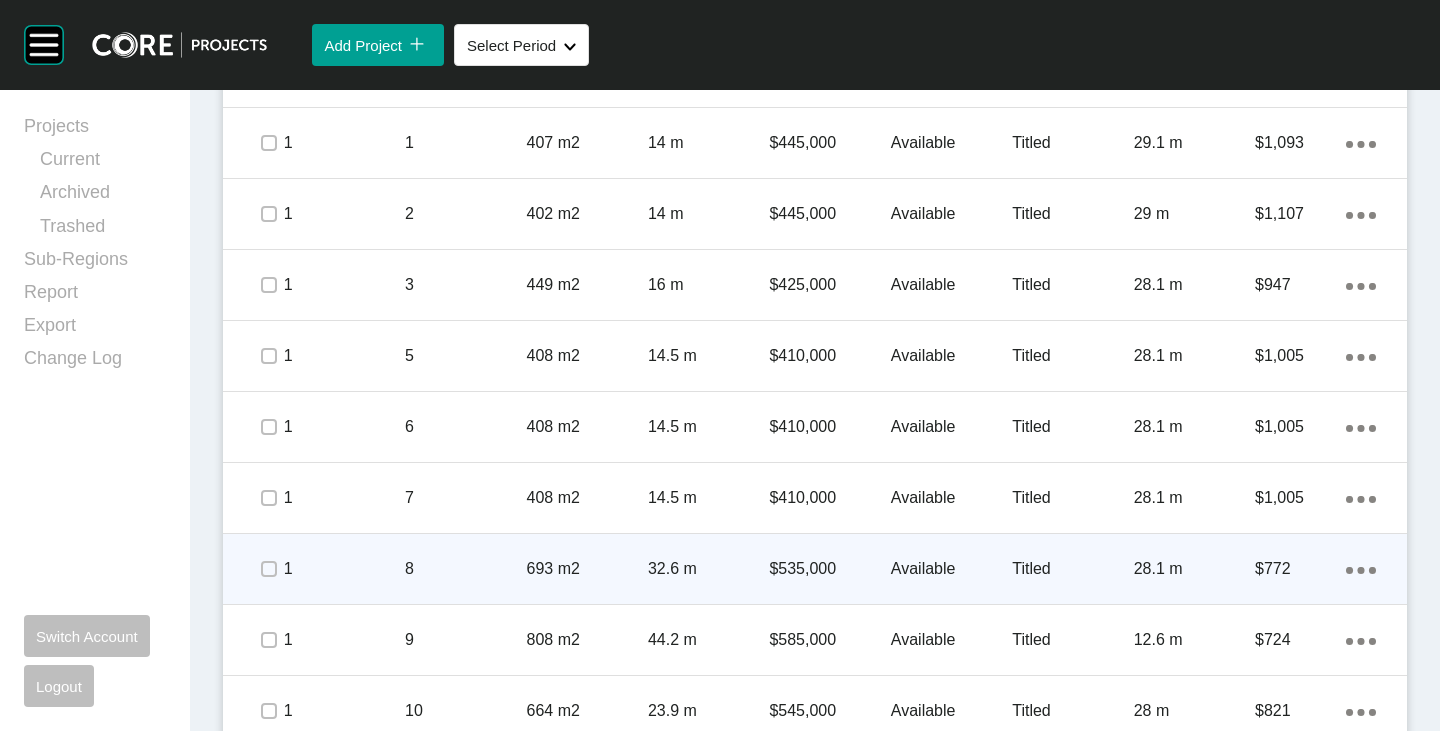click at bounding box center (268, 569) 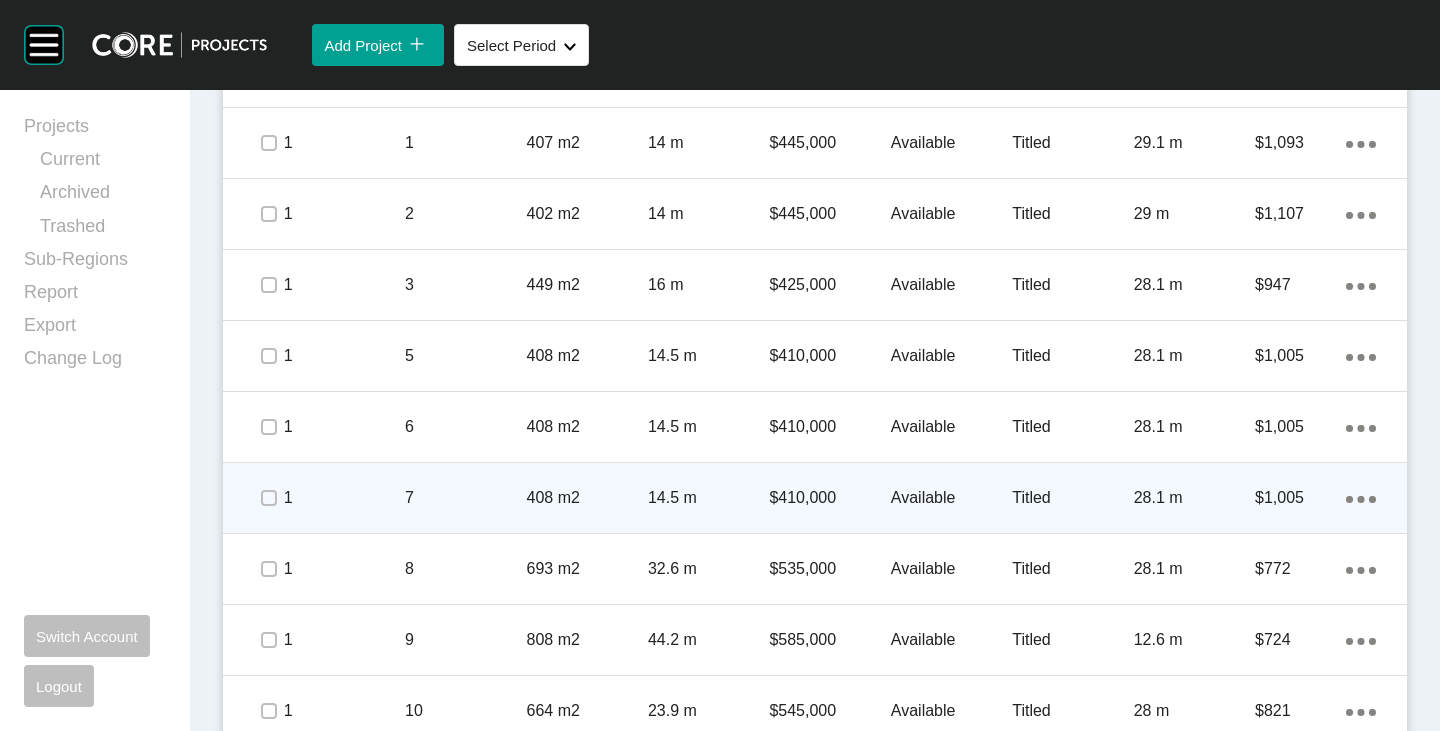 scroll, scrollTop: 1400, scrollLeft: 0, axis: vertical 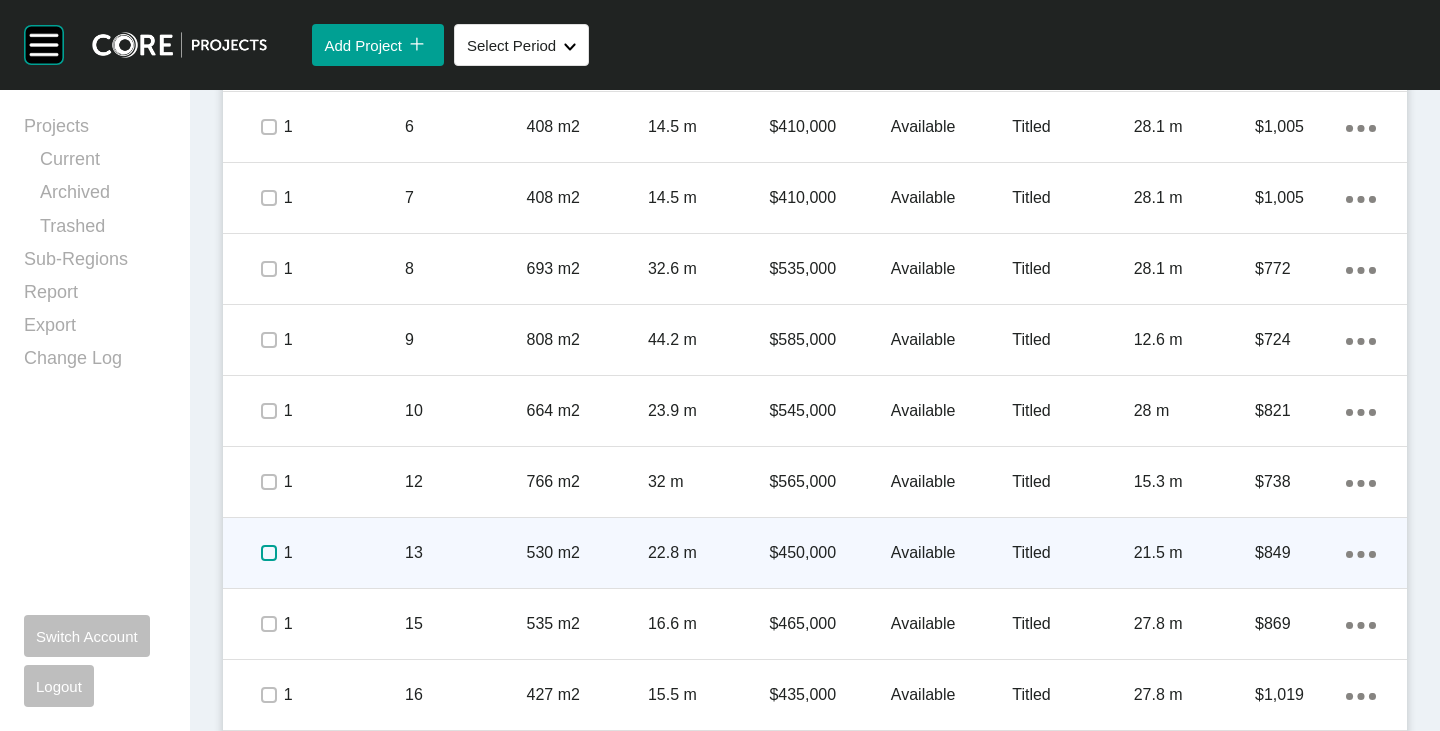 click at bounding box center (269, 553) 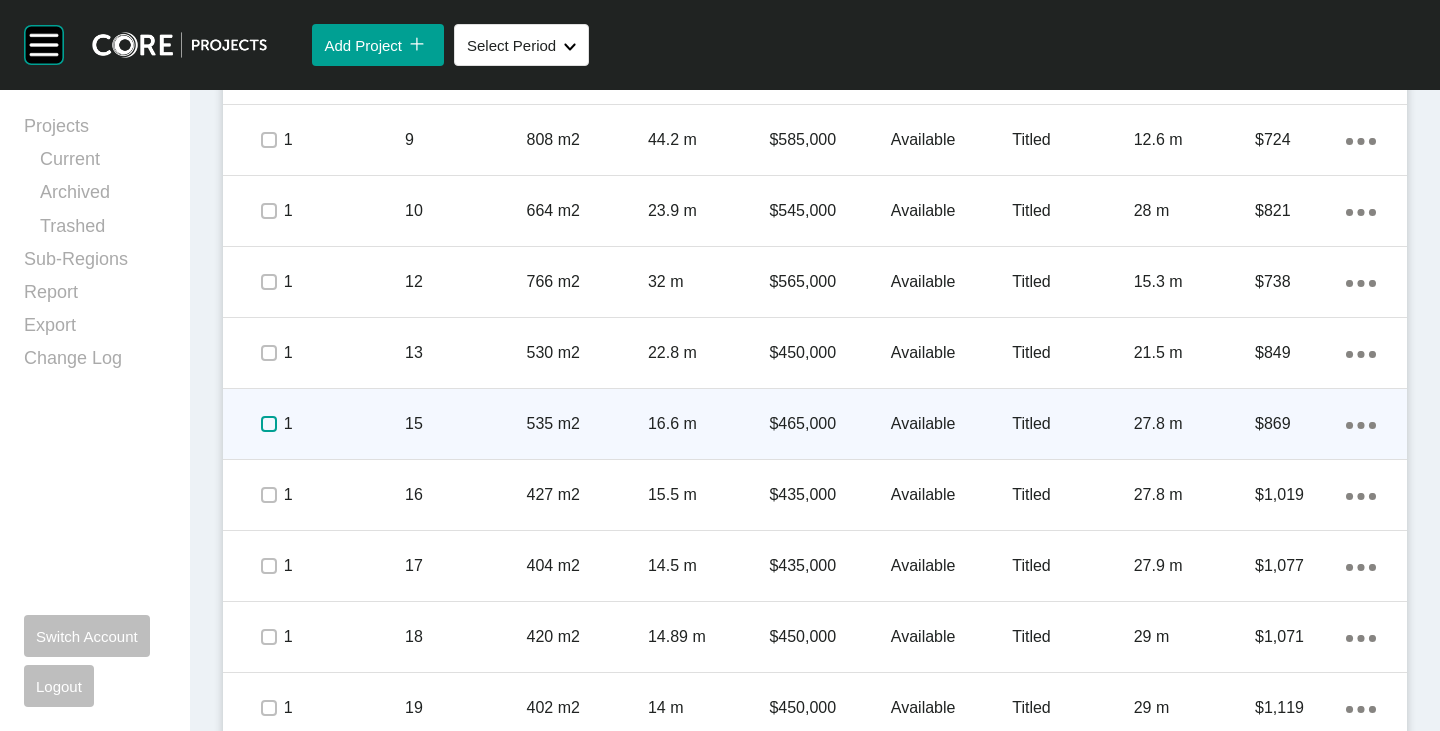 click at bounding box center [269, 424] 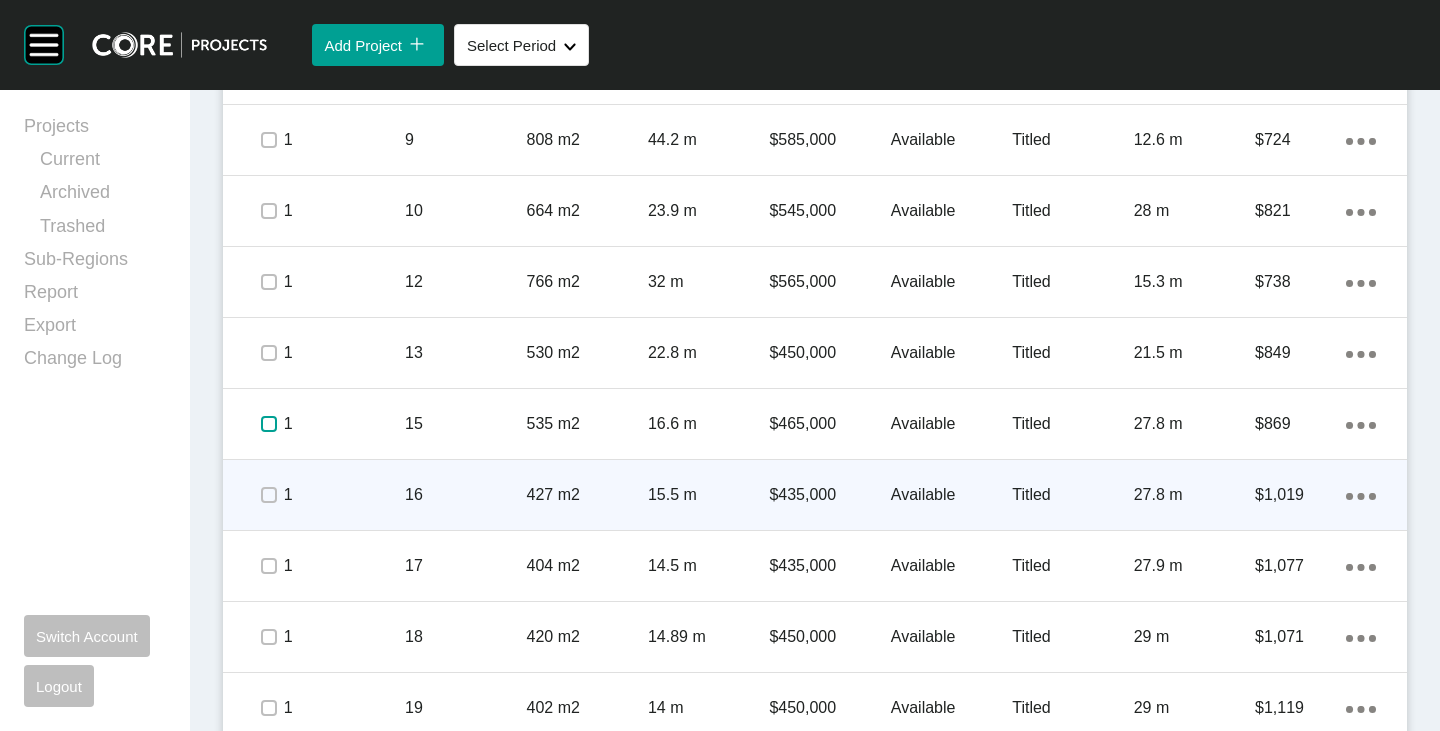 scroll, scrollTop: 1700, scrollLeft: 0, axis: vertical 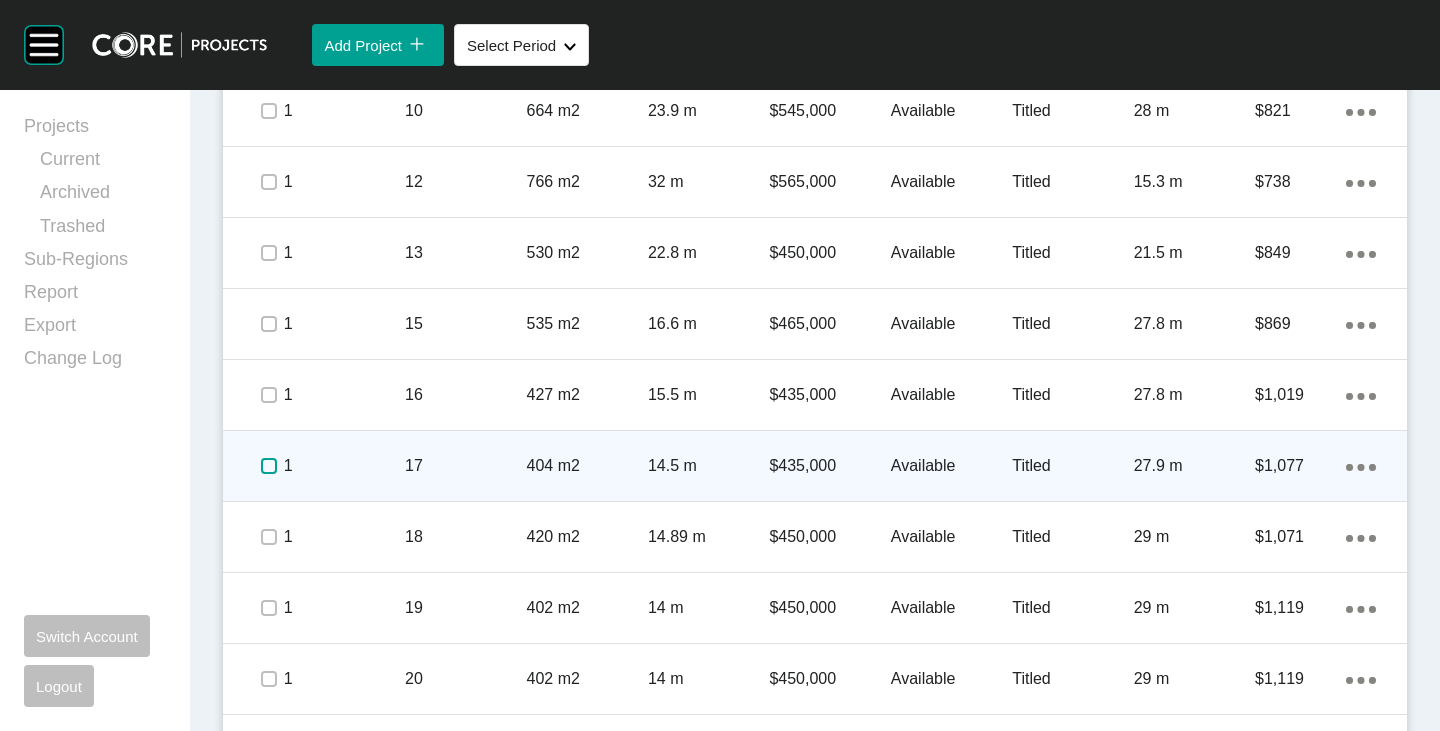 click at bounding box center [269, 466] 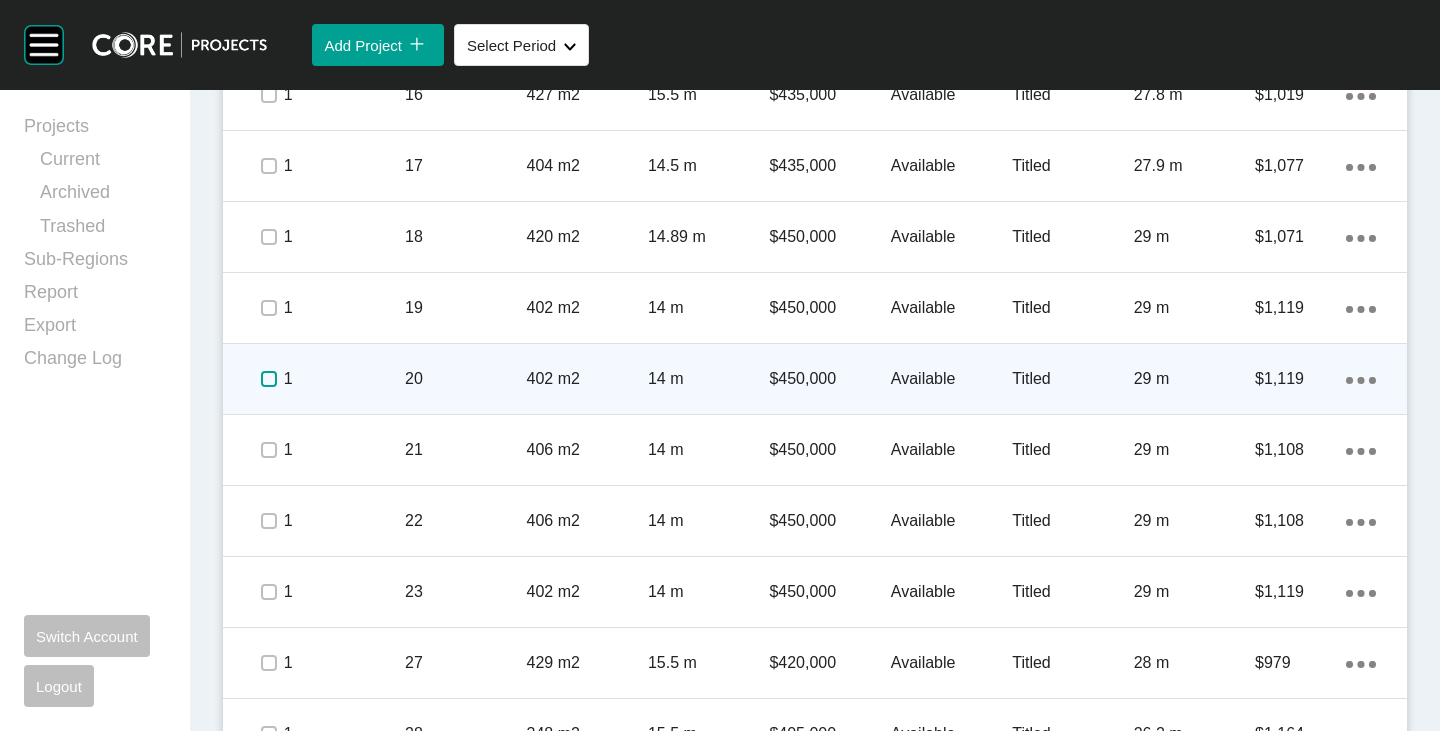 click at bounding box center [269, 379] 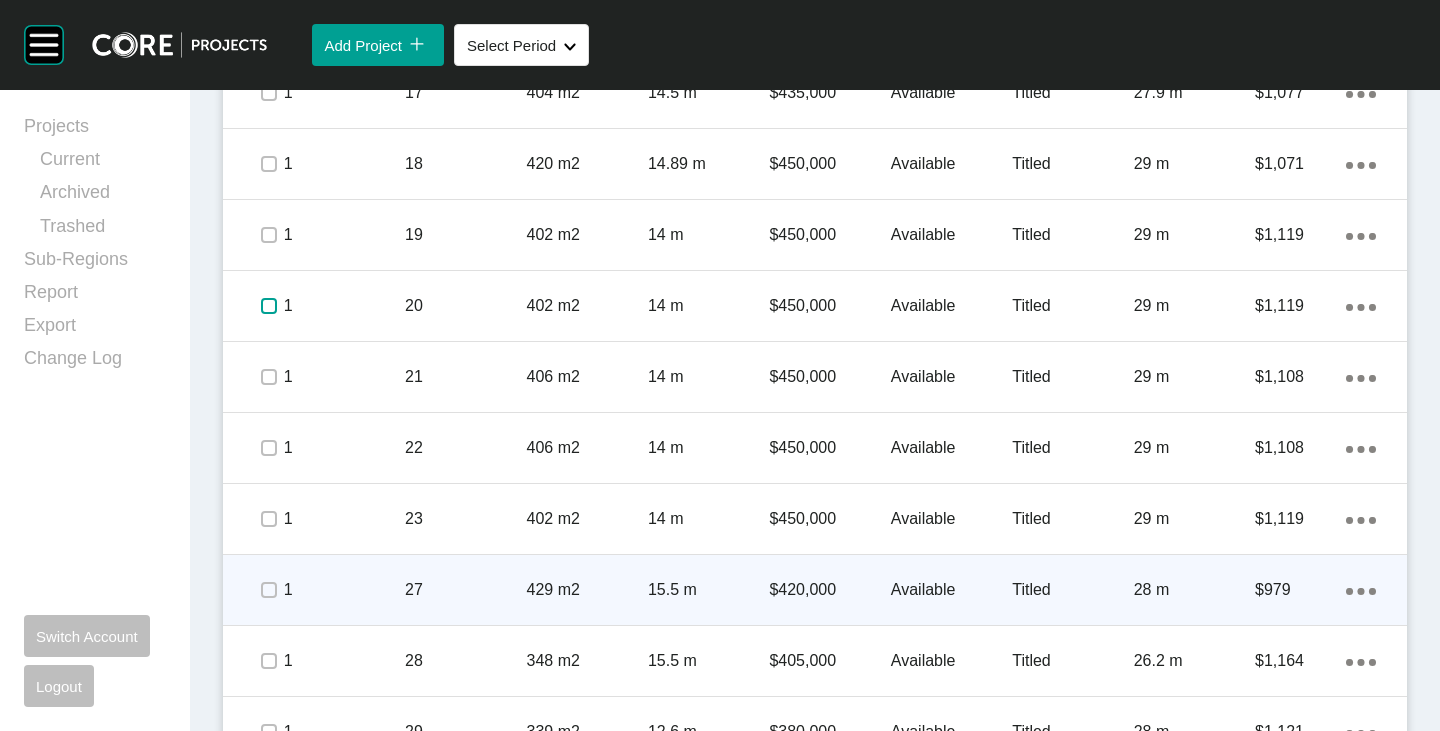 scroll, scrollTop: 2118, scrollLeft: 0, axis: vertical 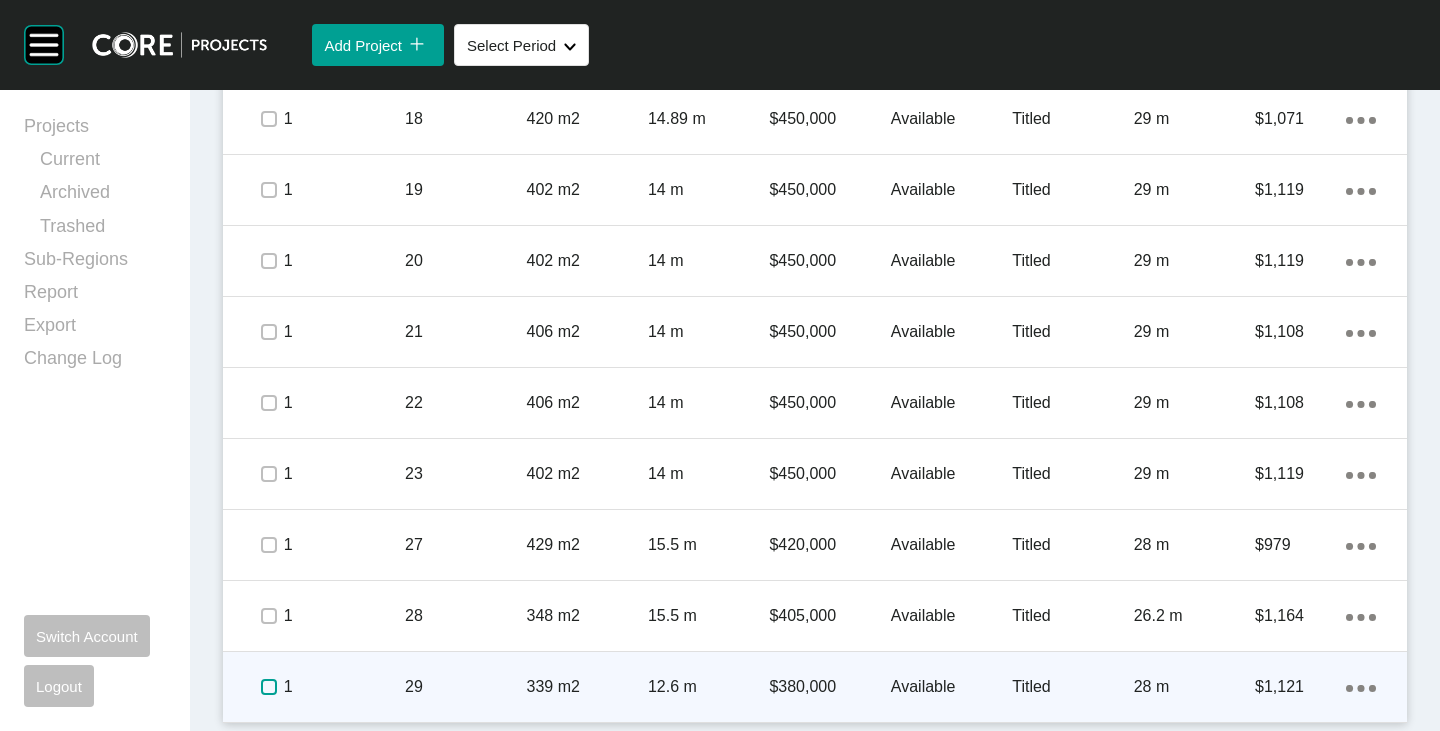 click at bounding box center [269, 687] 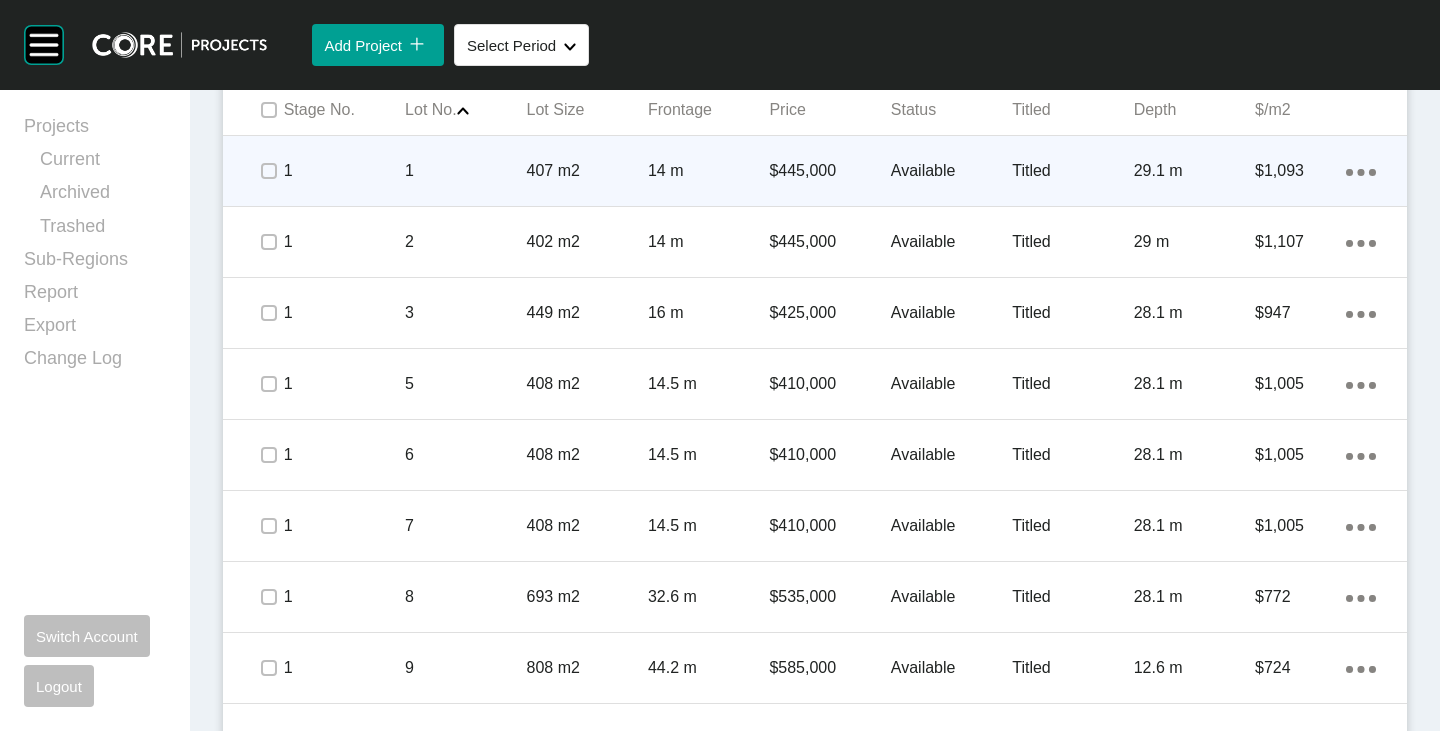 scroll, scrollTop: 918, scrollLeft: 0, axis: vertical 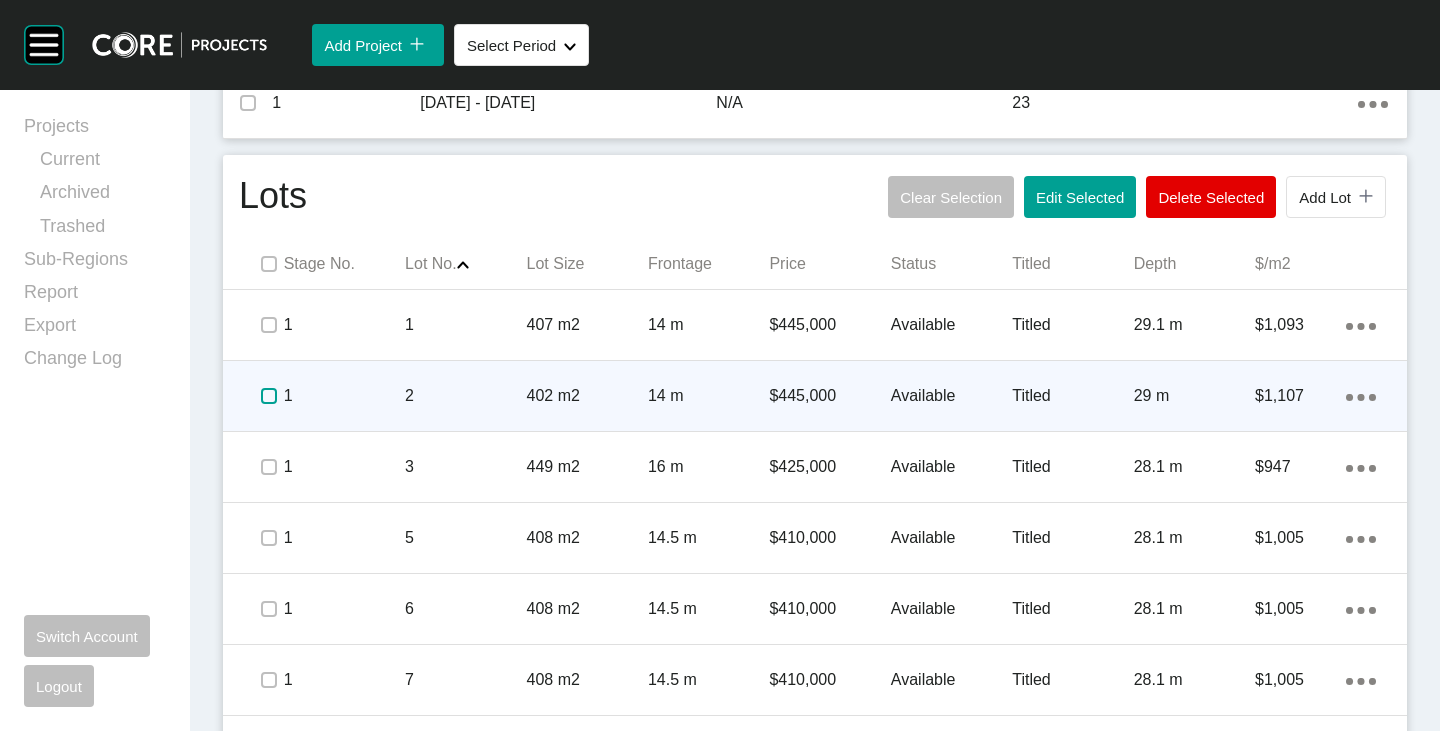 click at bounding box center (269, 396) 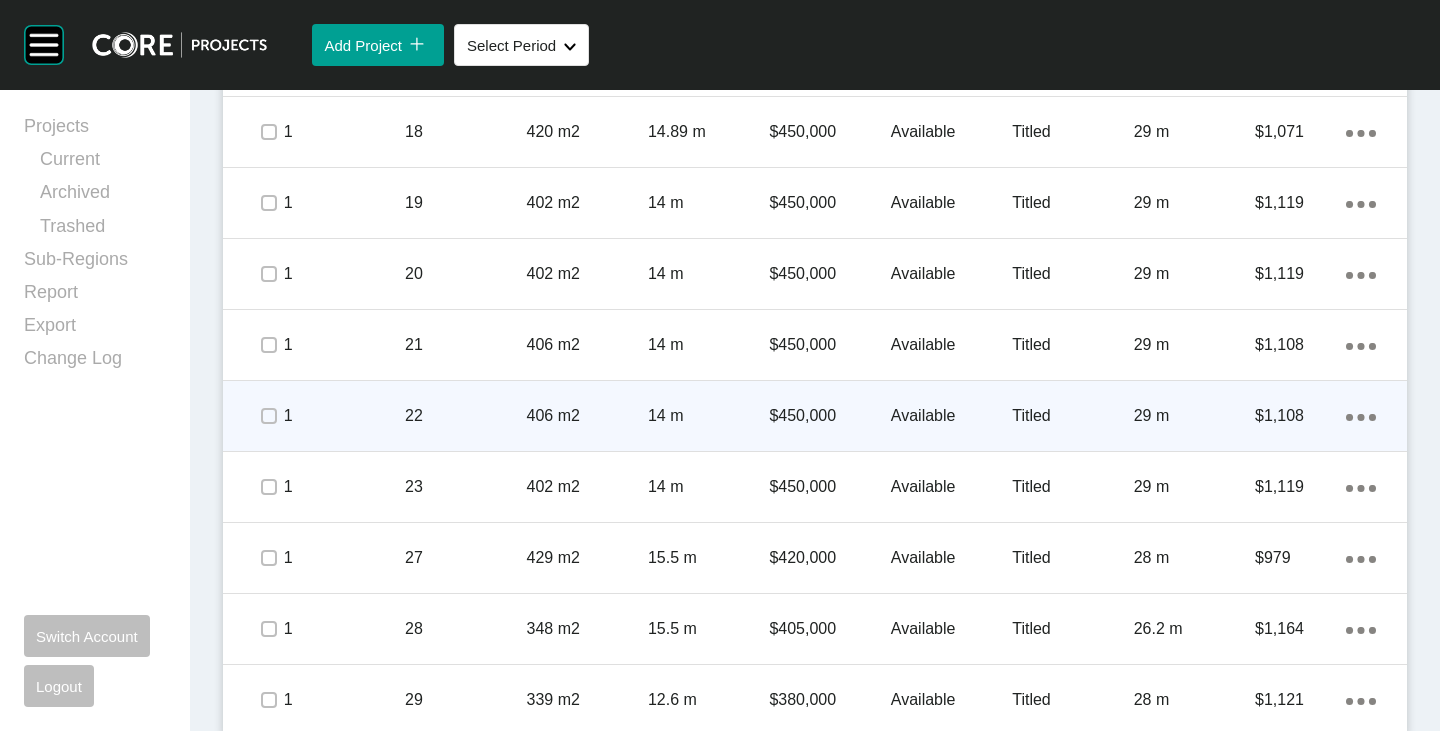 scroll, scrollTop: 2118, scrollLeft: 0, axis: vertical 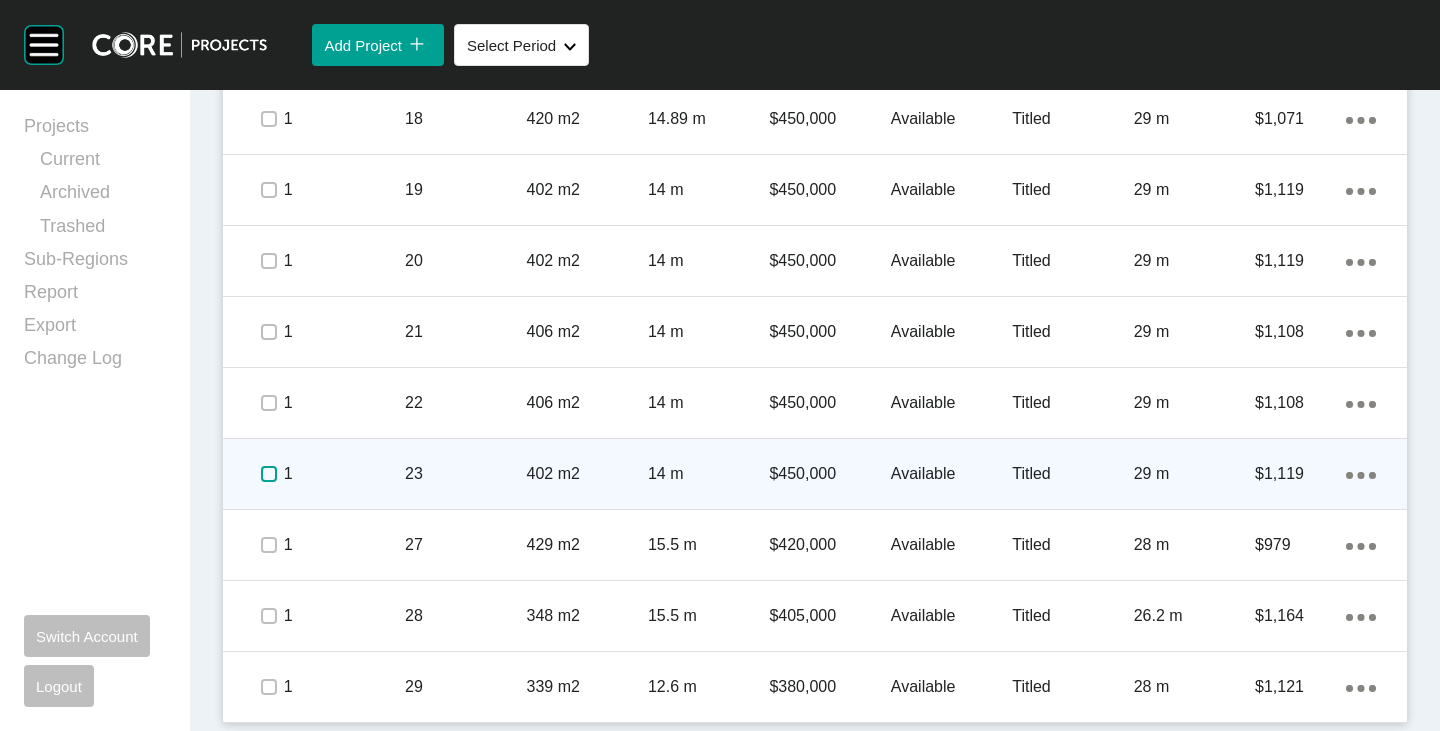 click at bounding box center (269, 474) 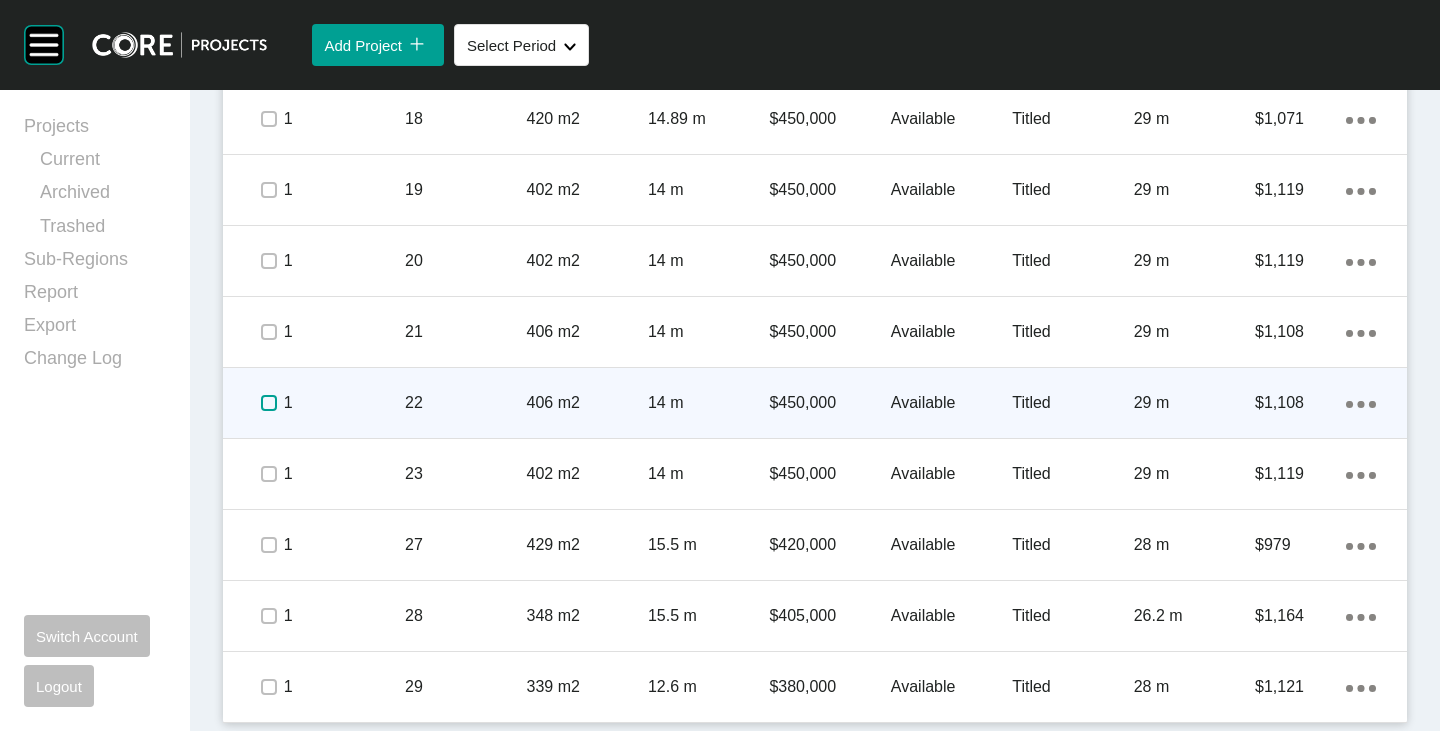 click at bounding box center (269, 403) 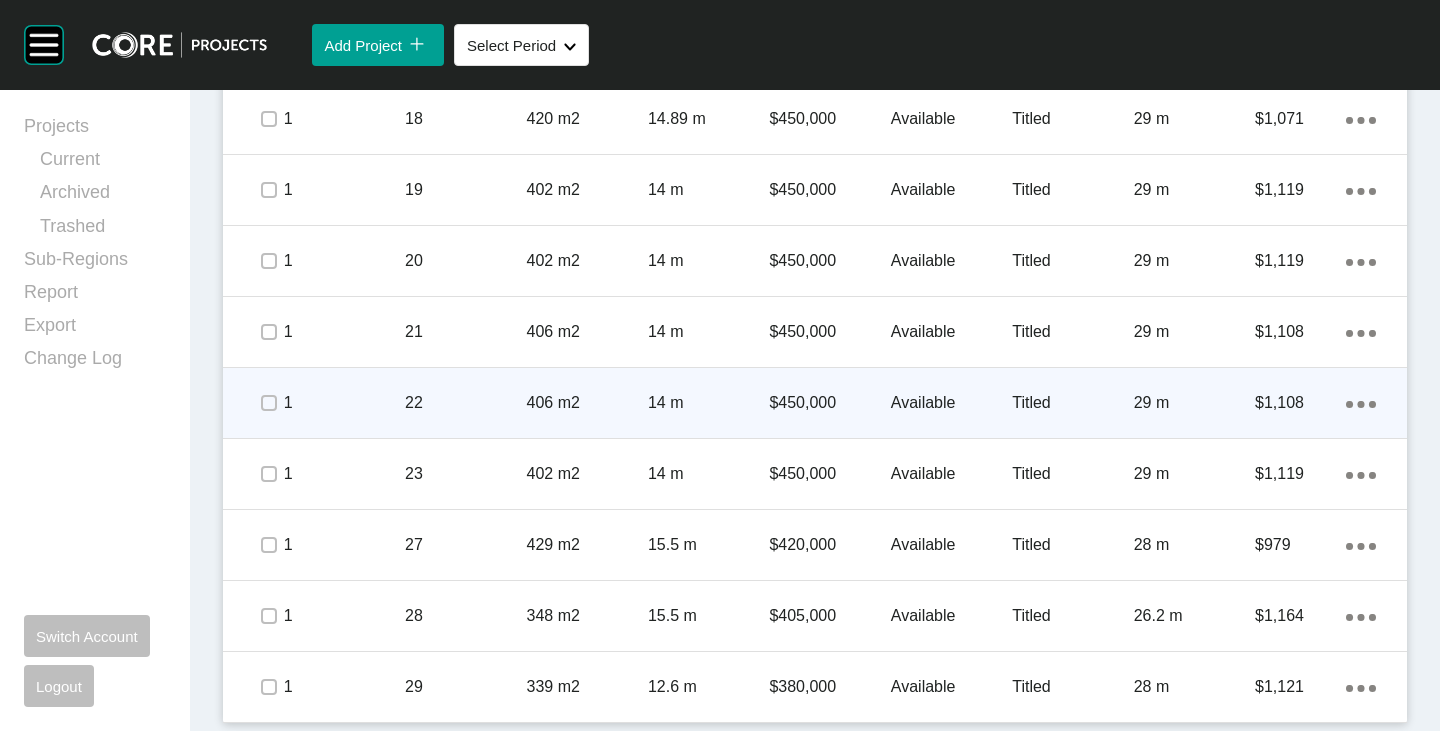 click at bounding box center (268, 545) 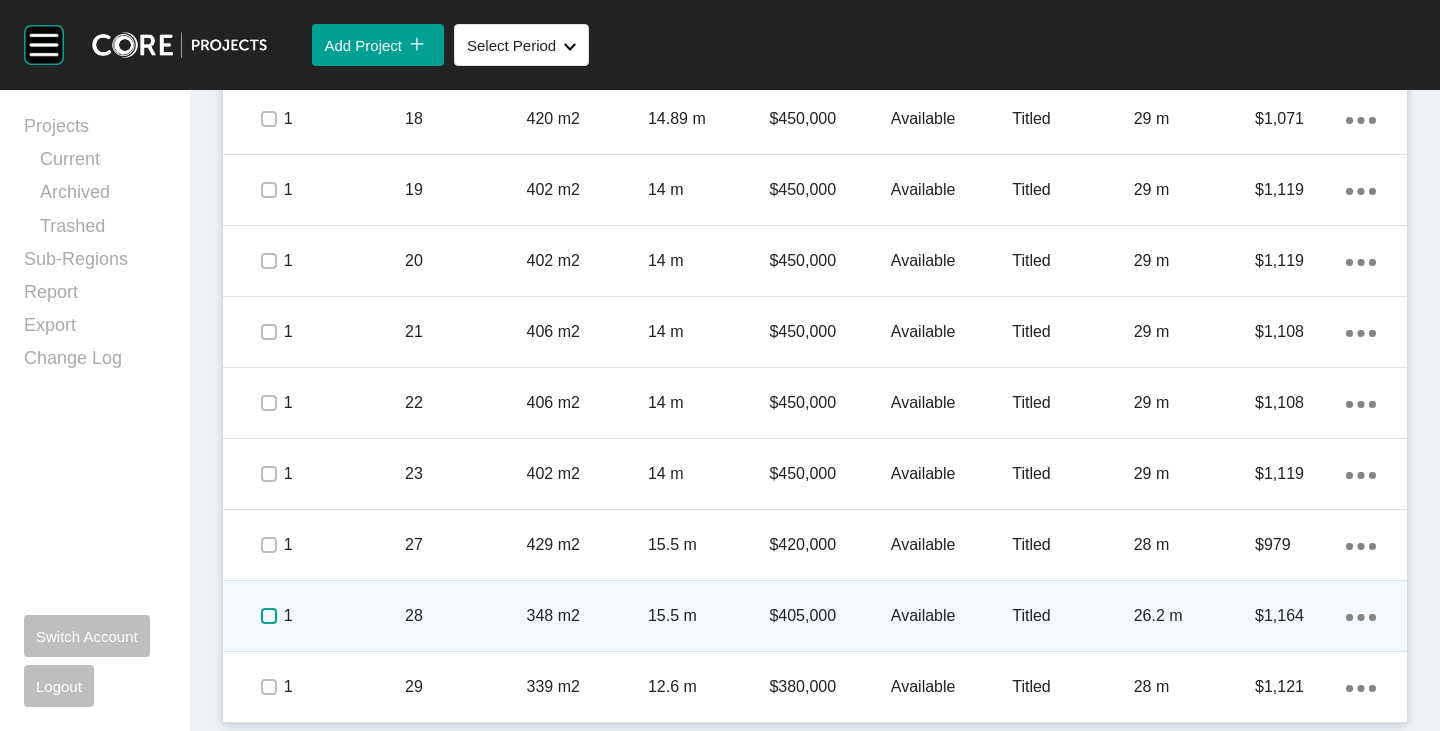 click at bounding box center (269, 616) 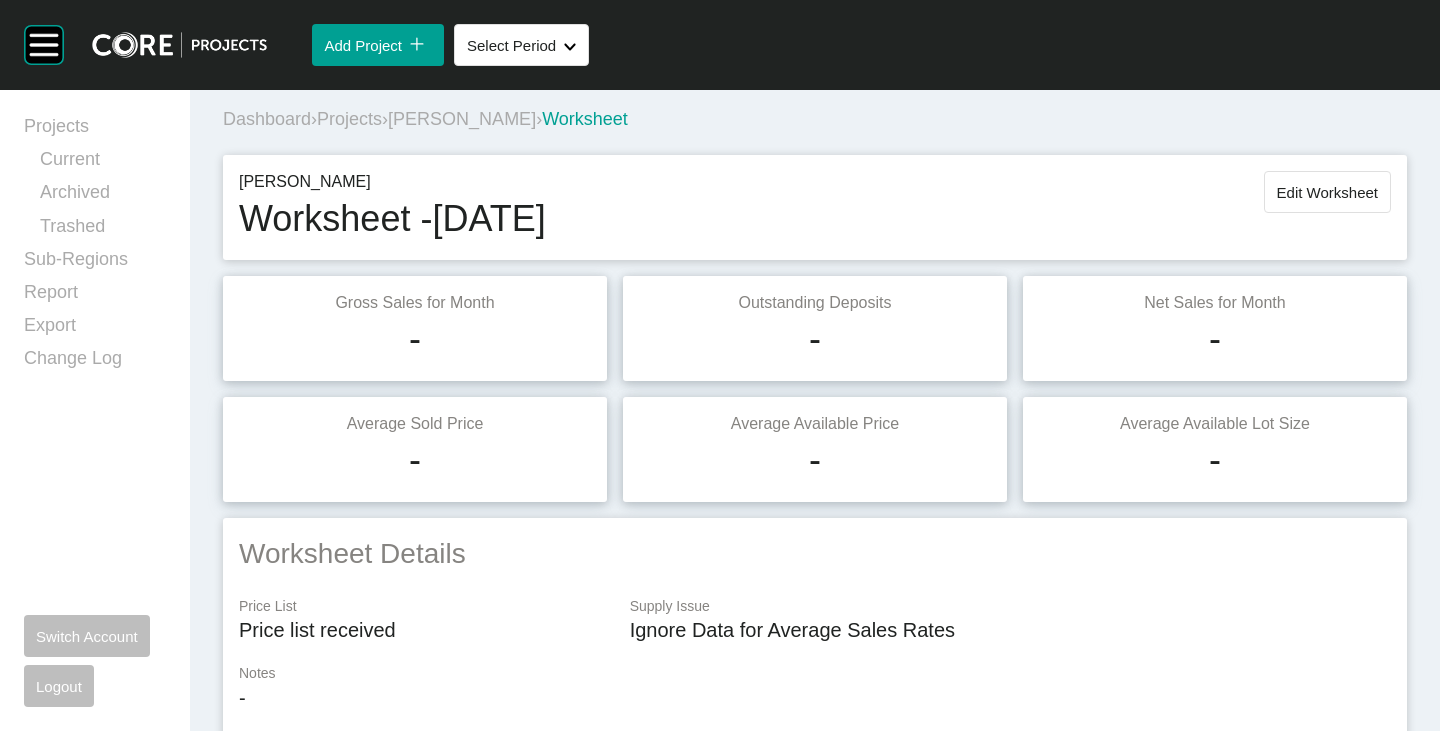 scroll, scrollTop: 0, scrollLeft: 0, axis: both 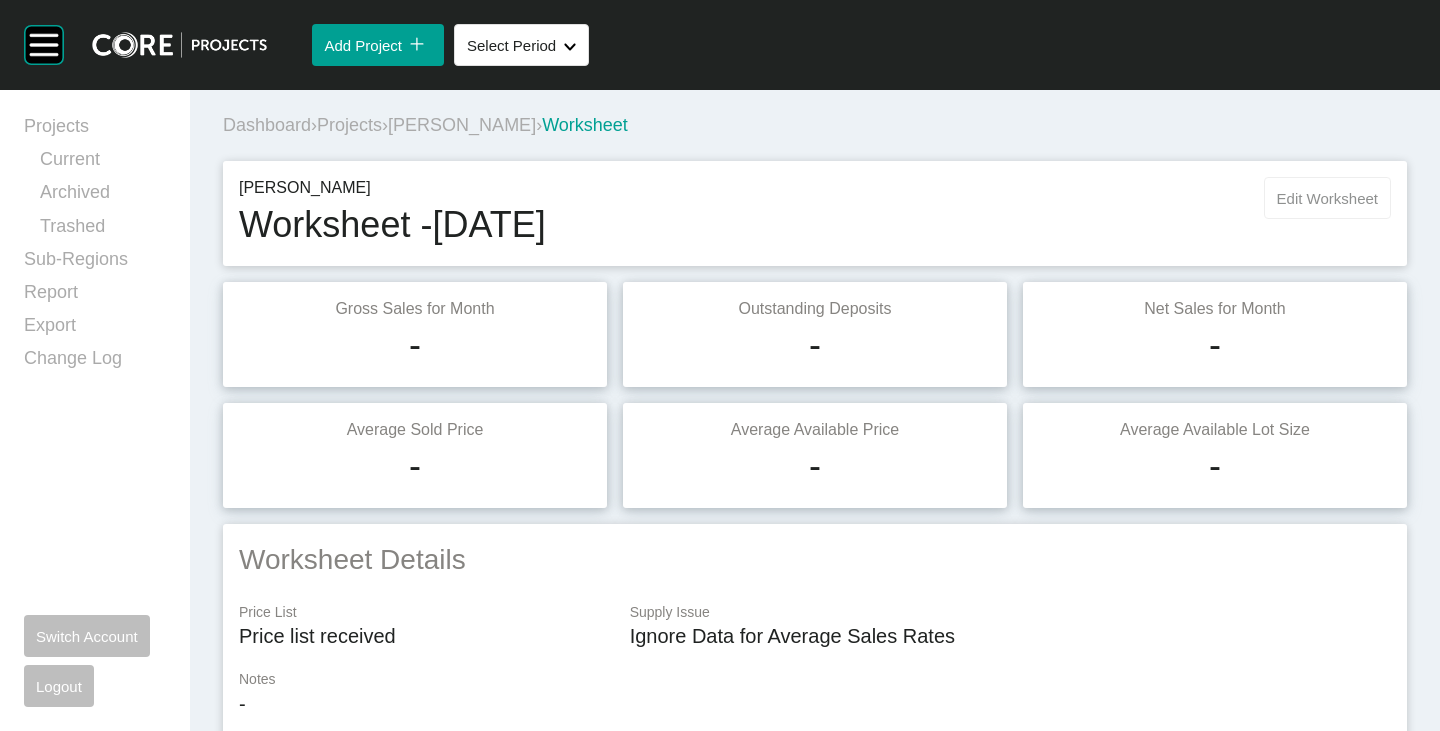 click on "Edit Worksheet" at bounding box center [1327, 198] 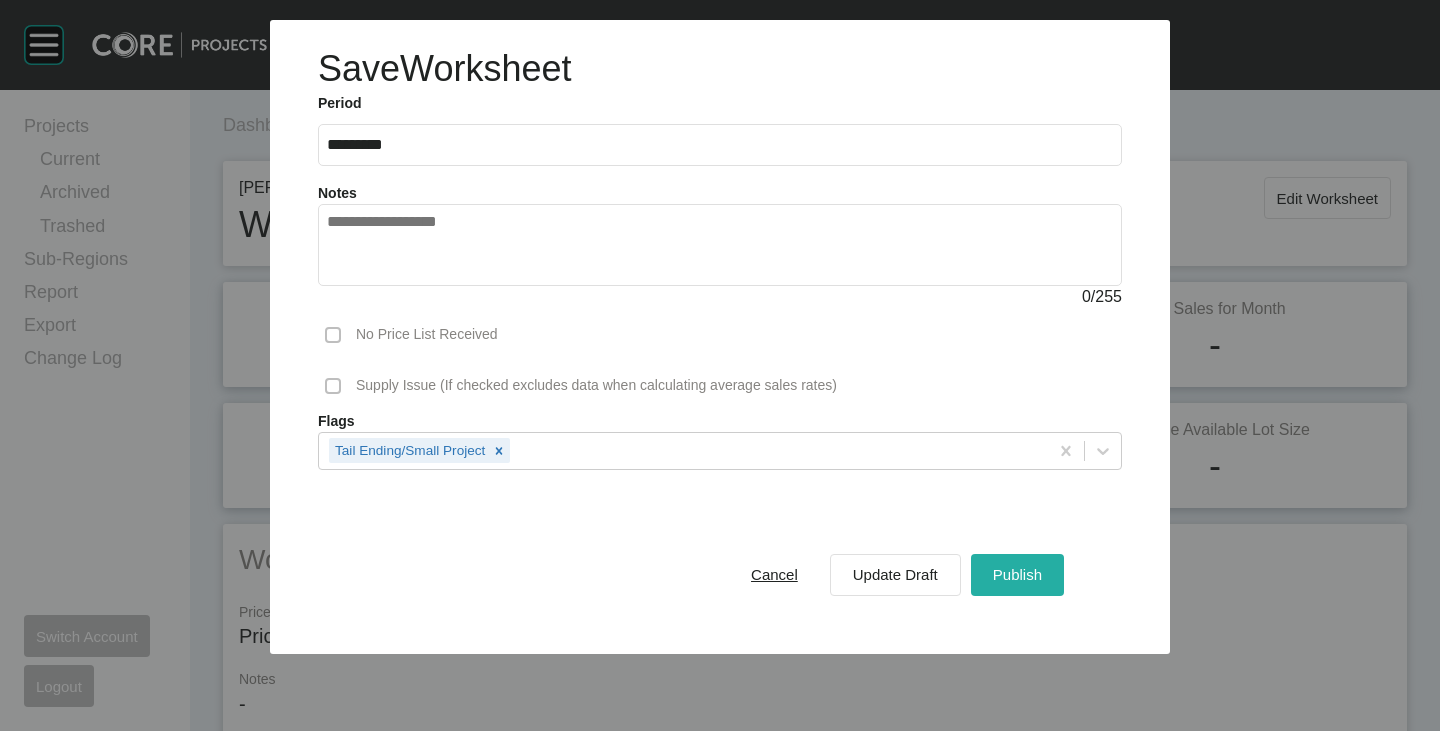 click on "Publish" at bounding box center (1017, 574) 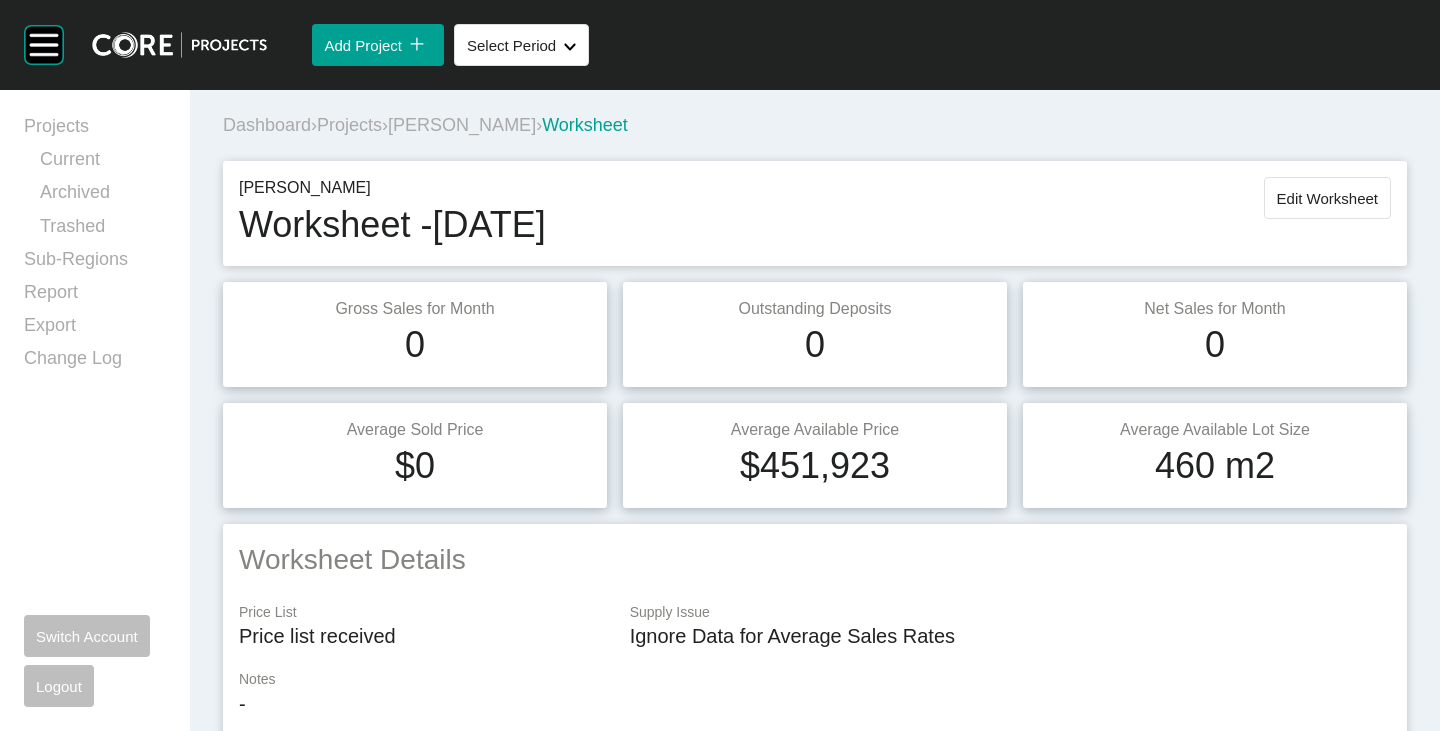 click on "Oakden" at bounding box center (462, 125) 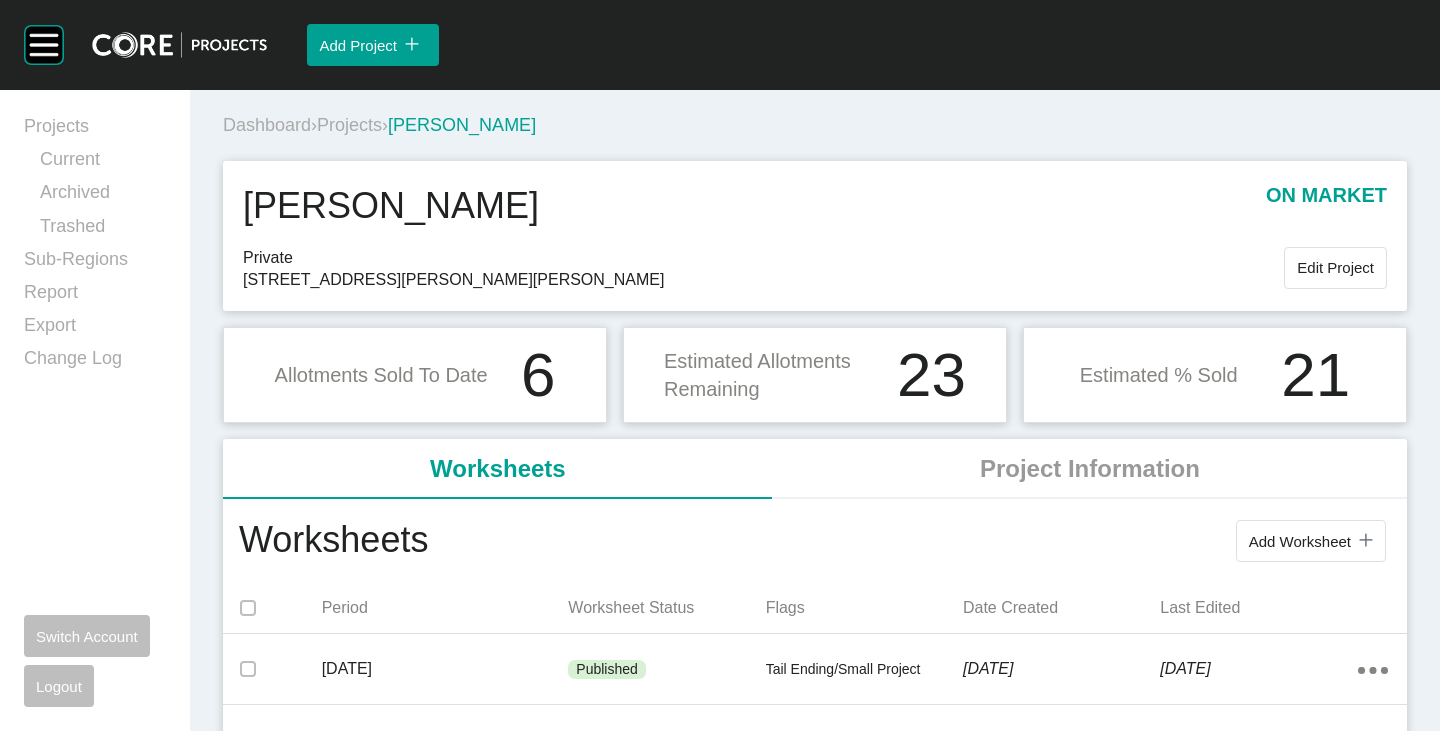 click on "Projects" at bounding box center (349, 125) 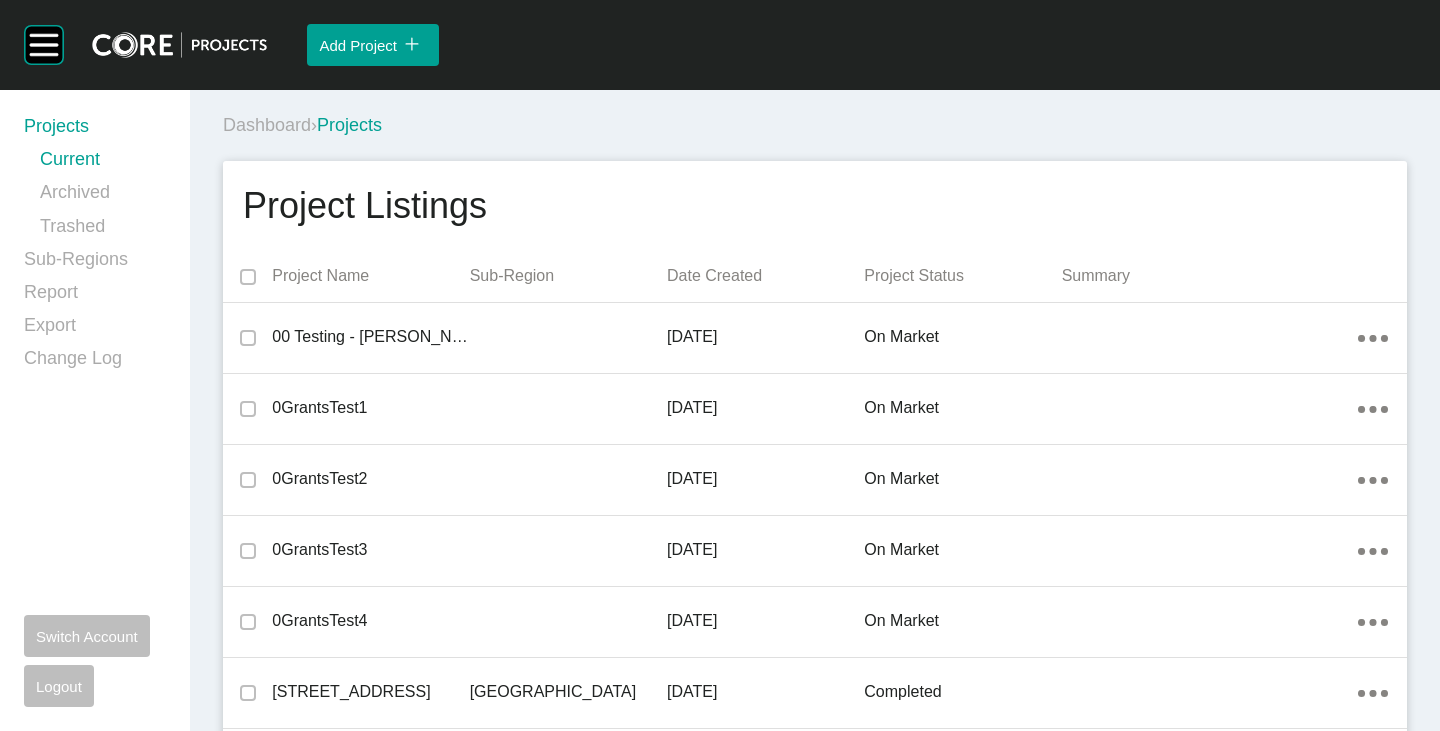scroll, scrollTop: 23544, scrollLeft: 0, axis: vertical 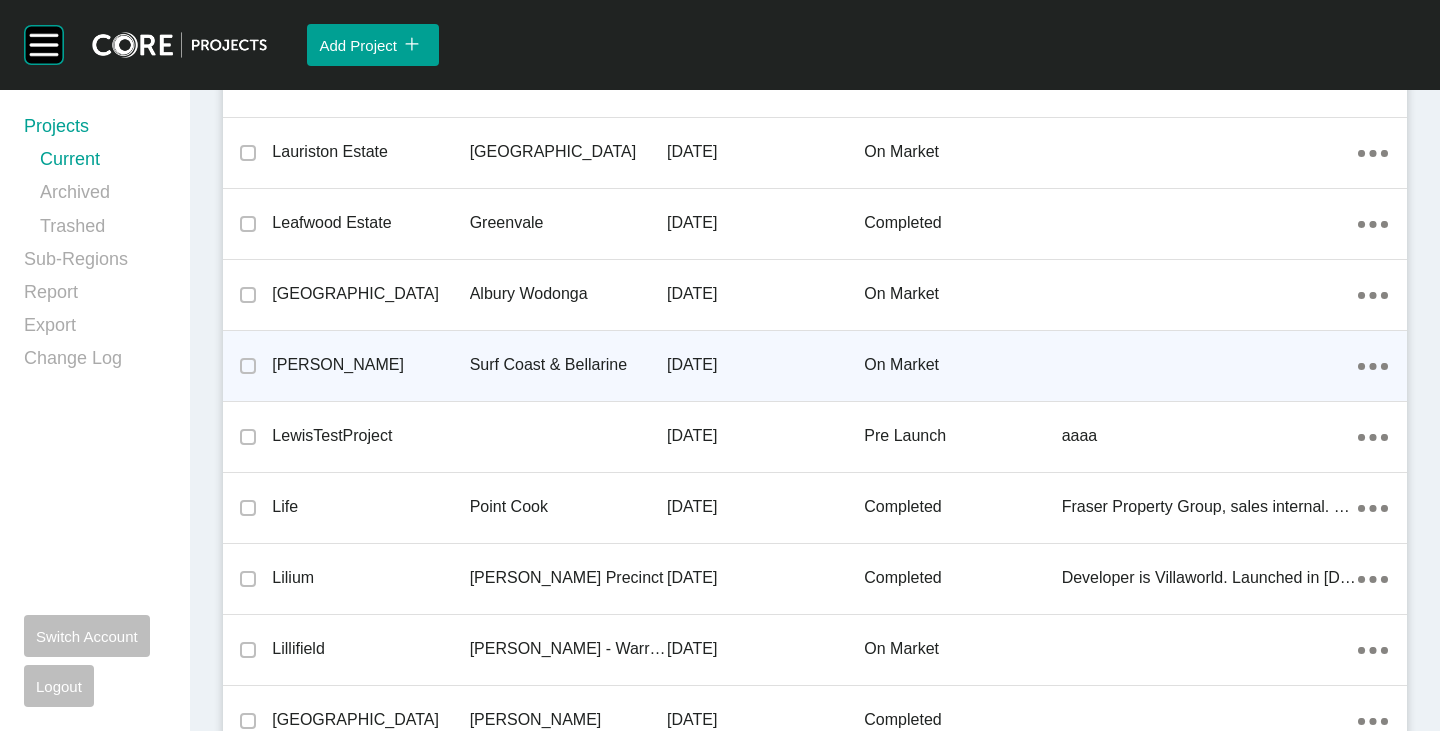 click on "Leopold Green" at bounding box center (370, 365) 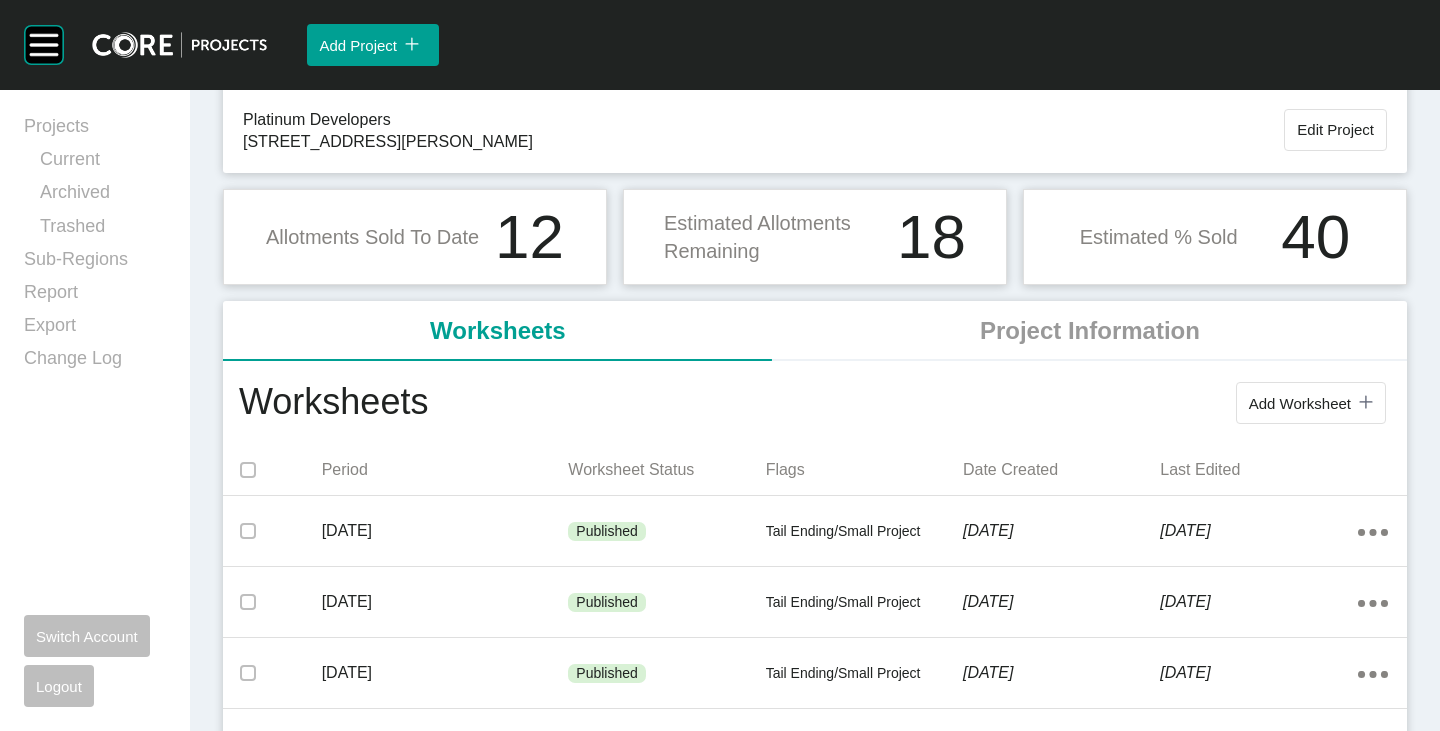 scroll, scrollTop: 100, scrollLeft: 0, axis: vertical 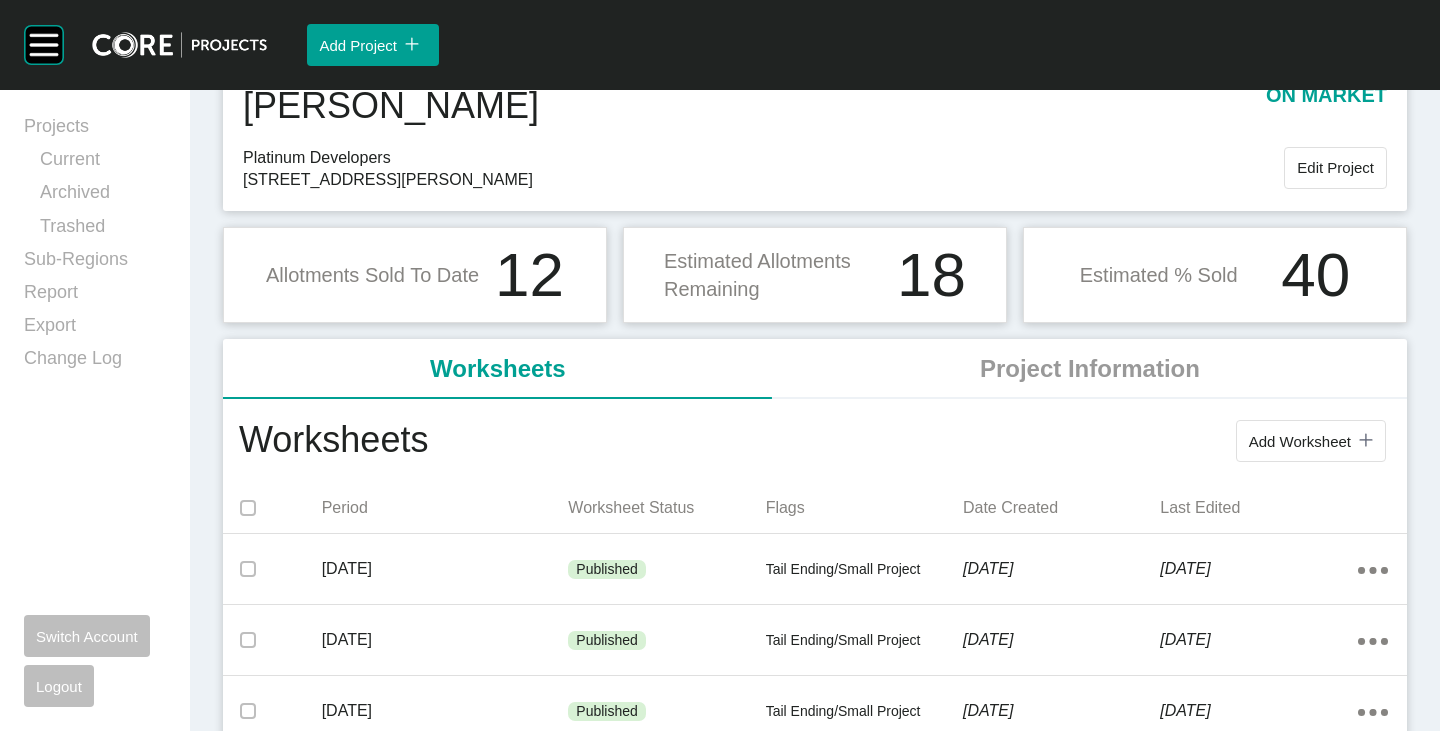 click on "Add Worksheet" at bounding box center [1300, 441] 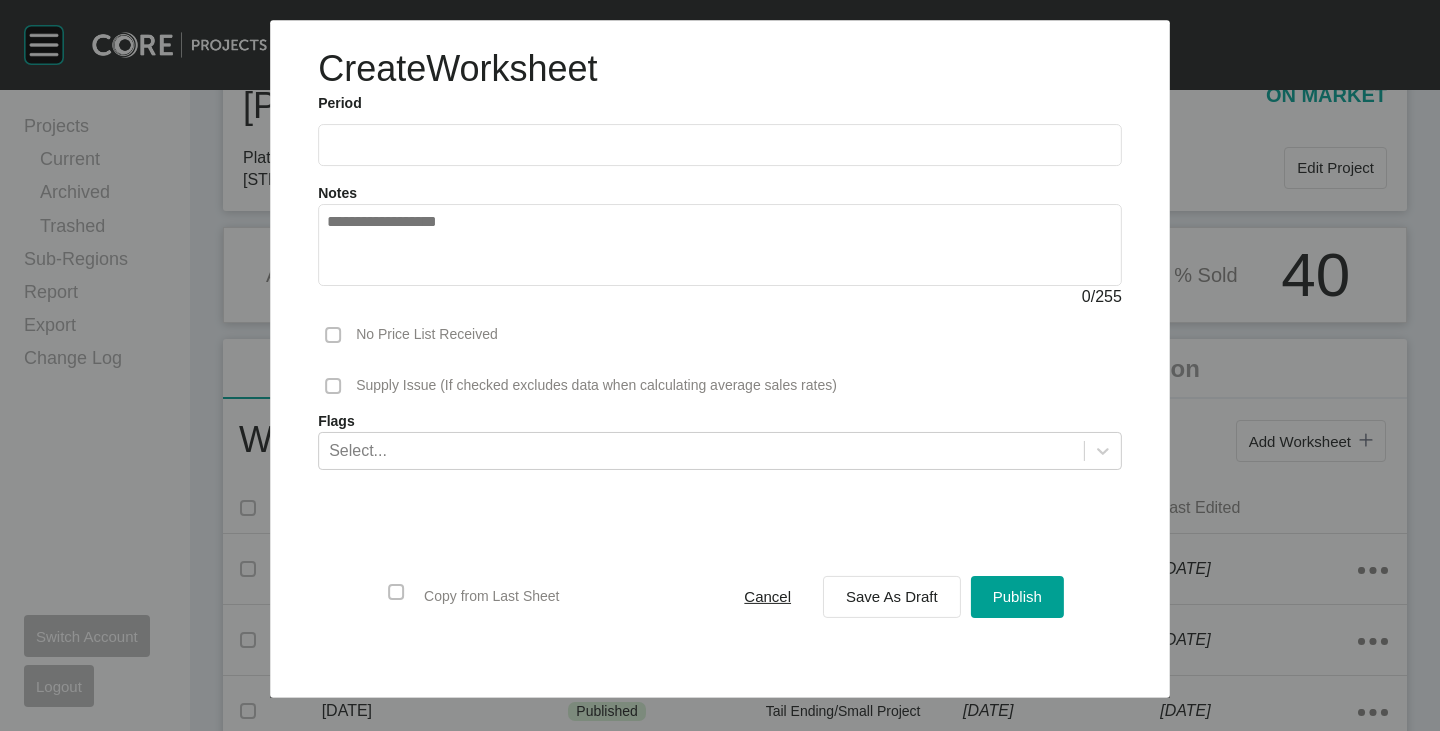 click at bounding box center (720, 145) 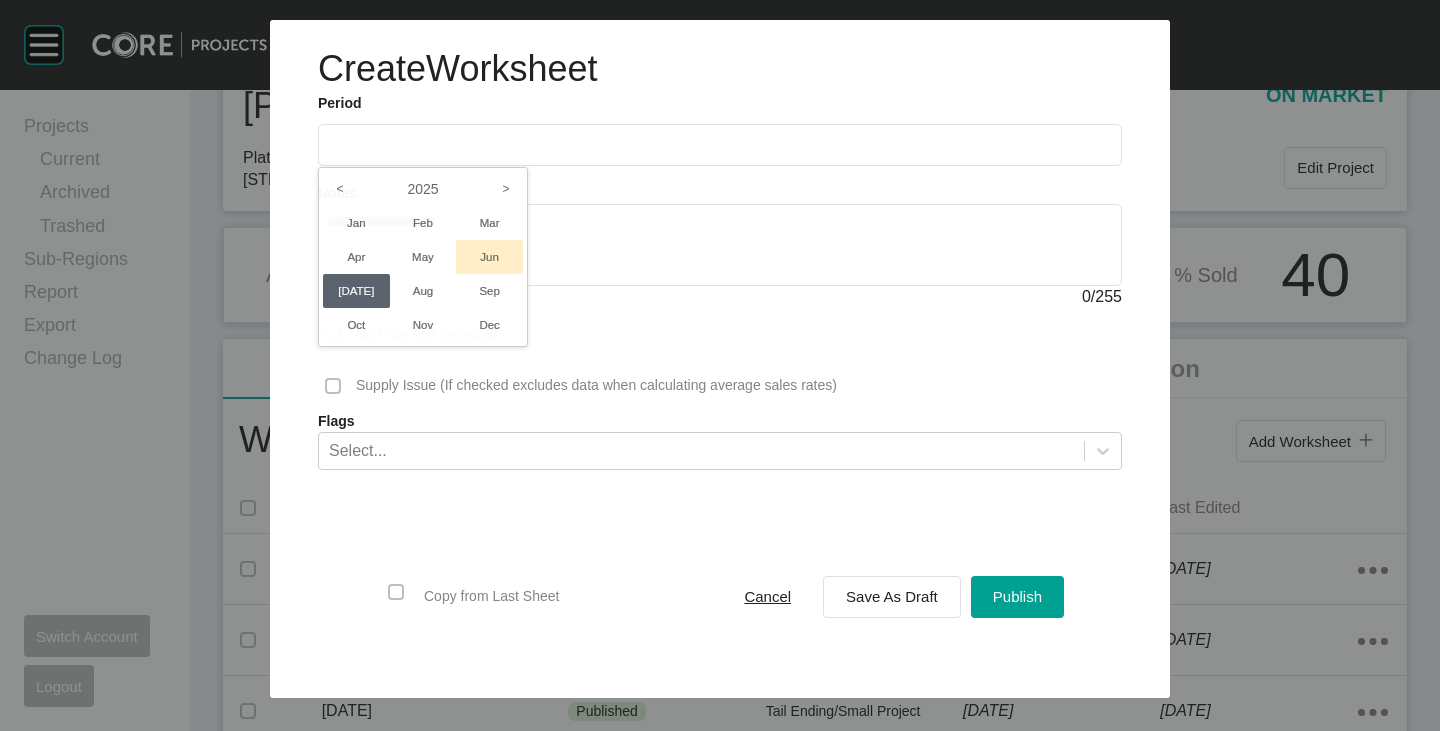 click on "Jun" at bounding box center [489, 257] 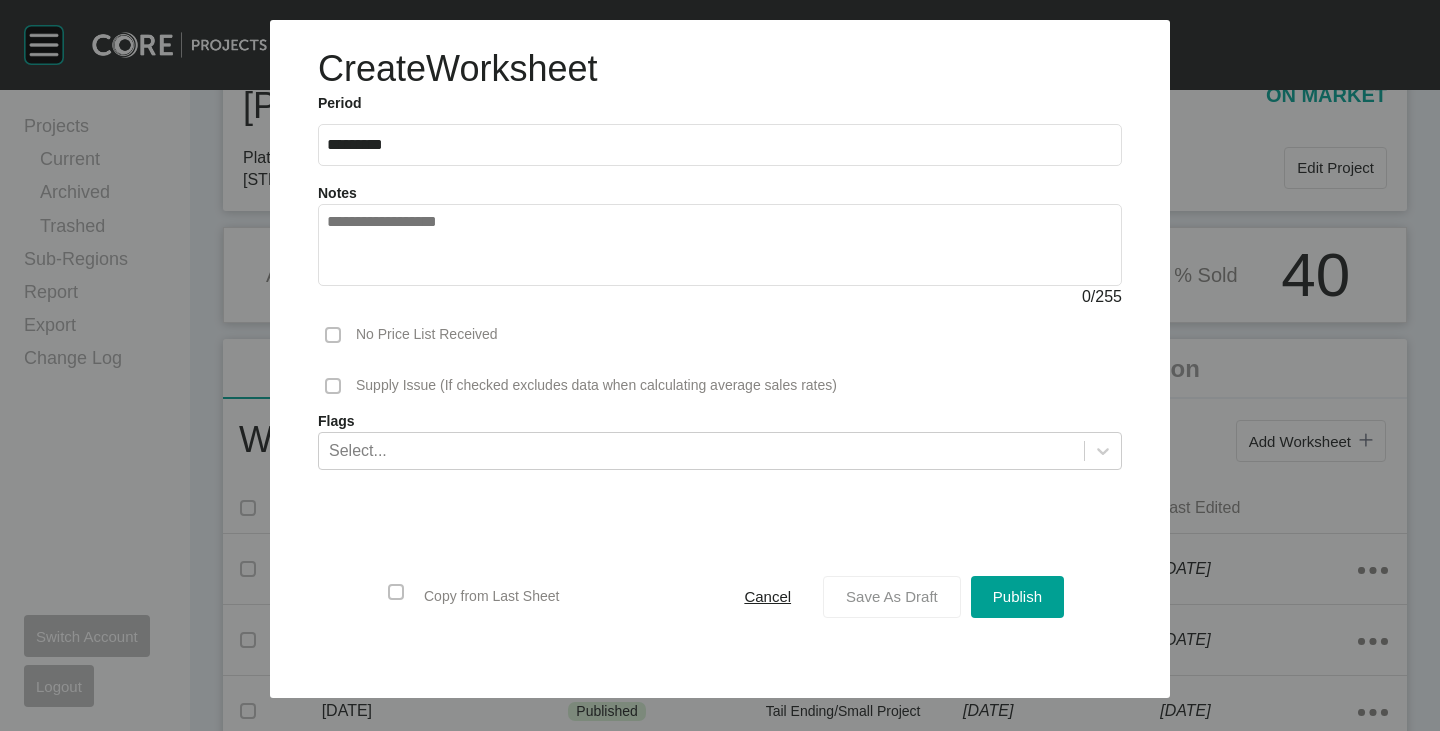 click on "Save As Draft" at bounding box center (892, 596) 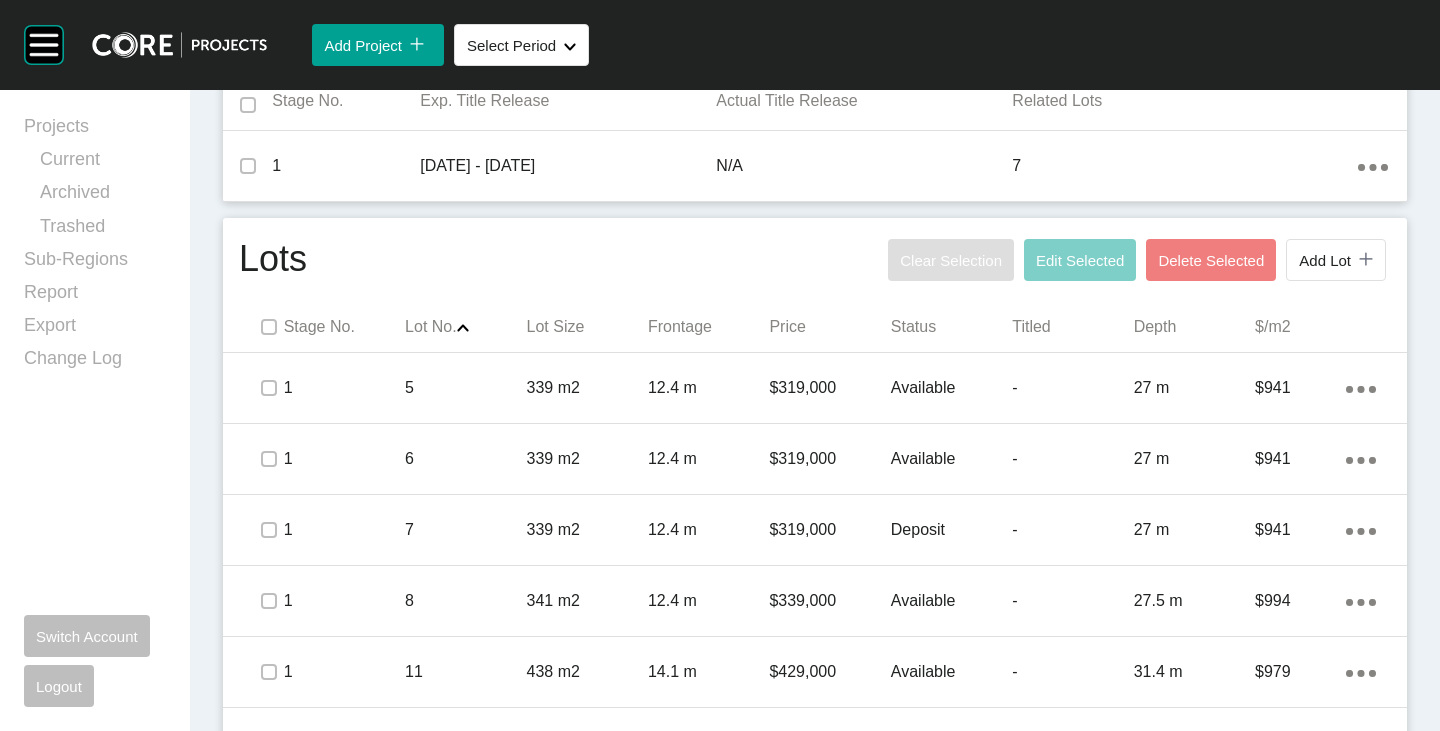 scroll, scrollTop: 982, scrollLeft: 0, axis: vertical 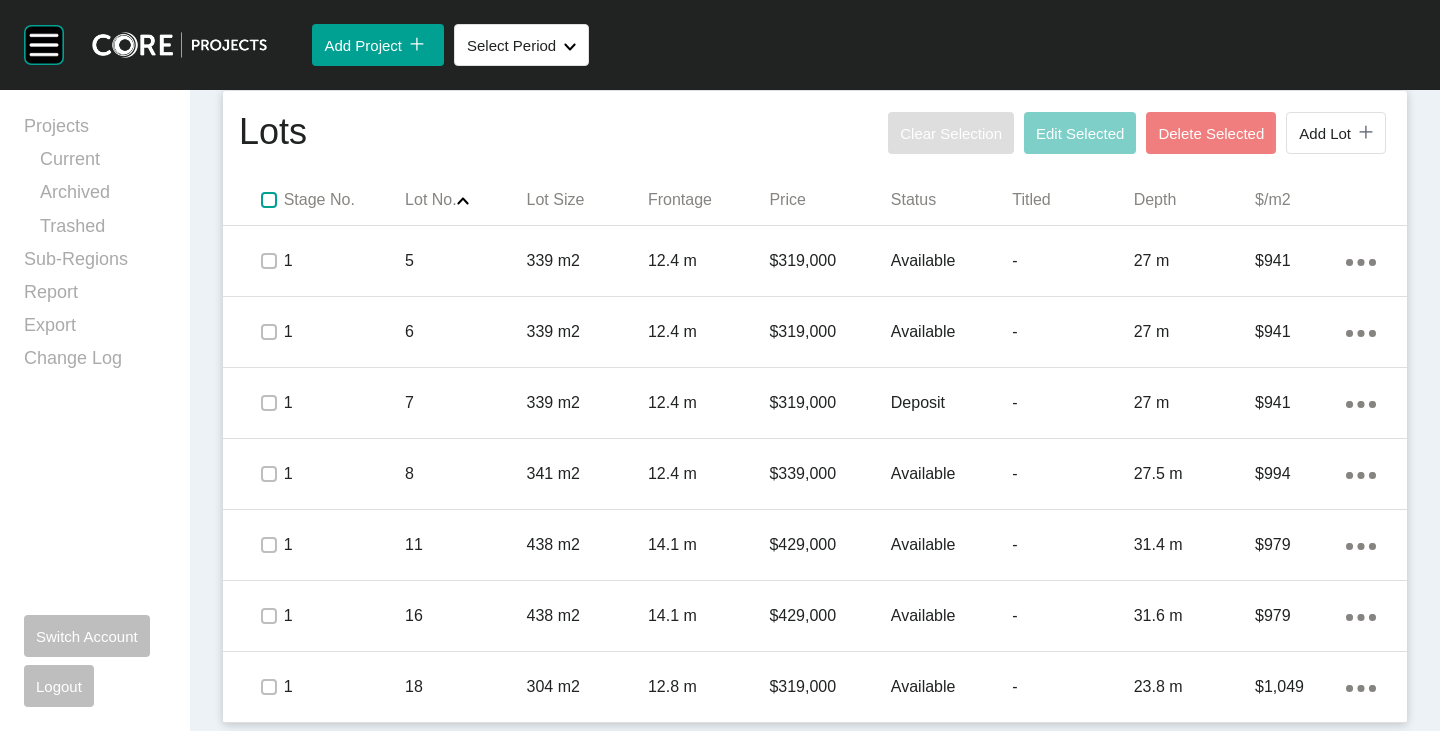 click at bounding box center (269, 200) 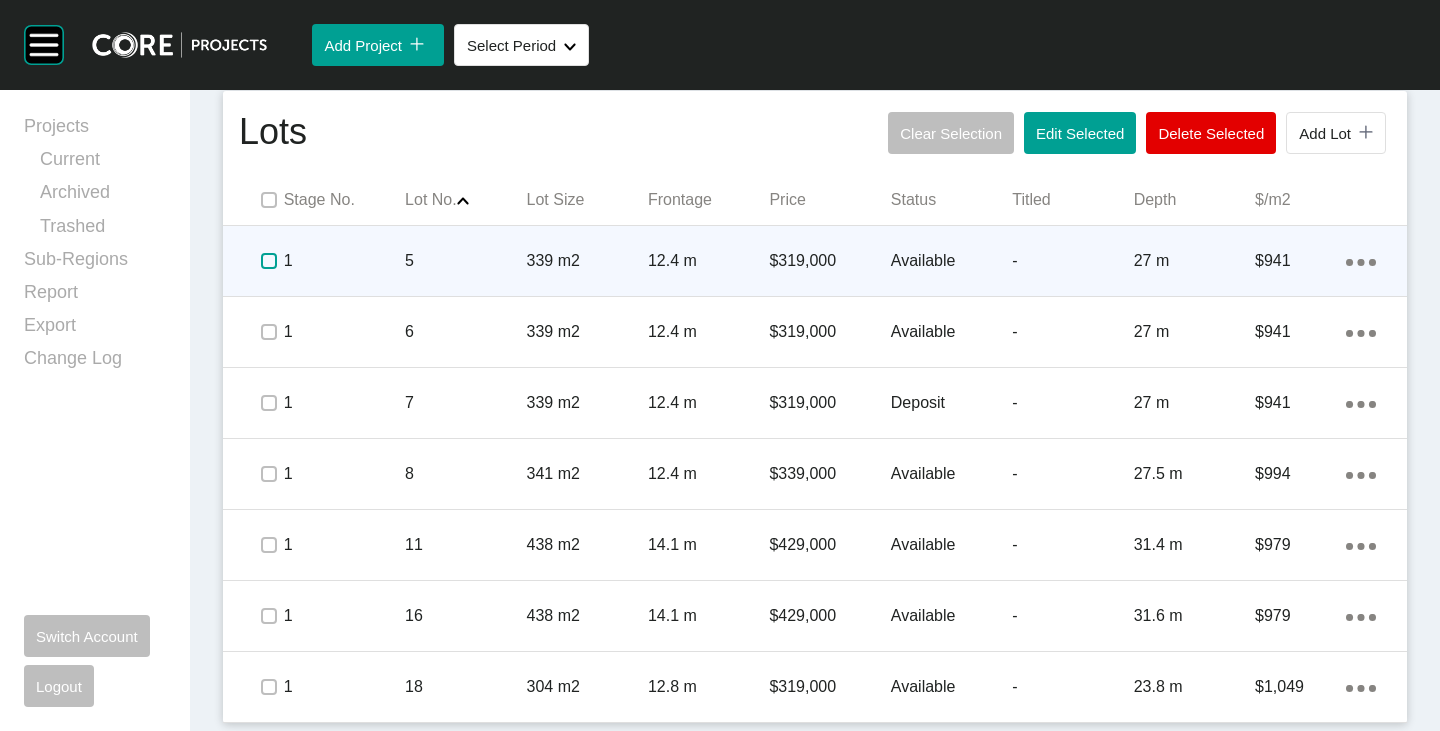 click at bounding box center [269, 261] 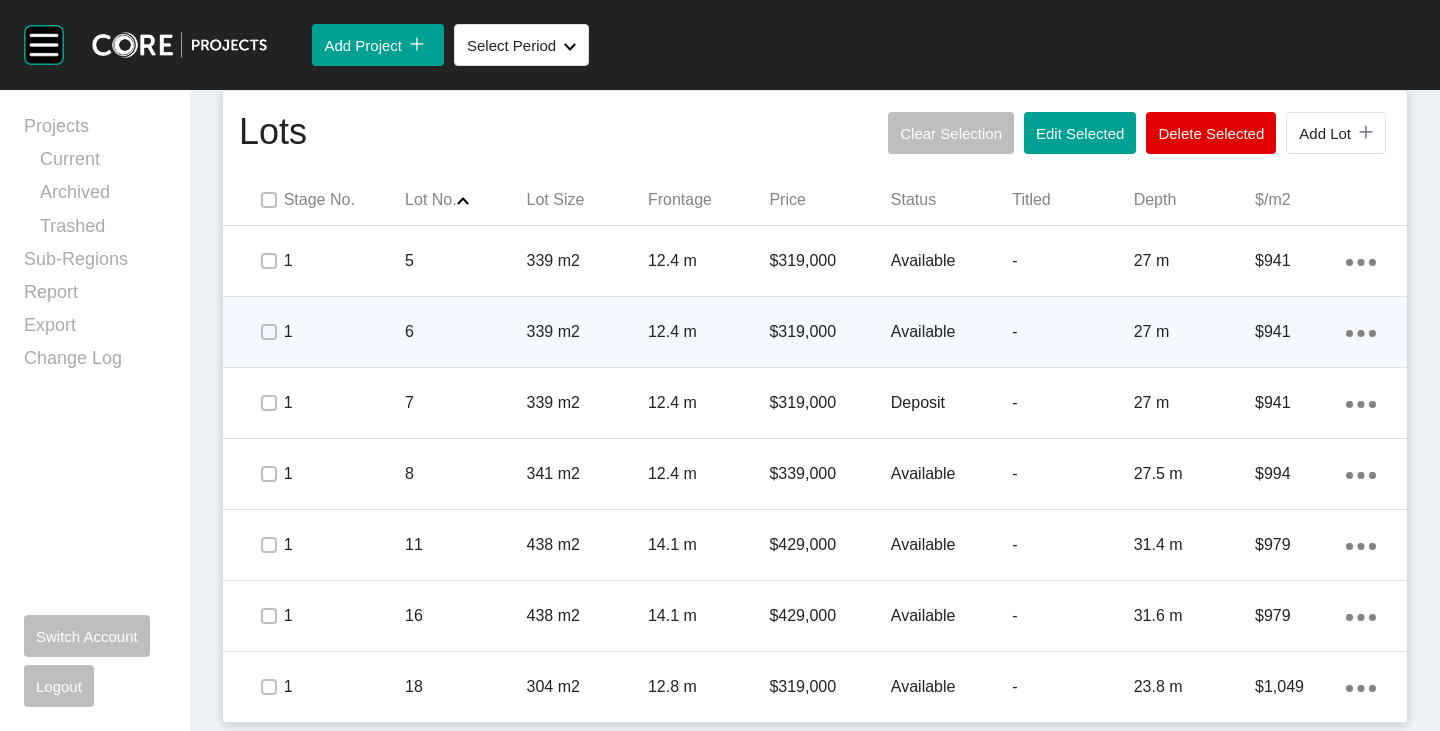 click on "Available" at bounding box center [951, 332] 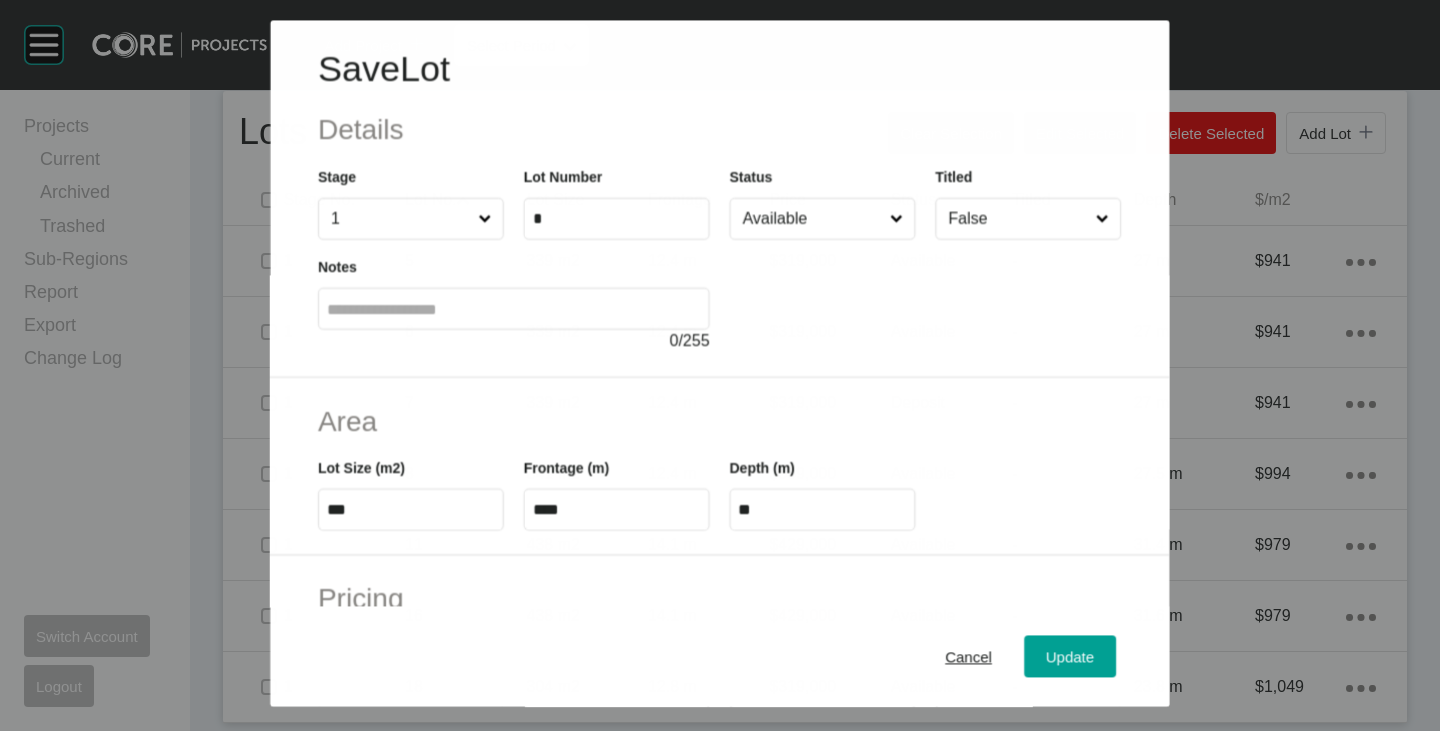 click on "Available" at bounding box center [812, 219] 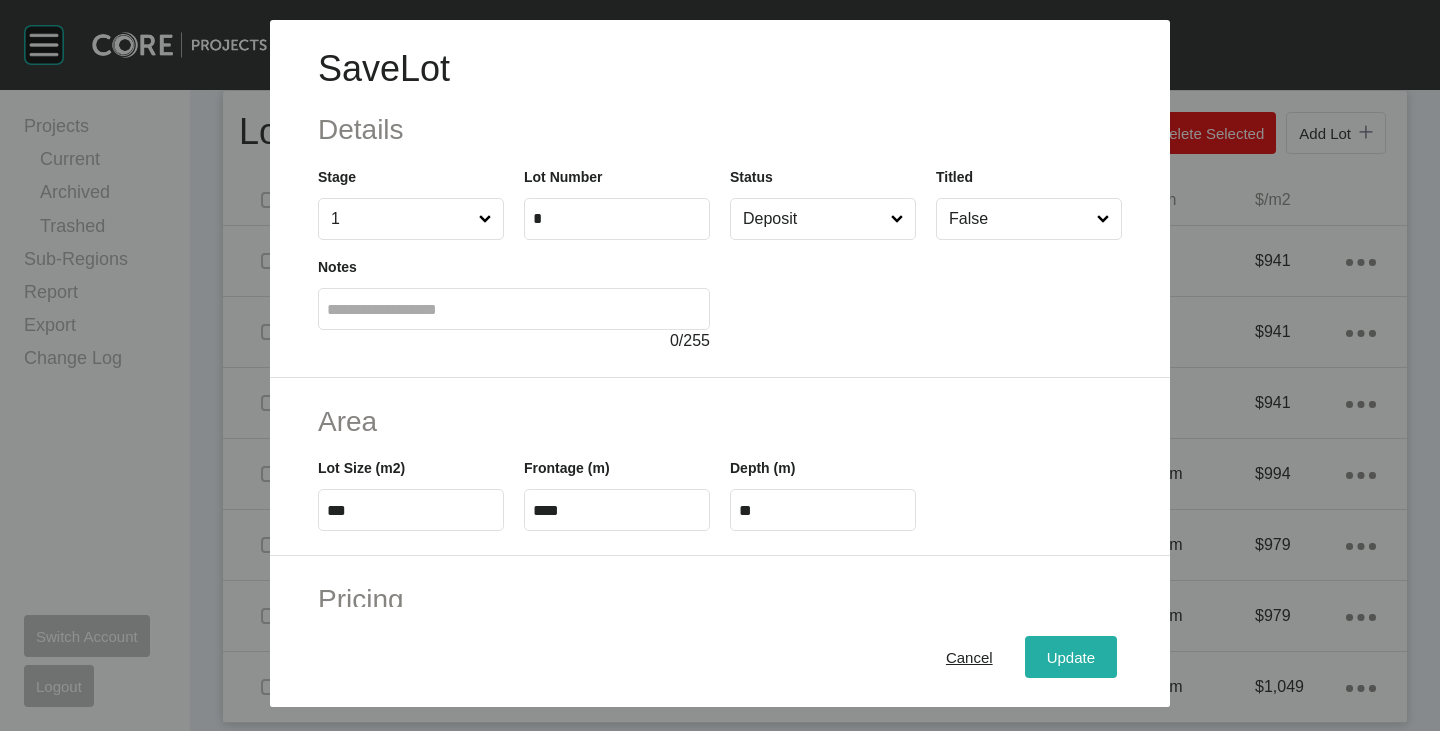 click on "Update" at bounding box center (1071, 657) 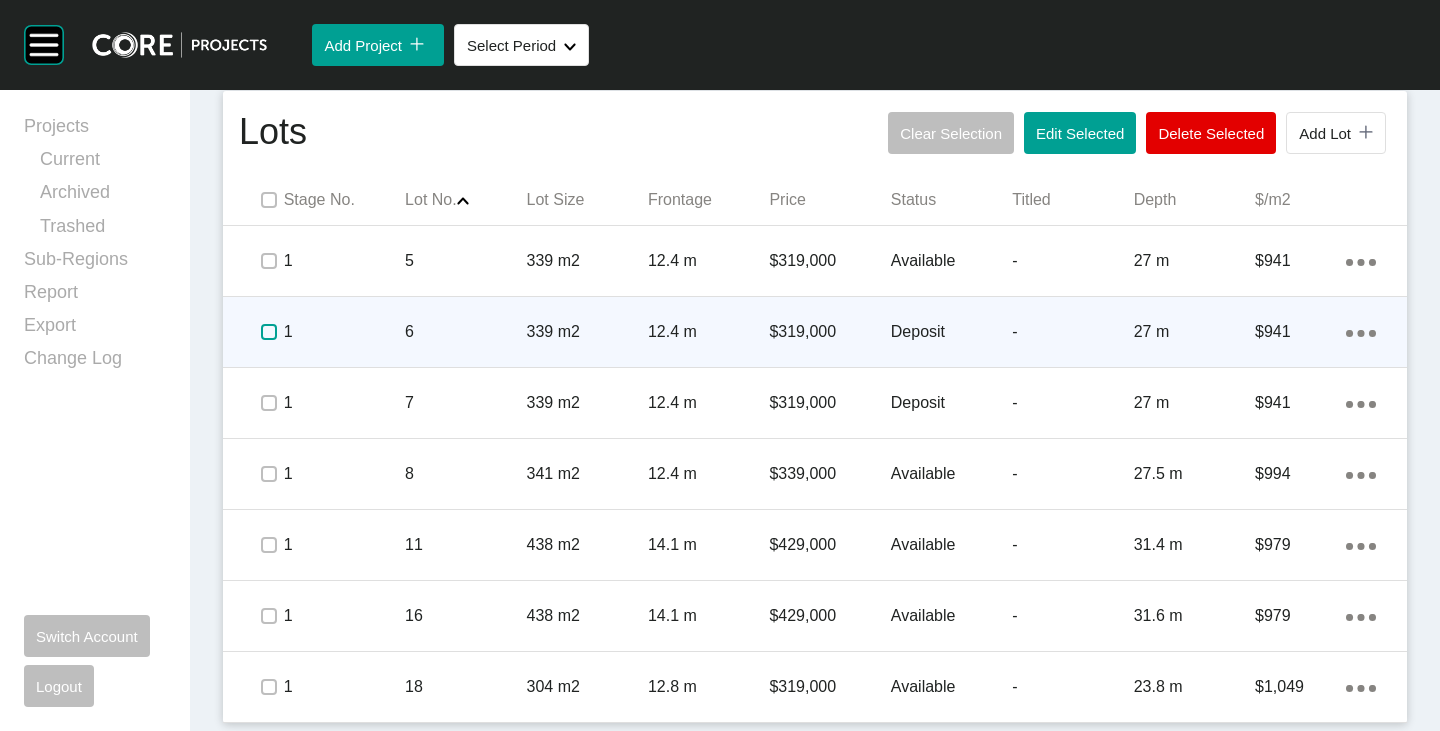 click at bounding box center (269, 332) 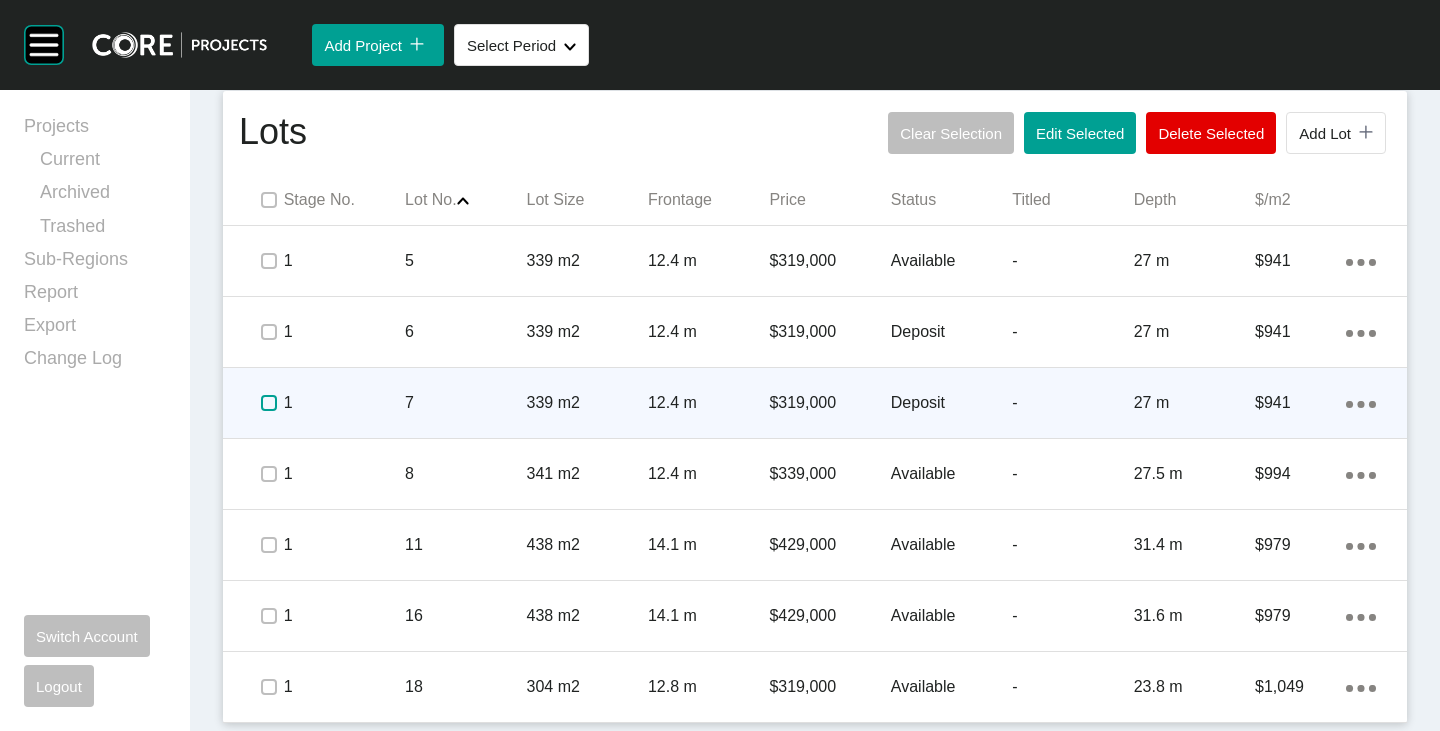click at bounding box center [269, 403] 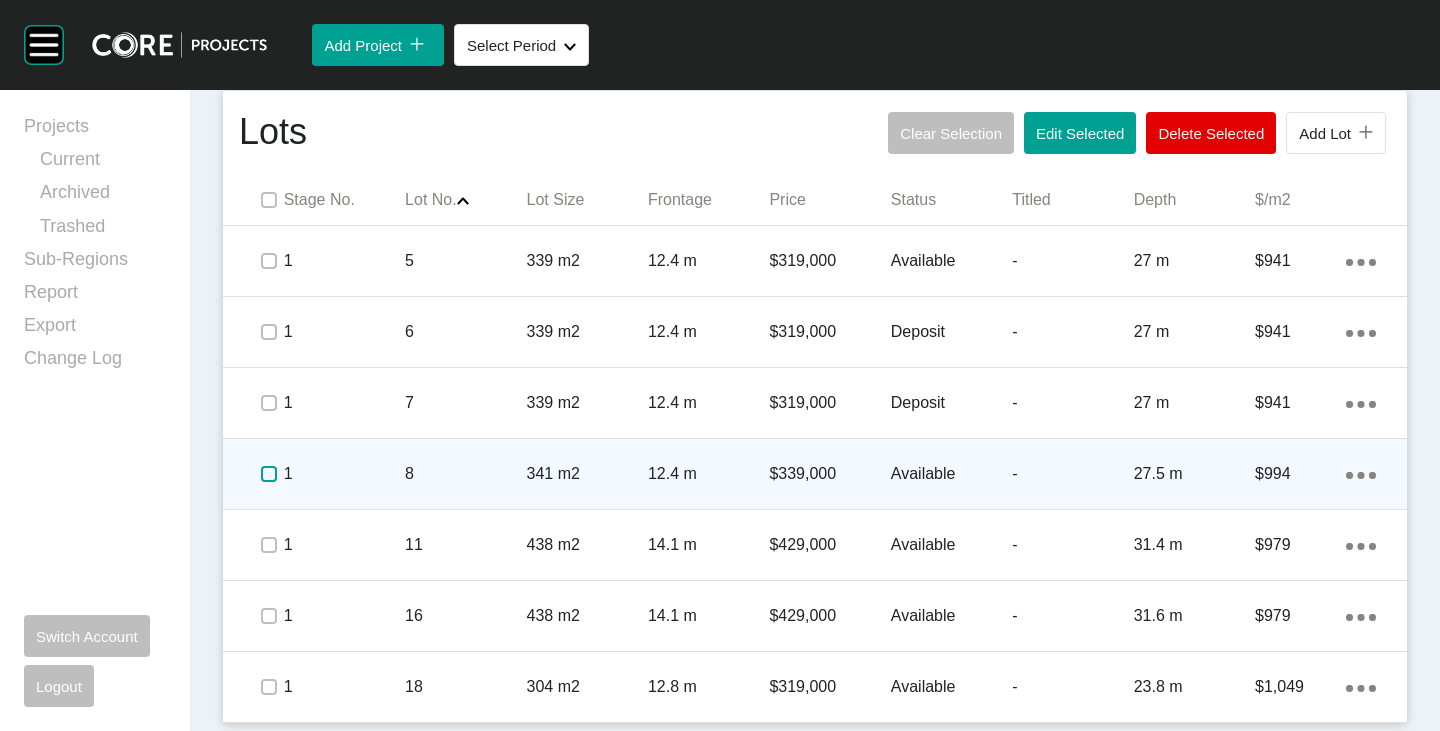 click at bounding box center (269, 474) 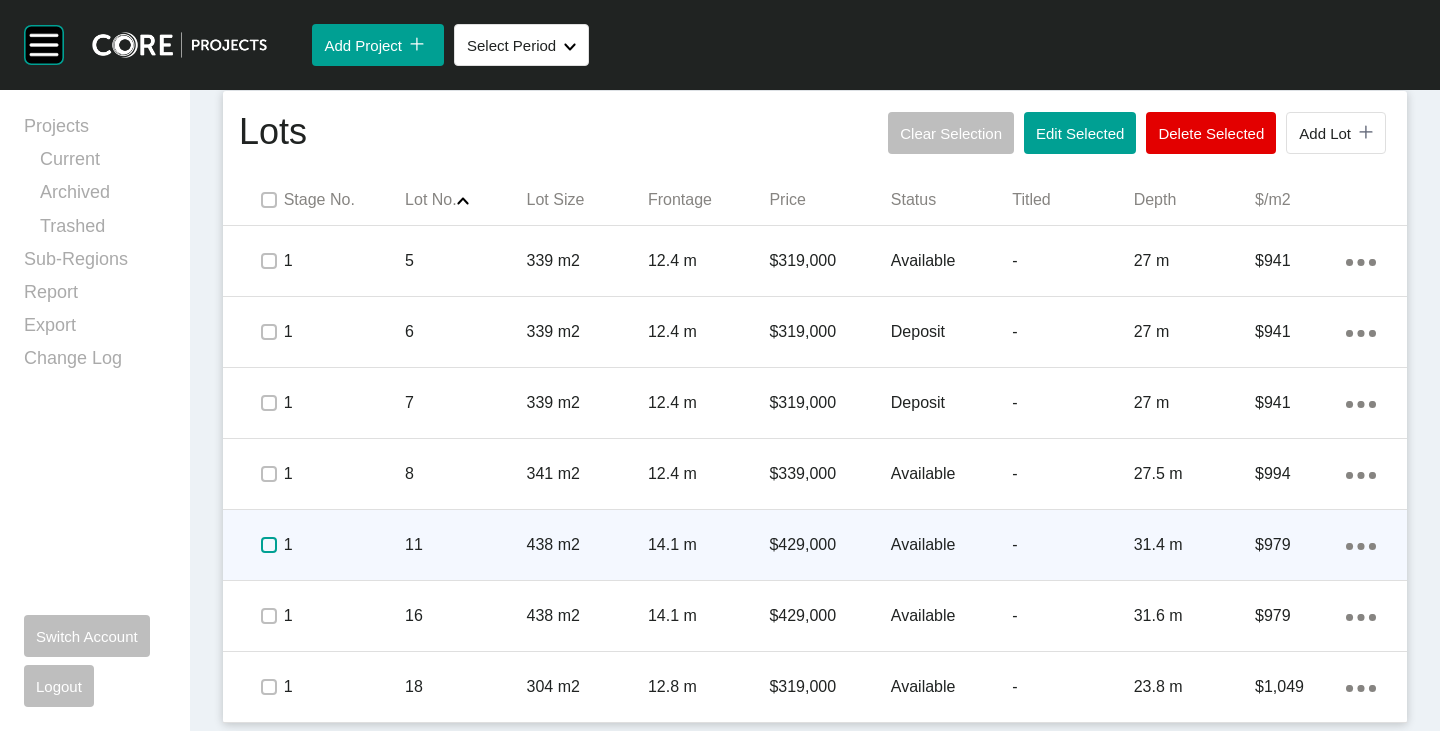 click at bounding box center (269, 545) 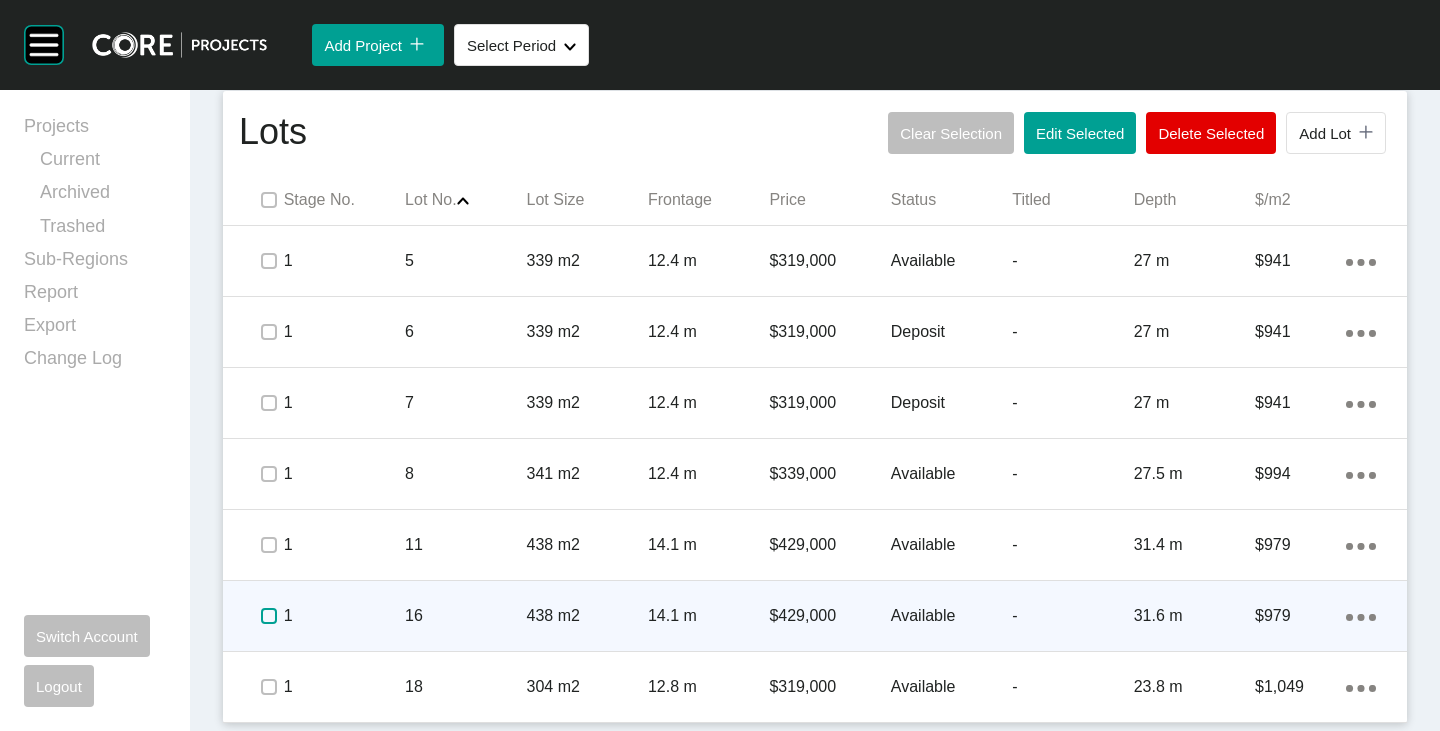 click at bounding box center [269, 616] 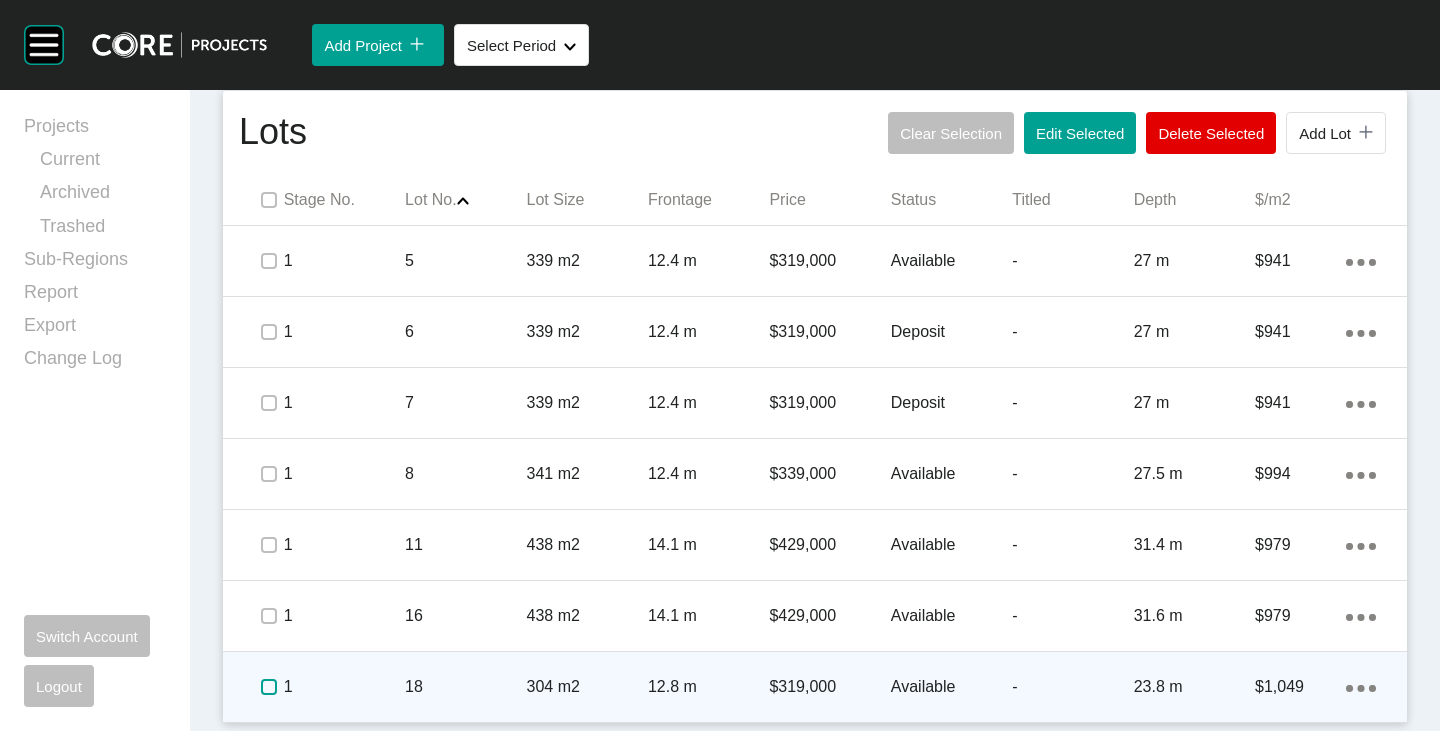 click at bounding box center (269, 687) 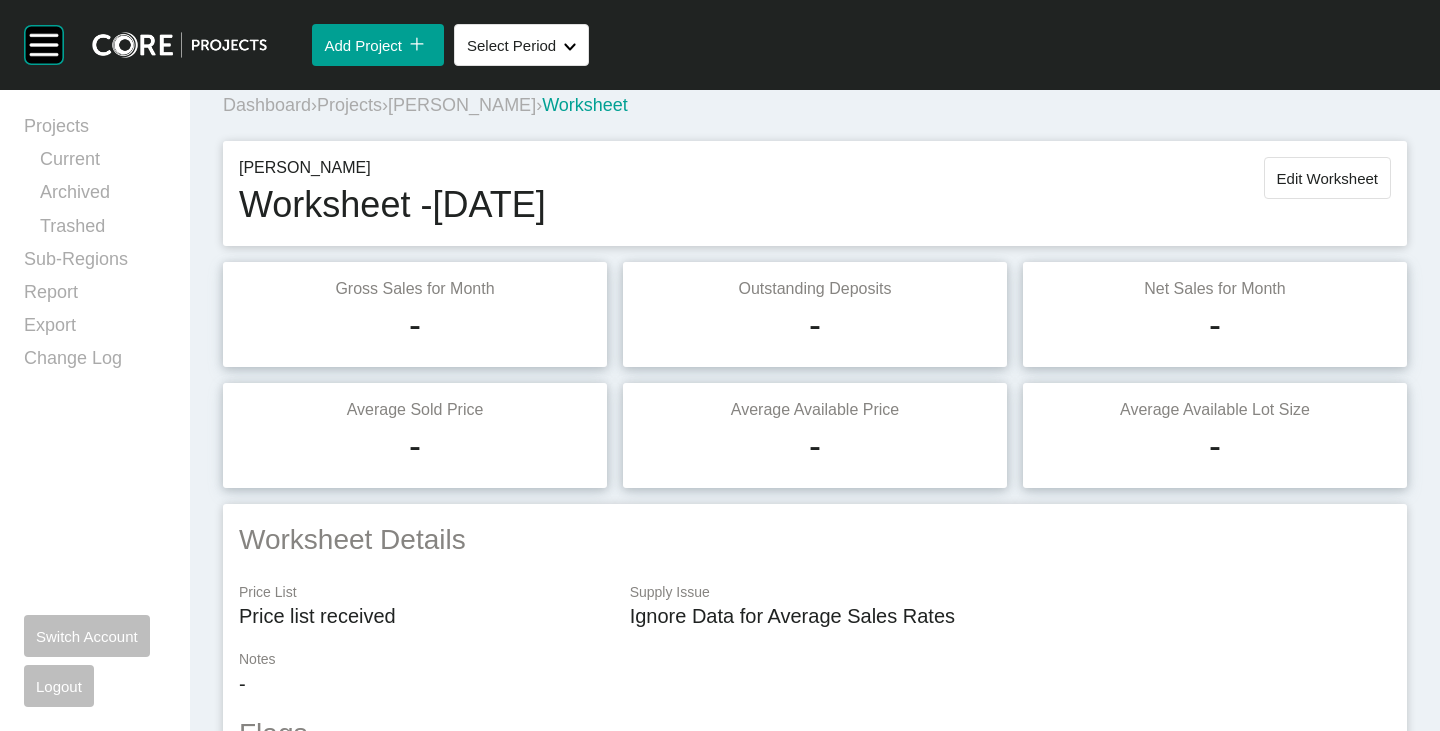 scroll, scrollTop: 0, scrollLeft: 0, axis: both 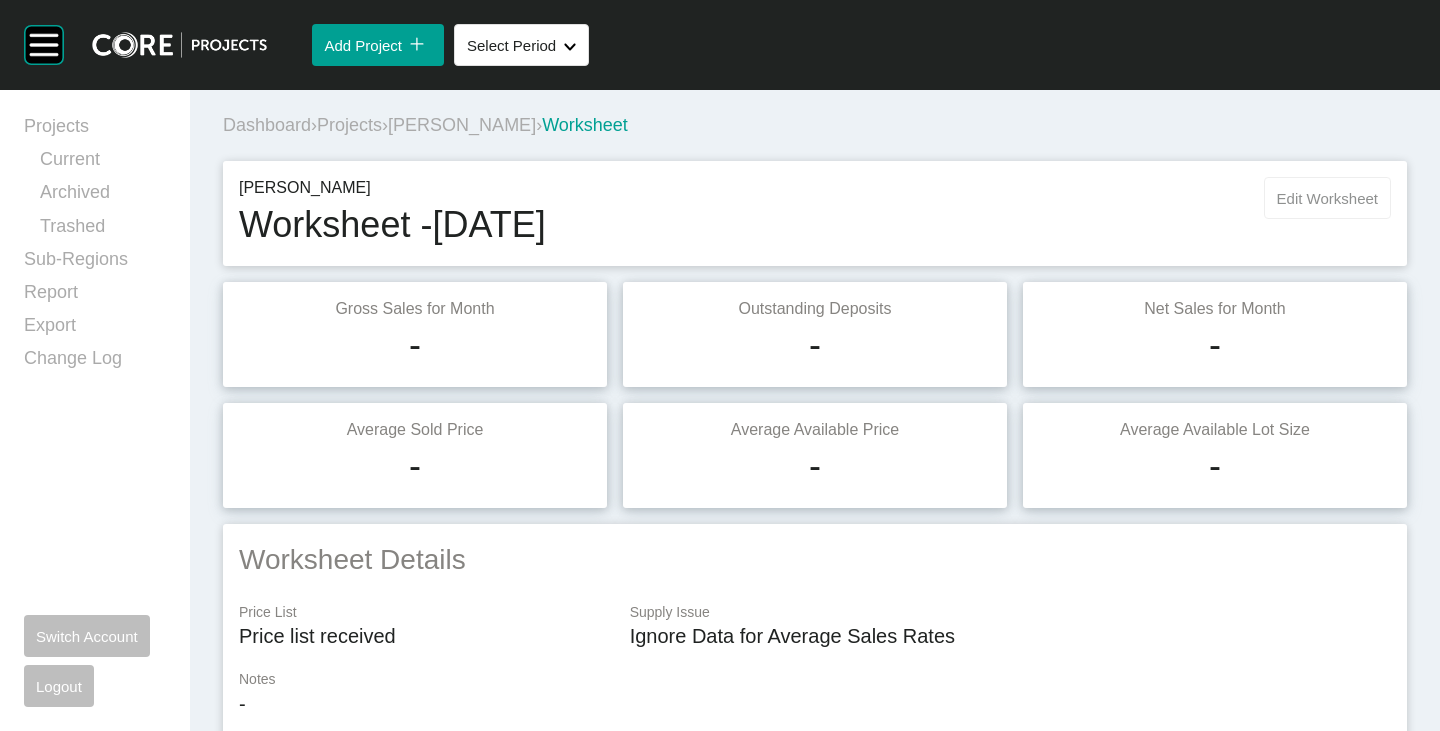 click on "Edit Worksheet" at bounding box center [1327, 198] 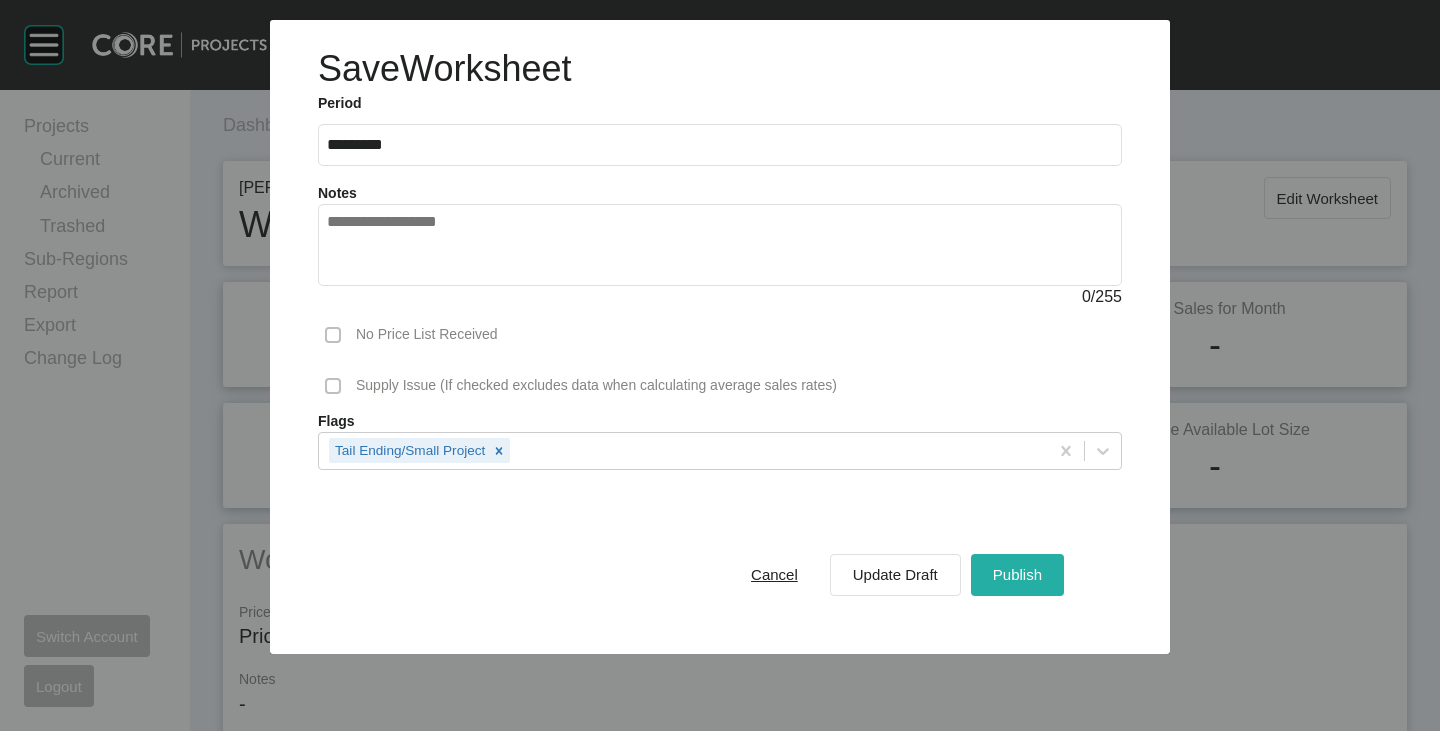 click on "Publish" at bounding box center [1017, 574] 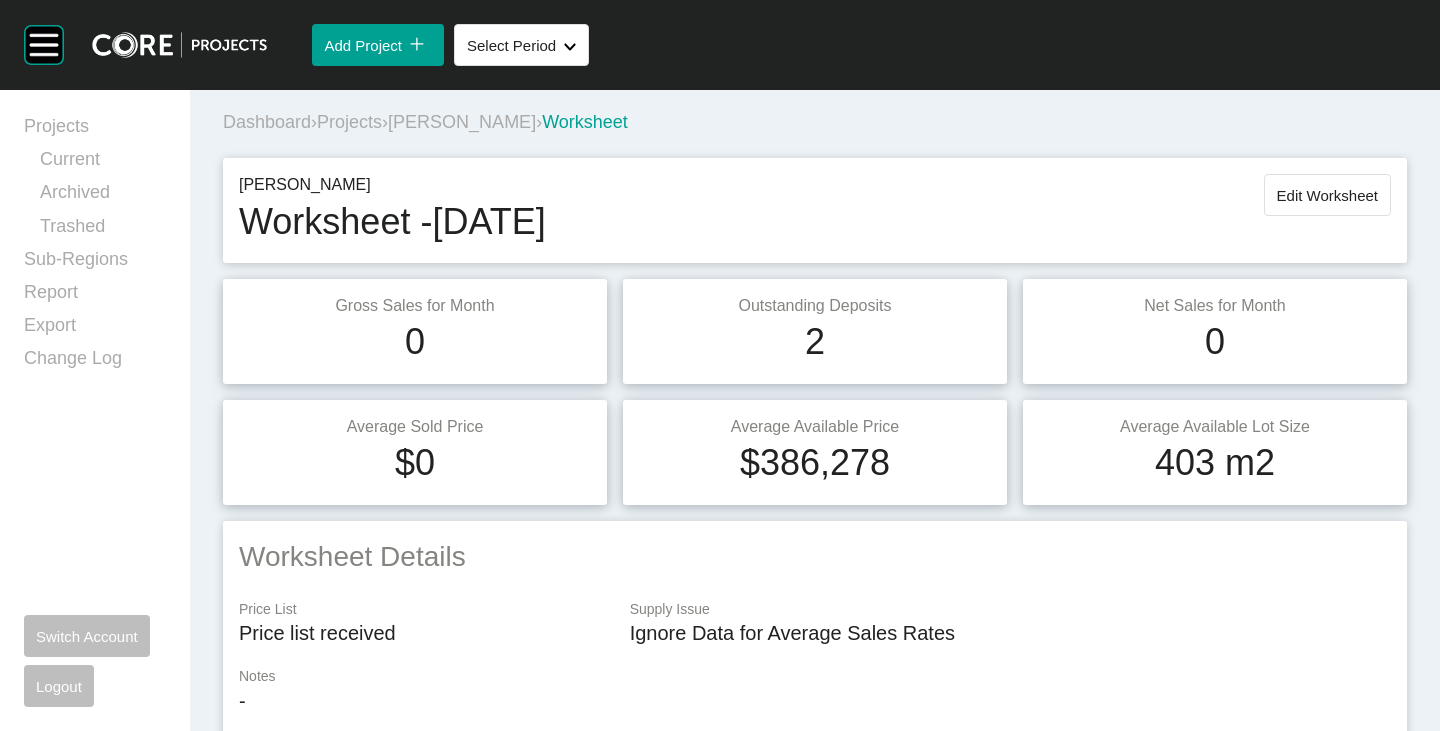 scroll, scrollTop: 0, scrollLeft: 0, axis: both 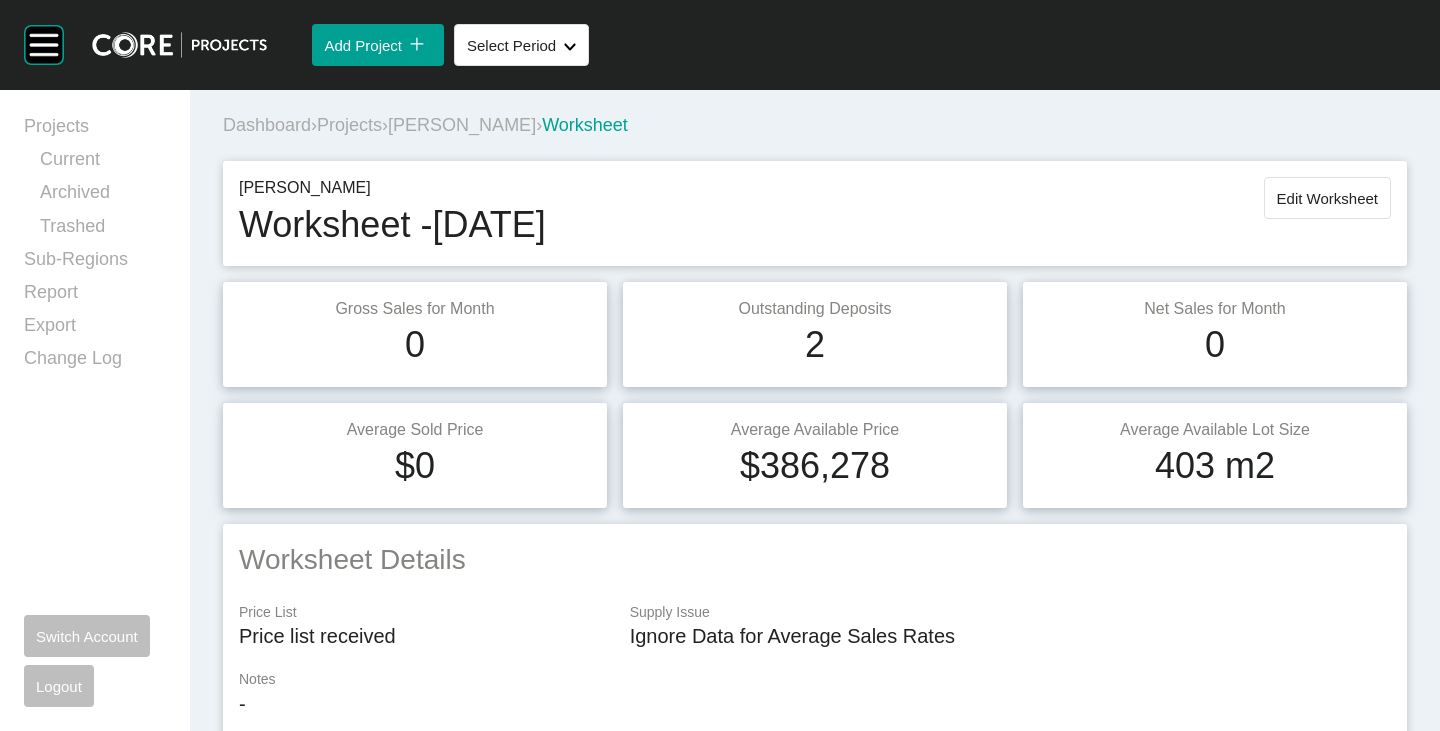 click on "Leopold Green" at bounding box center (462, 125) 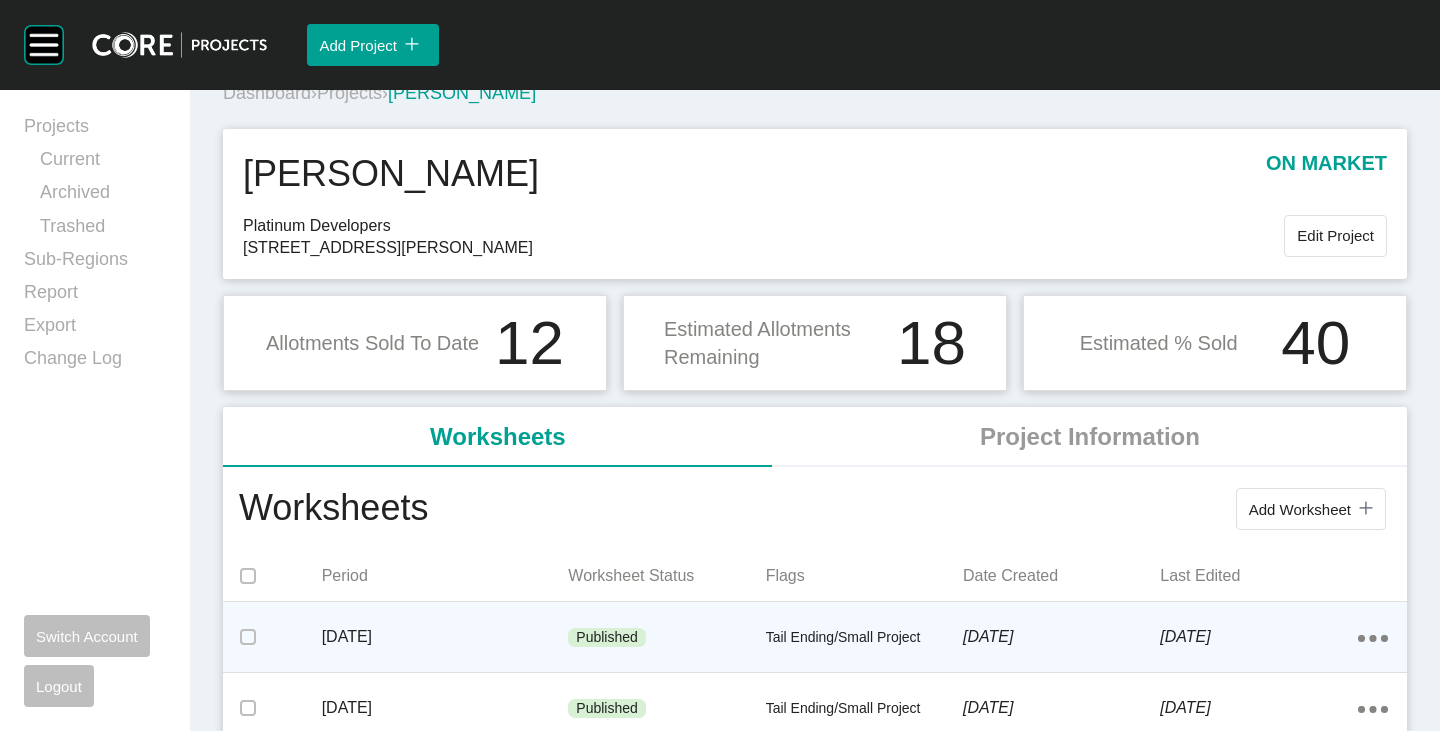 scroll, scrollTop: 0, scrollLeft: 0, axis: both 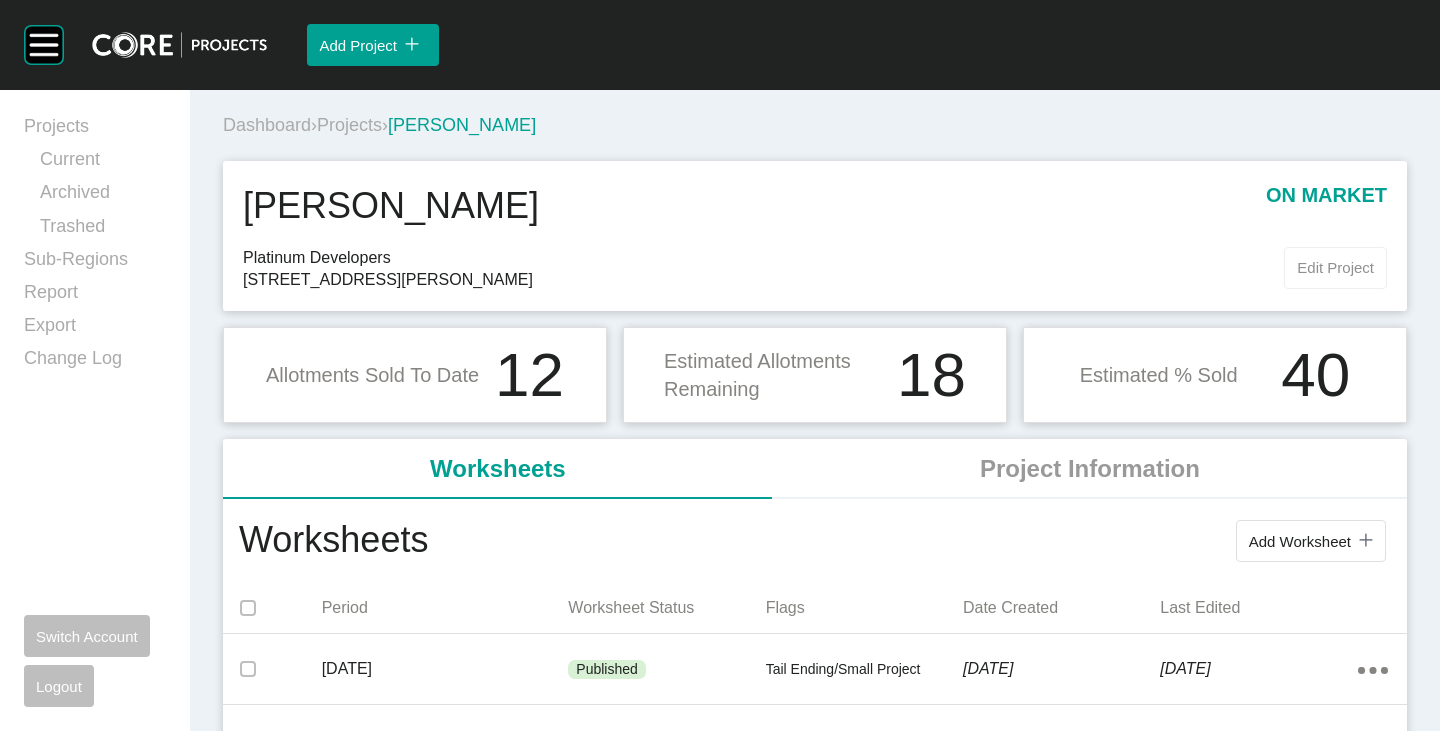 click on "Edit Project" at bounding box center [1335, 268] 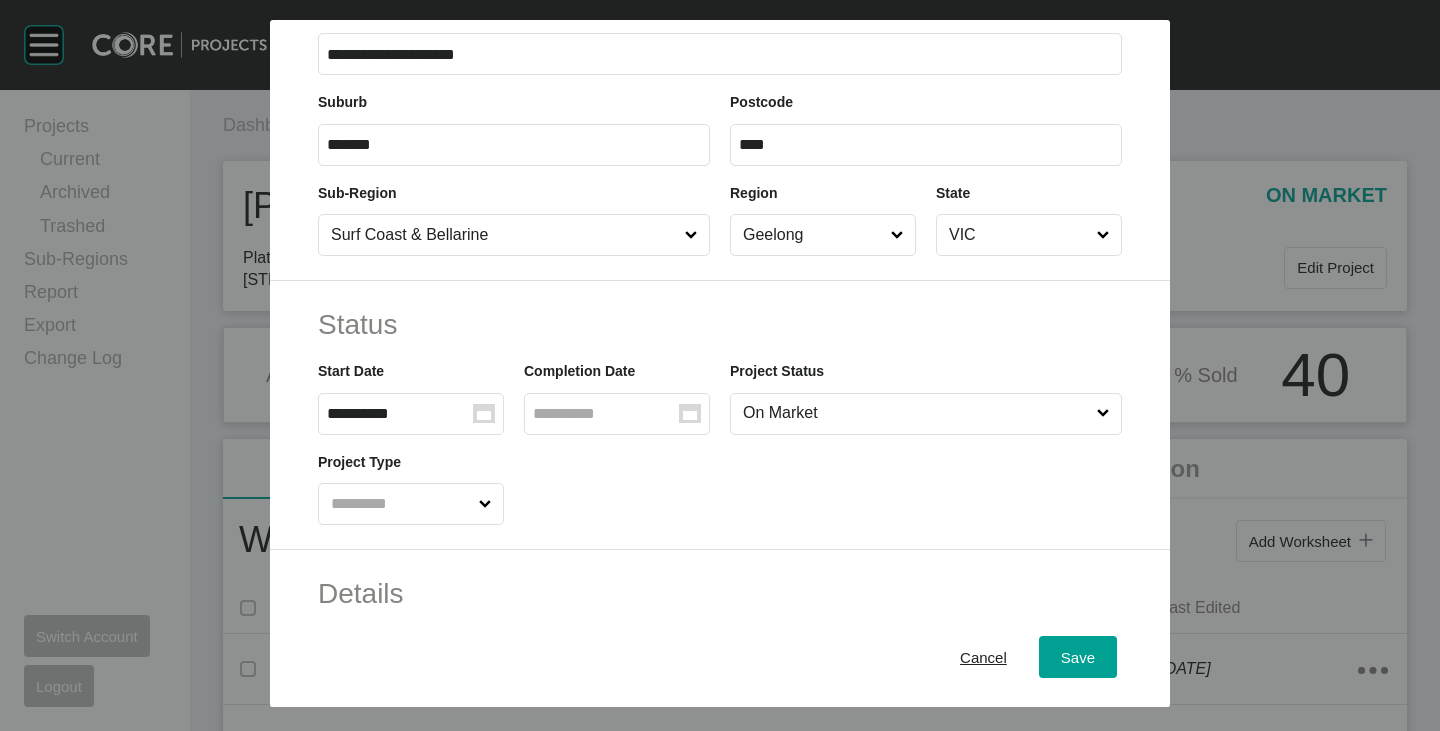 scroll, scrollTop: 600, scrollLeft: 0, axis: vertical 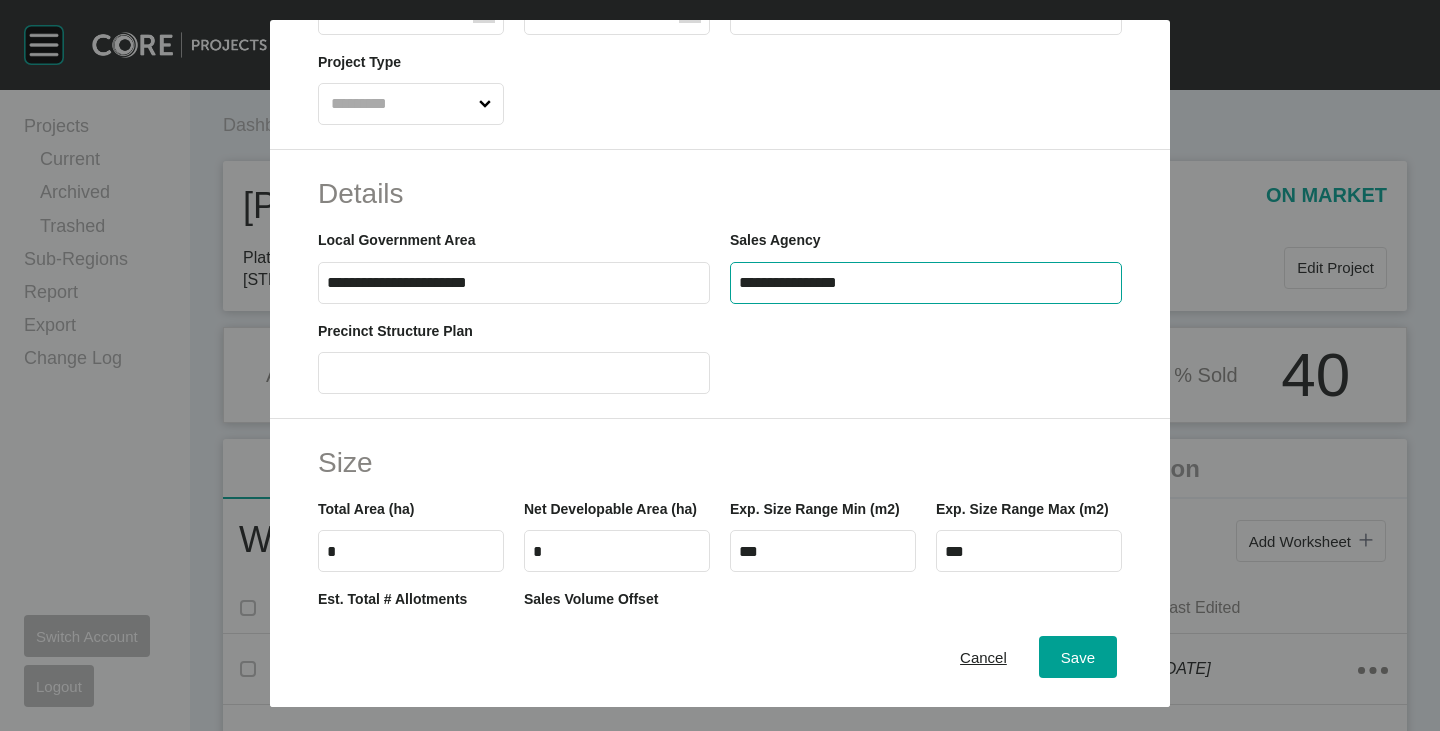 drag, startPoint x: 853, startPoint y: 282, endPoint x: 664, endPoint y: 278, distance: 189.04233 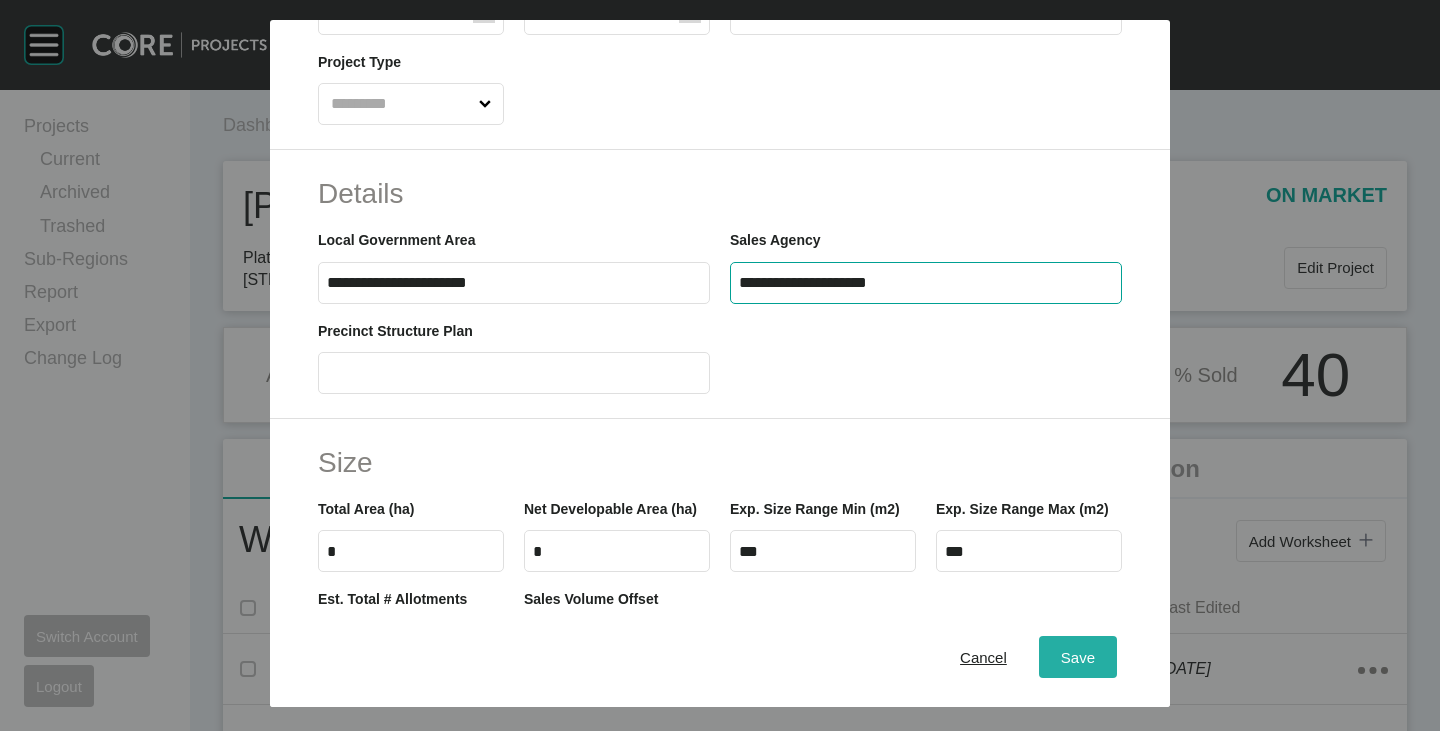 type on "**********" 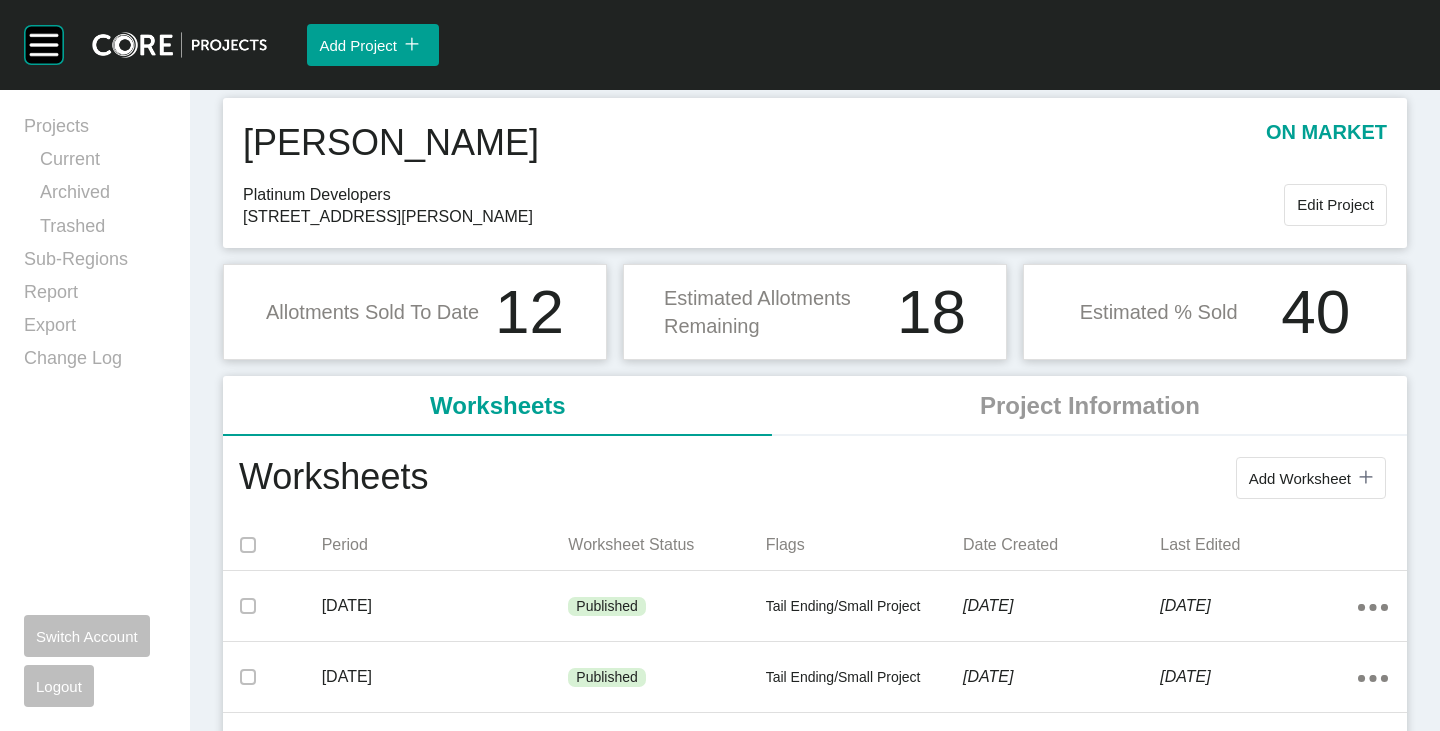 scroll, scrollTop: 0, scrollLeft: 0, axis: both 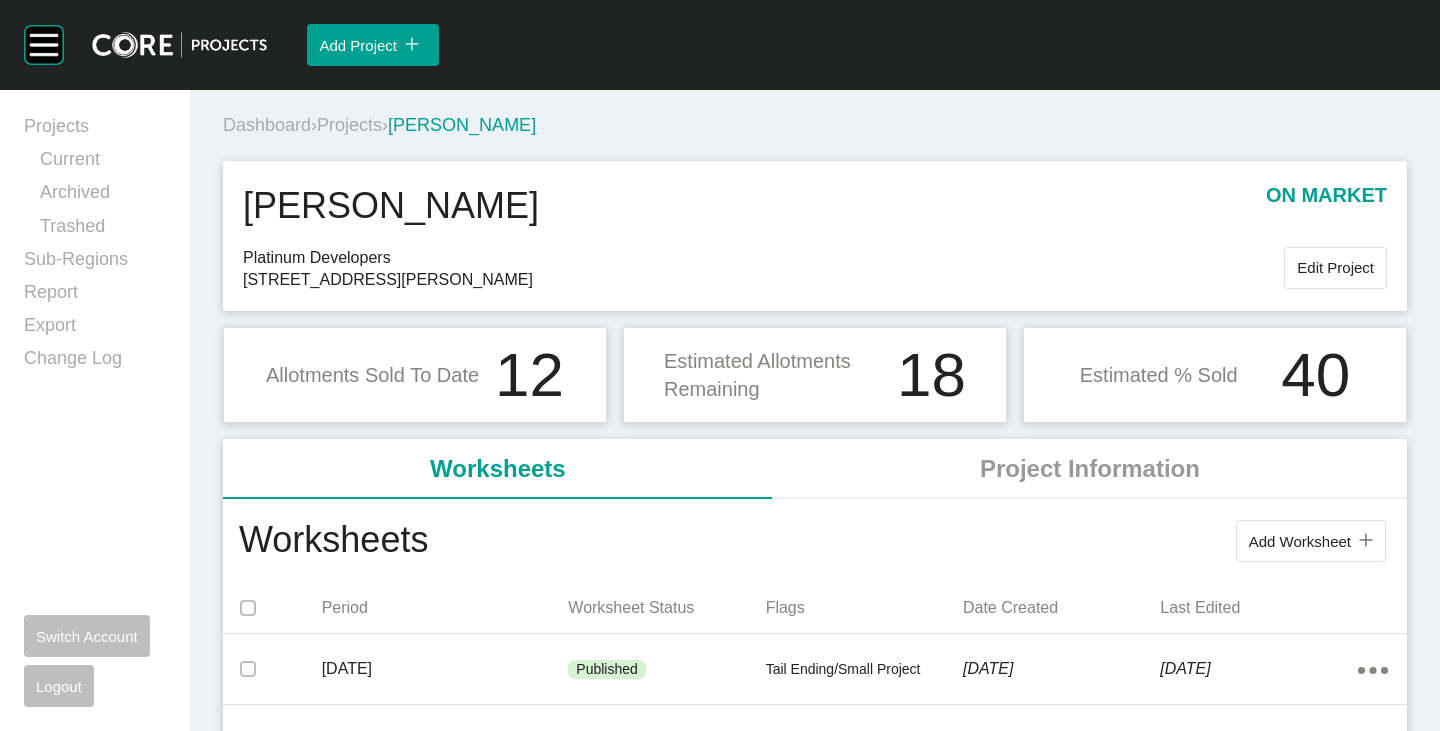 click on "Projects" at bounding box center [349, 125] 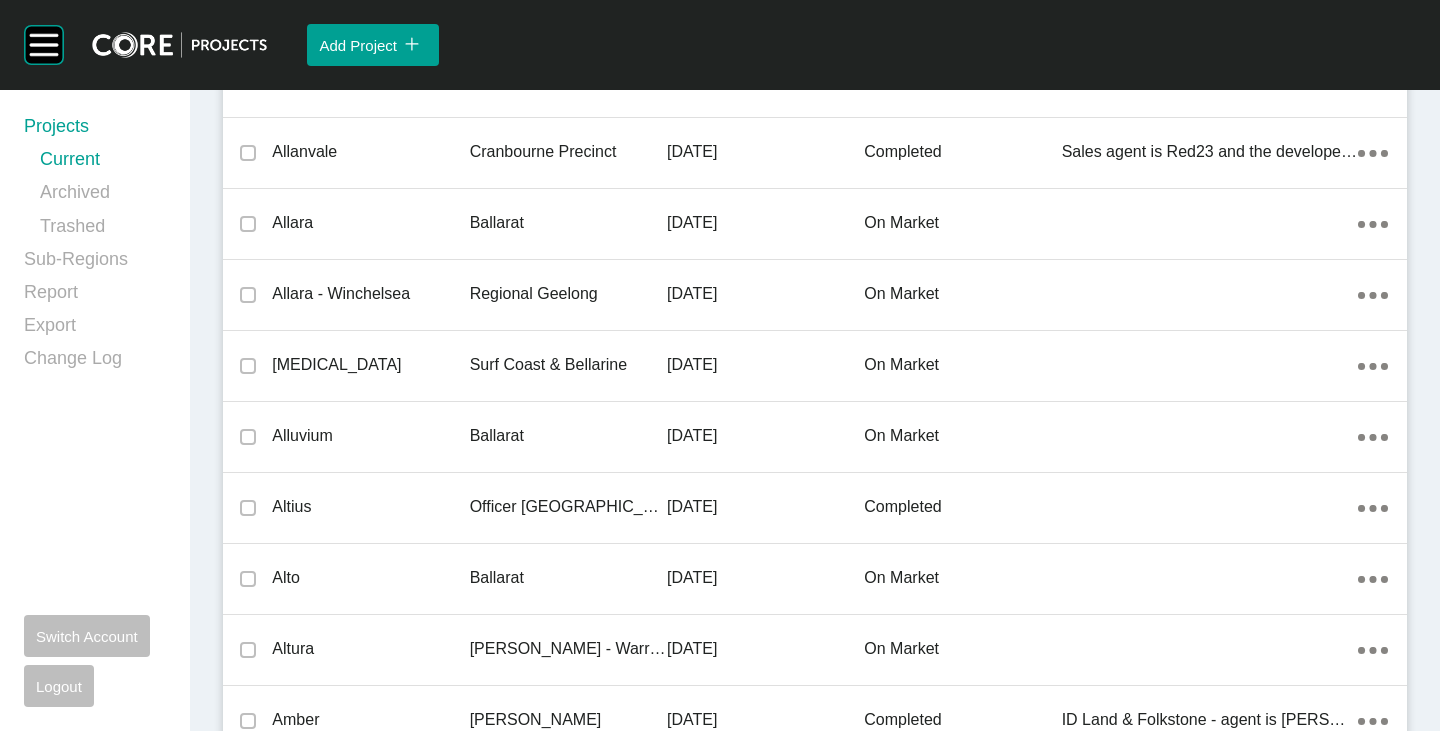scroll, scrollTop: 38738, scrollLeft: 0, axis: vertical 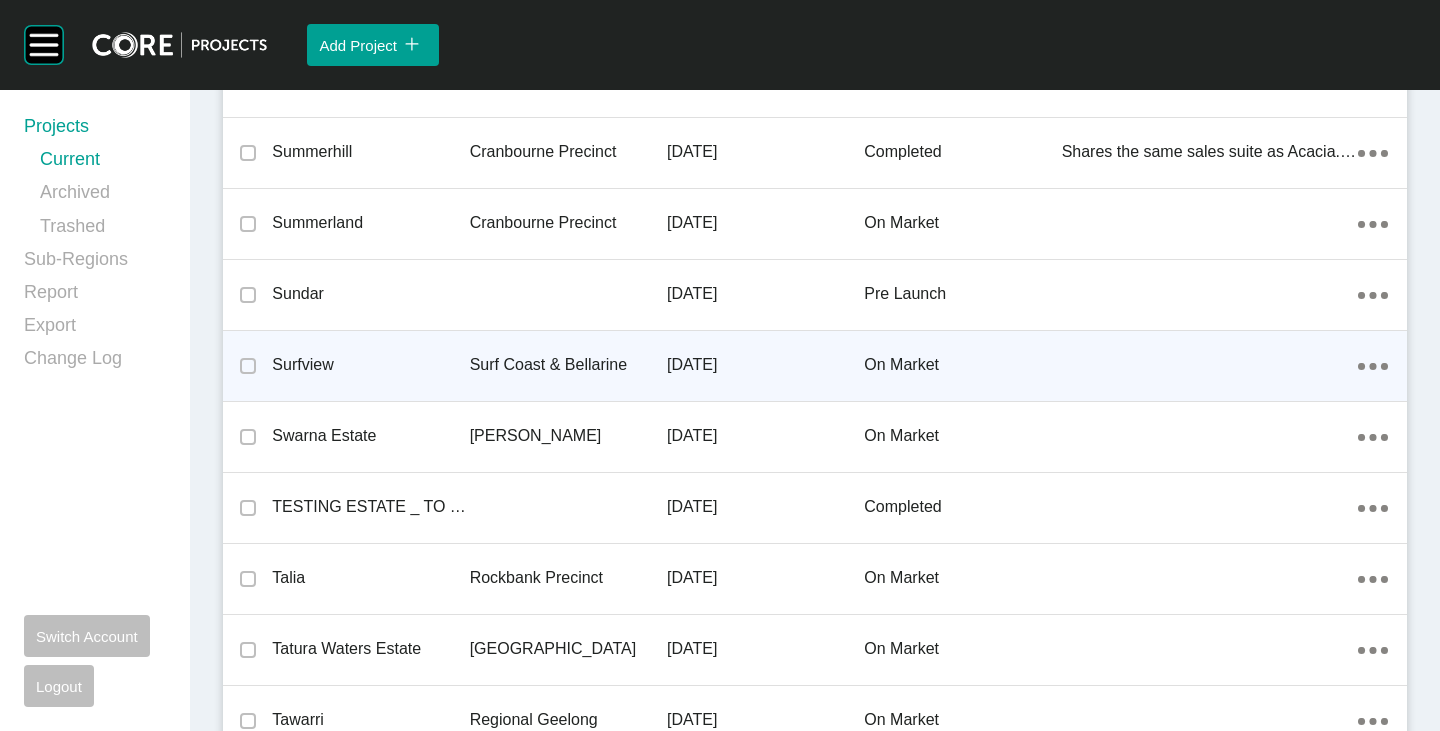 click on "Surfview" at bounding box center [370, 365] 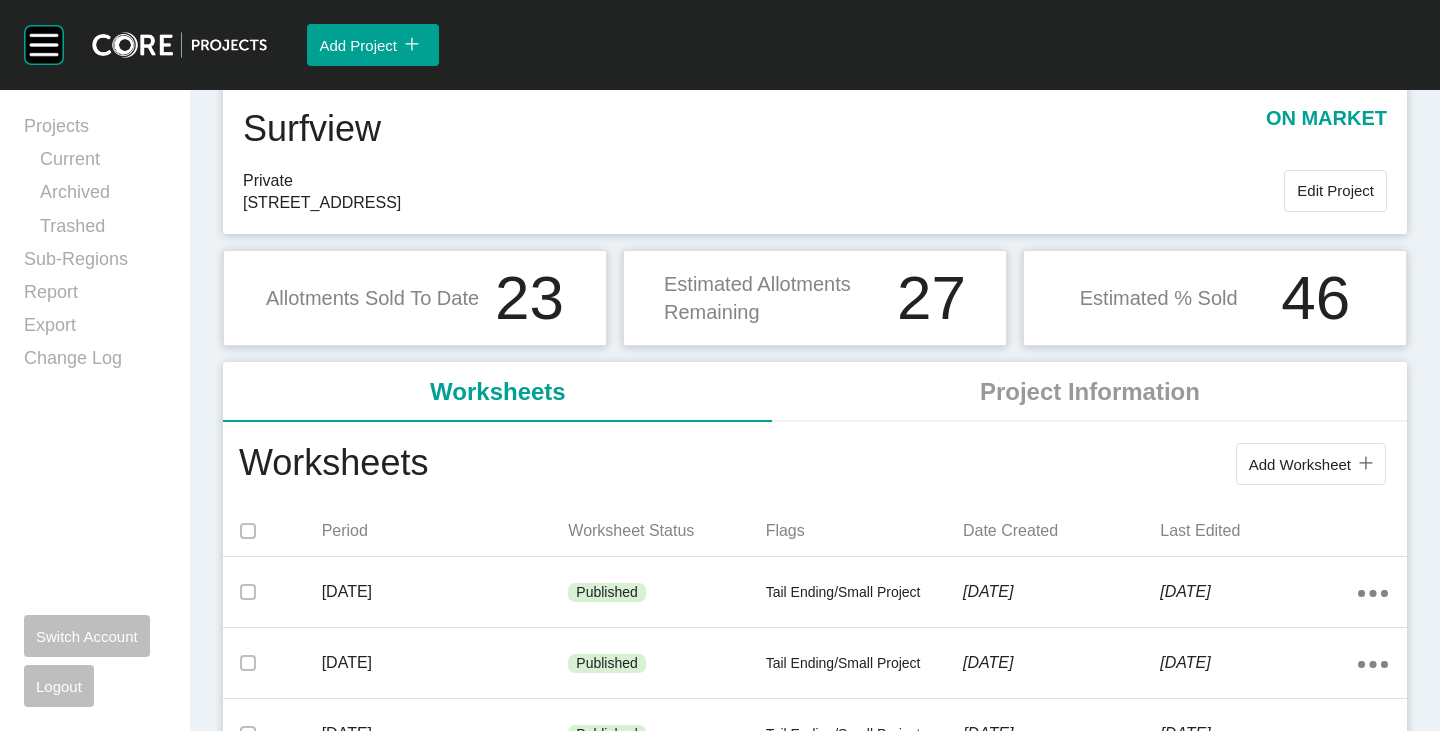 scroll, scrollTop: 100, scrollLeft: 0, axis: vertical 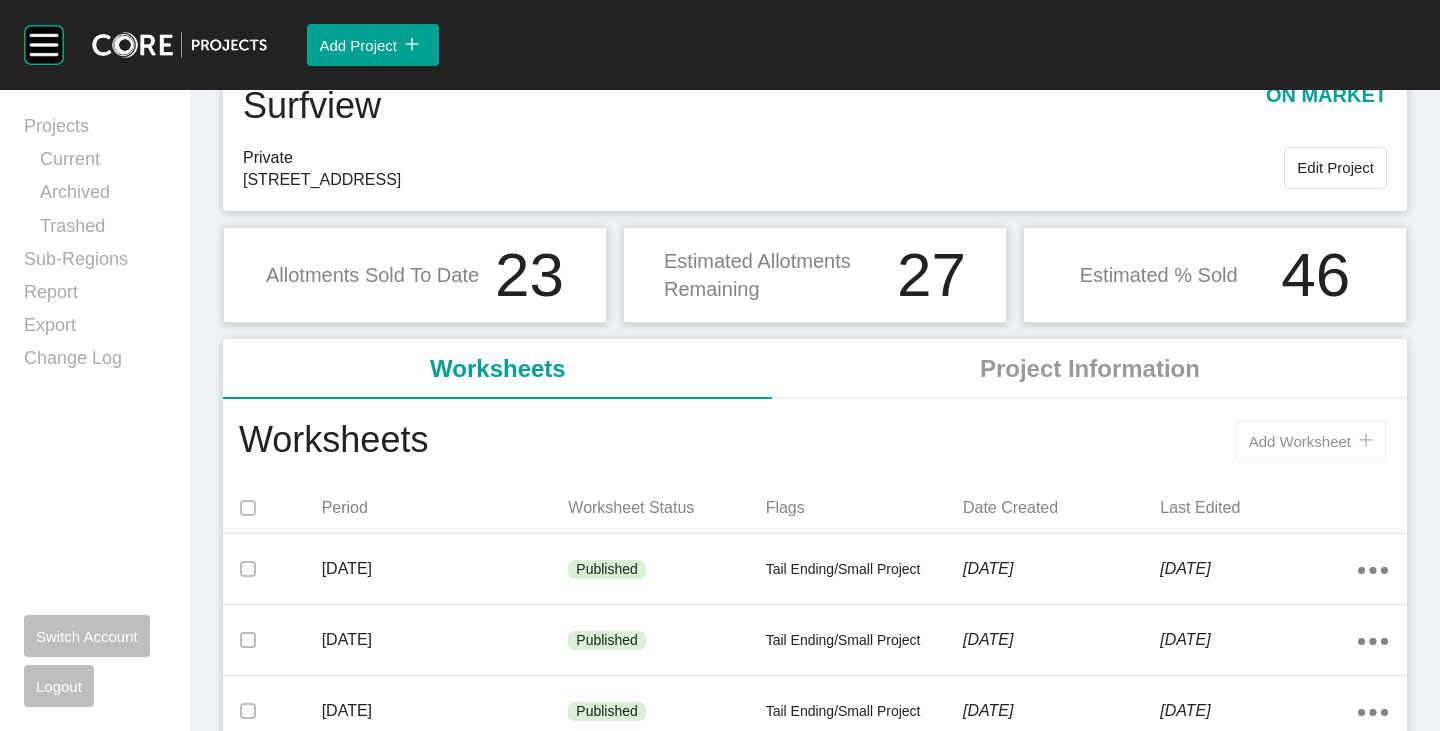 click on "Add Worksheet" at bounding box center [1300, 441] 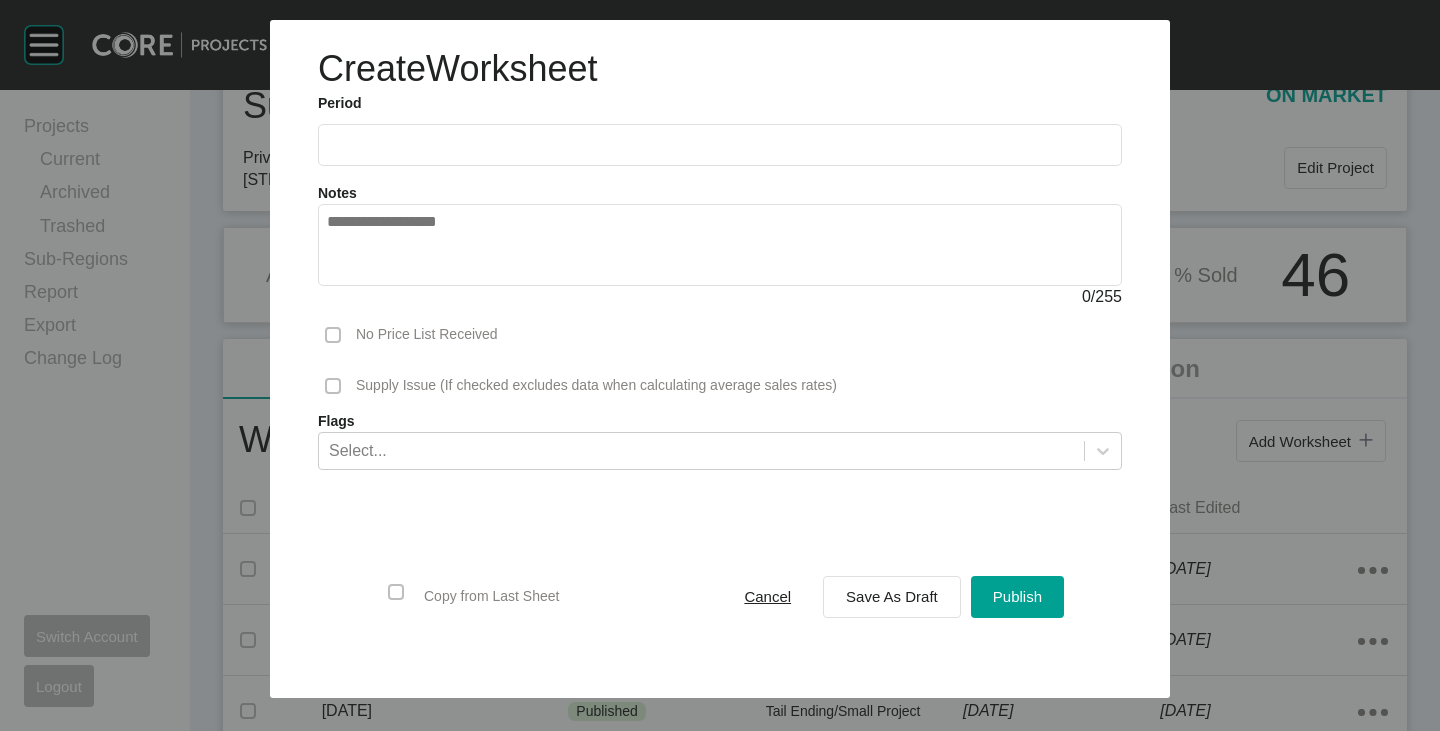 click at bounding box center (720, 144) 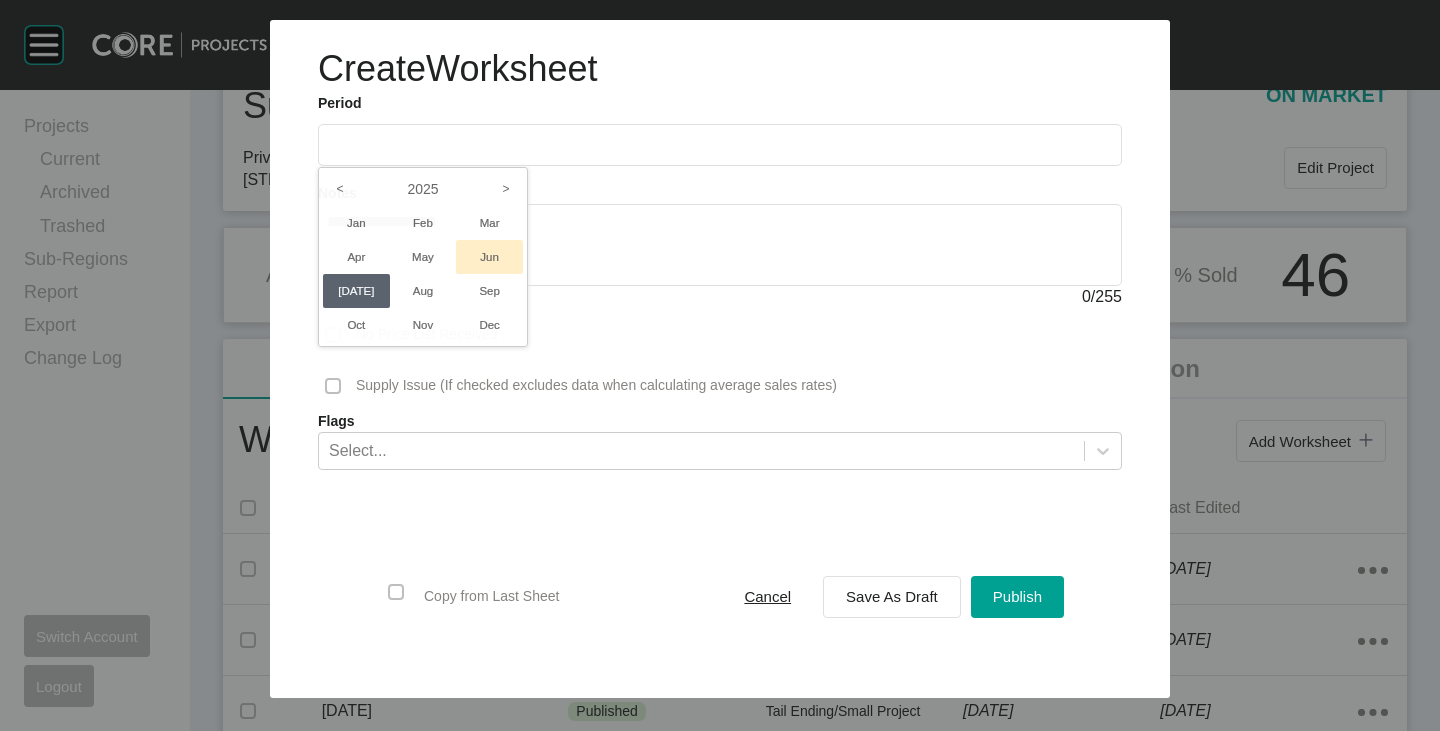 click on "Jun" at bounding box center (489, 257) 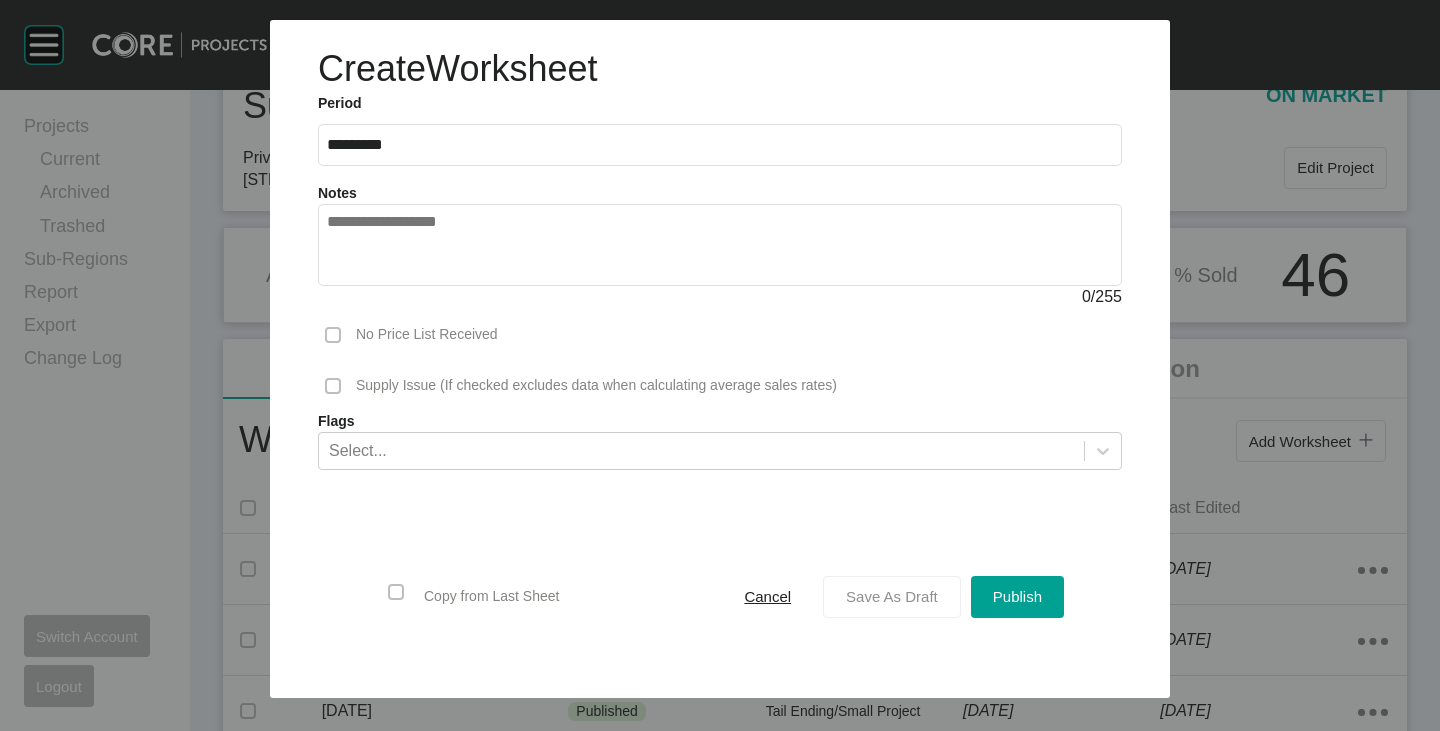 click on "Save As Draft" at bounding box center (892, 596) 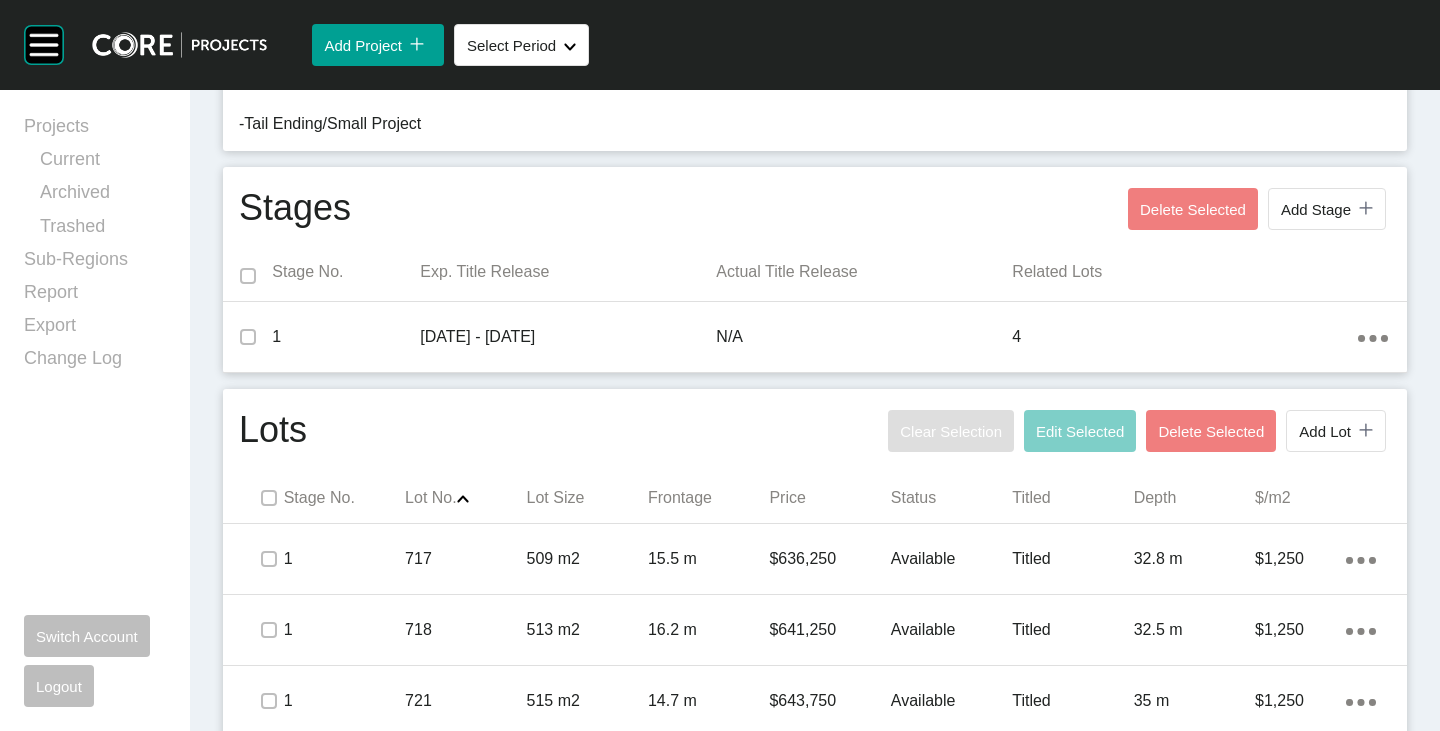 scroll, scrollTop: 769, scrollLeft: 0, axis: vertical 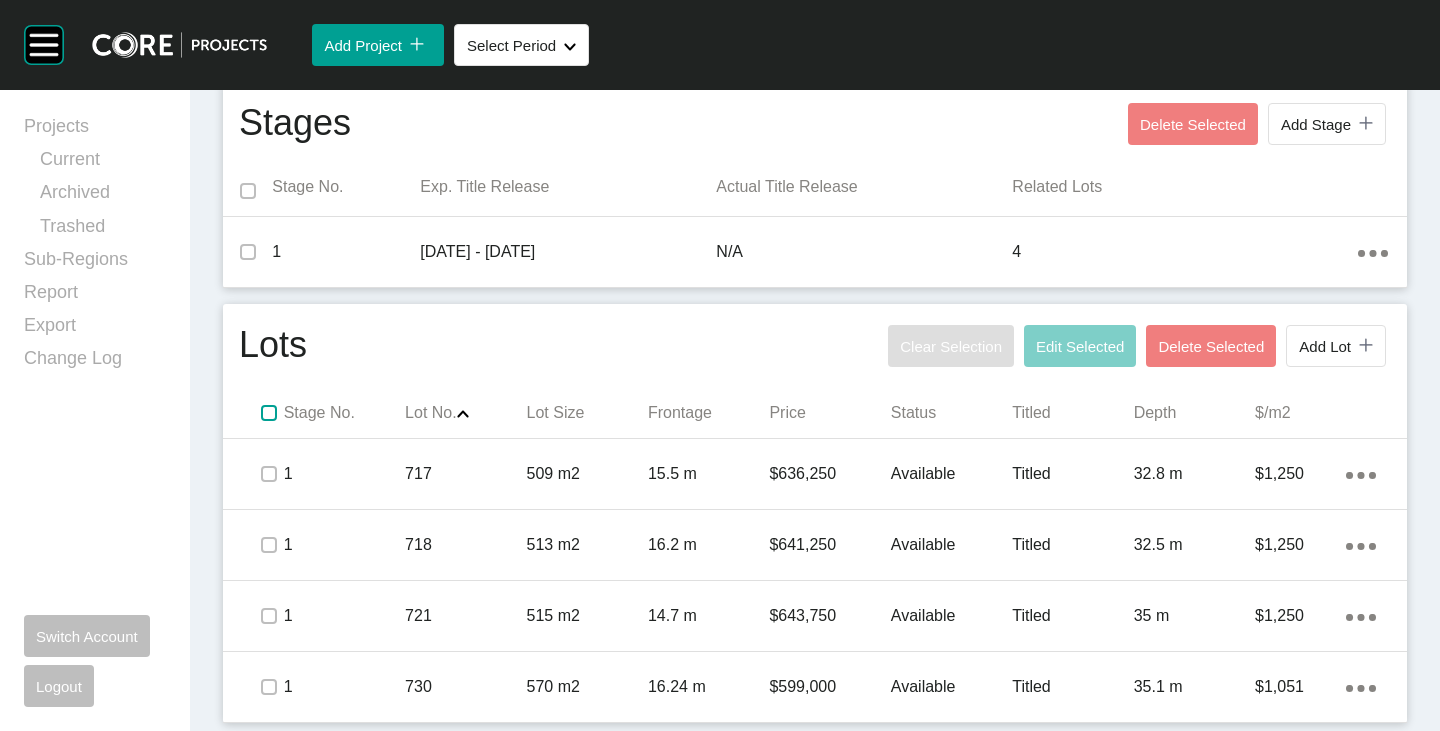 click at bounding box center [269, 413] 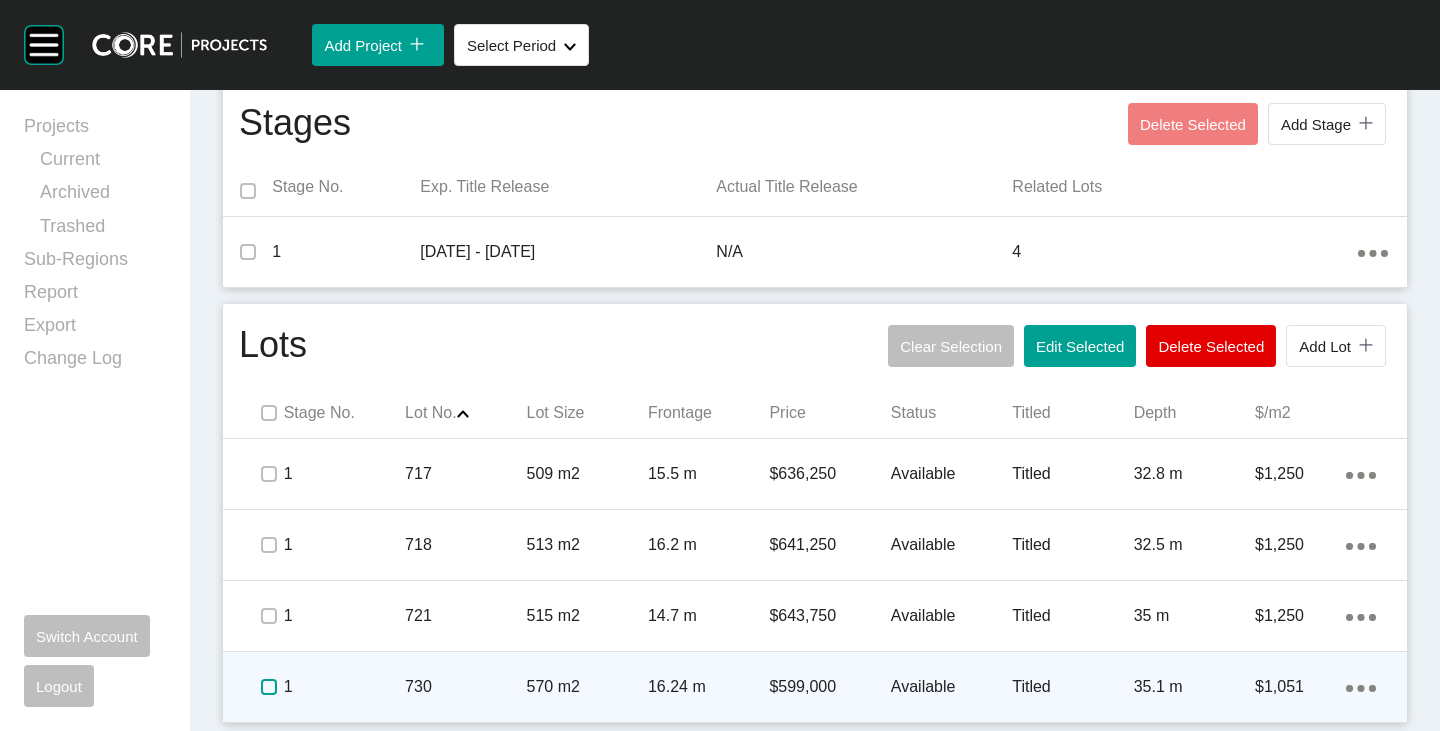 click at bounding box center (269, 687) 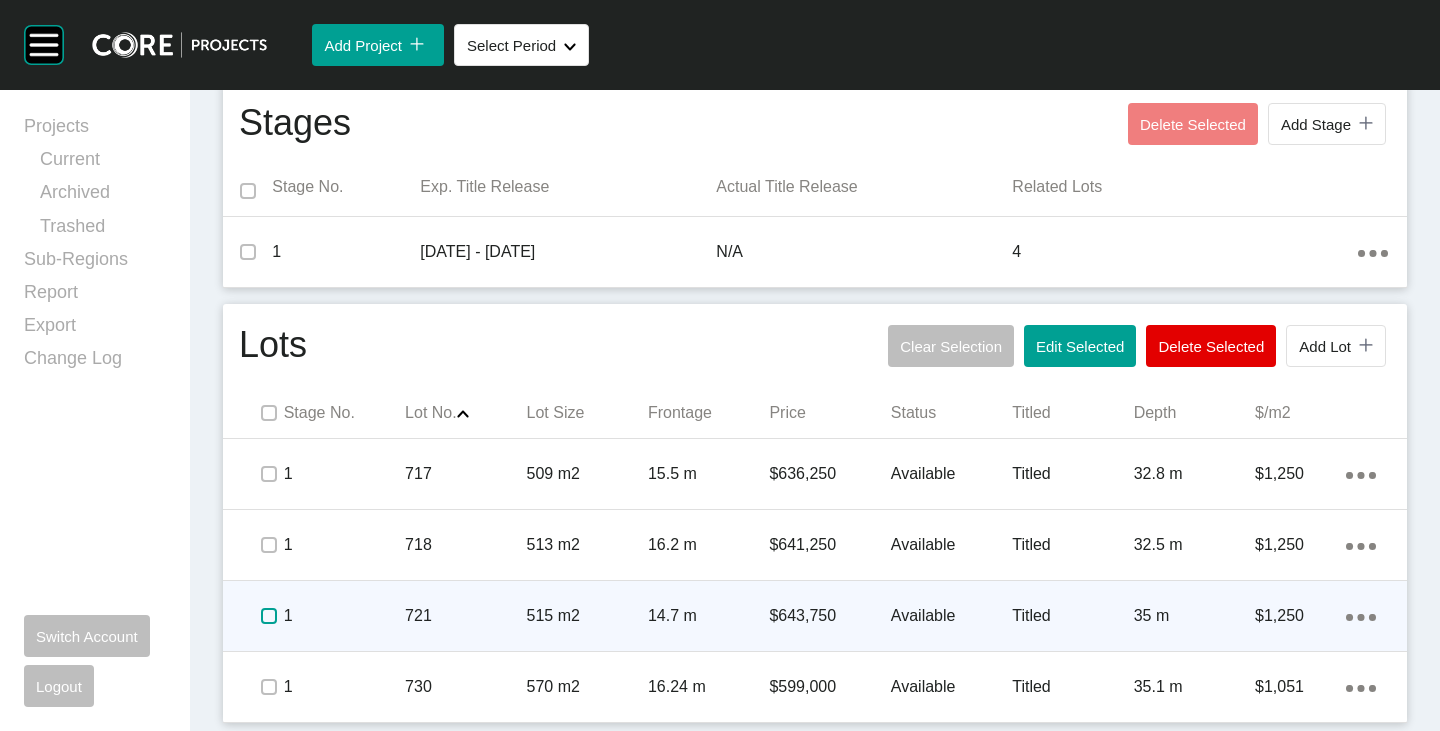 click at bounding box center (269, 616) 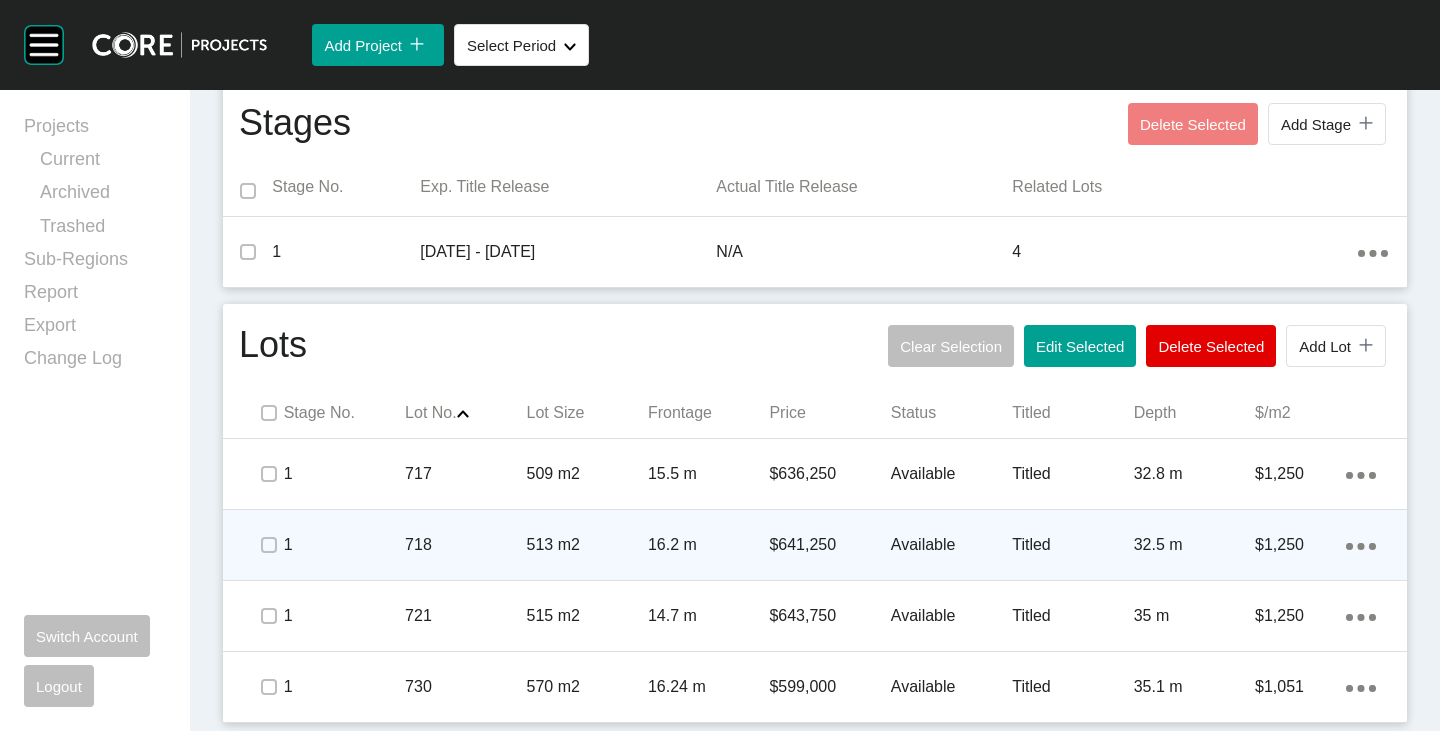 click at bounding box center [238, 545] 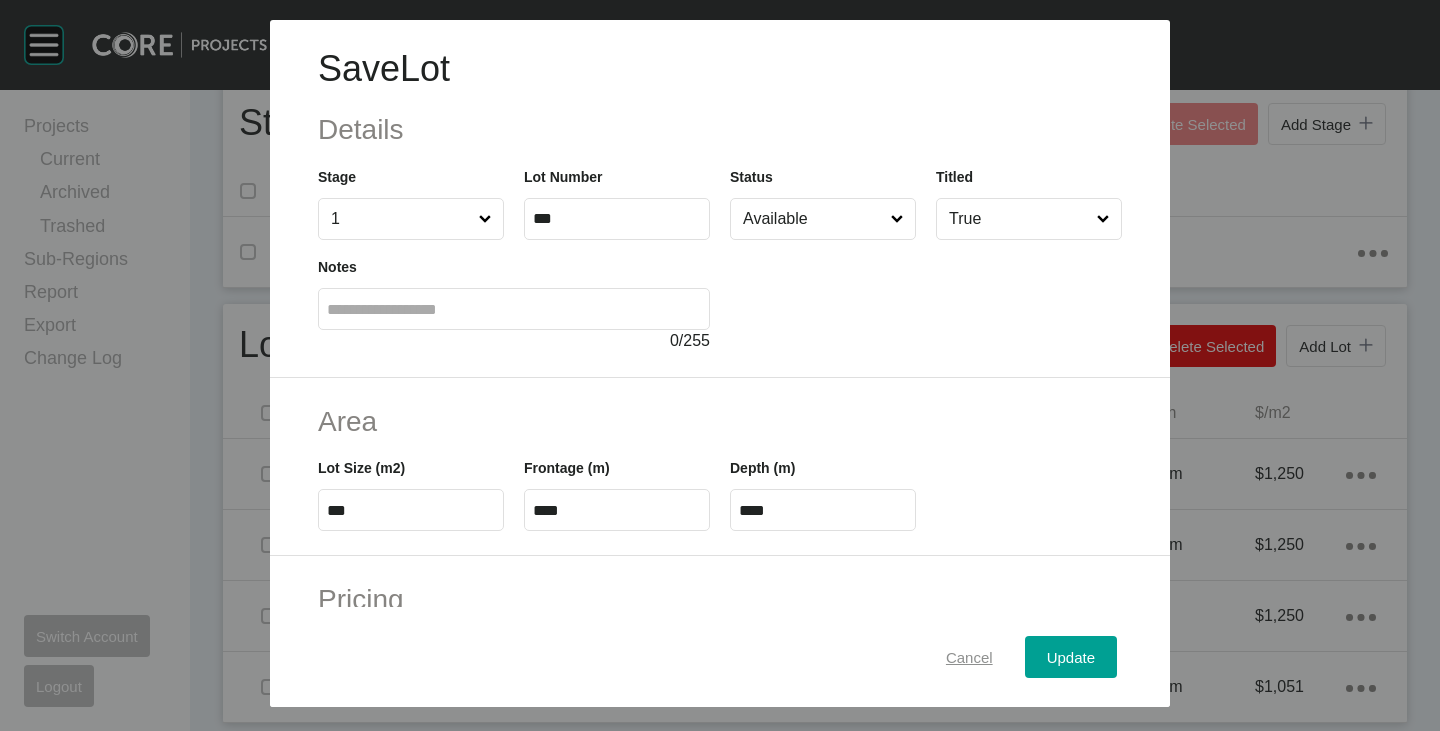 click on "Cancel" at bounding box center [969, 657] 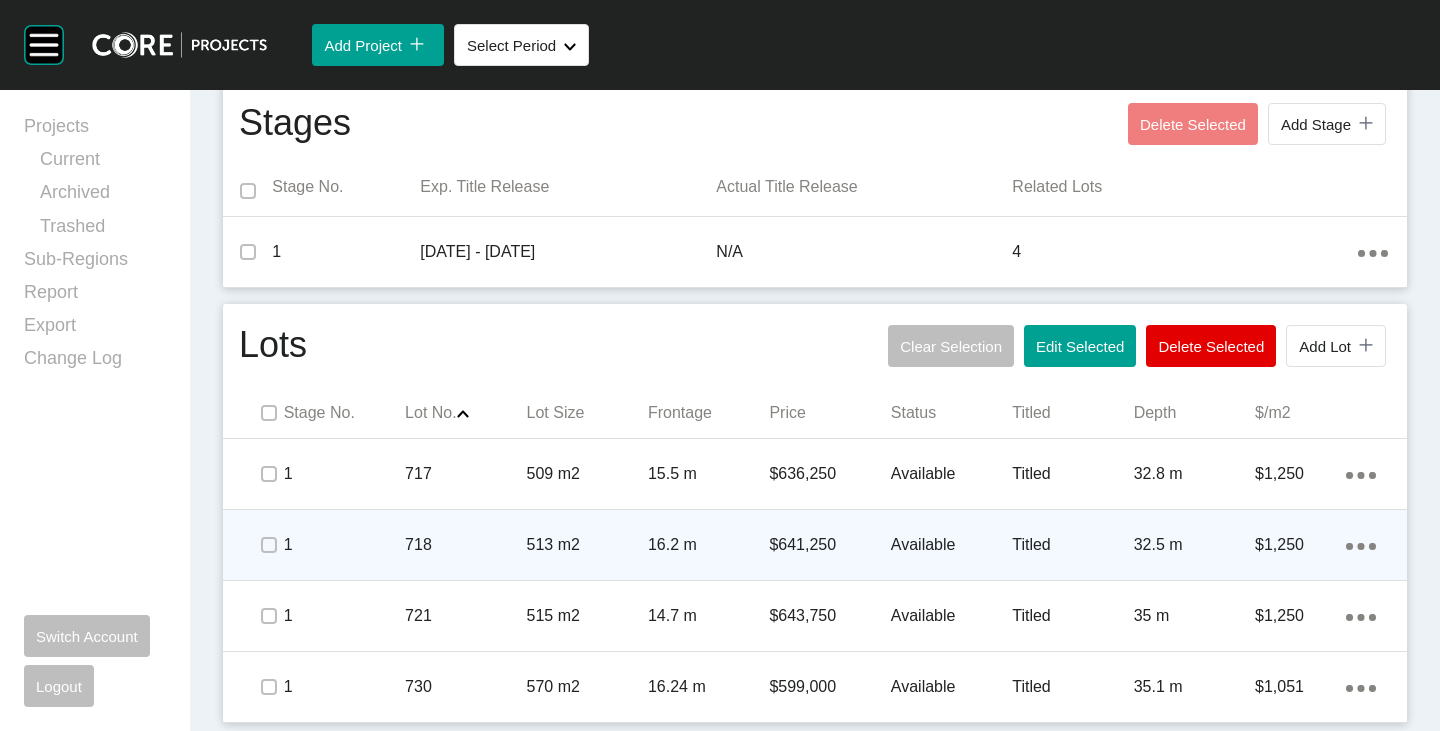 click at bounding box center (268, 545) 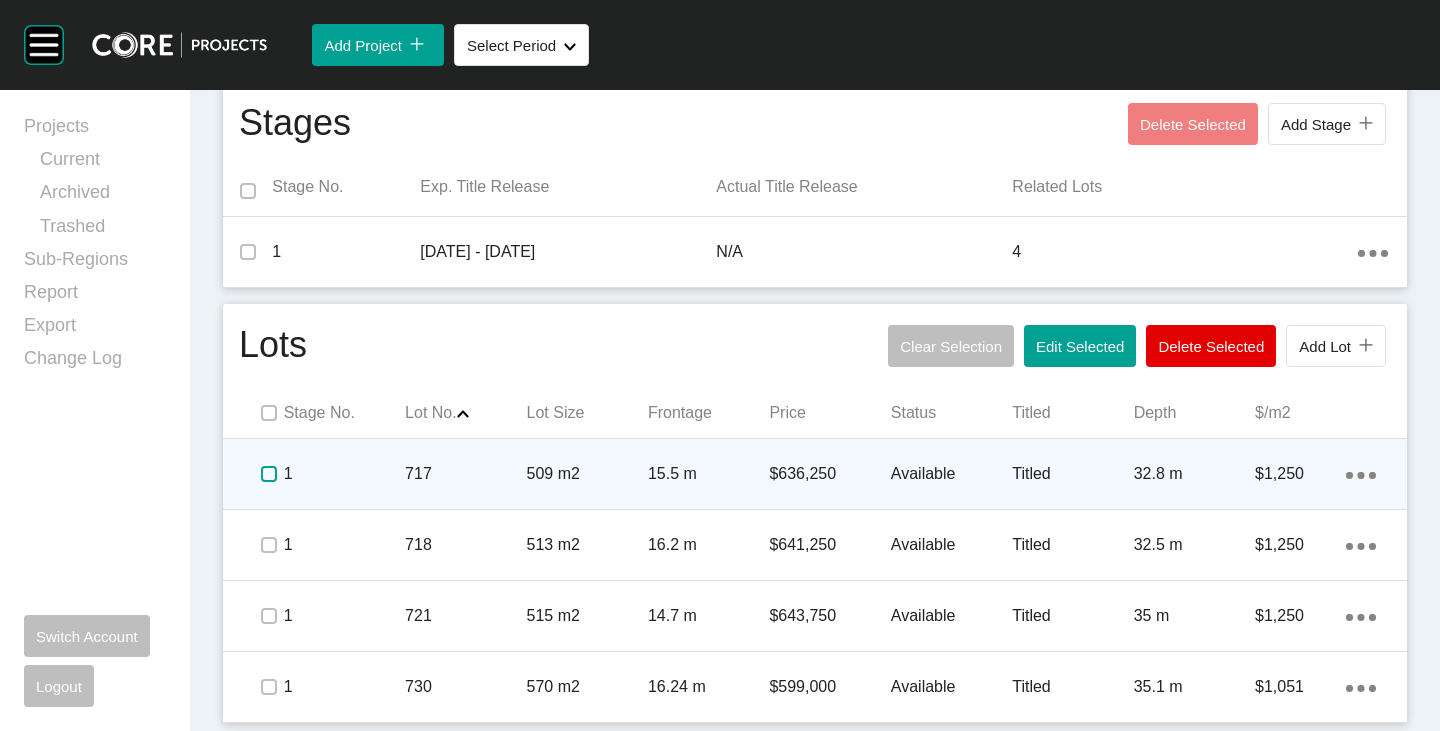 click at bounding box center (269, 474) 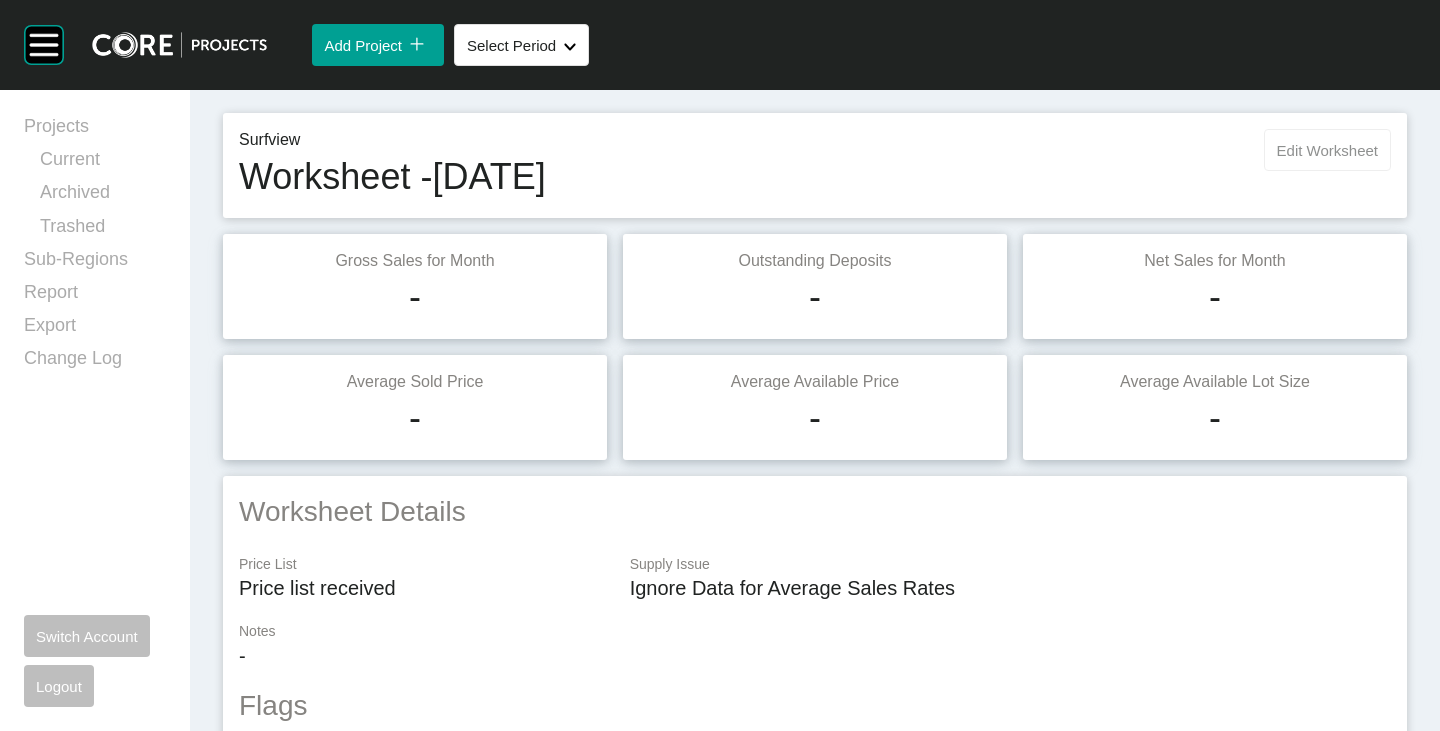 scroll, scrollTop: 0, scrollLeft: 0, axis: both 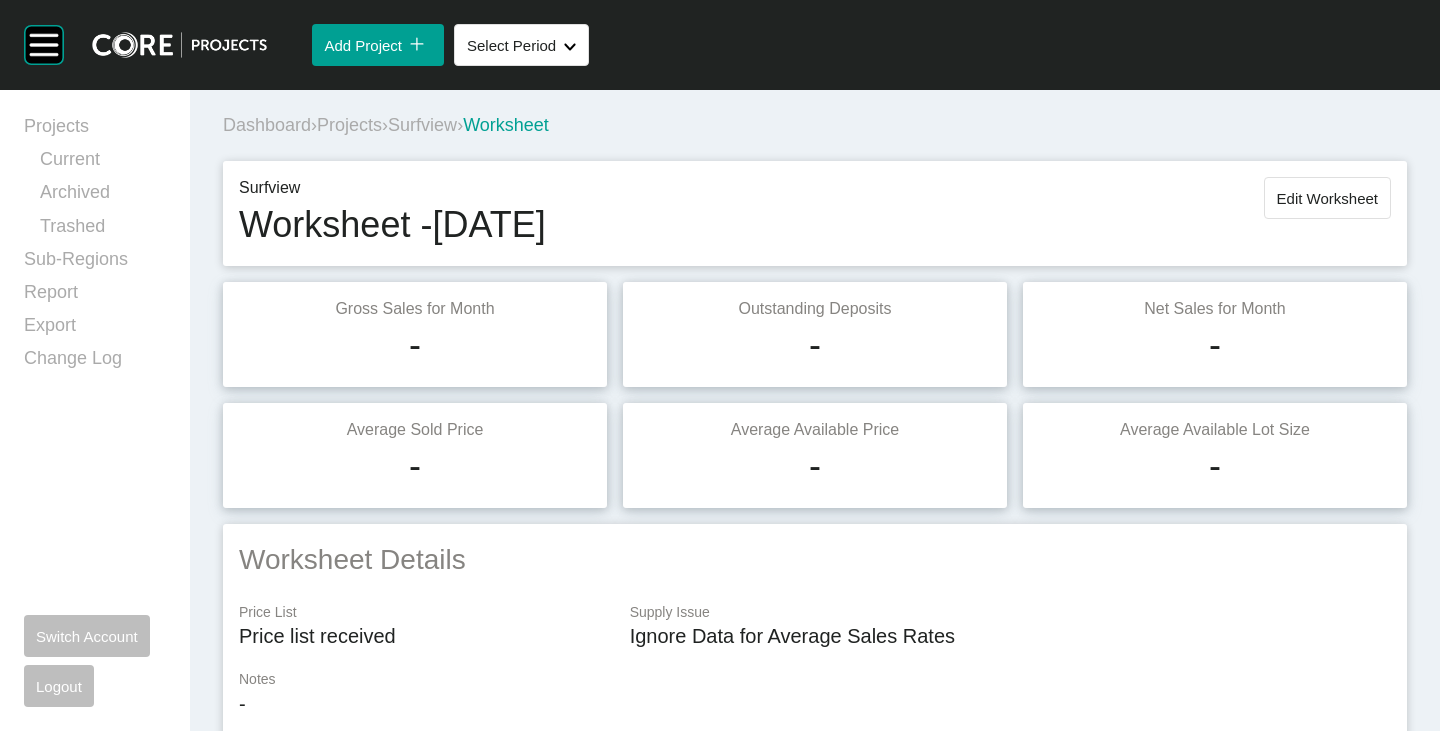 click on "Edit Worksheet" at bounding box center (1327, 198) 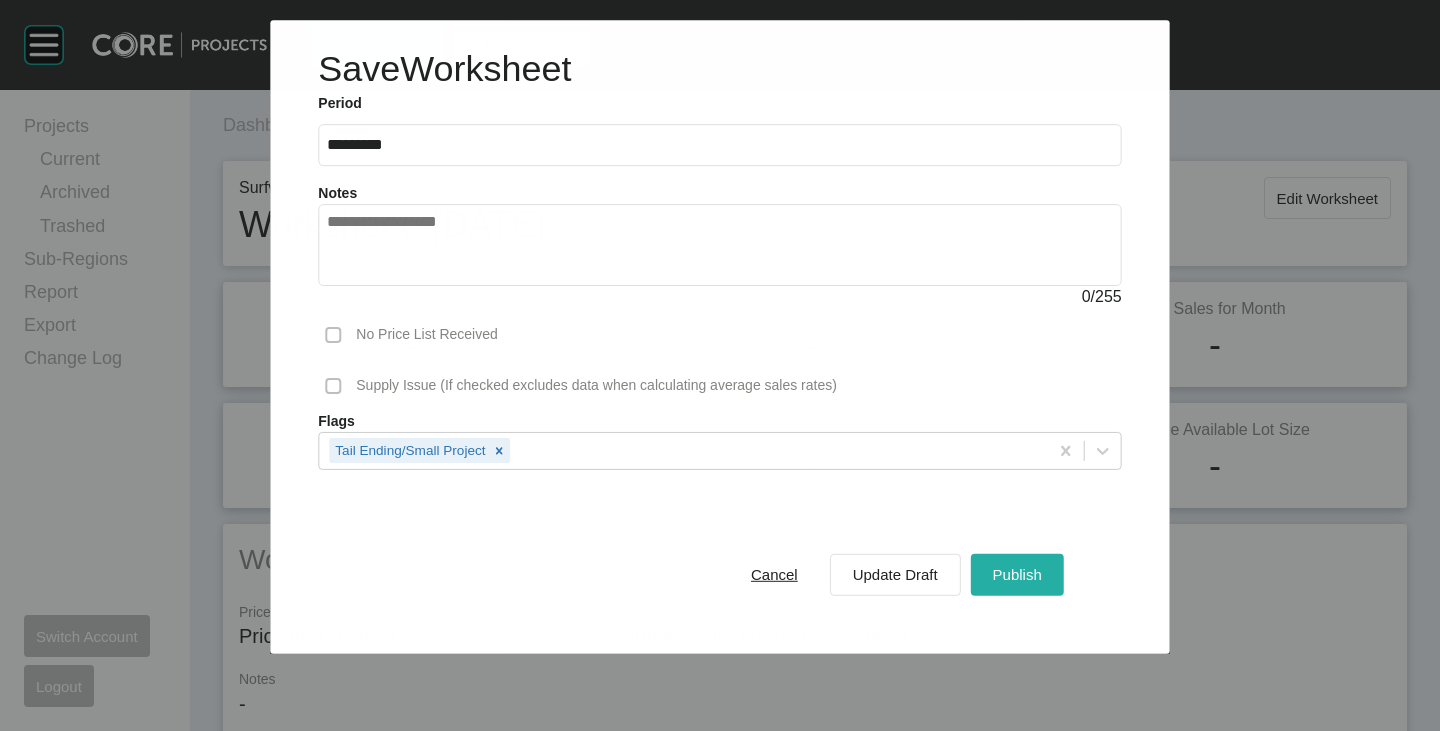 click on "Publish" at bounding box center (1017, 574) 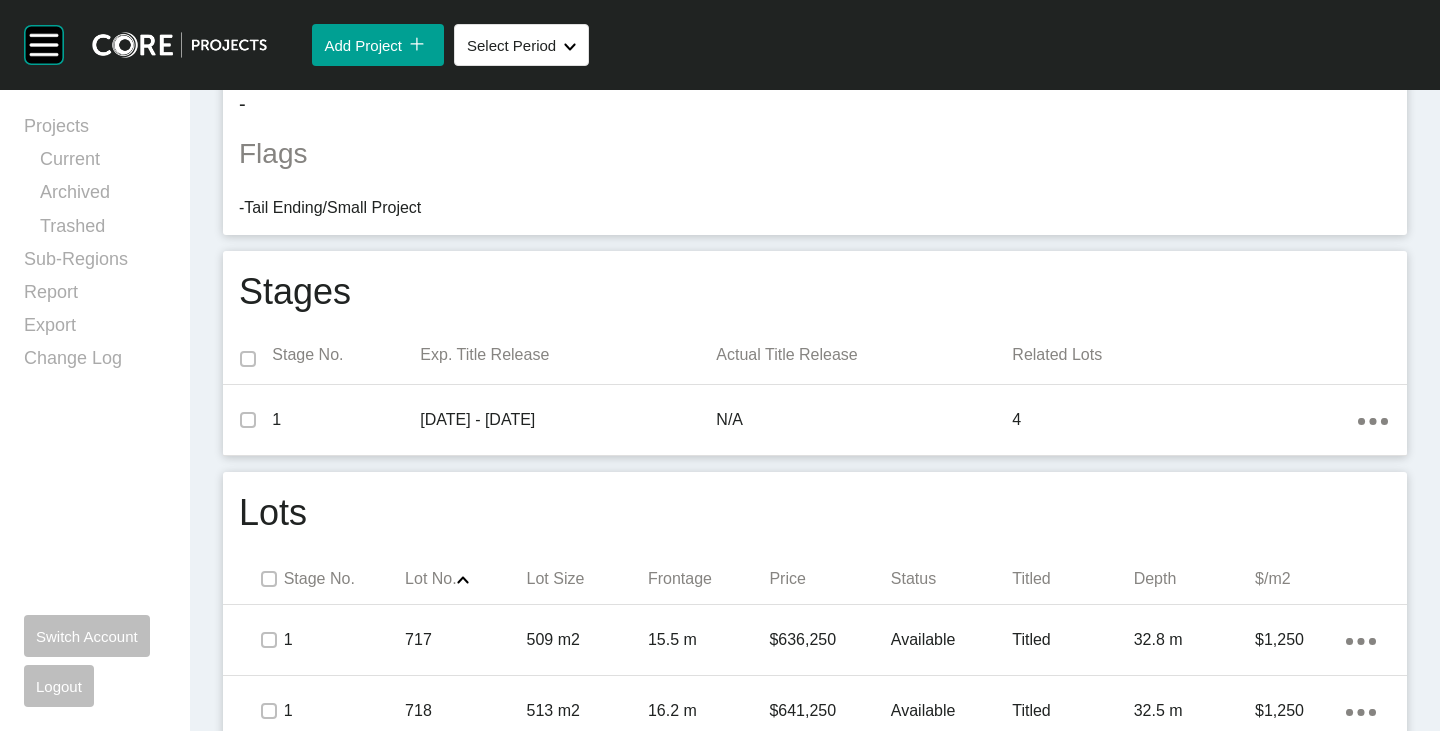 scroll, scrollTop: 100, scrollLeft: 0, axis: vertical 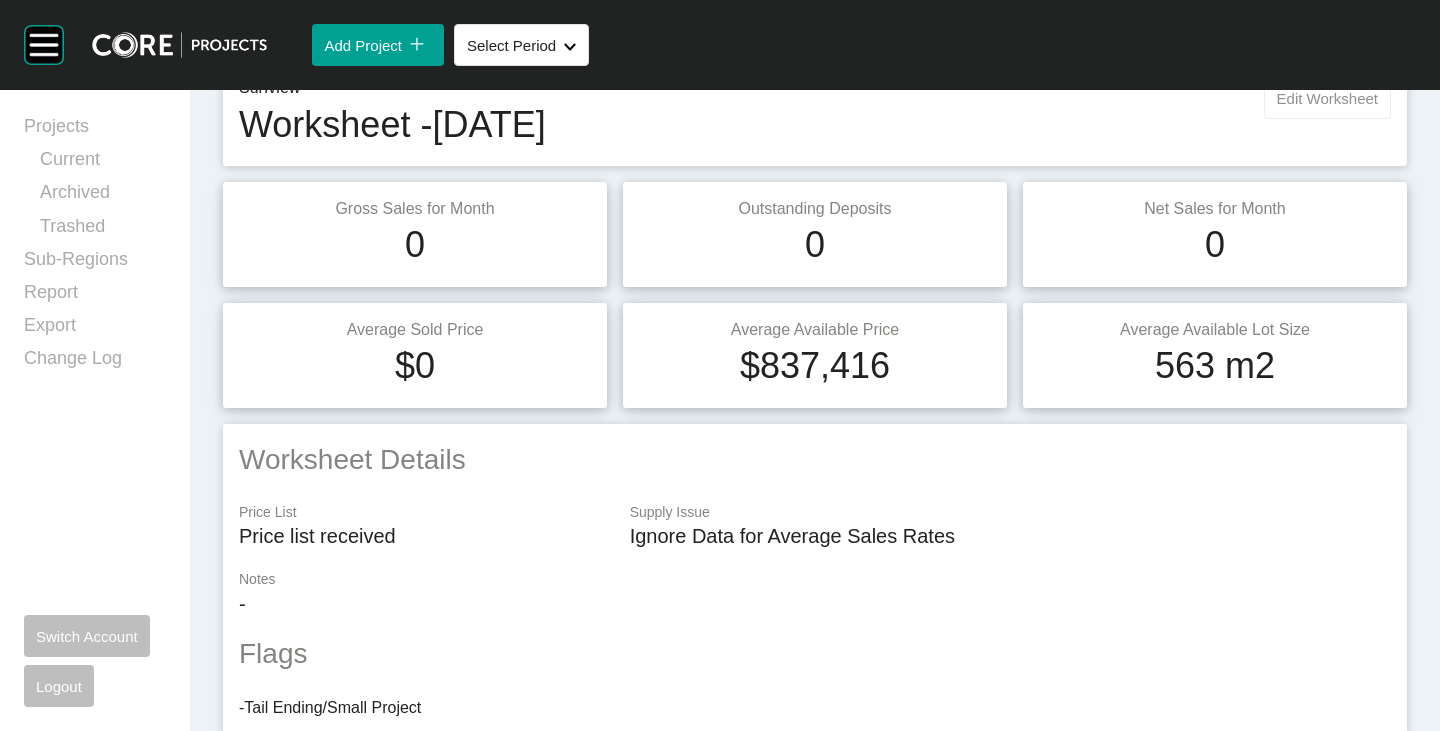 click on "Edit Worksheet" at bounding box center (1327, 98) 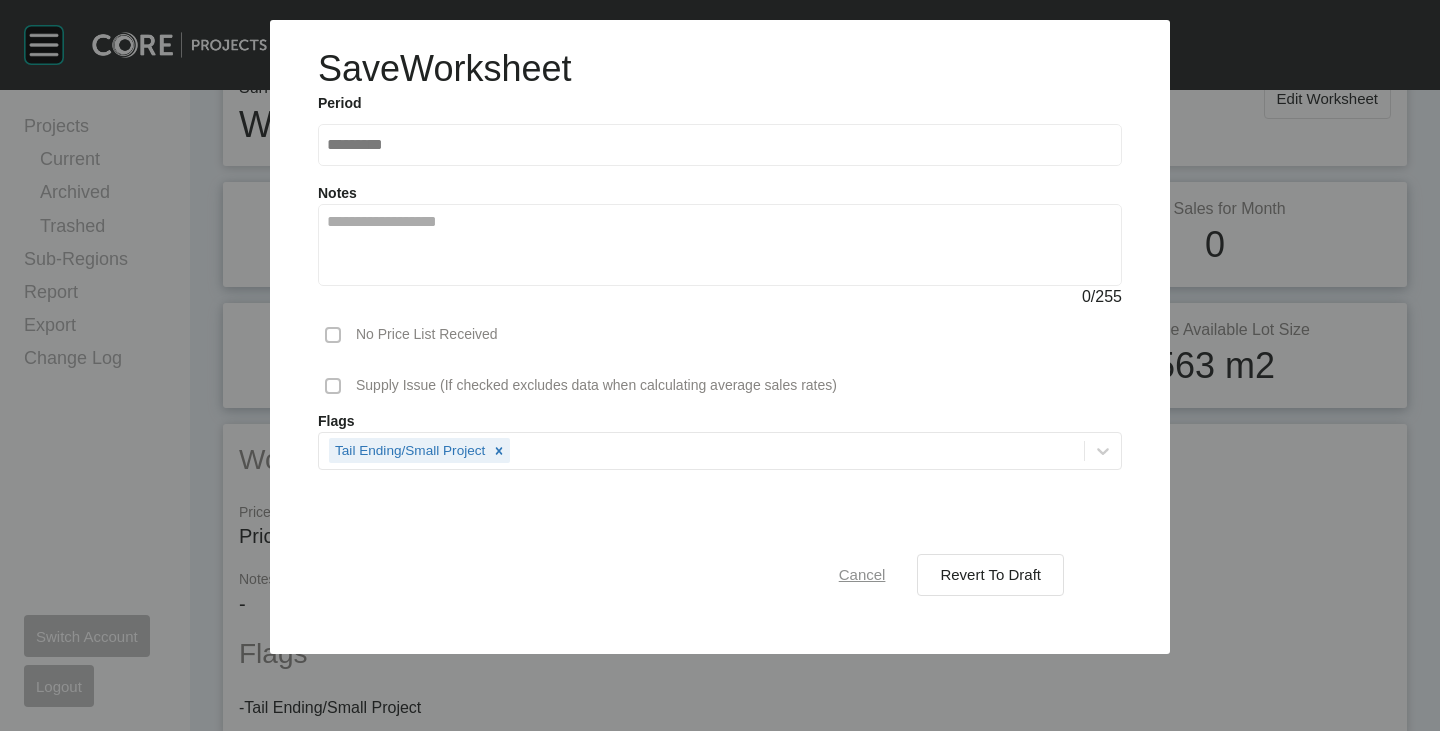 click on "Cancel" at bounding box center [862, 574] 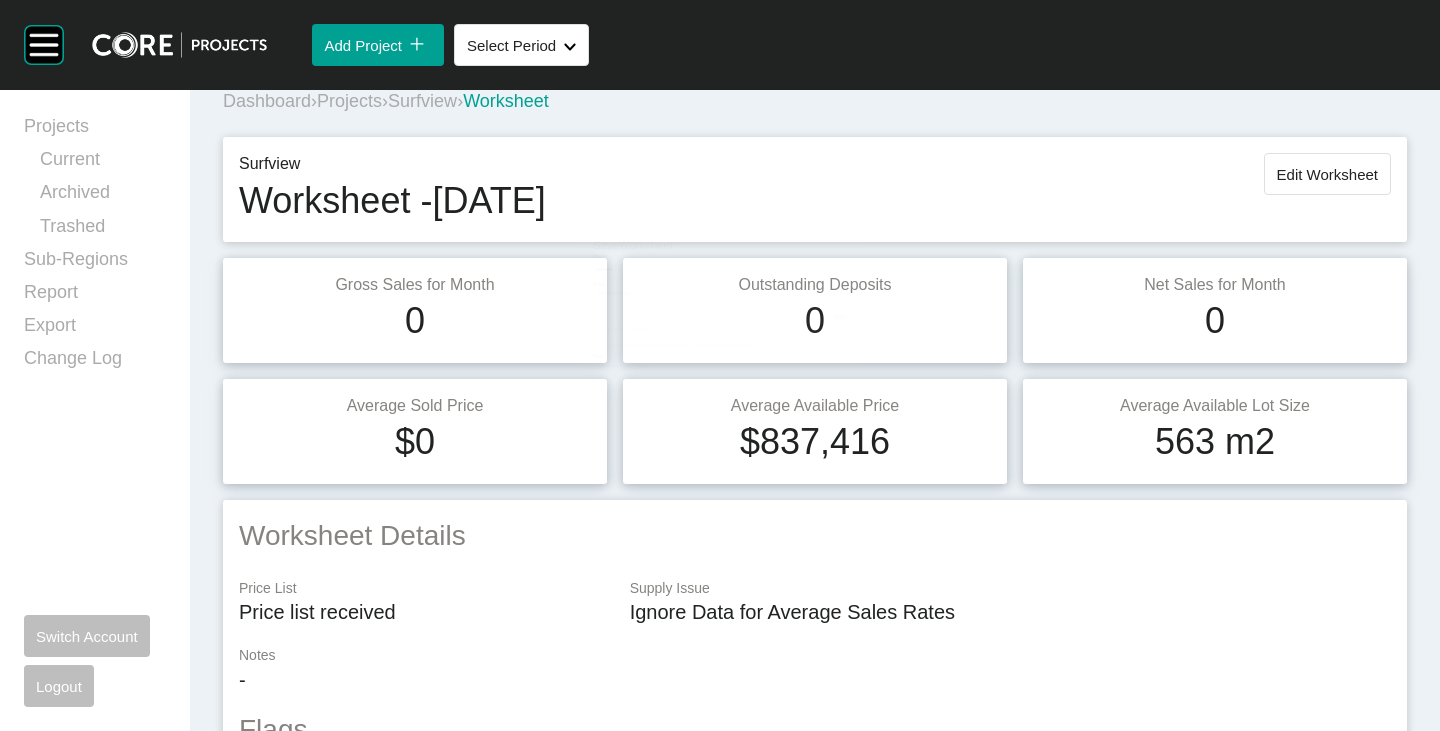 scroll, scrollTop: 0, scrollLeft: 0, axis: both 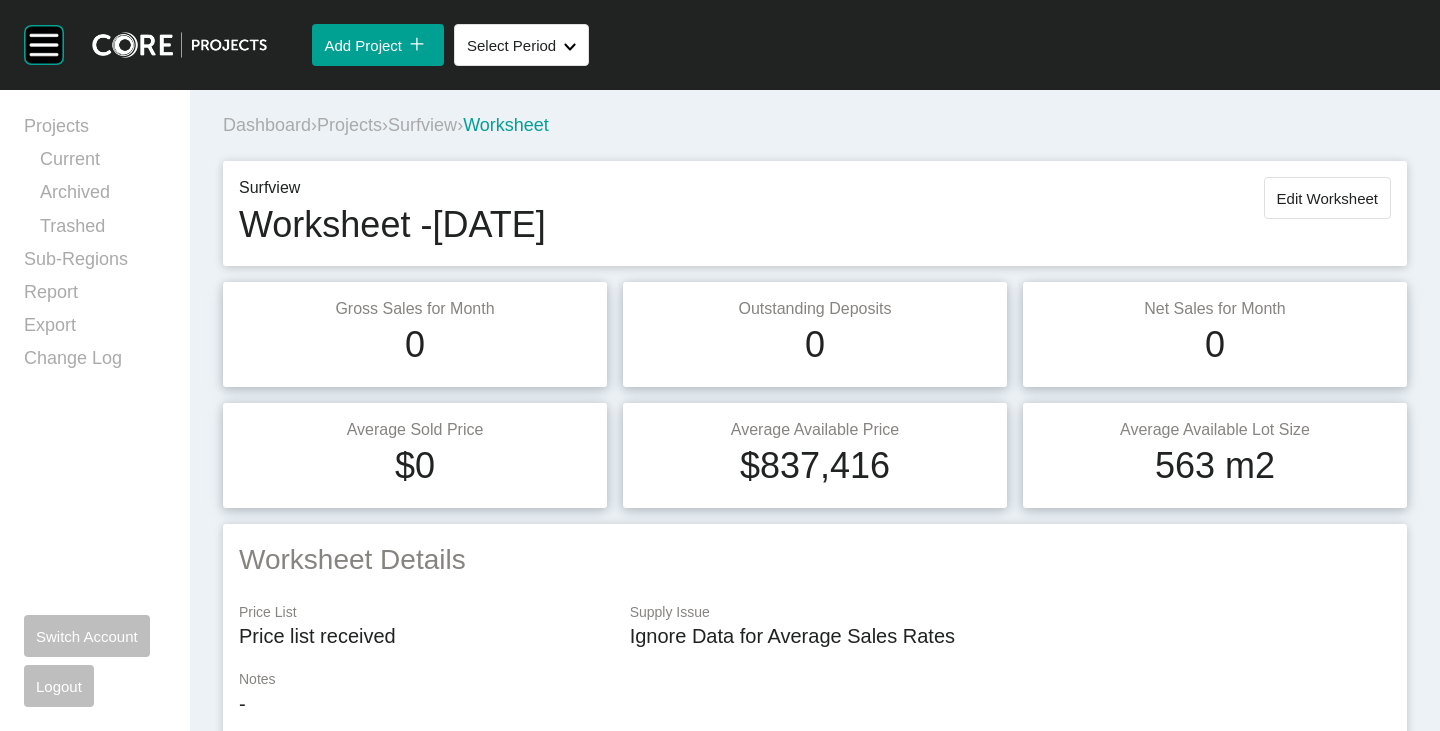 click on "Surfview" at bounding box center (422, 125) 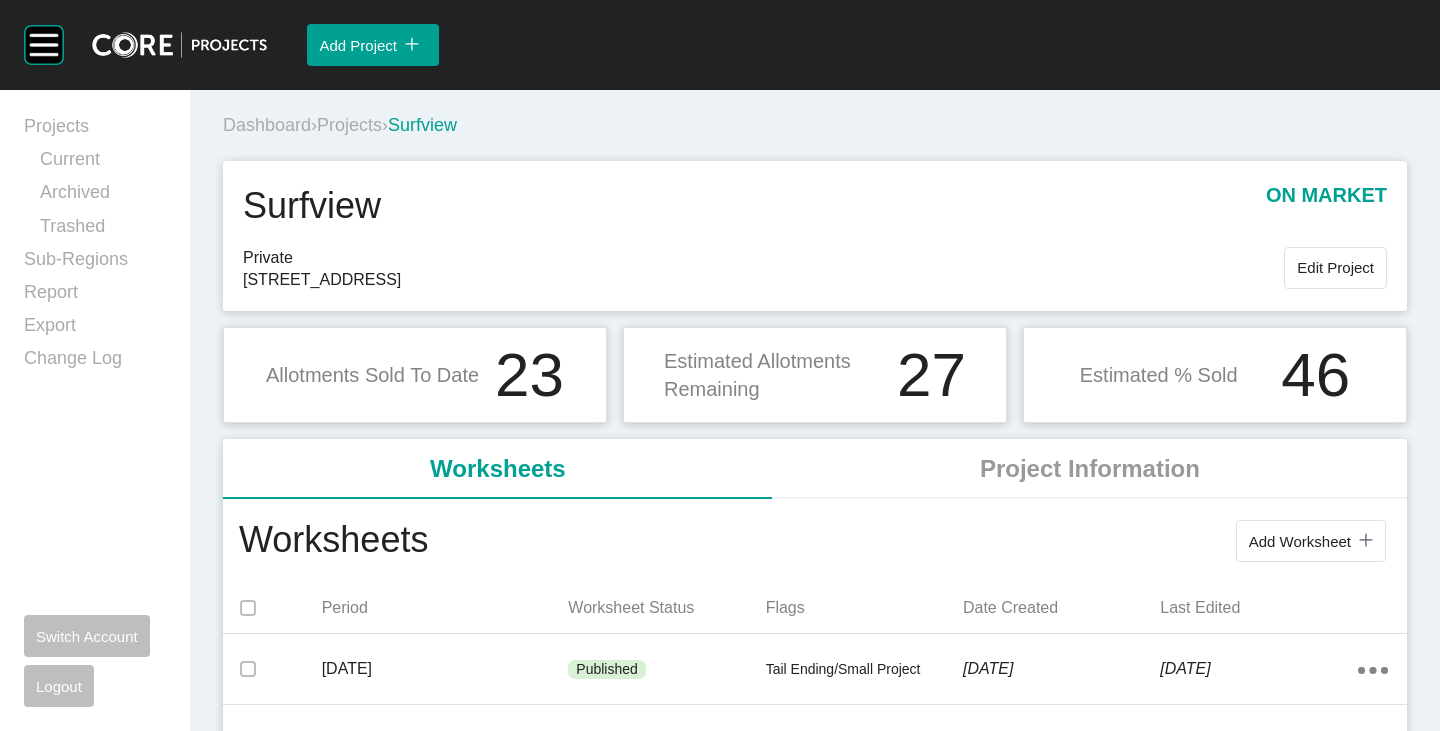 click on "Projects" at bounding box center (349, 125) 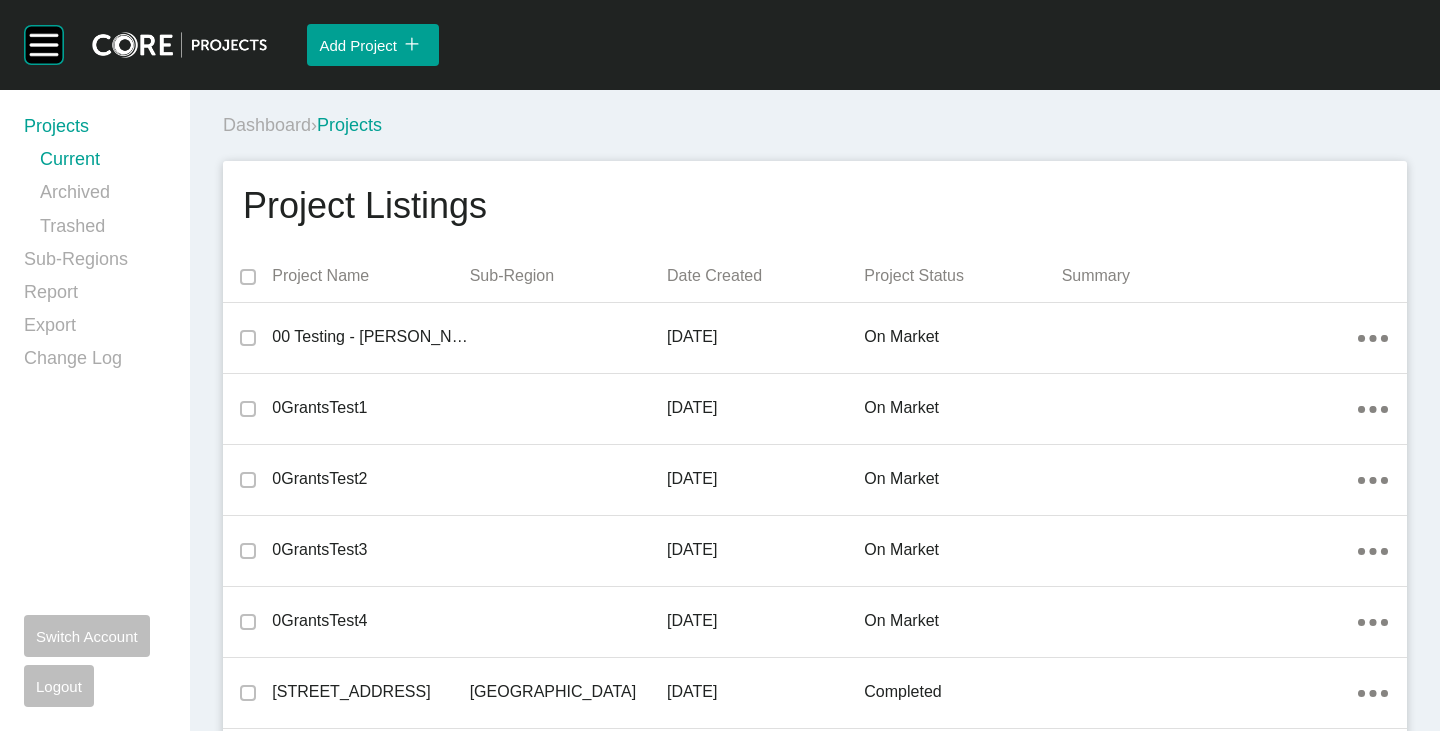 scroll, scrollTop: 2670, scrollLeft: 0, axis: vertical 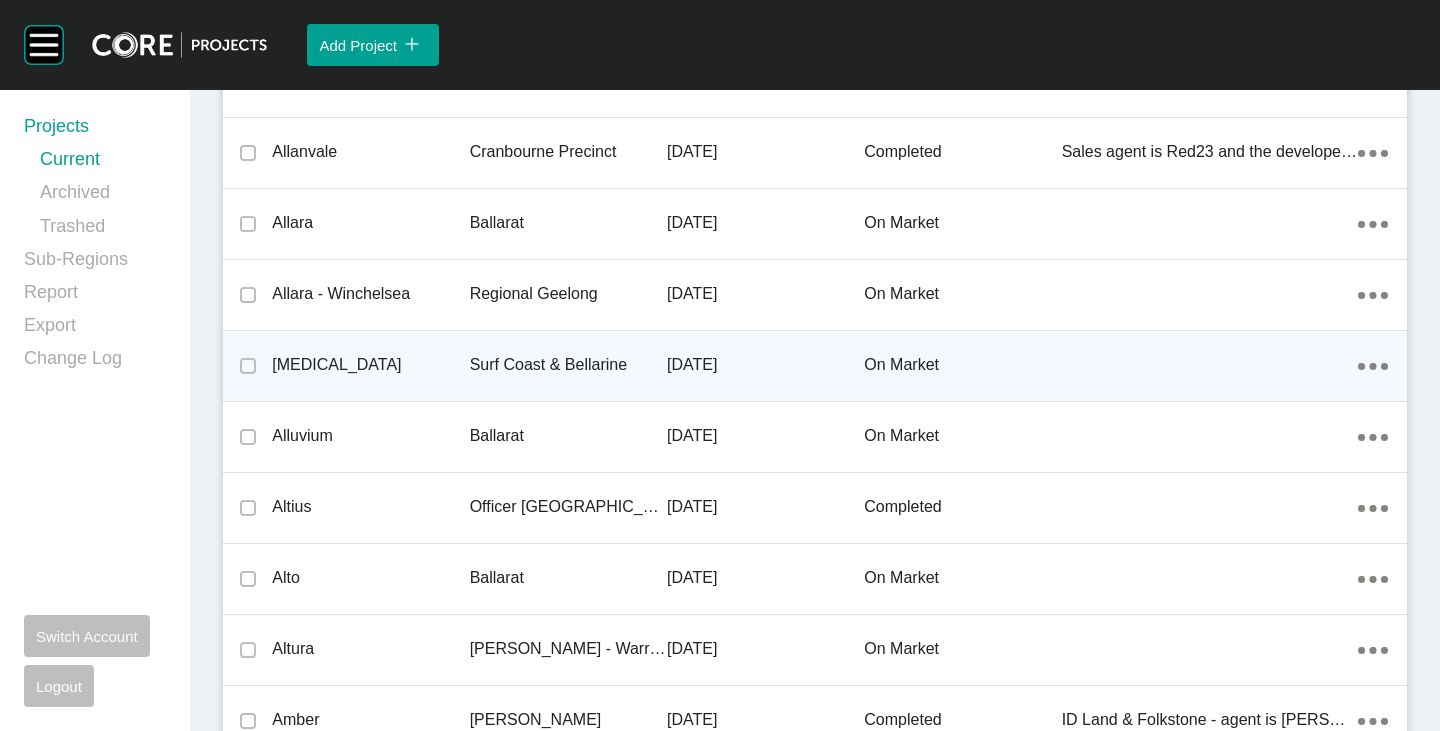click on "[MEDICAL_DATA]" at bounding box center (370, 365) 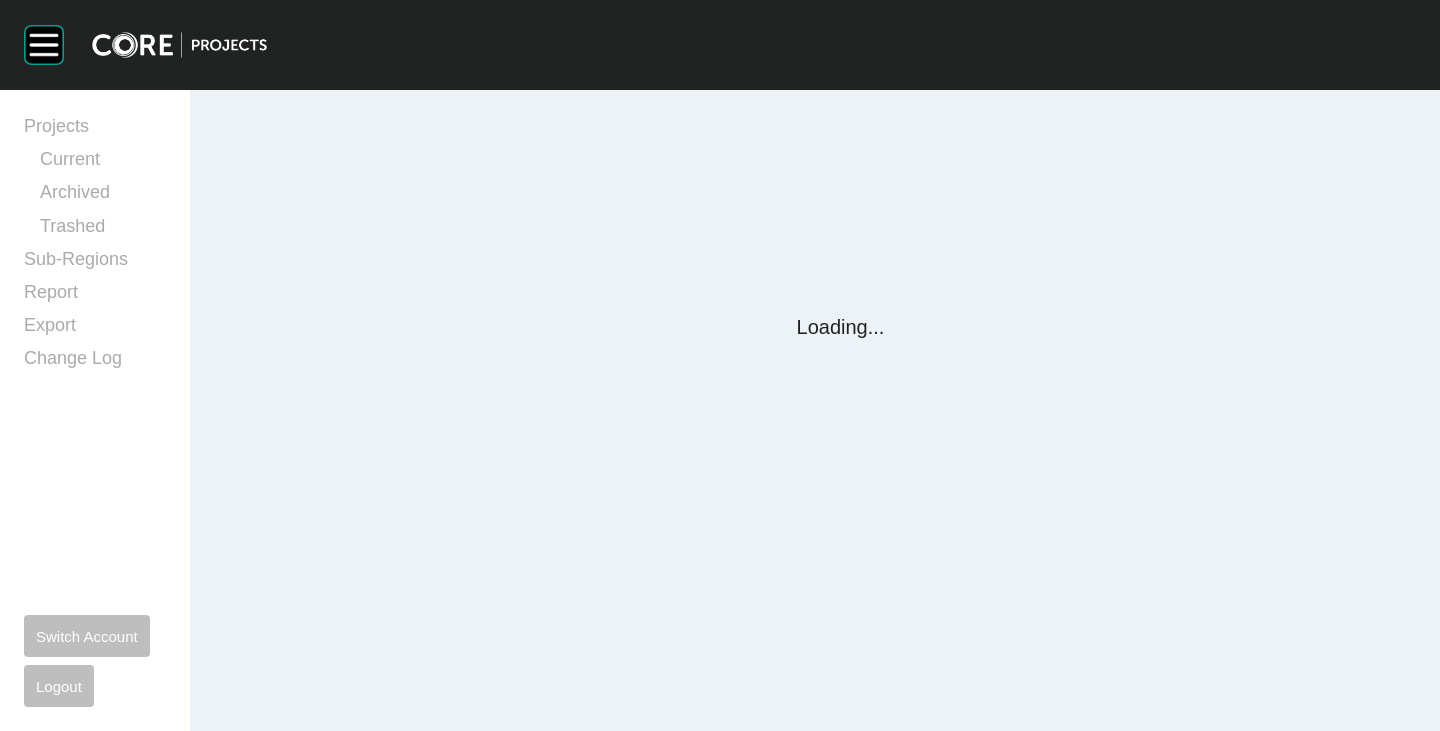 scroll, scrollTop: 0, scrollLeft: 0, axis: both 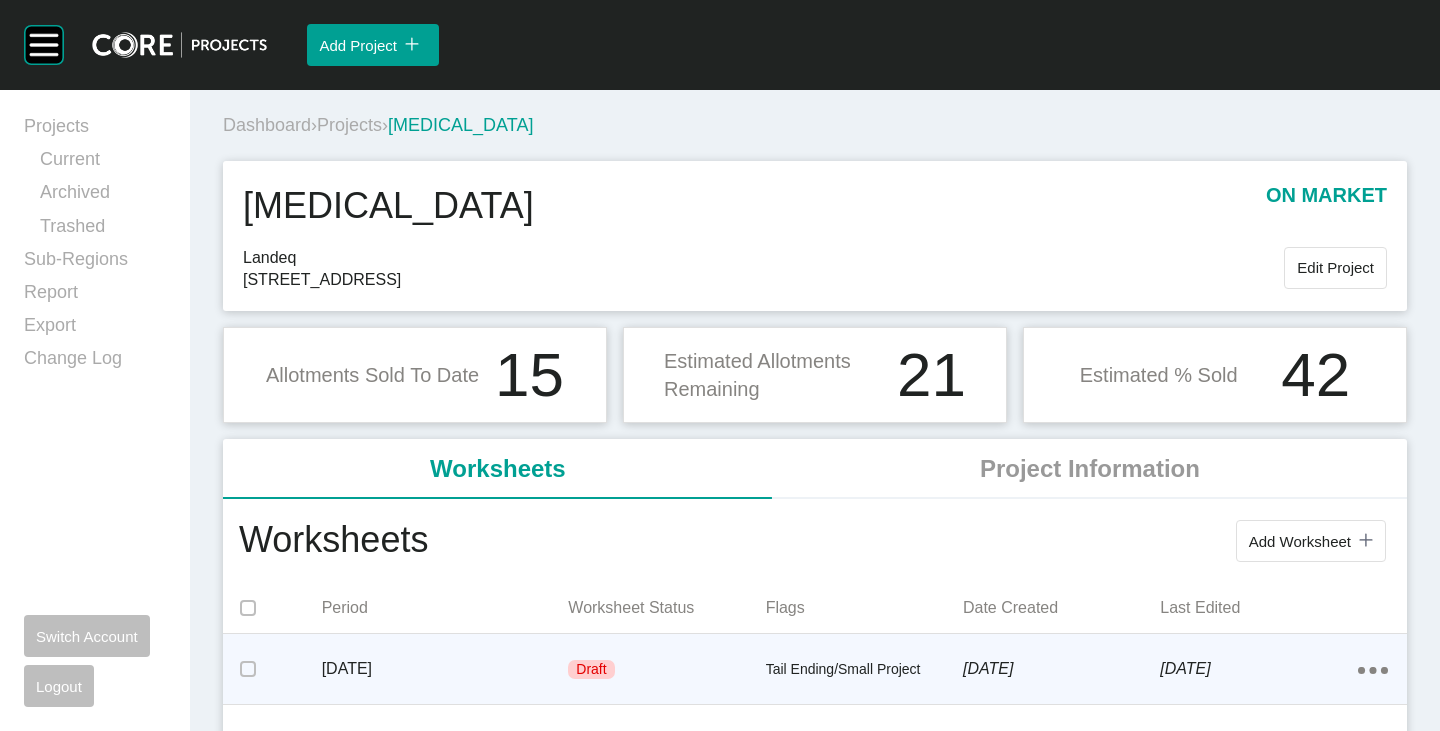 click on "June 2025" at bounding box center (445, 669) 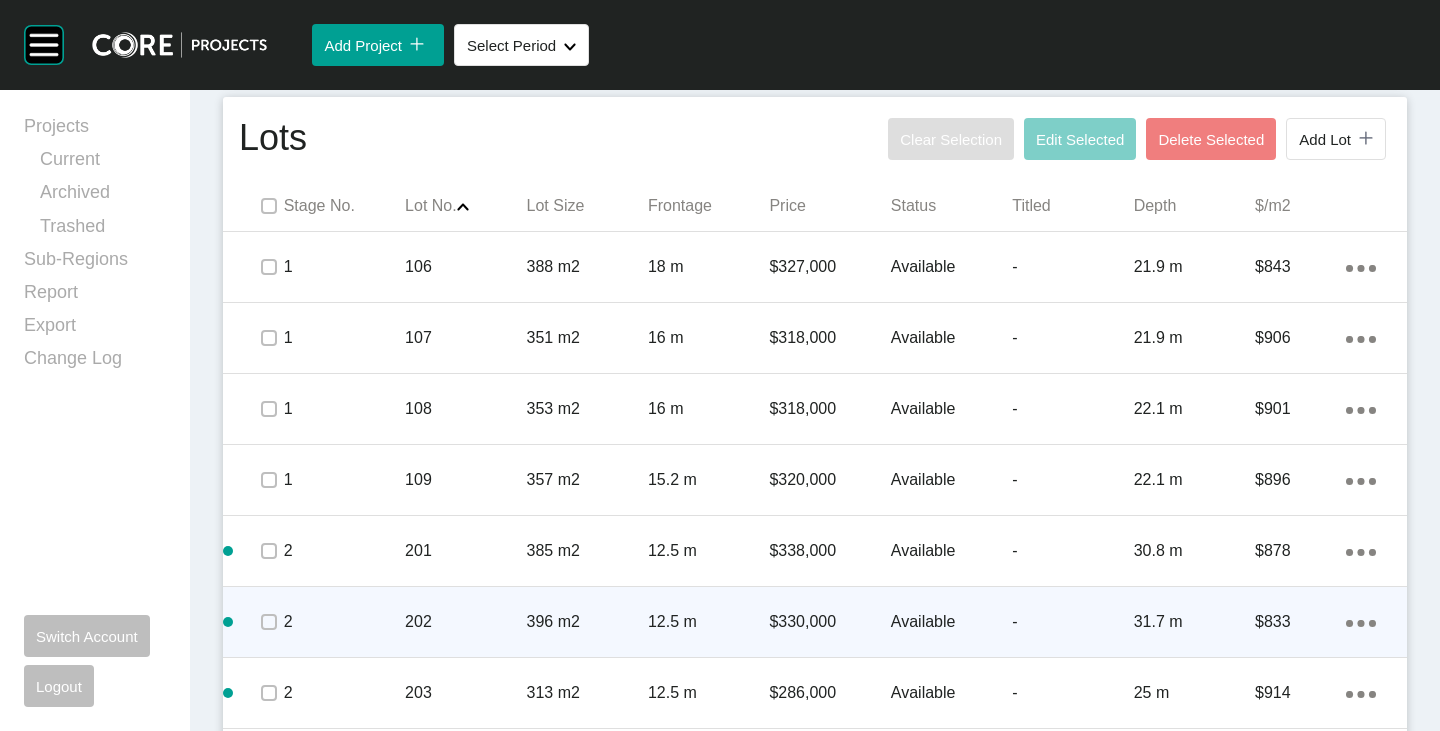 scroll, scrollTop: 1034, scrollLeft: 0, axis: vertical 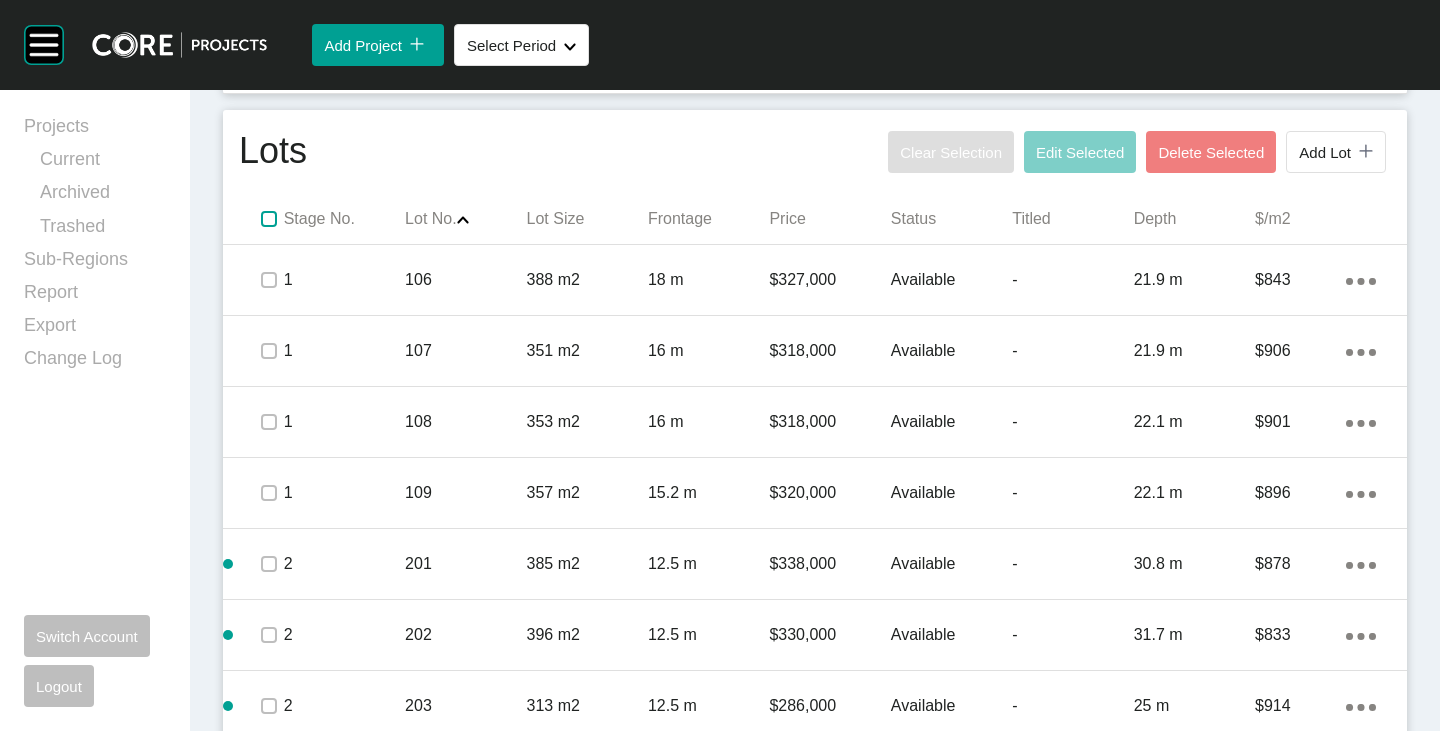 click at bounding box center [269, 219] 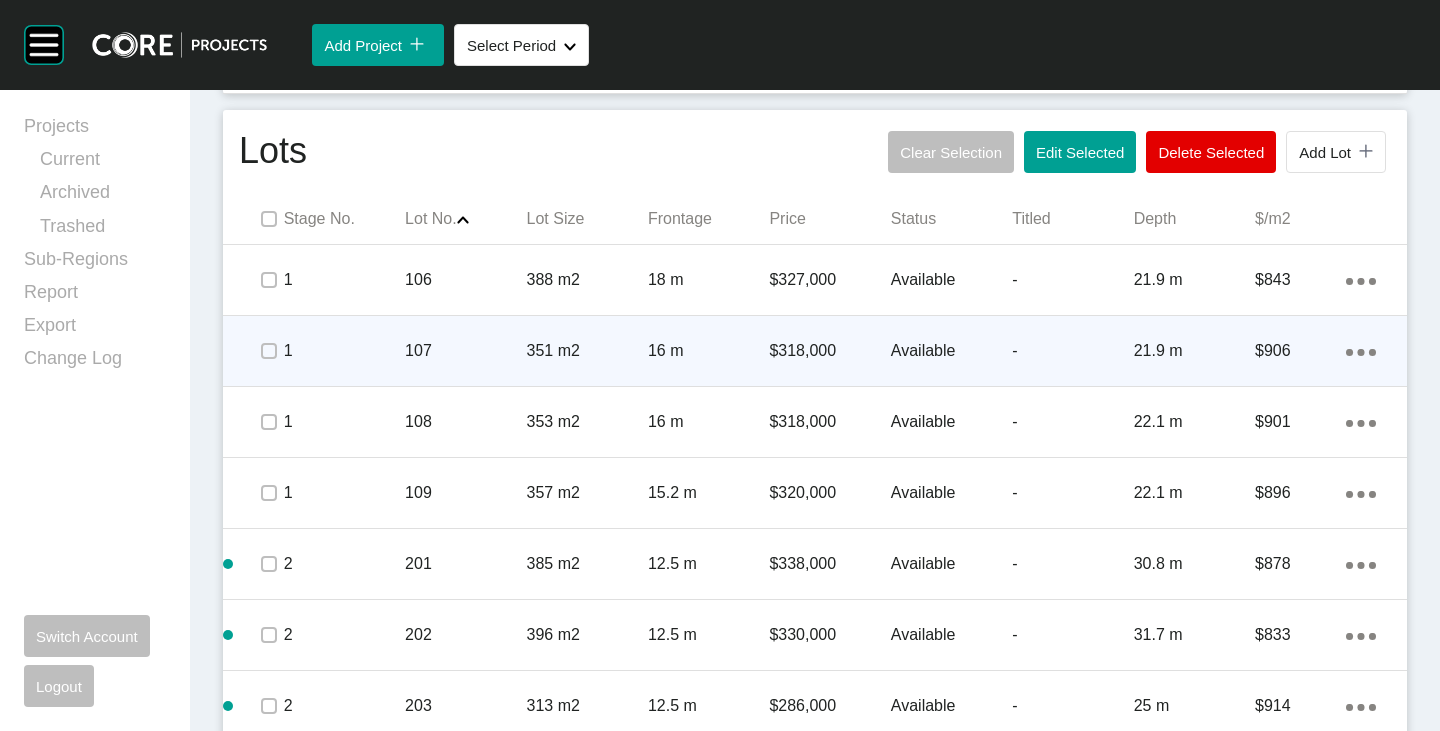 click on "Available" at bounding box center [951, 351] 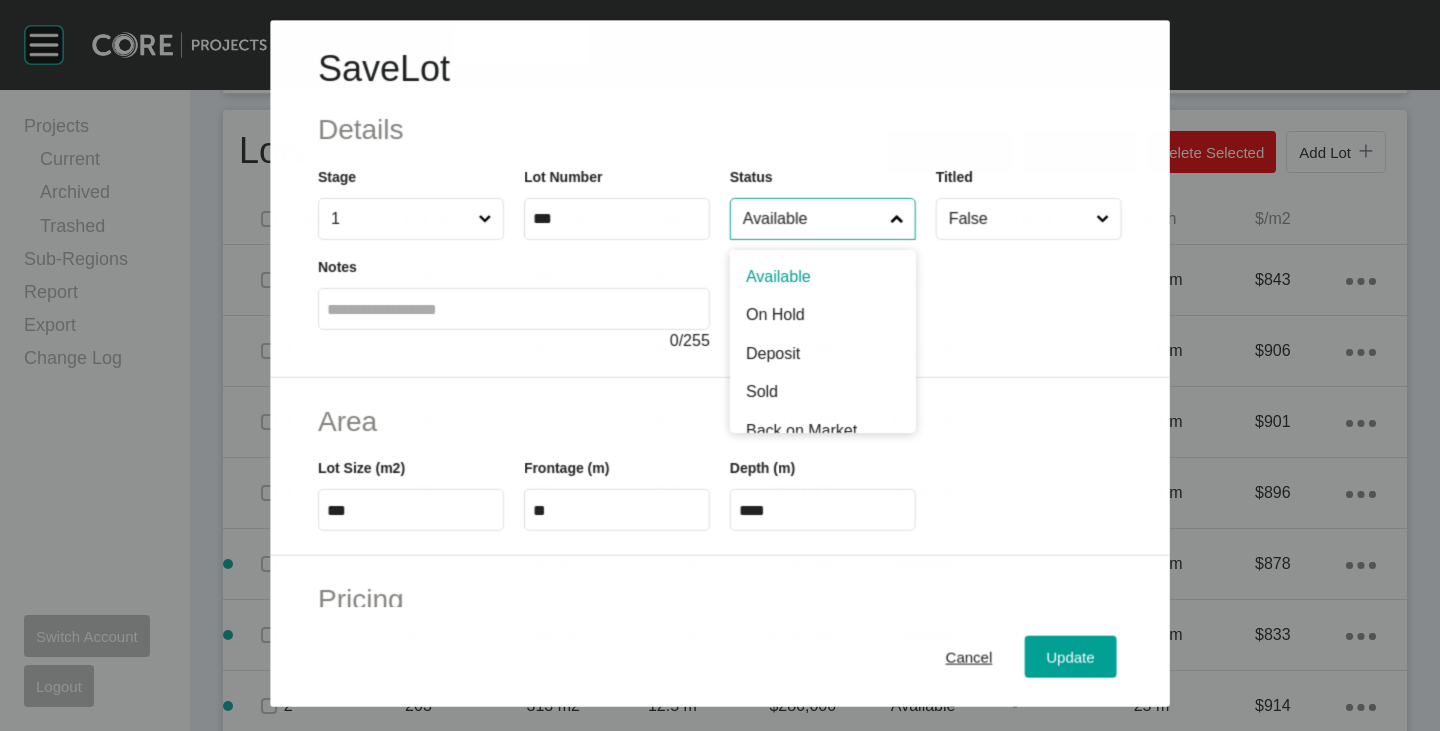 drag, startPoint x: 817, startPoint y: 199, endPoint x: 811, endPoint y: 221, distance: 22.803509 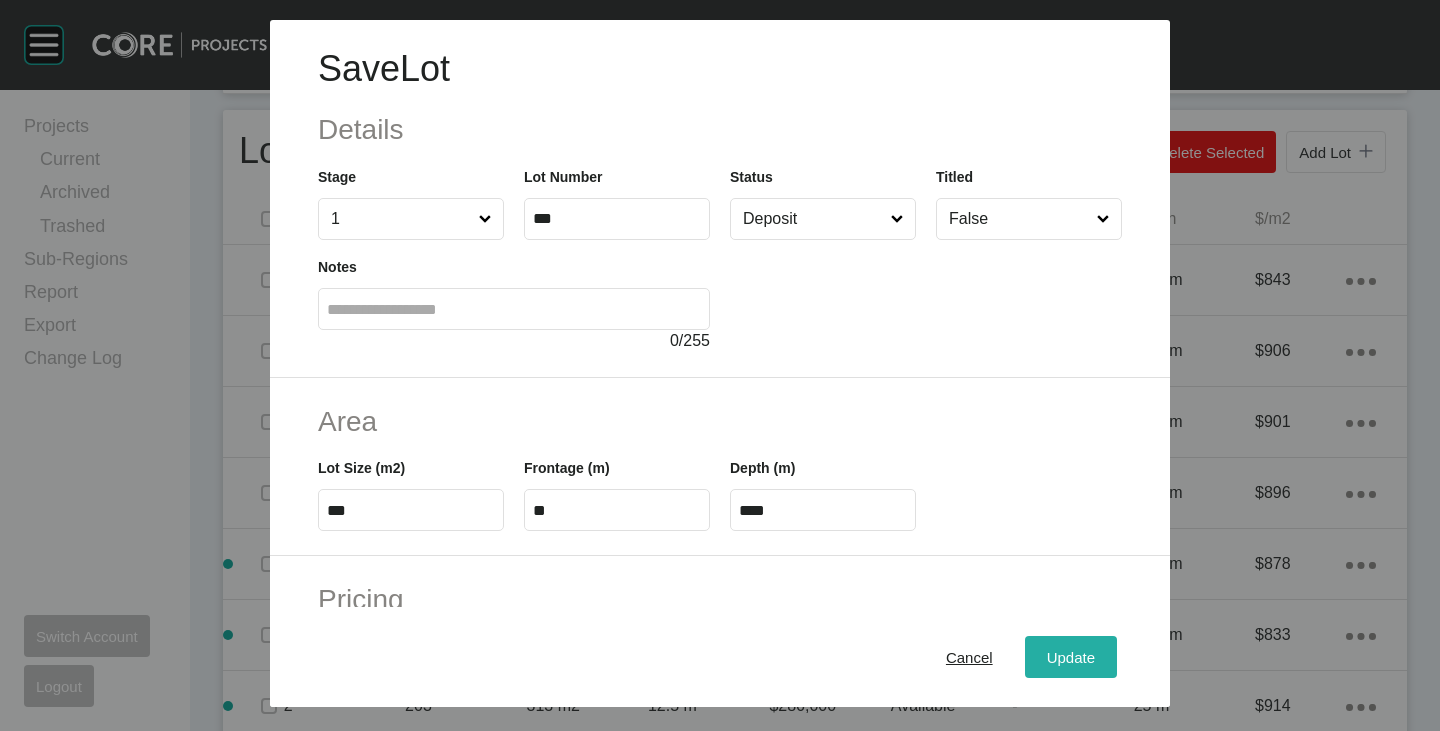 click on "Update" at bounding box center (1071, 657) 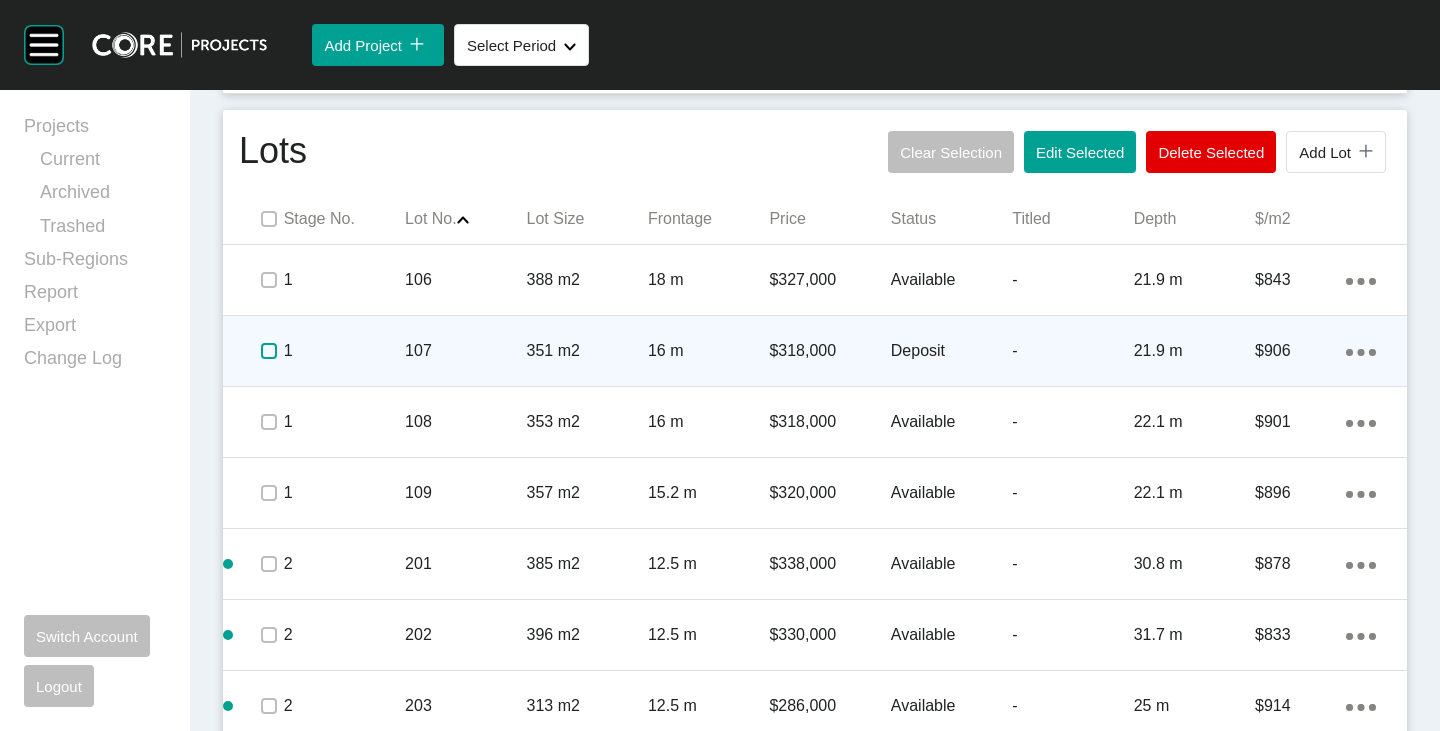 click at bounding box center (269, 351) 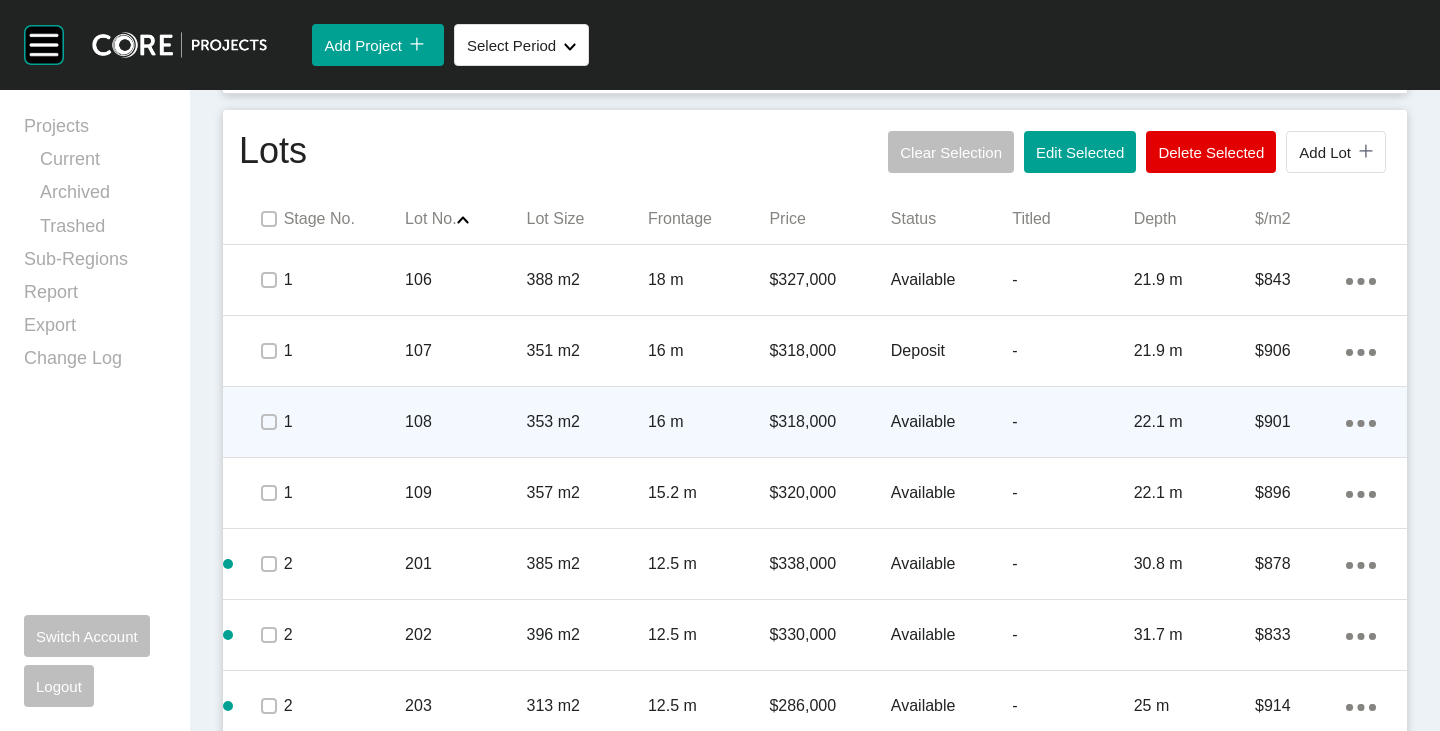click on "Available" at bounding box center [951, 422] 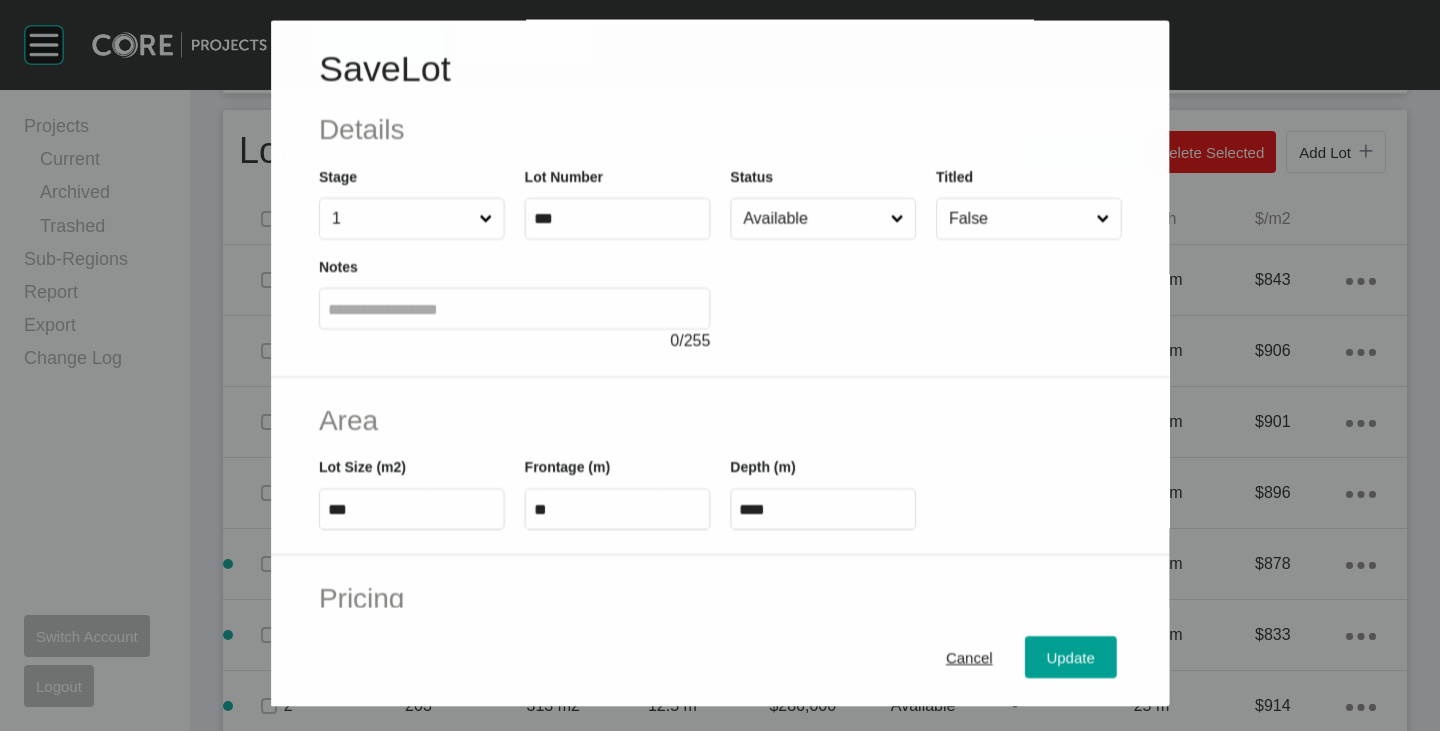 click on "Available" at bounding box center [812, 219] 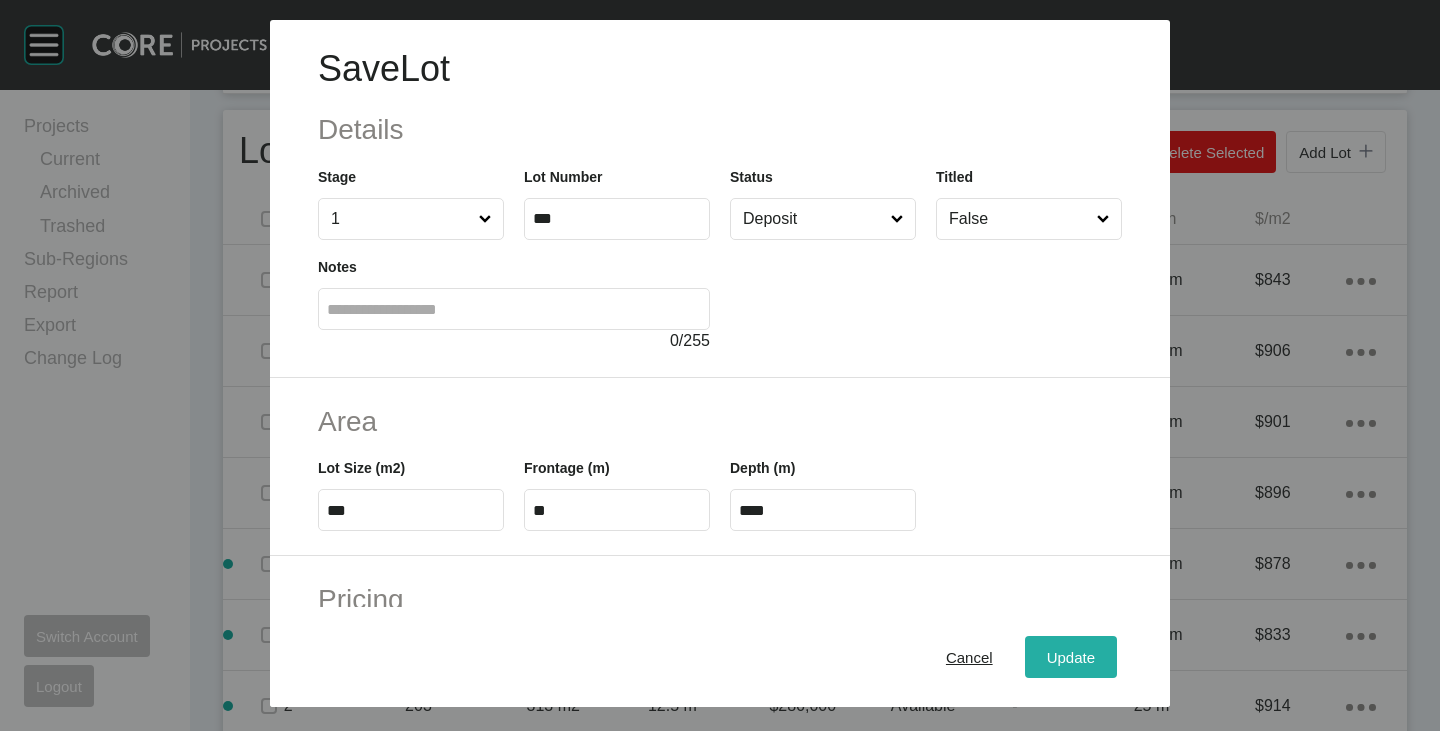 click on "Update" at bounding box center (1071, 657) 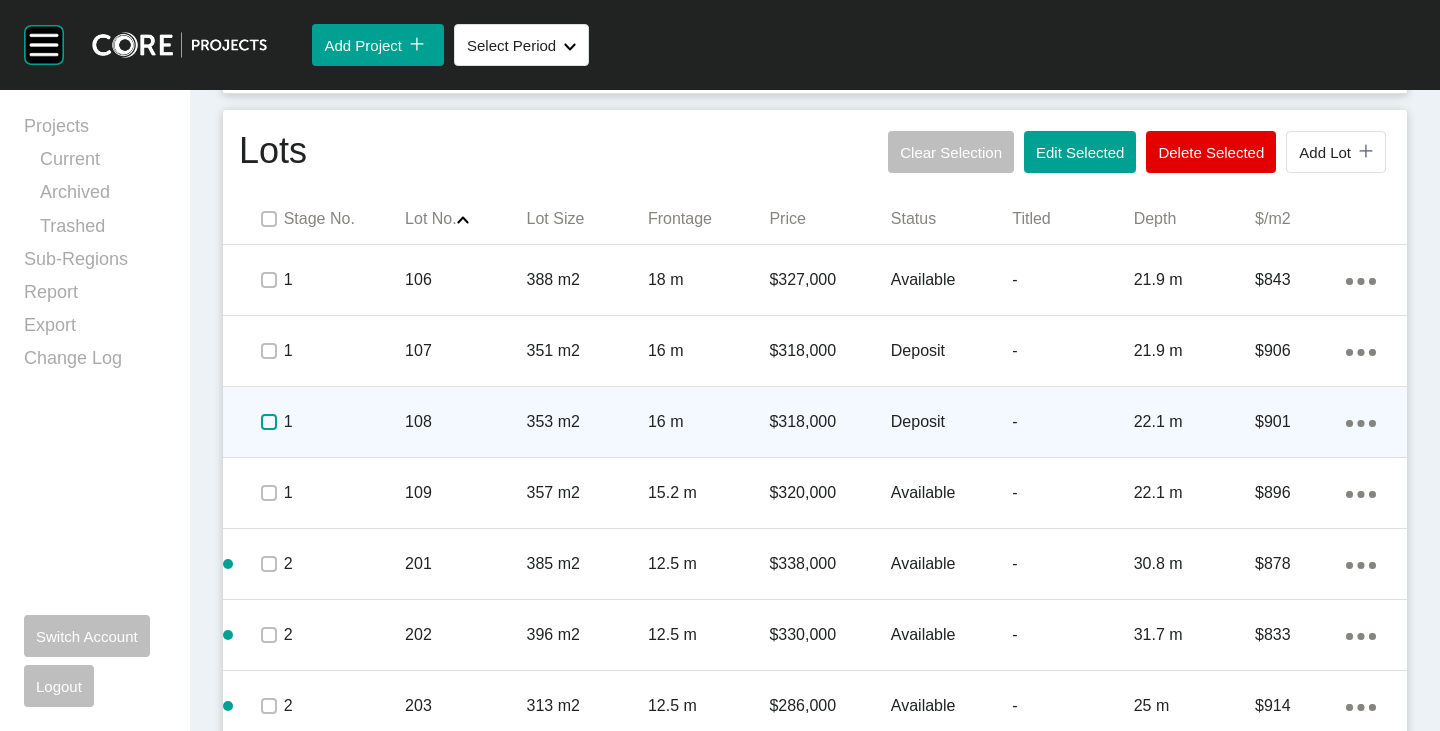 click at bounding box center (269, 422) 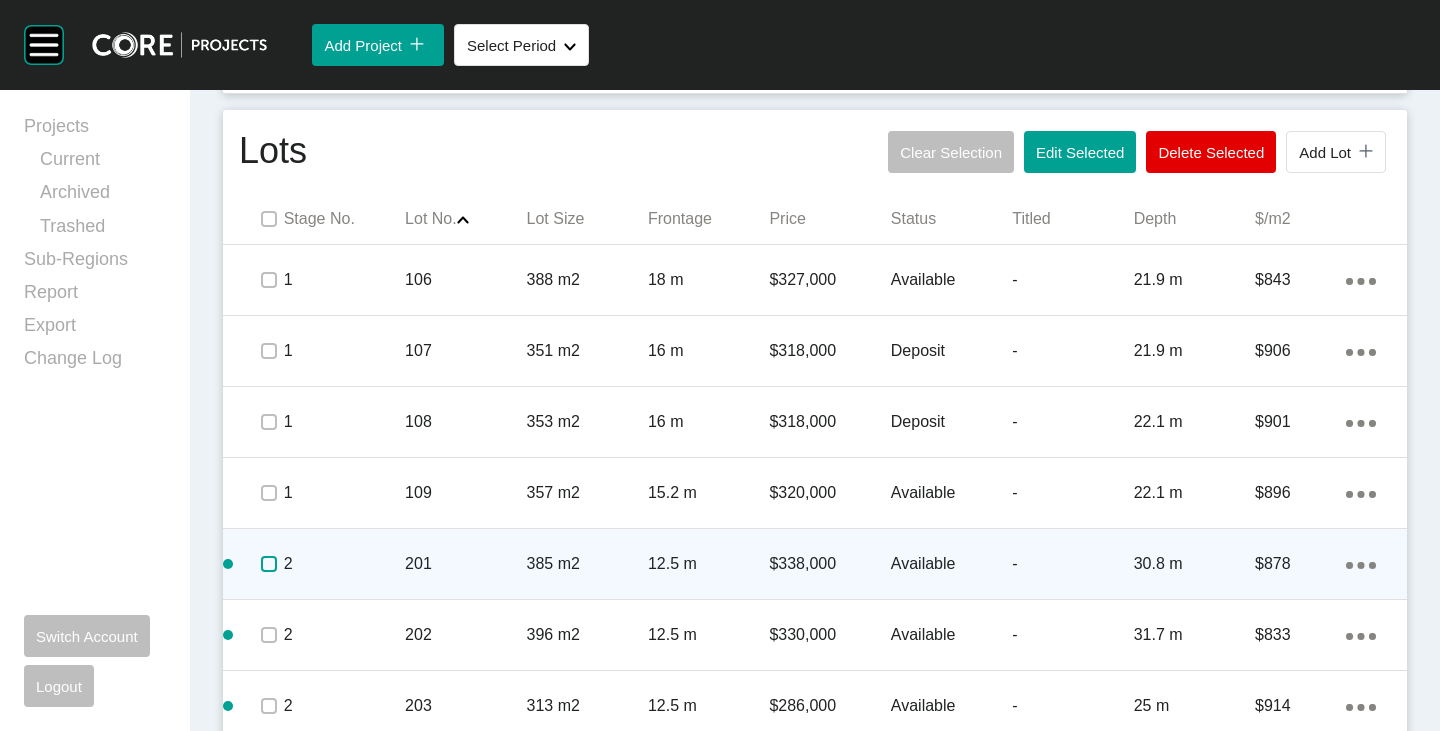 click at bounding box center (269, 564) 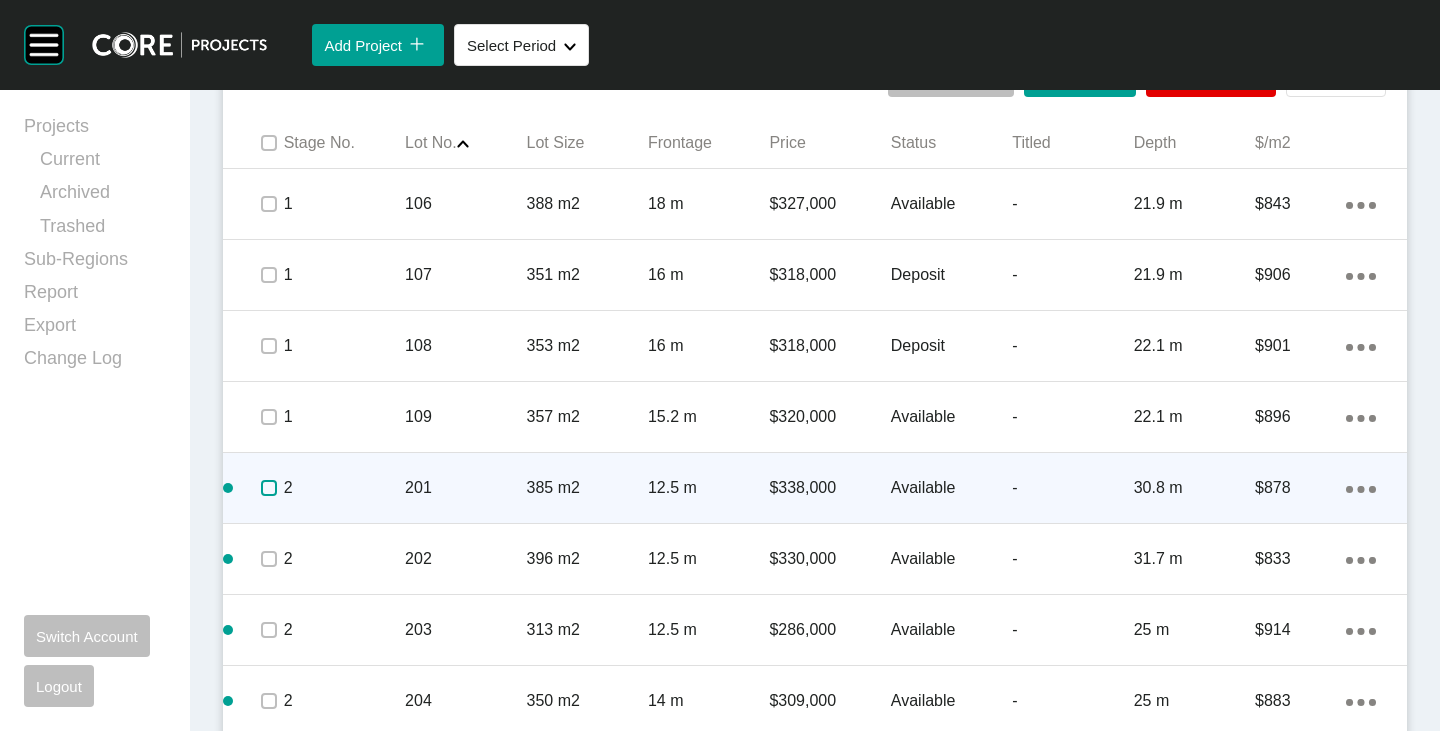 scroll, scrollTop: 1134, scrollLeft: 0, axis: vertical 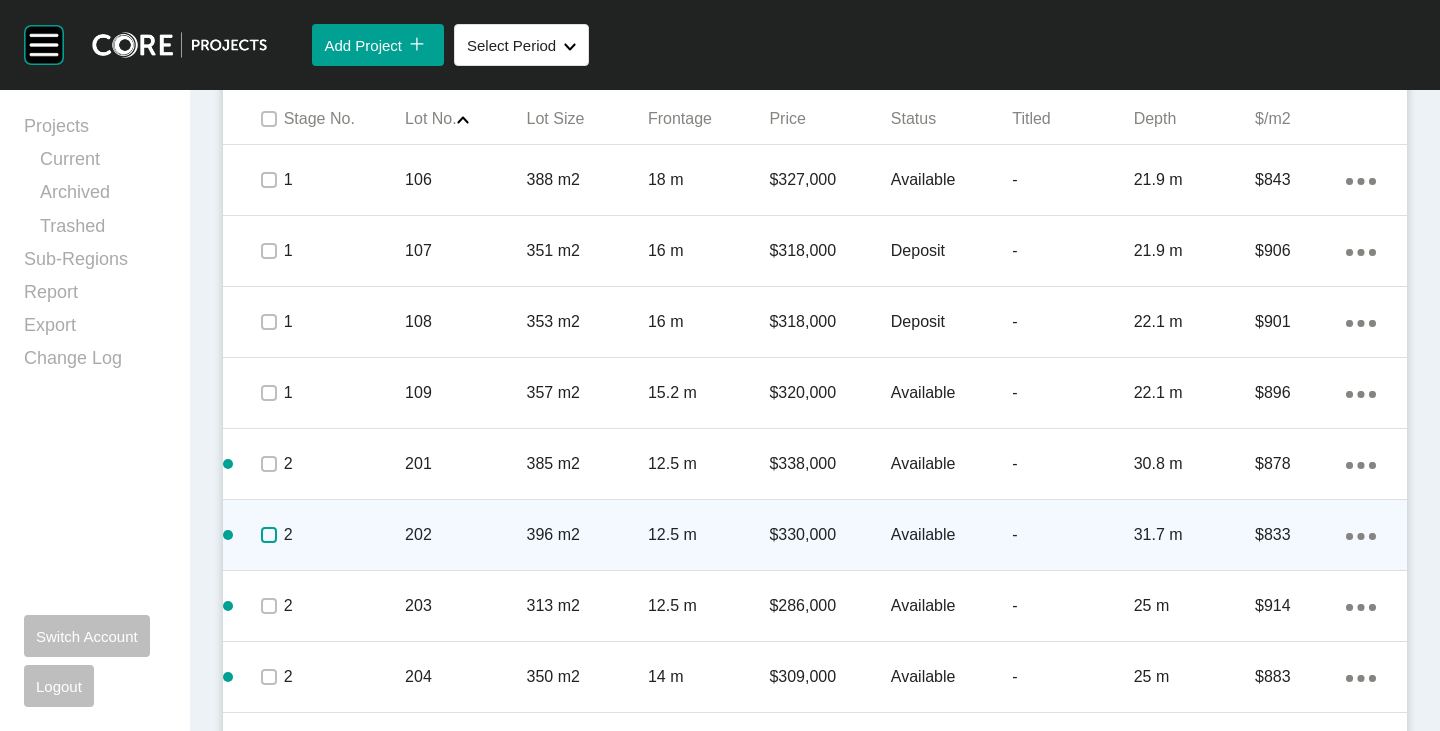 click at bounding box center [269, 535] 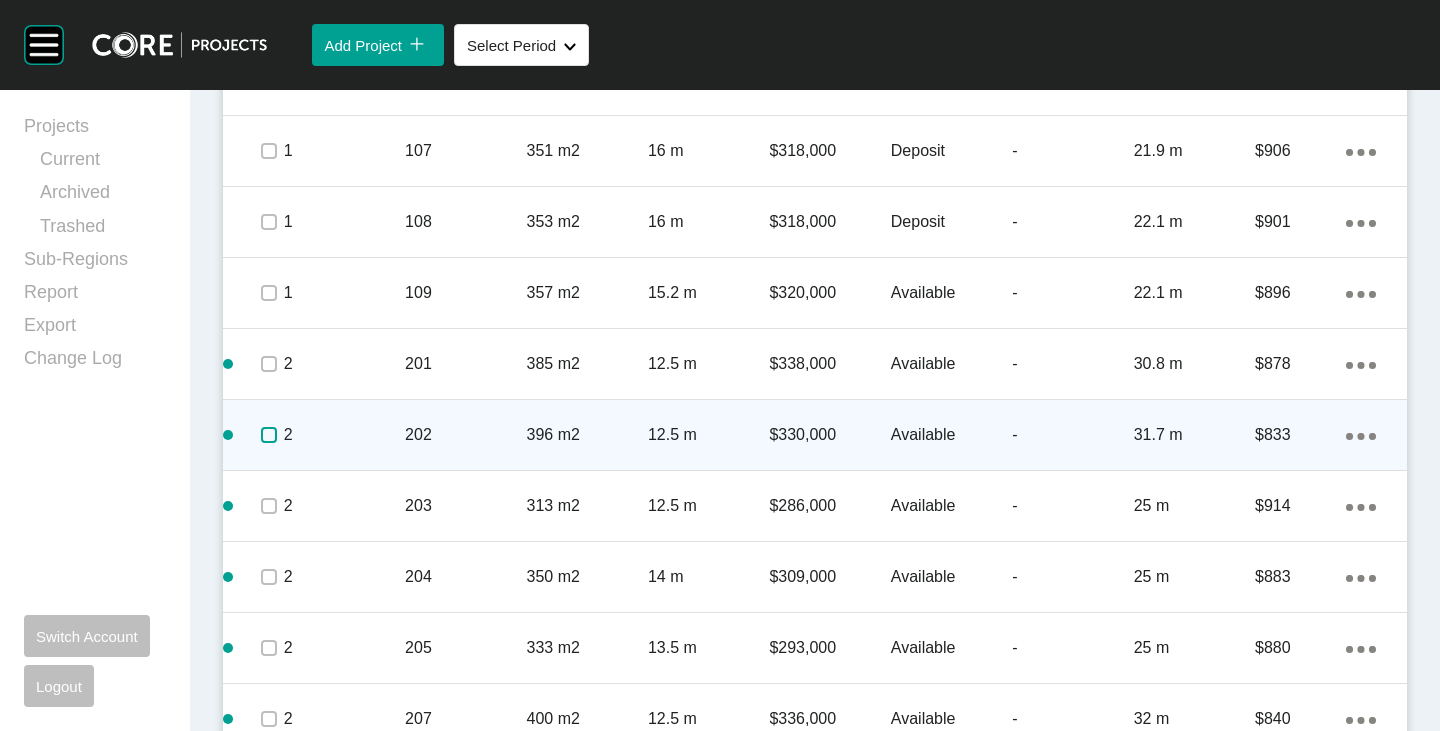 scroll, scrollTop: 1334, scrollLeft: 0, axis: vertical 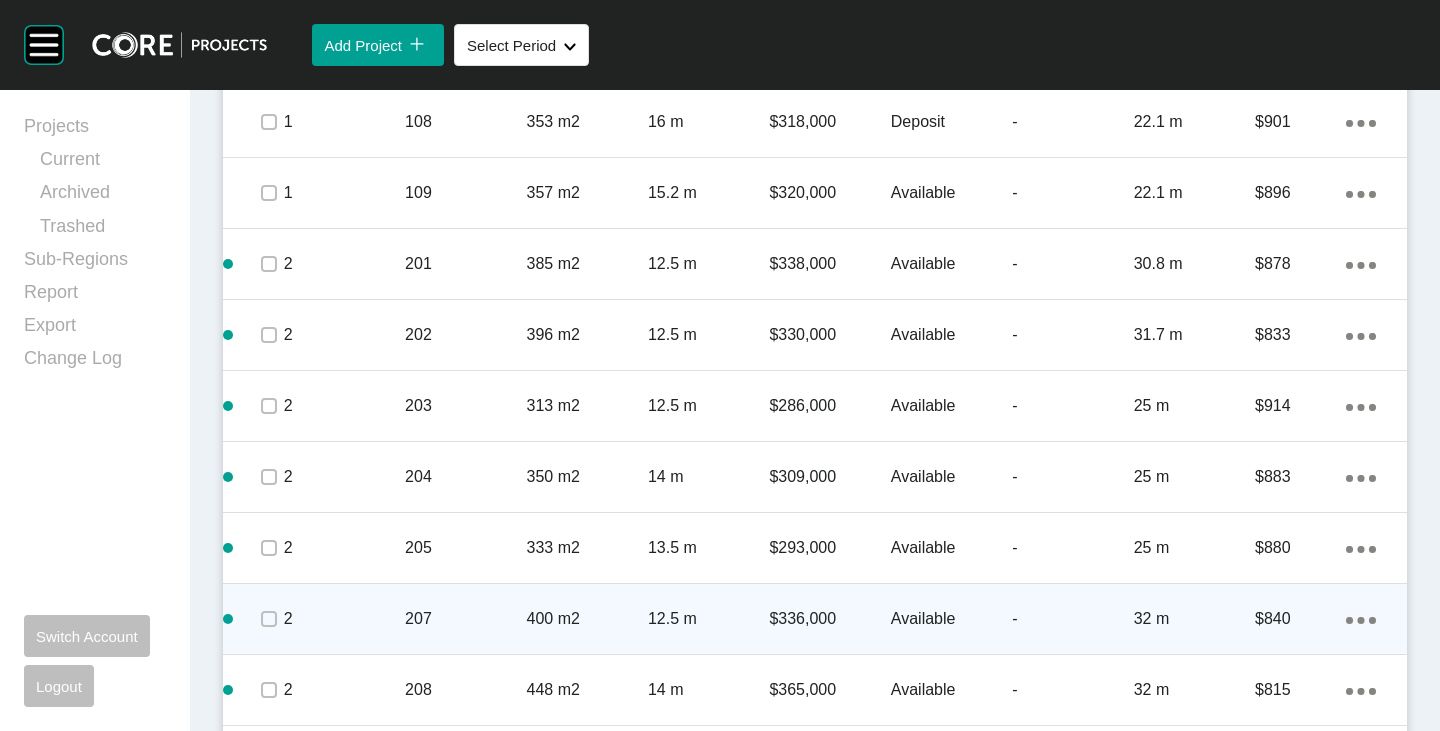 click on "Available" at bounding box center (951, 619) 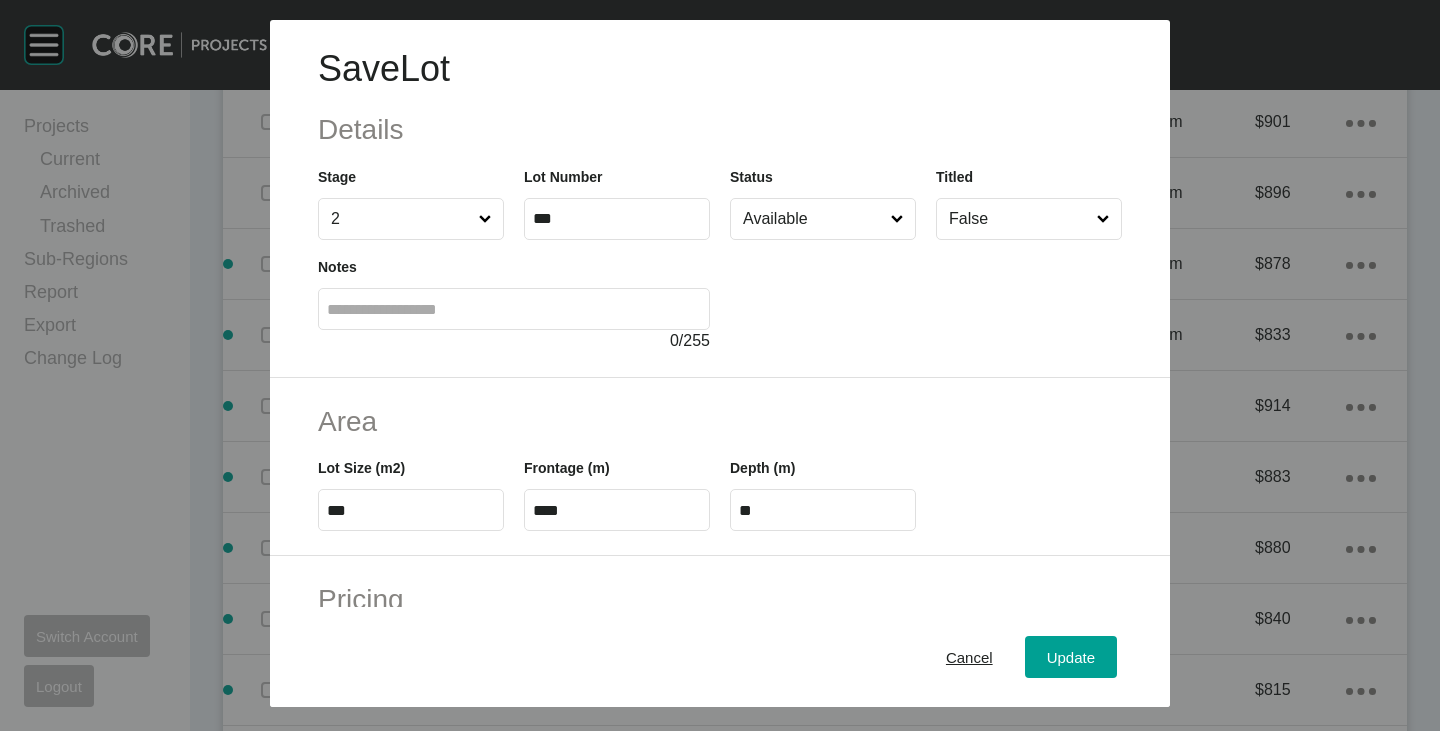 click on "Available" at bounding box center (813, 219) 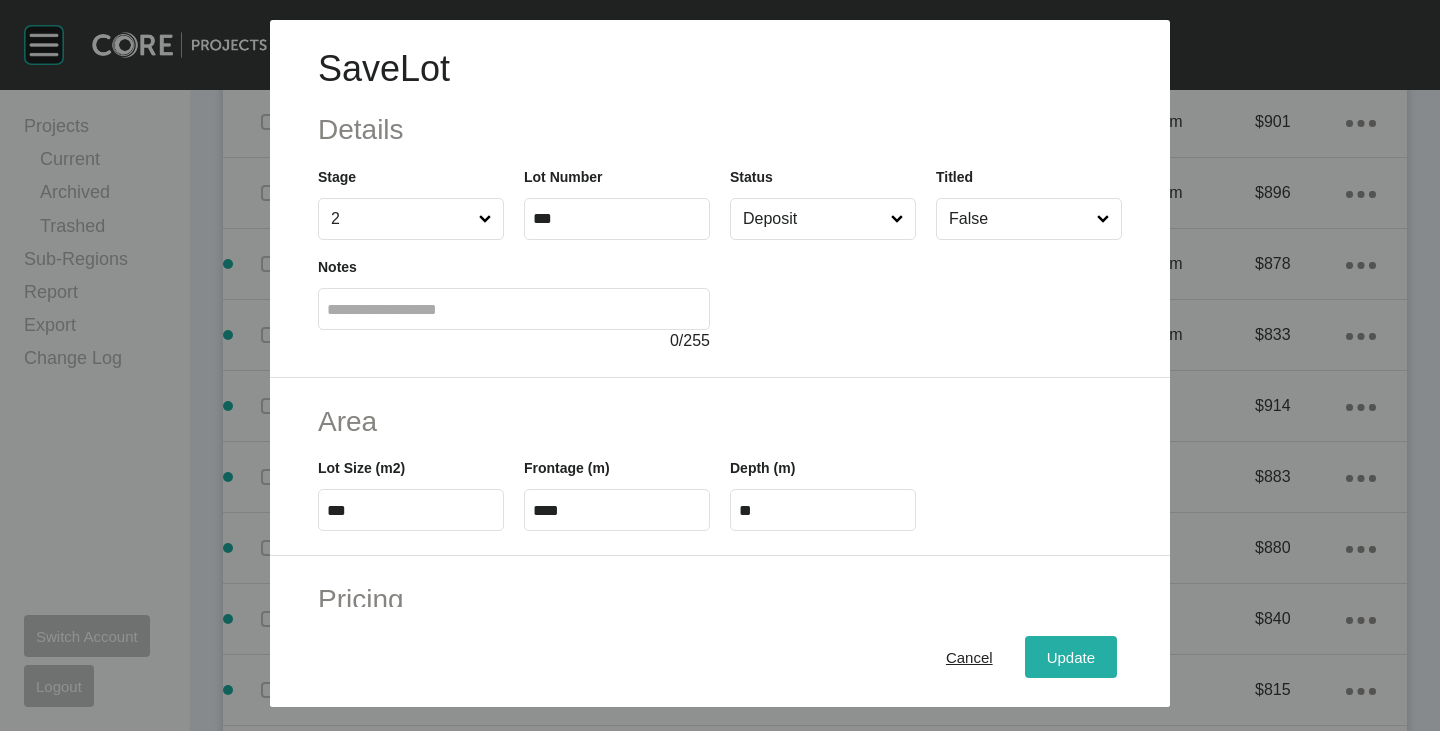 click on "Update" at bounding box center [1071, 657] 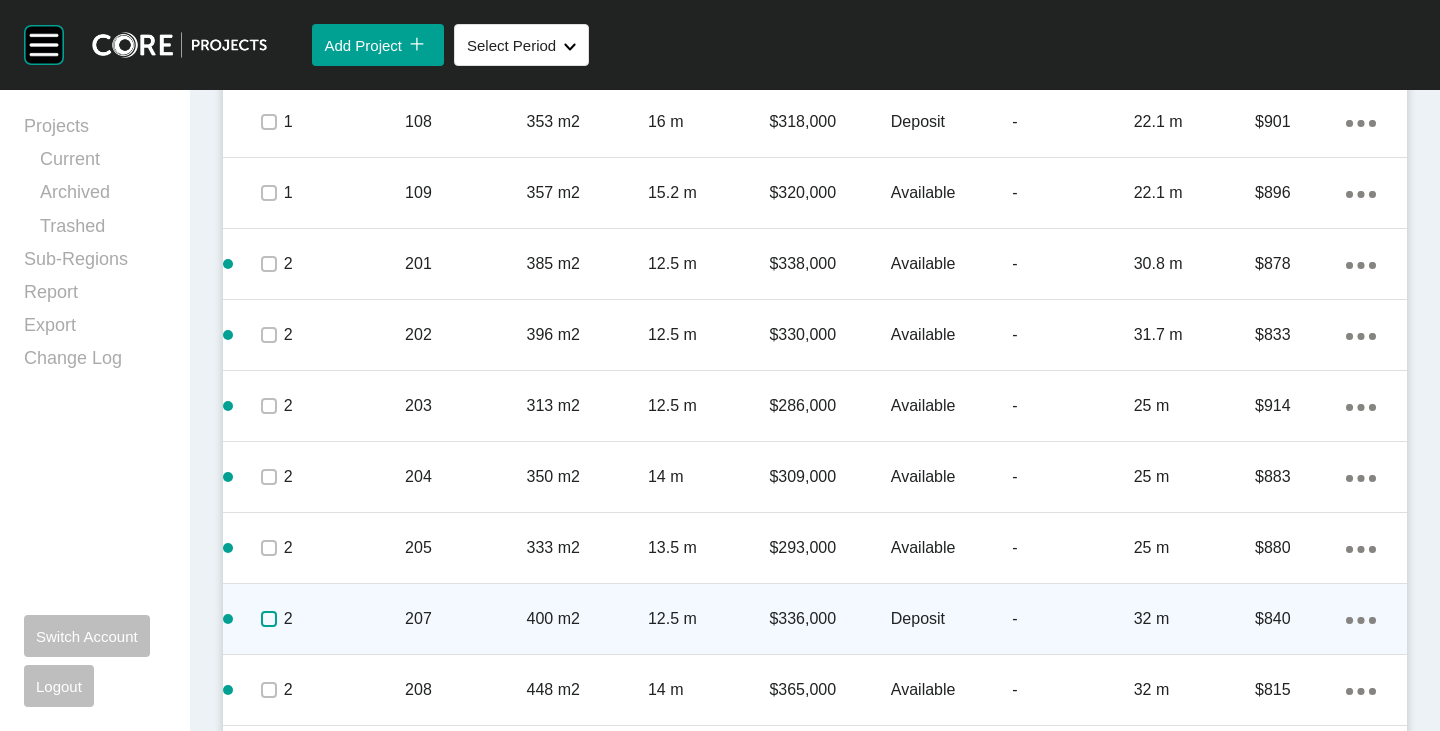 click at bounding box center (269, 619) 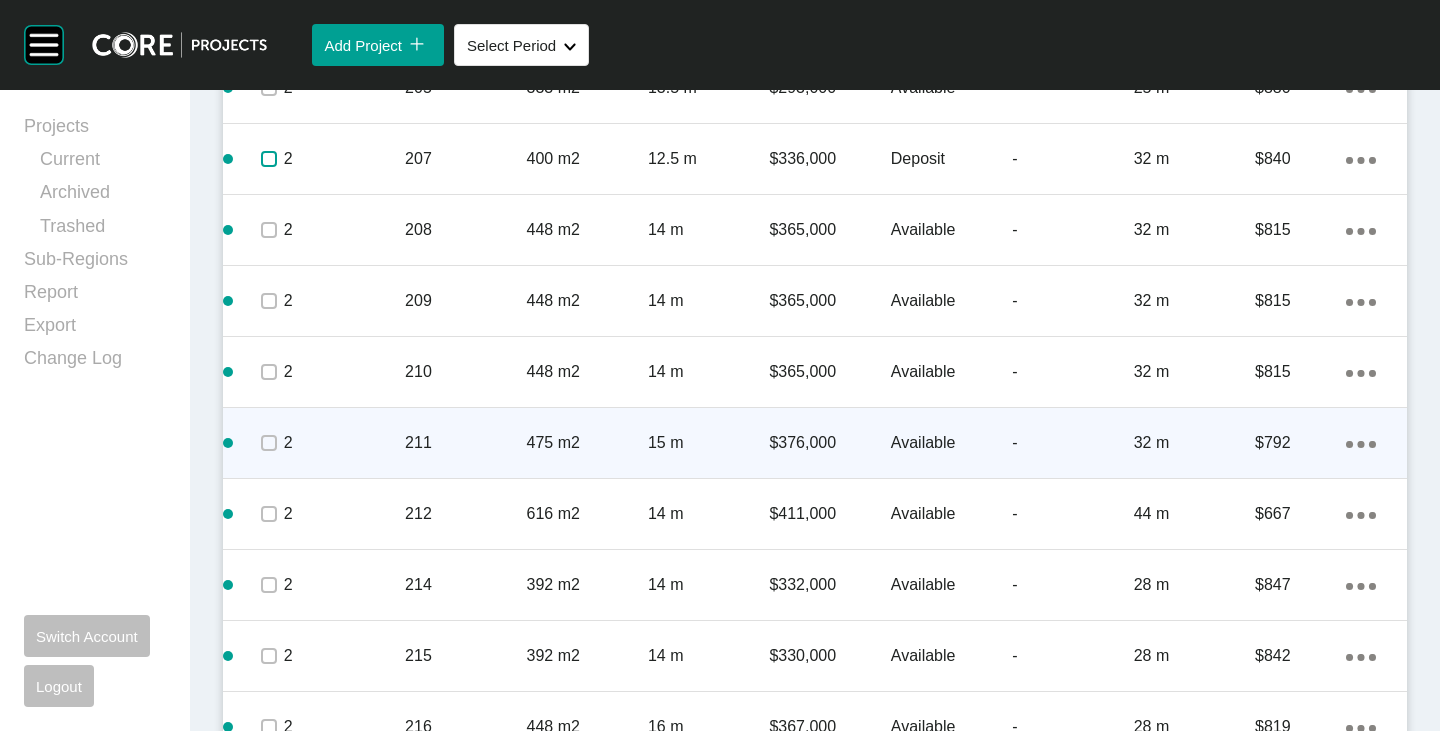 scroll, scrollTop: 1834, scrollLeft: 0, axis: vertical 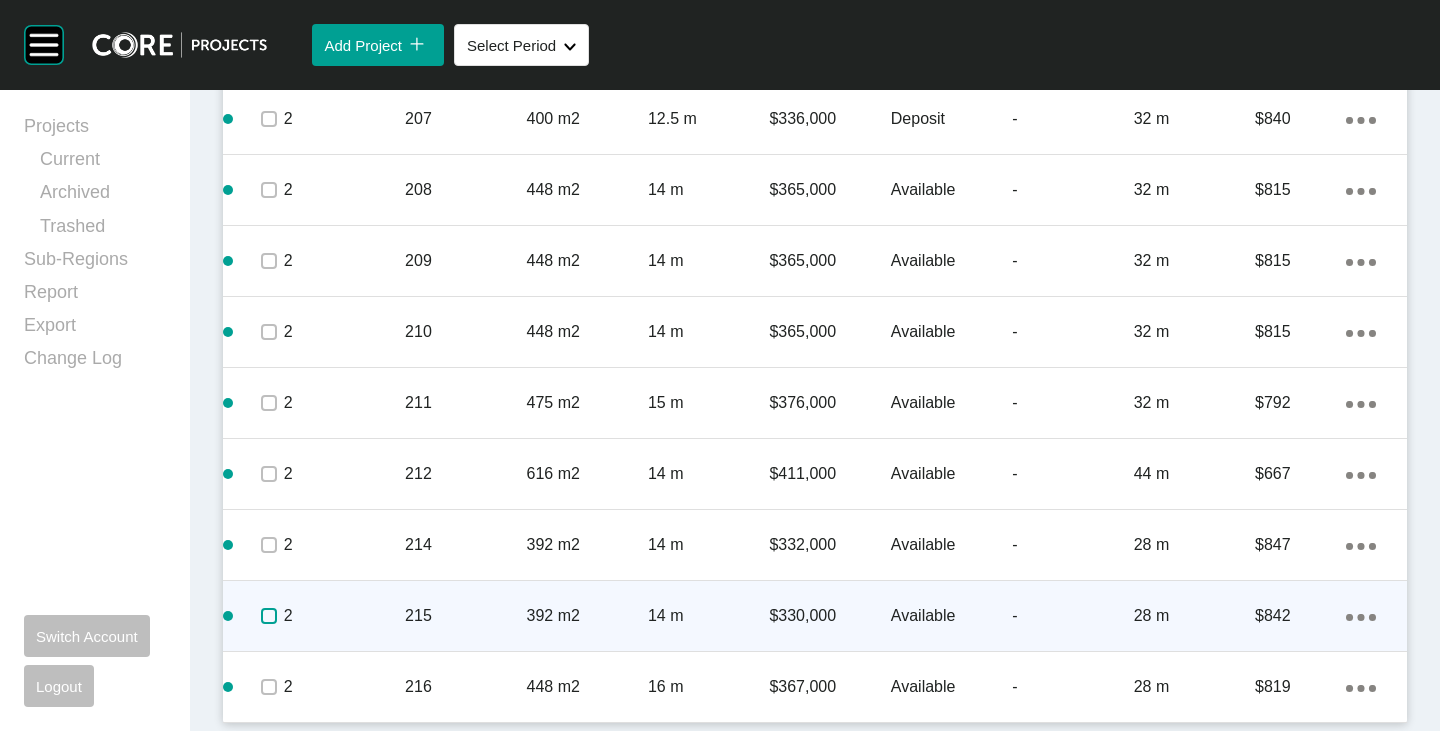 click at bounding box center [269, 616] 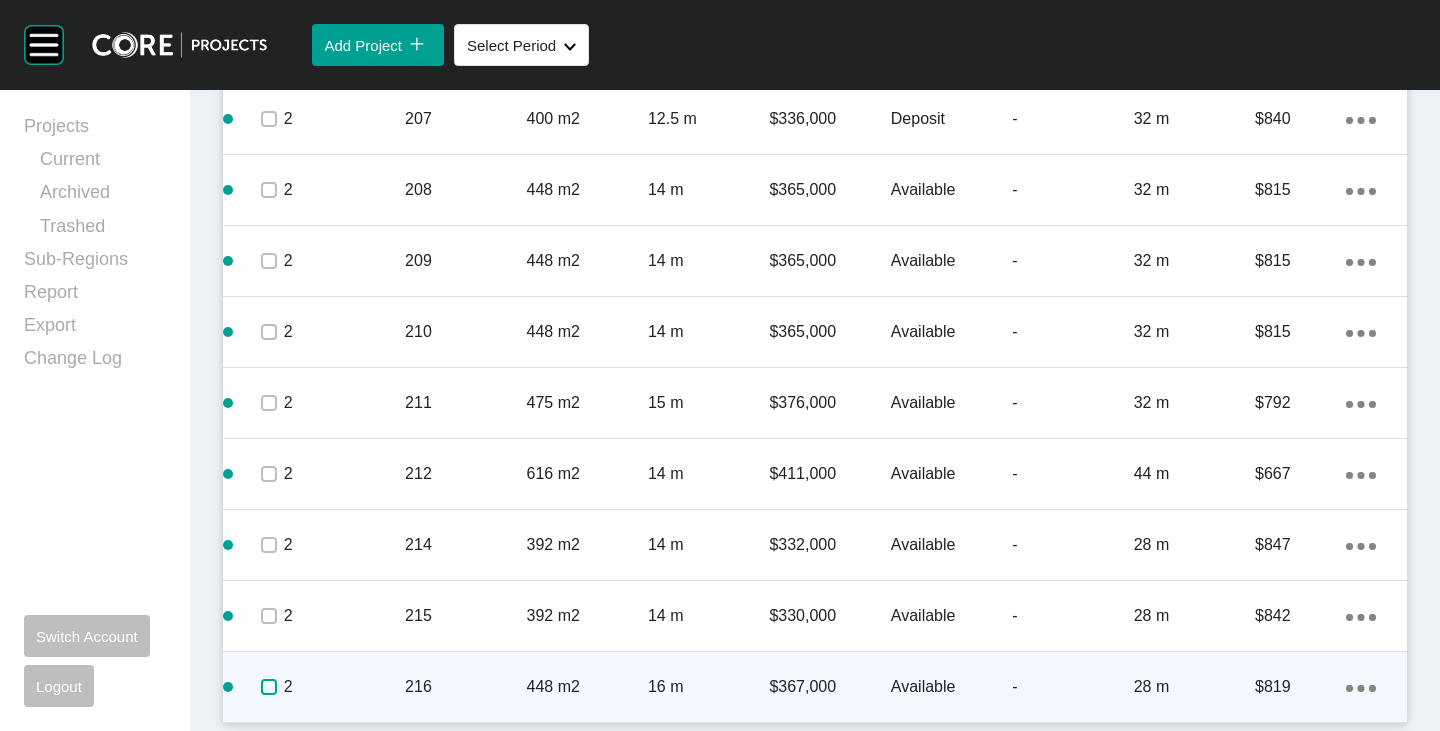 click at bounding box center [269, 687] 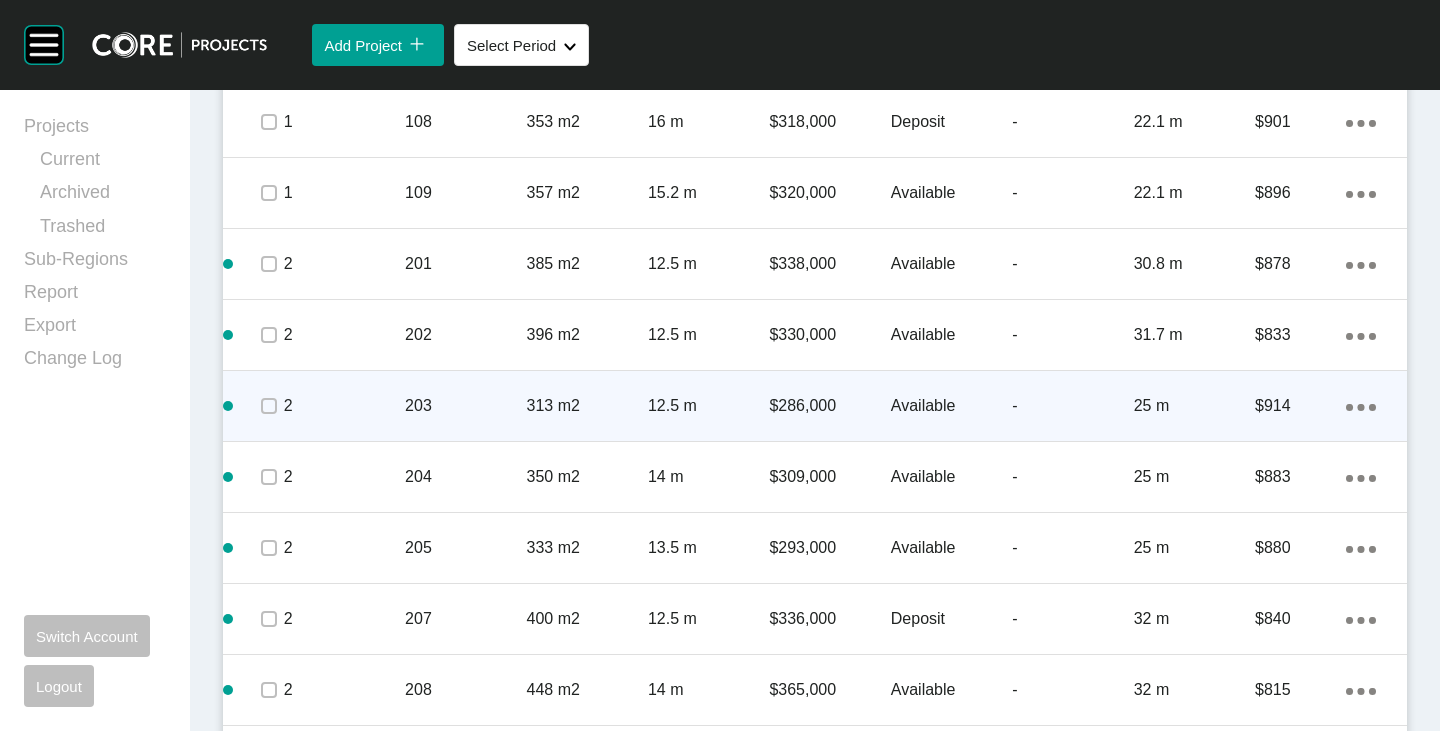 scroll, scrollTop: 1134, scrollLeft: 0, axis: vertical 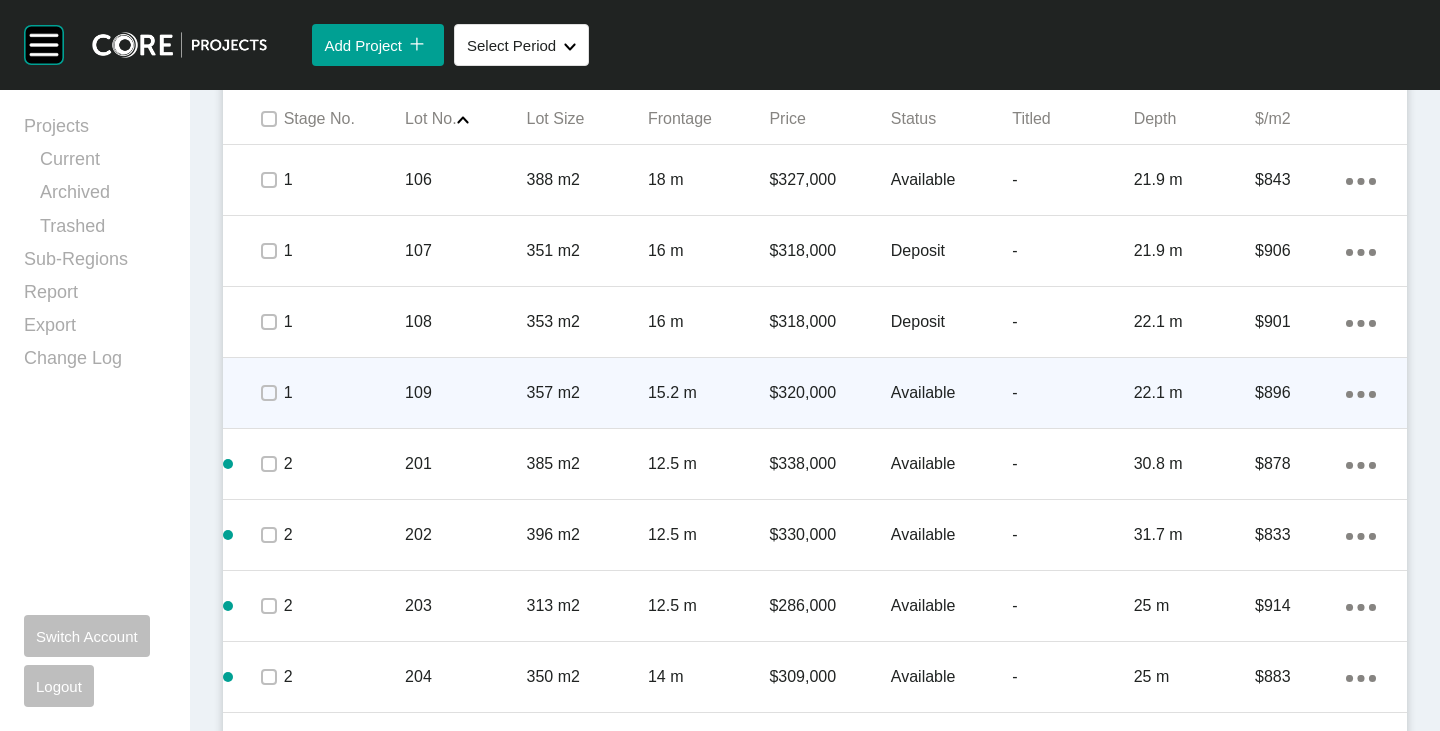 click on "Action Menu Dots Copy 6 Created with Sketch." at bounding box center (1361, 393) 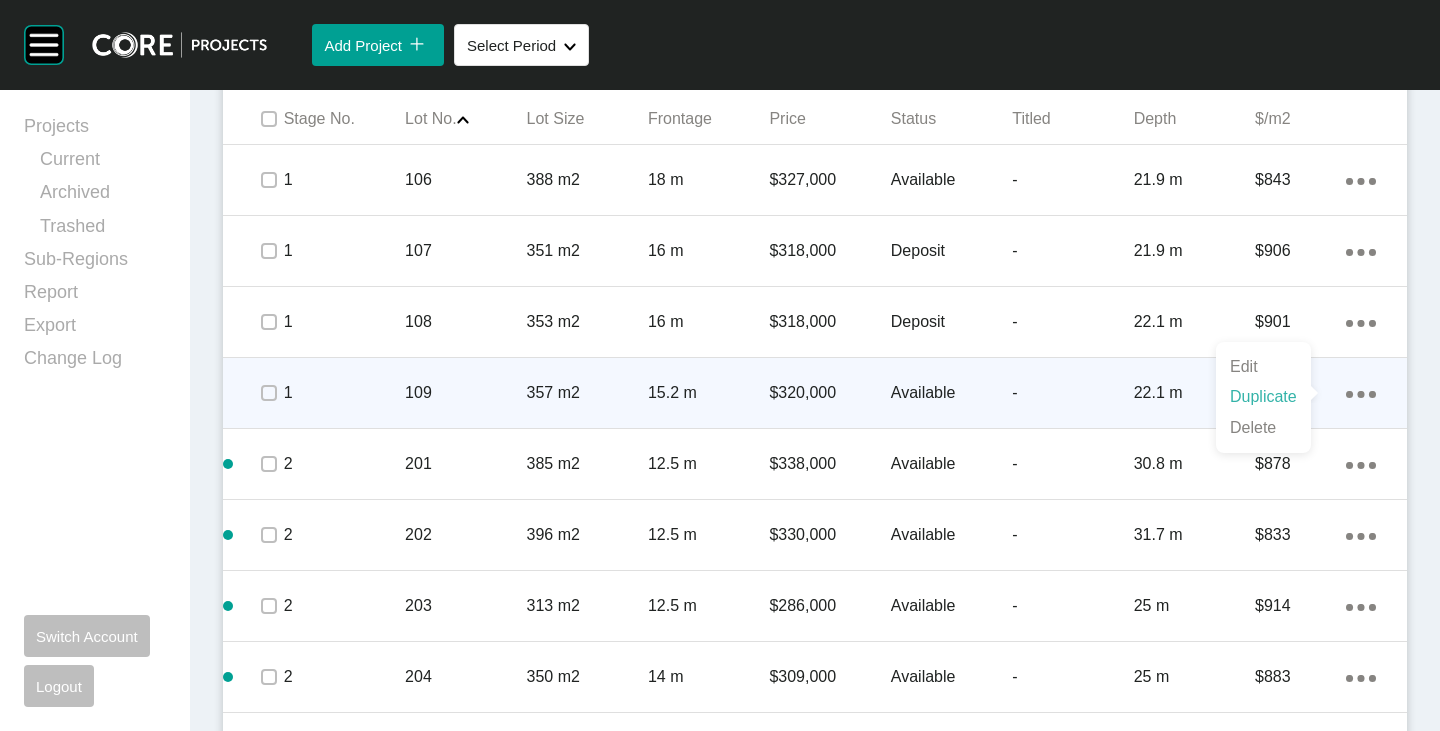click on "Duplicate" at bounding box center (1263, 397) 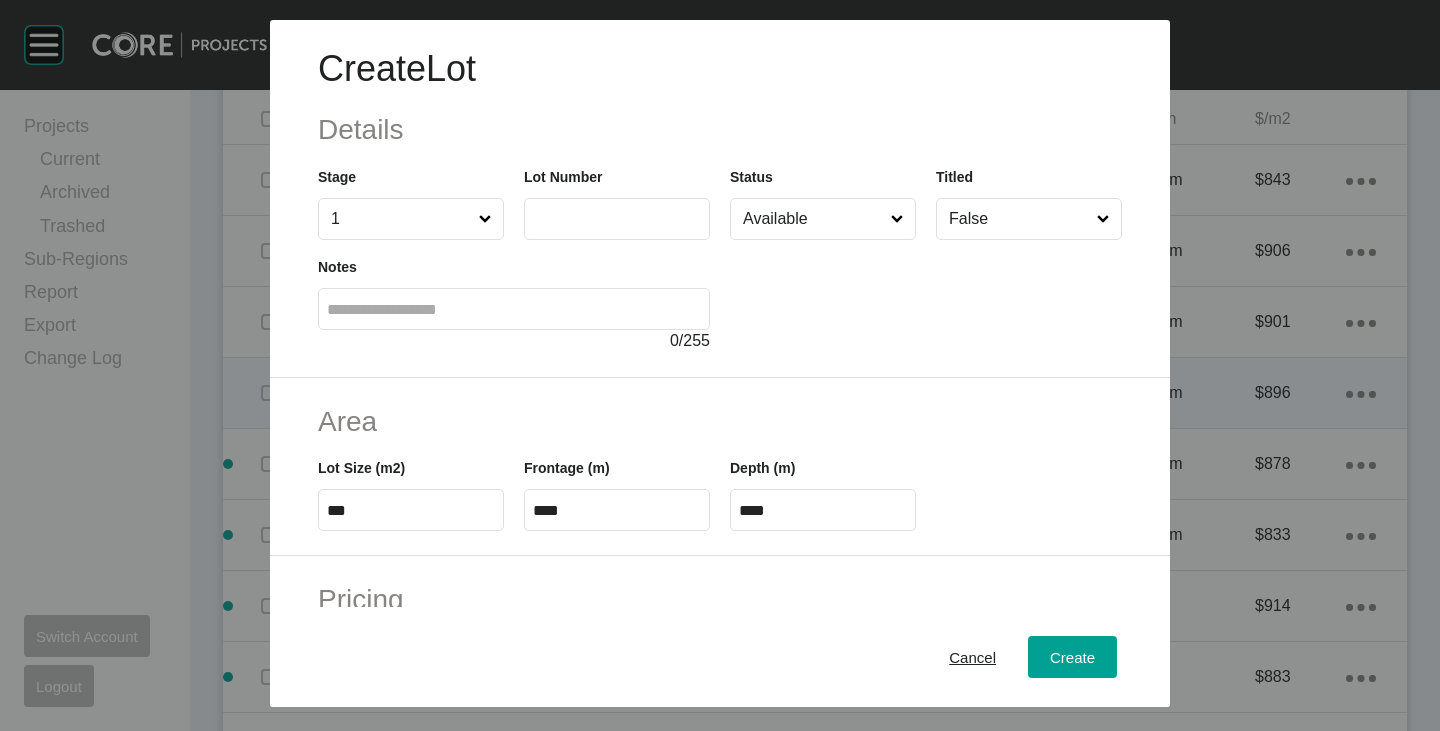 click at bounding box center (617, 218) 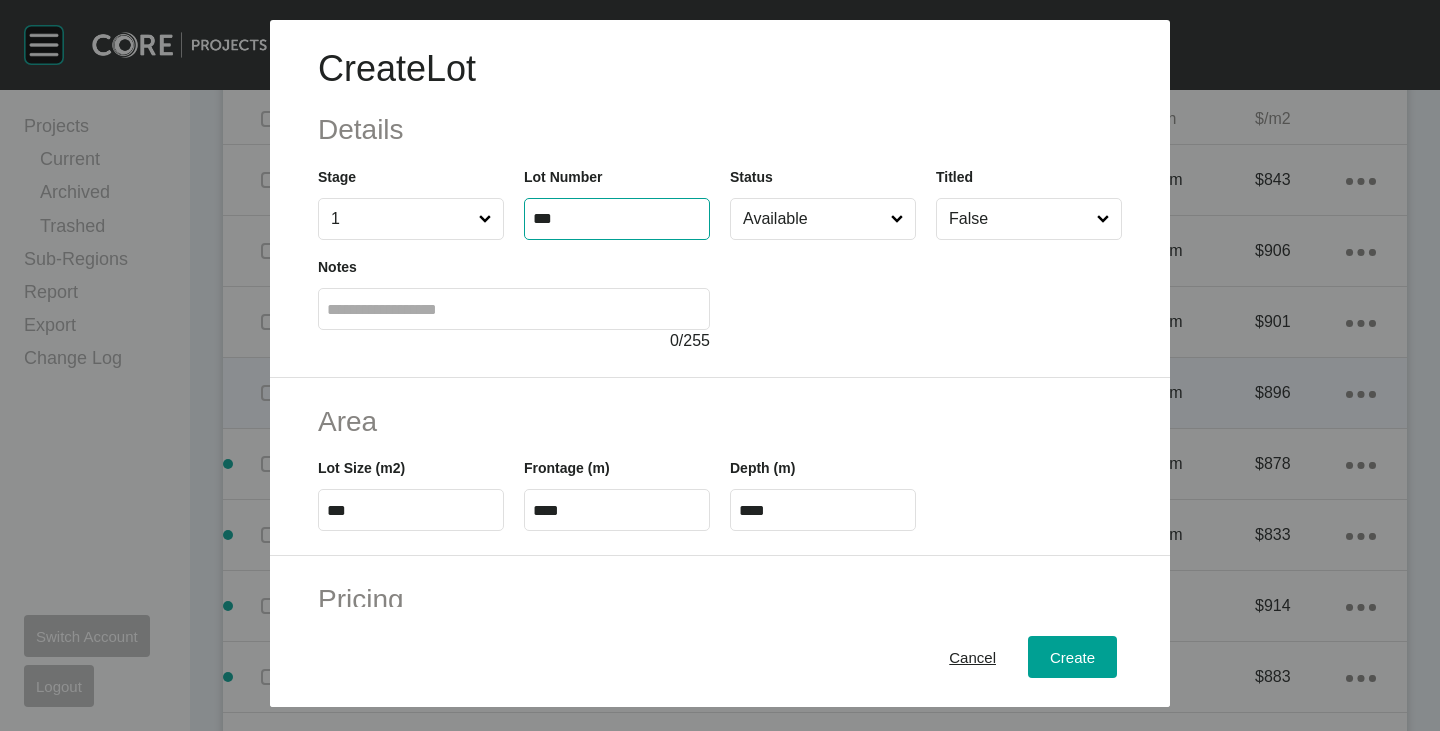 type on "***" 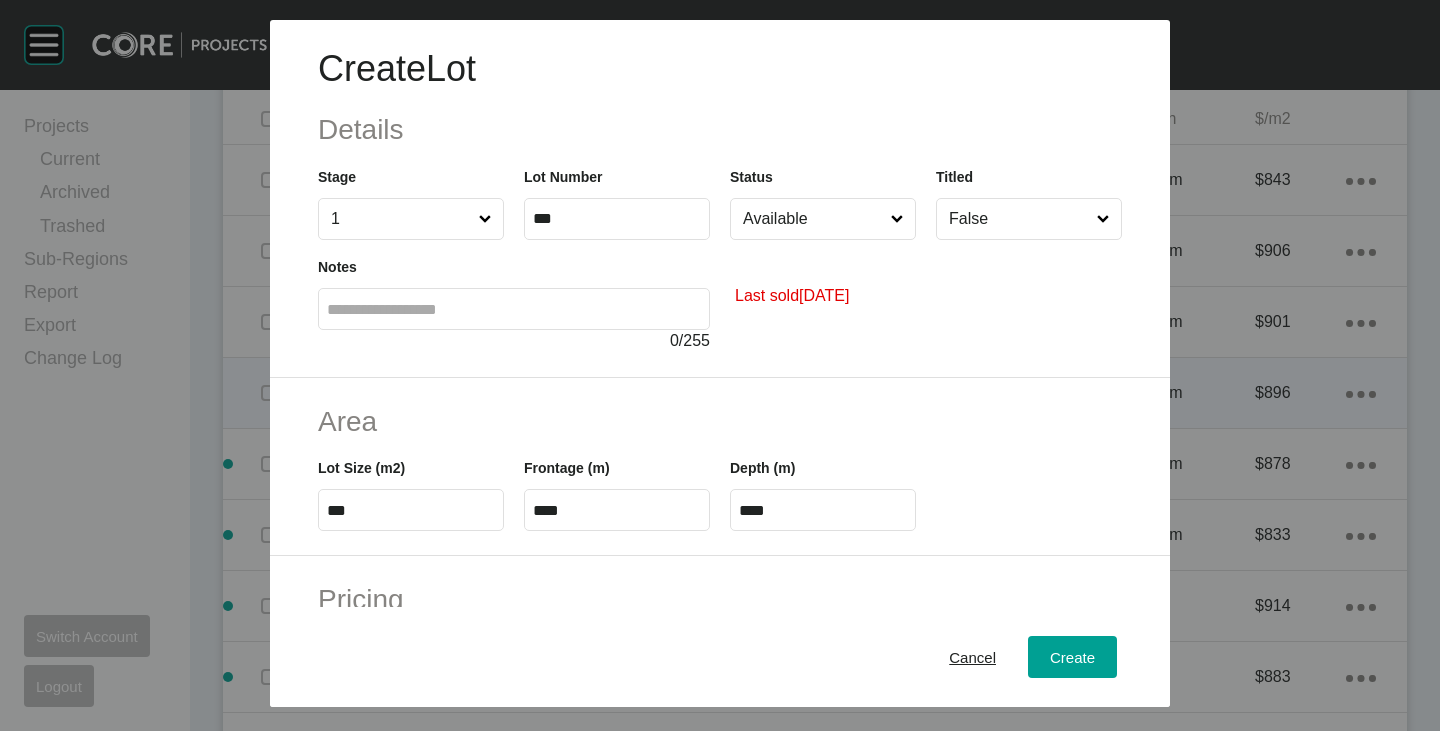 type on "*******" 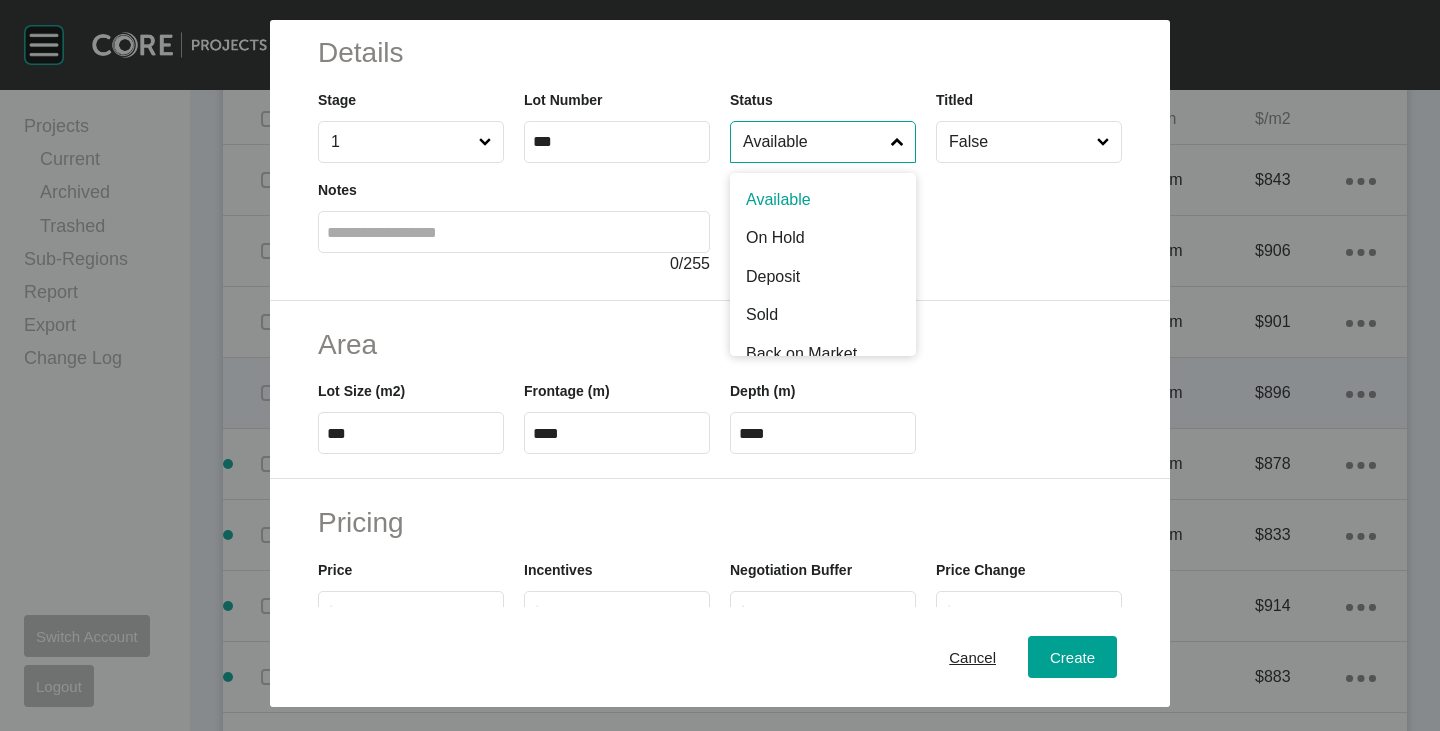 scroll, scrollTop: 100, scrollLeft: 0, axis: vertical 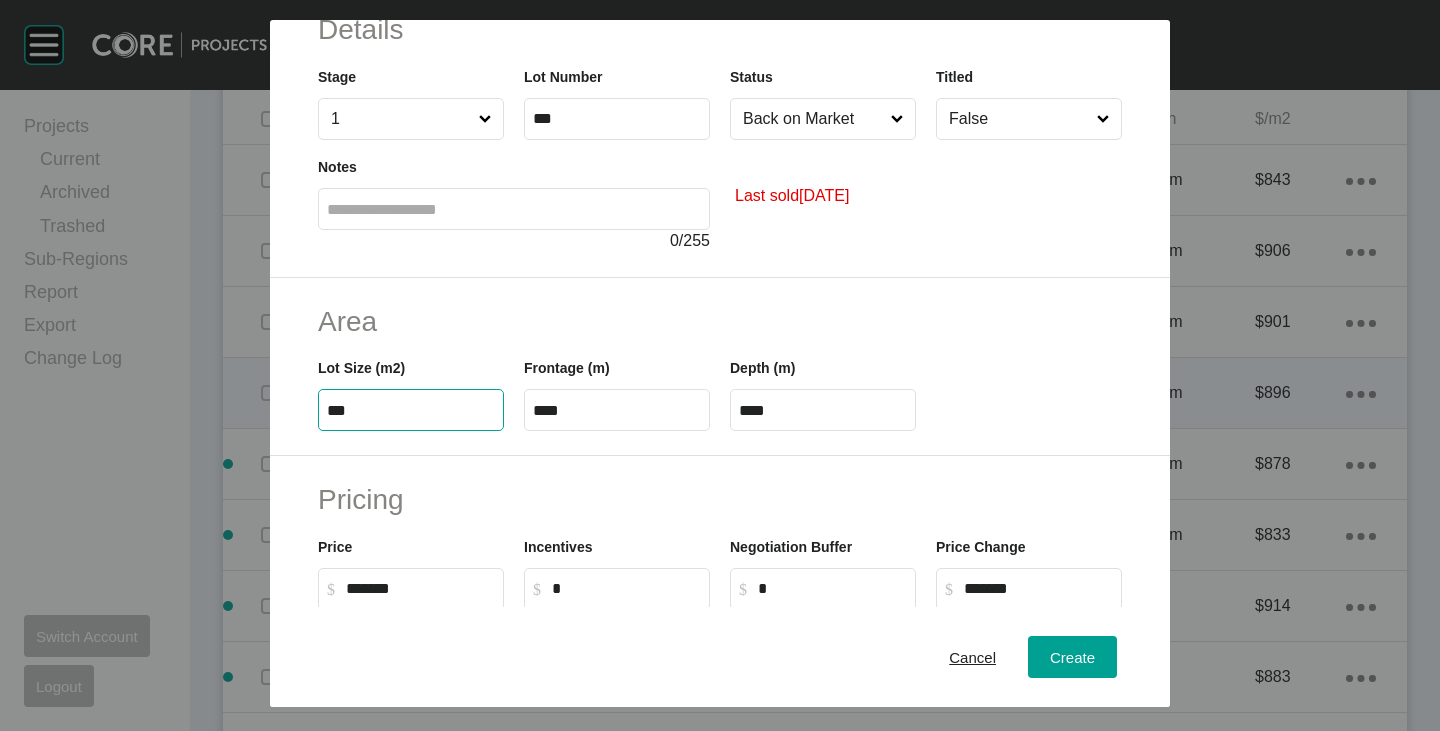 drag, startPoint x: 324, startPoint y: 413, endPoint x: 312, endPoint y: 414, distance: 12.0415945 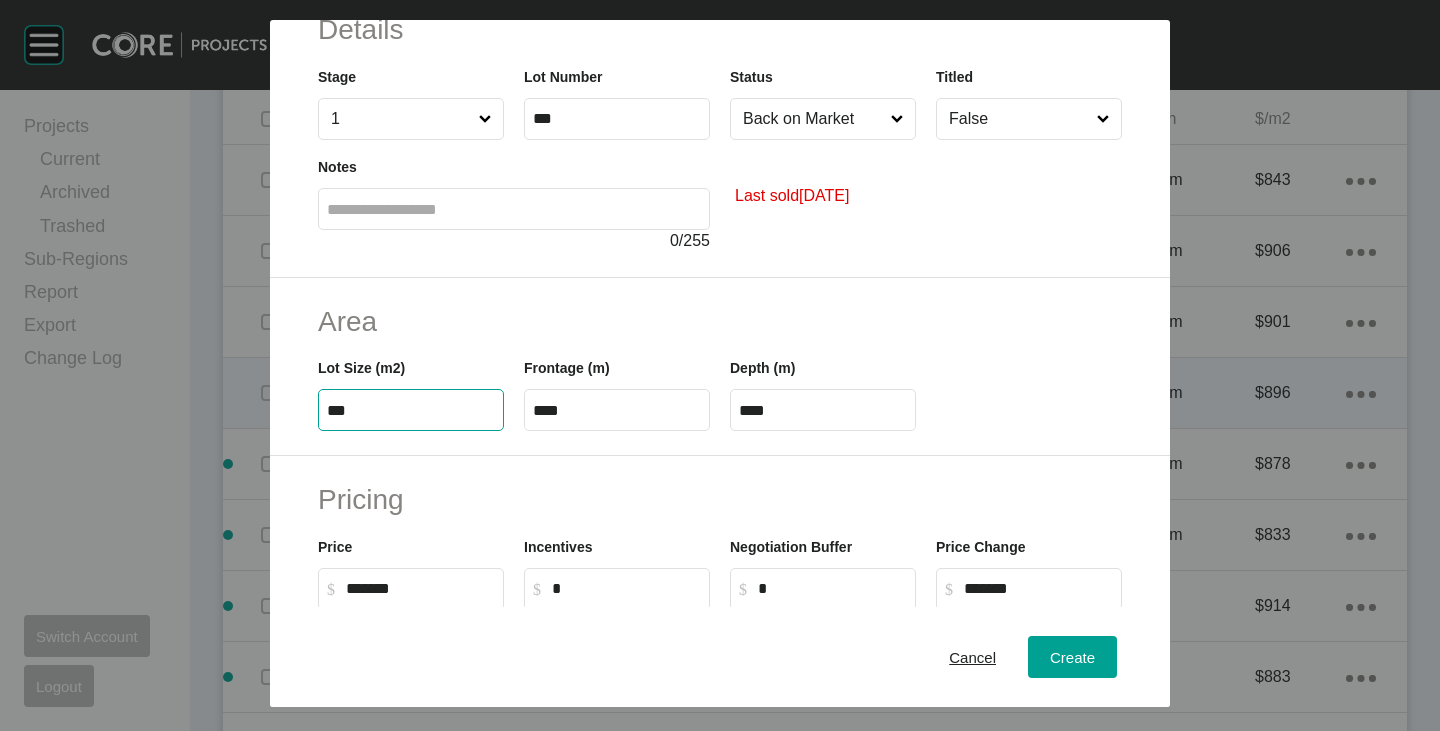 type on "***" 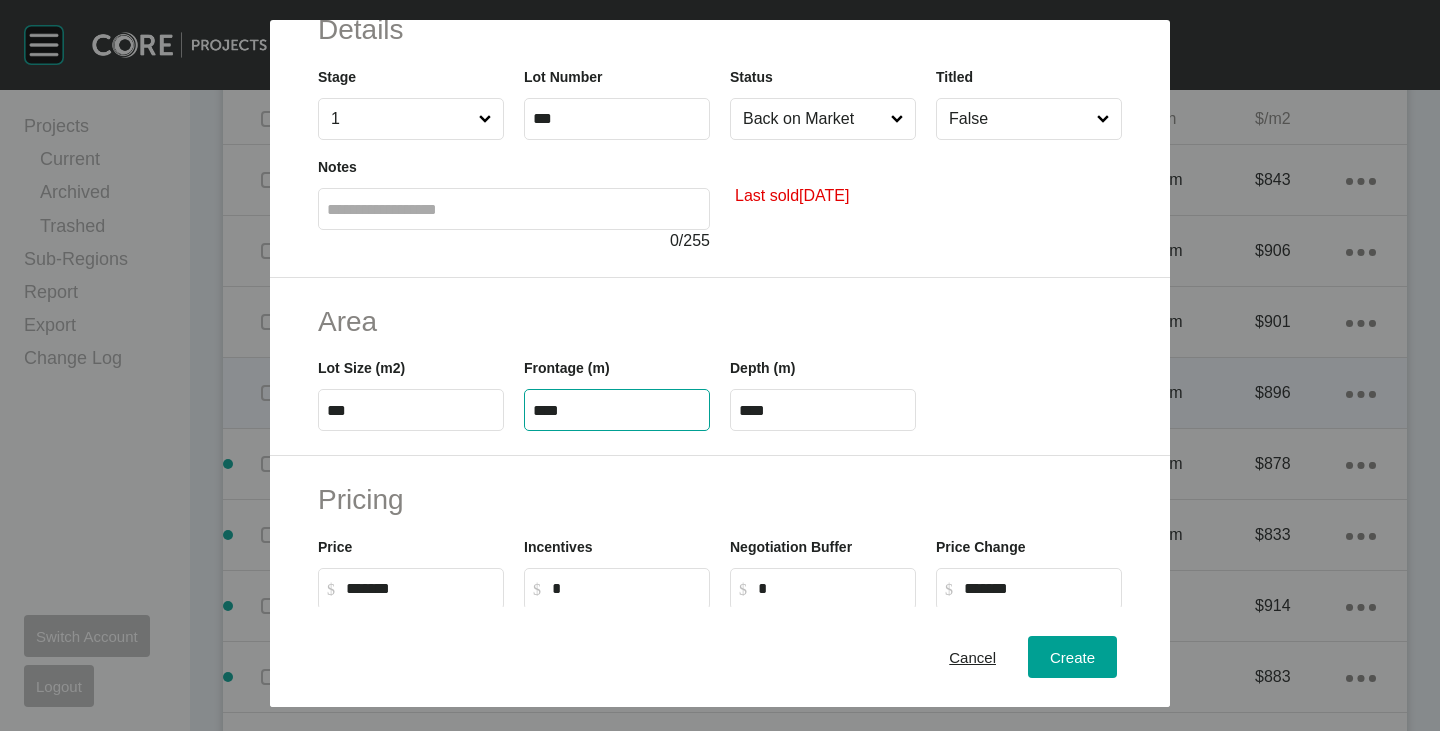 click on "****" at bounding box center [617, 410] 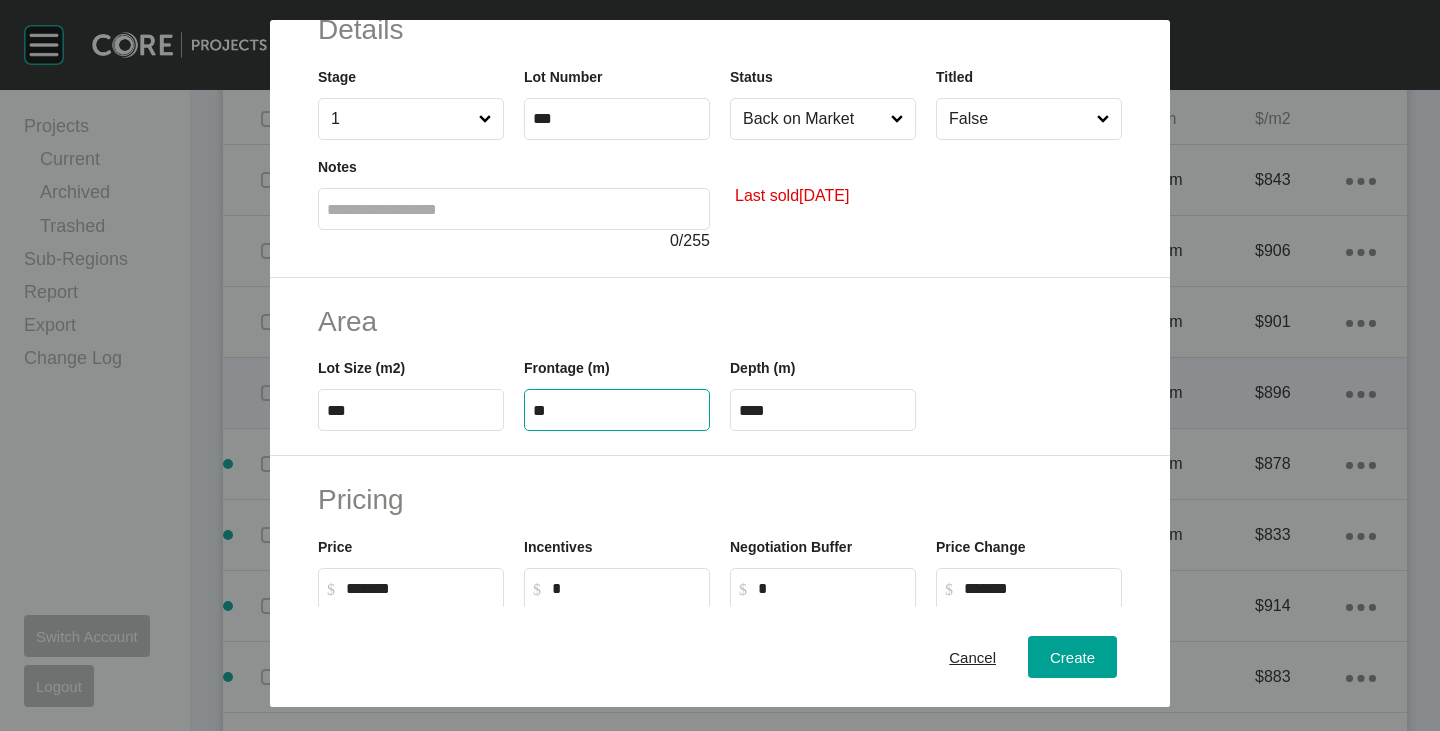 type on "**" 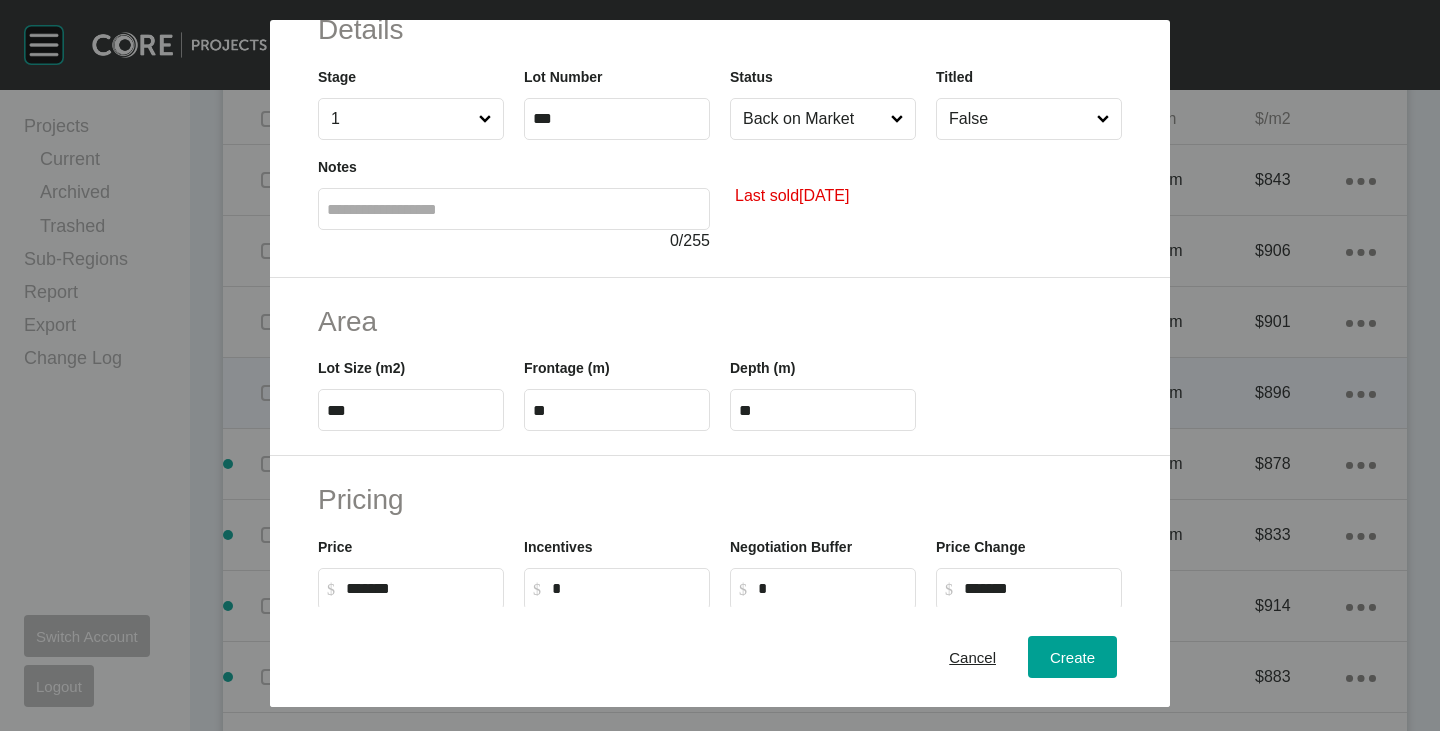 click on "Area" at bounding box center [720, 321] 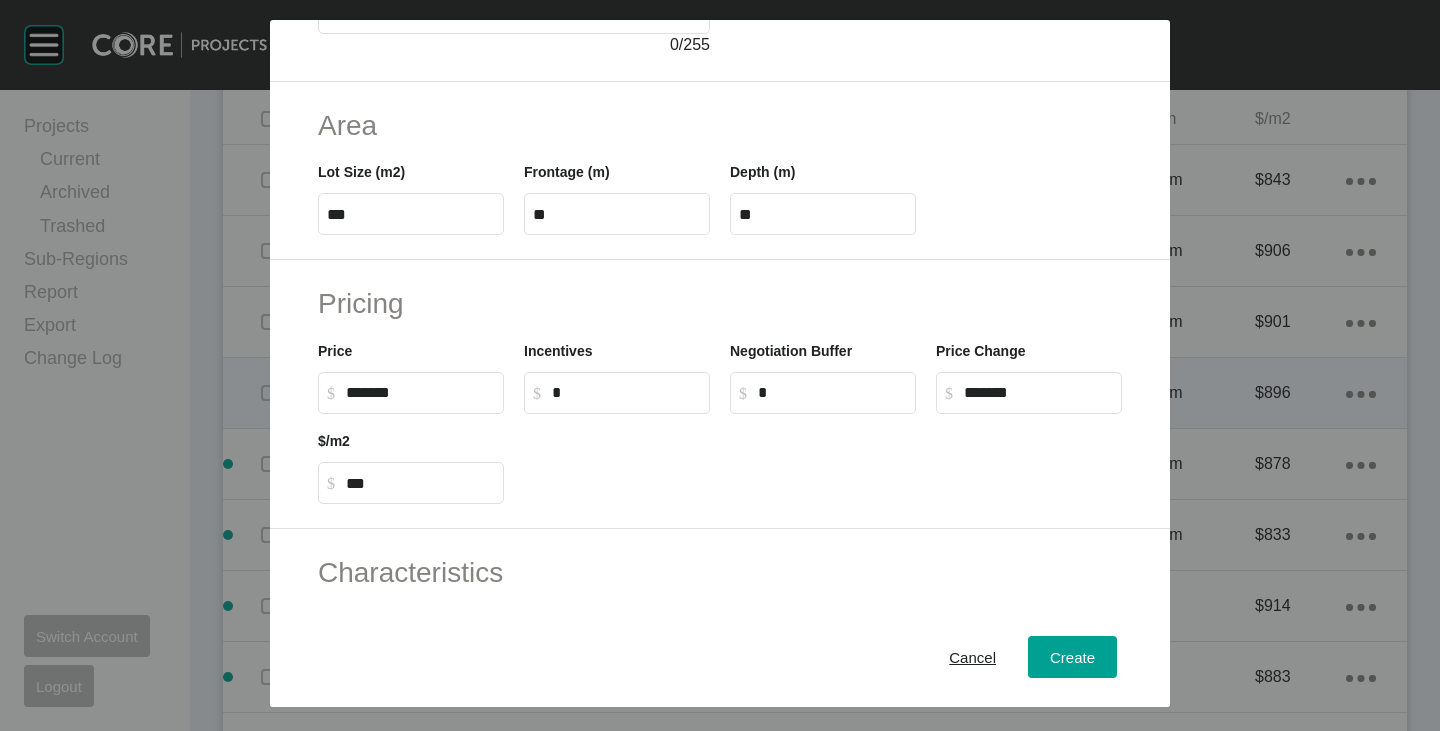 scroll, scrollTop: 400, scrollLeft: 0, axis: vertical 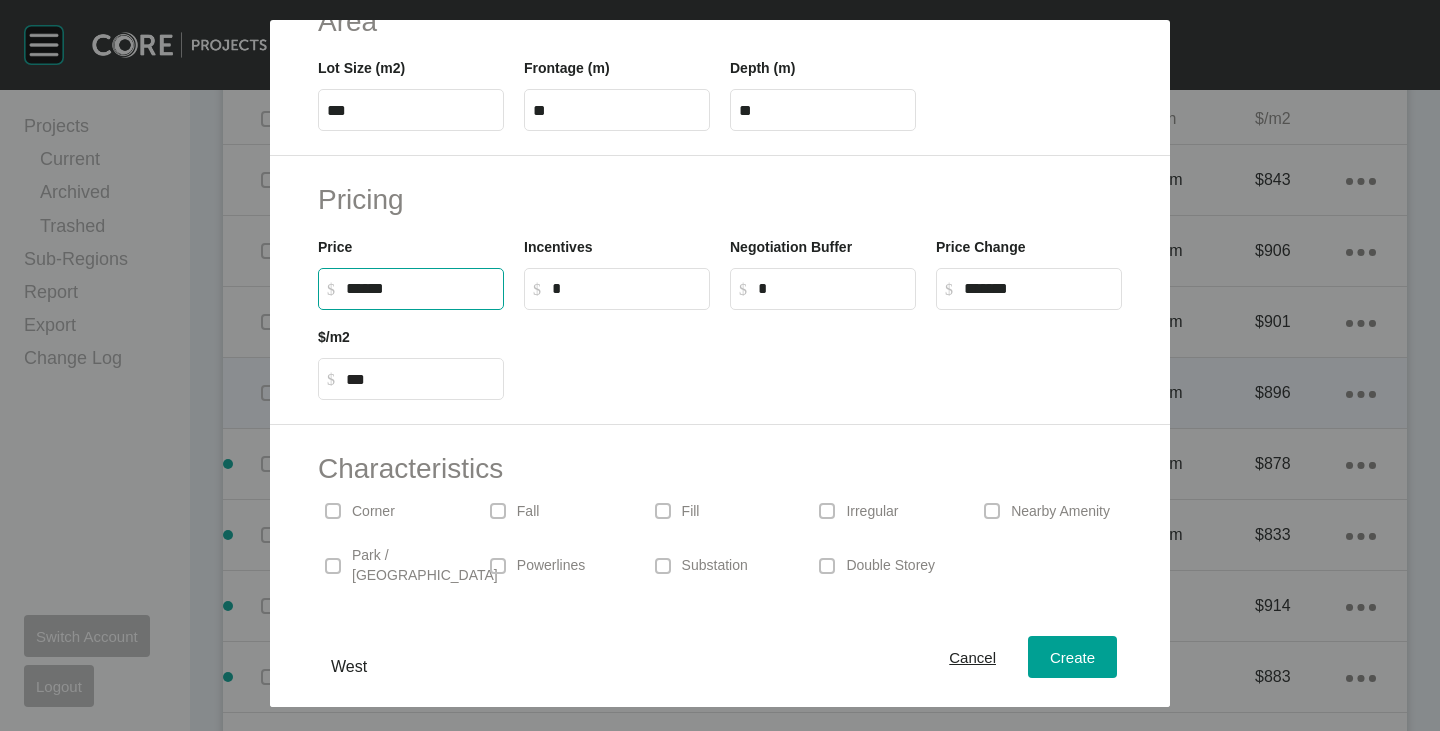 drag, startPoint x: 355, startPoint y: 280, endPoint x: 371, endPoint y: 293, distance: 20.615528 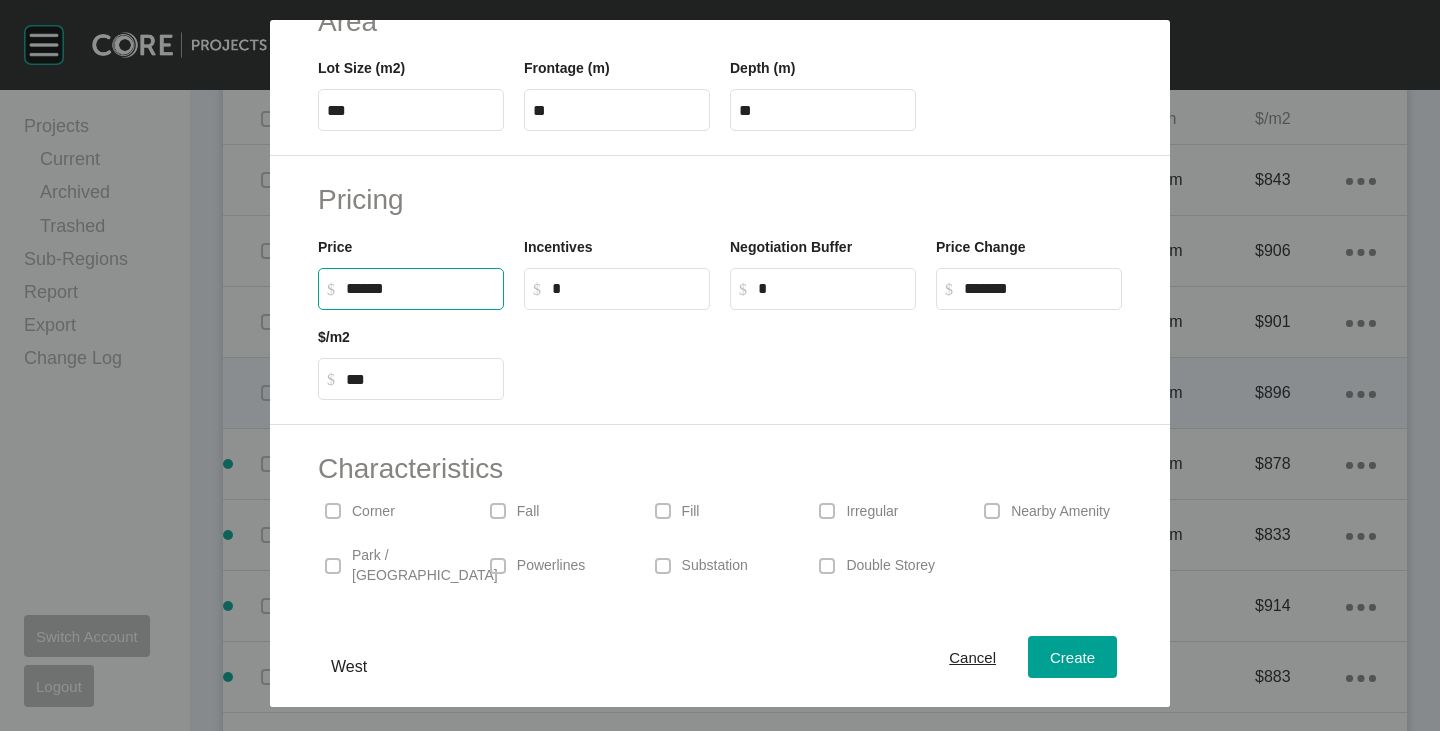 type on "*******" 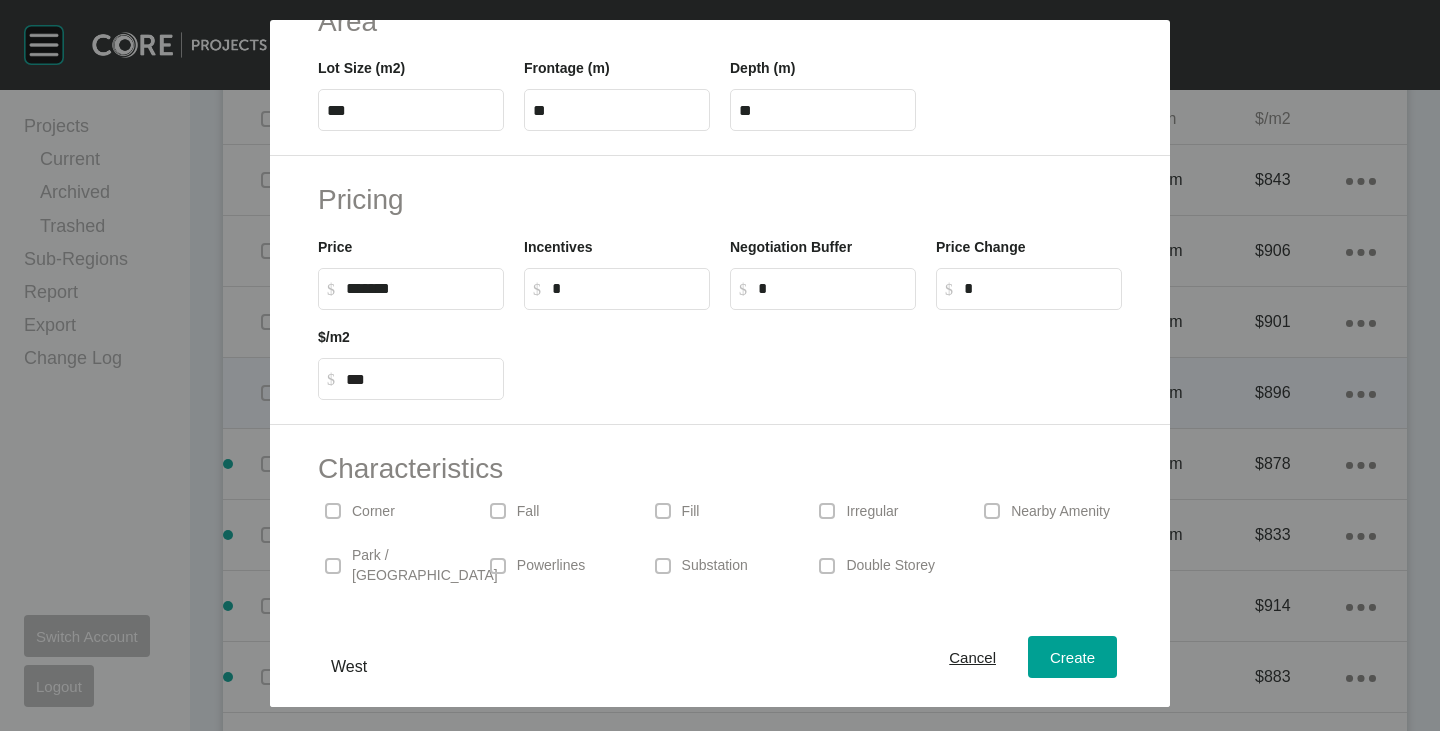 click at bounding box center [823, 355] 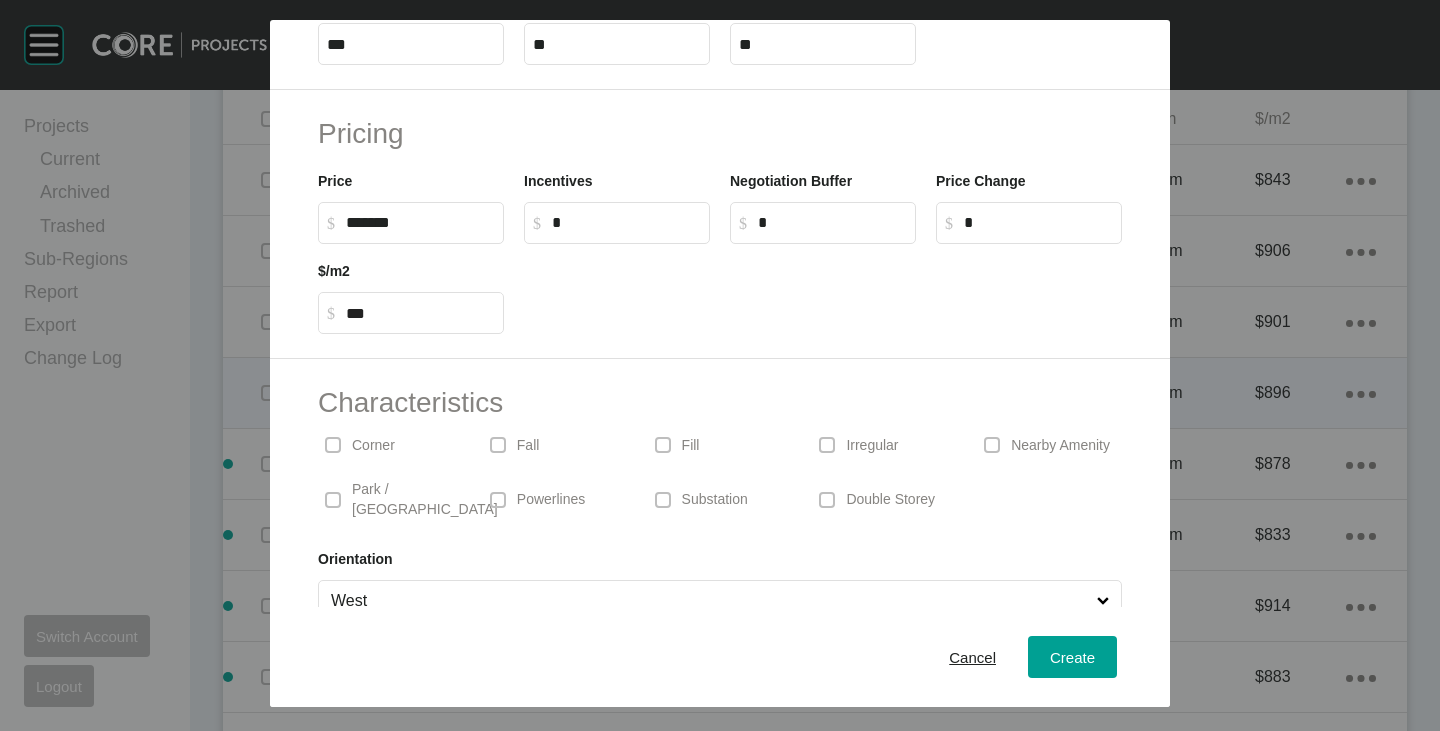 scroll, scrollTop: 489, scrollLeft: 0, axis: vertical 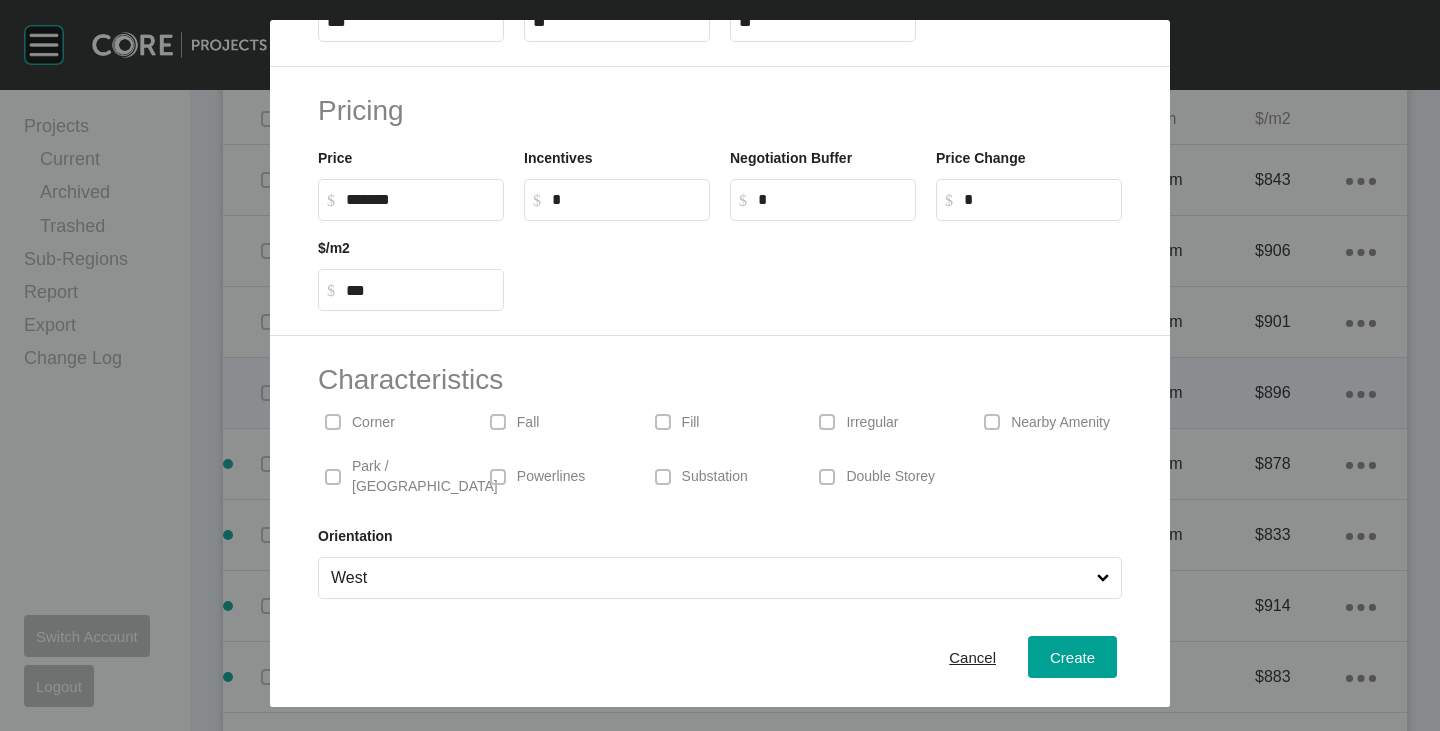 click on "Corner" at bounding box center (373, 423) 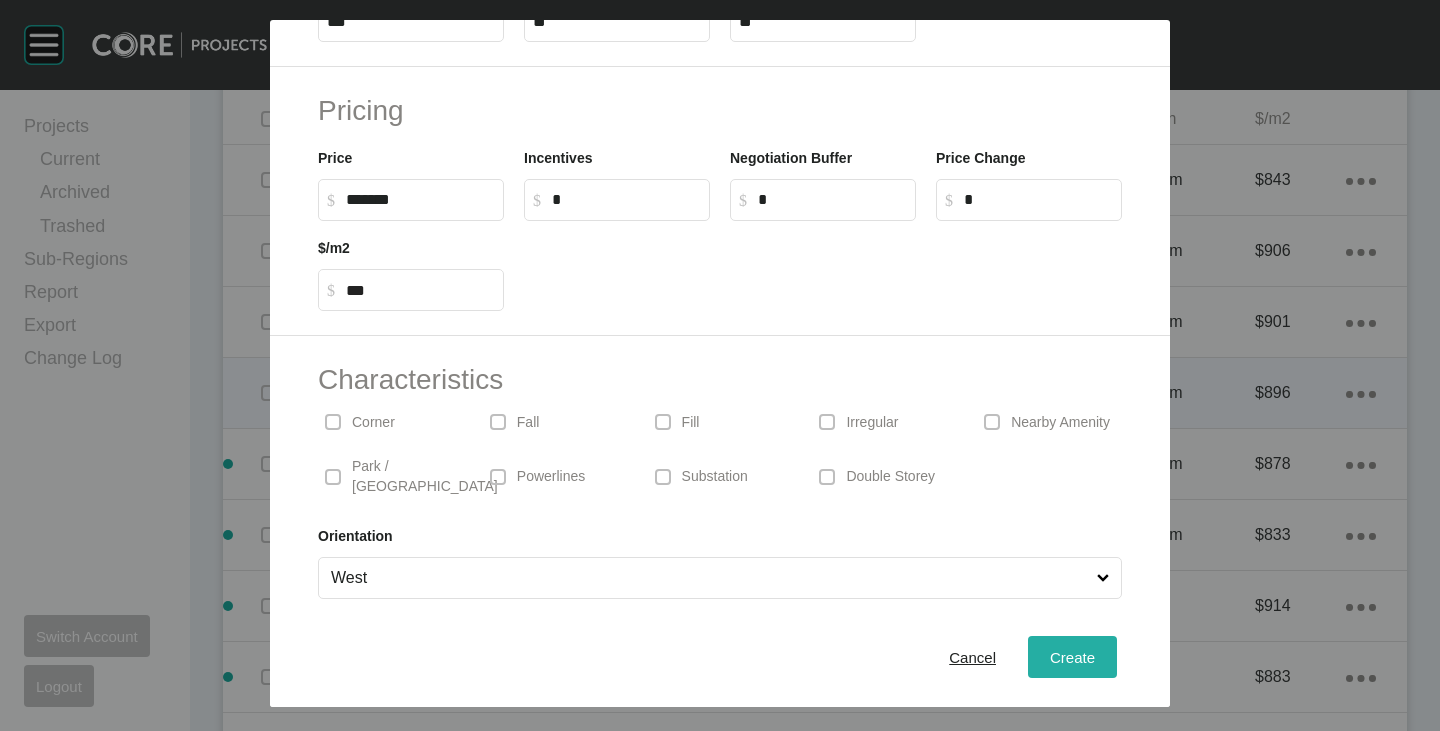 click on "Create" at bounding box center (1072, 657) 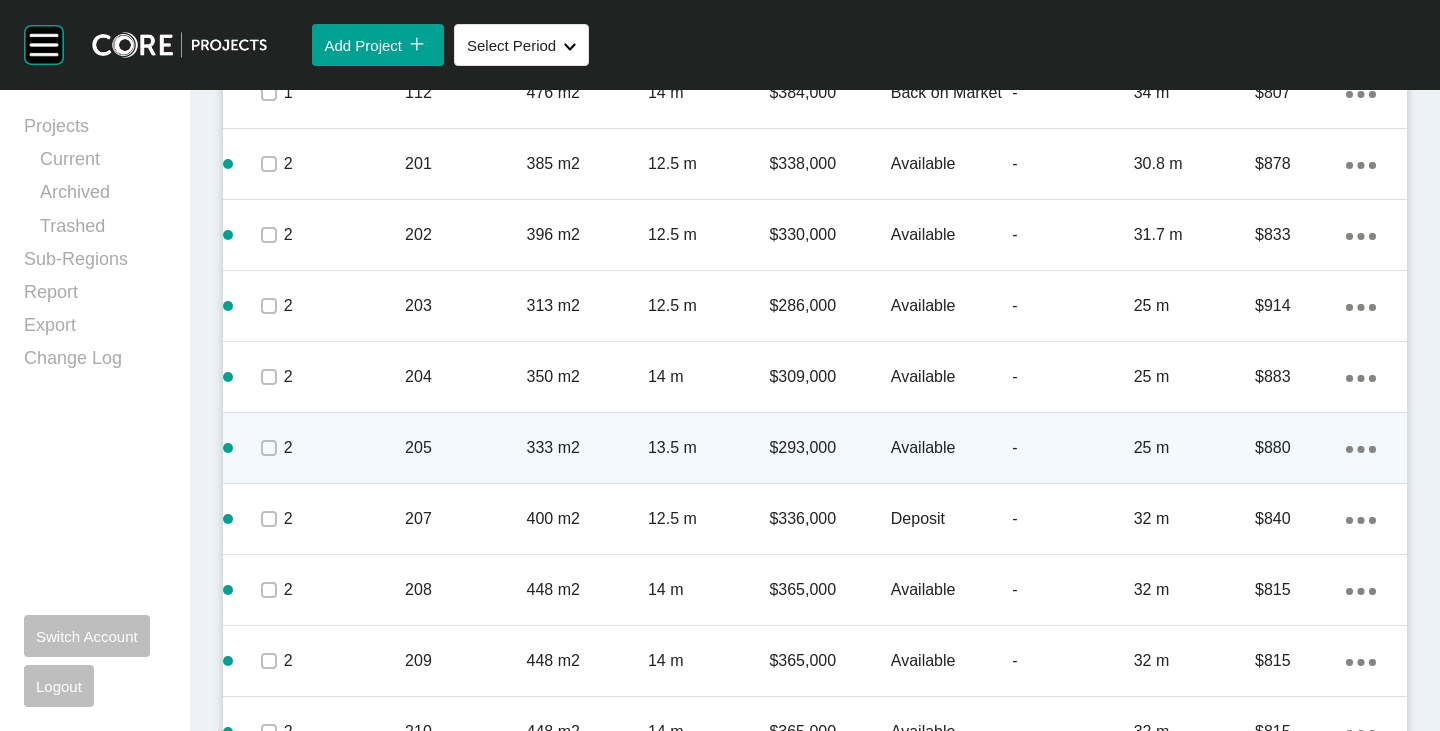 scroll, scrollTop: 1605, scrollLeft: 0, axis: vertical 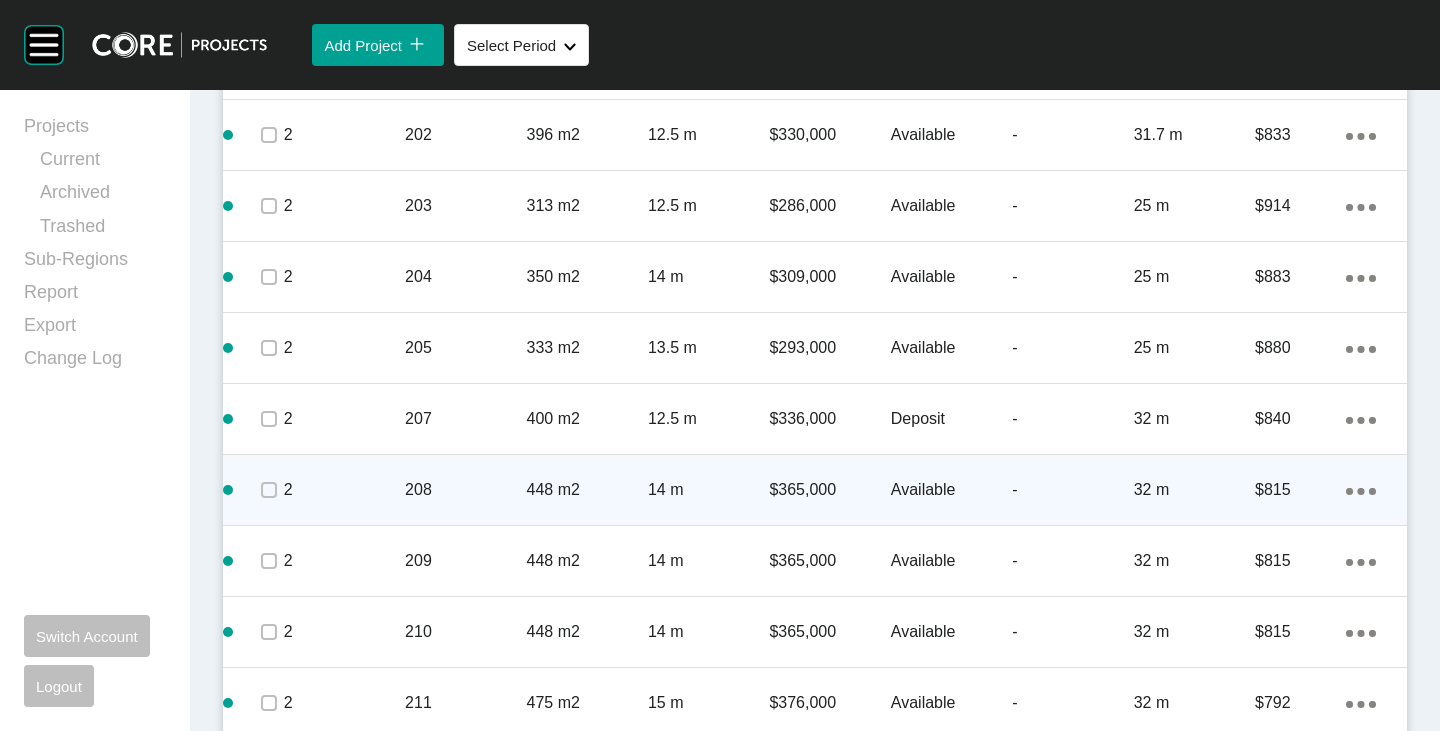 click on "Available" at bounding box center (951, 490) 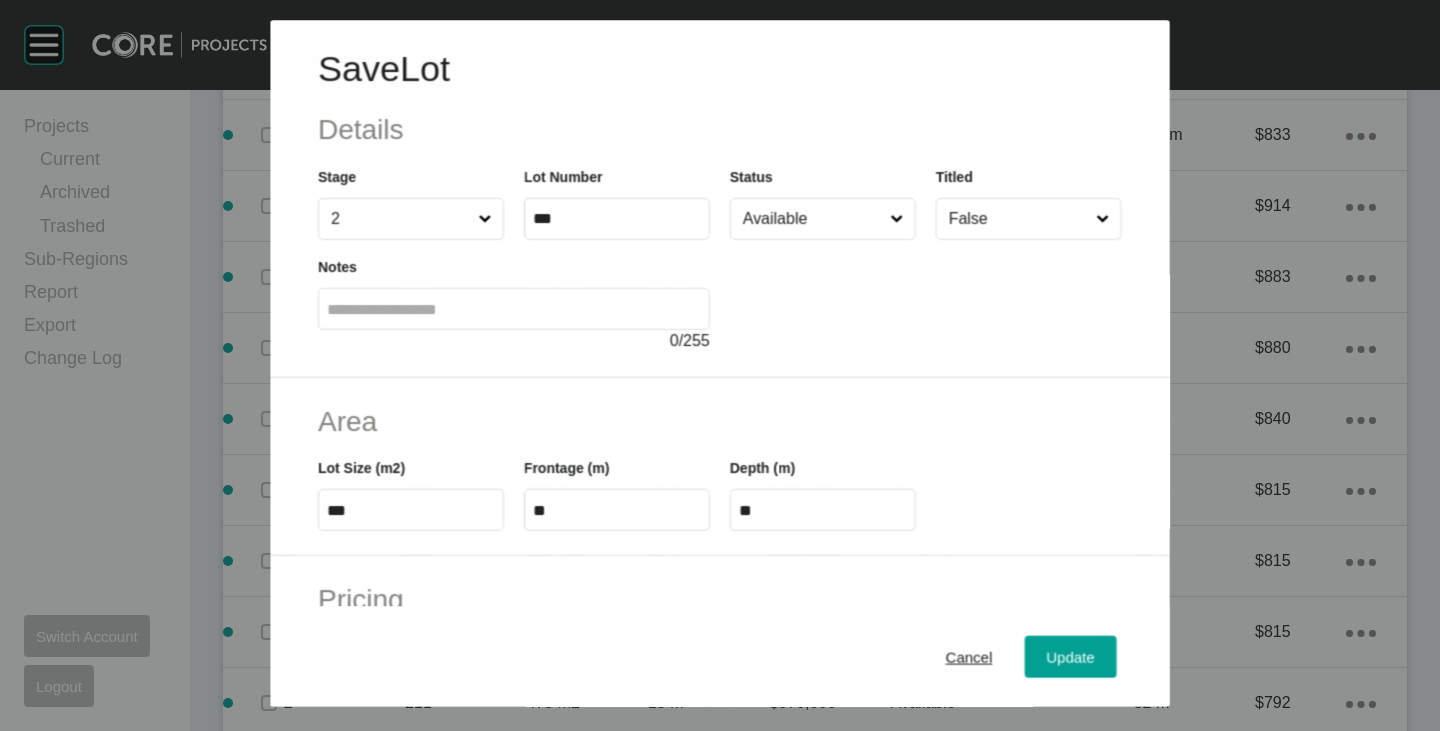 click on "Available" at bounding box center (812, 219) 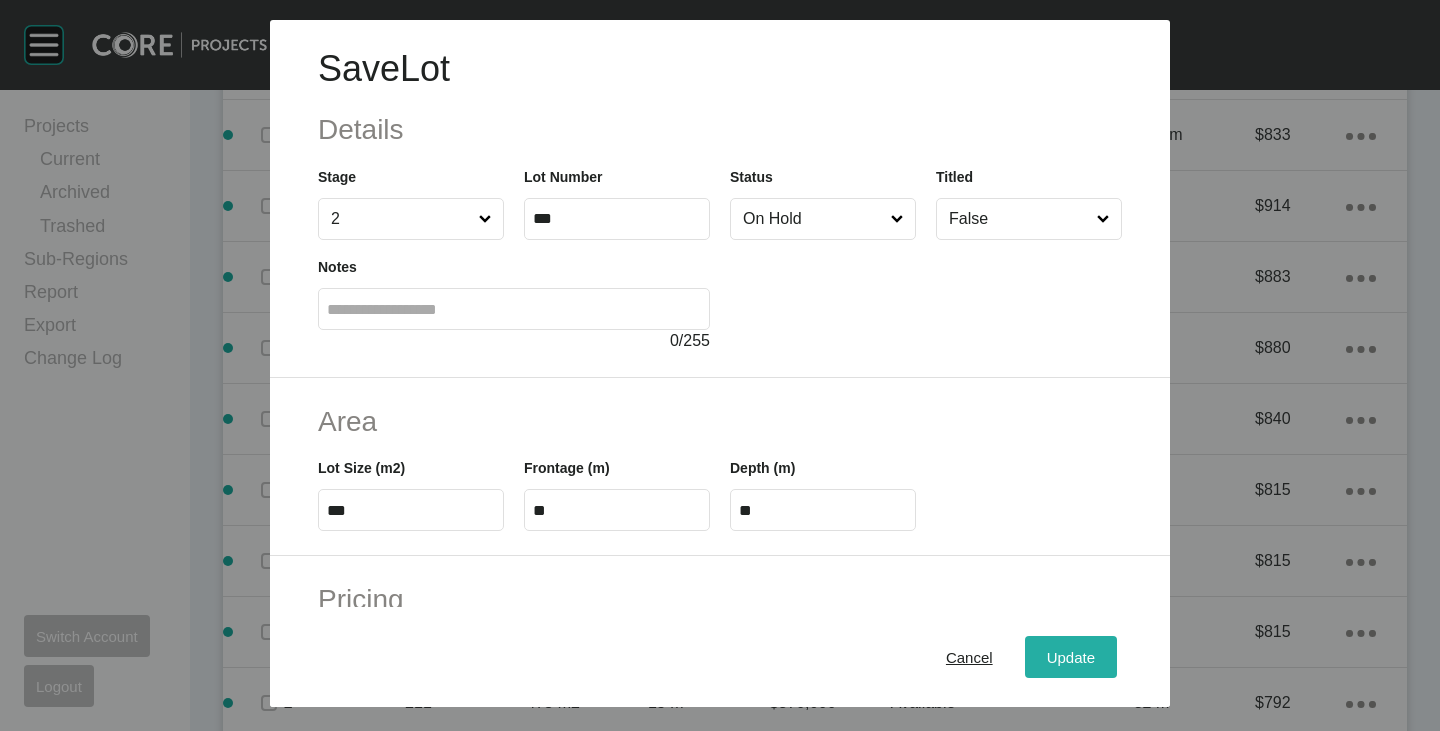 click on "Update" at bounding box center [1071, 657] 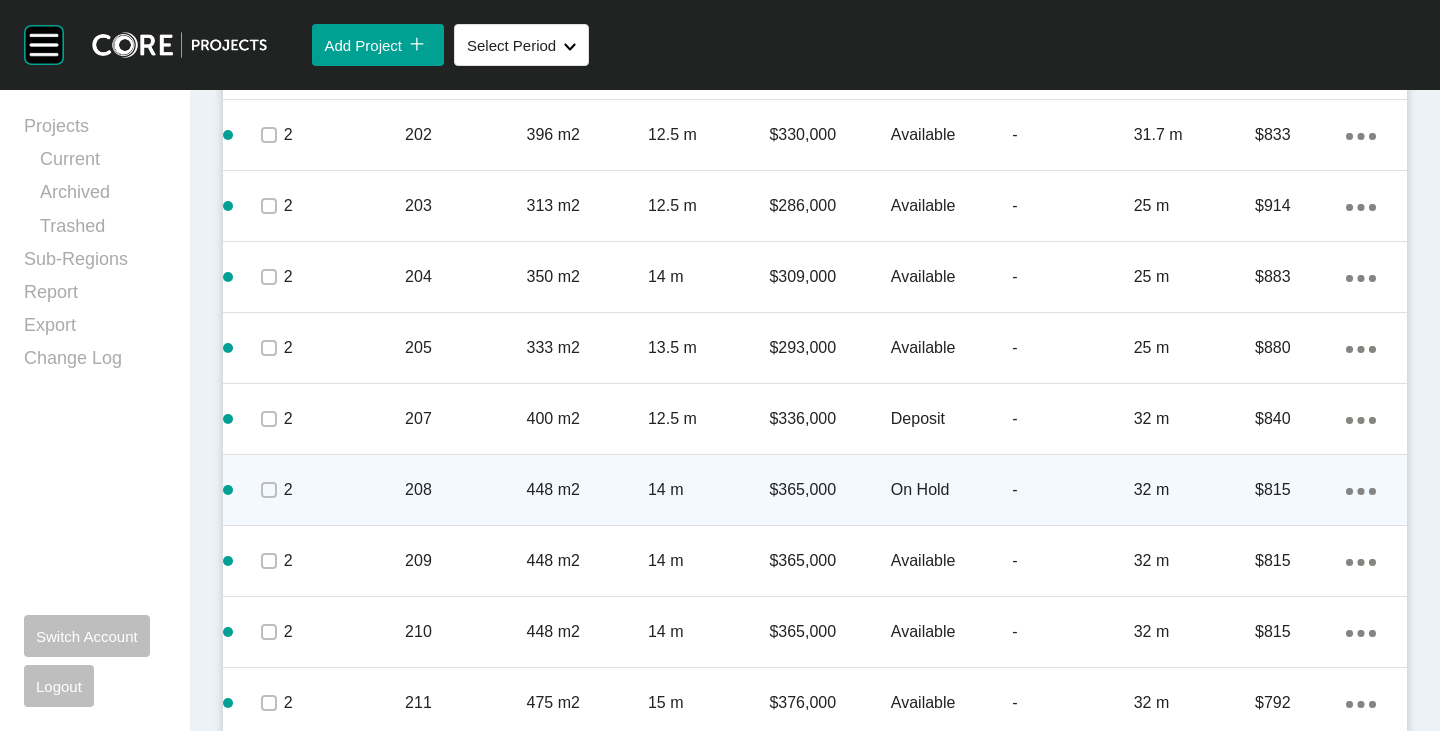 click at bounding box center [268, 490] 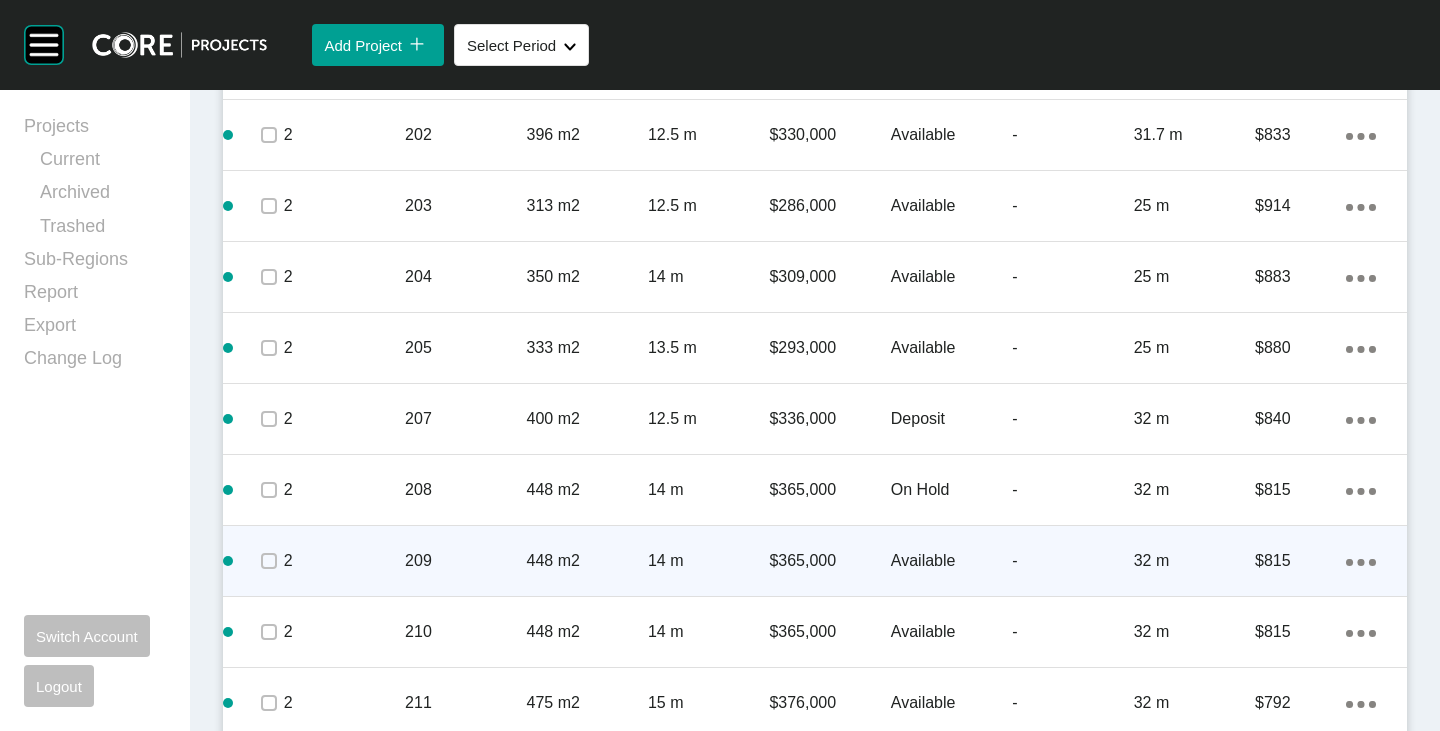 click on "Available" at bounding box center (951, 561) 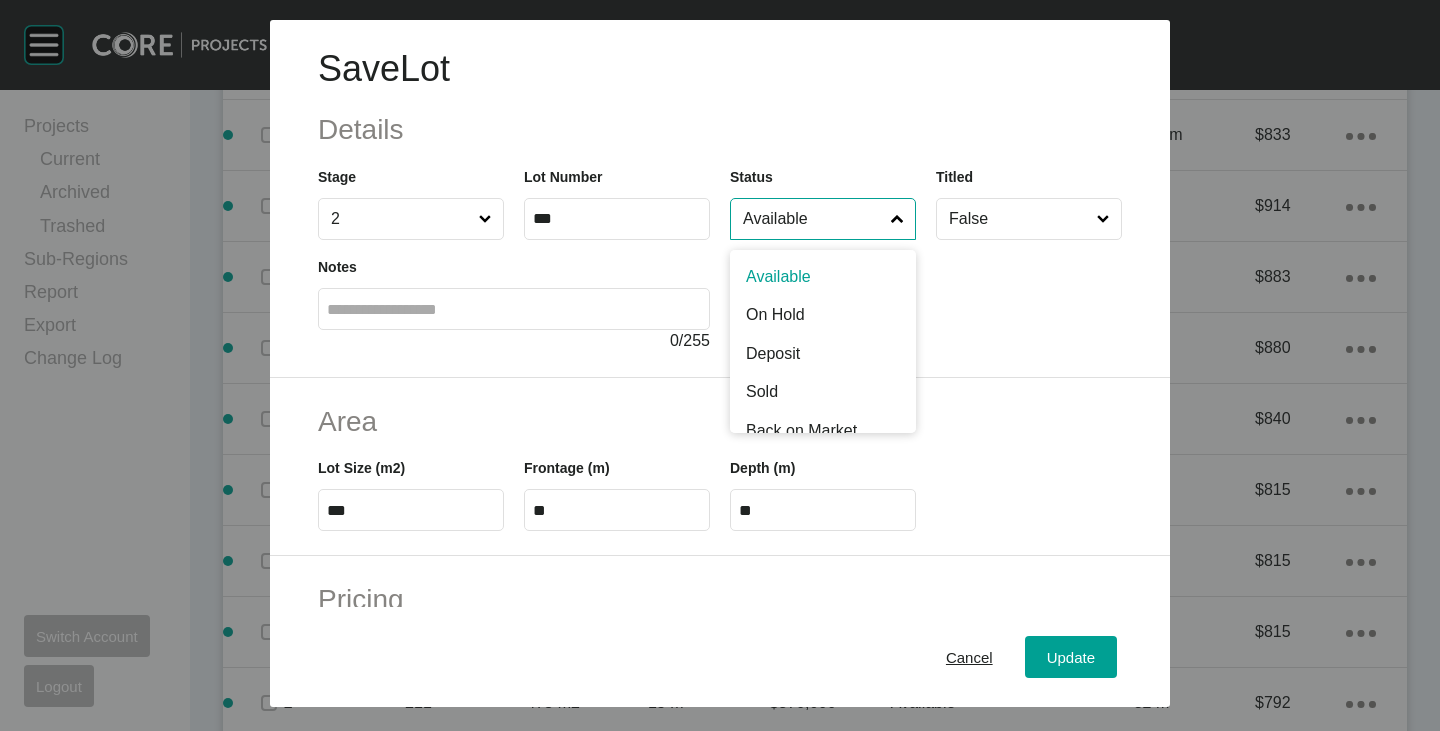 click on "Available" at bounding box center (813, 219) 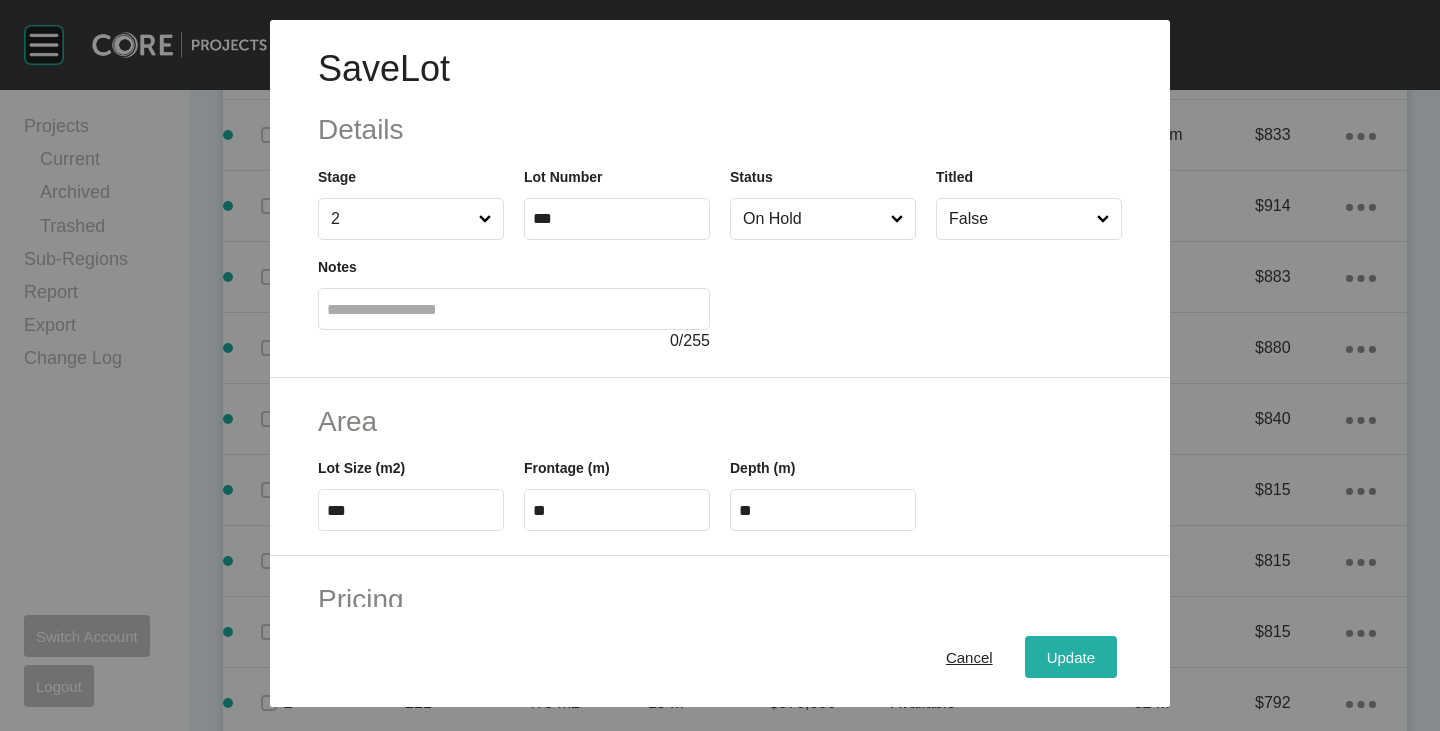 click on "Update" at bounding box center [1071, 657] 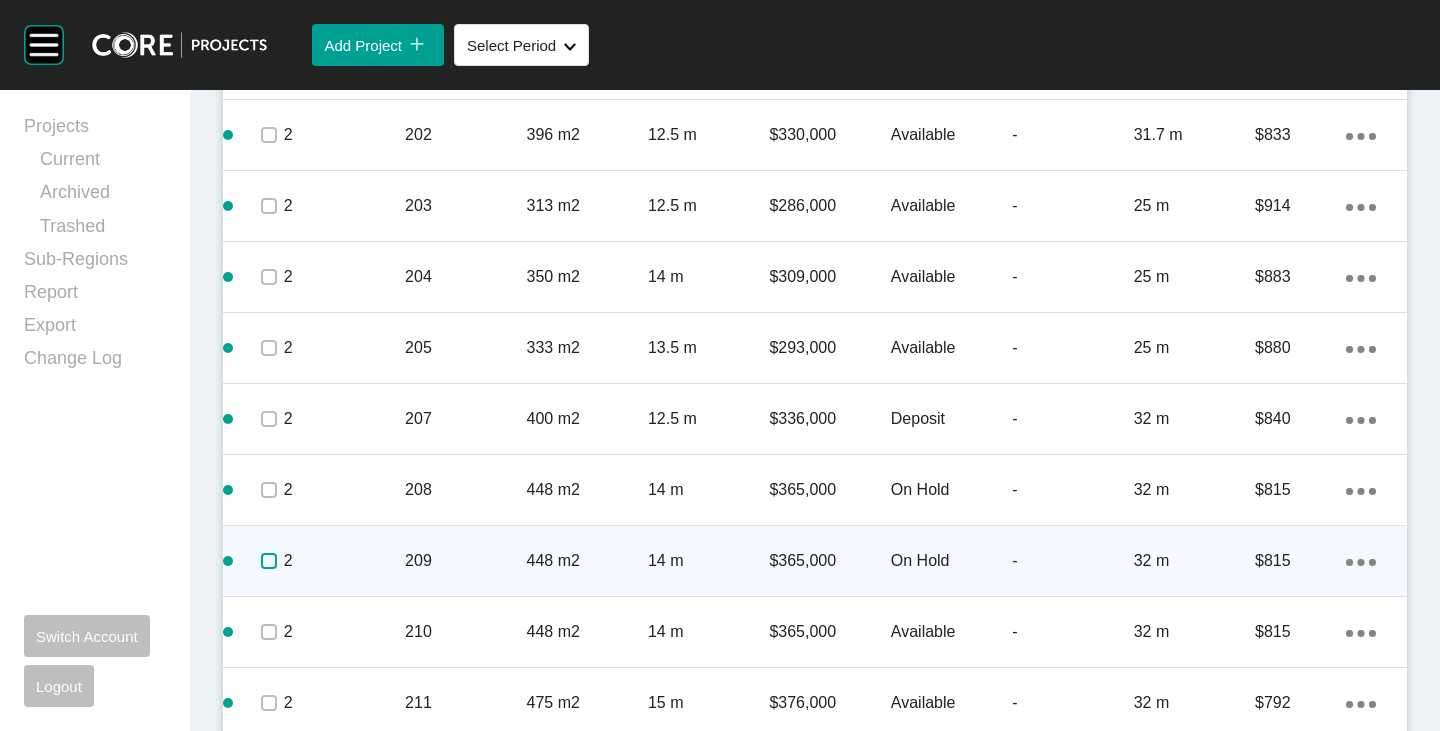 click at bounding box center (269, 561) 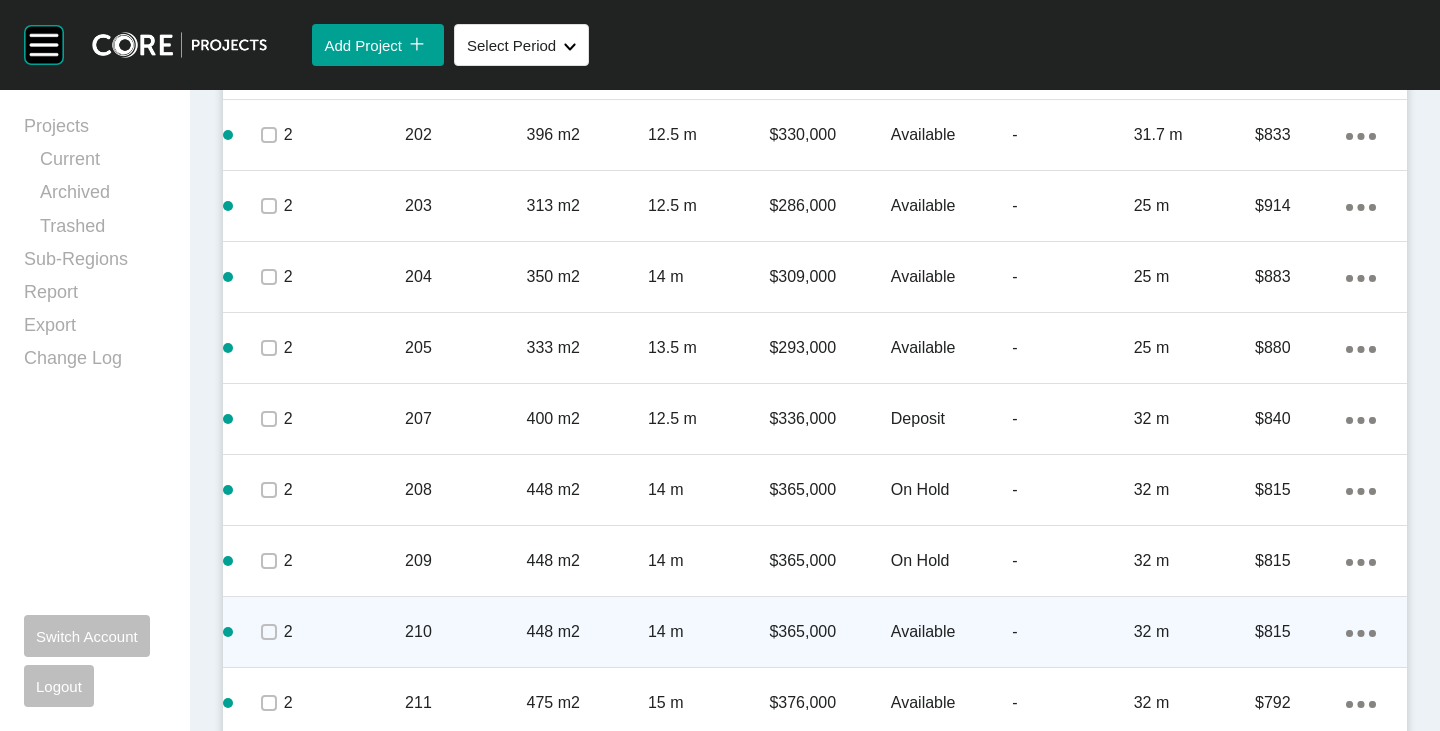 click on "Available" at bounding box center [951, 632] 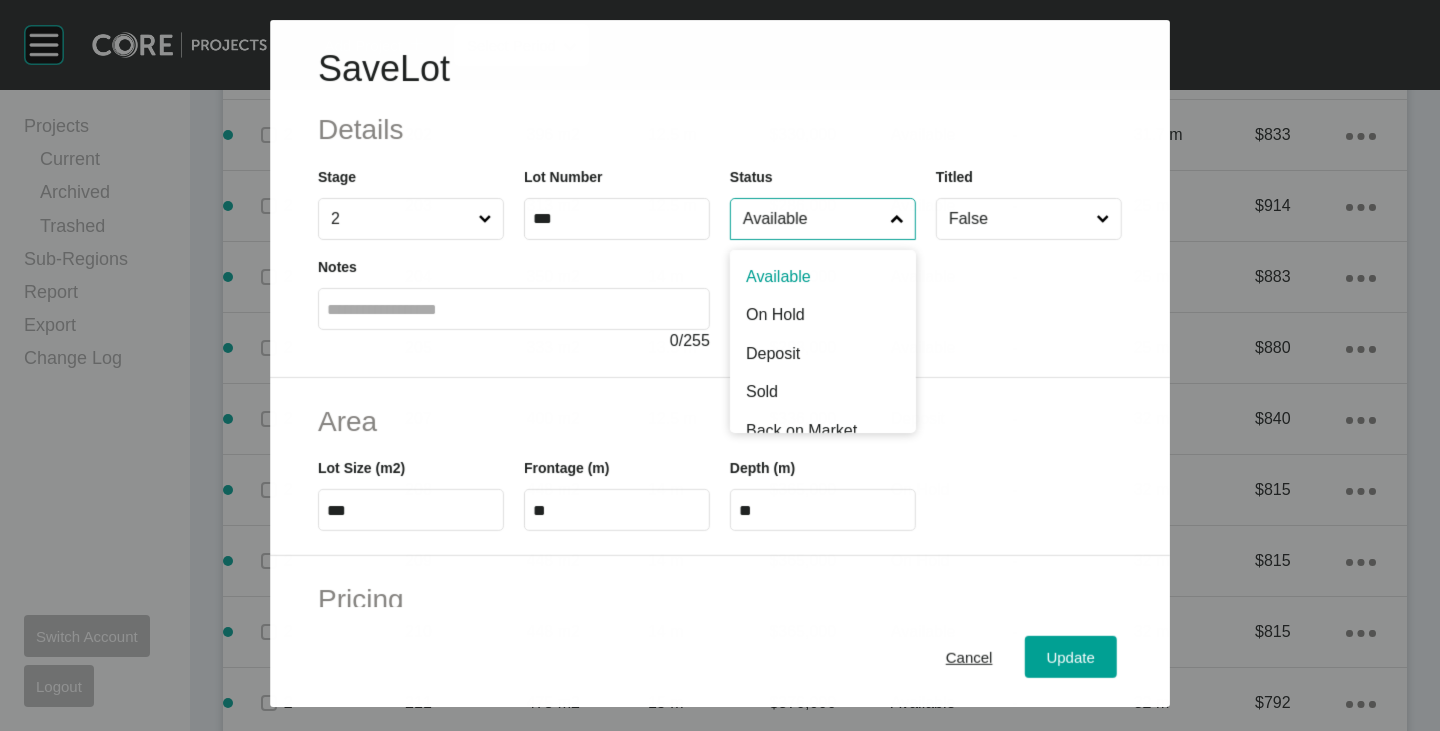 click on "Available" at bounding box center [812, 219] 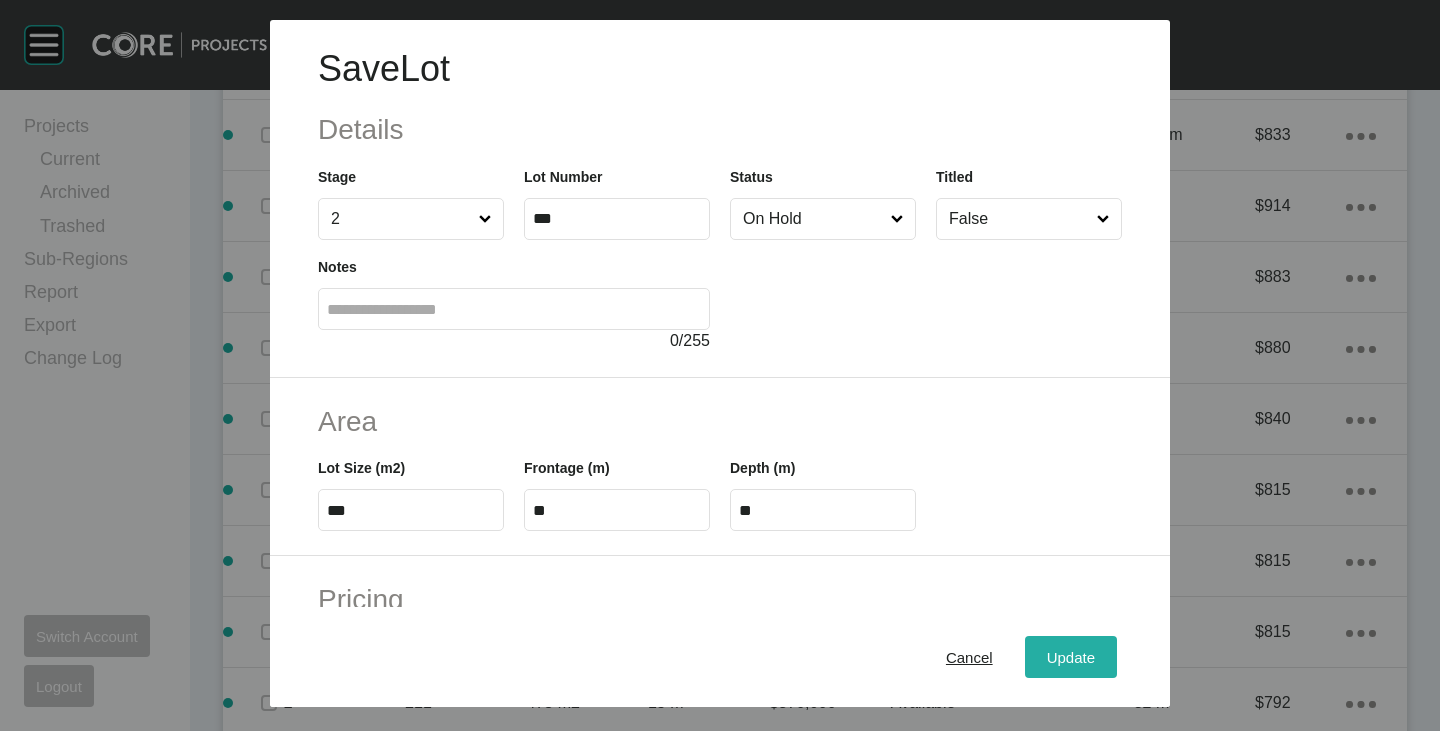 click on "Update" at bounding box center (1071, 657) 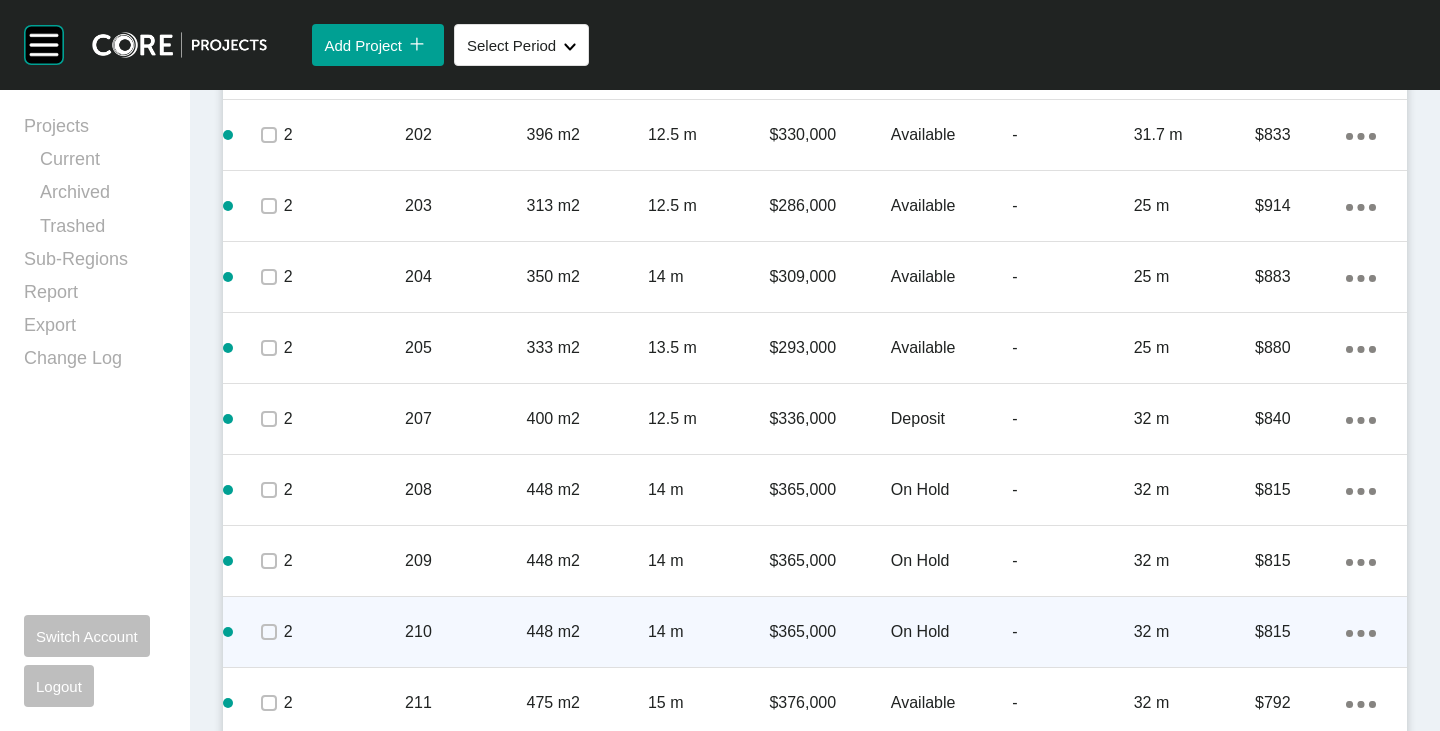 scroll, scrollTop: 1805, scrollLeft: 0, axis: vertical 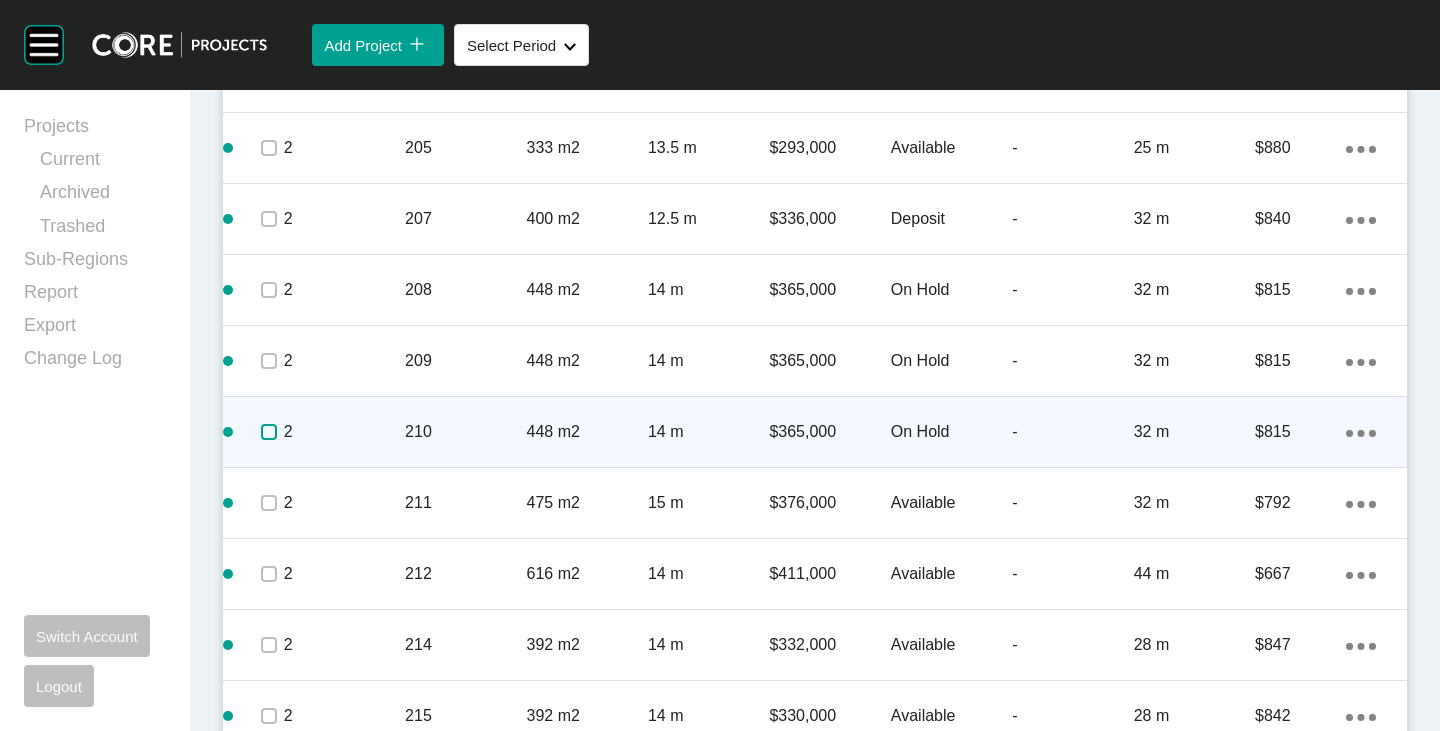 click at bounding box center (269, 432) 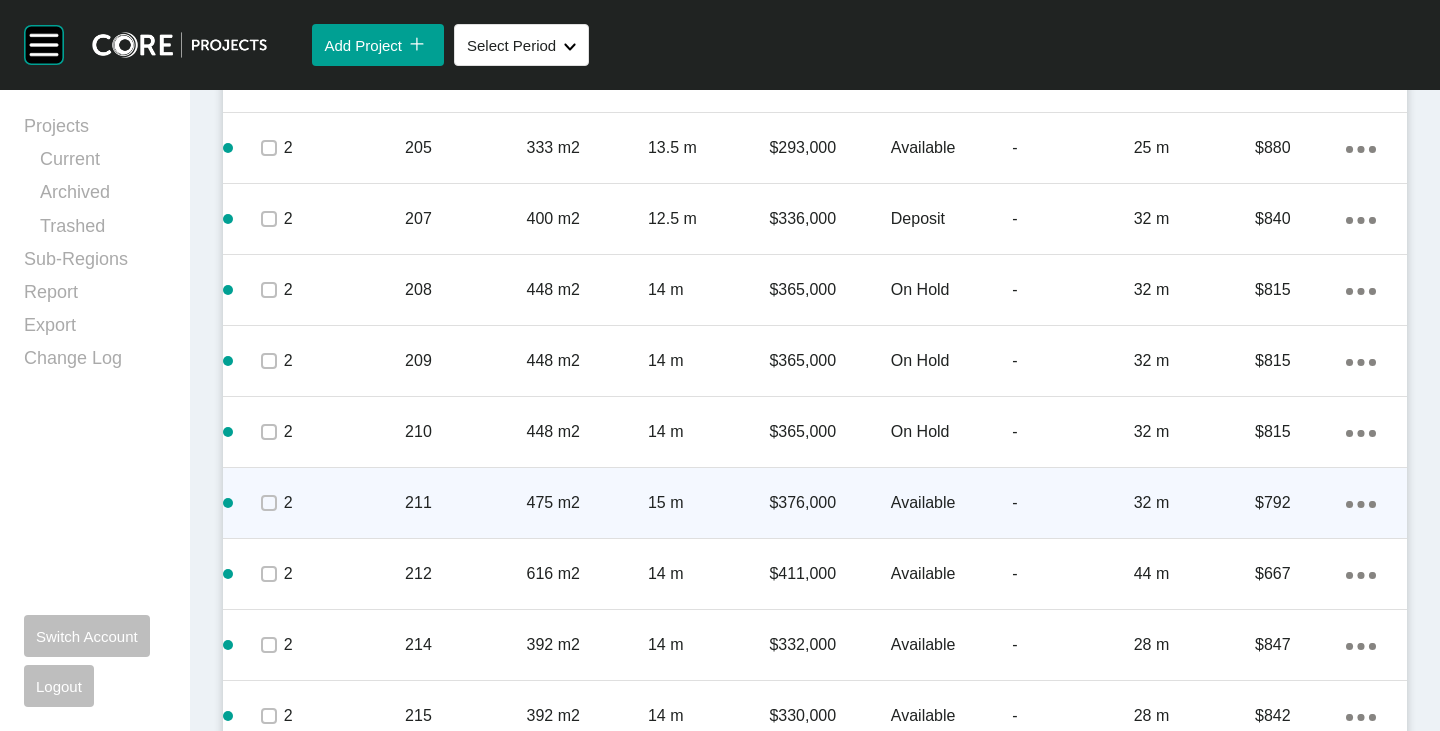 click on "Available" at bounding box center [951, 503] 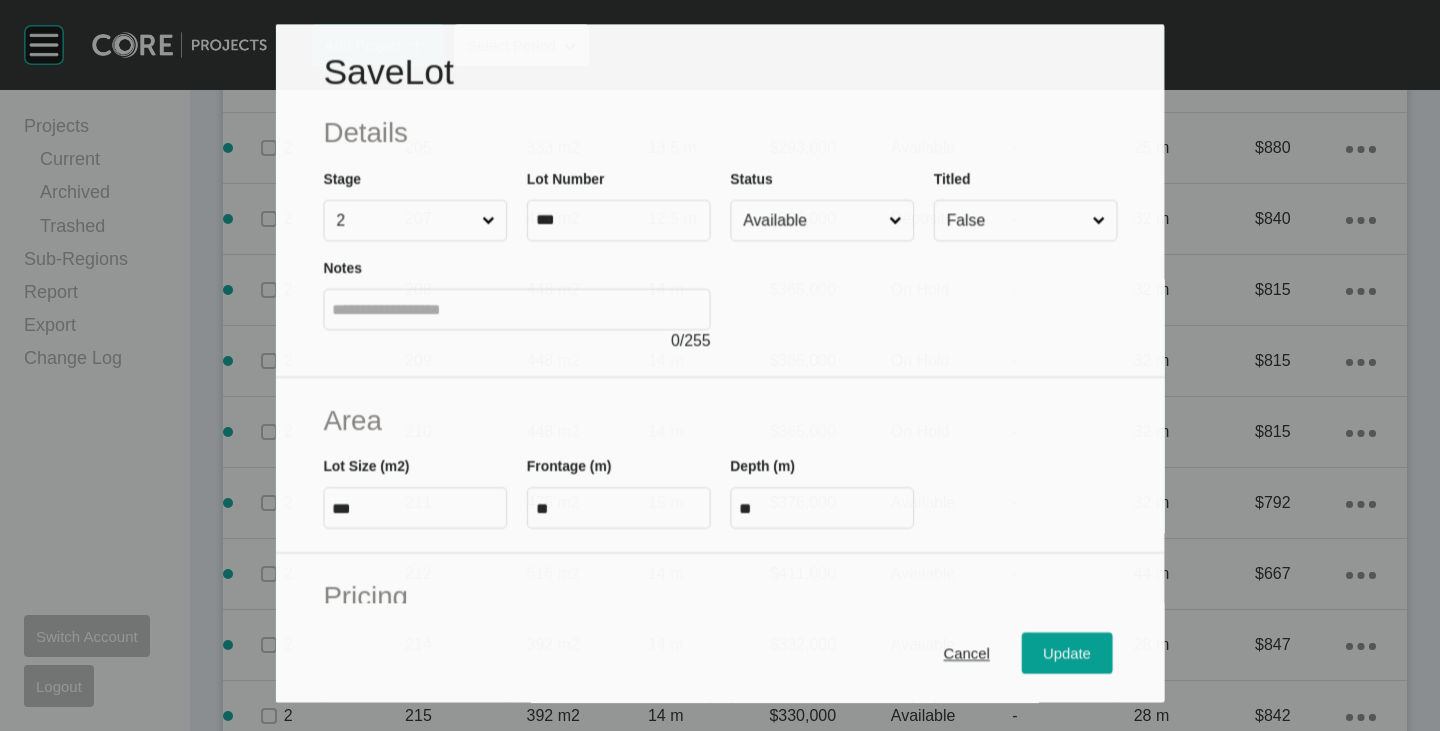 click on "Available" at bounding box center (812, 221) 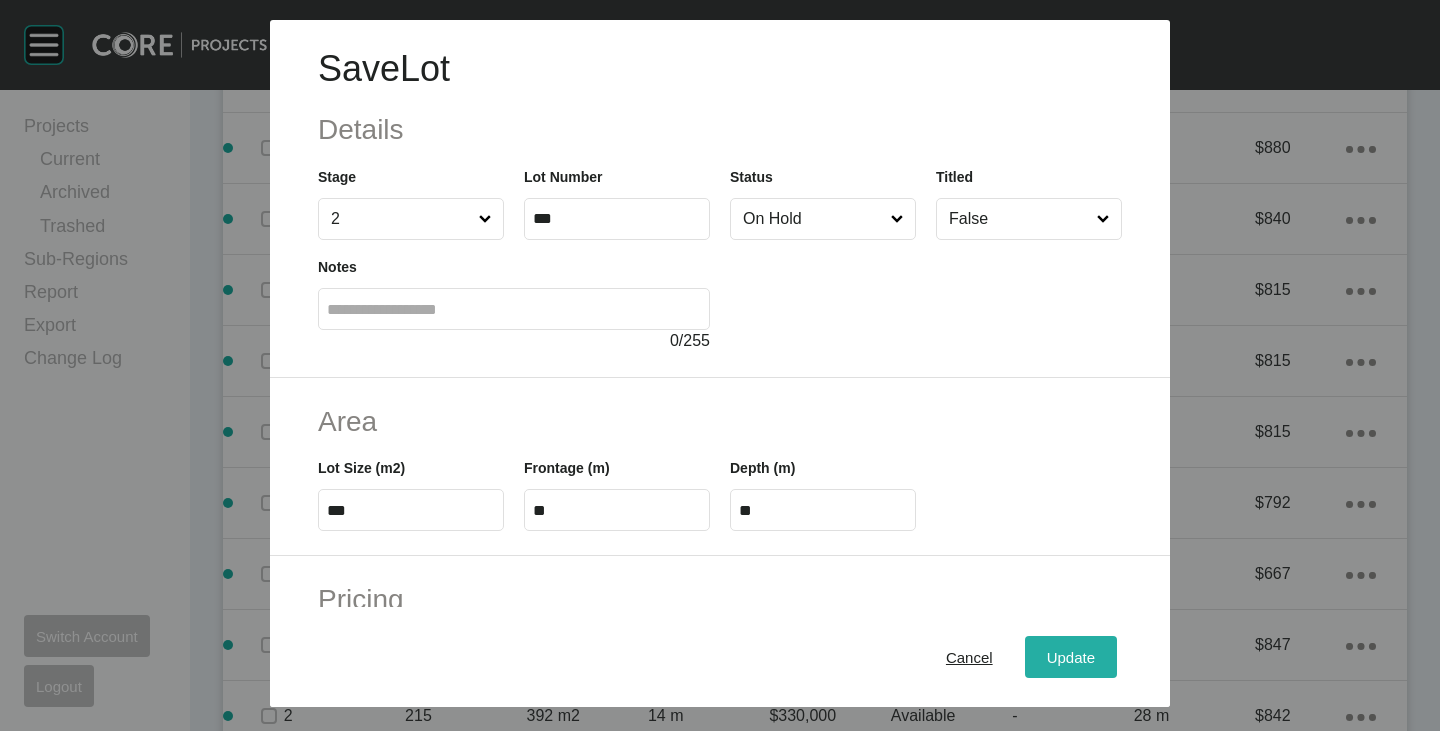 click on "Update" at bounding box center (1071, 657) 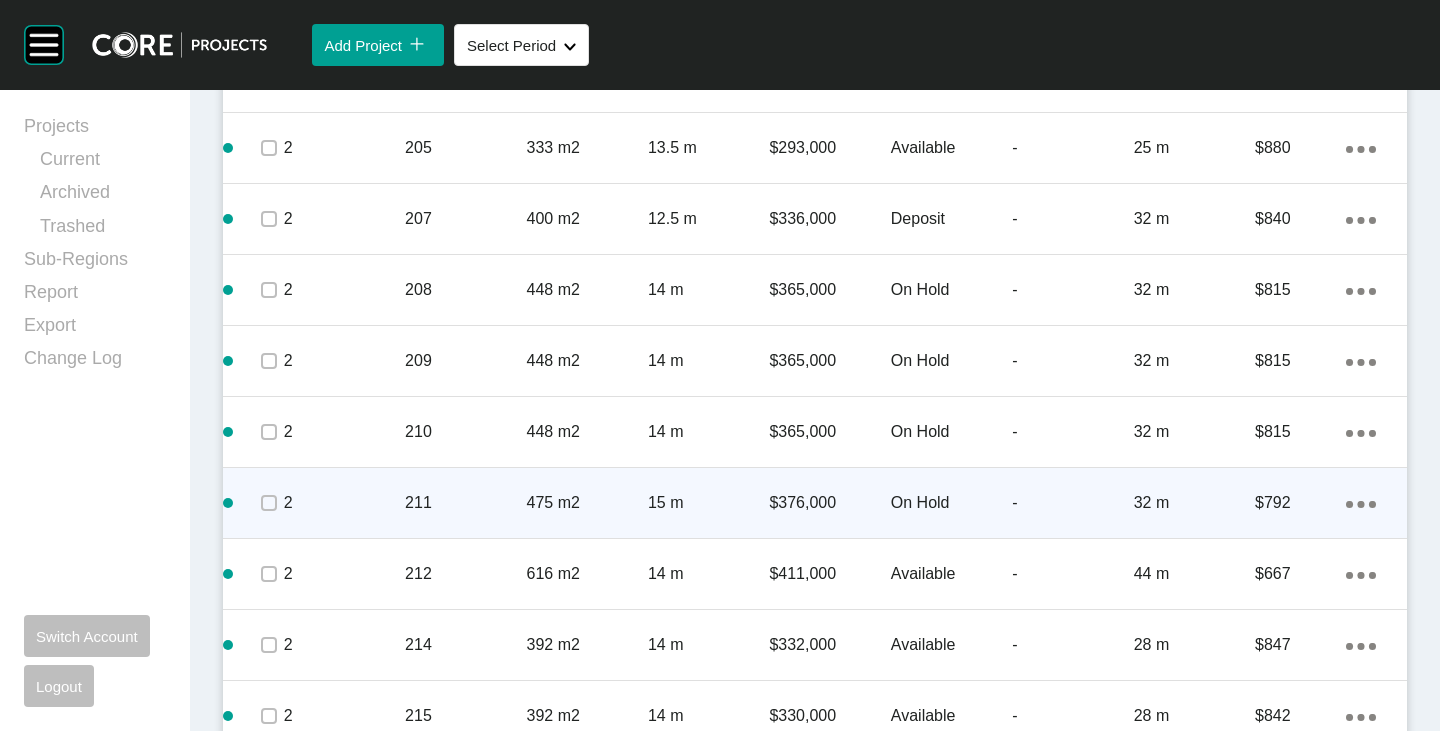 click at bounding box center (268, 503) 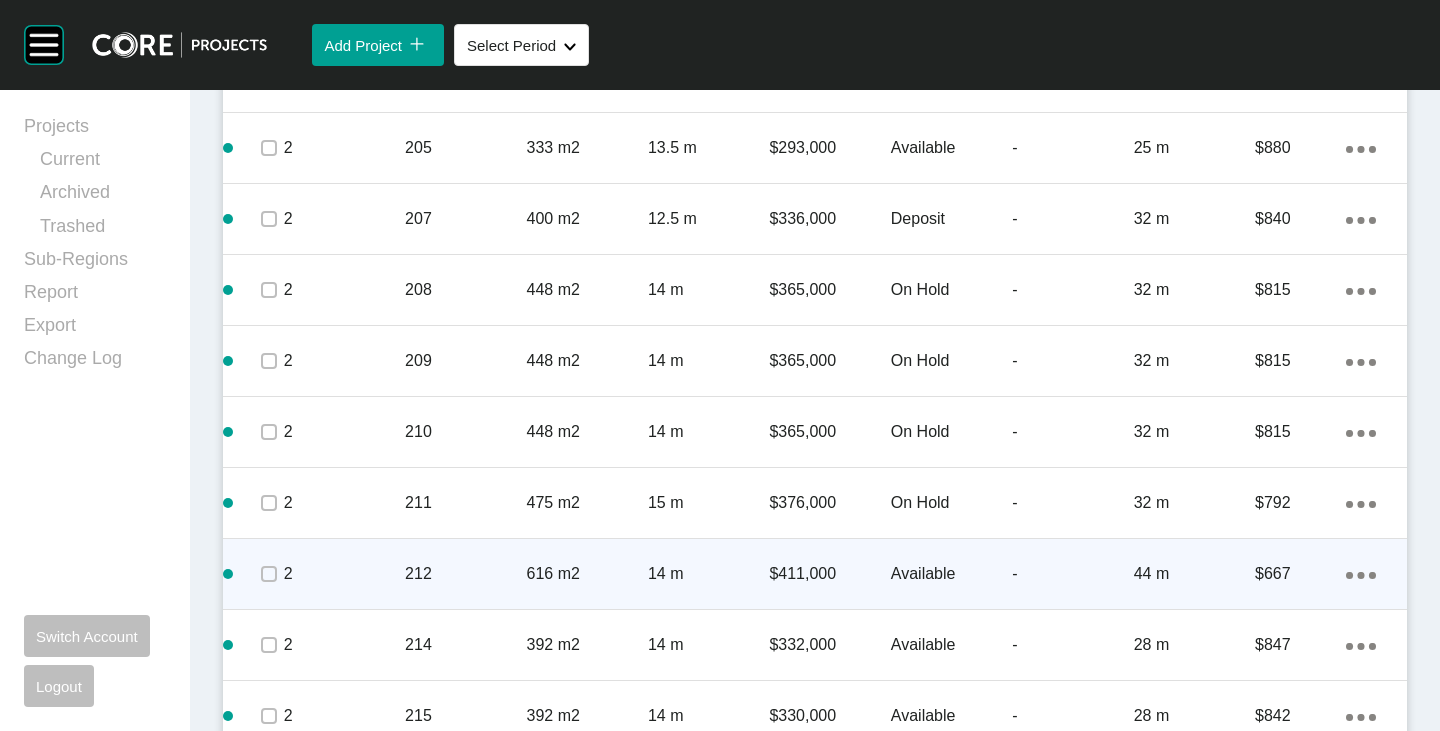 click on "Available" at bounding box center [951, 574] 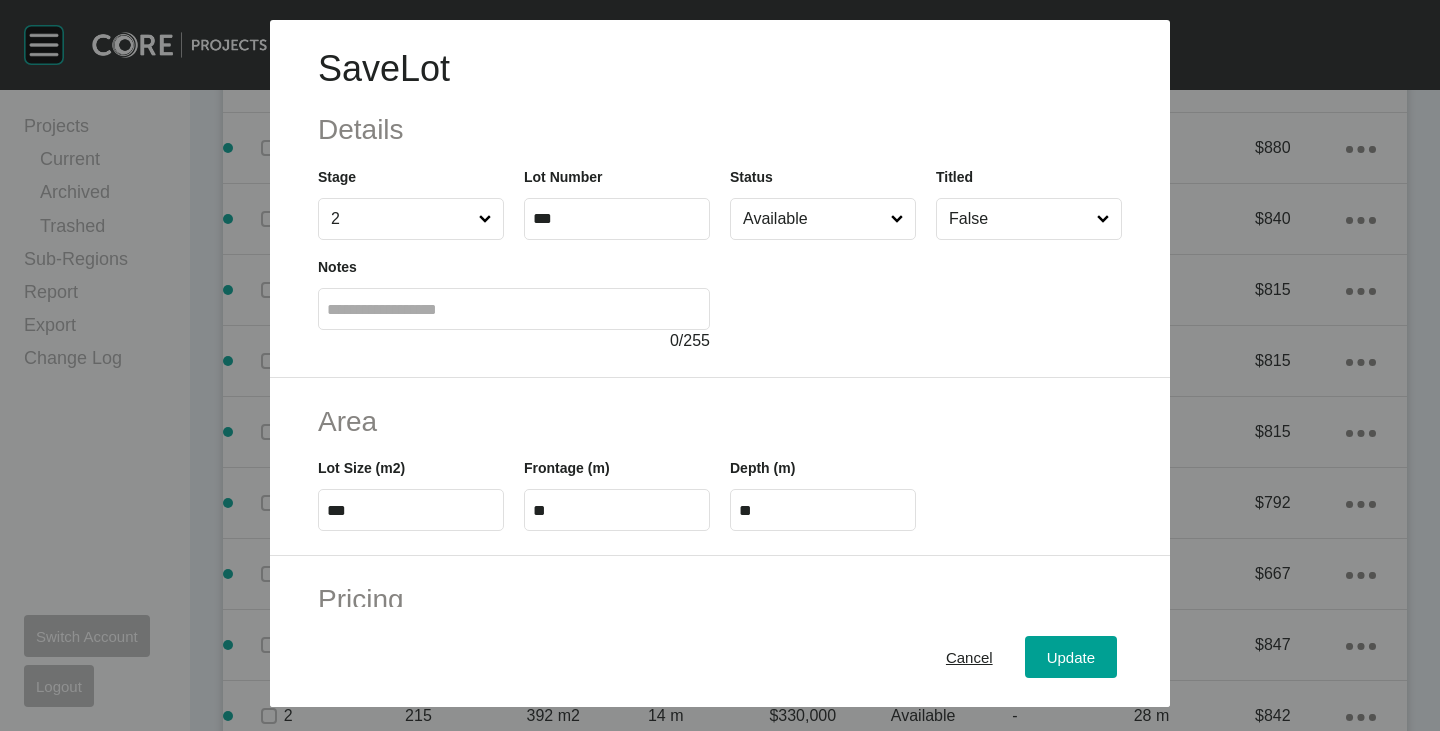 drag, startPoint x: 834, startPoint y: 225, endPoint x: 830, endPoint y: 241, distance: 16.492422 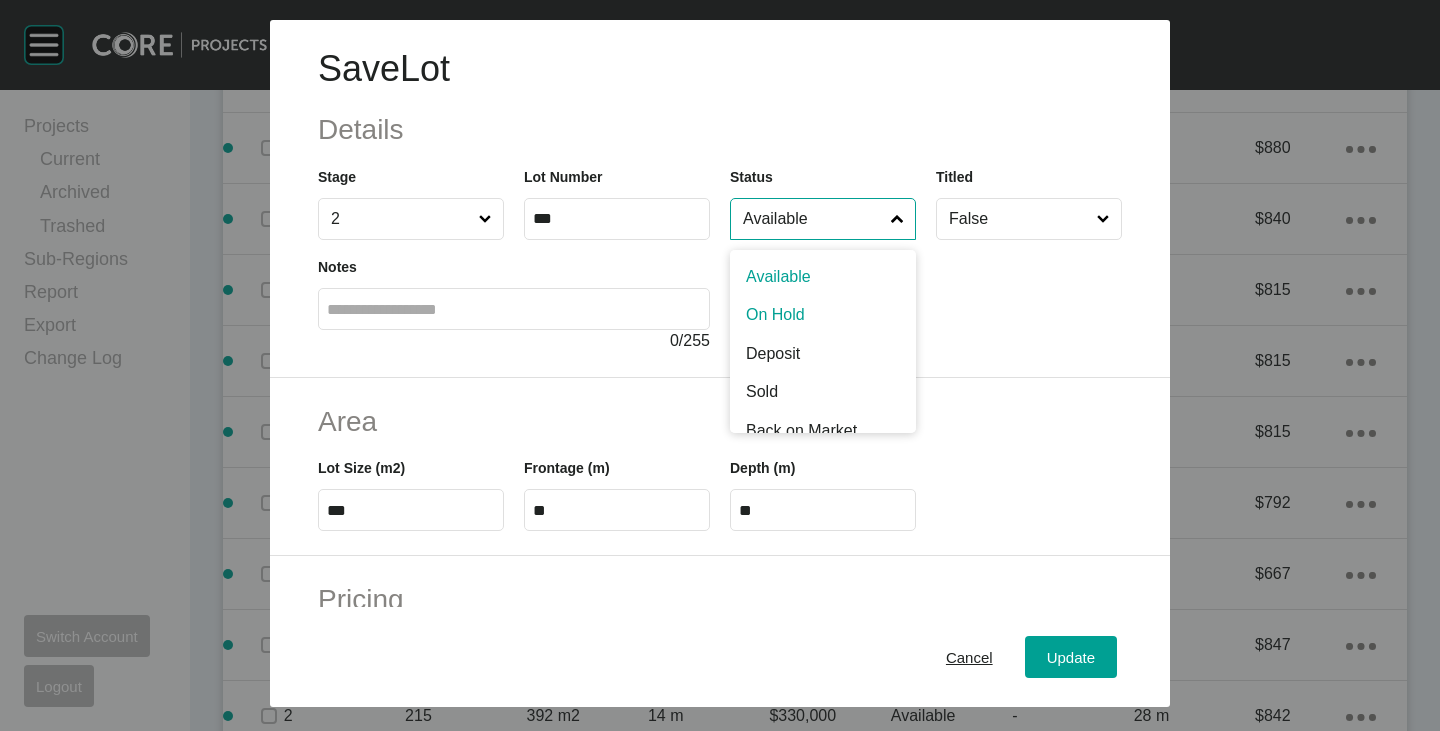 drag, startPoint x: 812, startPoint y: 321, endPoint x: 840, endPoint y: 349, distance: 39.59798 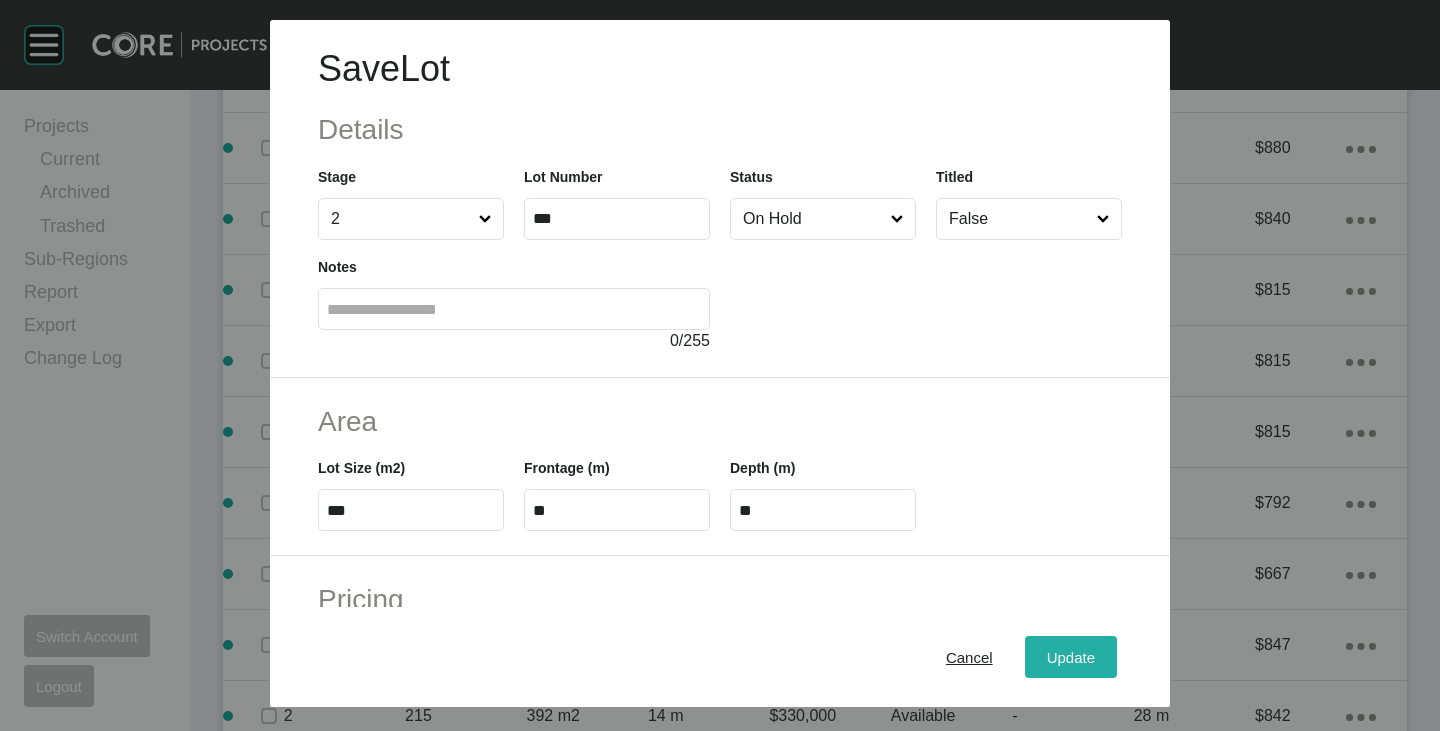 click on "Update" at bounding box center (1071, 657) 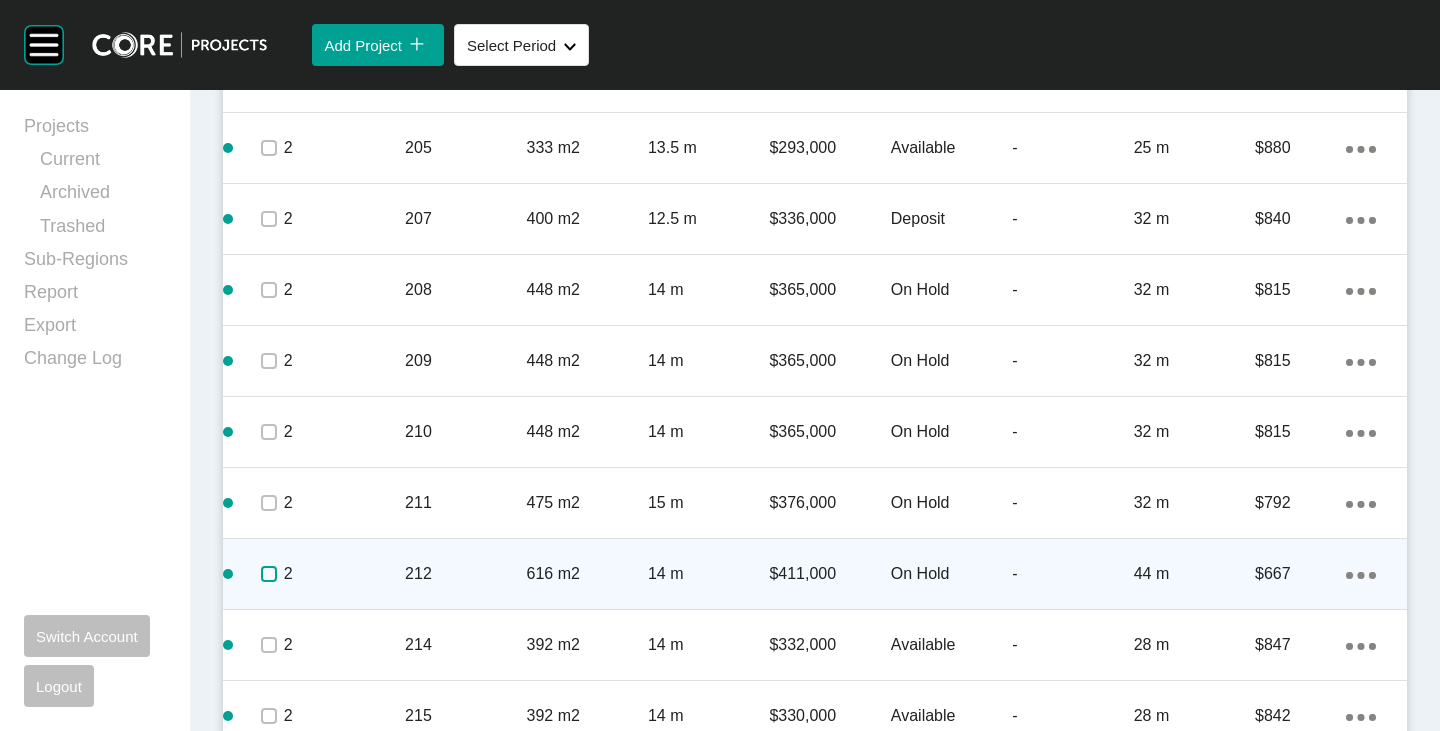 click at bounding box center (269, 574) 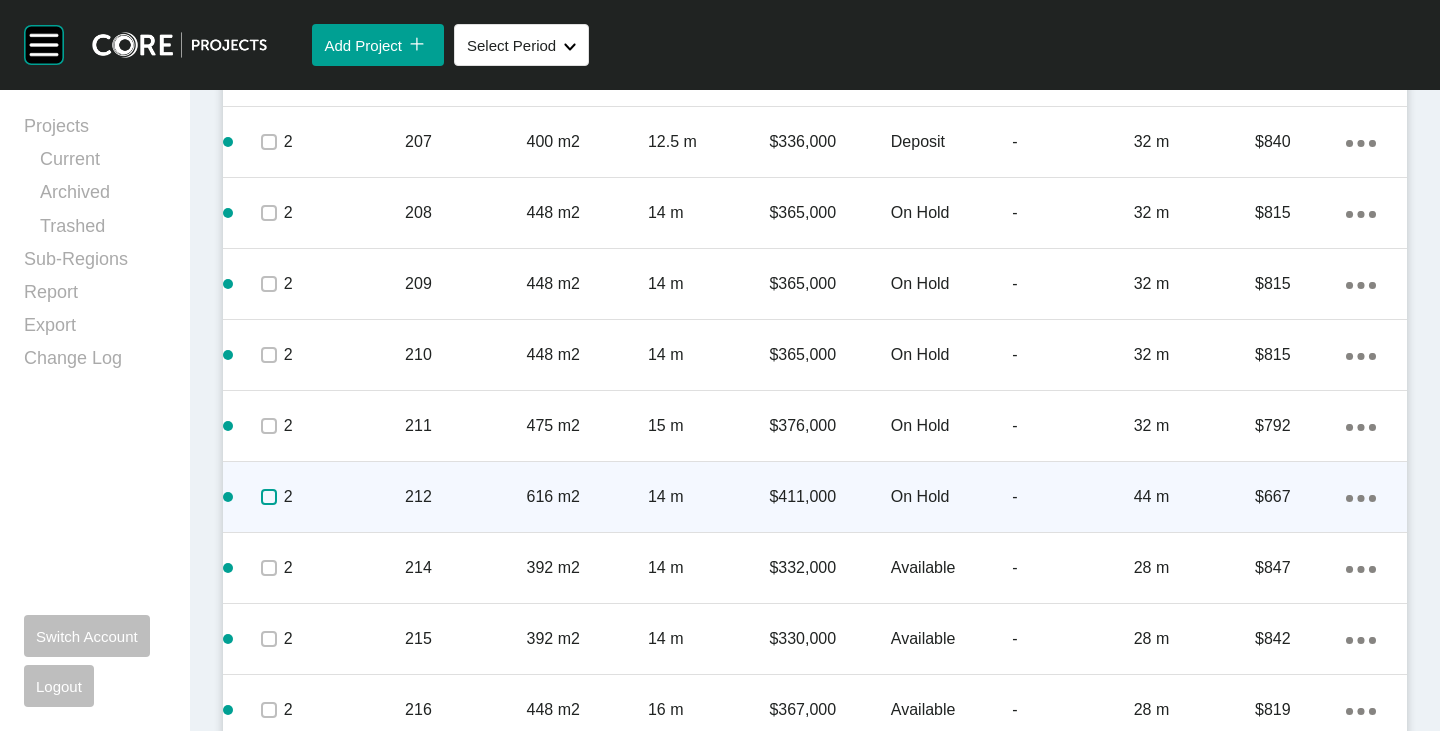 scroll, scrollTop: 1905, scrollLeft: 0, axis: vertical 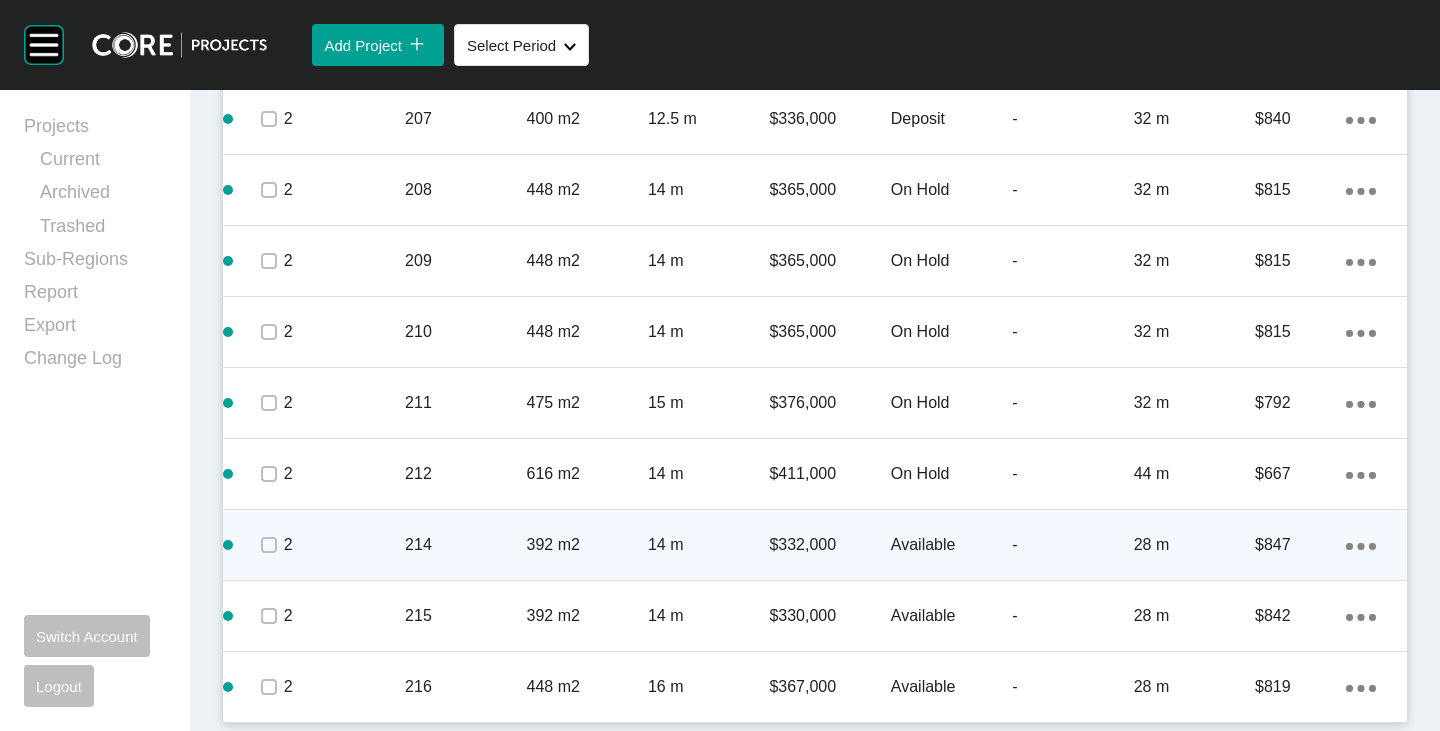 click on "Action Menu Dots Copy 6 Created with Sketch." 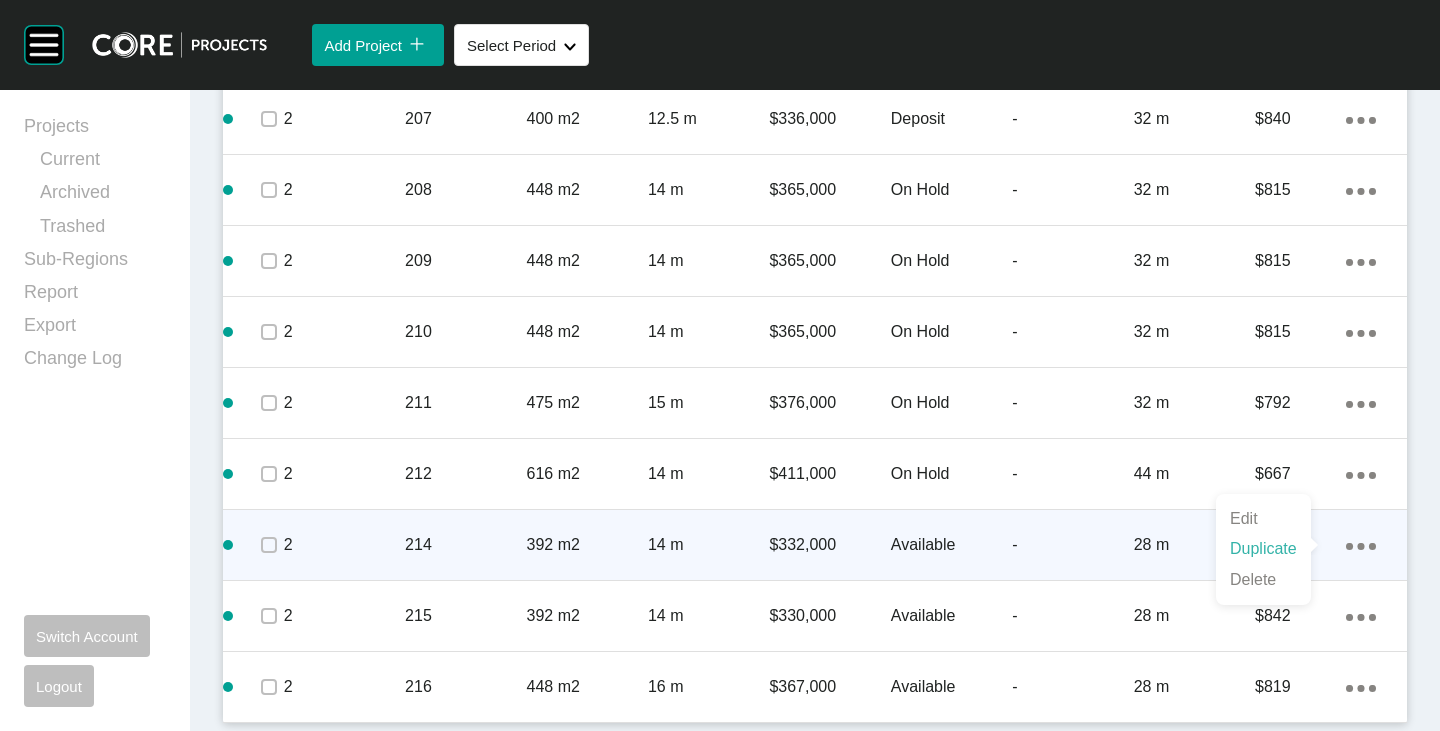 click on "Duplicate" at bounding box center (1263, 549) 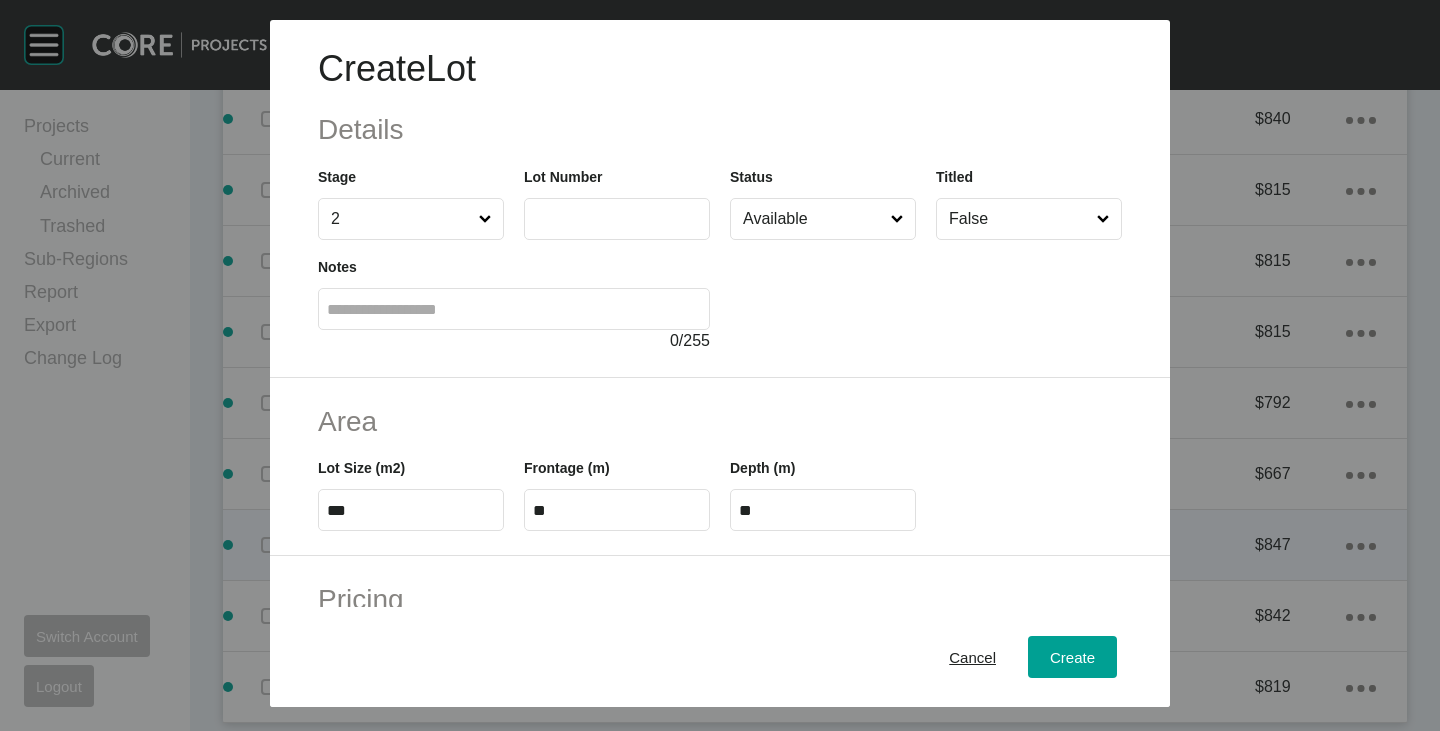 click at bounding box center (617, 218) 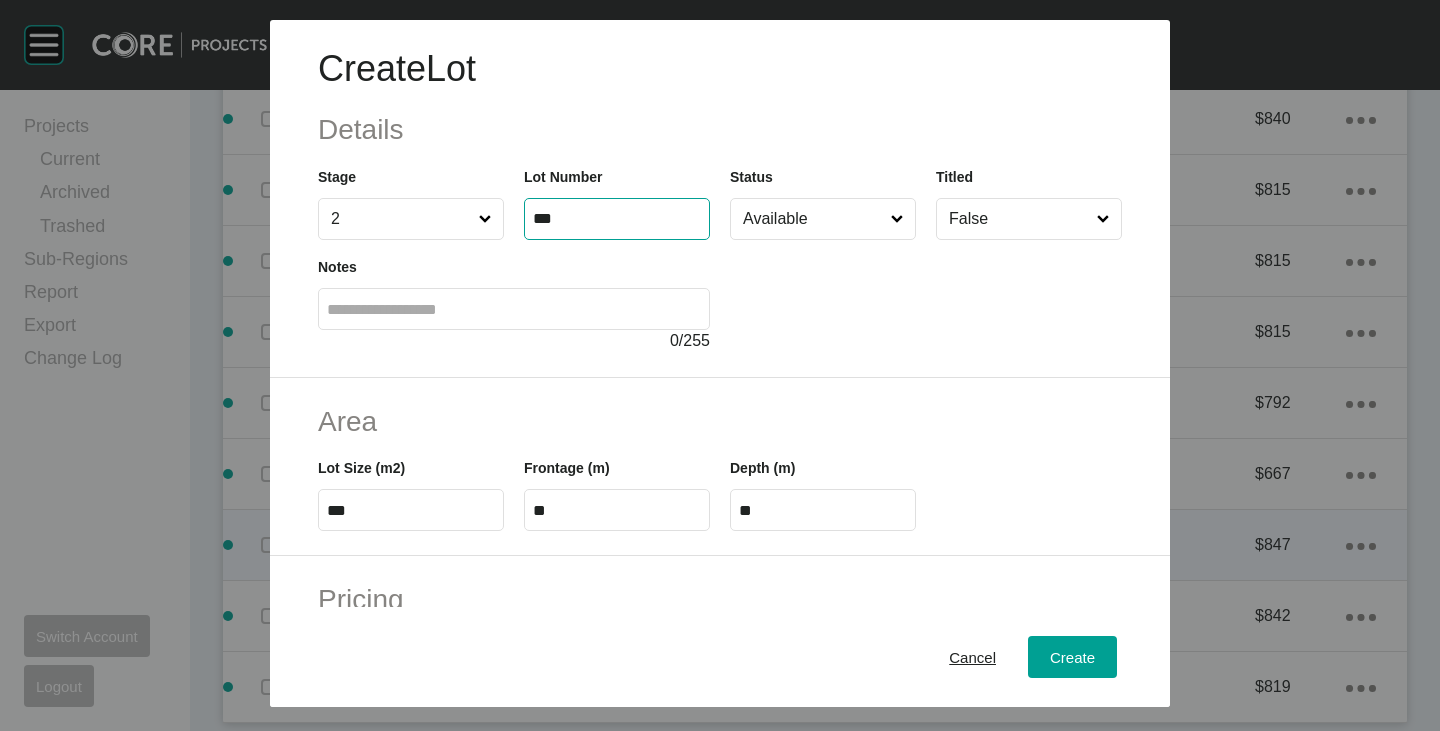 type on "***" 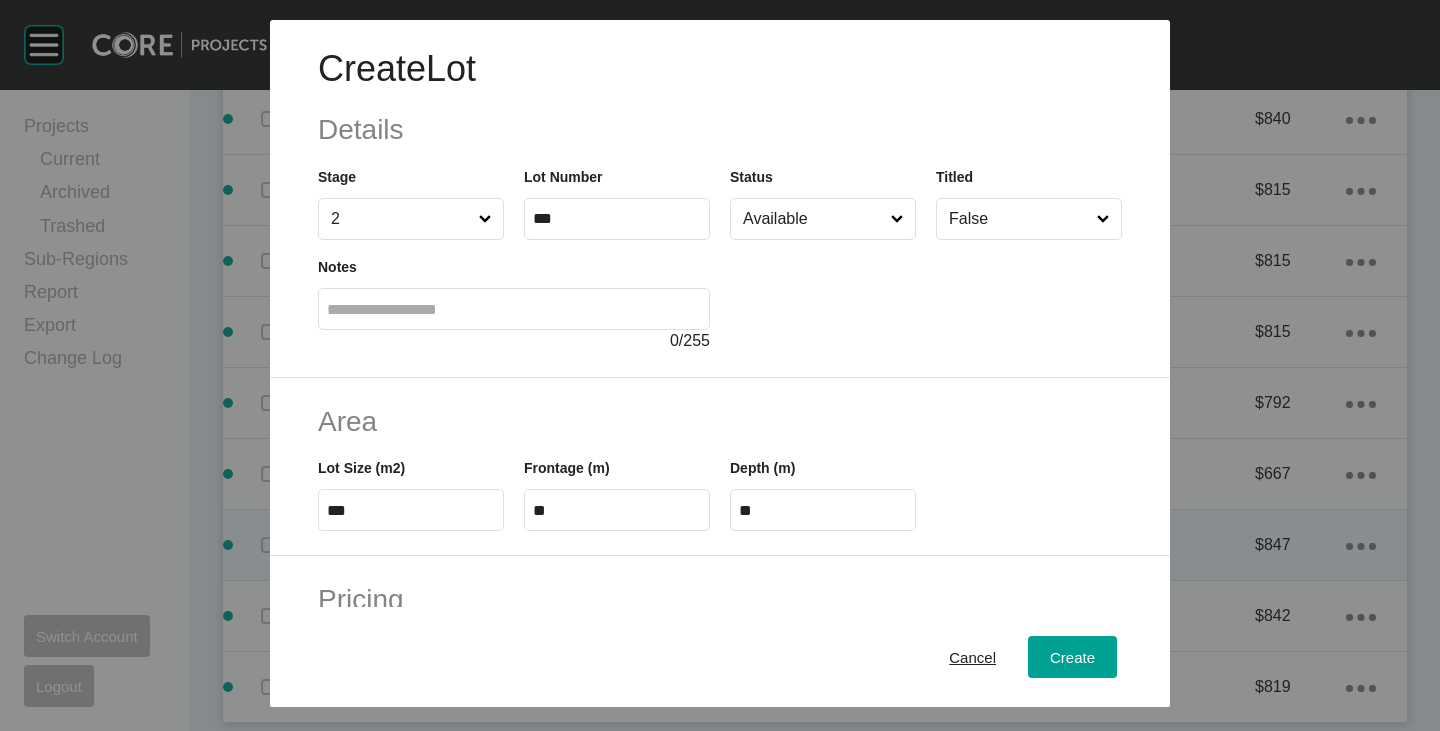 click on "Available" at bounding box center (813, 219) 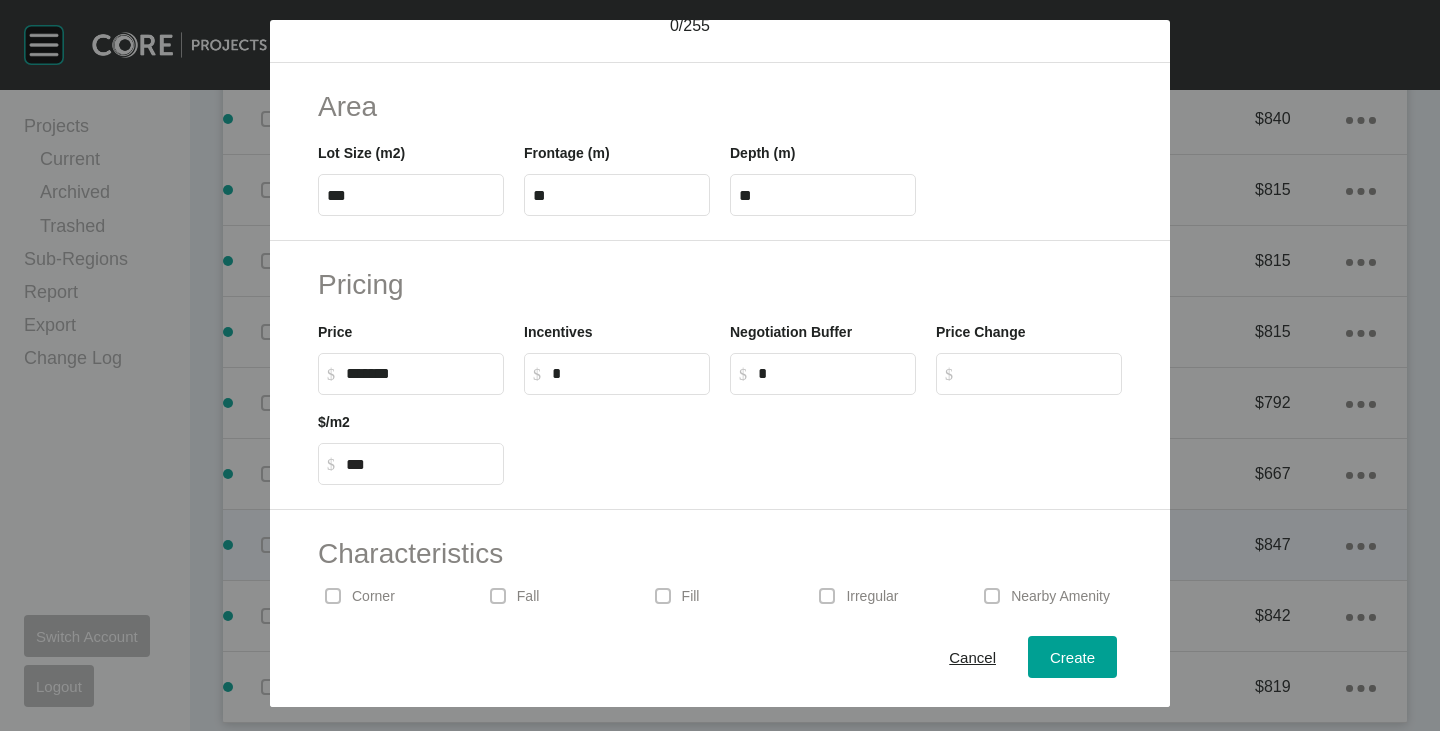 scroll, scrollTop: 489, scrollLeft: 0, axis: vertical 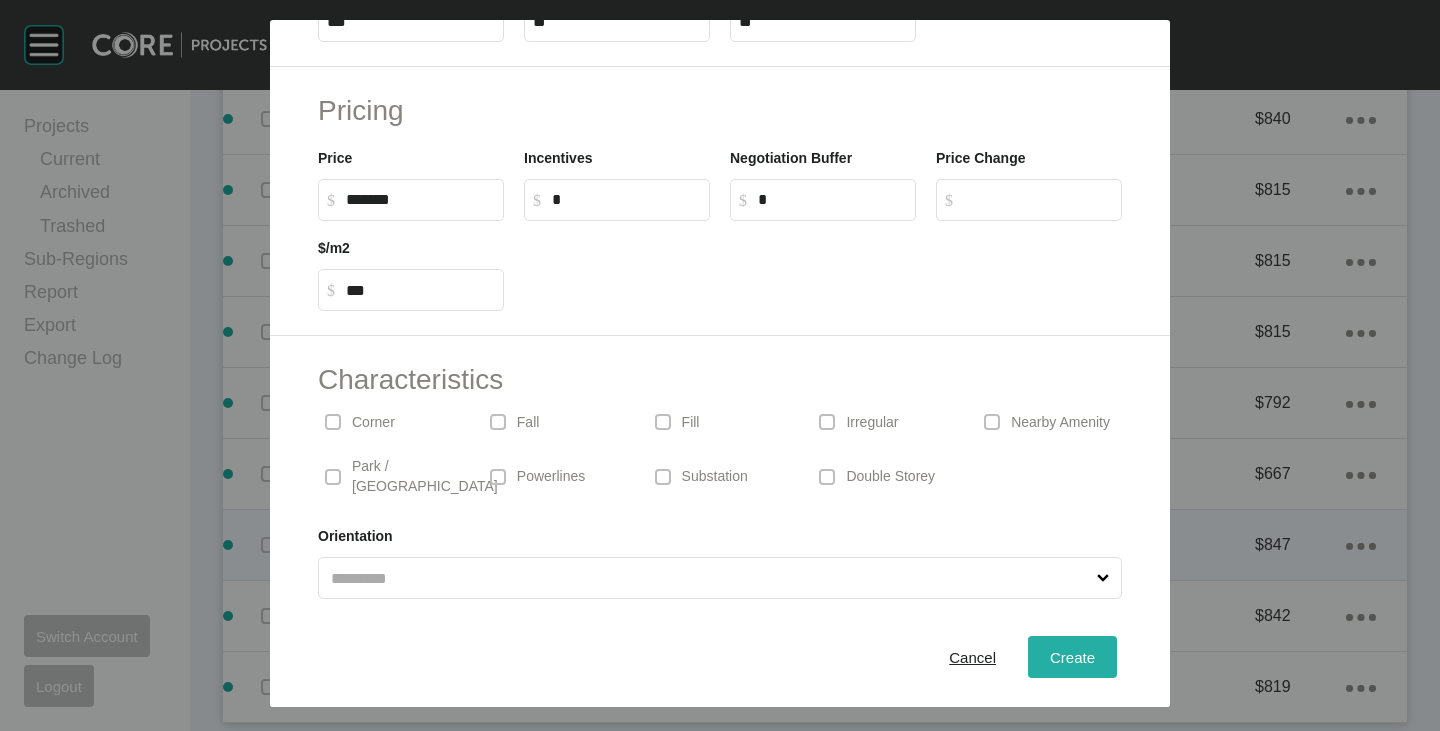 click on "Create" at bounding box center (1072, 657) 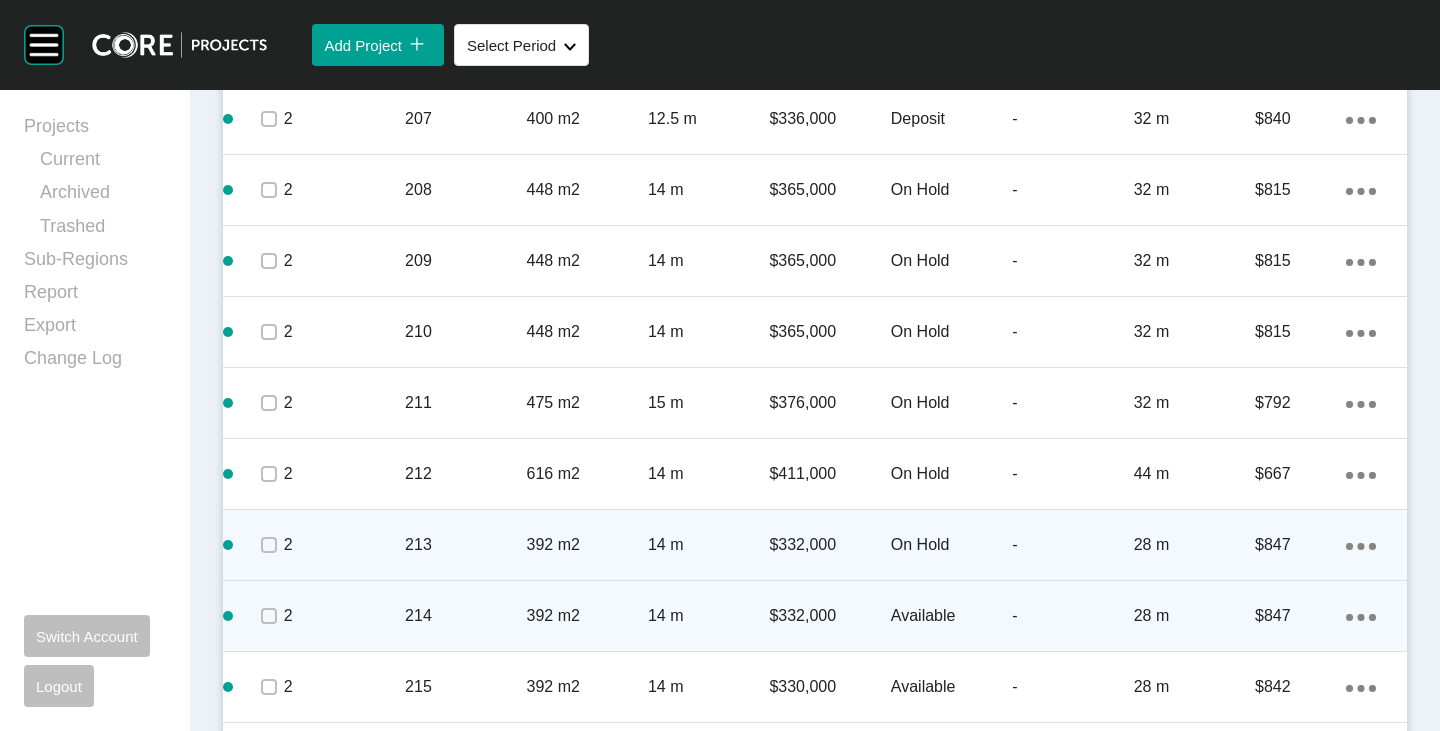 click on "Available" at bounding box center [951, 616] 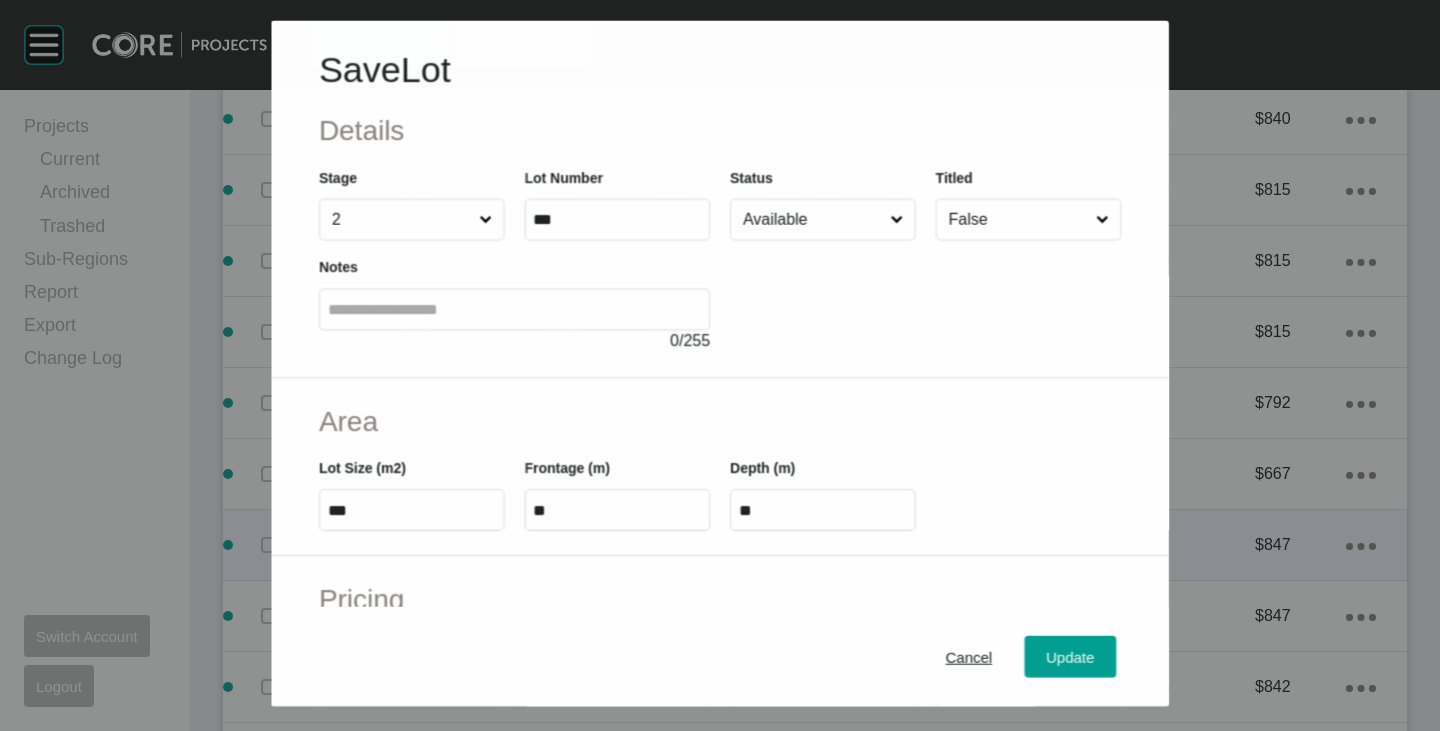 click on "Available" at bounding box center (812, 219) 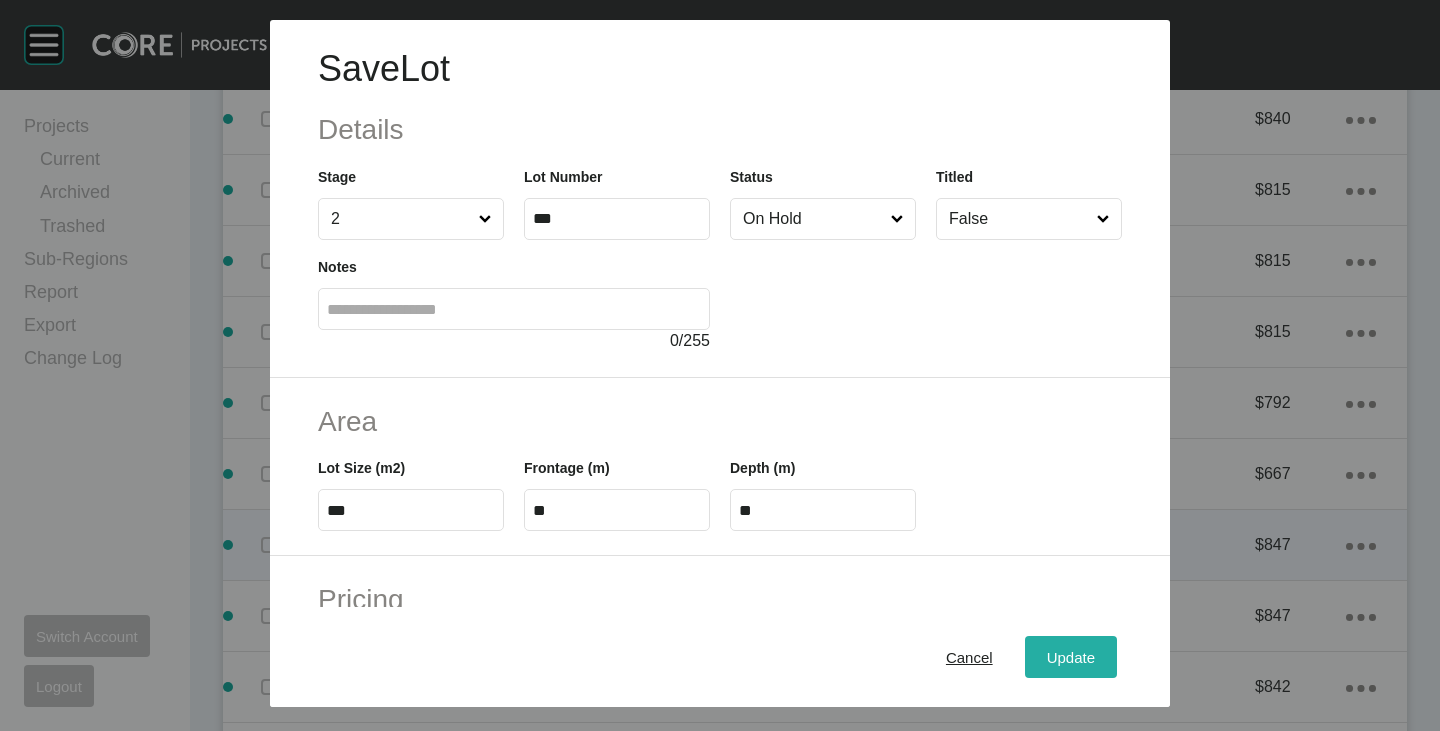 click on "Update" at bounding box center [1071, 657] 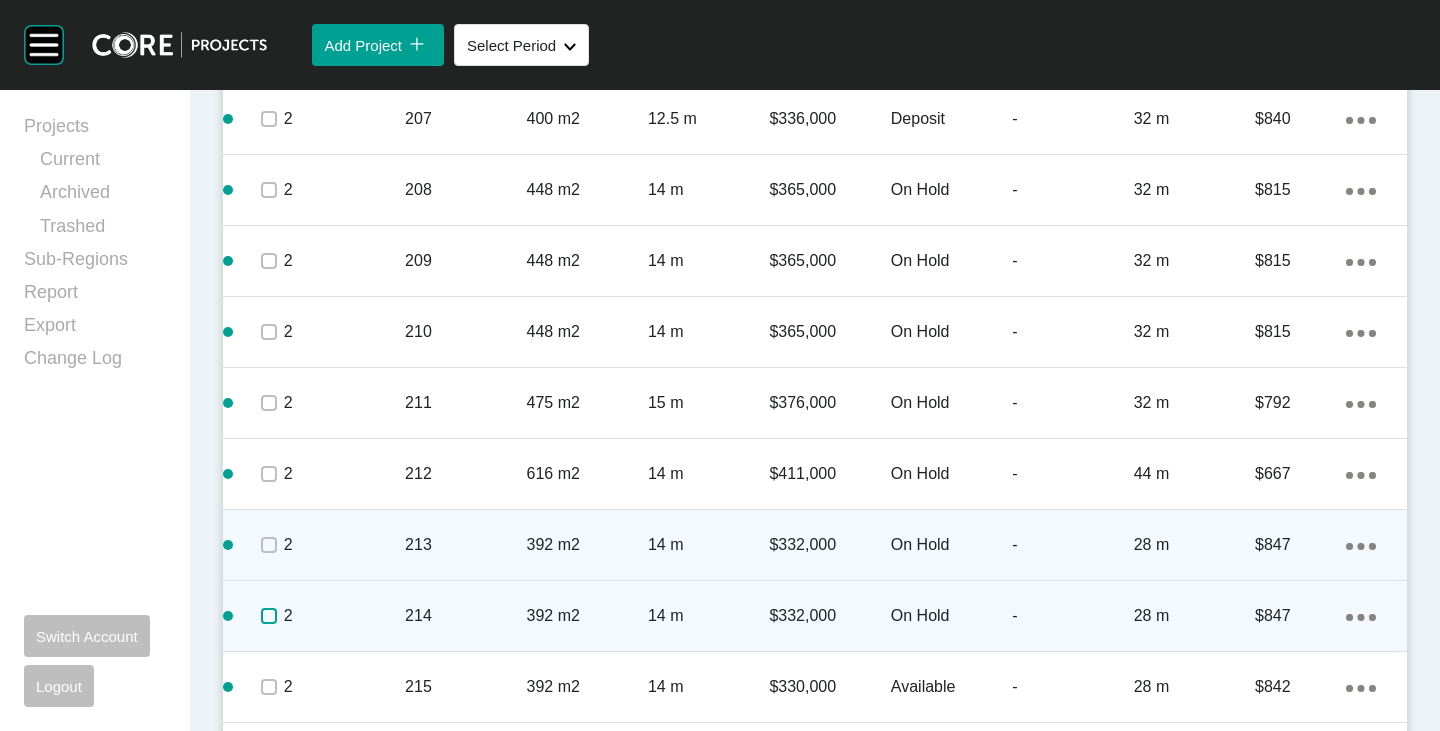 click at bounding box center (269, 616) 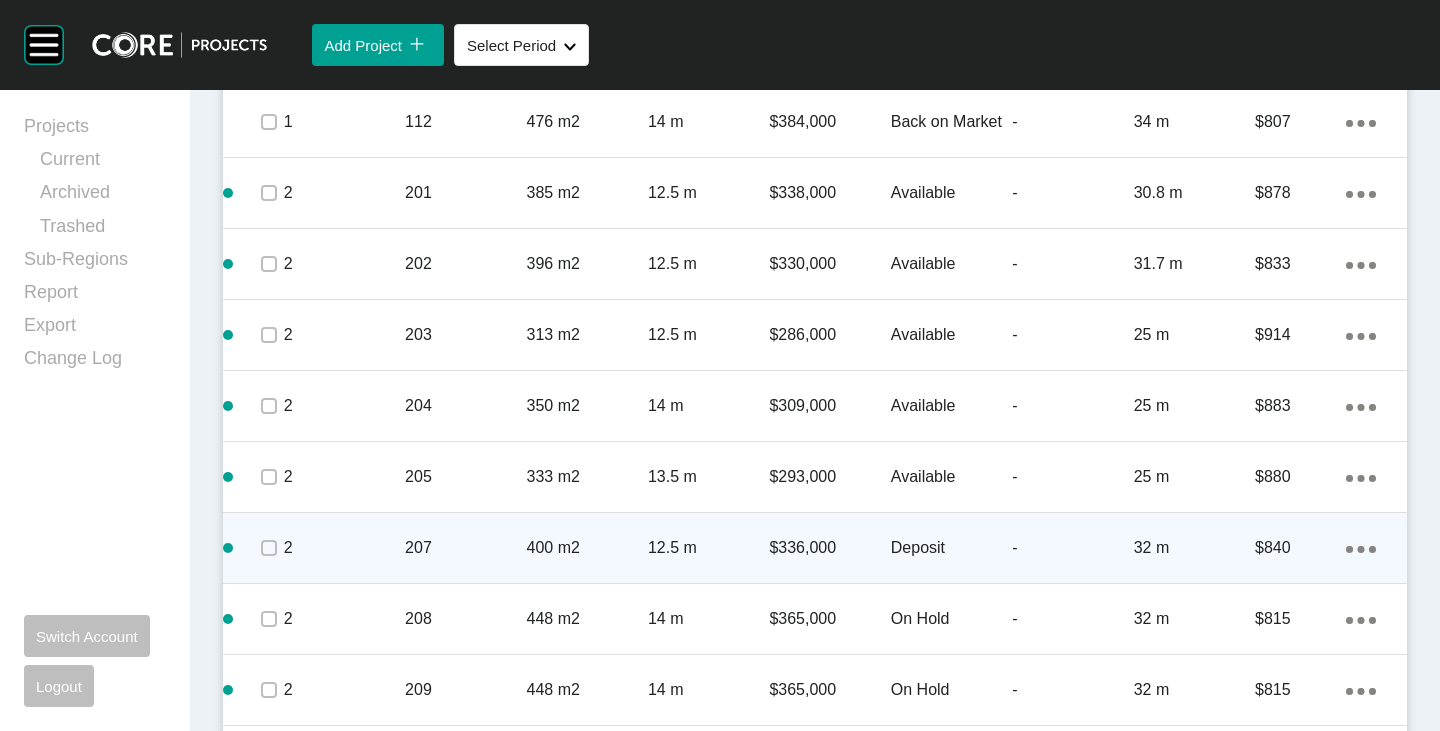 scroll, scrollTop: 876, scrollLeft: 0, axis: vertical 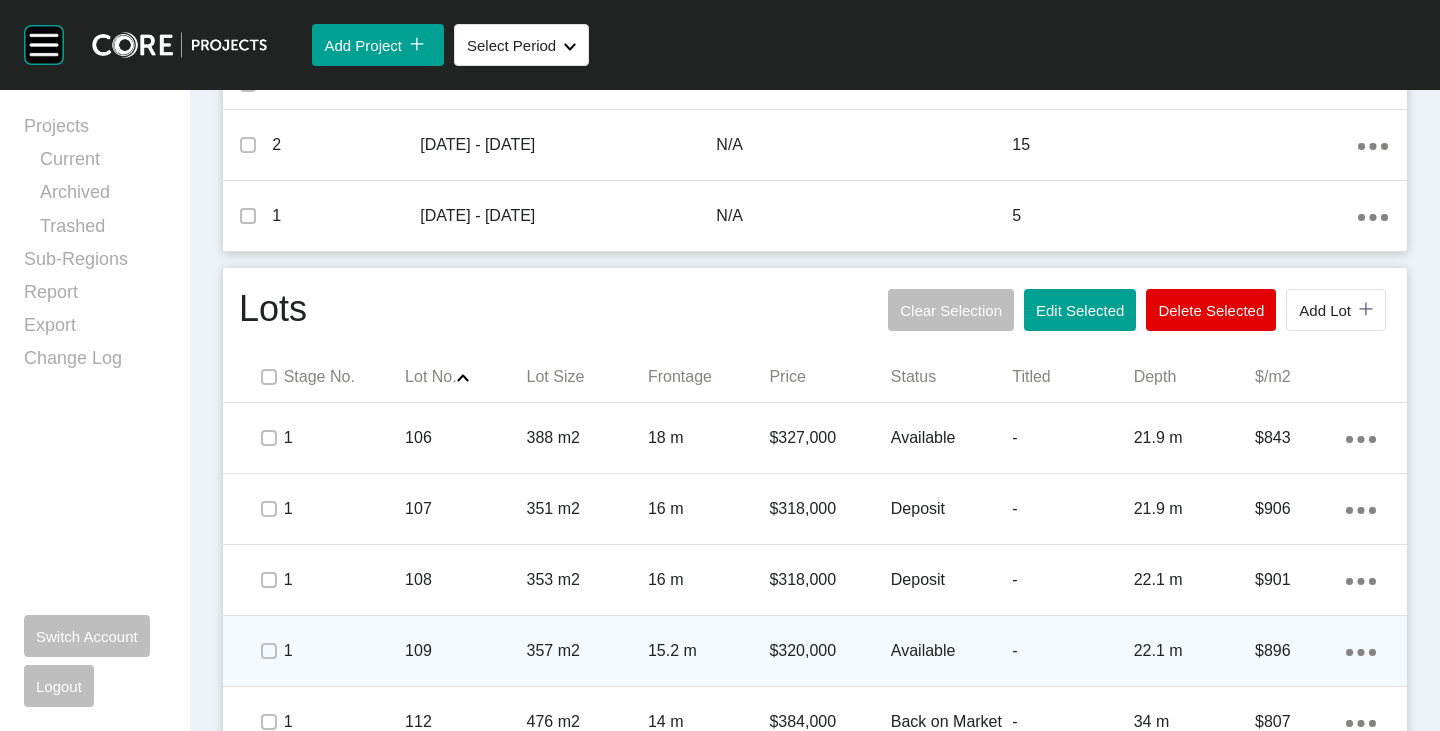 click on "Edit Selected" at bounding box center (1080, 310) 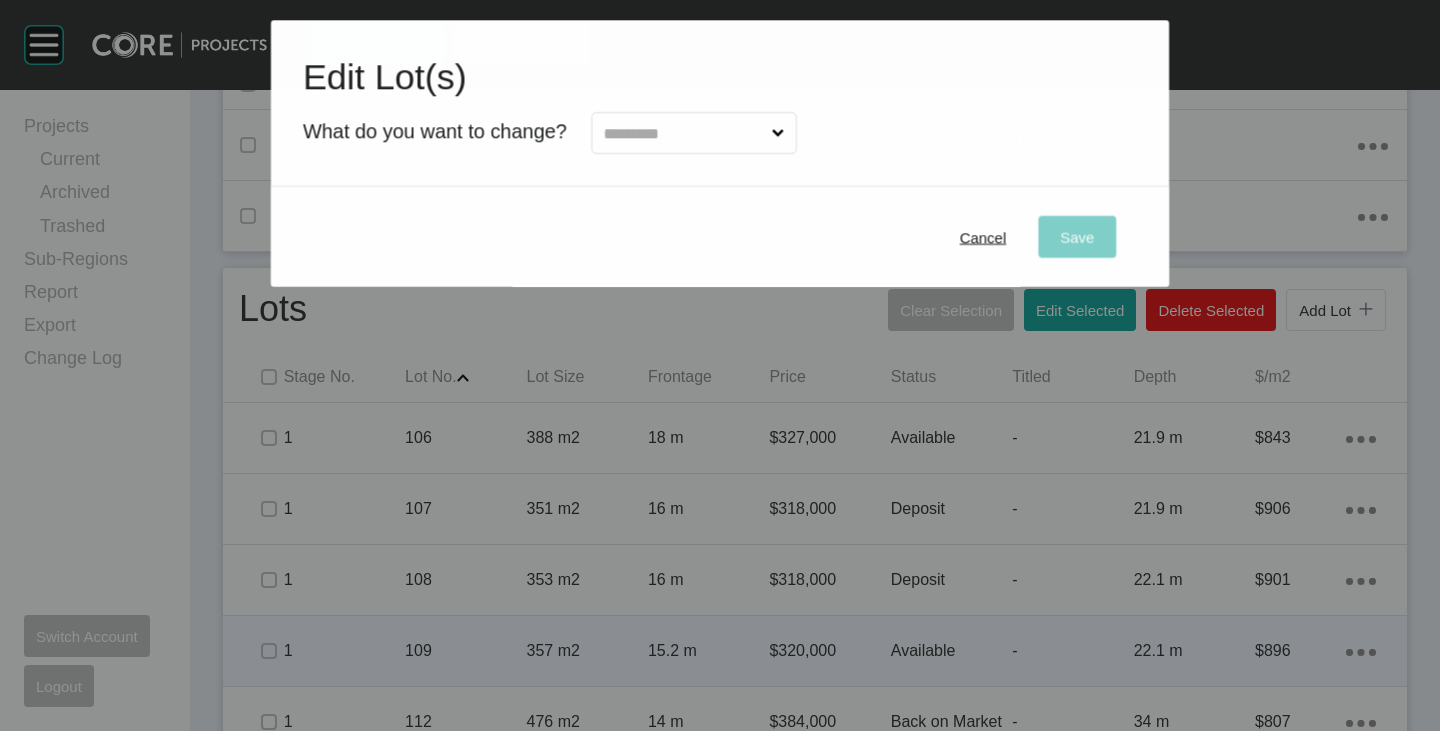 click at bounding box center (684, 133) 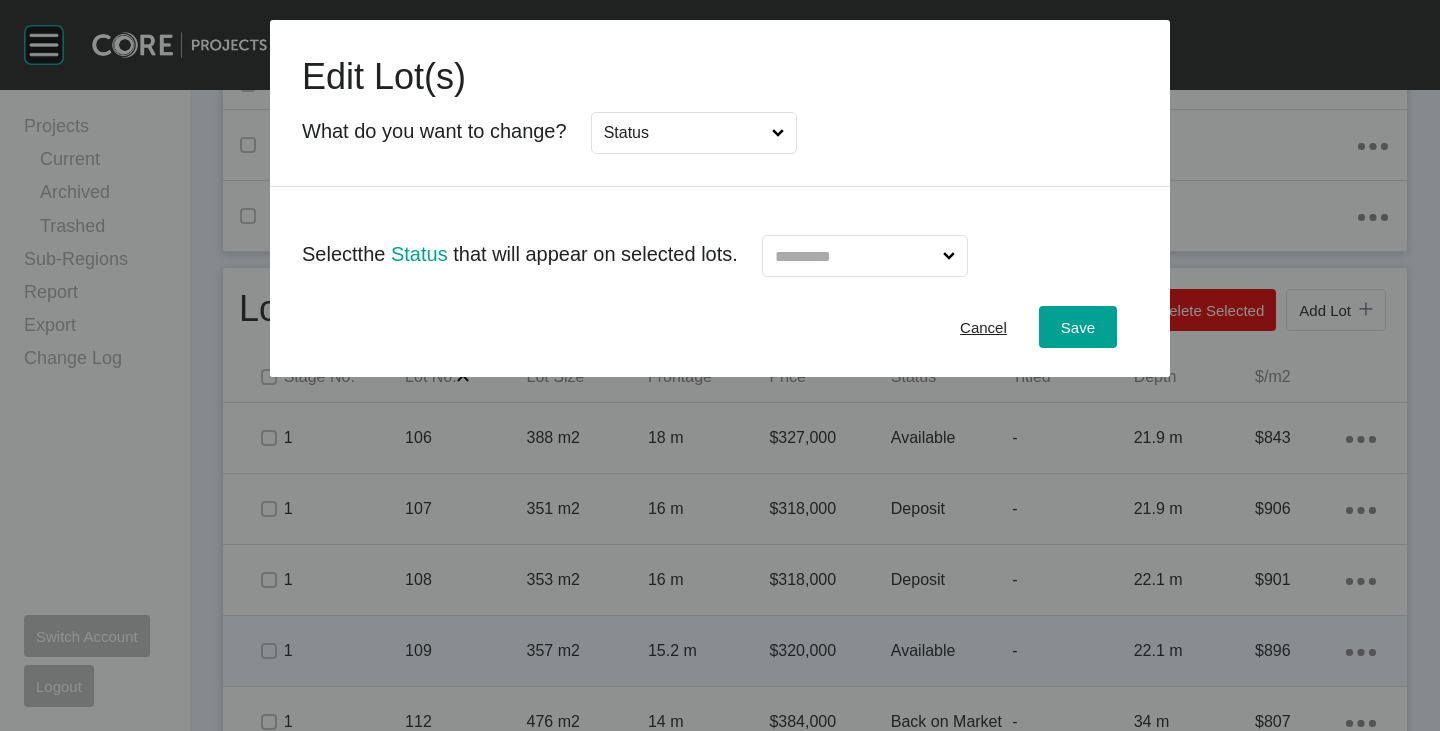 click at bounding box center (855, 256) 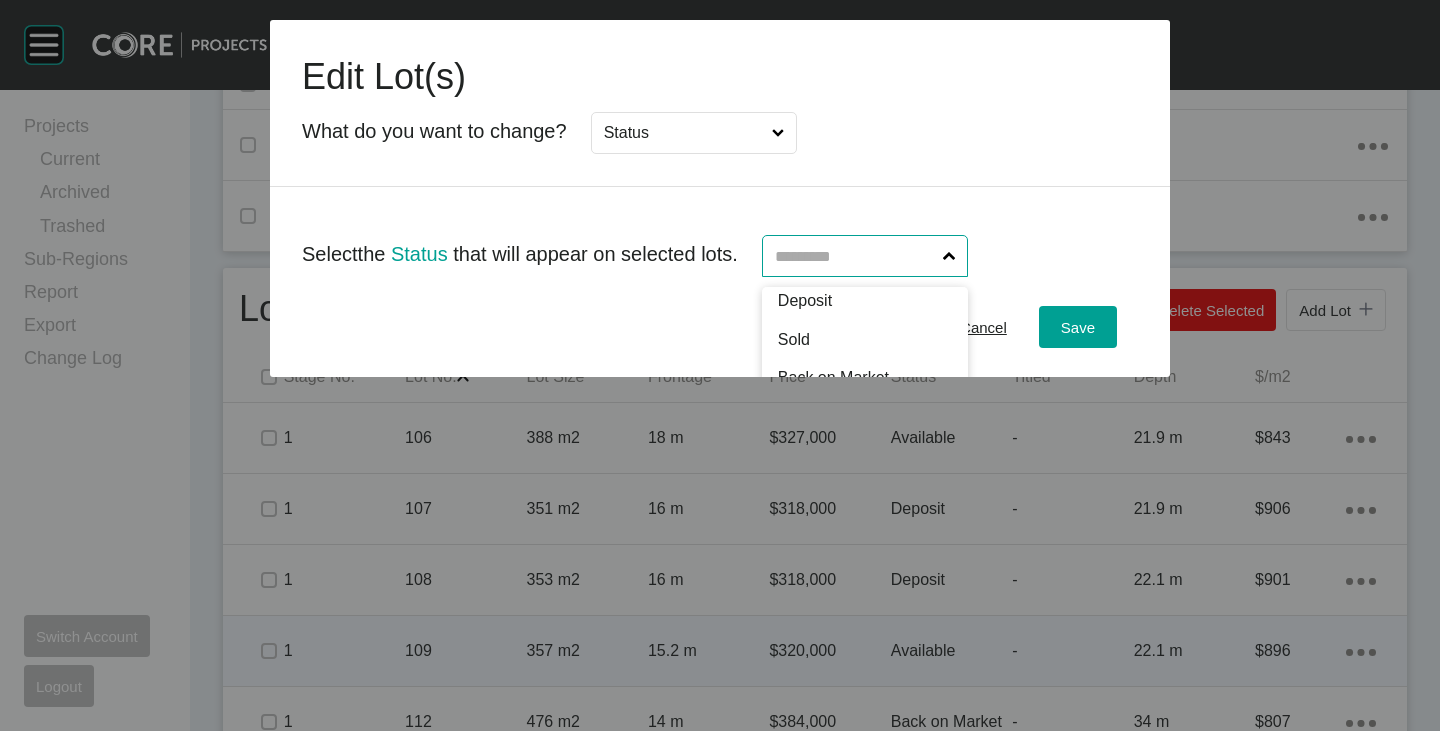scroll, scrollTop: 91, scrollLeft: 0, axis: vertical 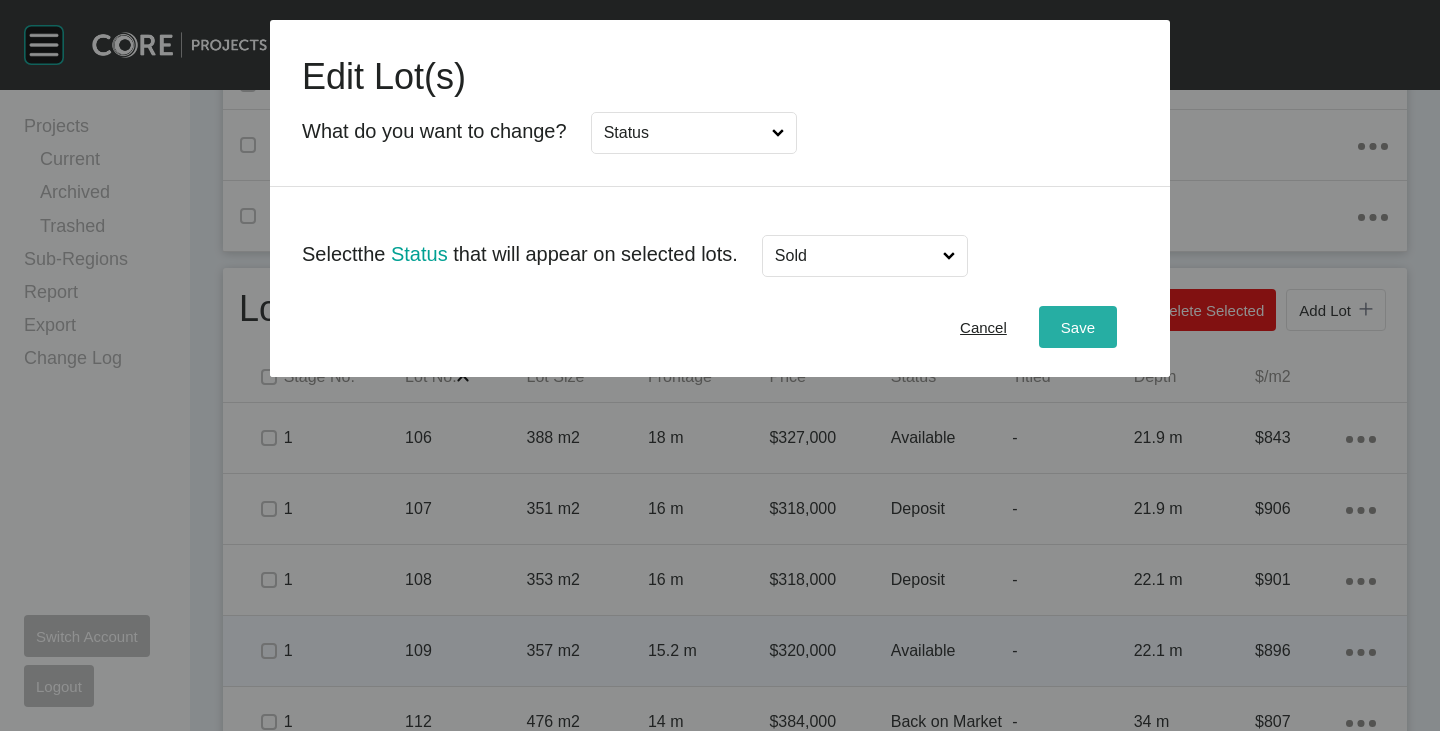click on "Save" at bounding box center (1078, 327) 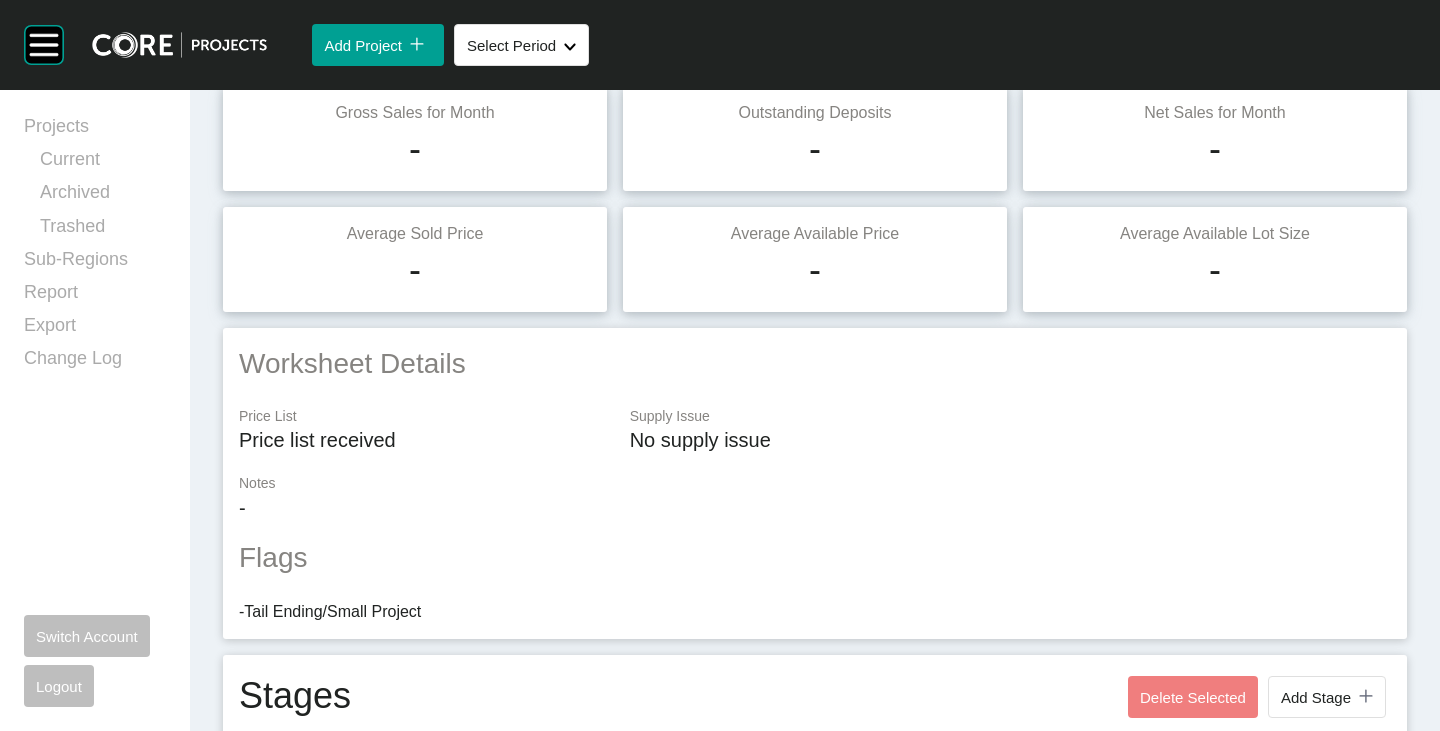 scroll, scrollTop: 0, scrollLeft: 0, axis: both 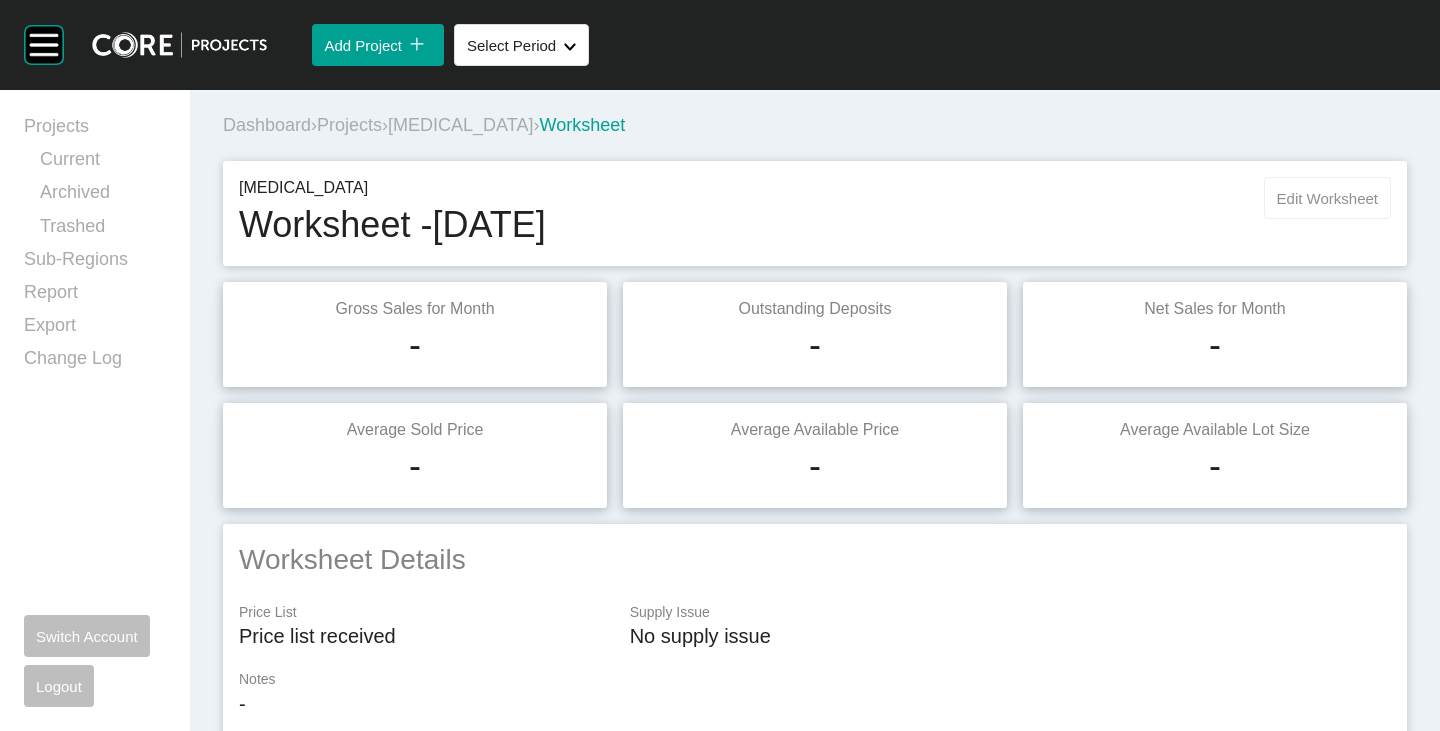 click on "Edit Worksheet" at bounding box center [1327, 198] 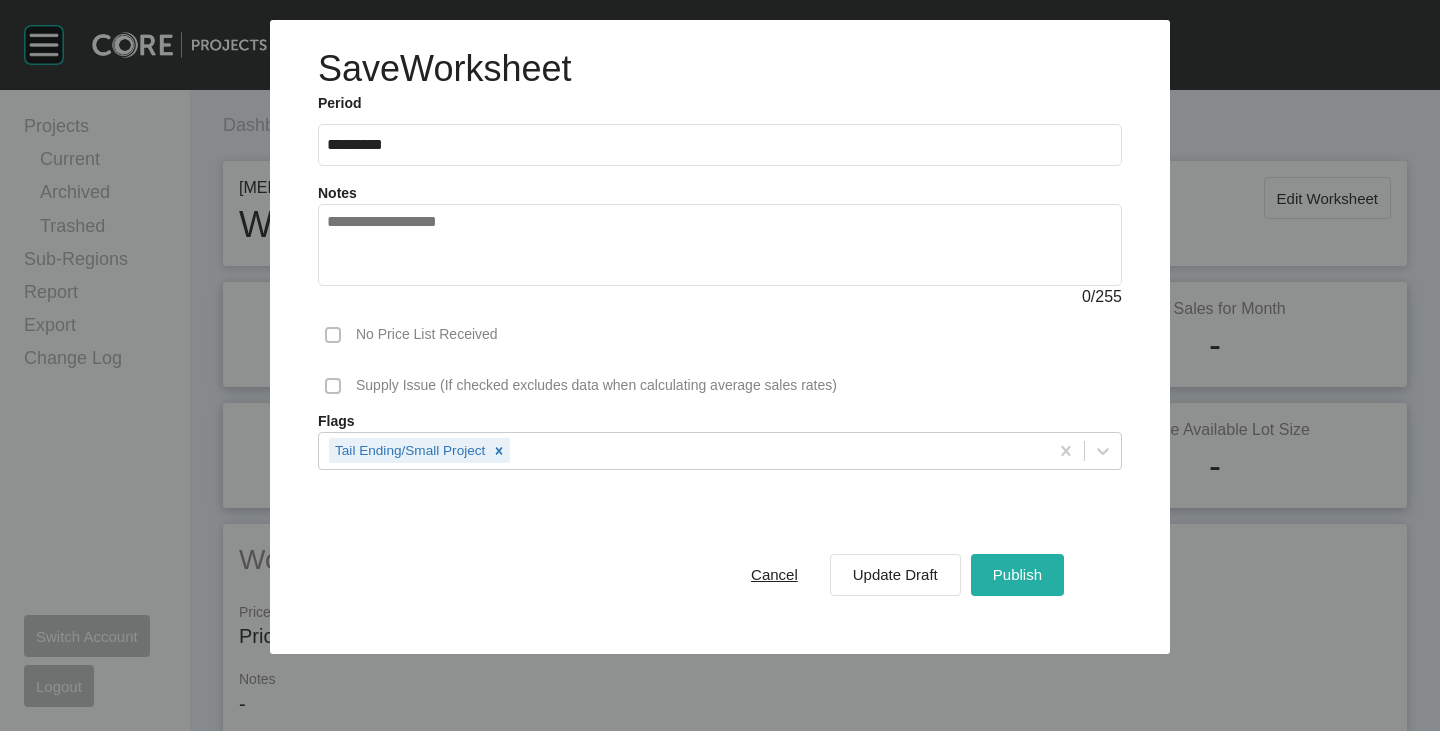 click on "Publish" at bounding box center [1017, 574] 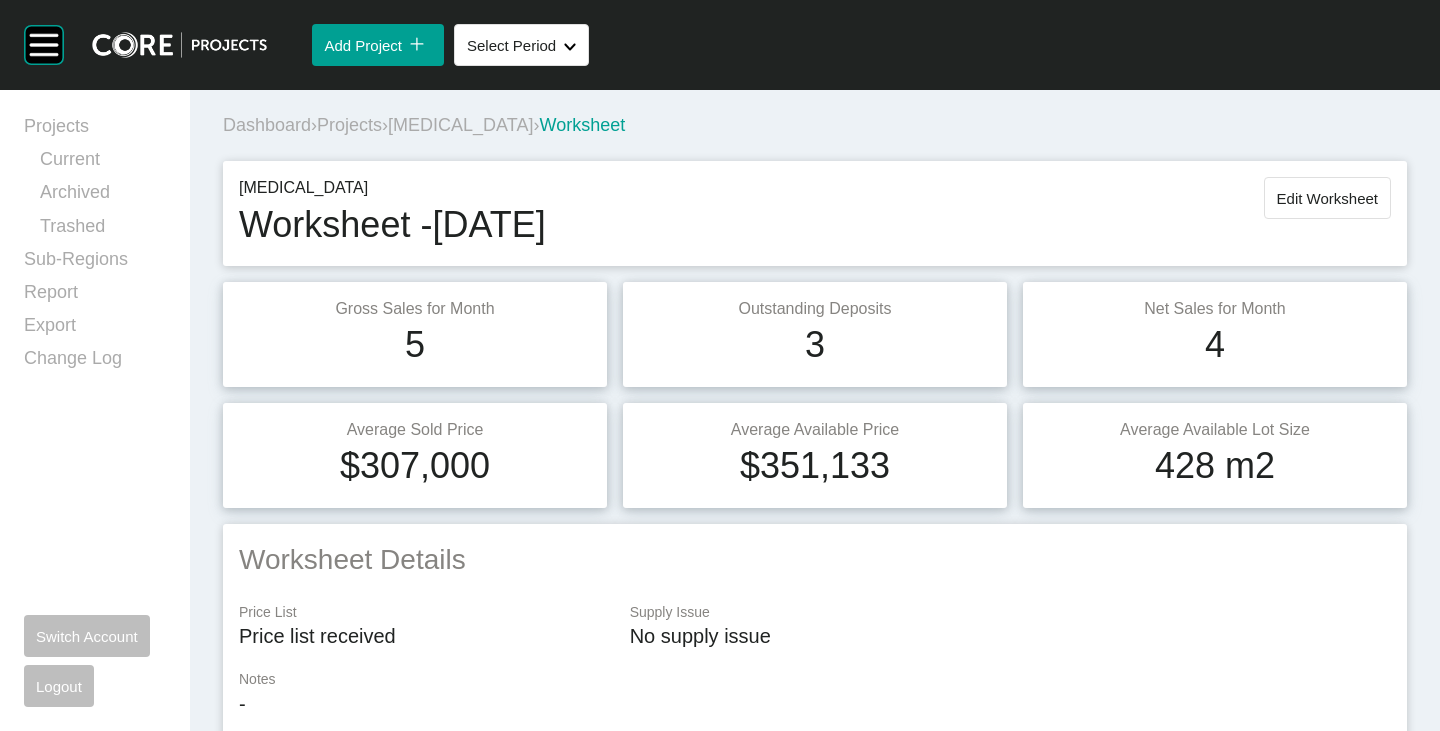click on "[MEDICAL_DATA]" at bounding box center (460, 125) 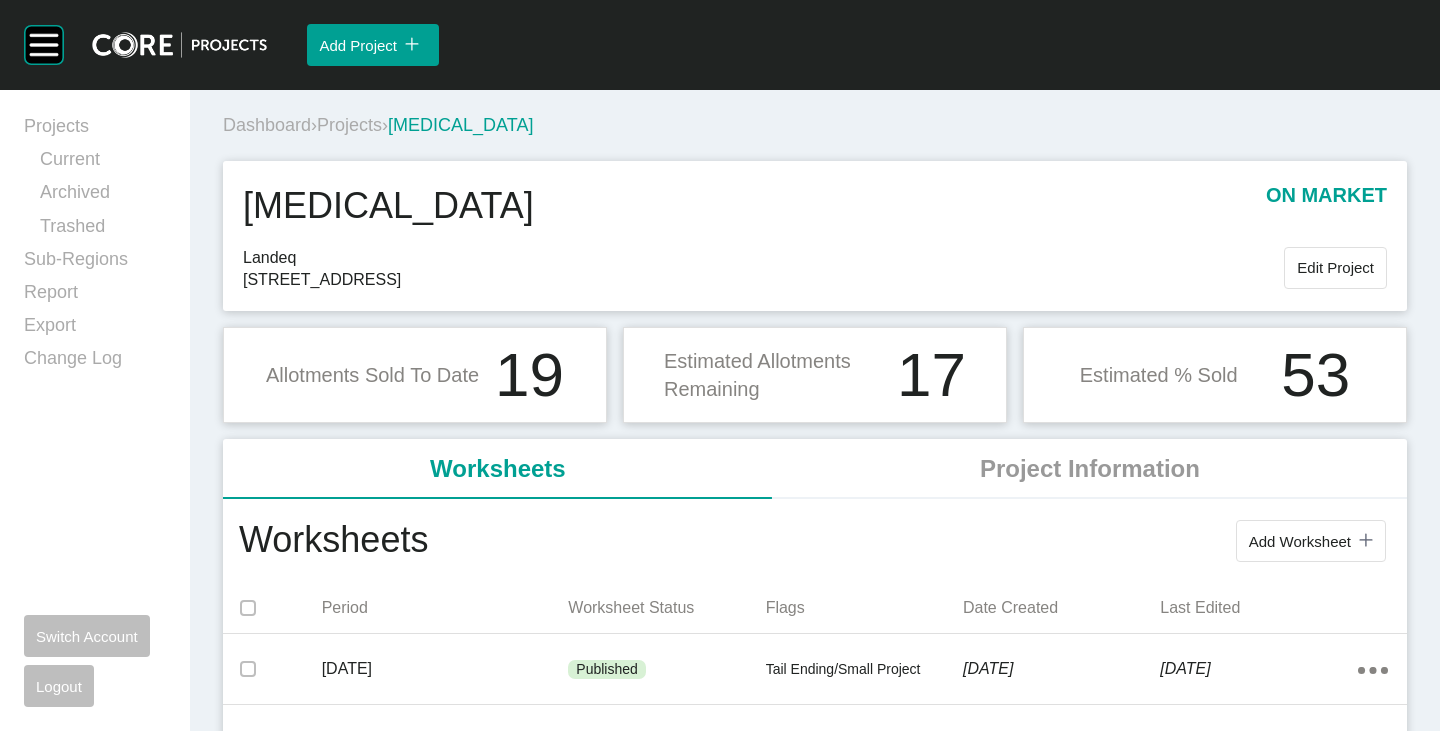 click on "Projects" at bounding box center (349, 125) 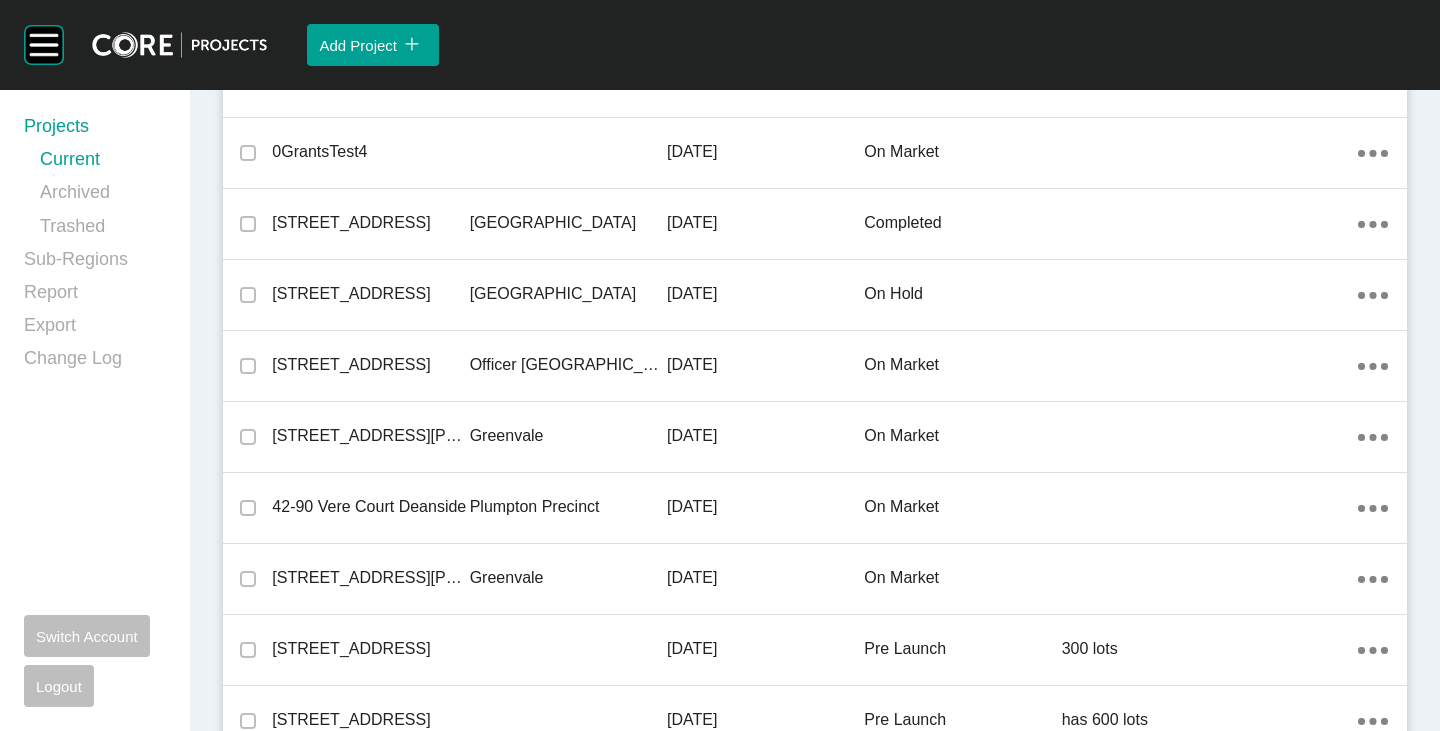 scroll, scrollTop: 15308, scrollLeft: 0, axis: vertical 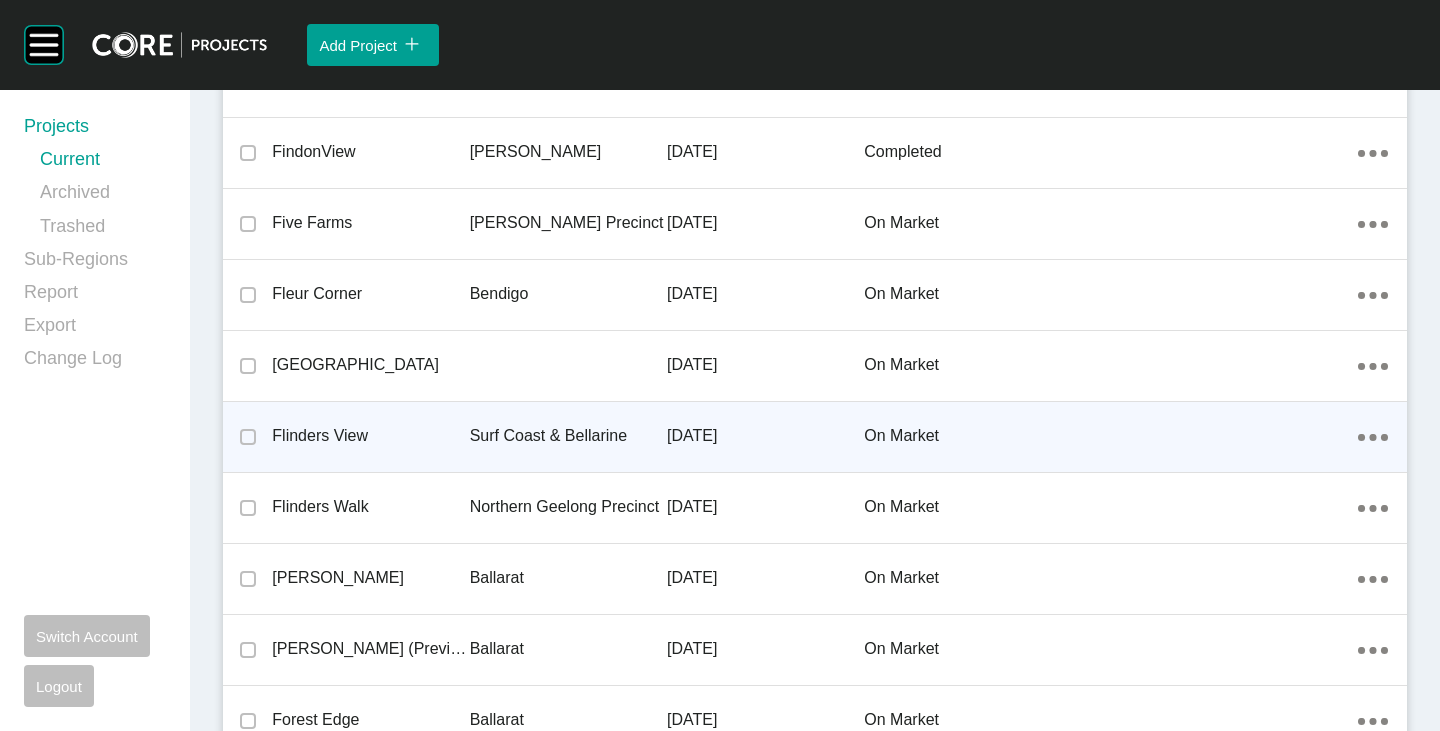 click on "Flinders View" at bounding box center (370, 436) 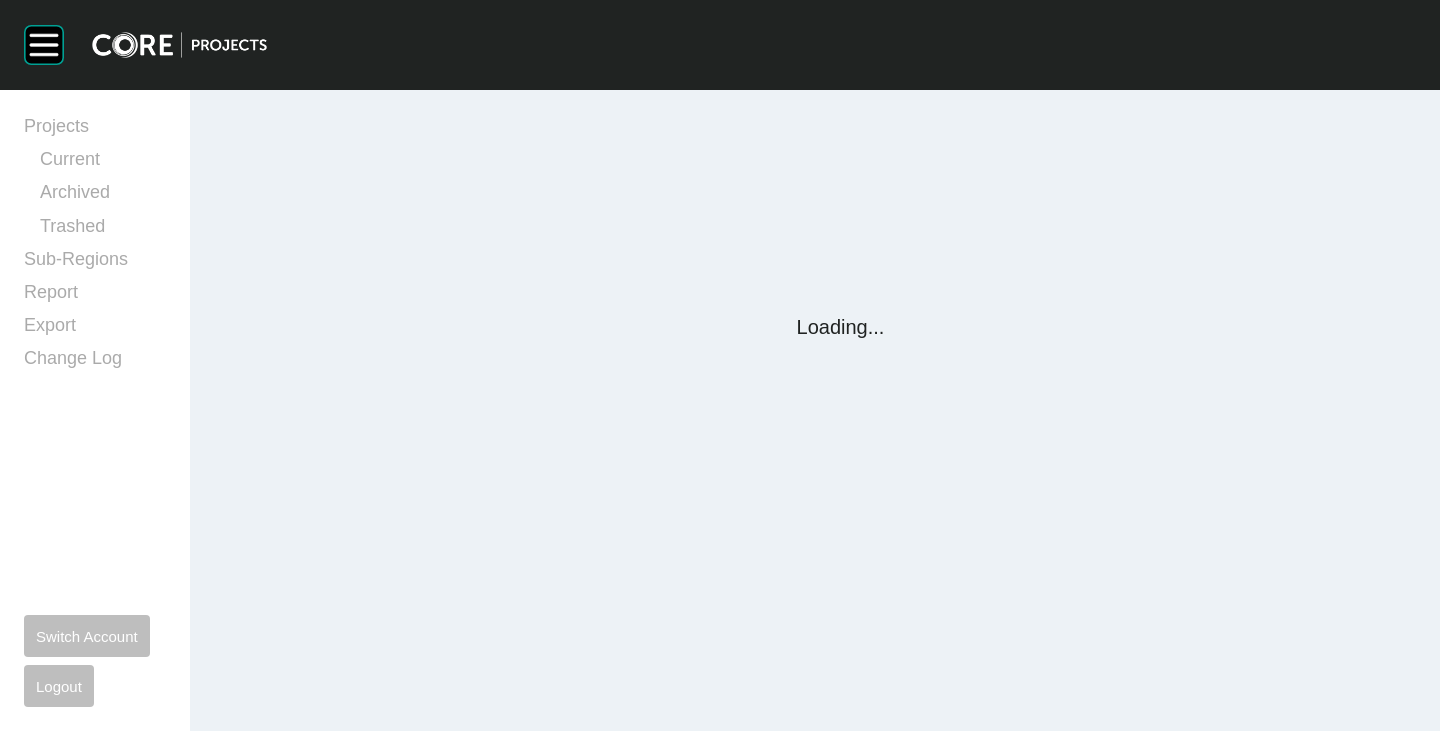scroll, scrollTop: 0, scrollLeft: 0, axis: both 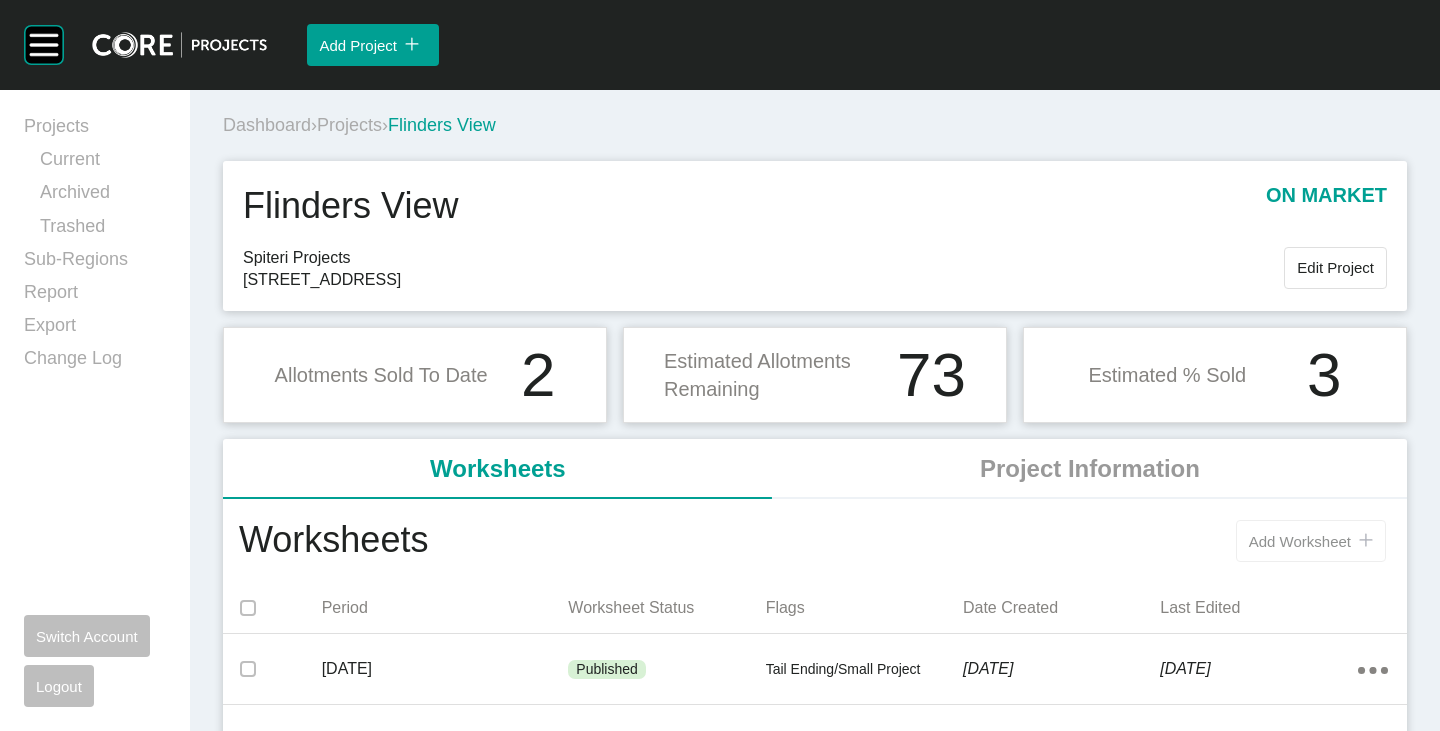 click on "Add Worksheet icon/tick copy 11 Created with Sketch." at bounding box center (1311, 541) 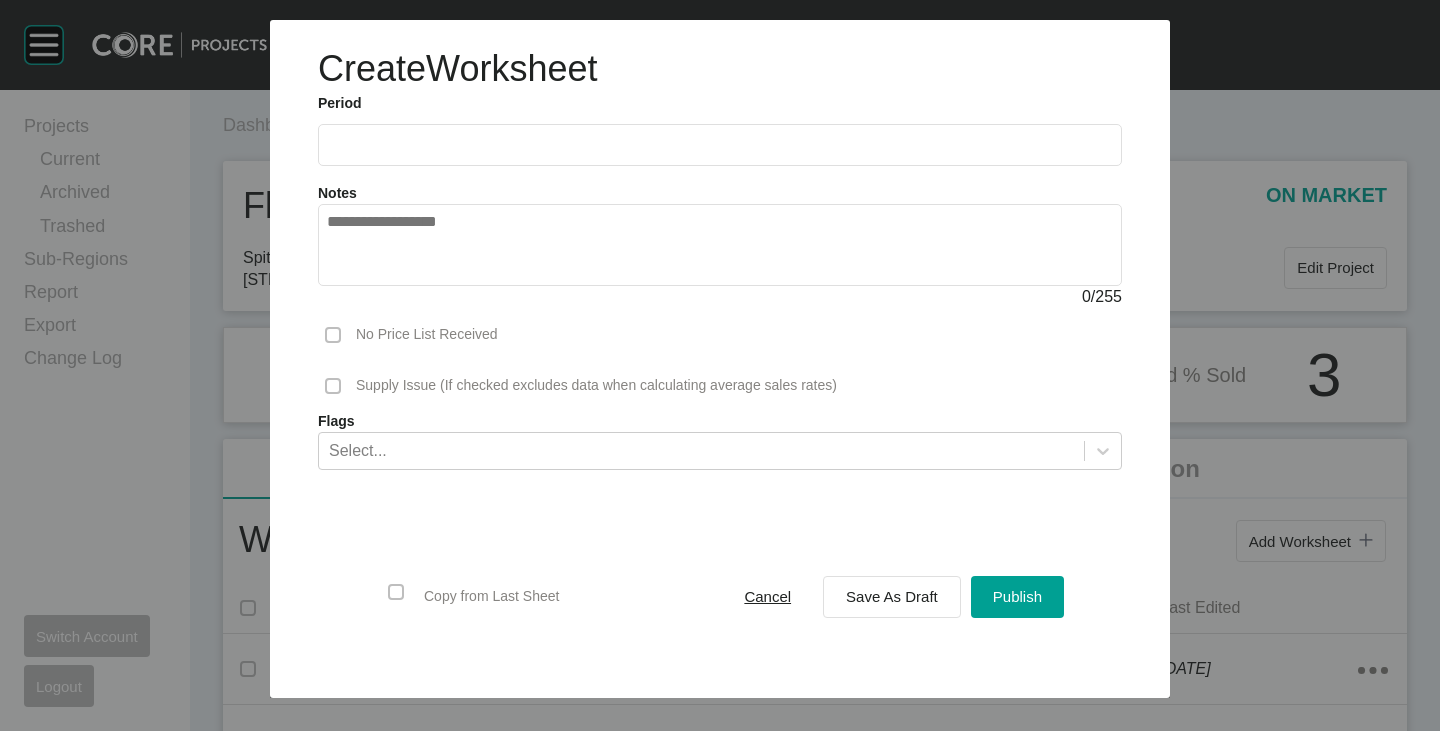 click at bounding box center [720, 145] 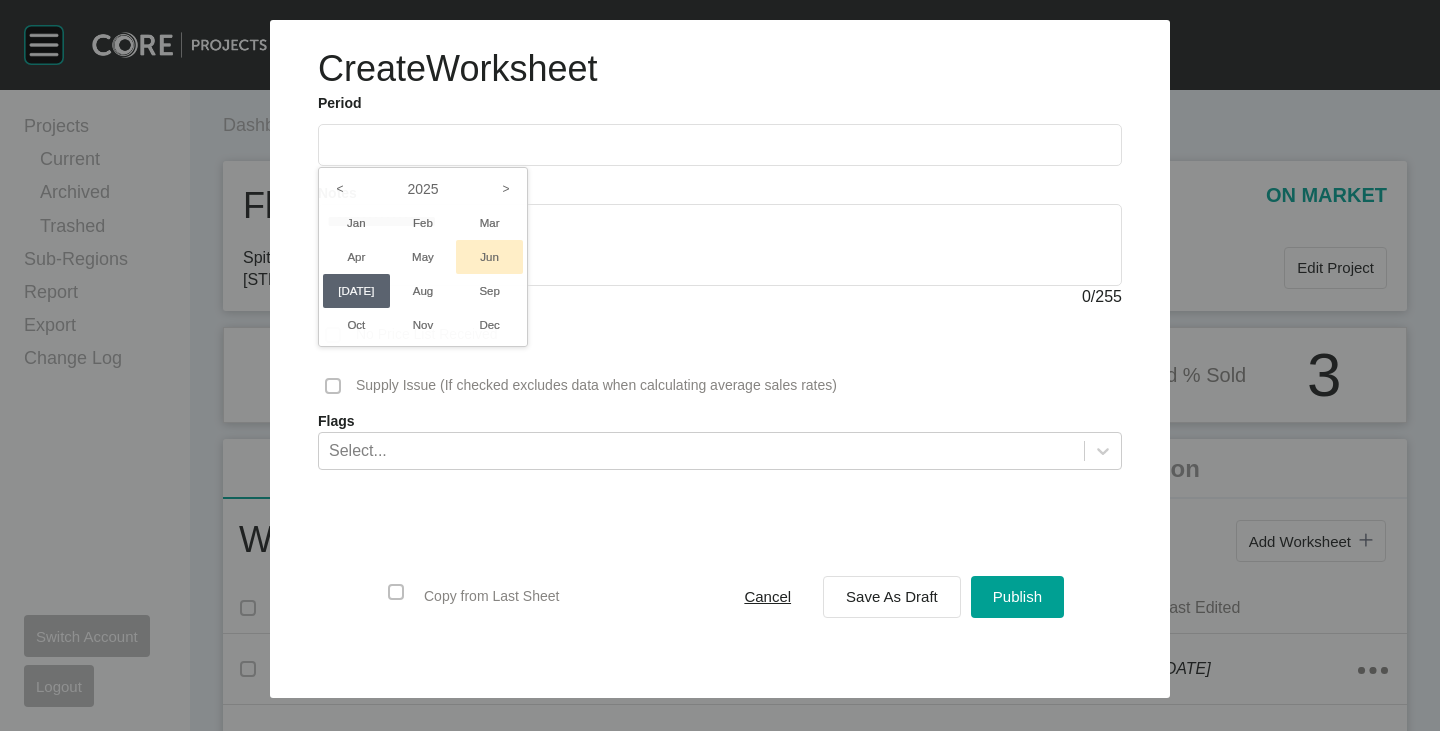 click on "Jun" at bounding box center (489, 257) 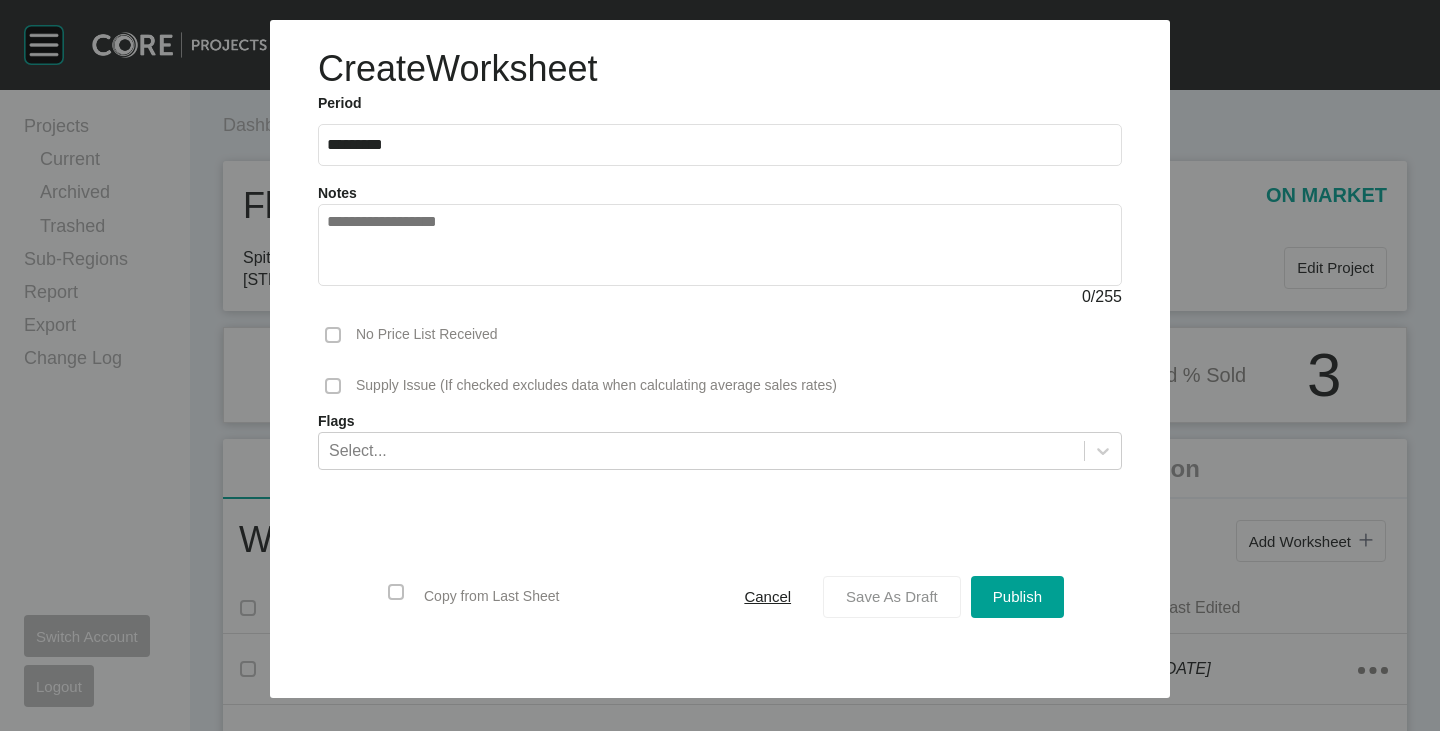 click on "Save As Draft" at bounding box center (892, 596) 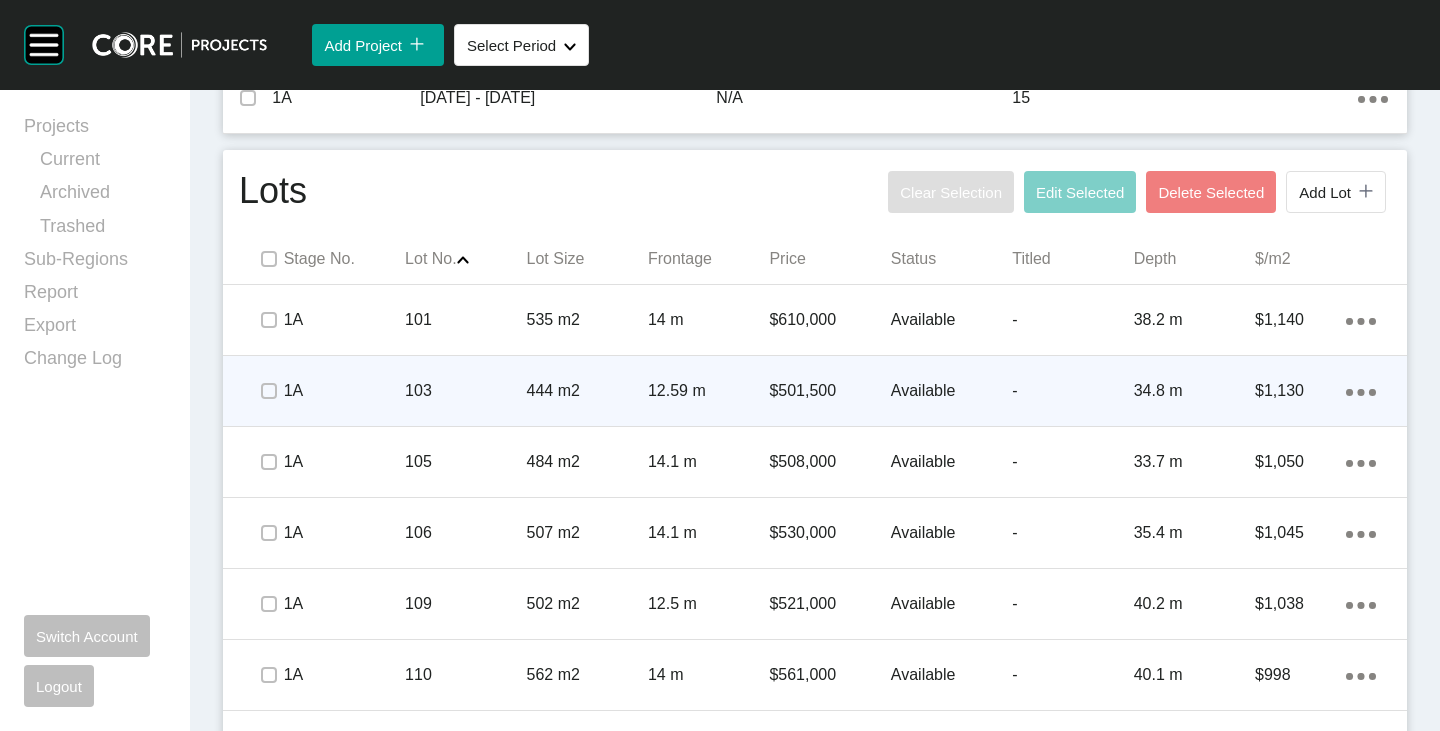 scroll, scrollTop: 900, scrollLeft: 0, axis: vertical 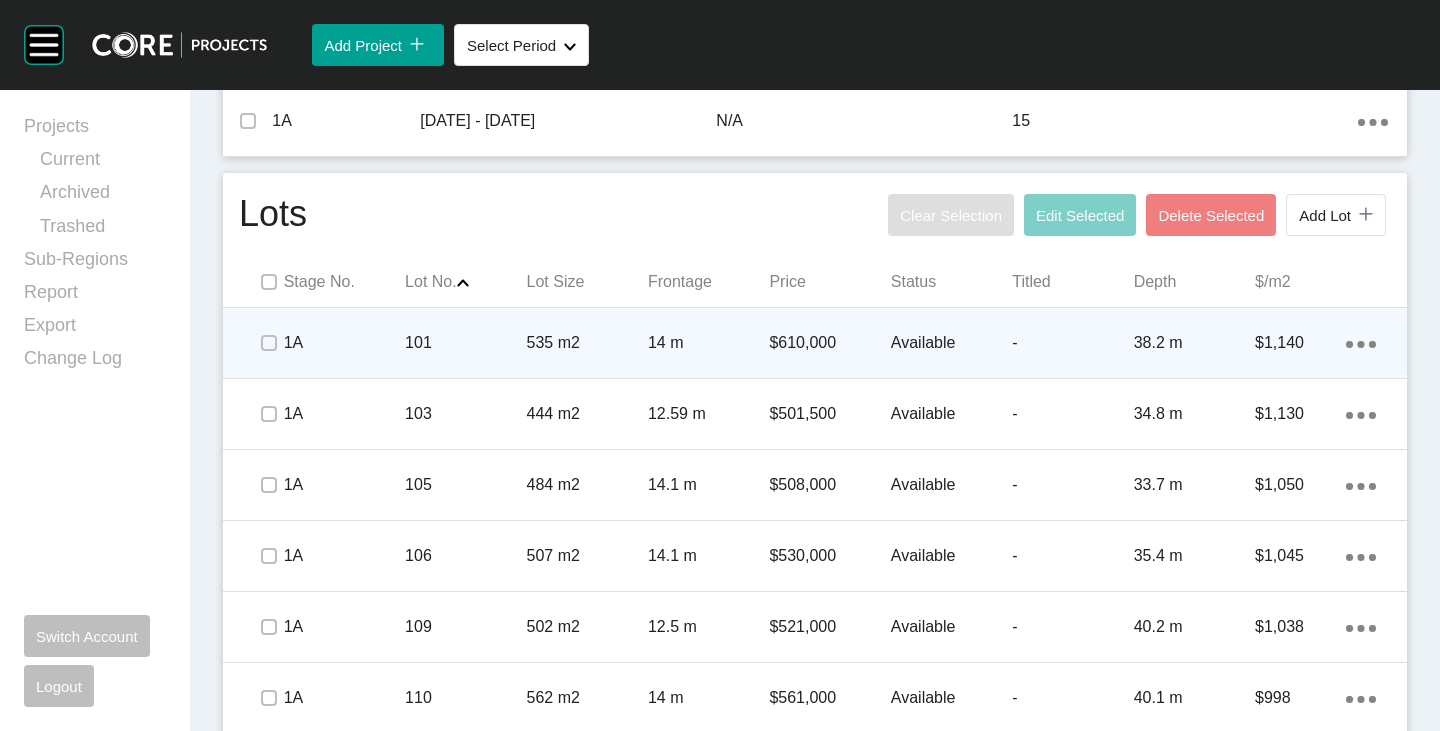 drag, startPoint x: 267, startPoint y: 293, endPoint x: 269, endPoint y: 316, distance: 23.086792 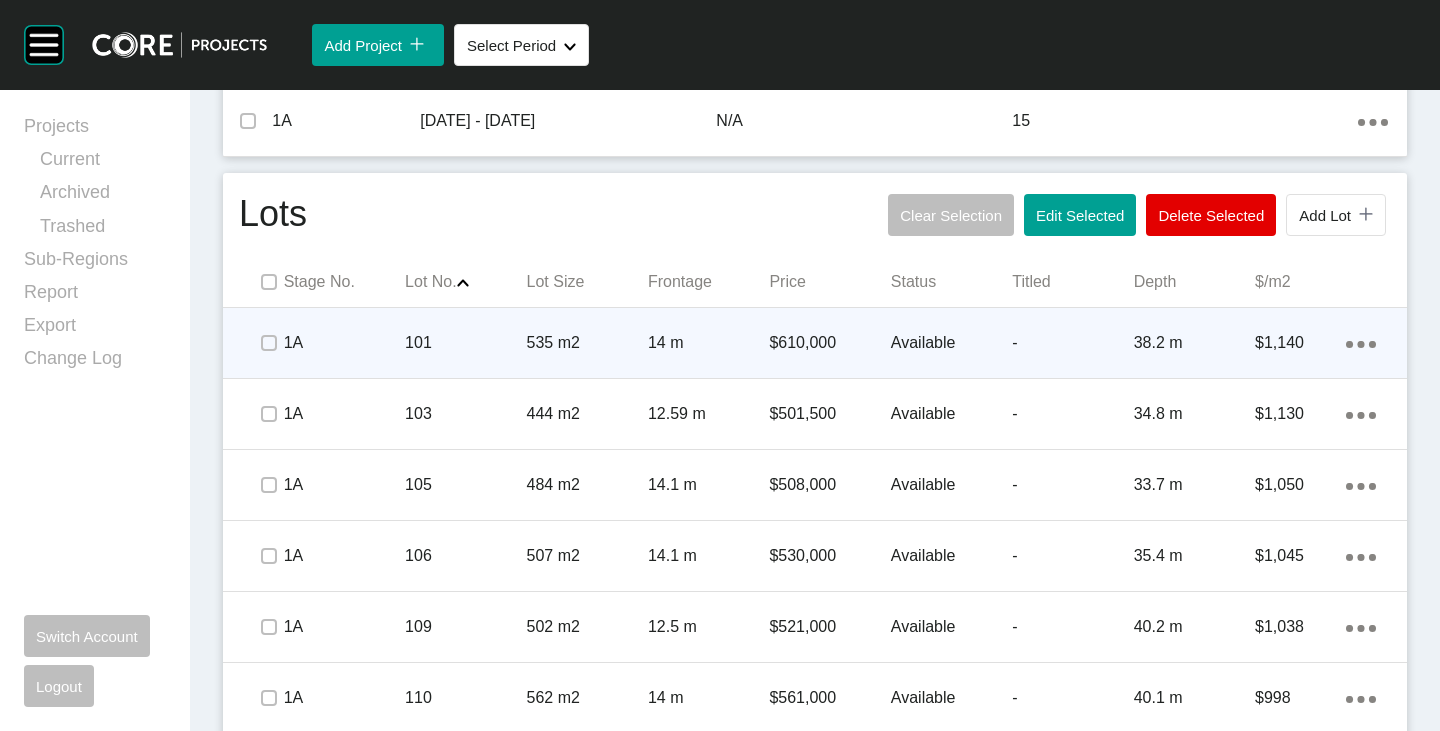 click at bounding box center [268, 343] 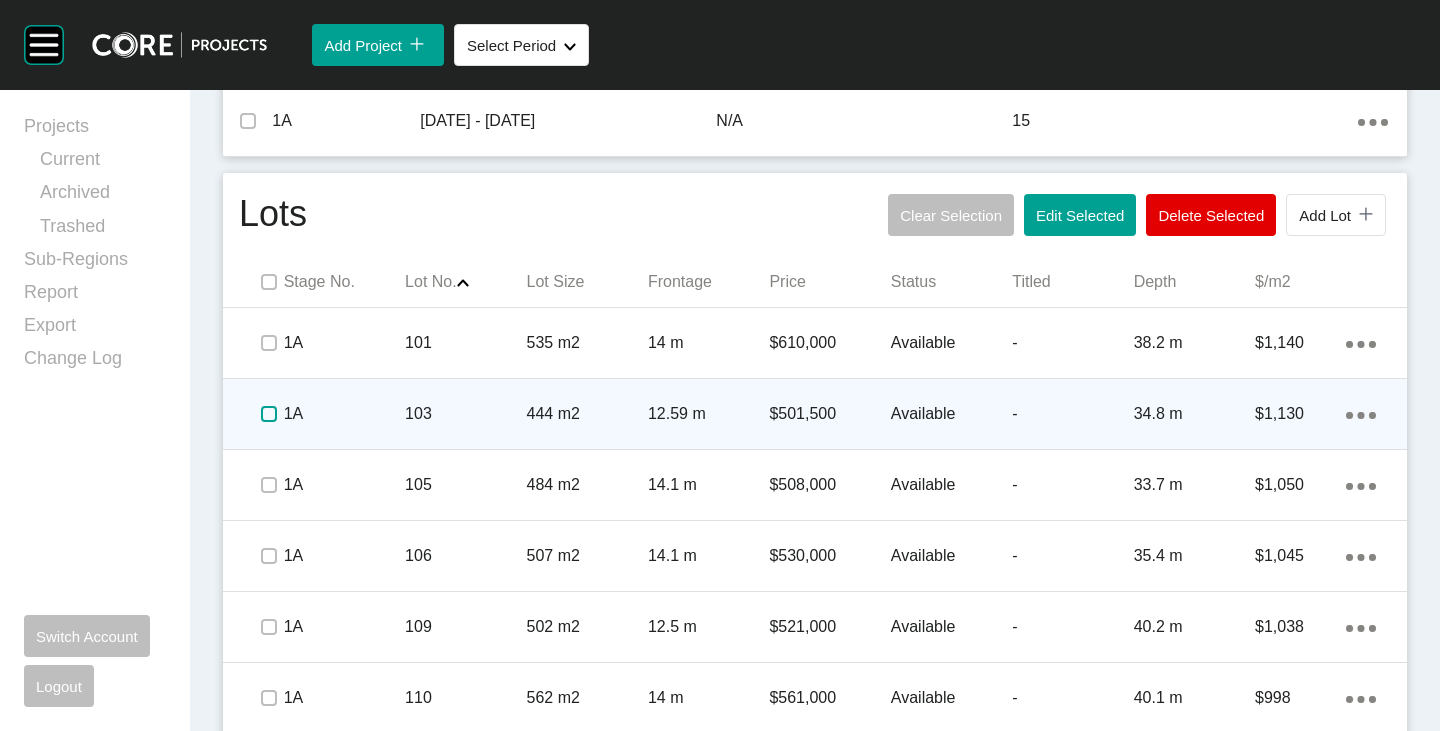 click at bounding box center [269, 414] 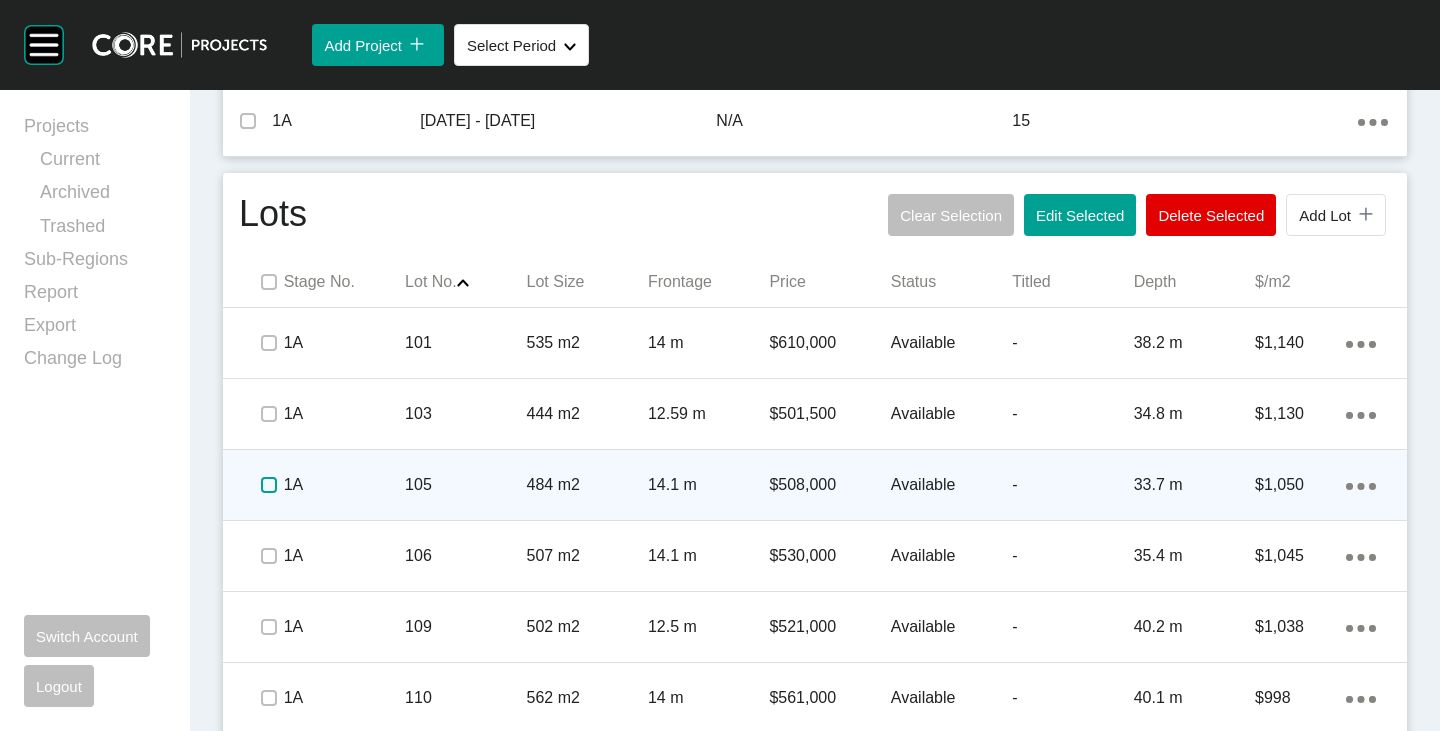 click at bounding box center (269, 485) 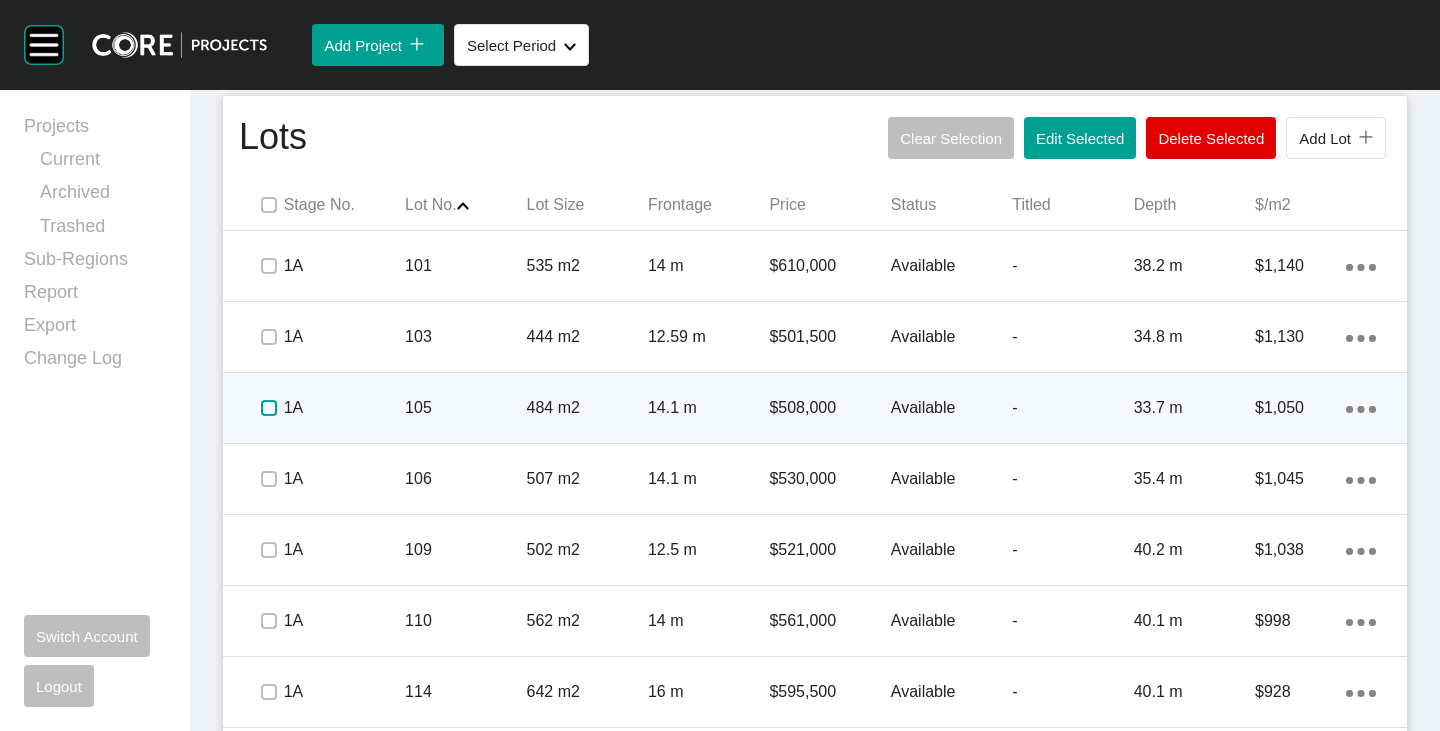 scroll, scrollTop: 1000, scrollLeft: 0, axis: vertical 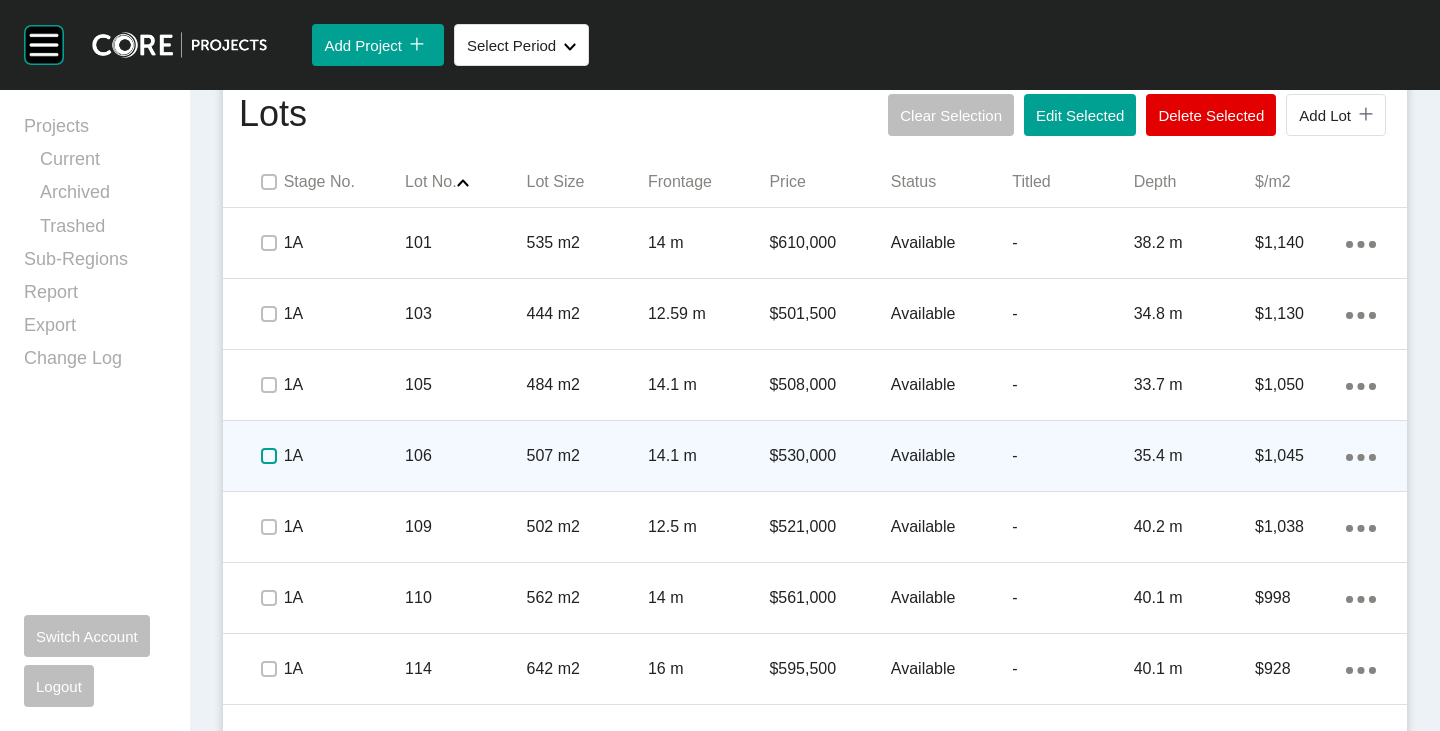 click at bounding box center (269, 456) 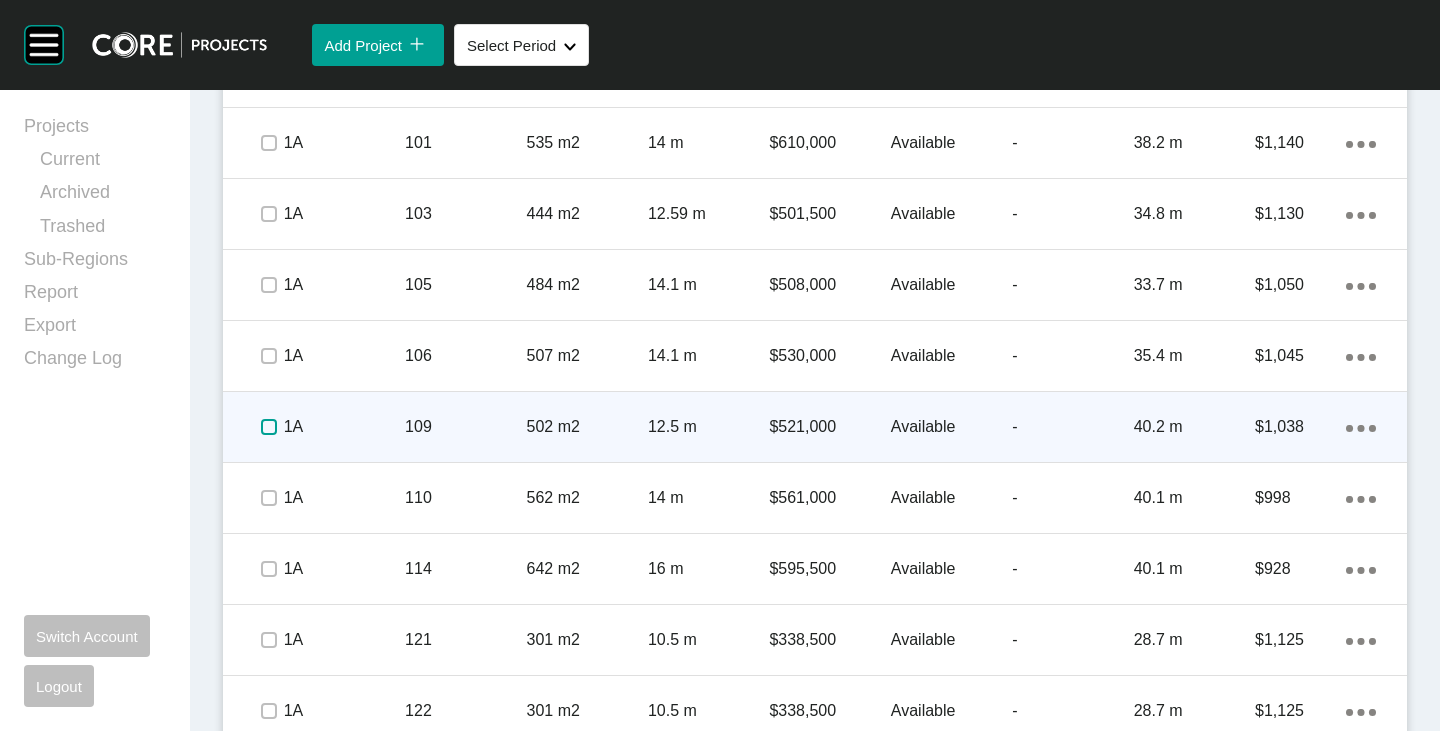click at bounding box center [269, 427] 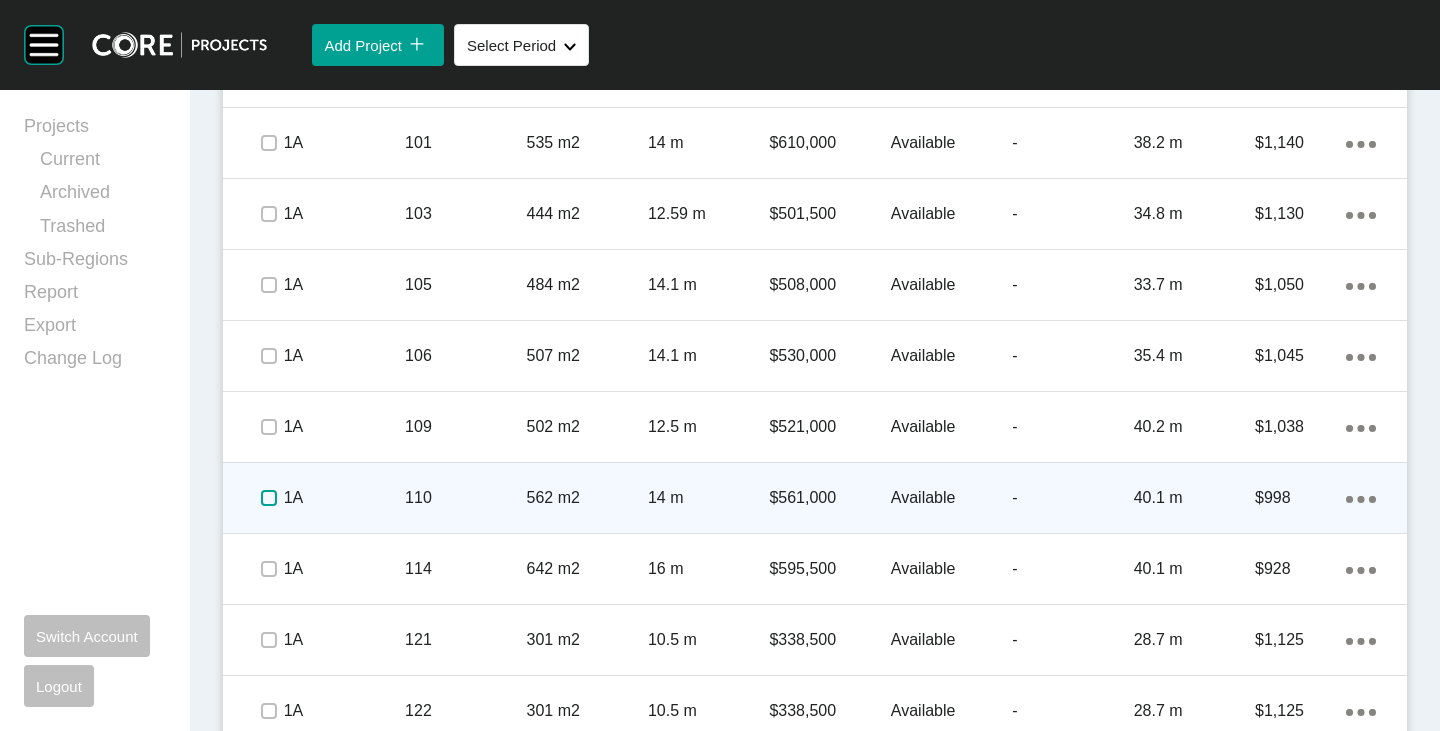 click at bounding box center (269, 498) 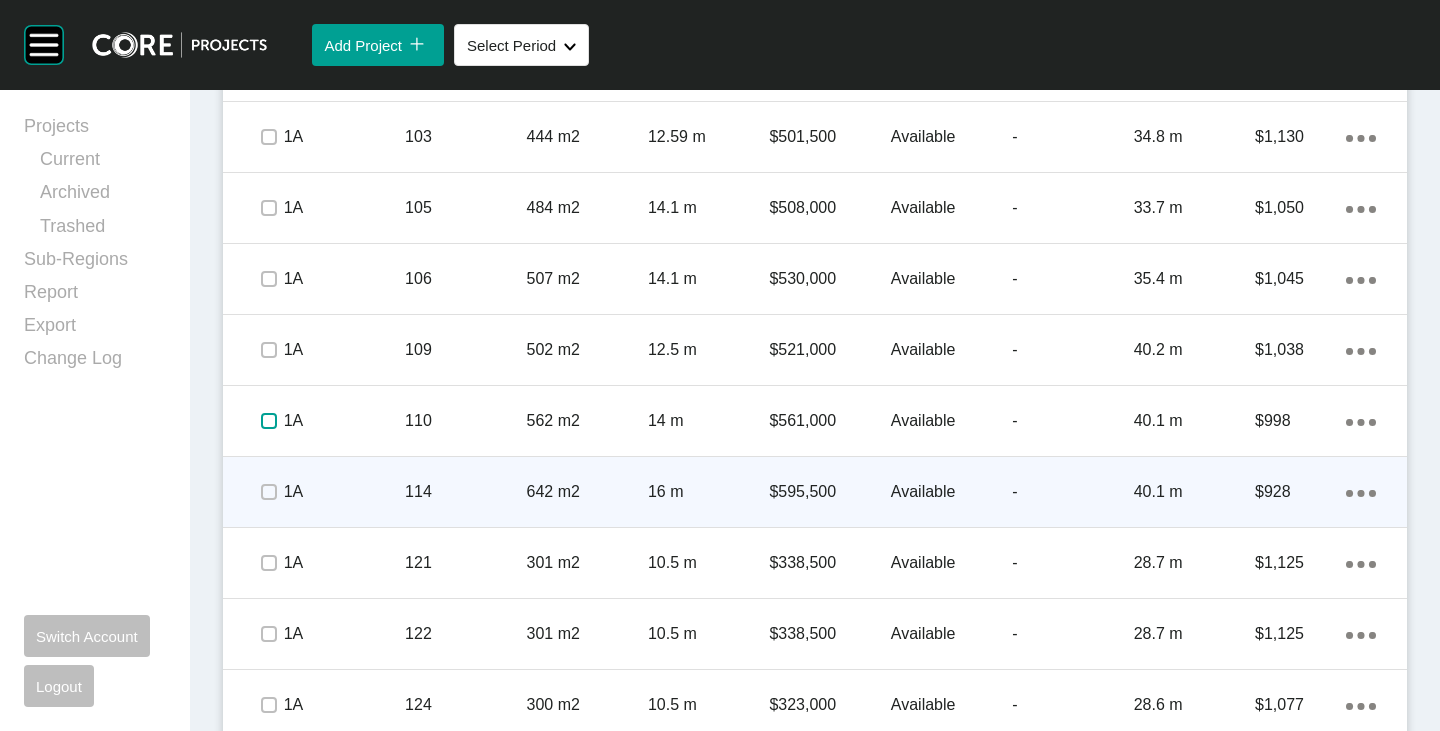 scroll, scrollTop: 1200, scrollLeft: 0, axis: vertical 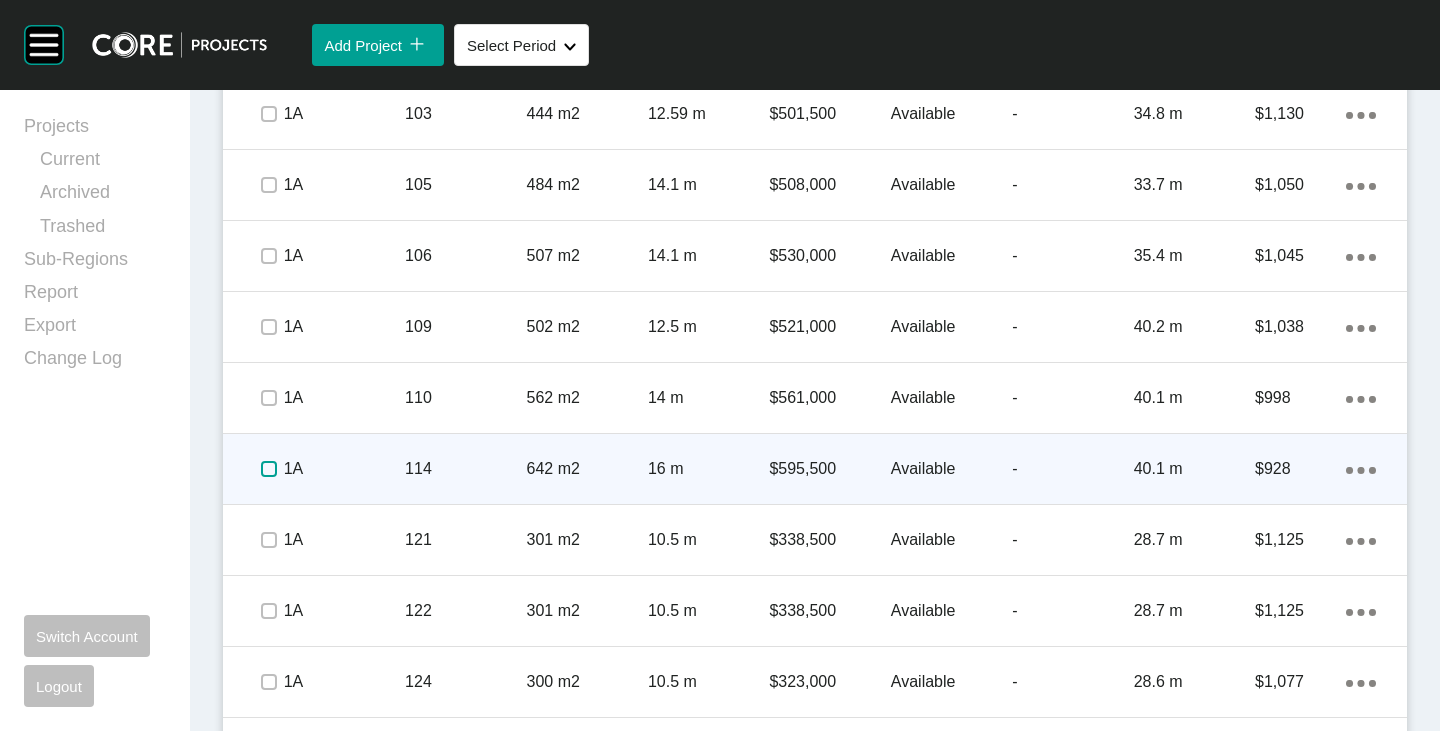 click at bounding box center [269, 469] 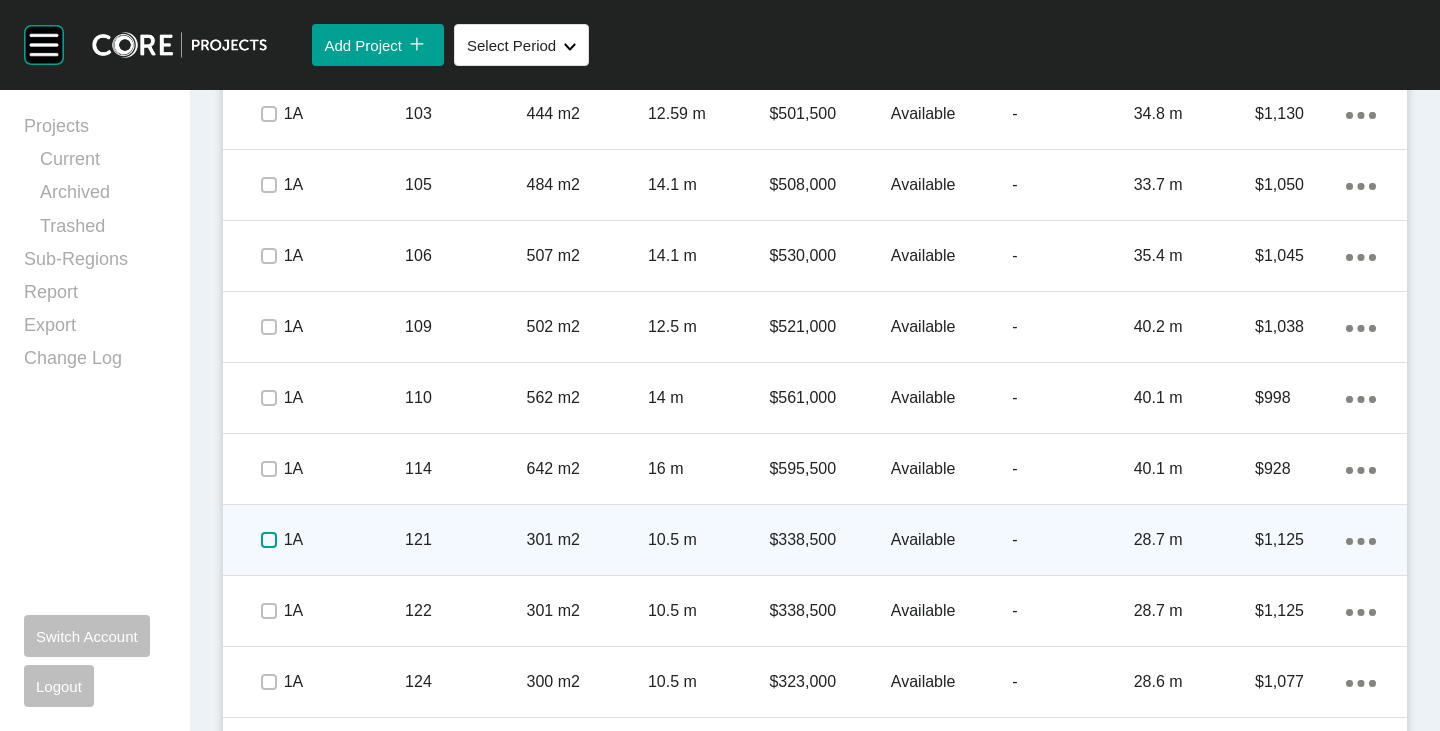 click at bounding box center [269, 540] 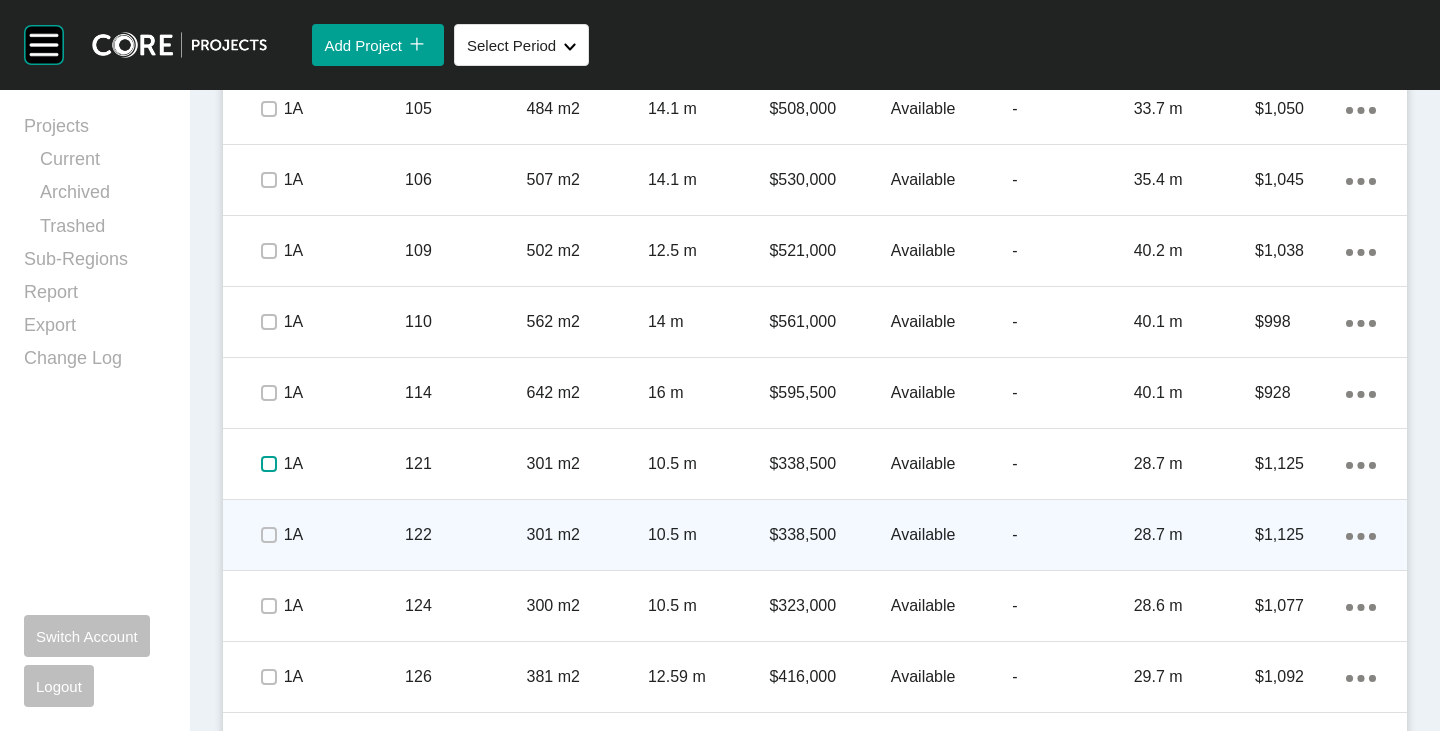 scroll, scrollTop: 1300, scrollLeft: 0, axis: vertical 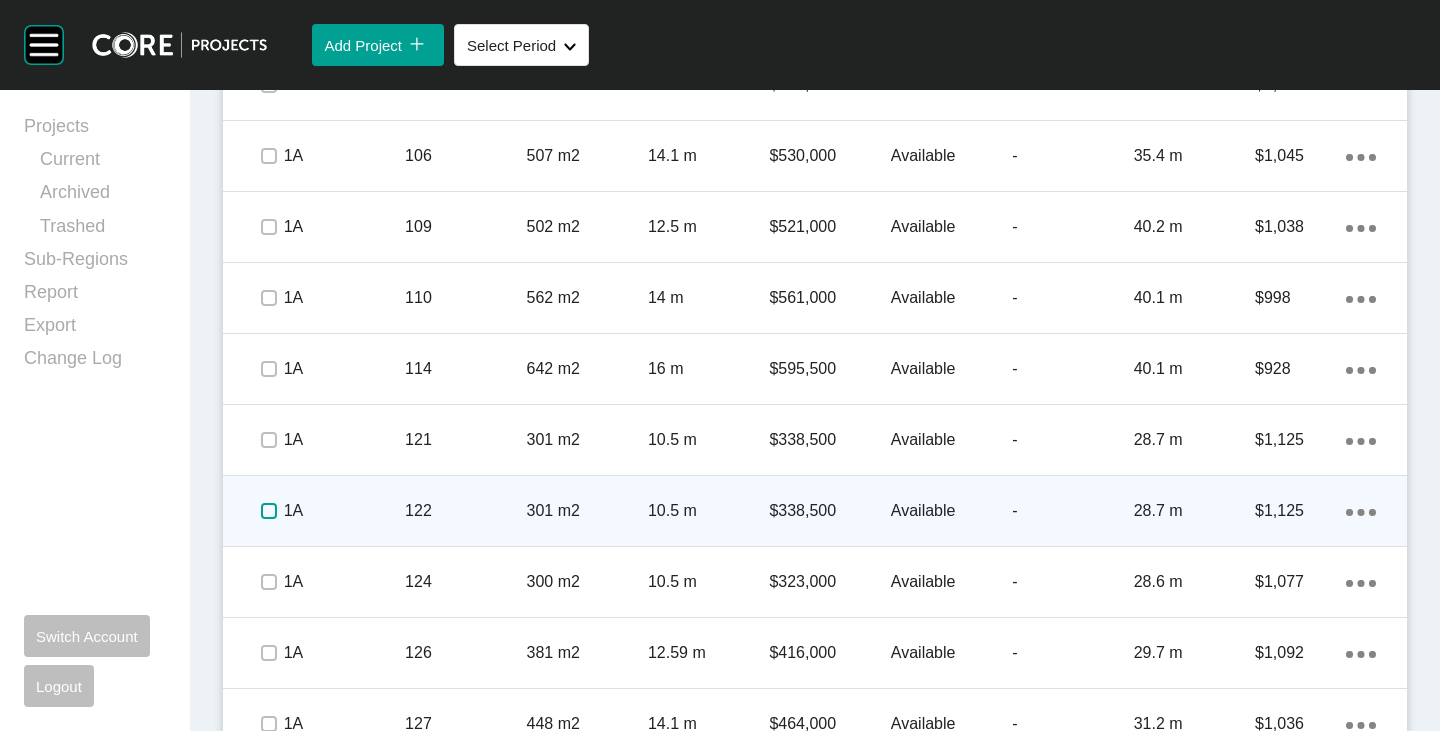 click at bounding box center [269, 511] 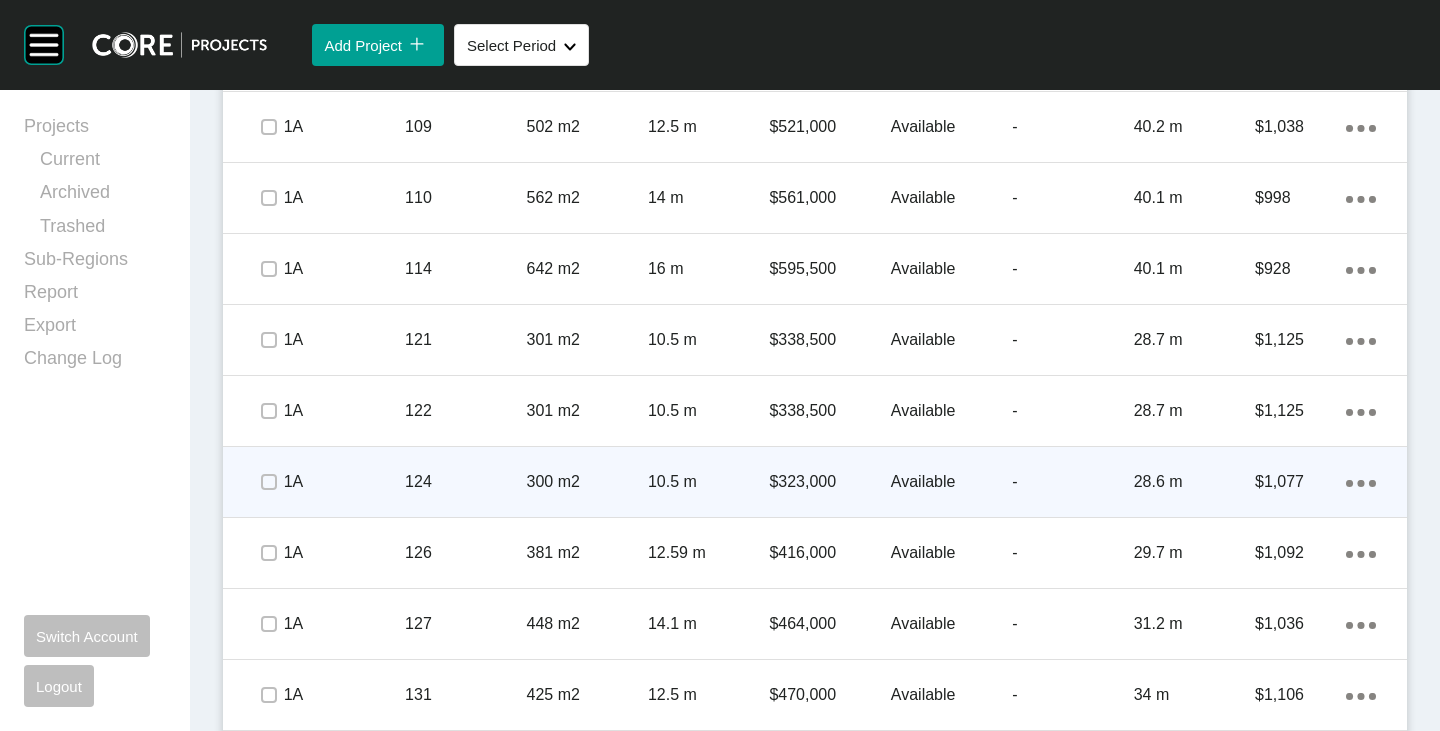 click at bounding box center (268, 482) 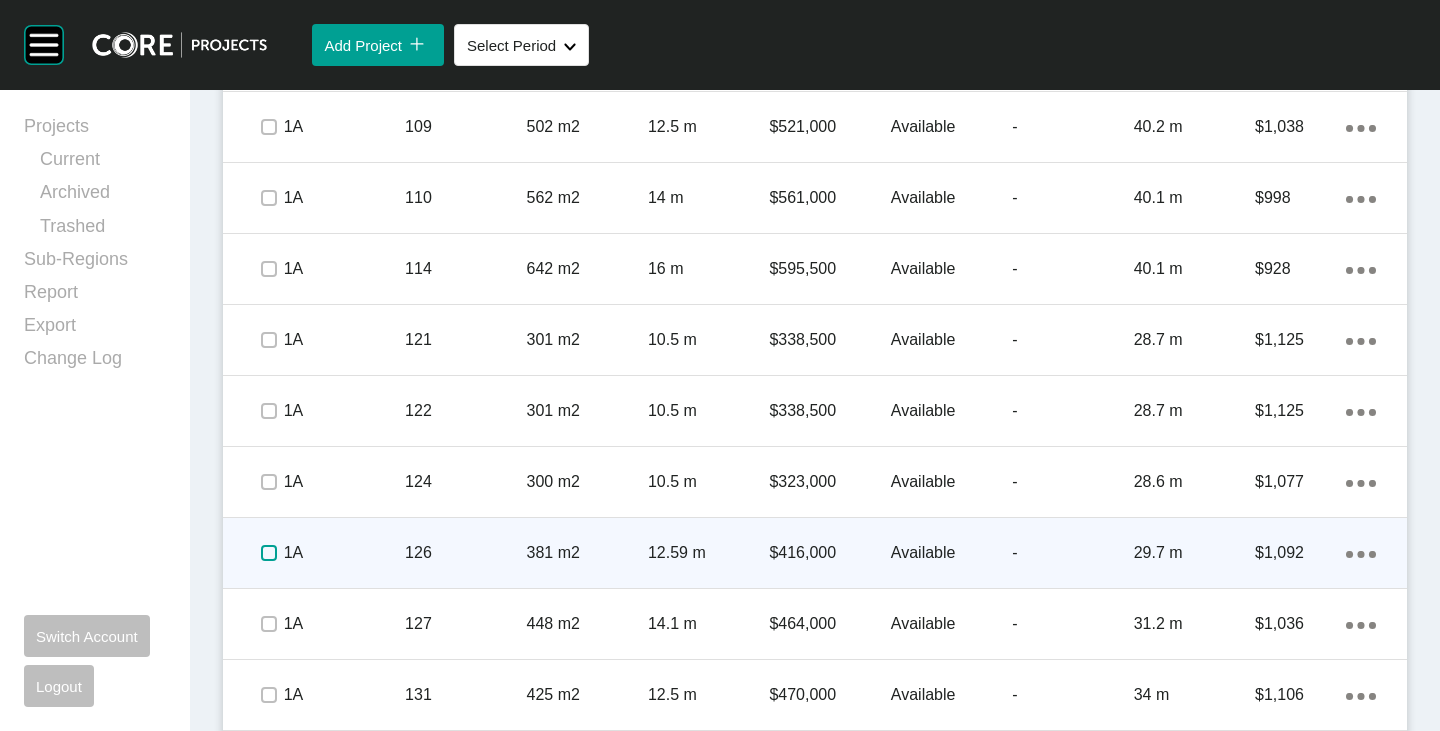 click at bounding box center (269, 553) 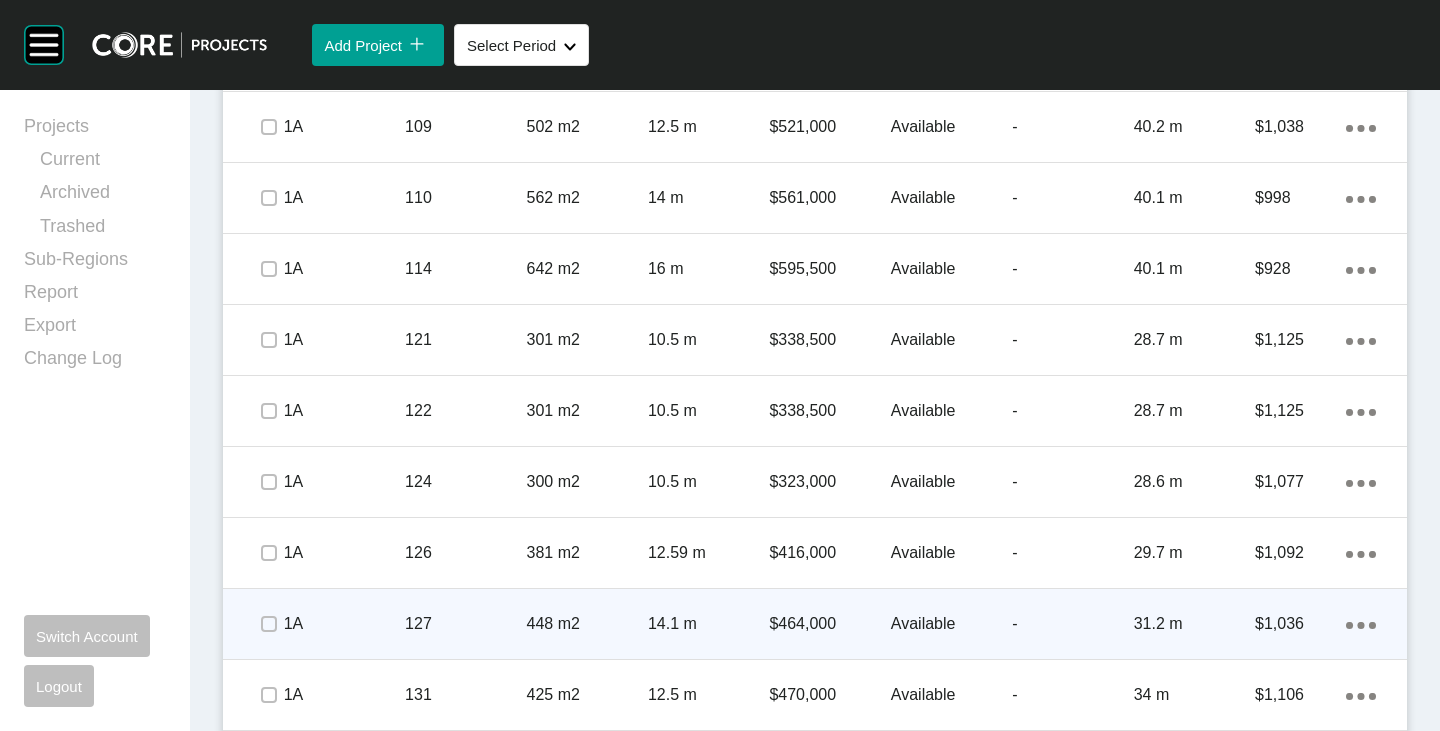 click at bounding box center (268, 624) 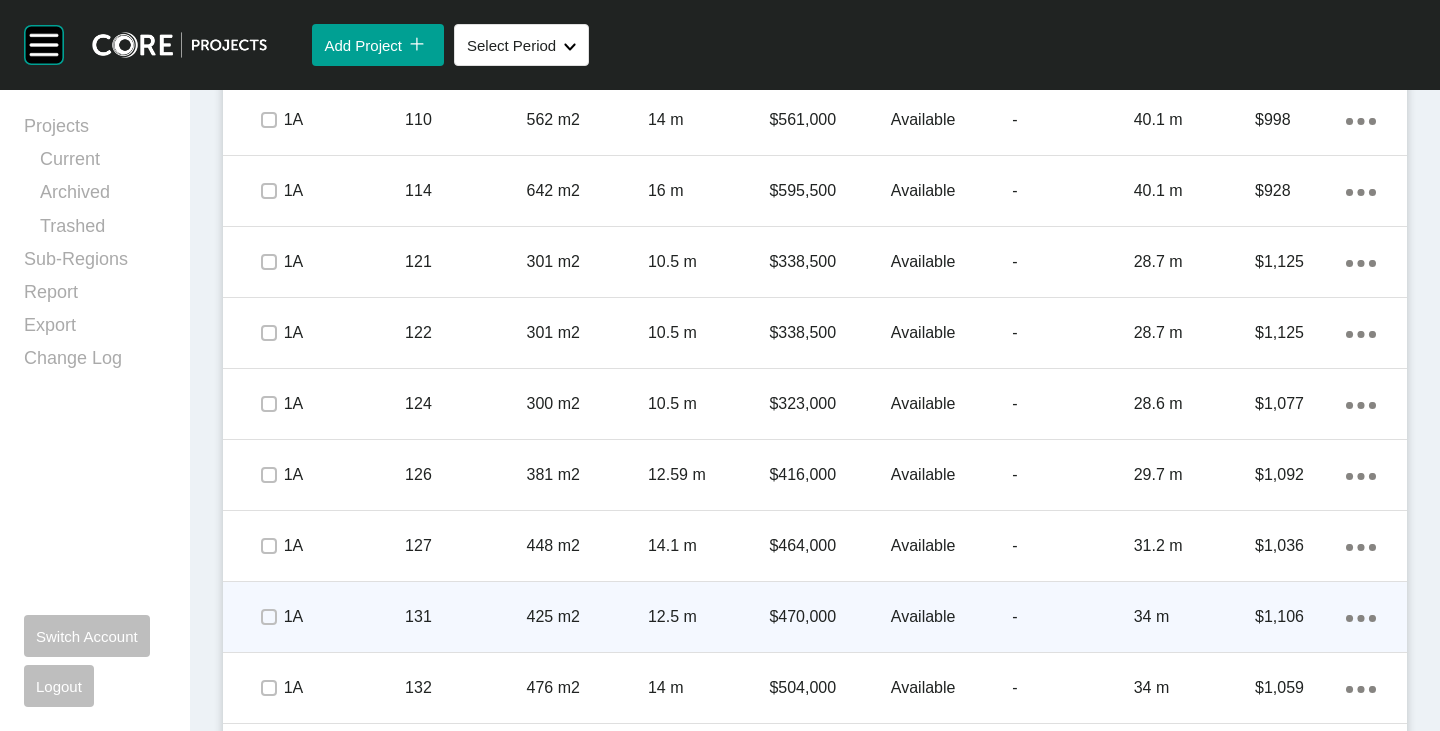 scroll, scrollTop: 1500, scrollLeft: 0, axis: vertical 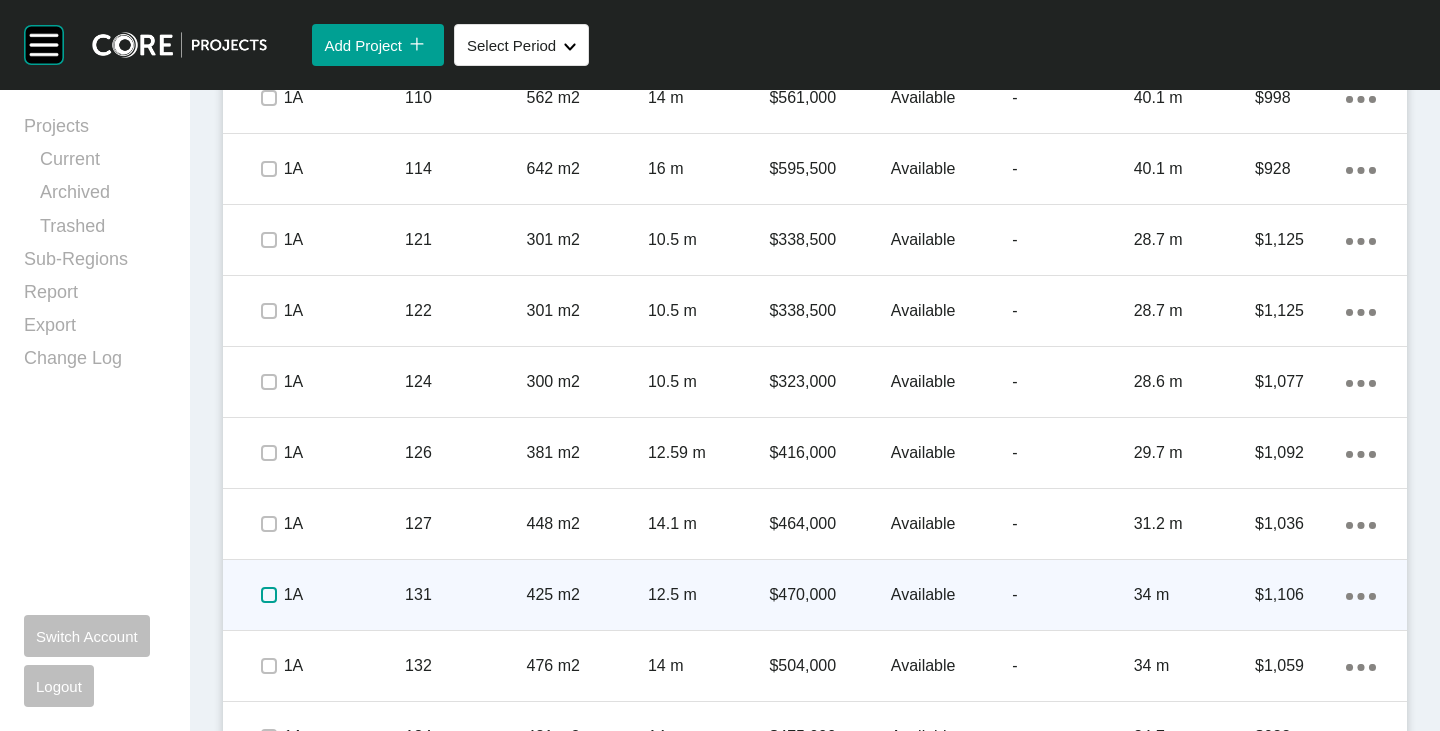 click at bounding box center (269, 595) 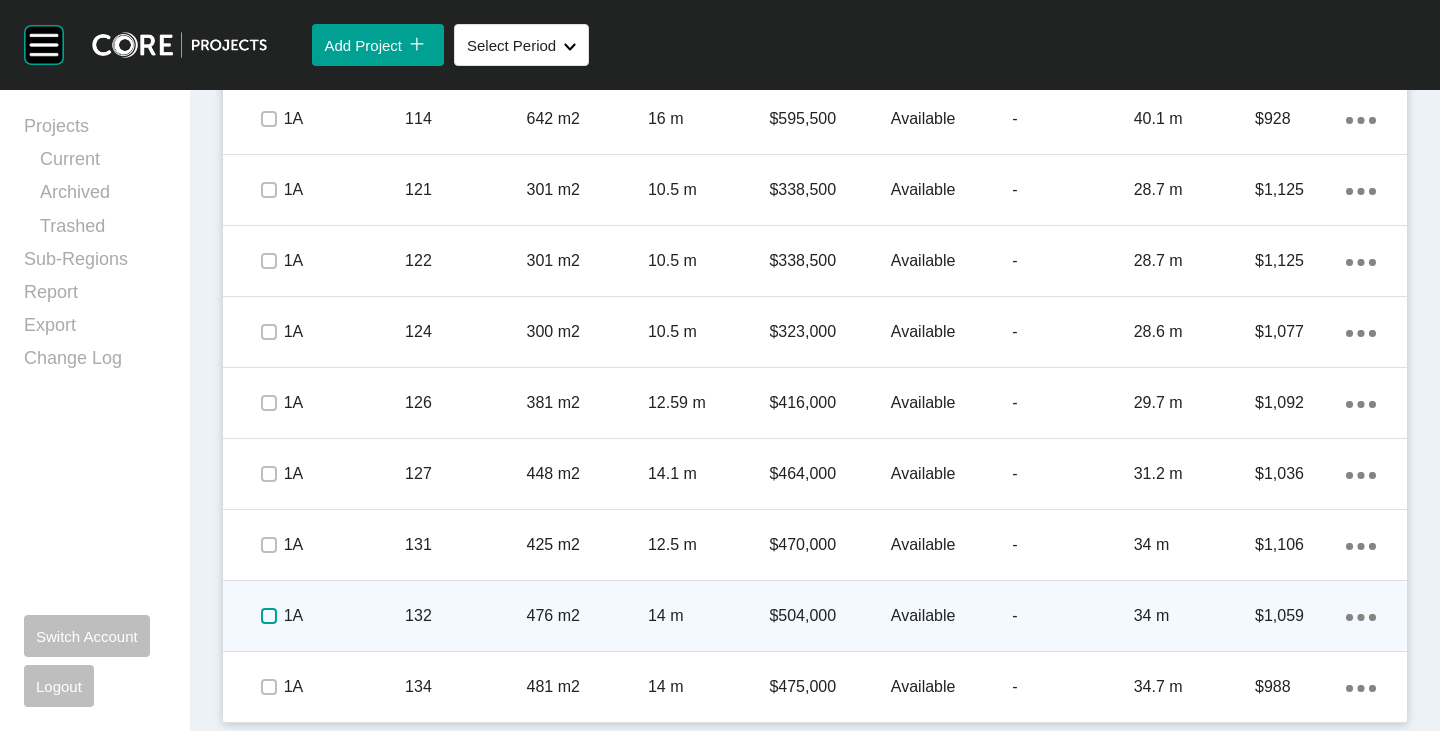 click at bounding box center (269, 616) 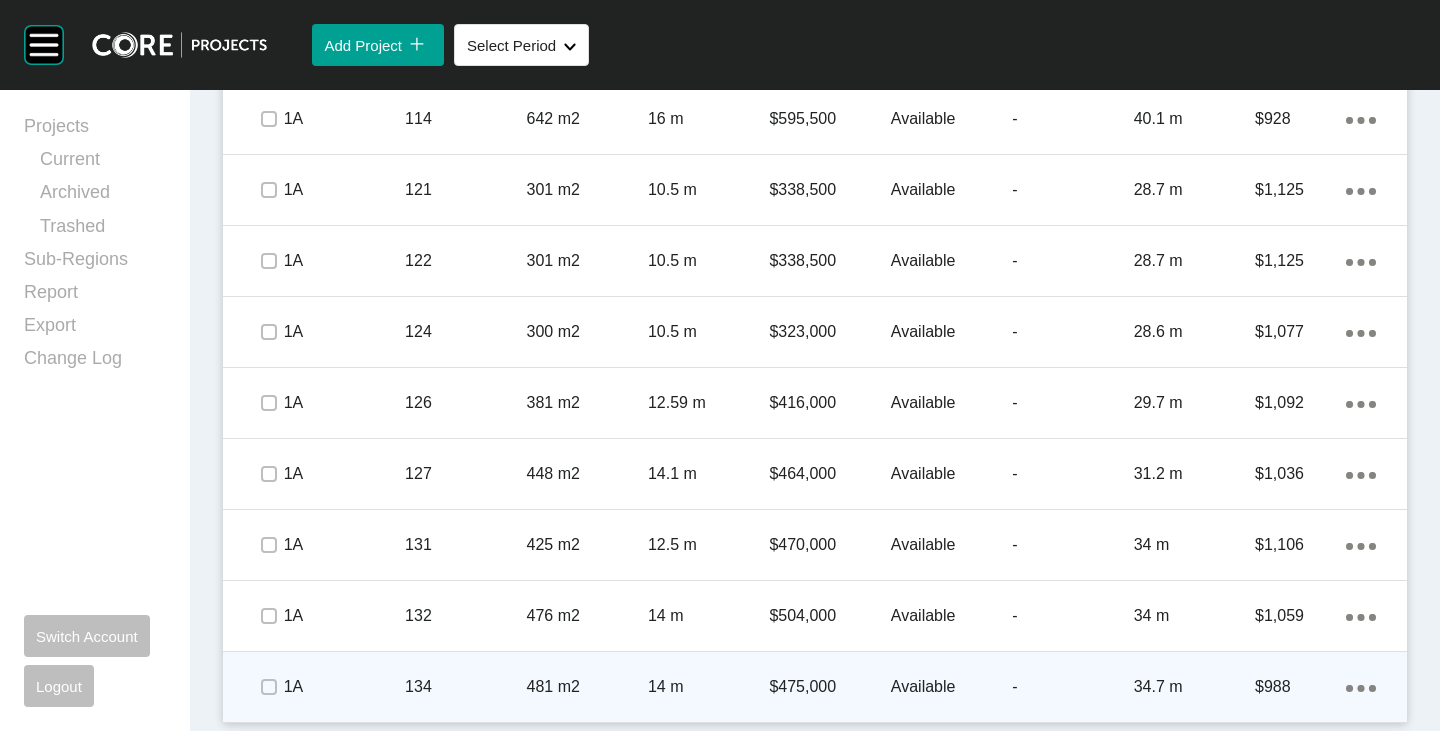 click at bounding box center [268, 687] 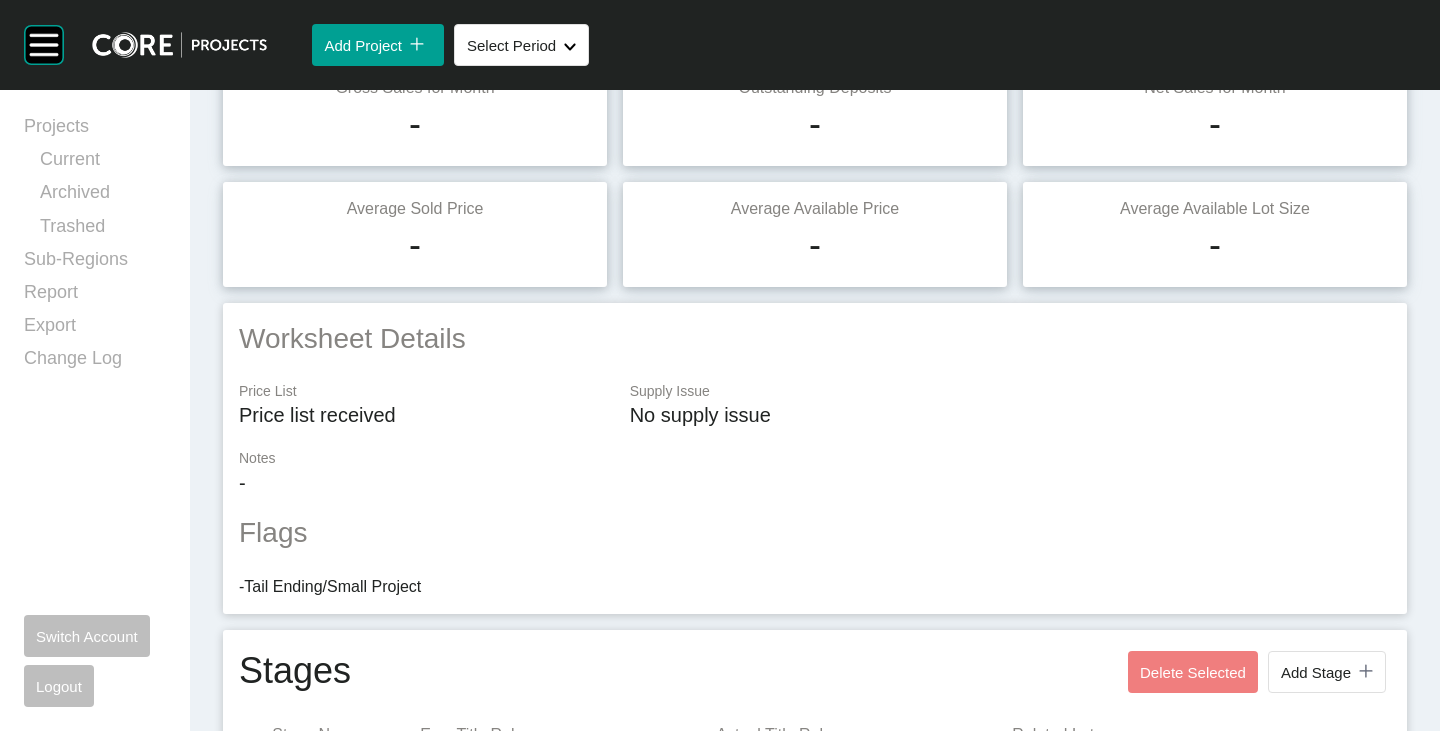 scroll, scrollTop: 0, scrollLeft: 0, axis: both 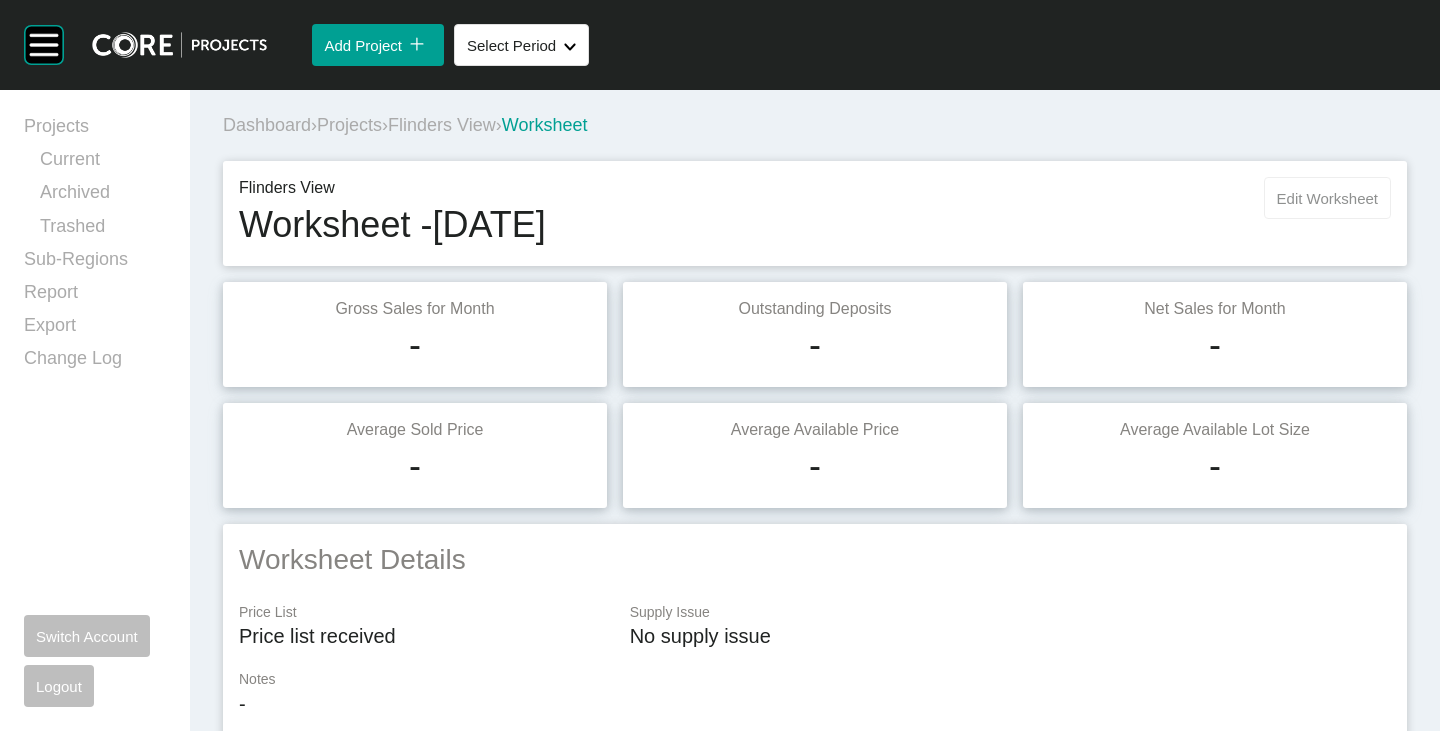 click on "Edit Worksheet" at bounding box center (1327, 198) 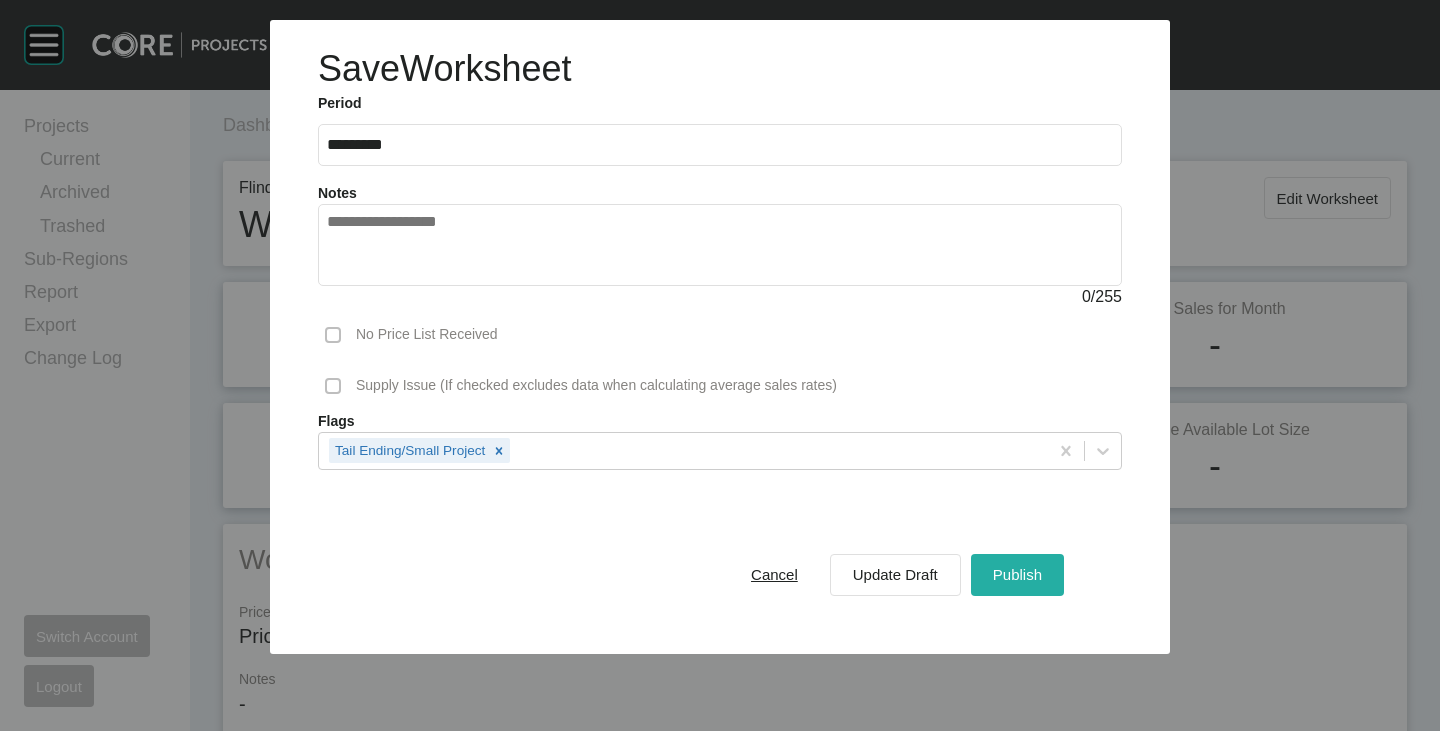 click on "Publish" at bounding box center (1017, 575) 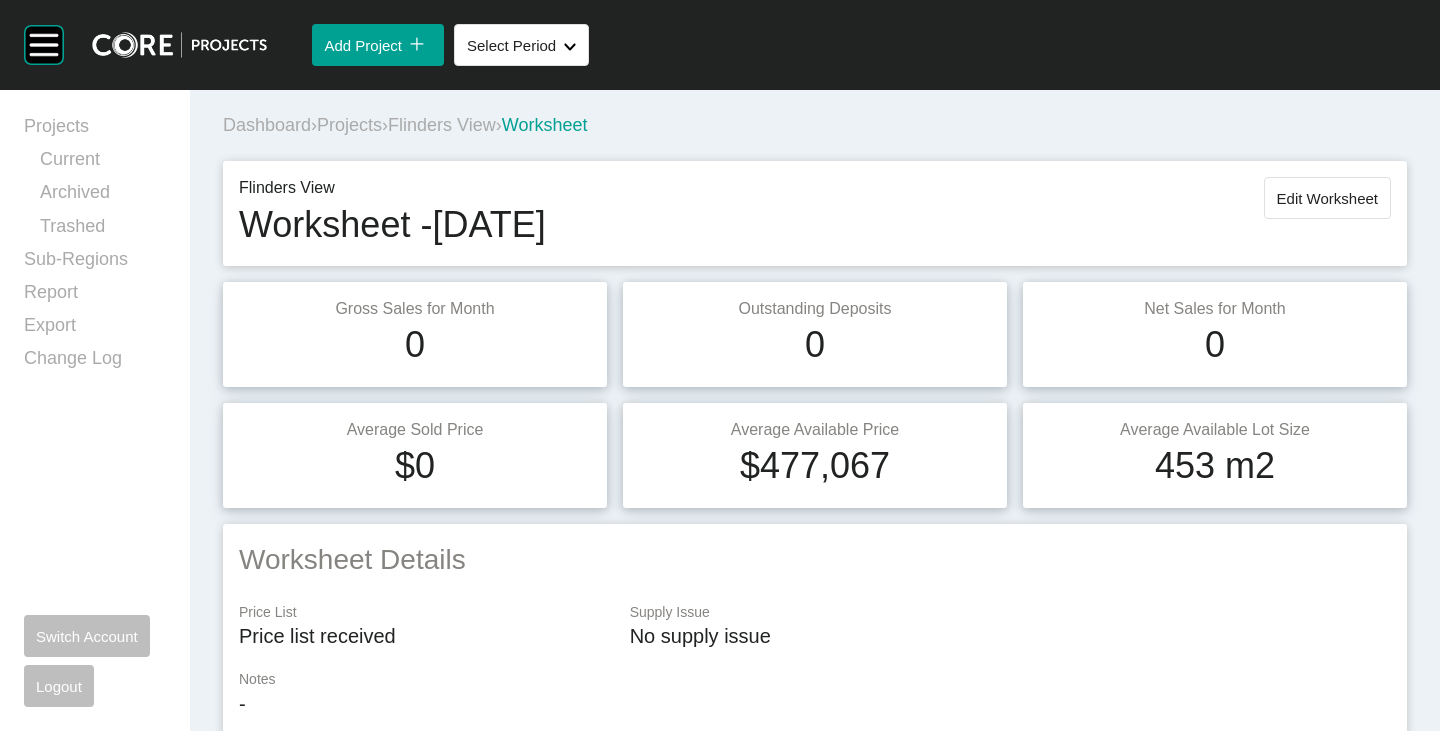 click on "Flinders View" at bounding box center (442, 125) 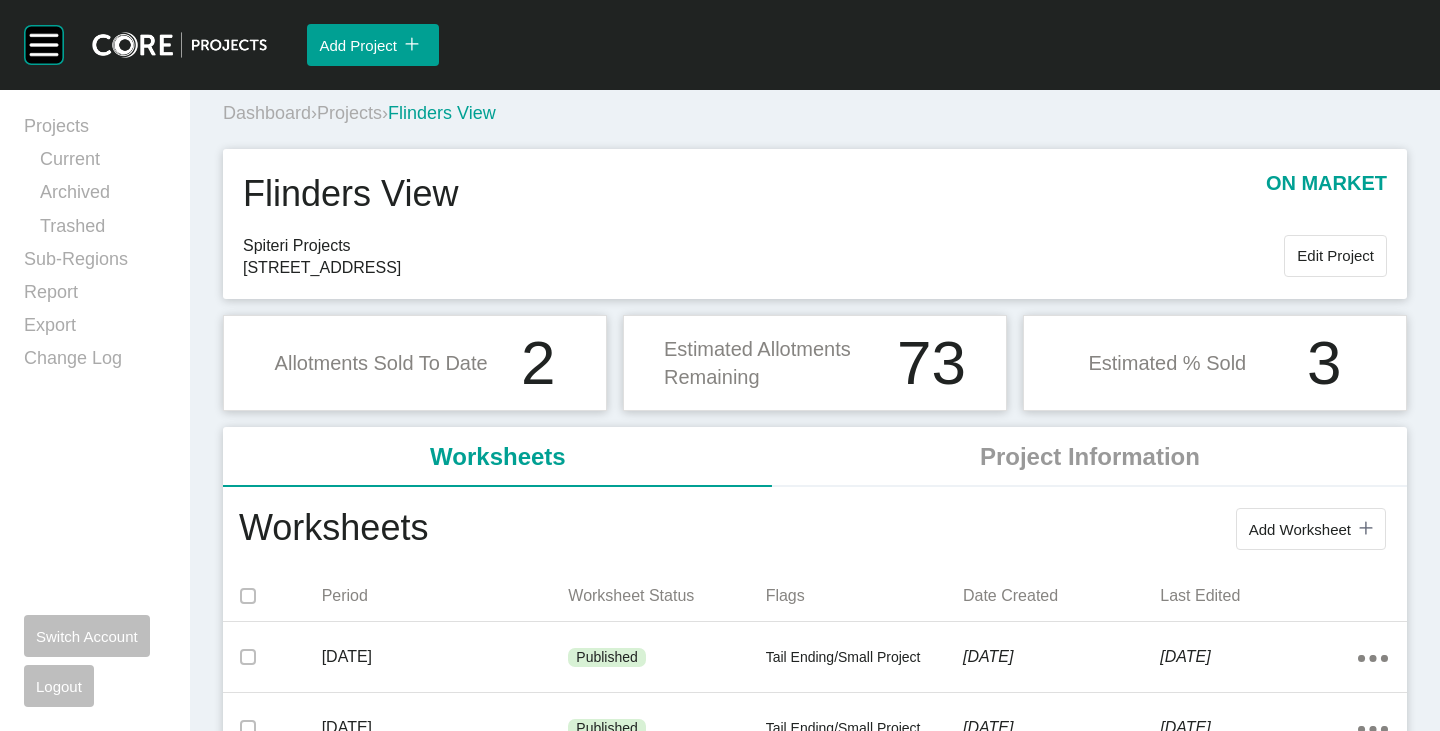 scroll, scrollTop: 0, scrollLeft: 0, axis: both 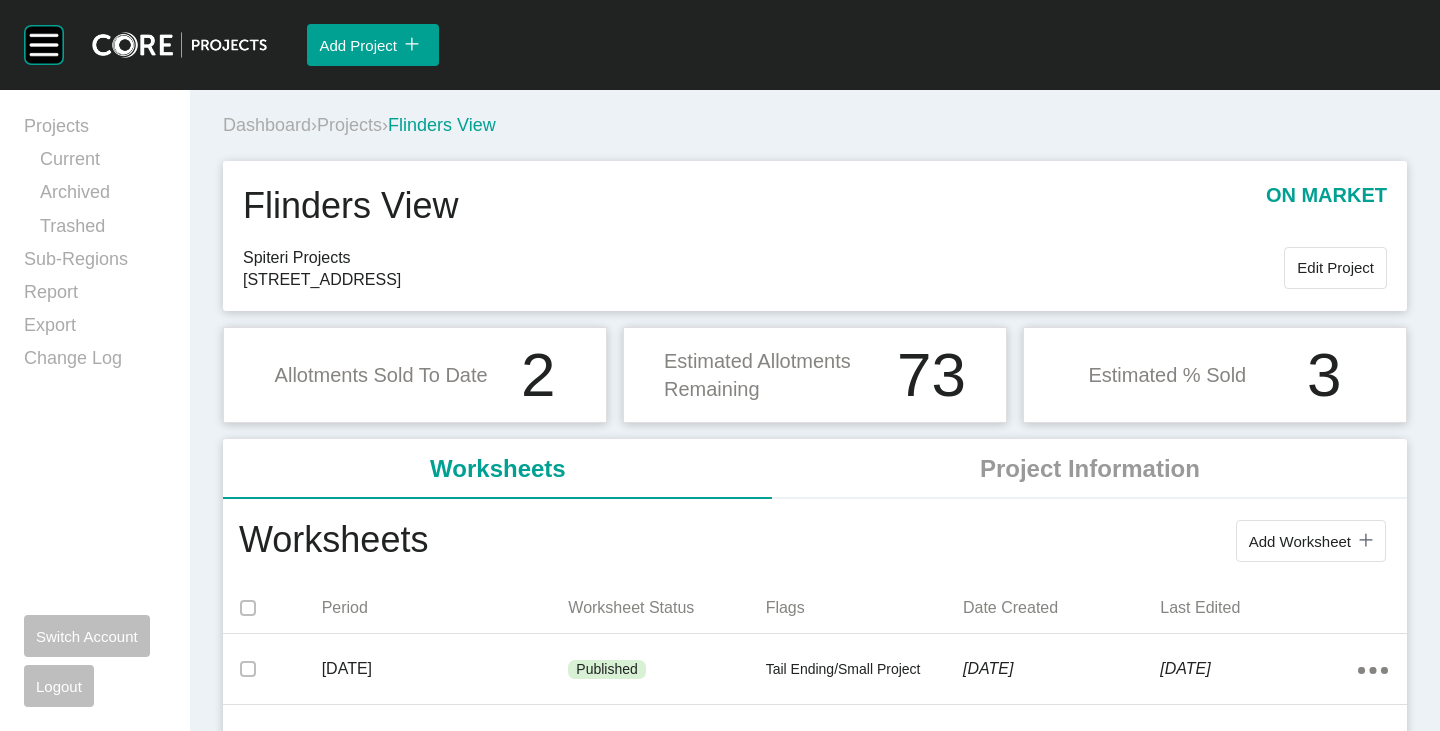 click on "Projects" at bounding box center [349, 125] 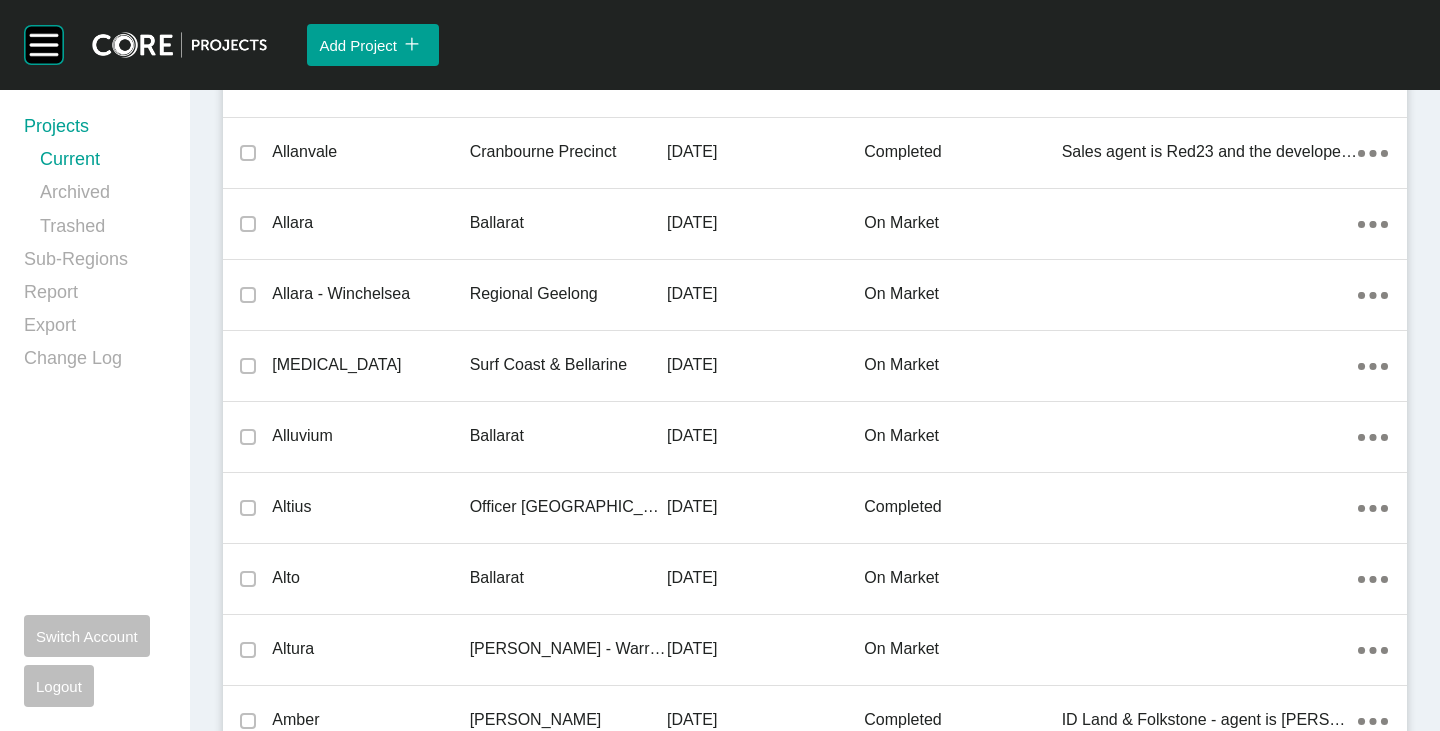 scroll, scrollTop: 6504, scrollLeft: 0, axis: vertical 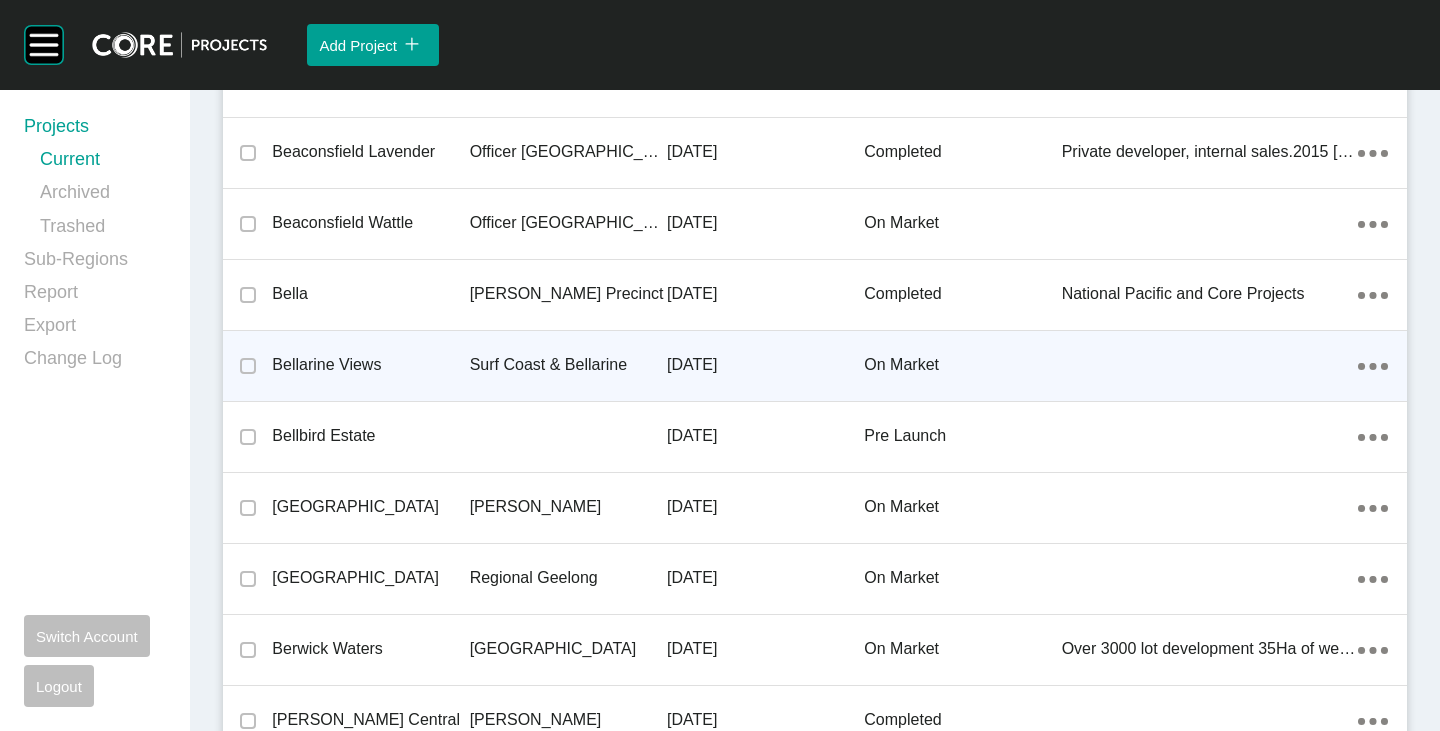 click on "Bellarine Views" at bounding box center (370, 365) 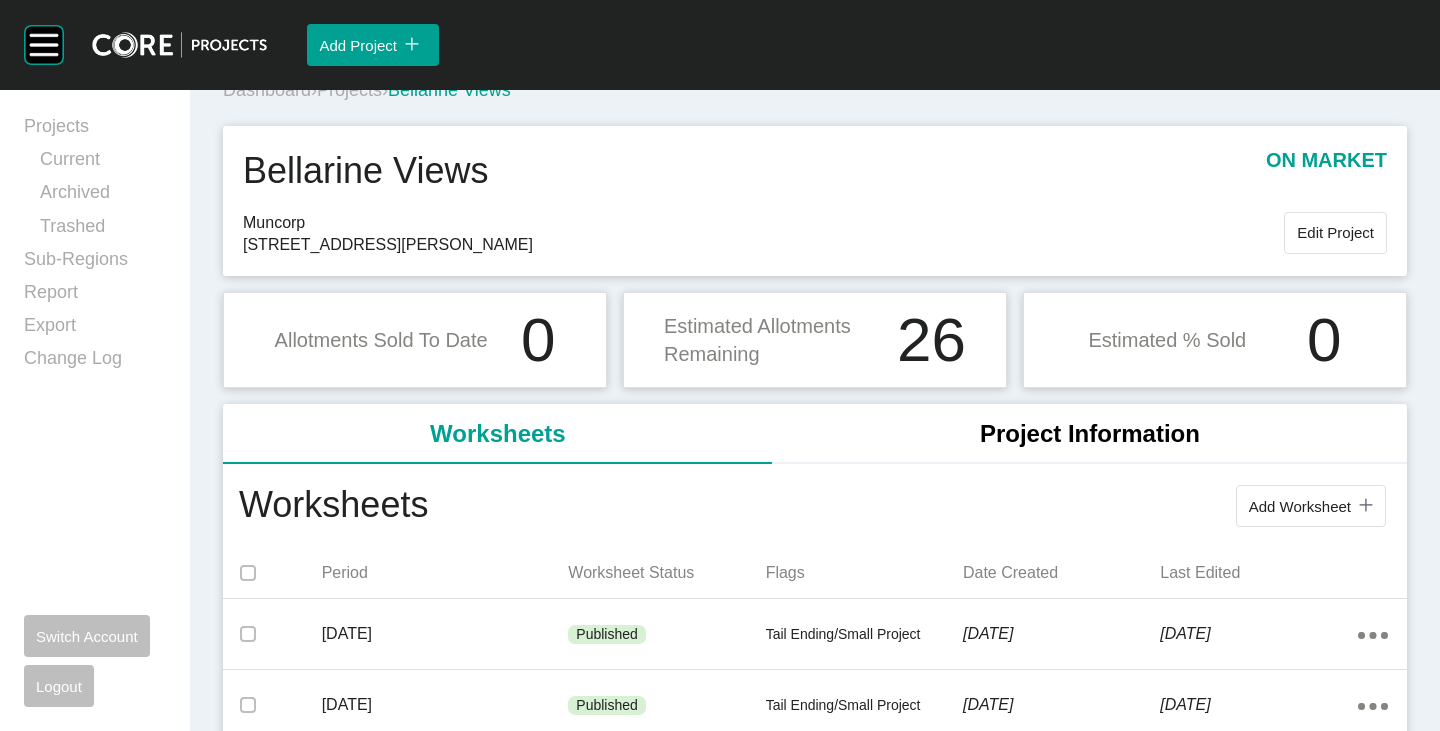 scroll, scrollTop: 53, scrollLeft: 0, axis: vertical 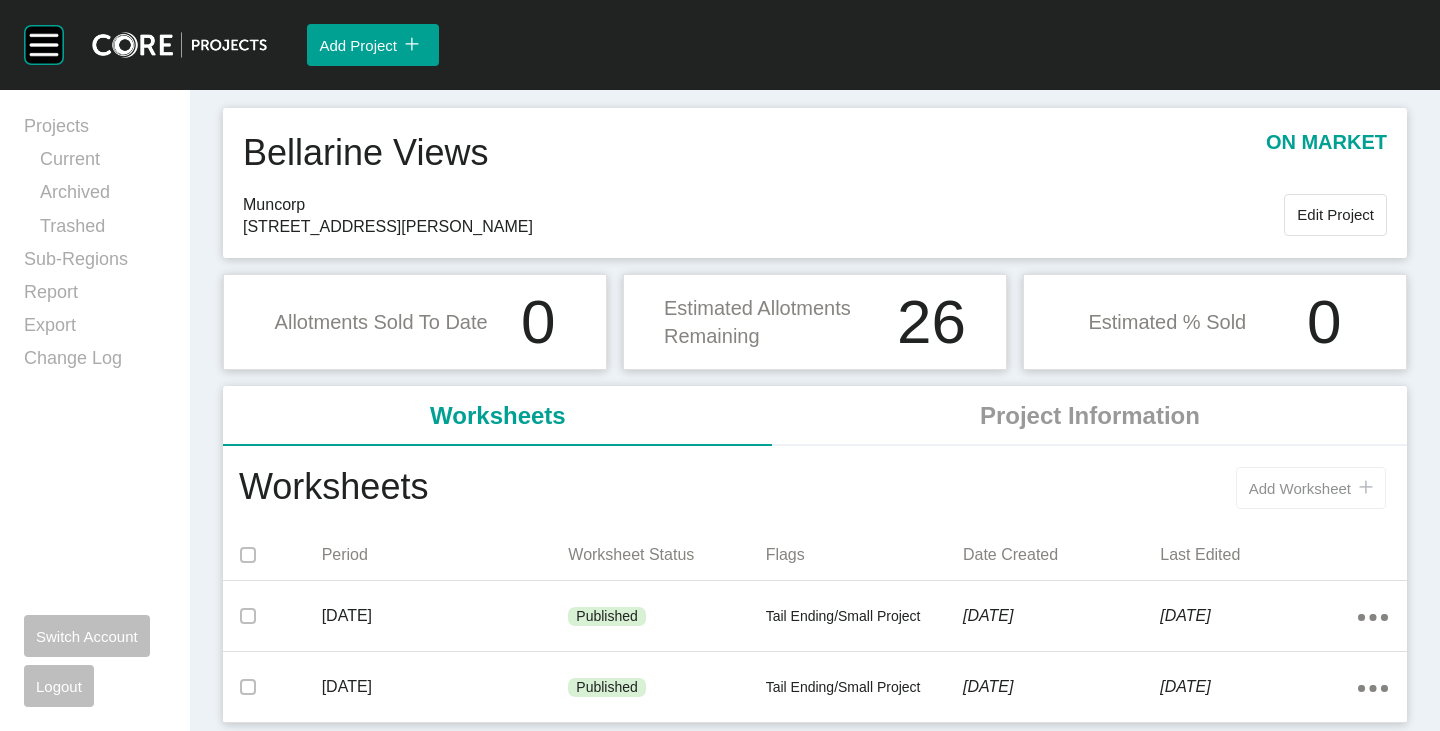 click on "Add Worksheet icon/tick copy 11 Created with Sketch." at bounding box center [1311, 488] 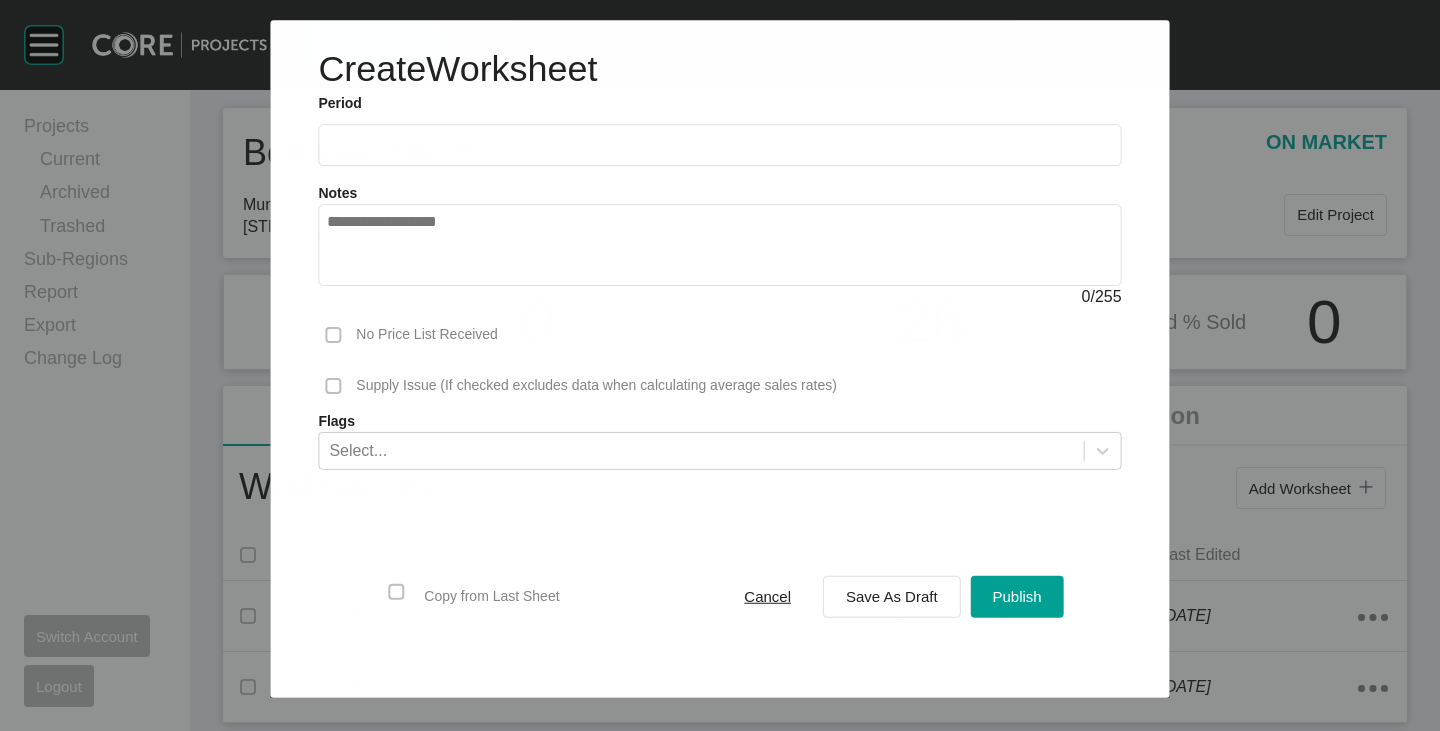 click at bounding box center (719, 145) 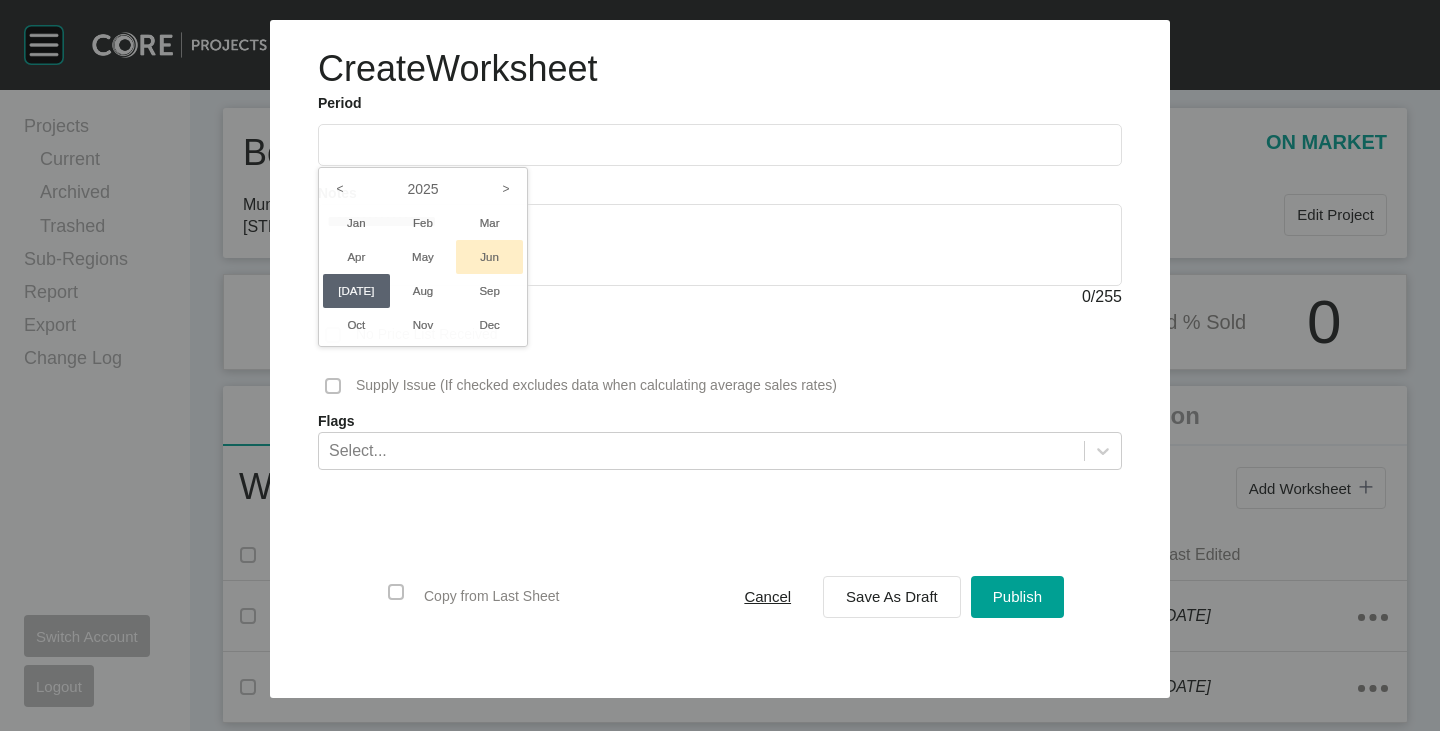 click on "Jun" at bounding box center (489, 257) 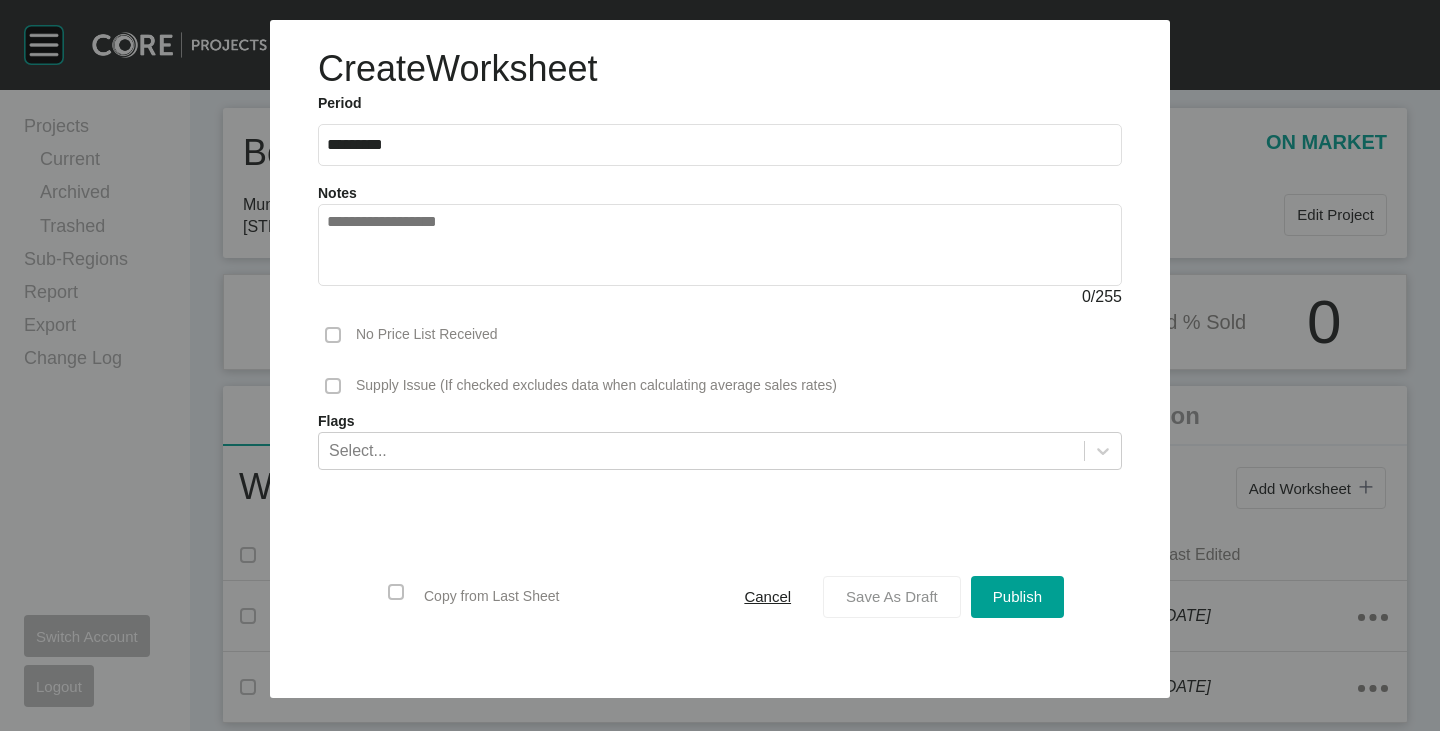click on "Save As Draft" at bounding box center [892, 596] 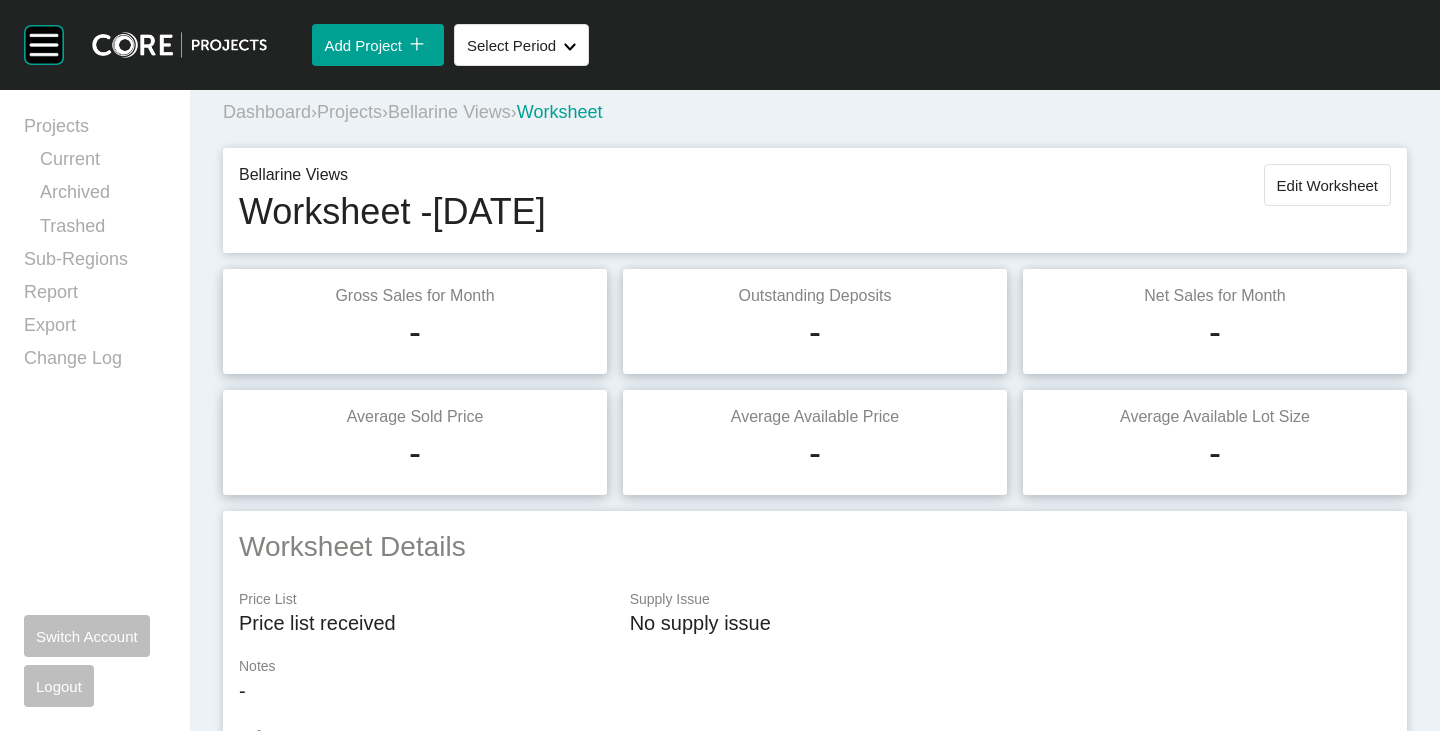 scroll, scrollTop: 0, scrollLeft: 0, axis: both 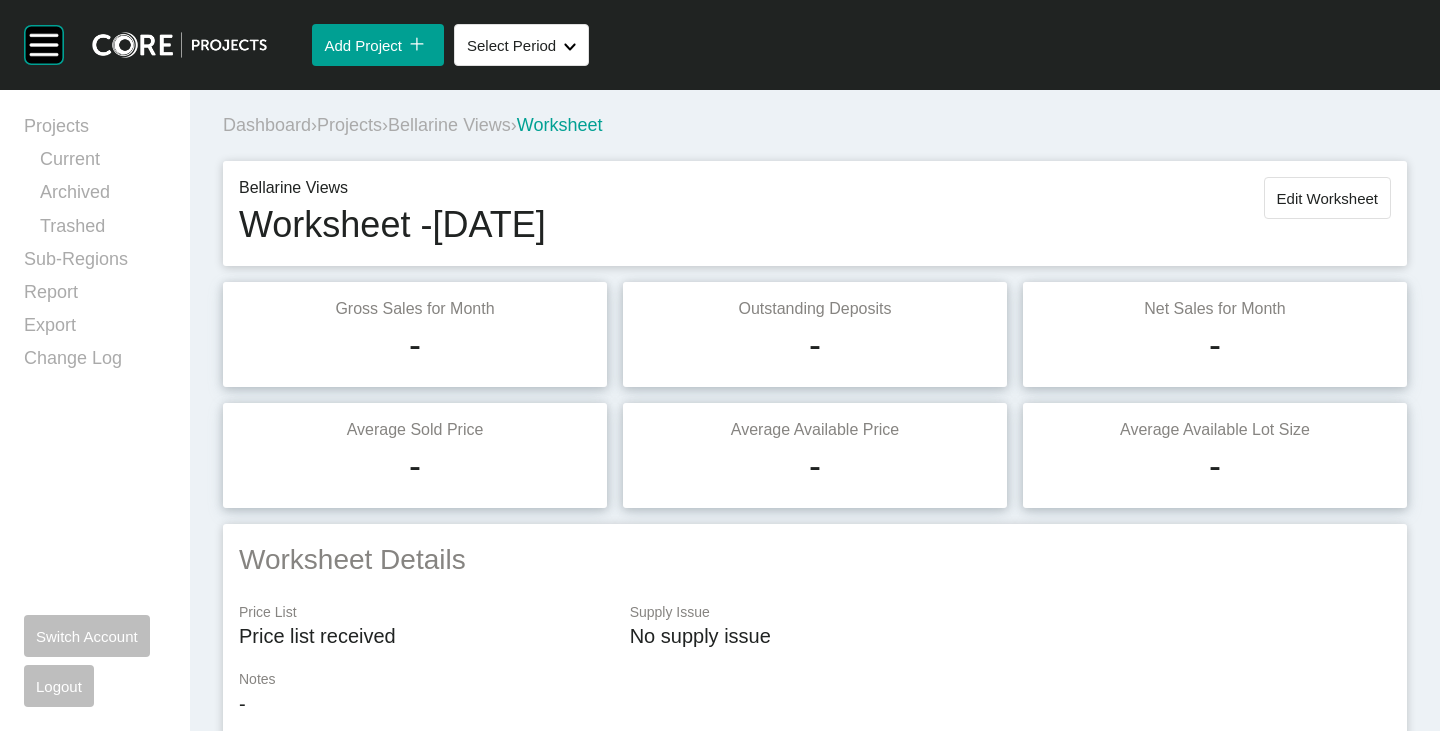 click on "Bellarine Views" at bounding box center (449, 125) 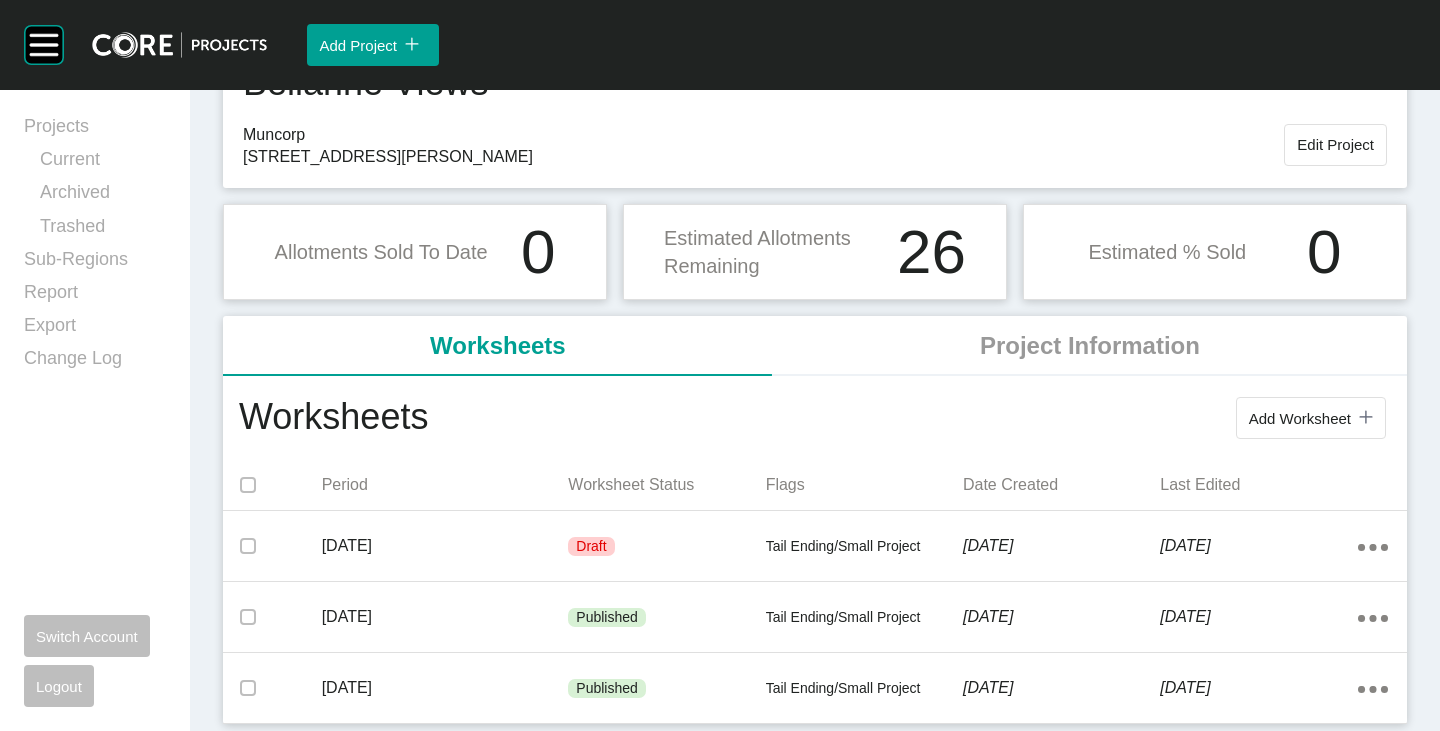 scroll, scrollTop: 124, scrollLeft: 0, axis: vertical 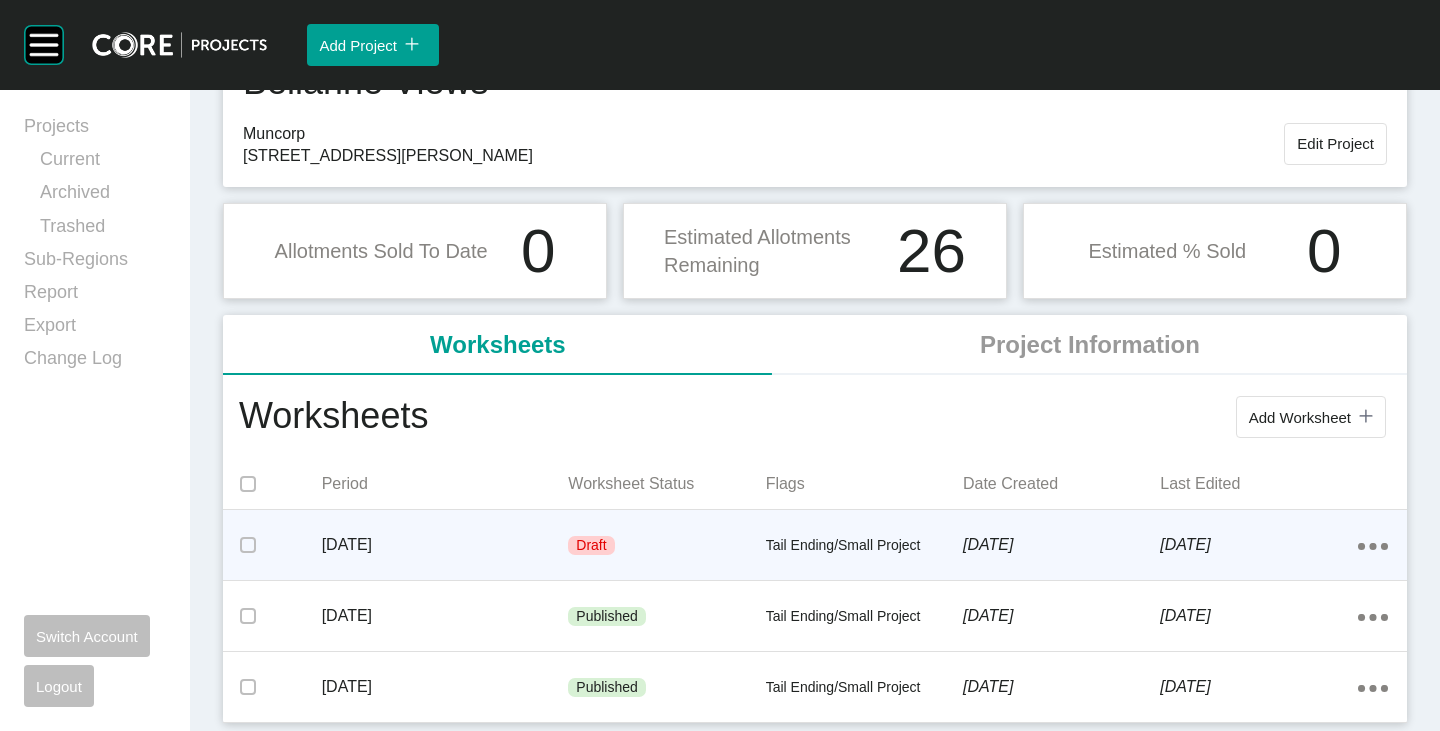 click on "Draft" at bounding box center [666, 546] 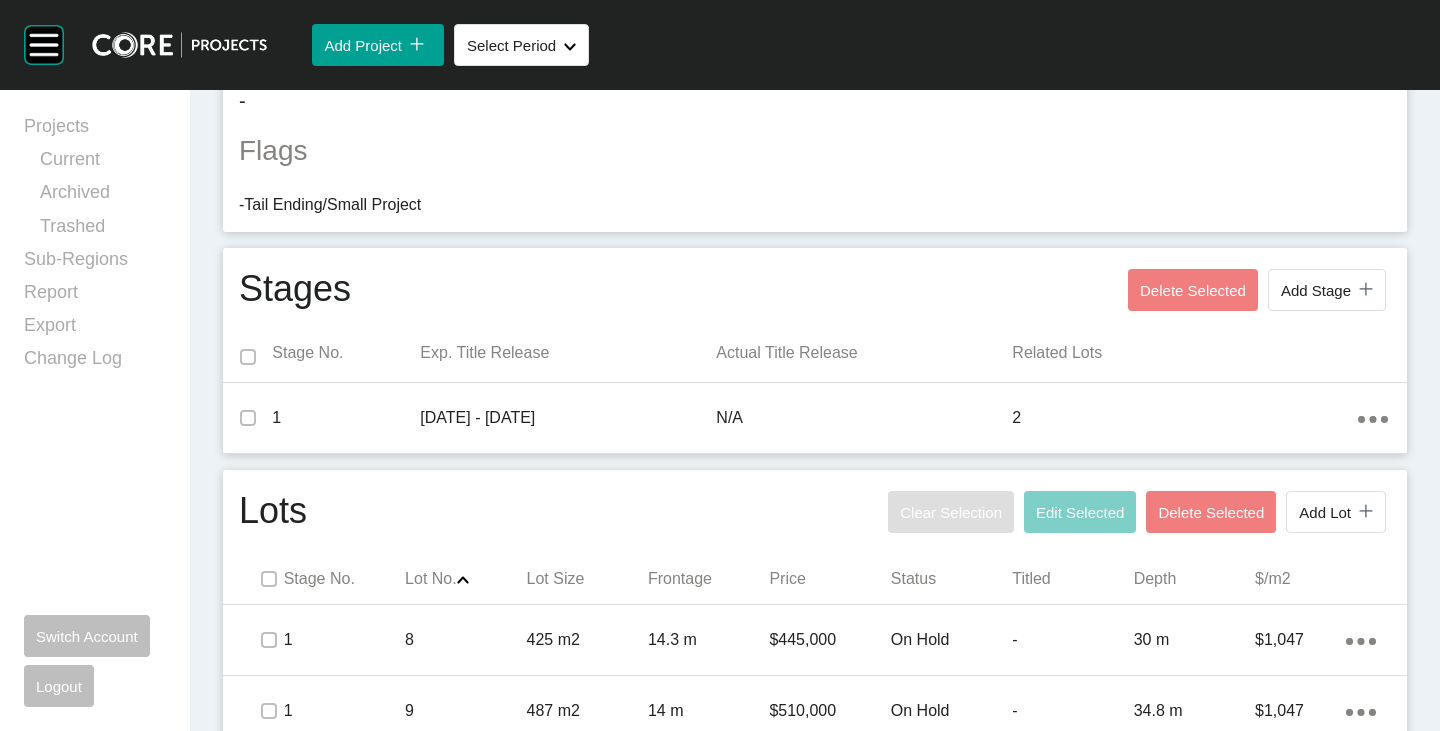 scroll, scrollTop: 627, scrollLeft: 0, axis: vertical 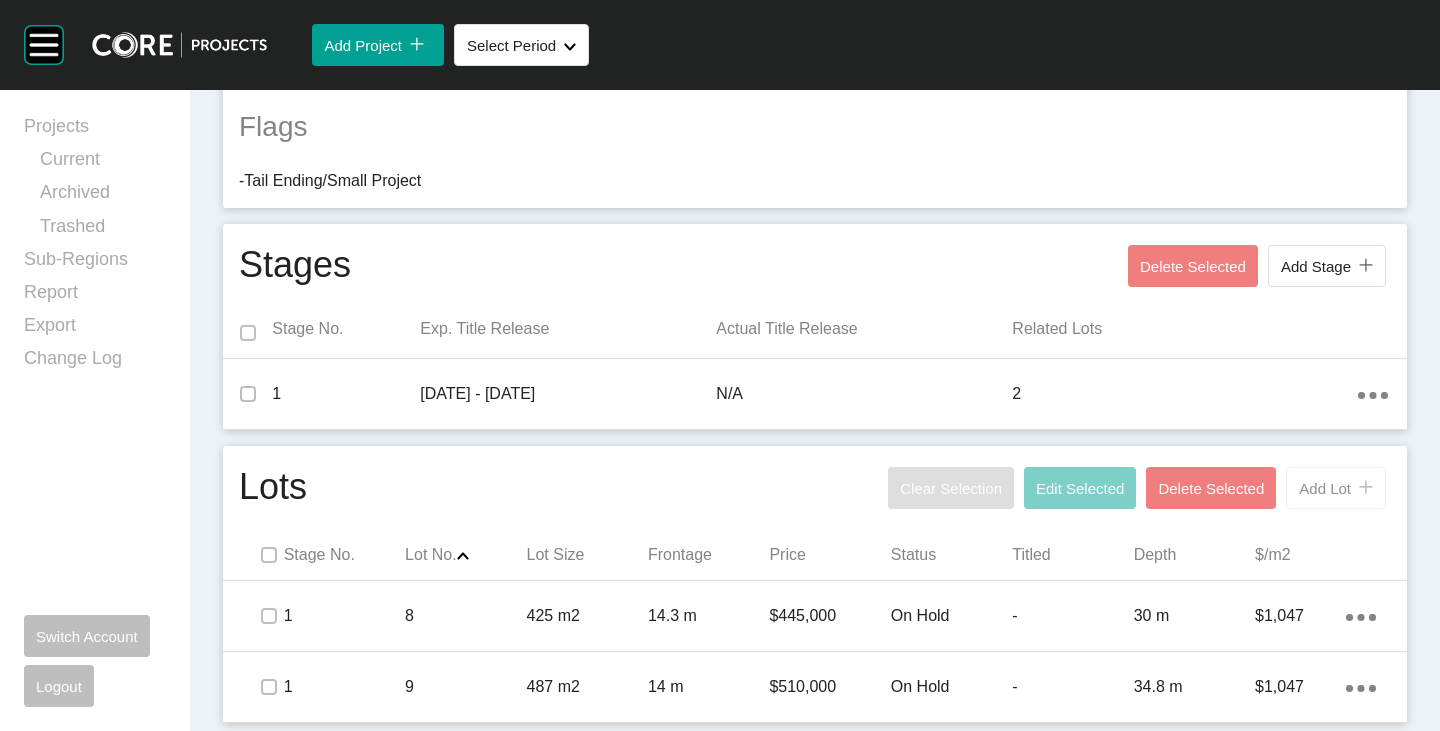 click on "Add Lot" at bounding box center [1325, 488] 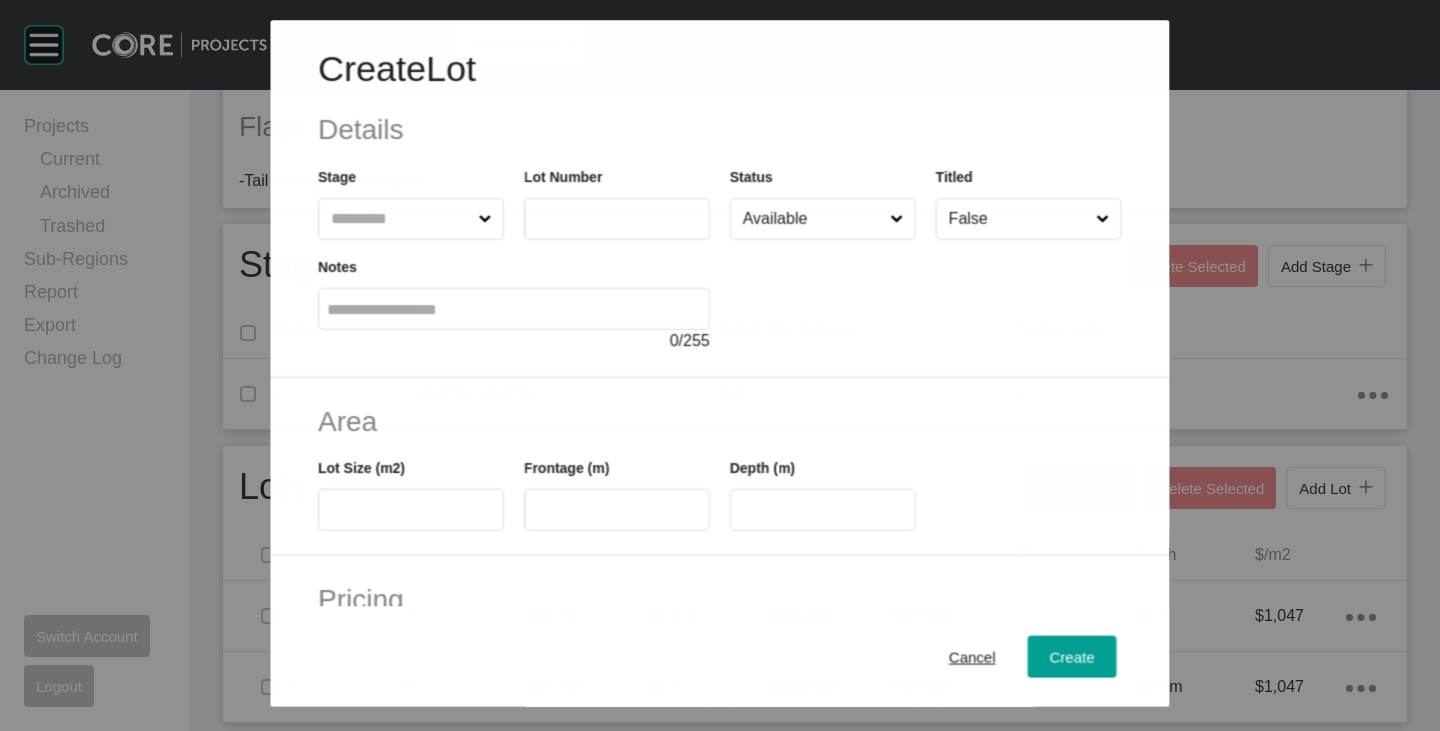 click at bounding box center (617, 219) 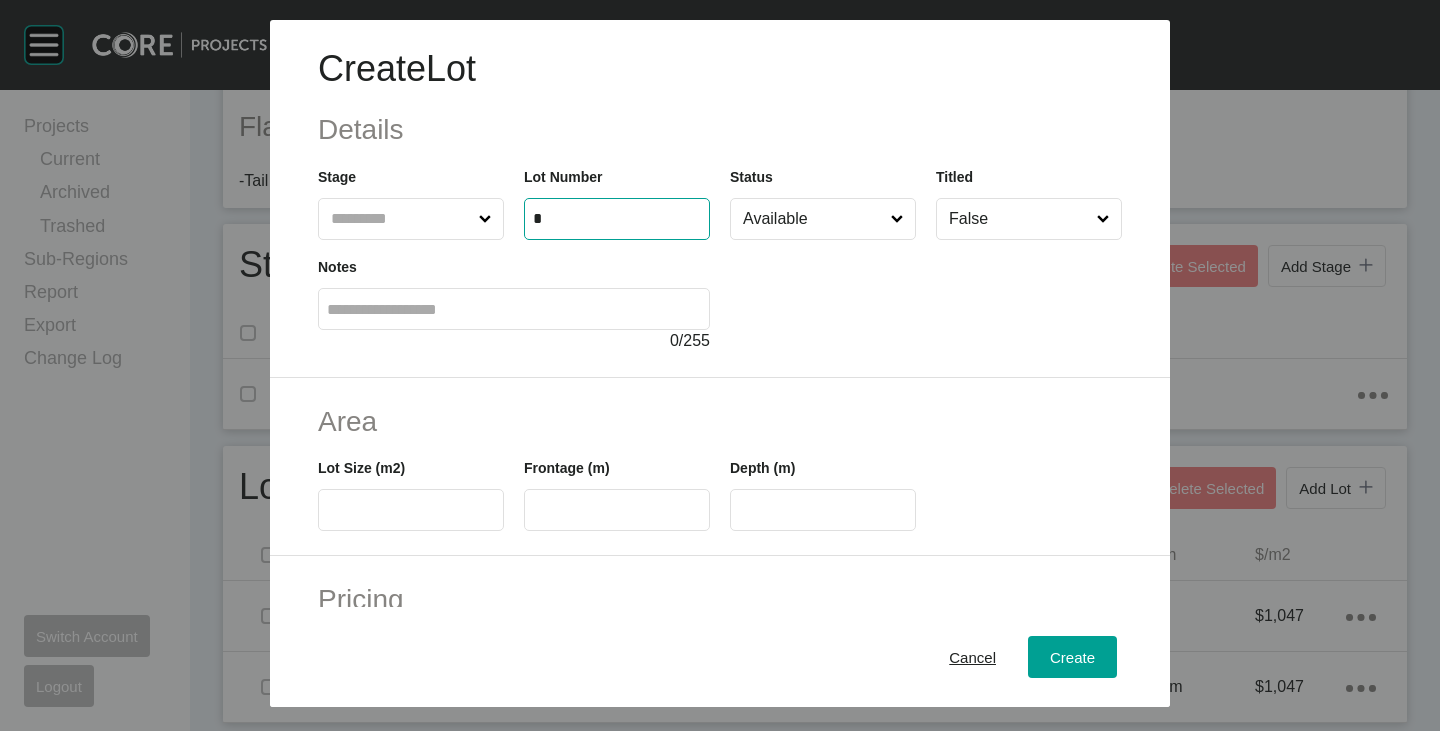 type on "*" 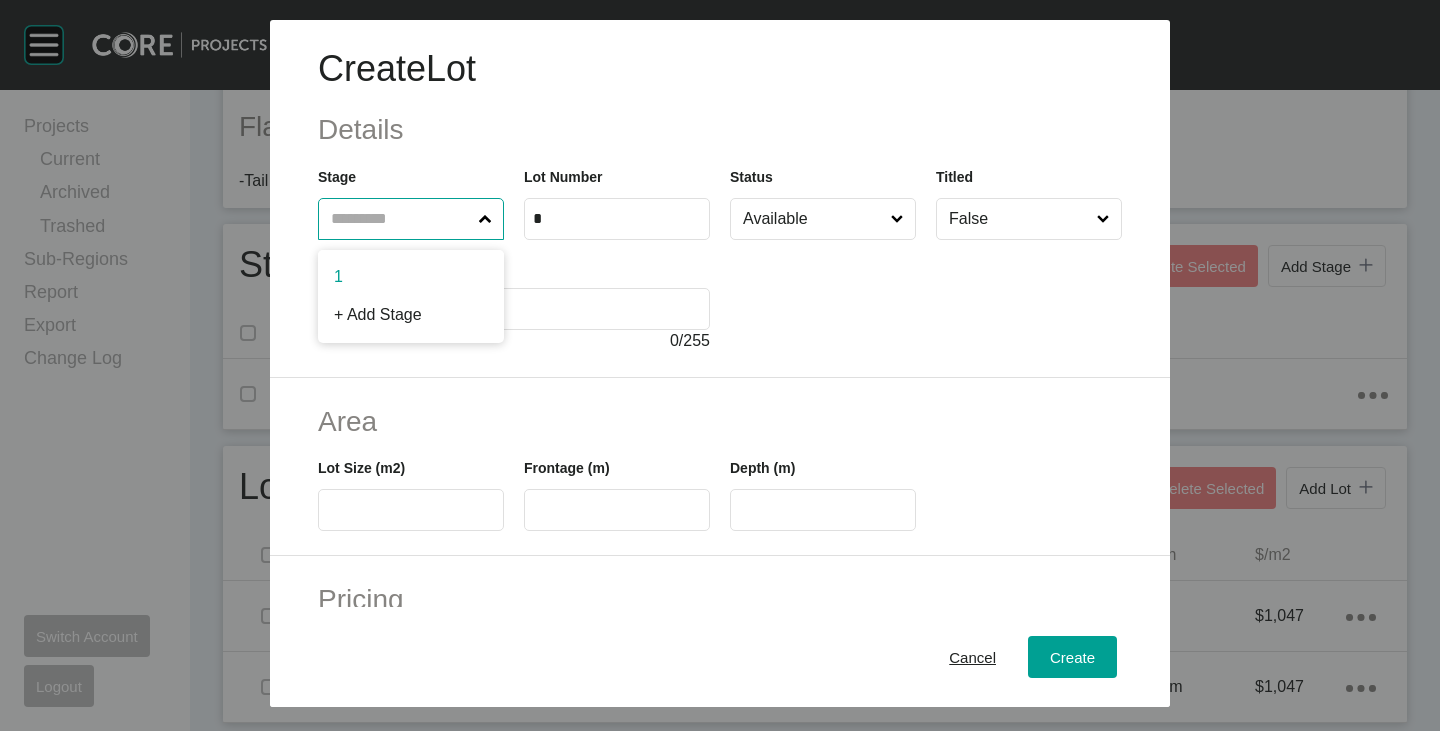 click at bounding box center [401, 219] 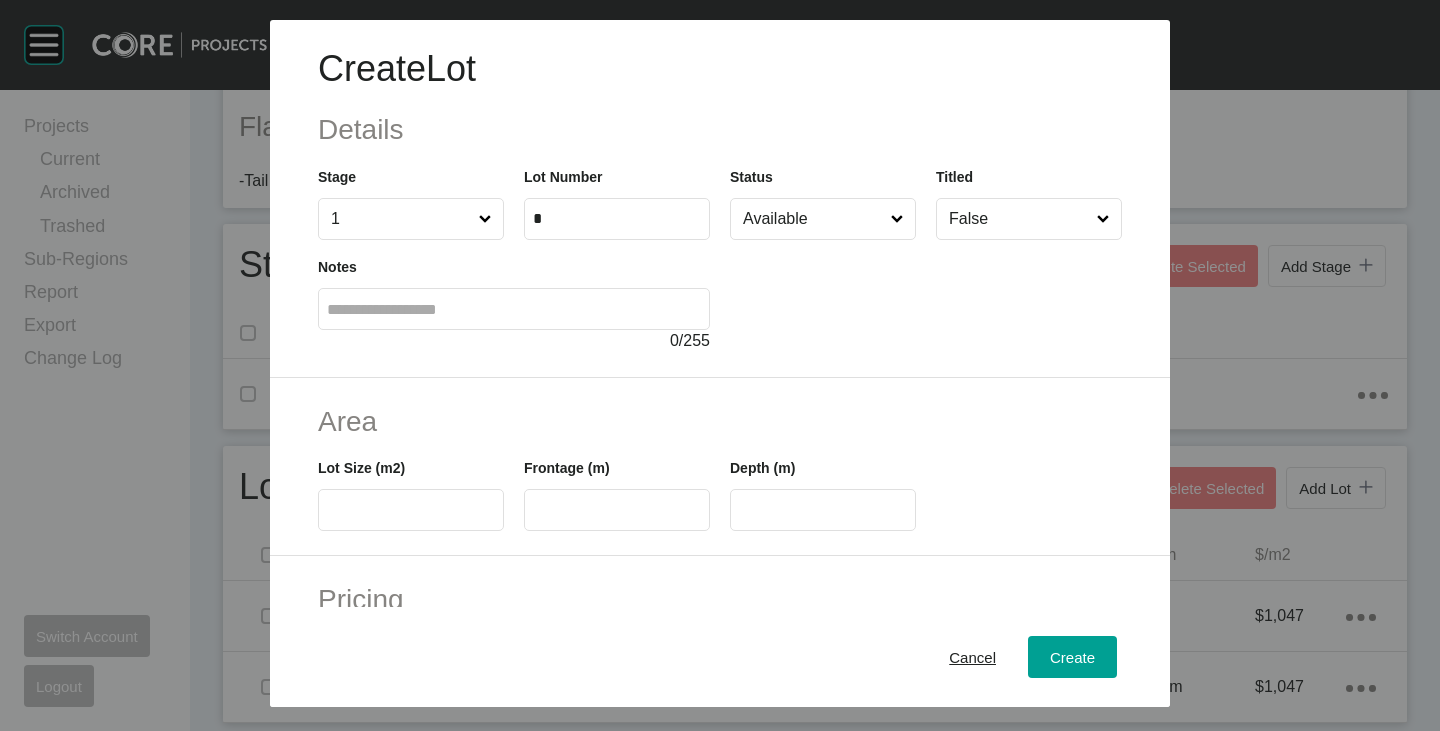 click at bounding box center (411, 510) 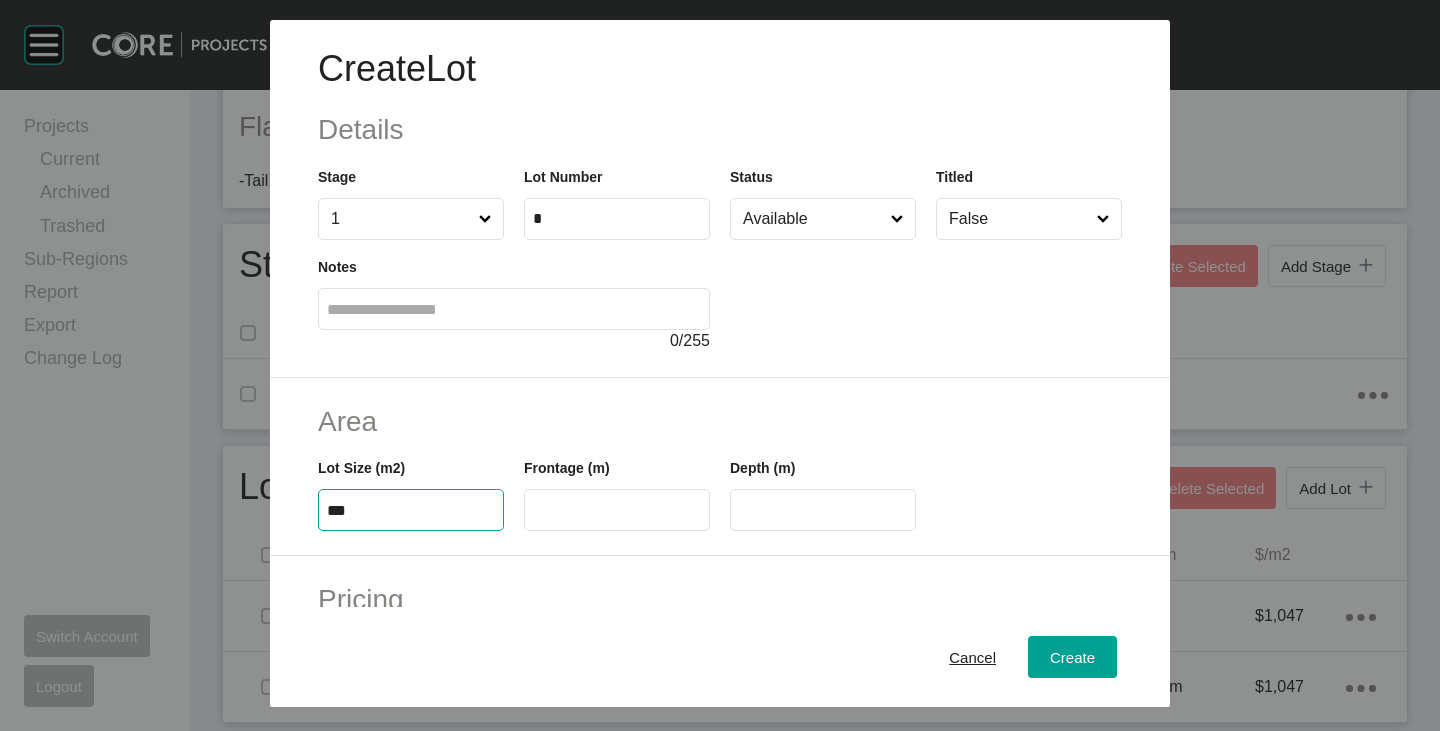 type on "***" 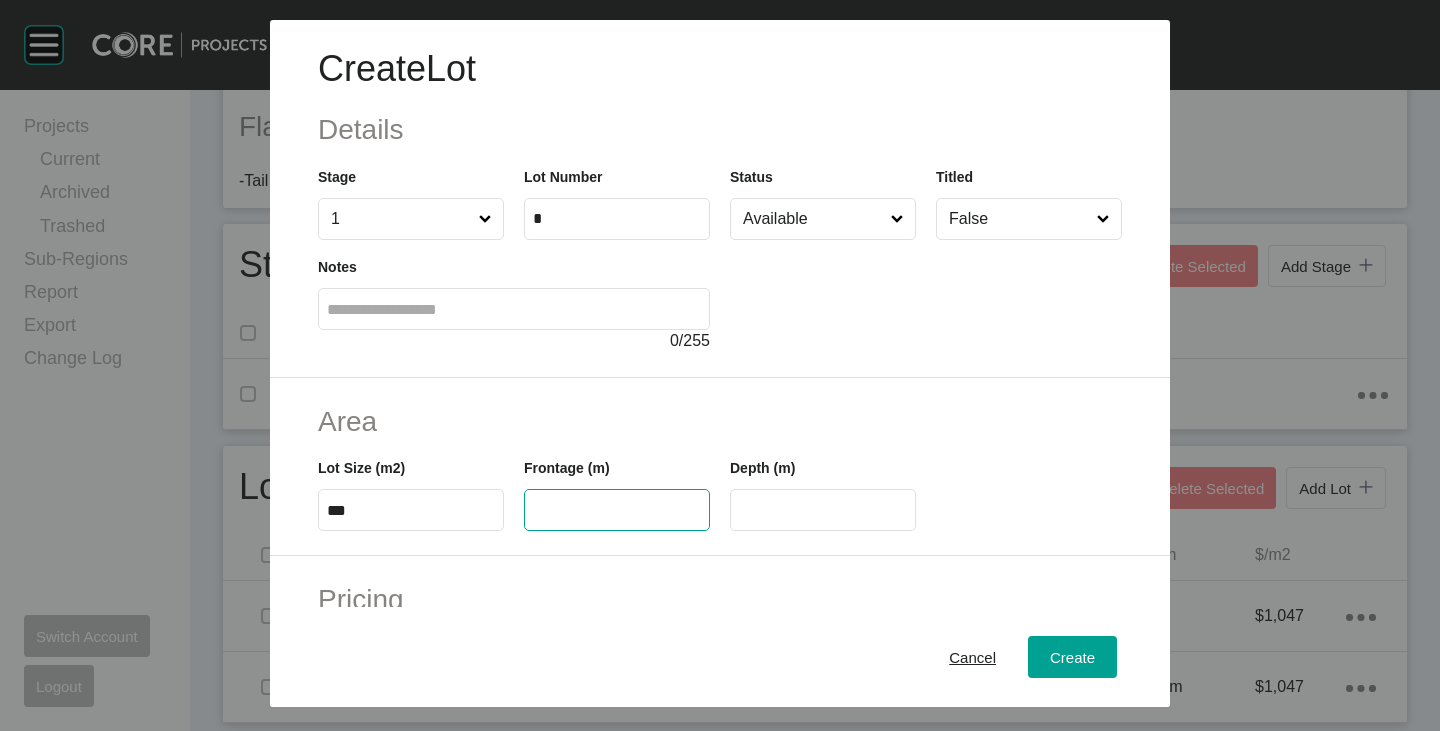 click at bounding box center [617, 510] 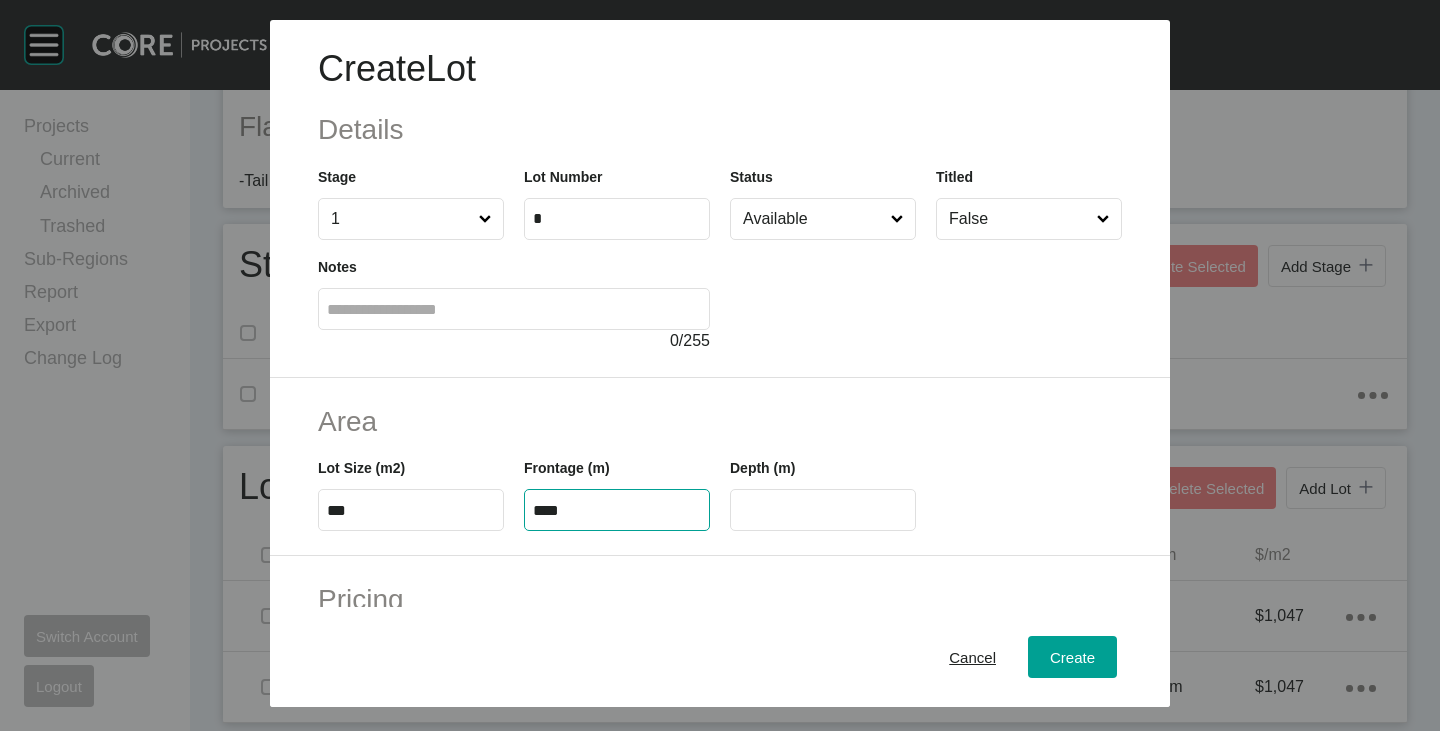 type on "****" 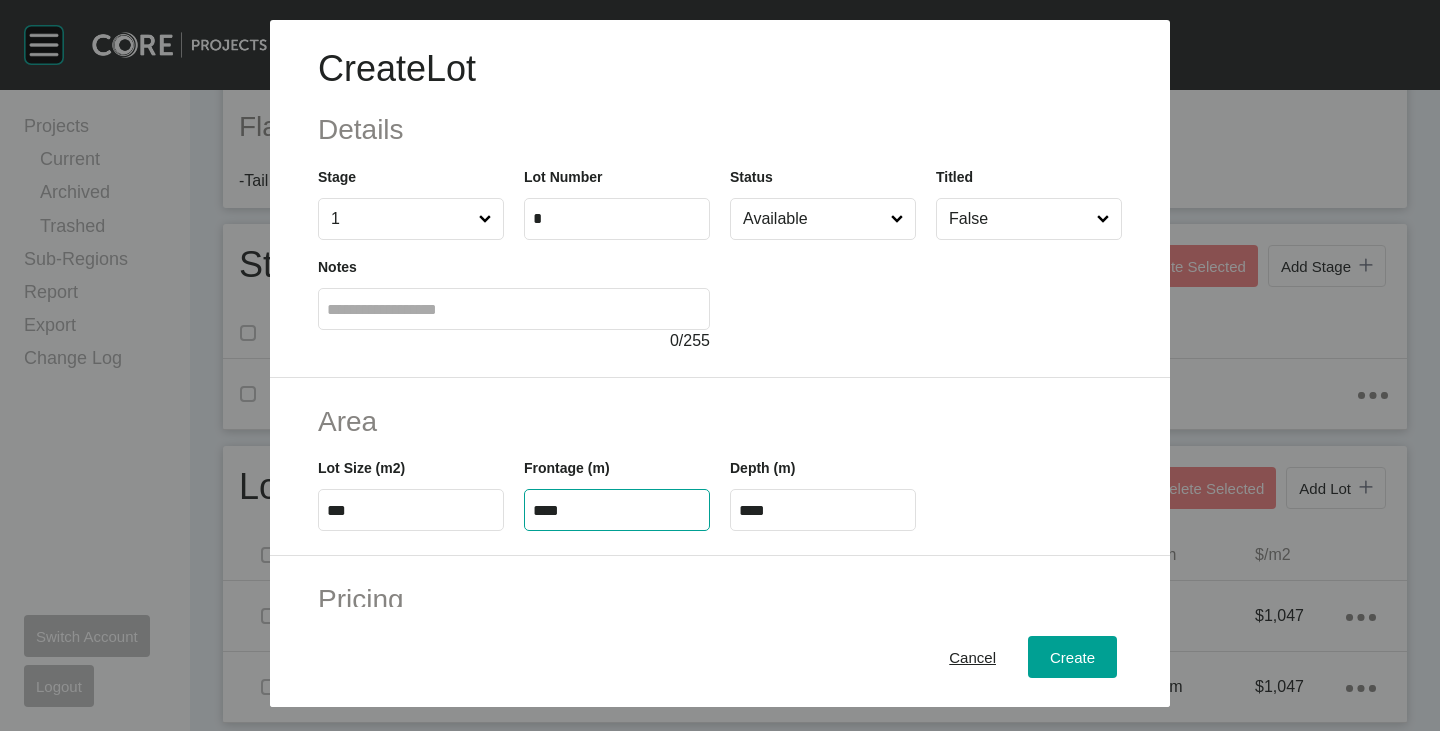 click on "Area" at bounding box center [720, 421] 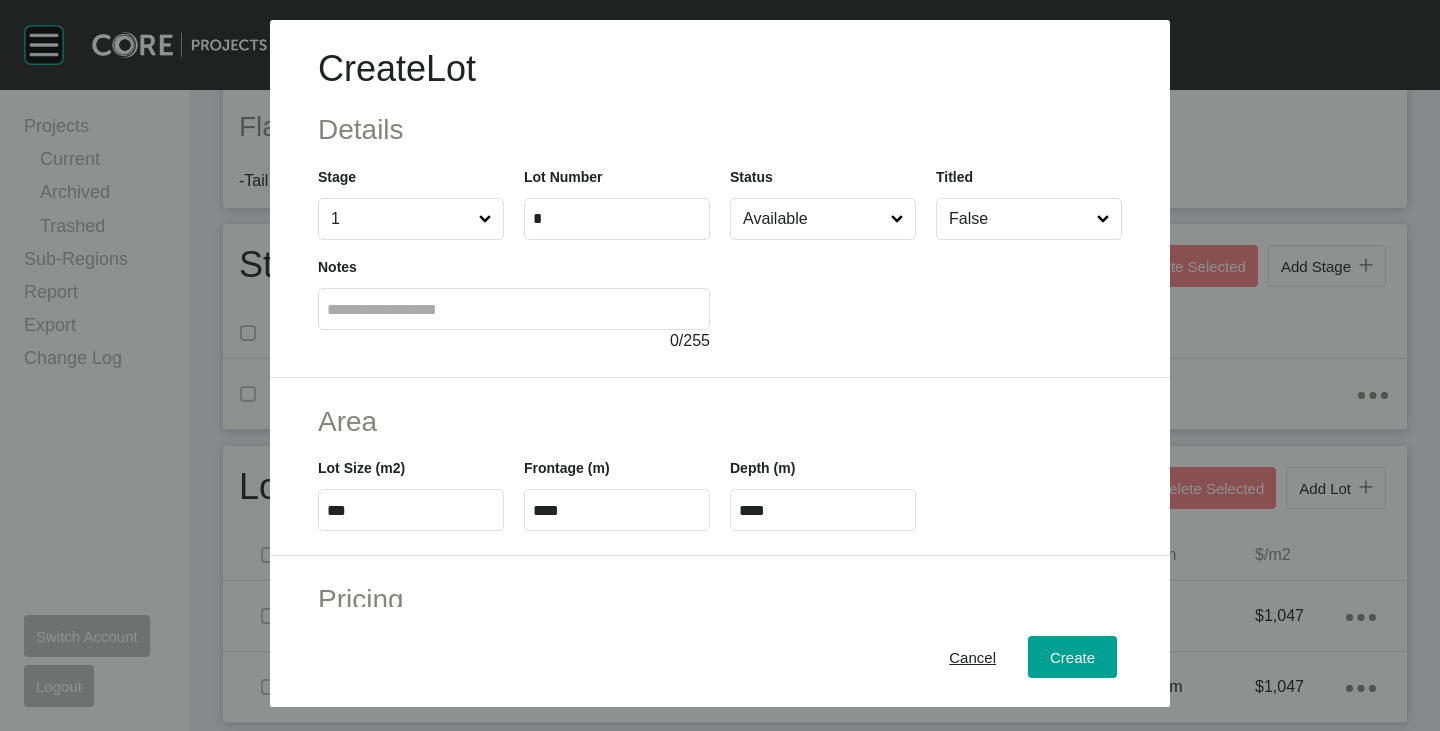 click on "****" at bounding box center [823, 510] 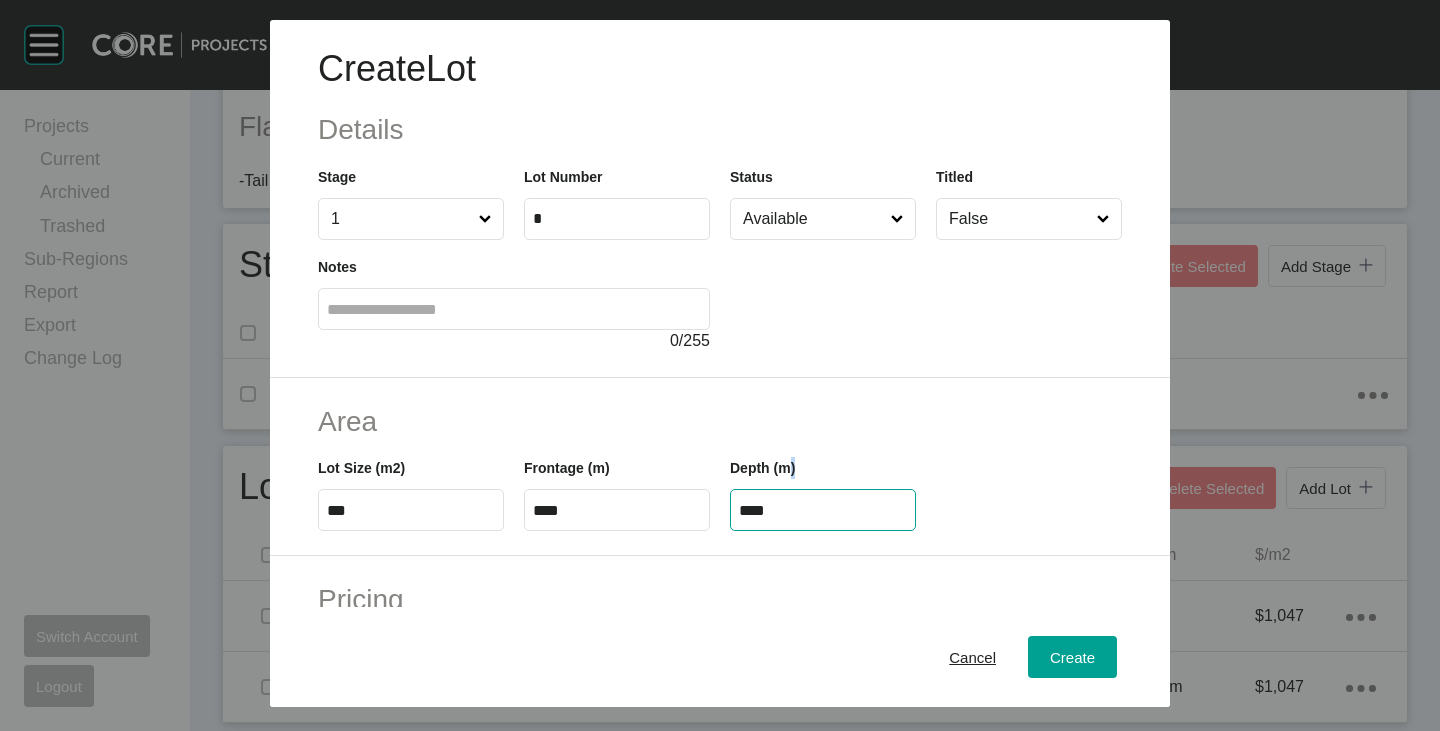 click on "****" at bounding box center (823, 510) 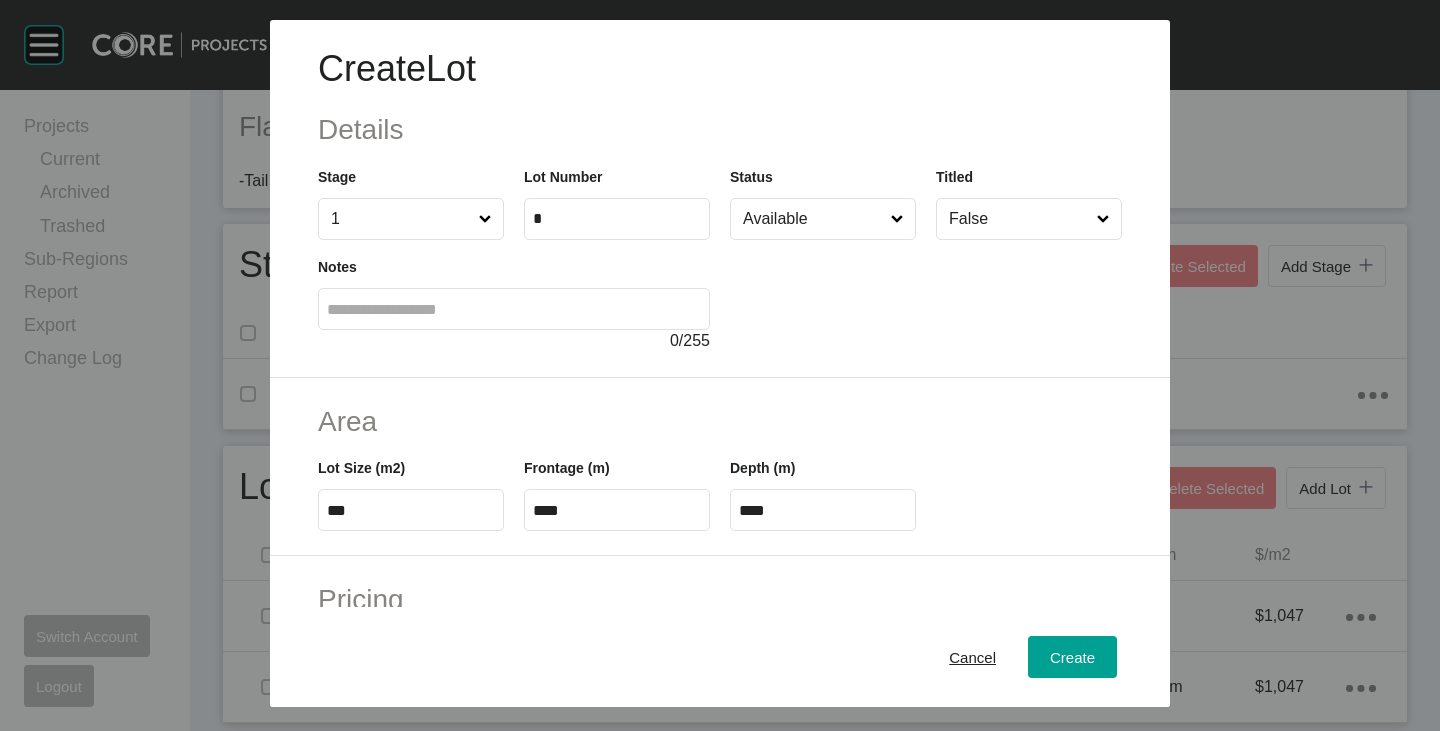 click on "****" at bounding box center (823, 510) 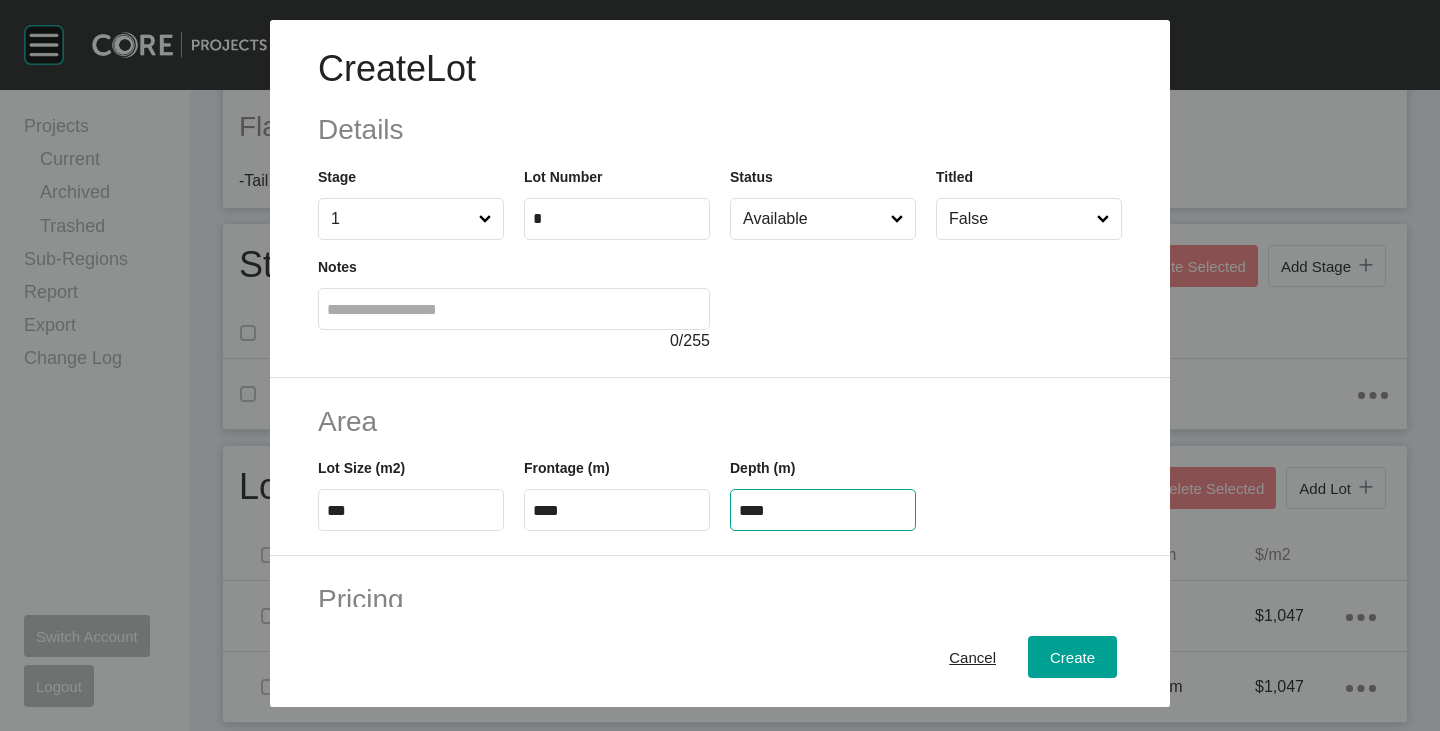 click on "****" at bounding box center (823, 510) 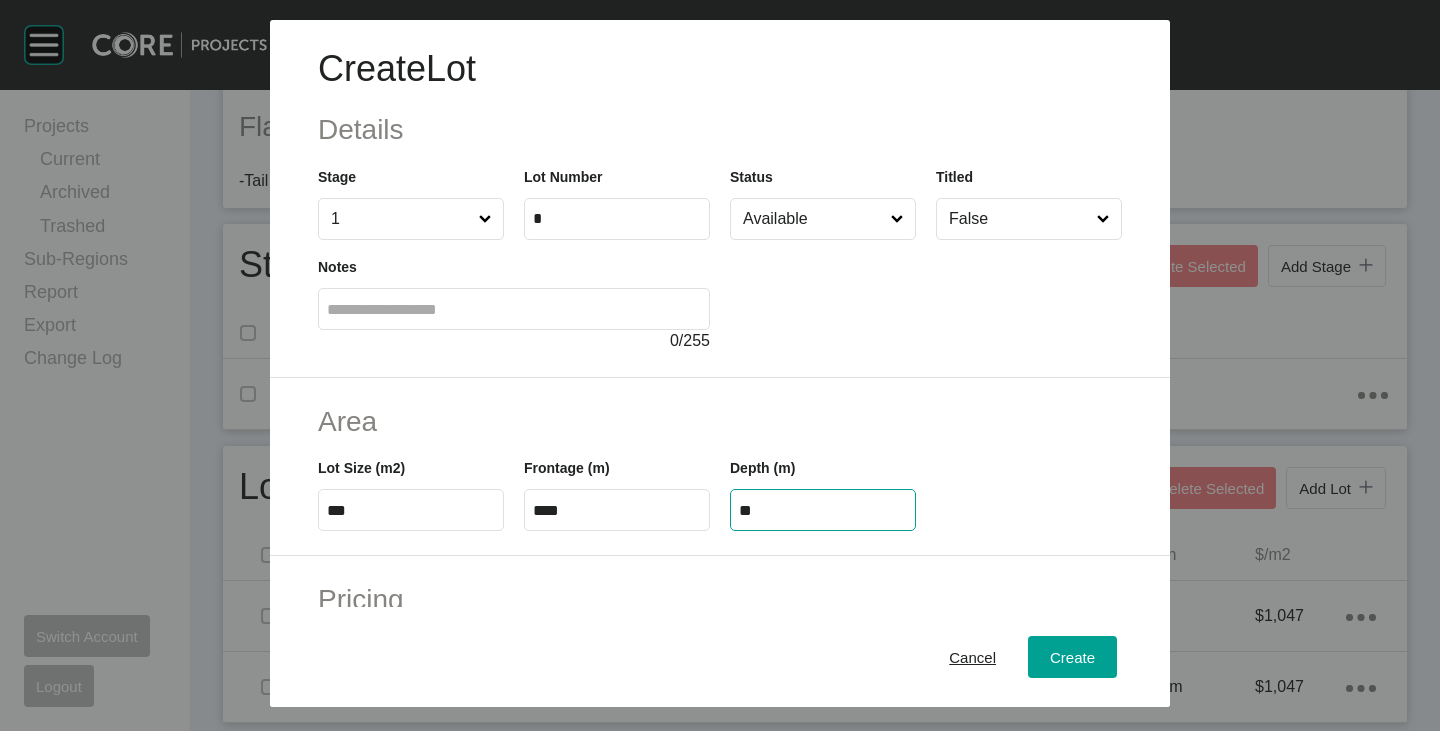type on "**" 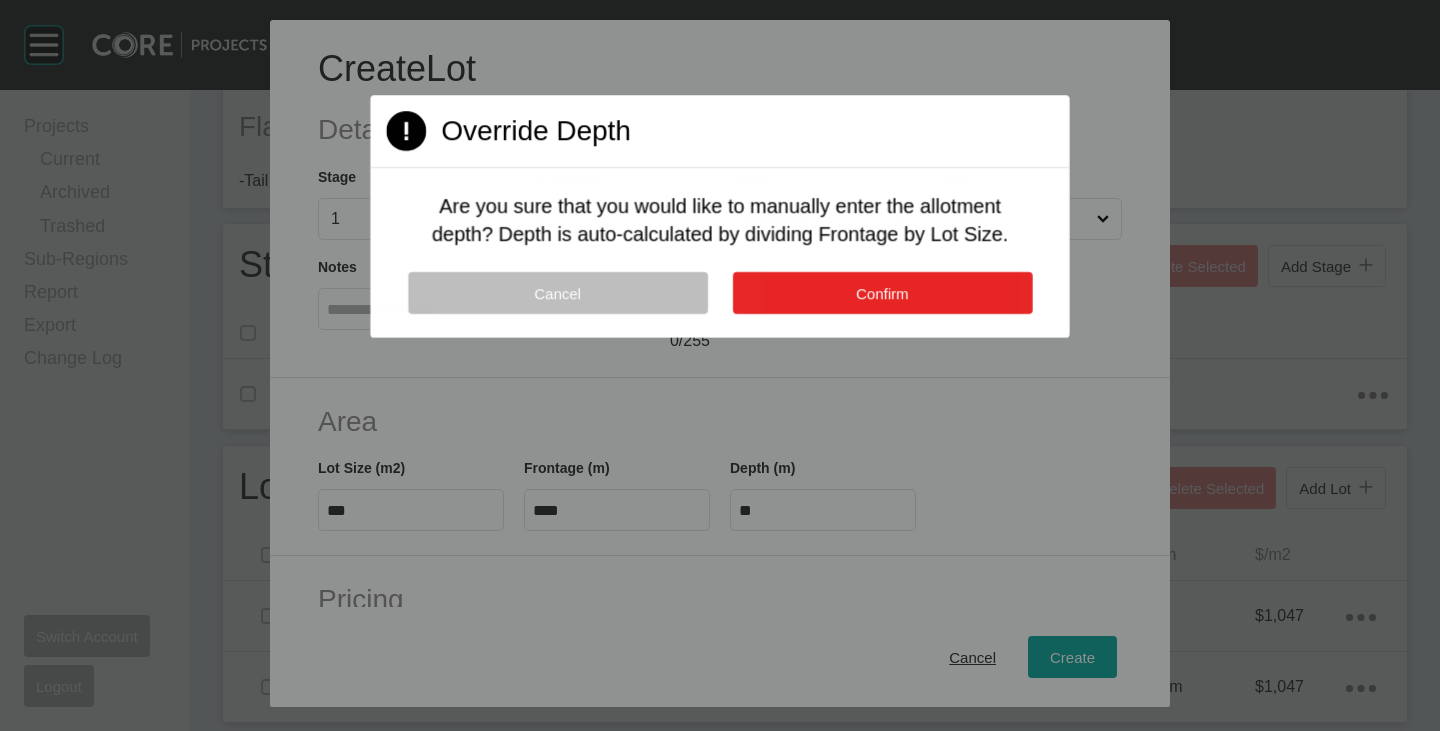 click on "Confirm" at bounding box center [882, 293] 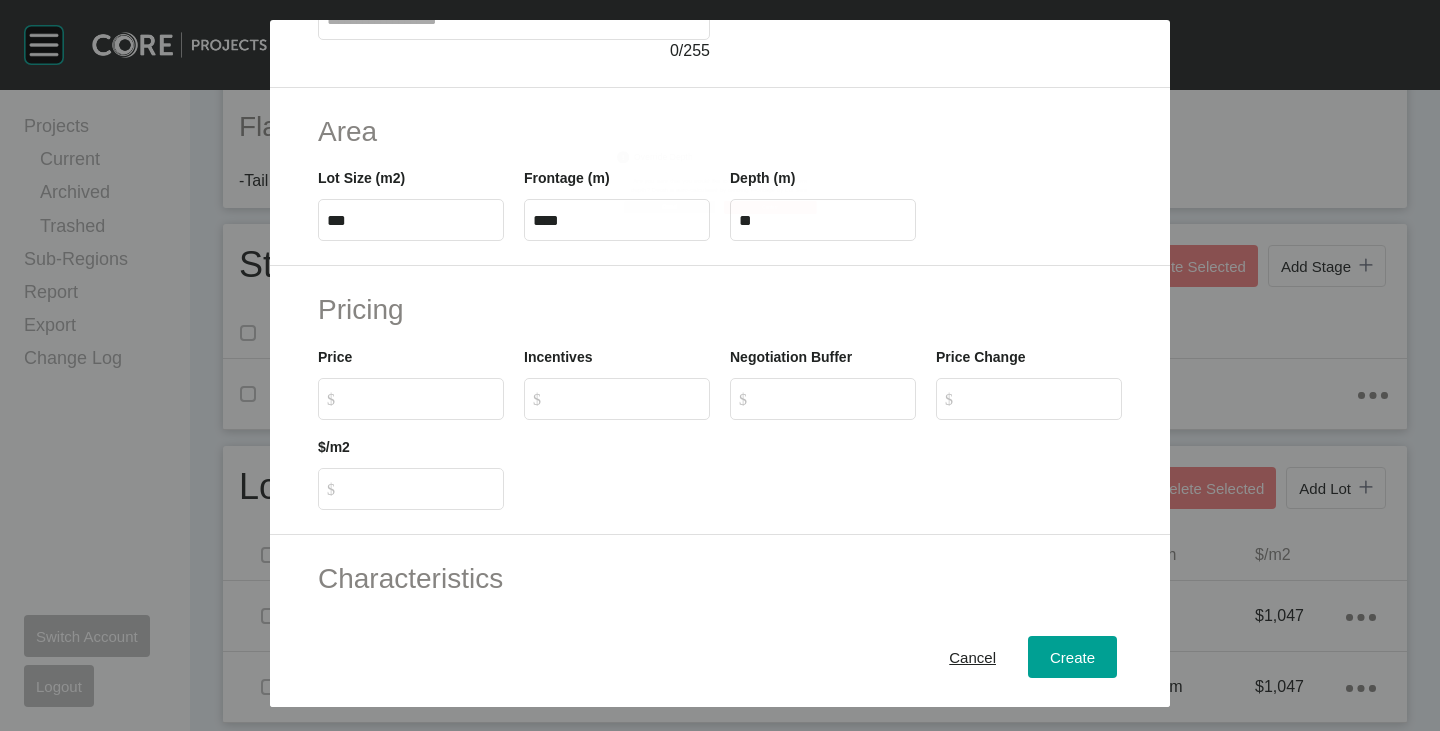 scroll, scrollTop: 489, scrollLeft: 0, axis: vertical 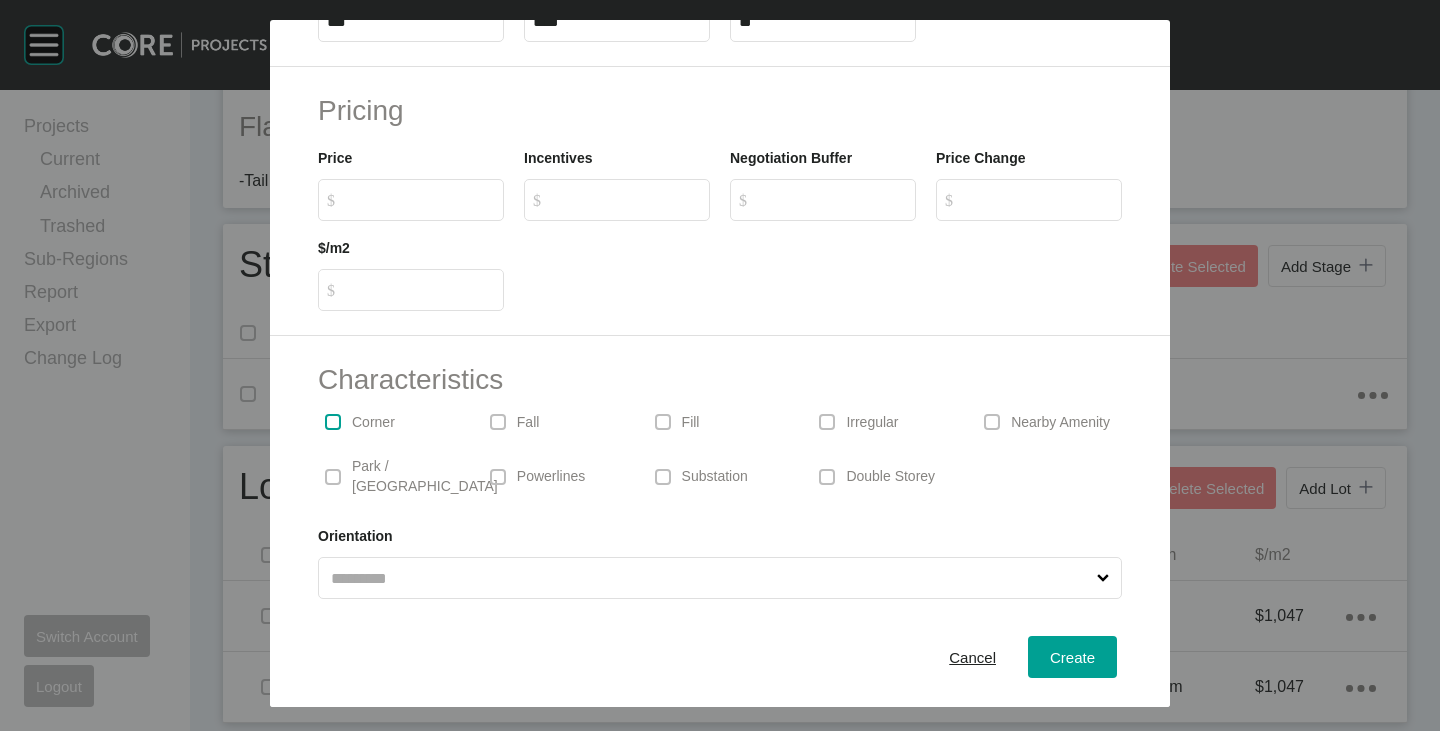 click at bounding box center [333, 422] 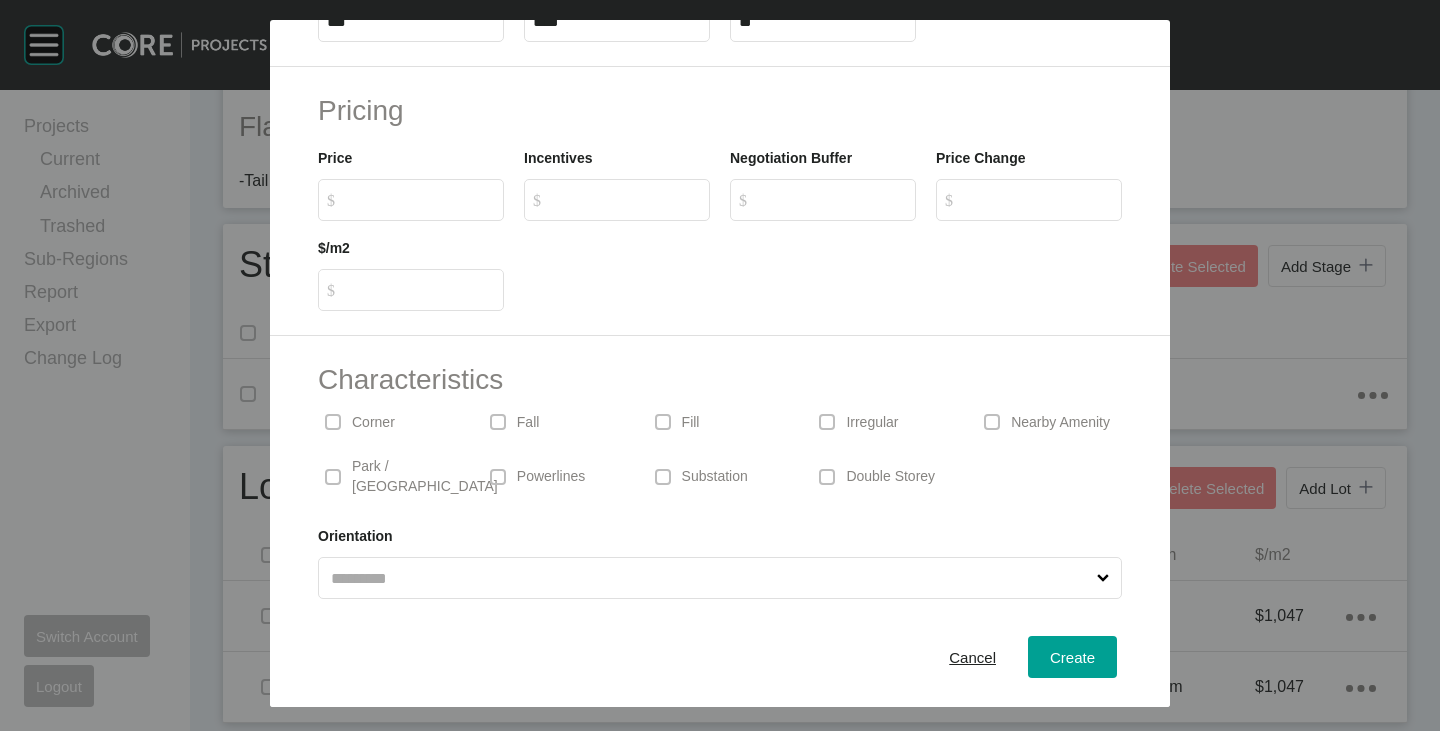 click on "$ Created with Sketch. $" at bounding box center (420, 199) 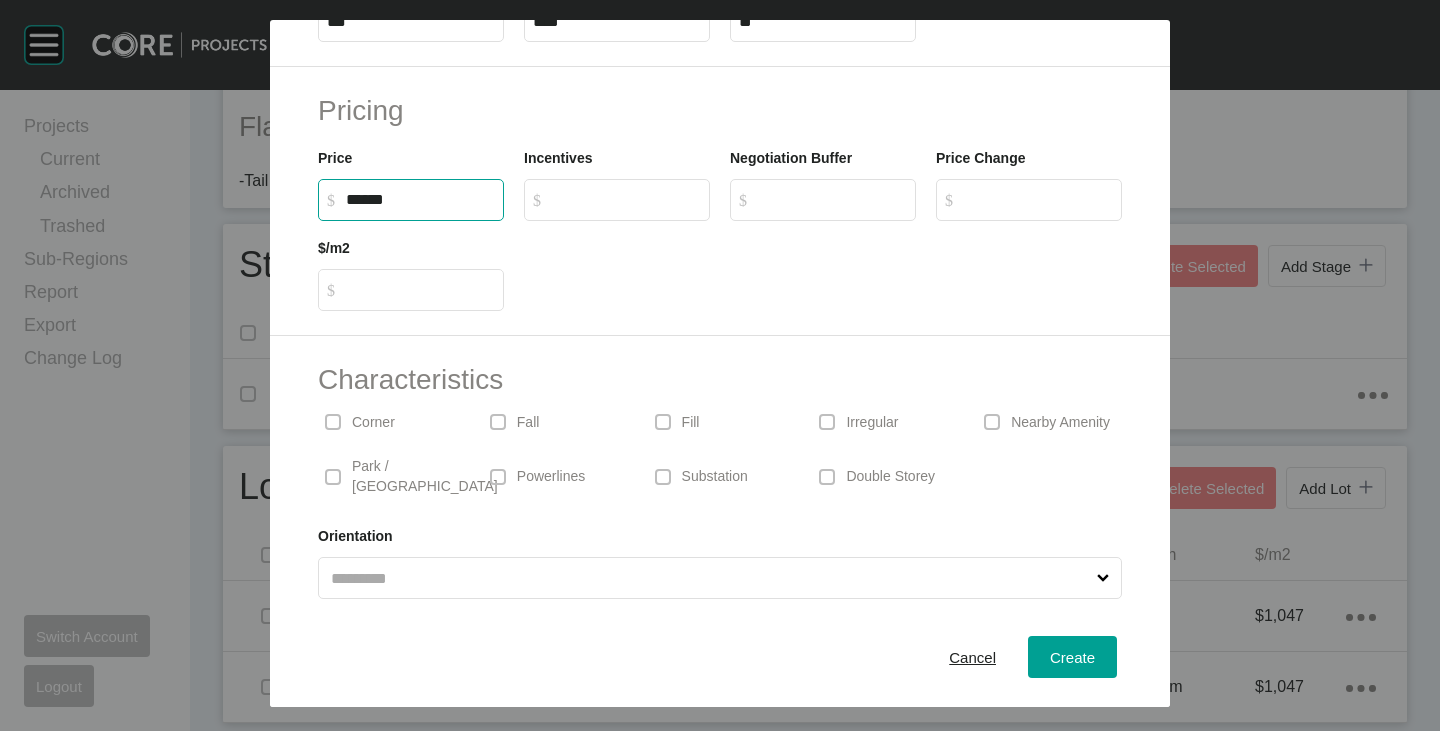 type on "*******" 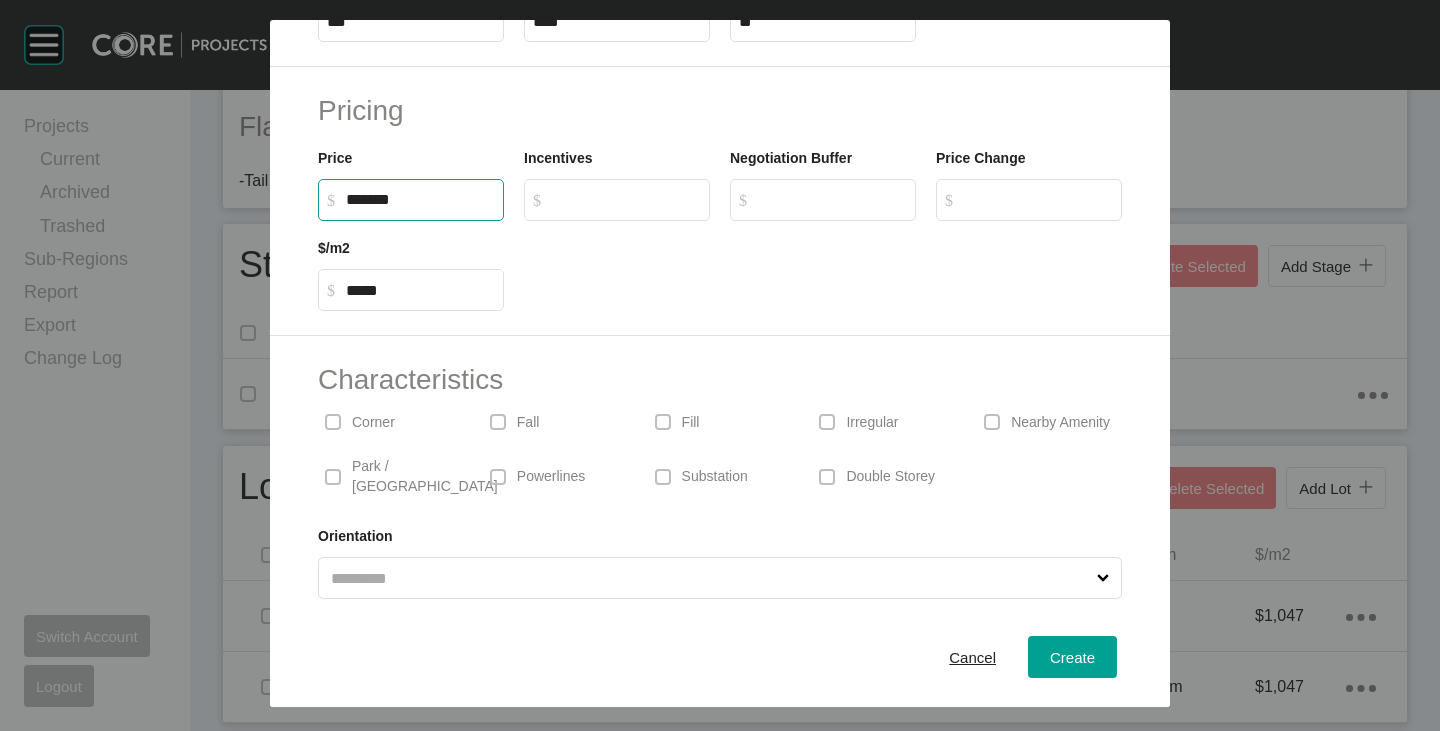 click at bounding box center (823, 266) 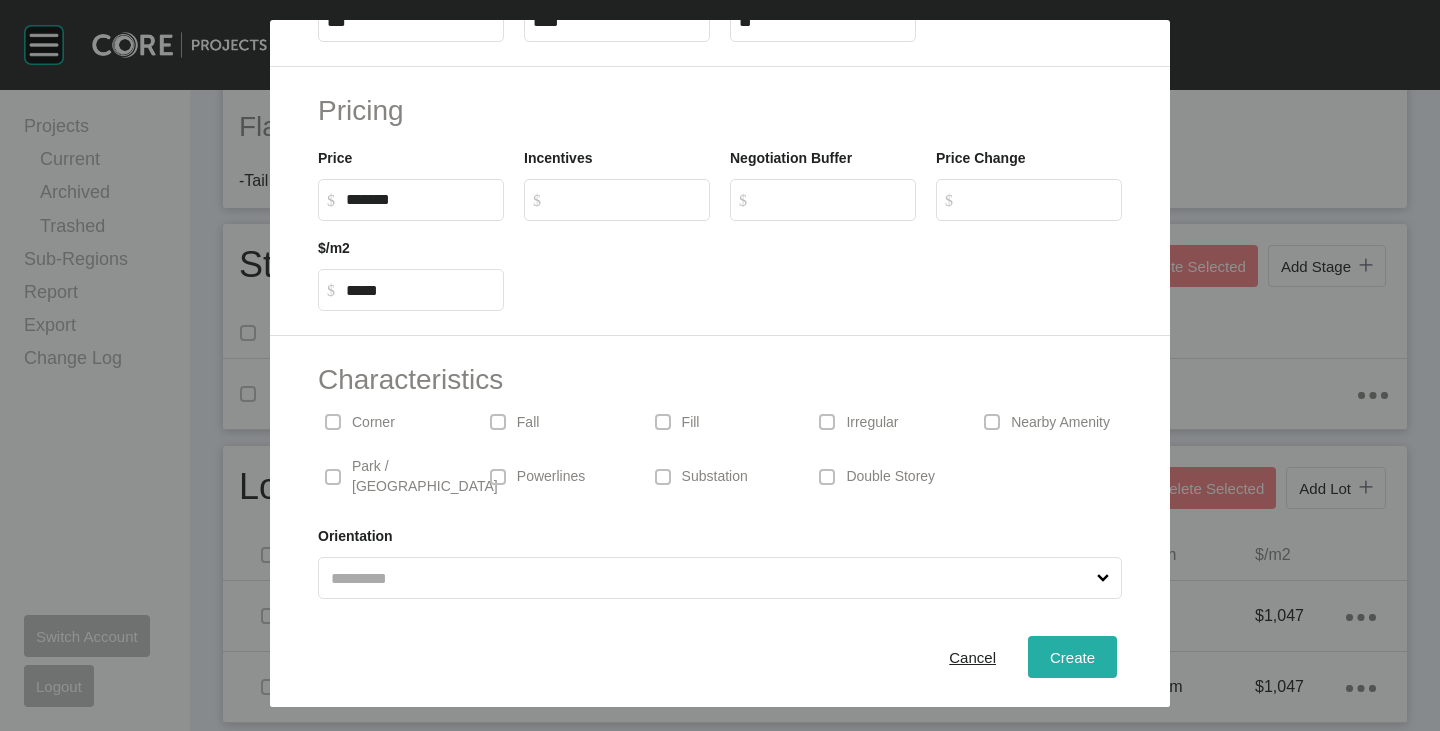 click on "Create" at bounding box center [1072, 657] 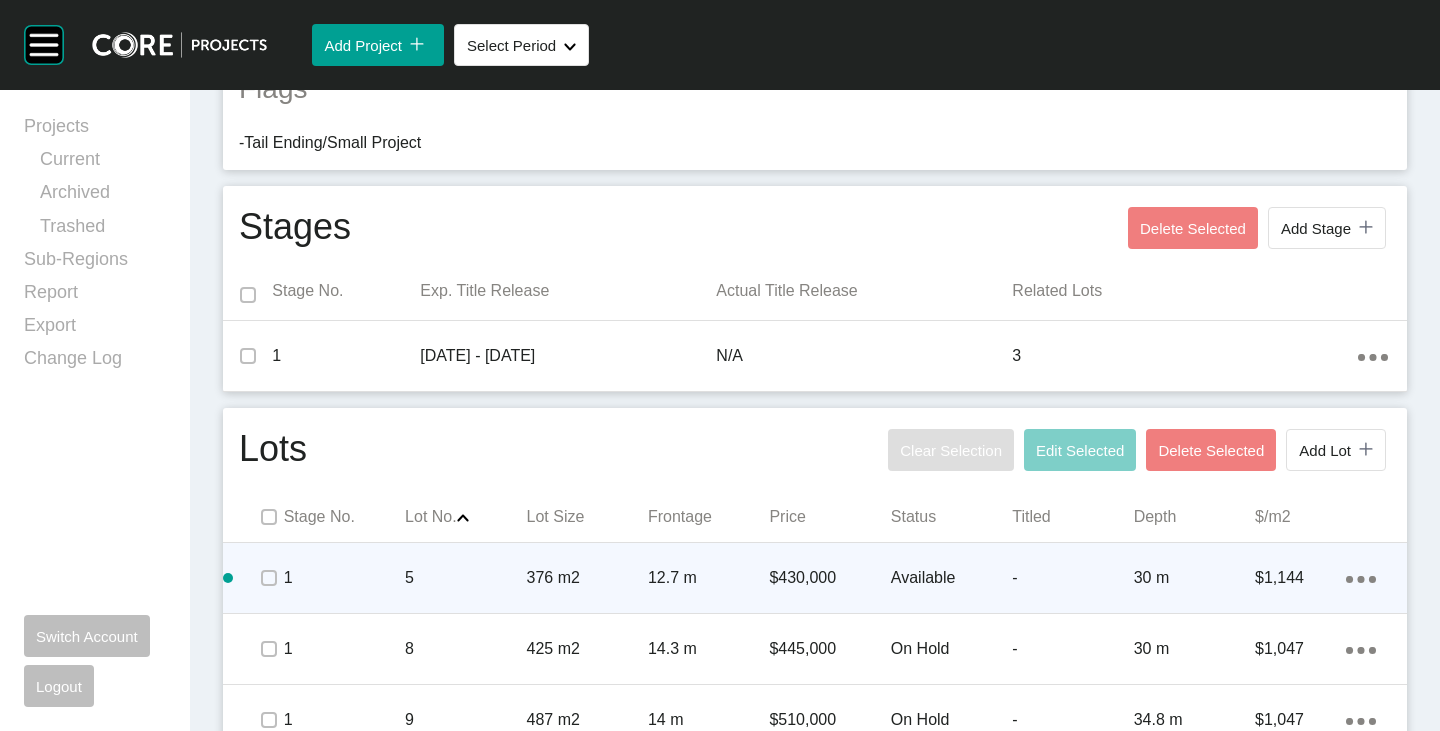 scroll, scrollTop: 698, scrollLeft: 0, axis: vertical 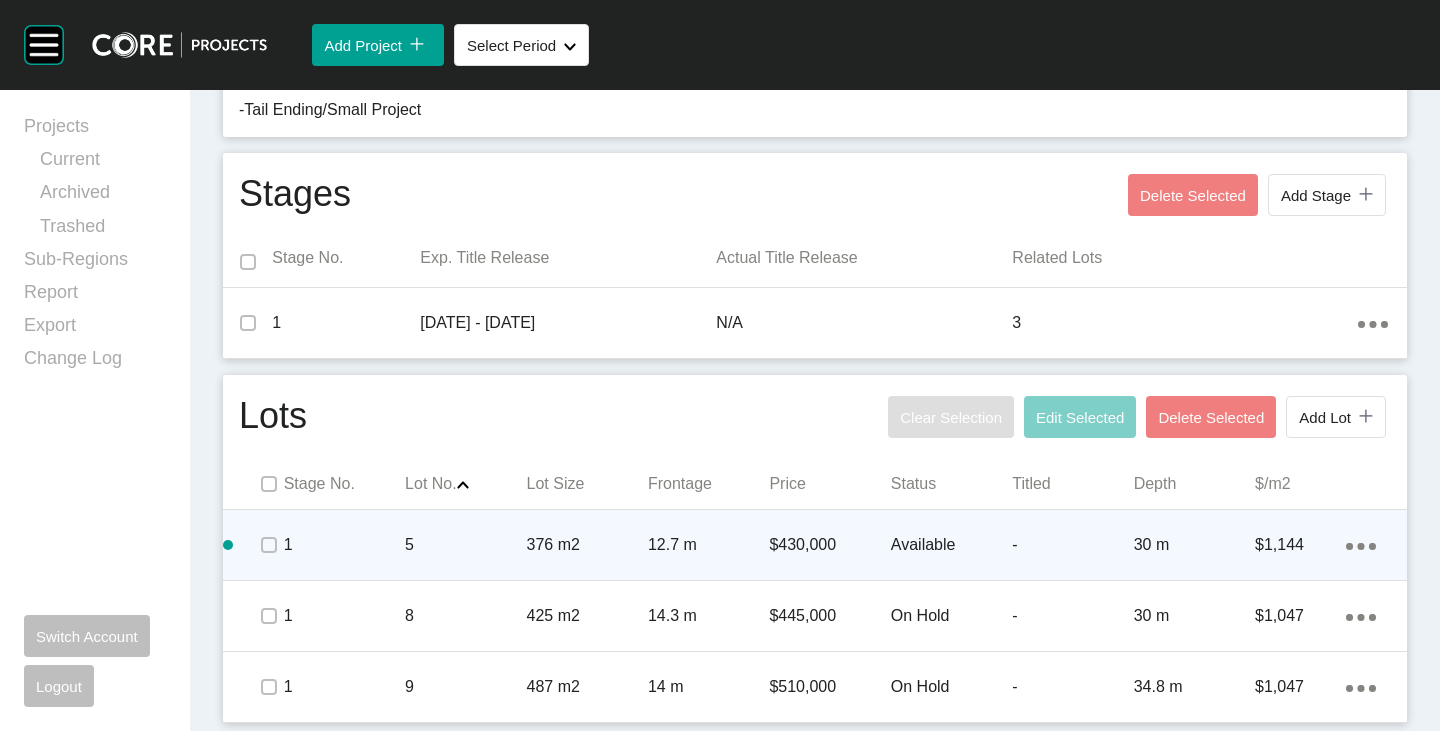click on "Action Menu Dots Copy 6 Created with Sketch." 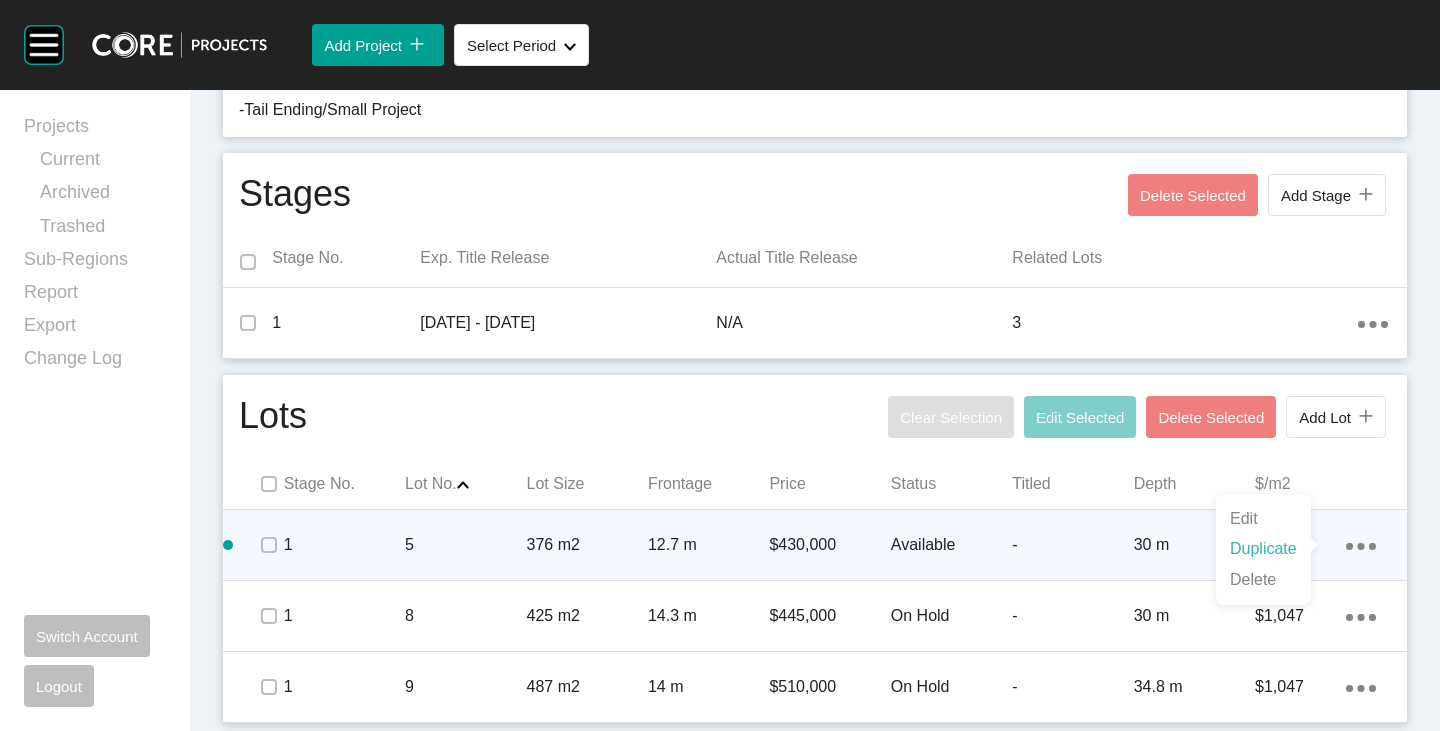 click on "Duplicate" at bounding box center (1263, 549) 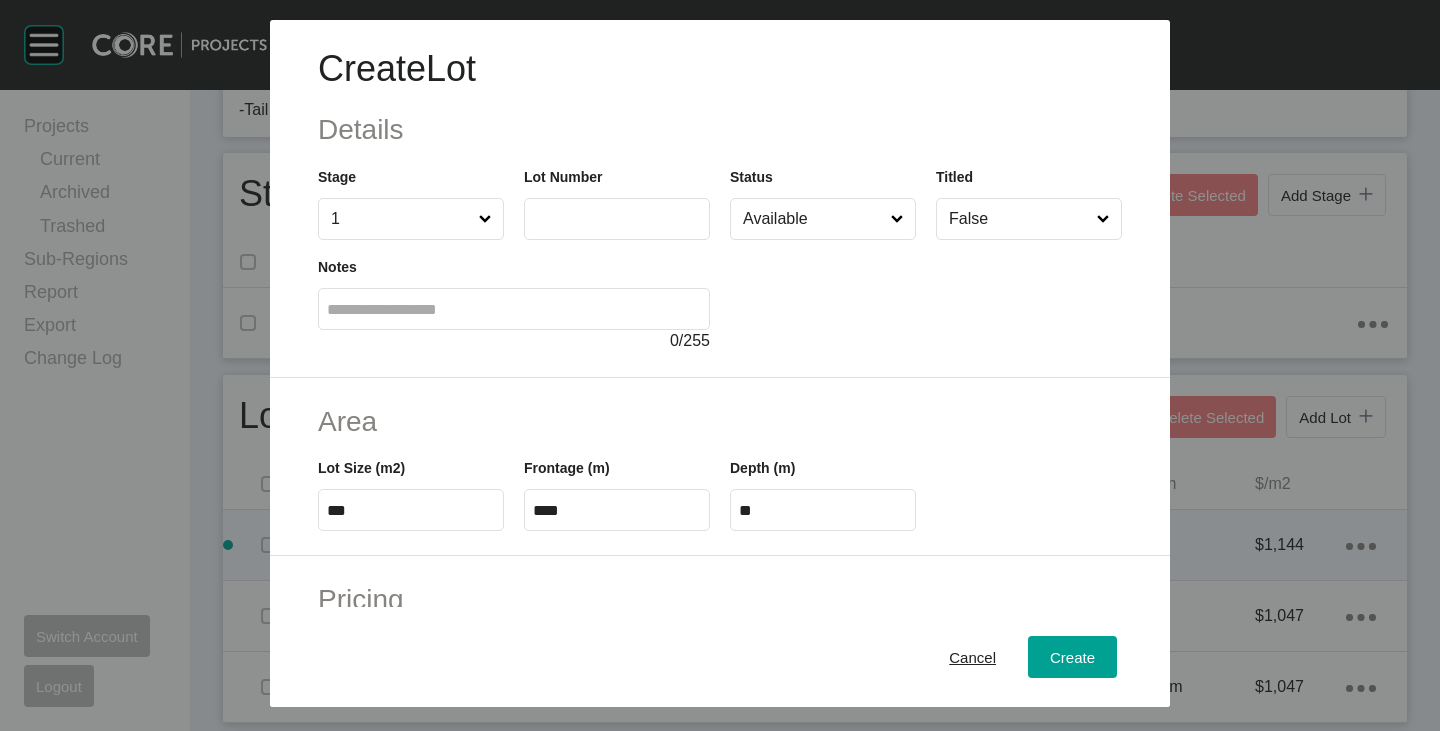 click at bounding box center (617, 219) 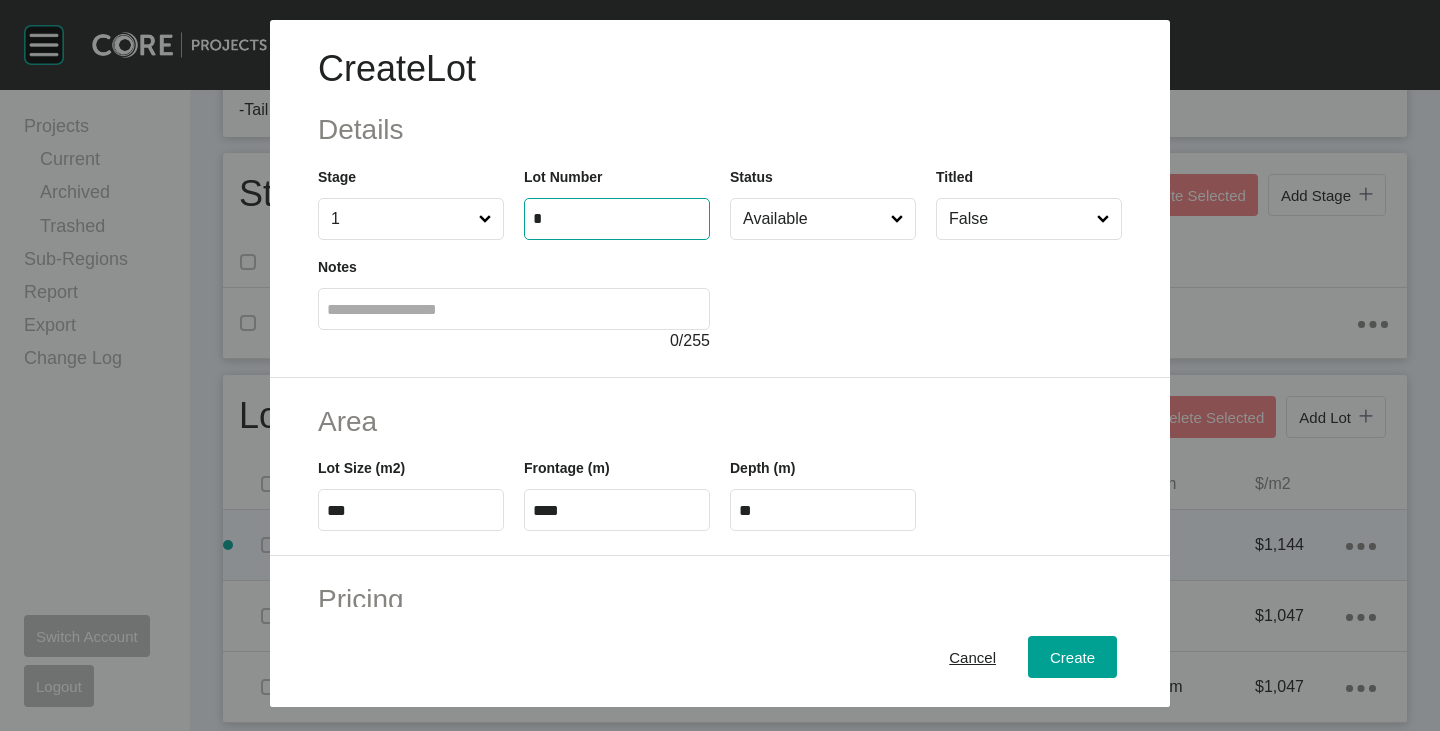type on "*" 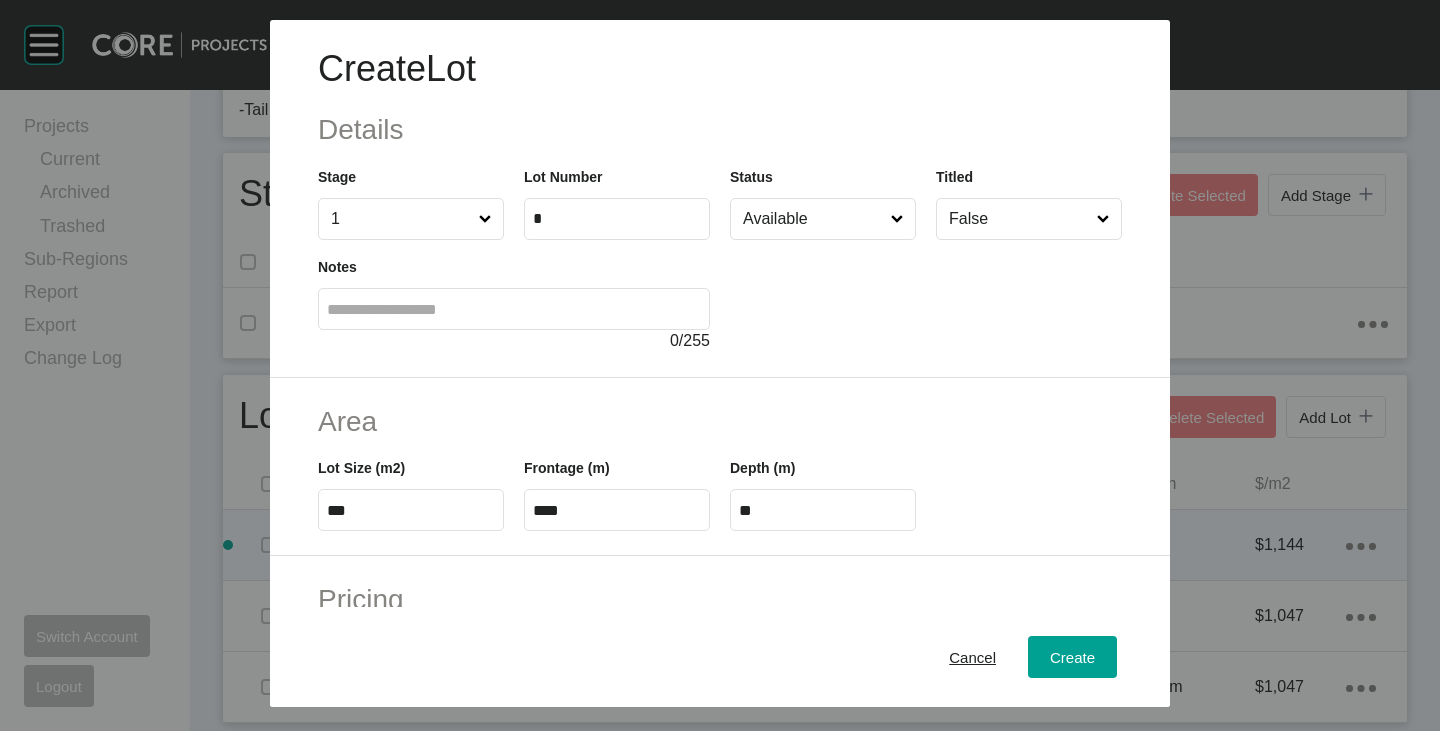 click on "***" at bounding box center (411, 510) 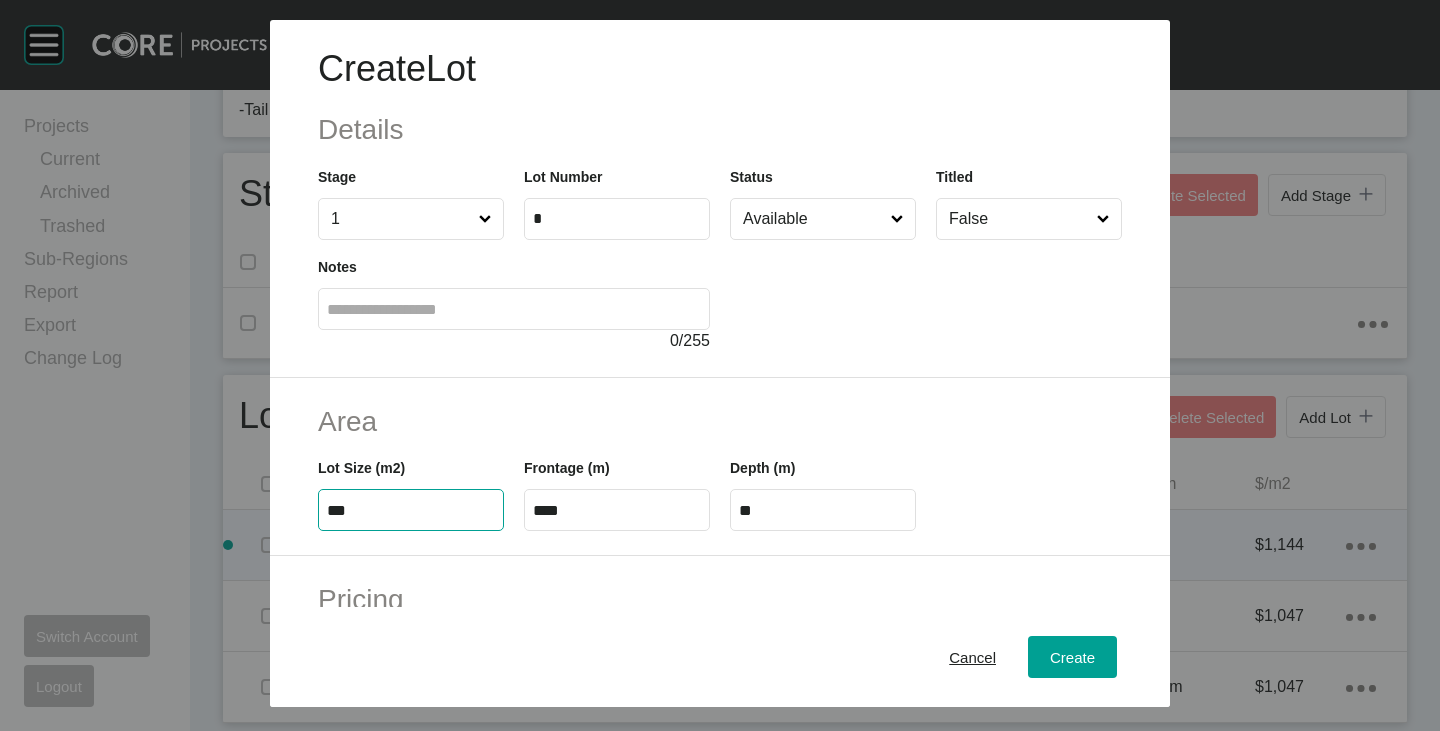 type on "***" 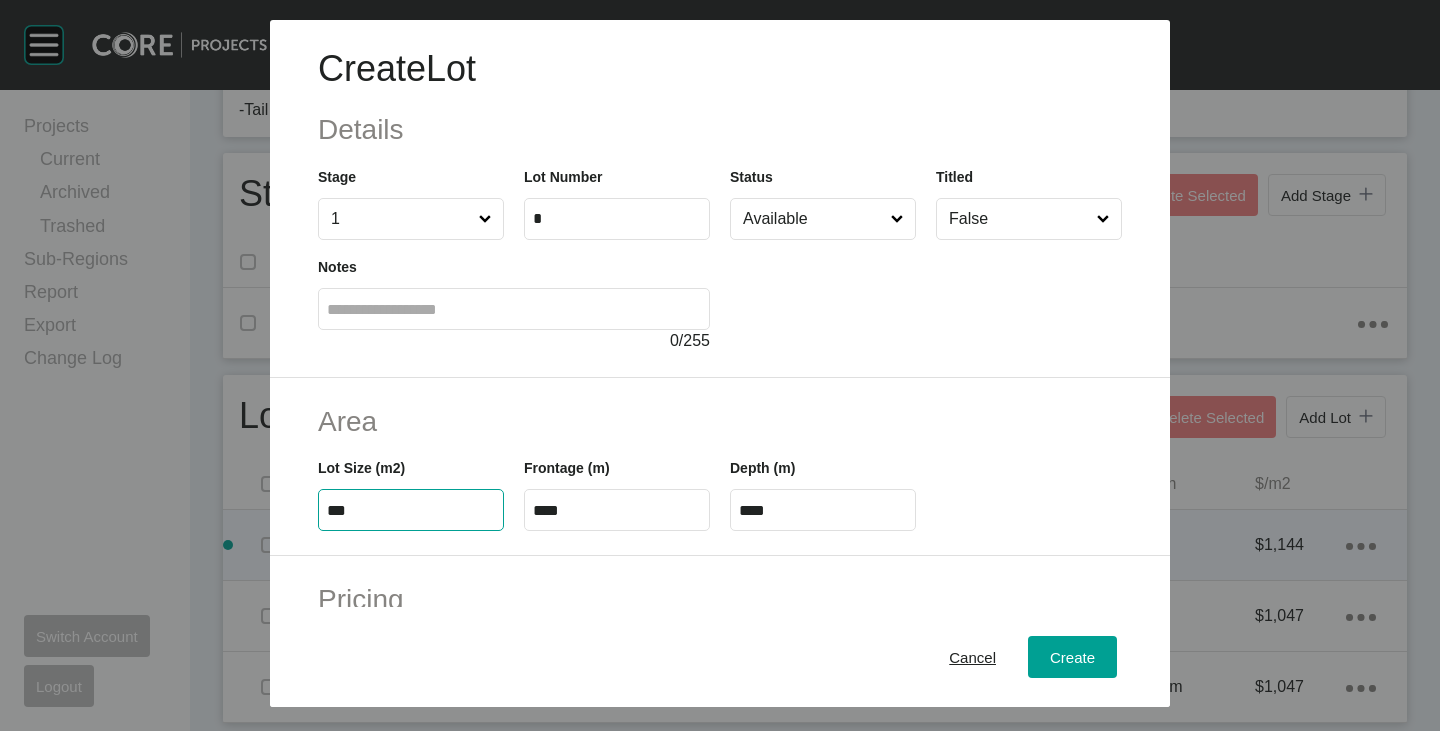 click on "****" at bounding box center [617, 510] 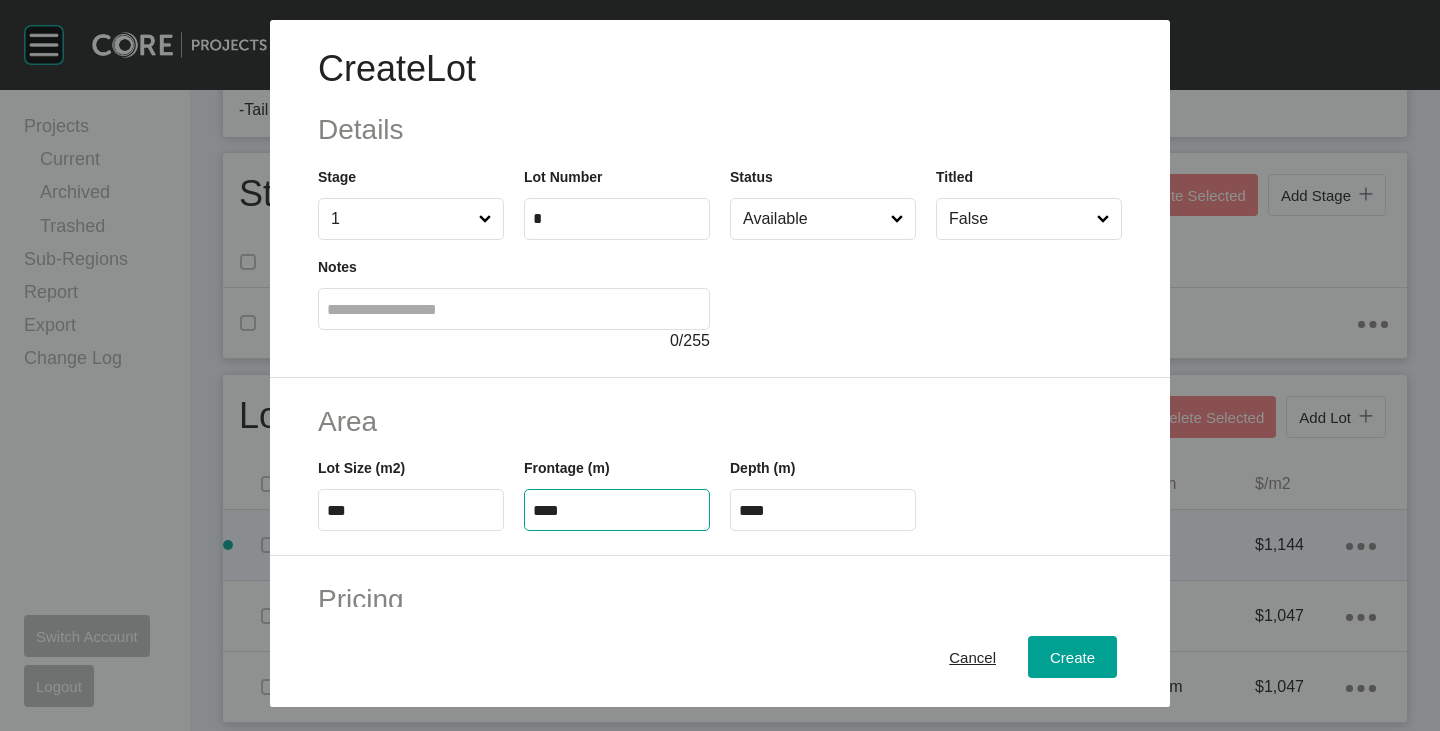 type on "****" 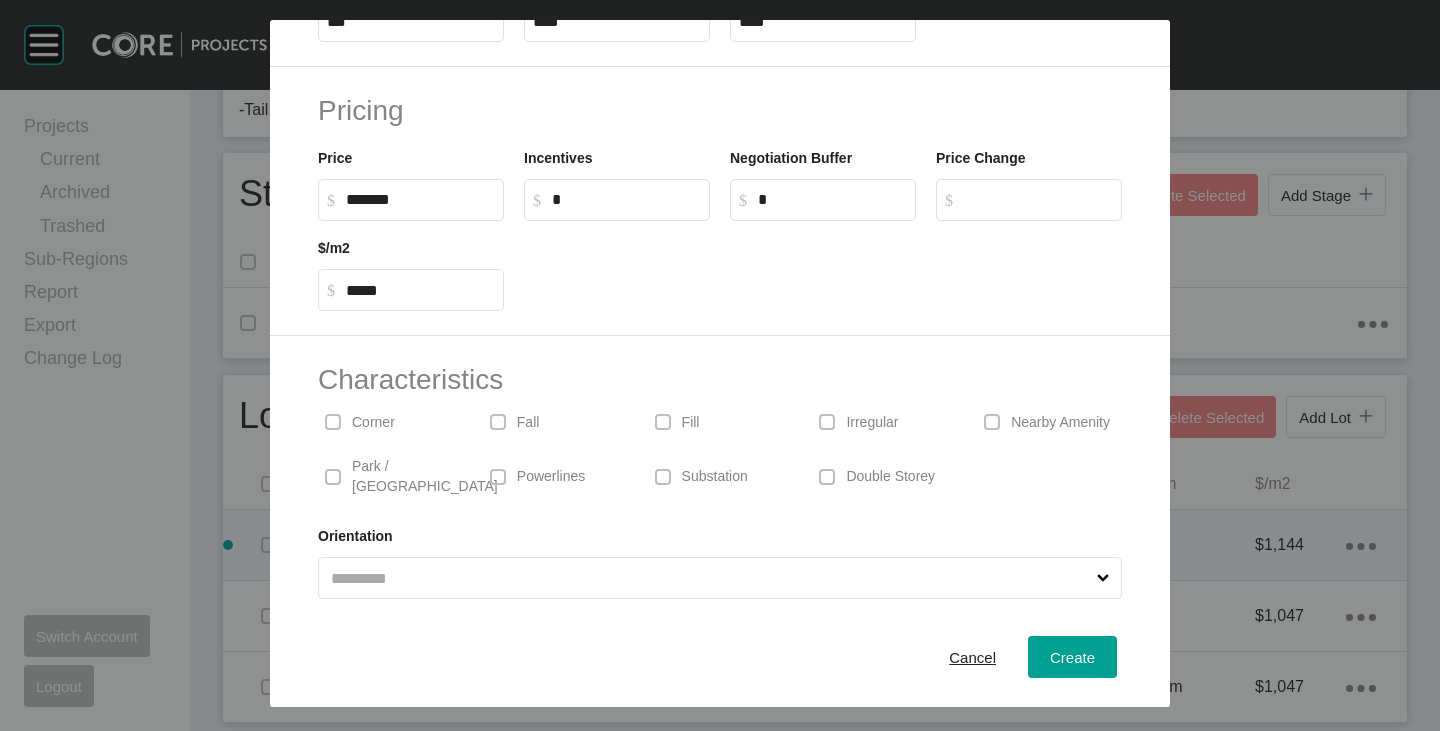 scroll, scrollTop: 0, scrollLeft: 0, axis: both 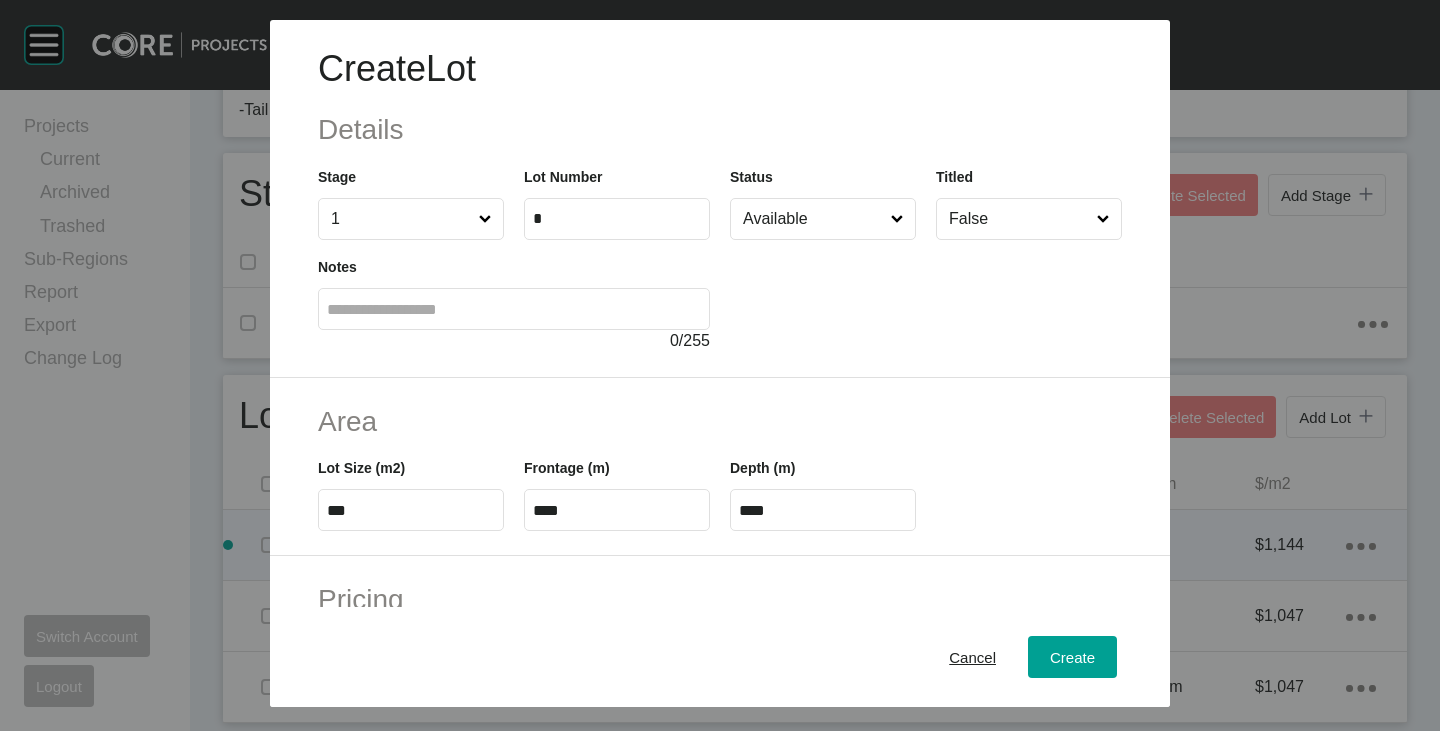 click on "****" at bounding box center (823, 510) 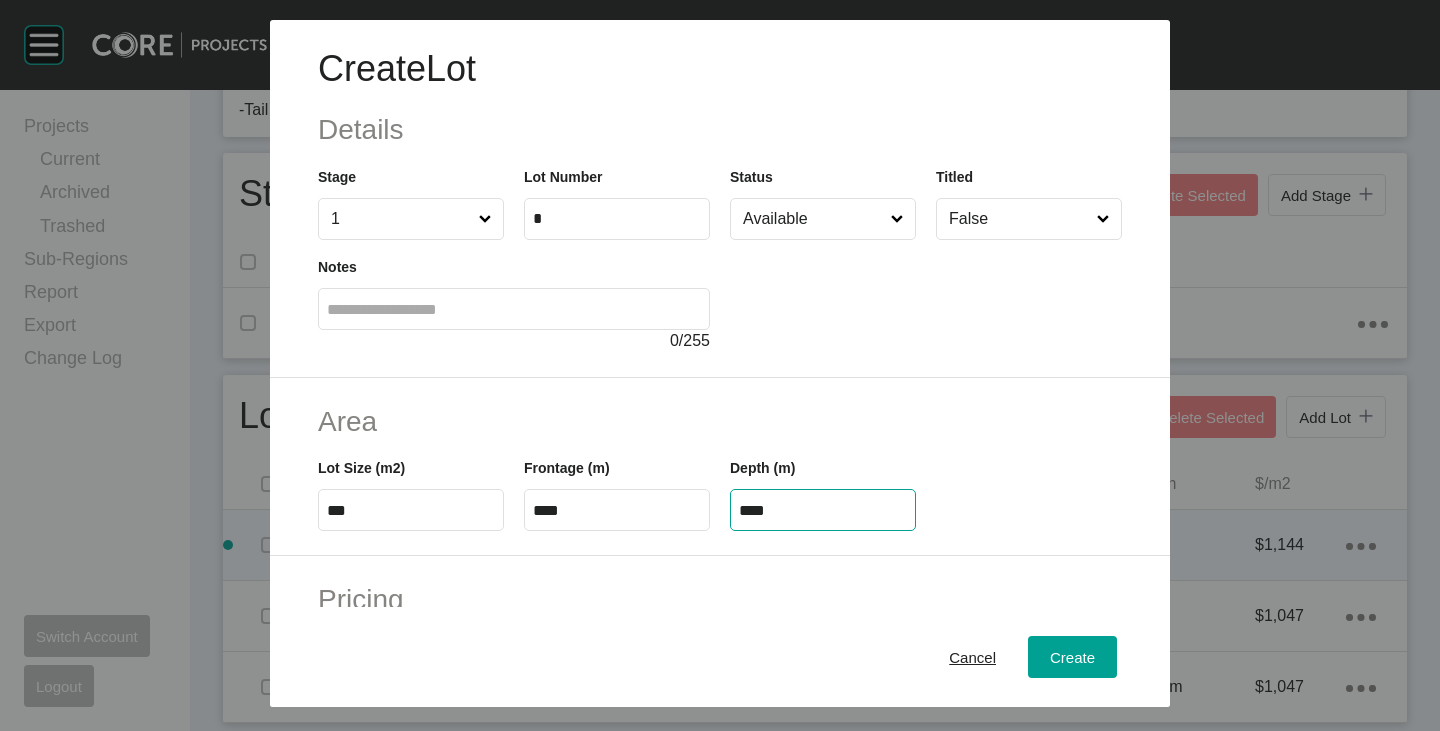 click on "****" at bounding box center [823, 510] 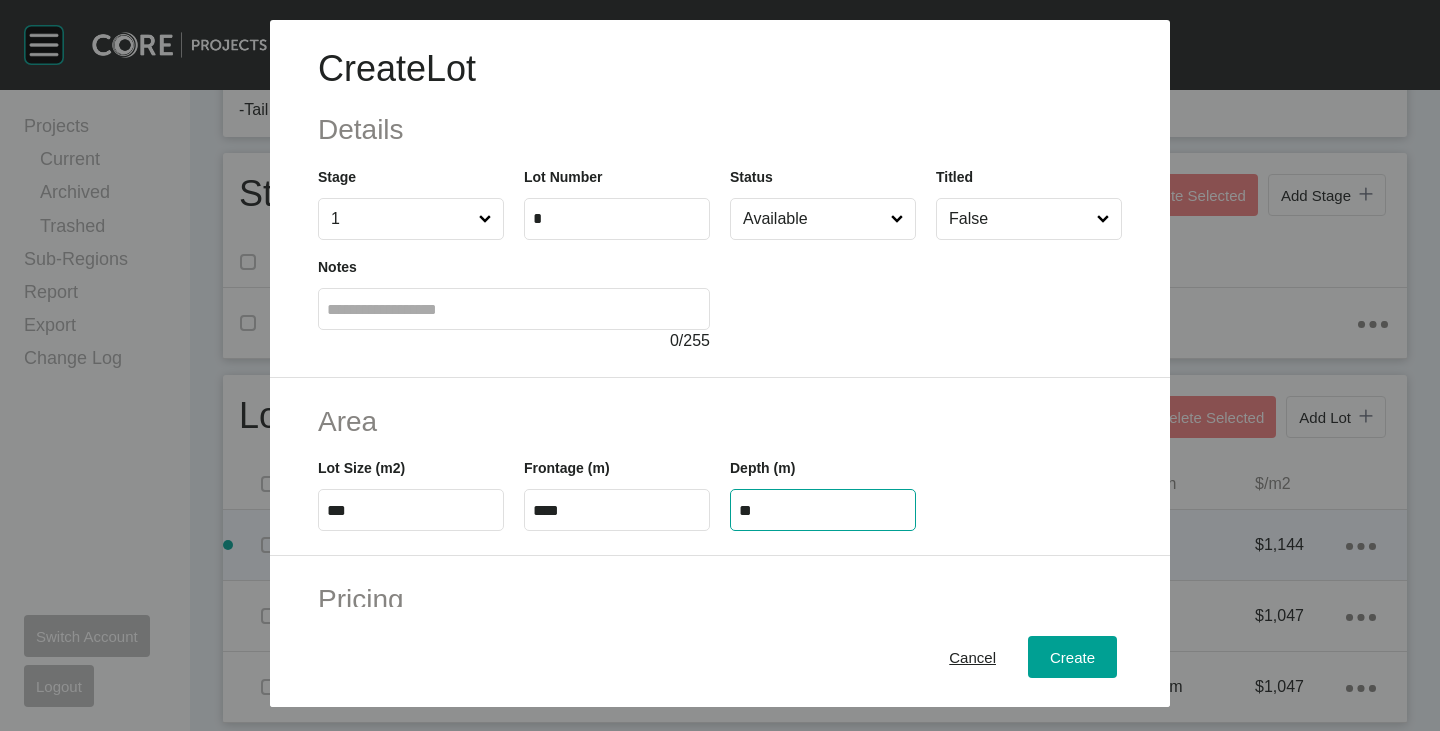 type on "**" 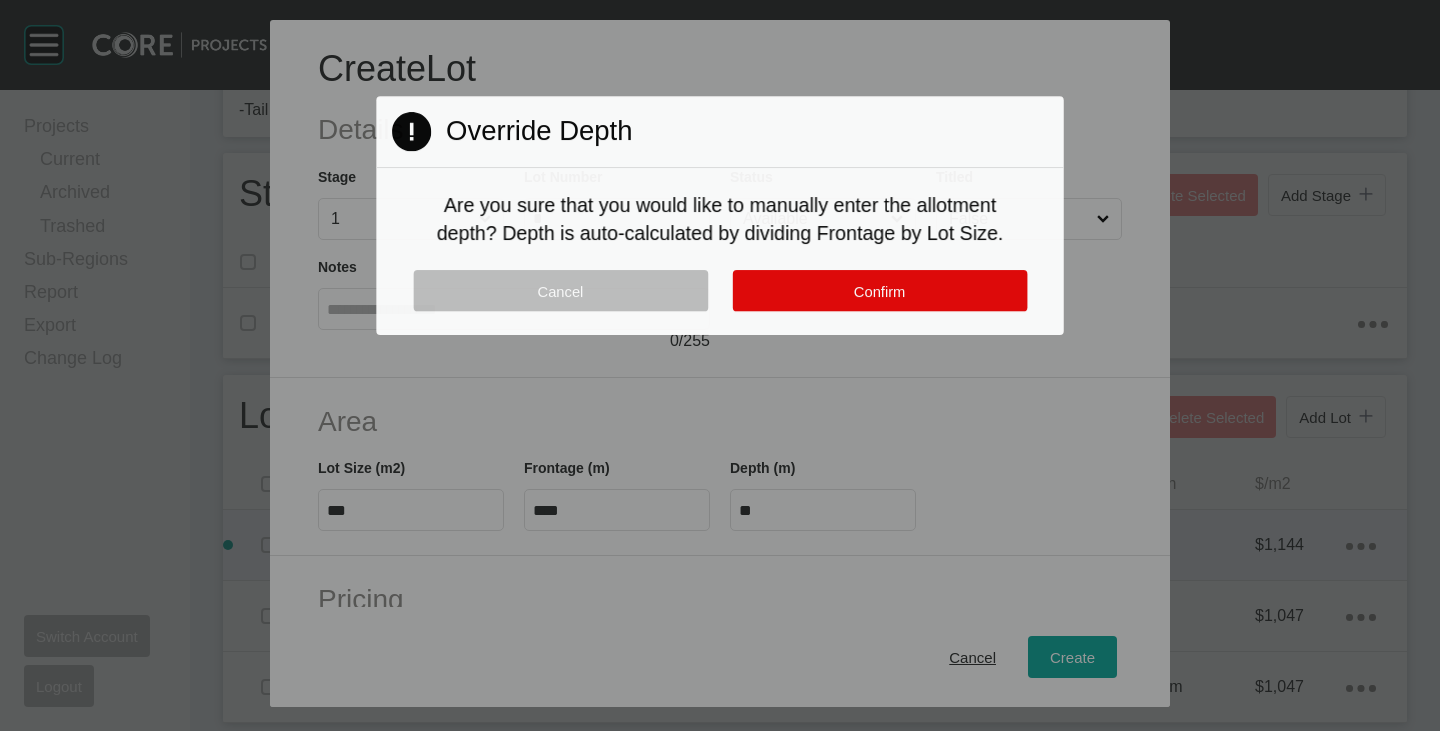 click on "Confirm" at bounding box center (880, 290) 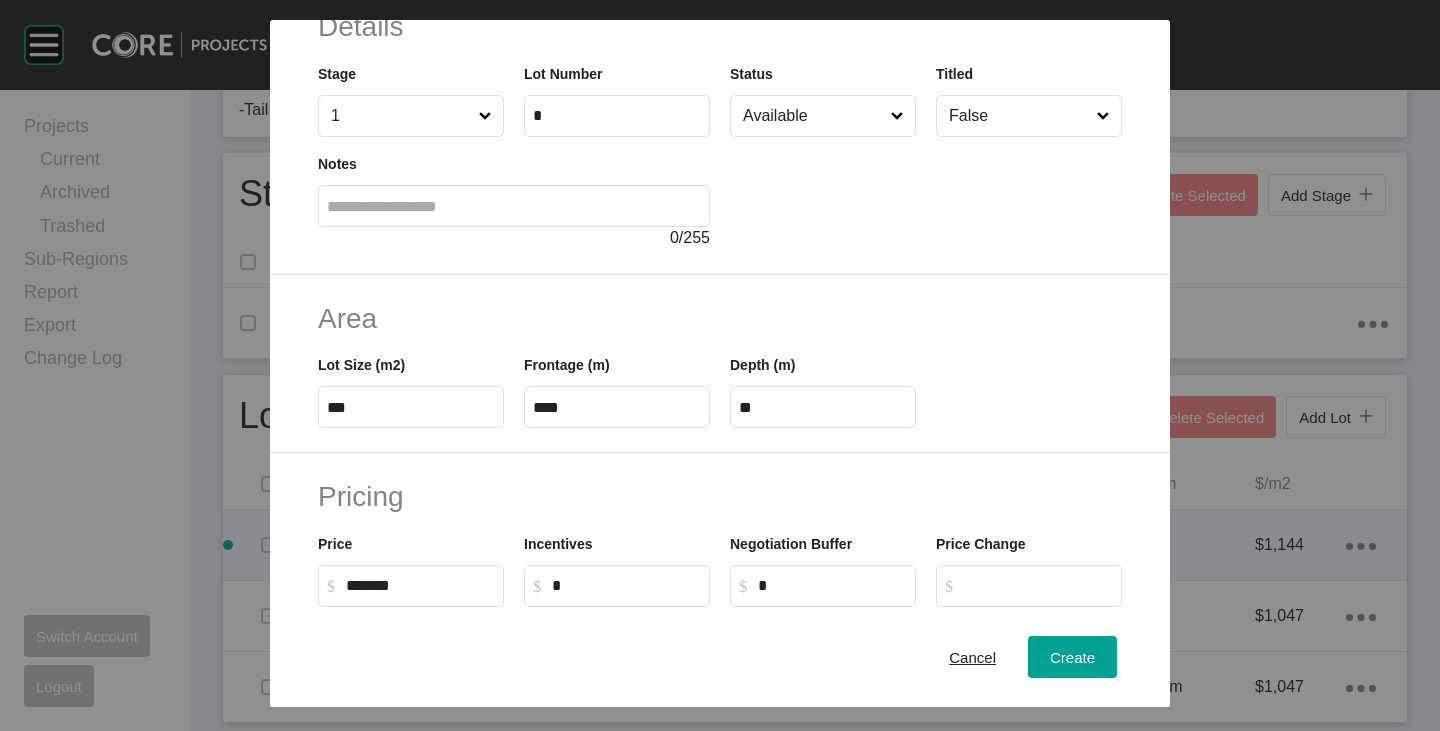 scroll, scrollTop: 0, scrollLeft: 0, axis: both 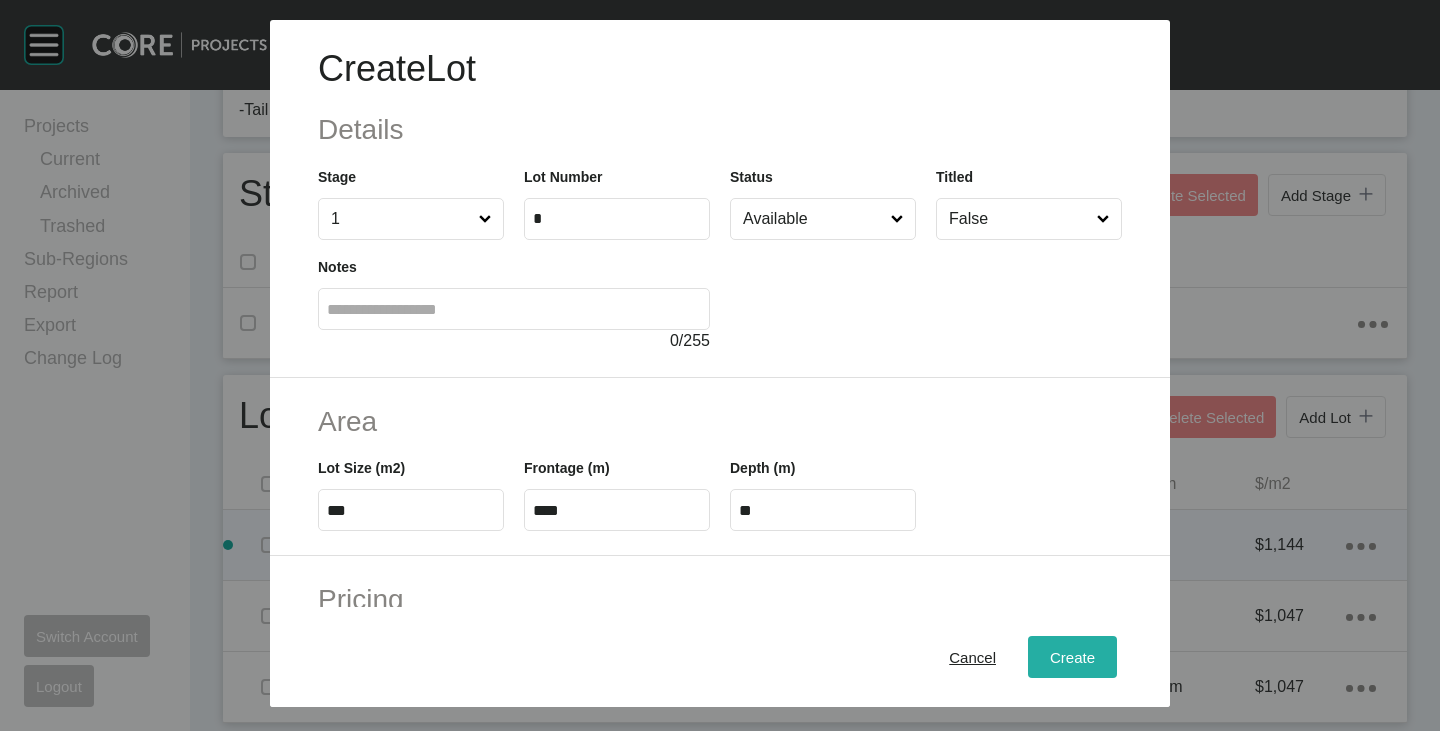 click on "Create" at bounding box center (1072, 657) 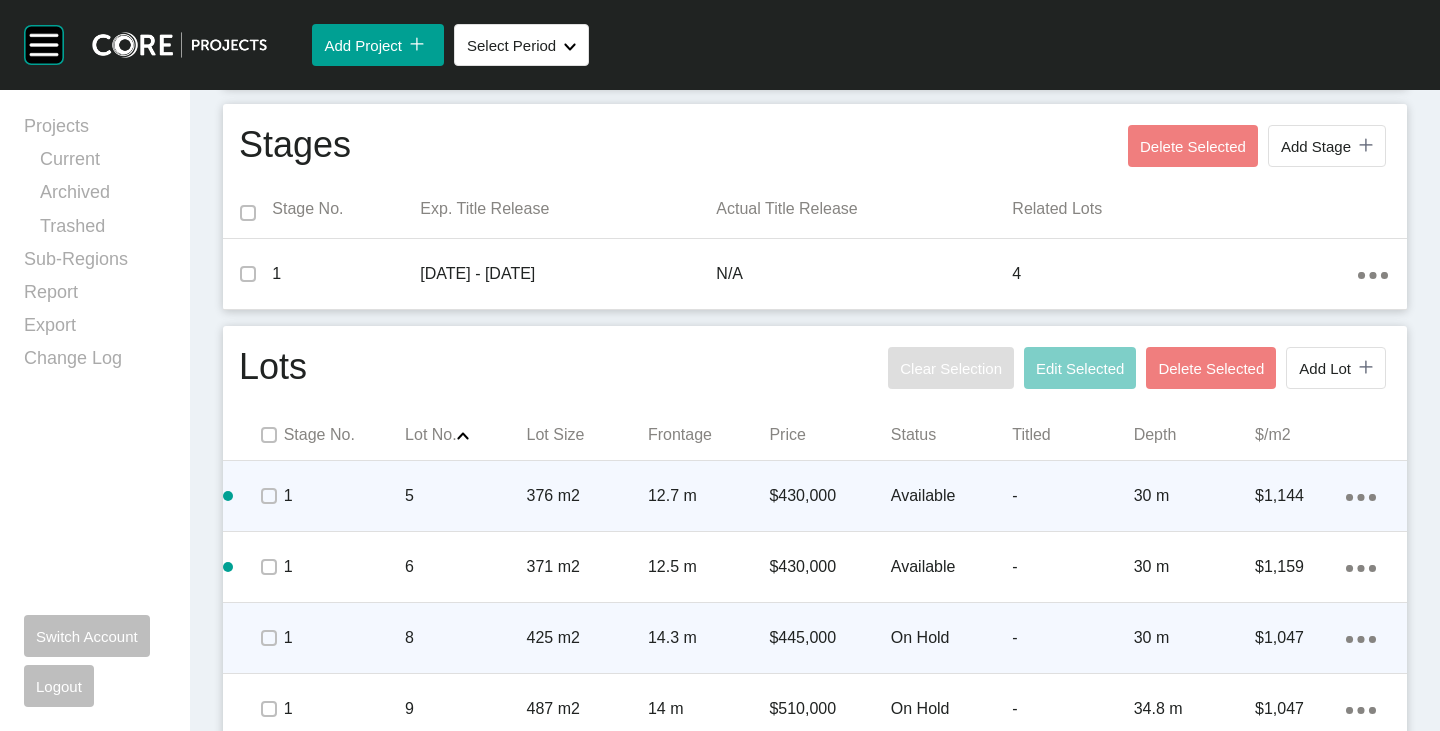 scroll, scrollTop: 769, scrollLeft: 0, axis: vertical 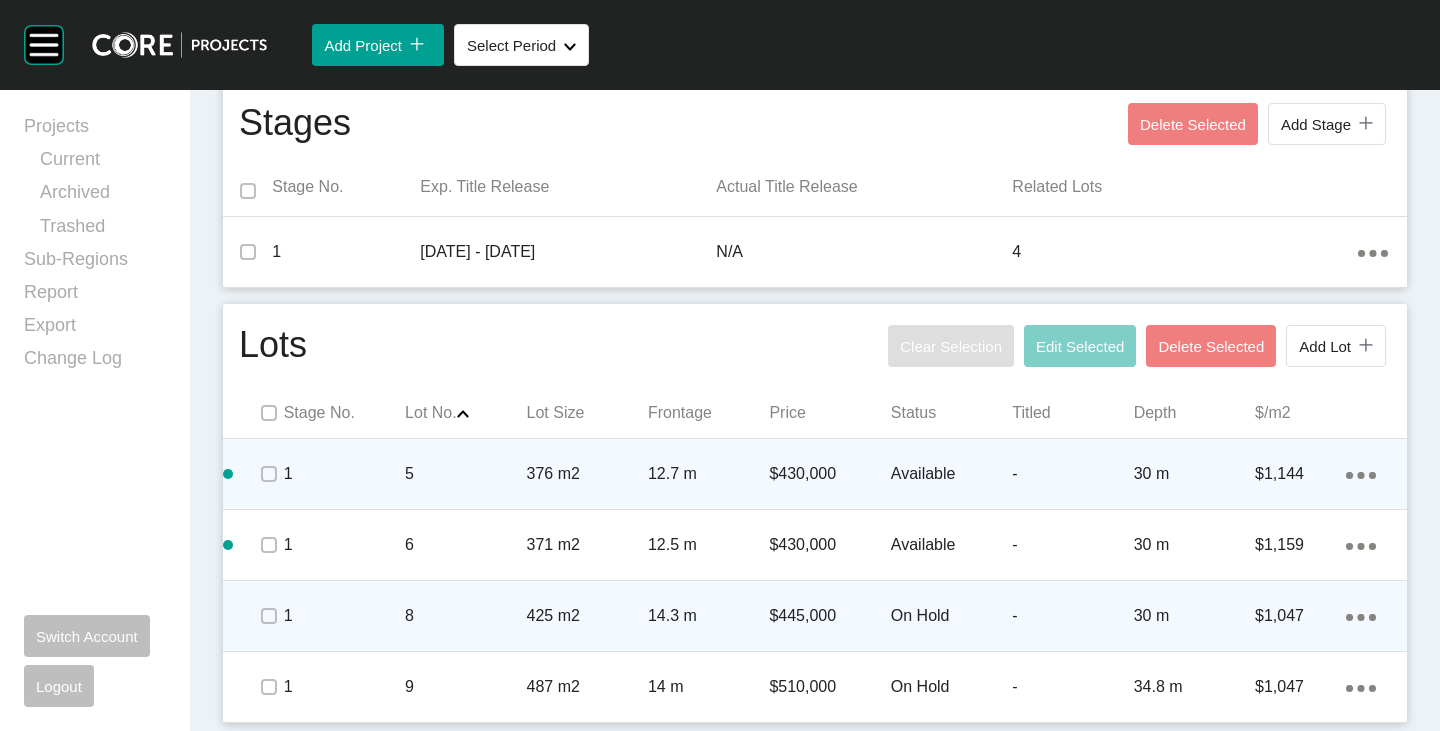 click on "$445,000" at bounding box center (829, 616) 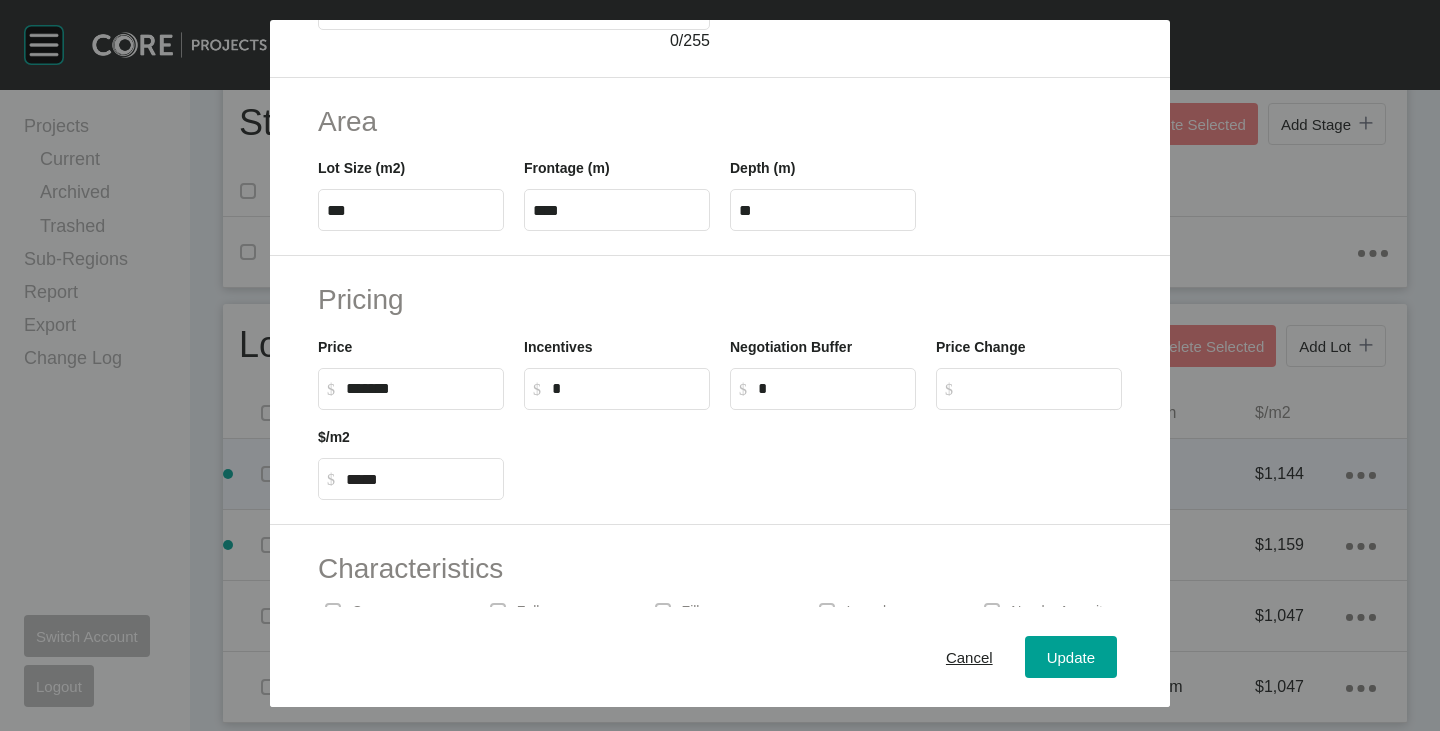 scroll, scrollTop: 489, scrollLeft: 0, axis: vertical 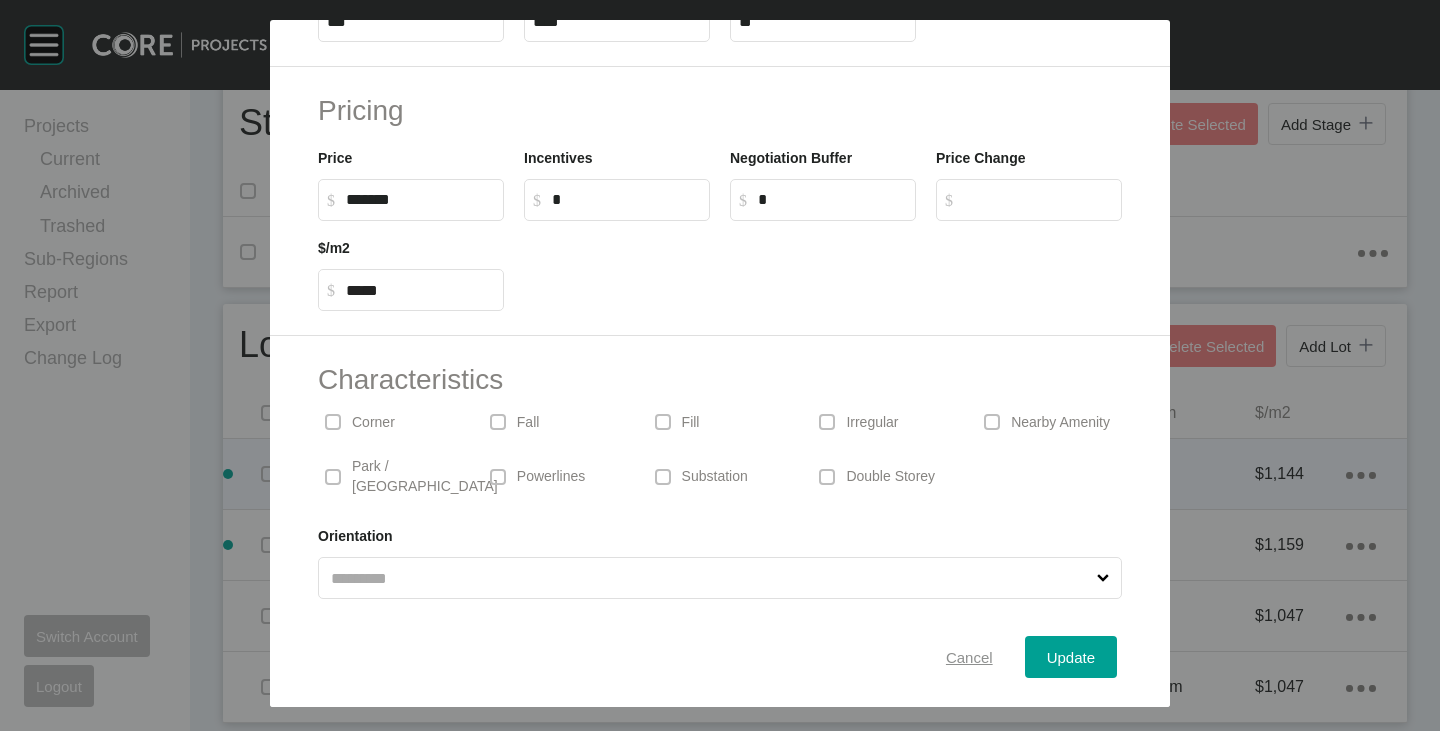 click on "Cancel" at bounding box center (969, 657) 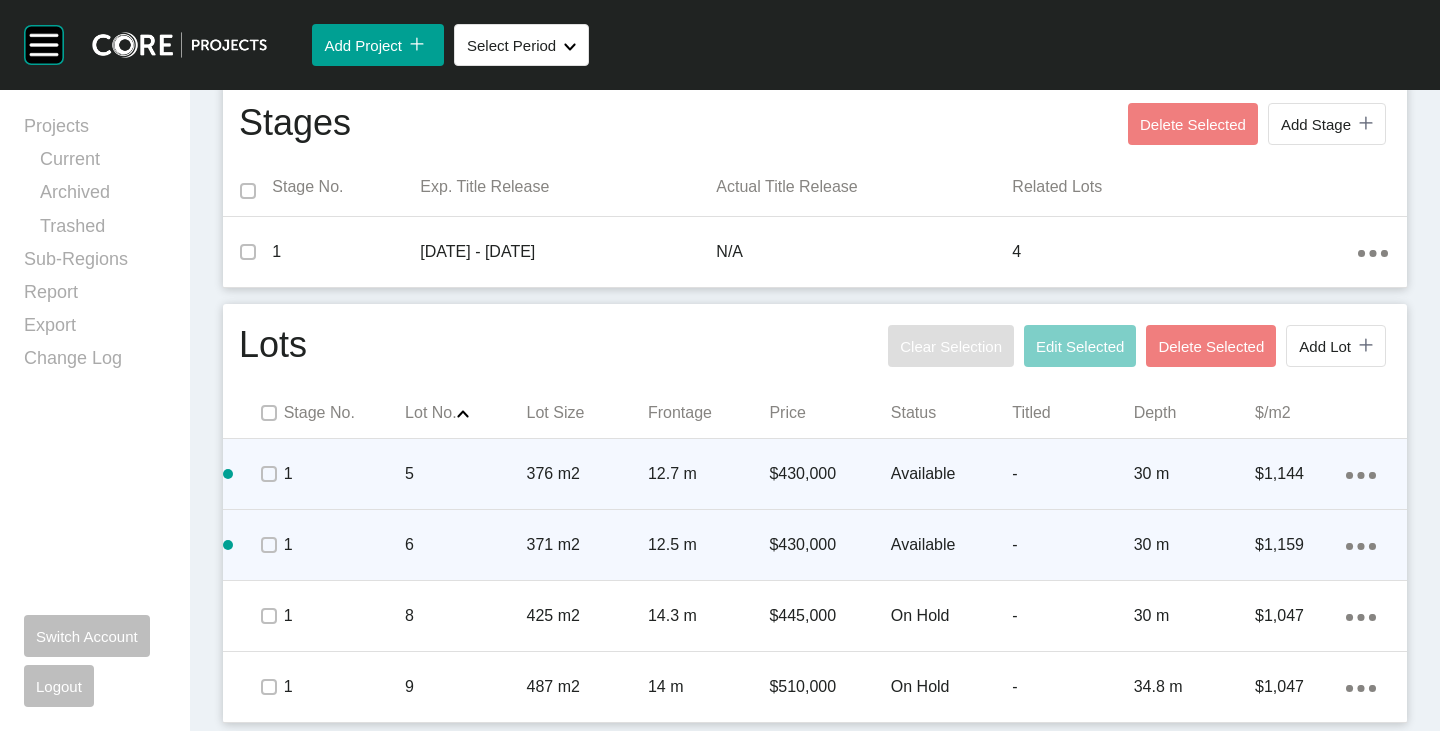 click 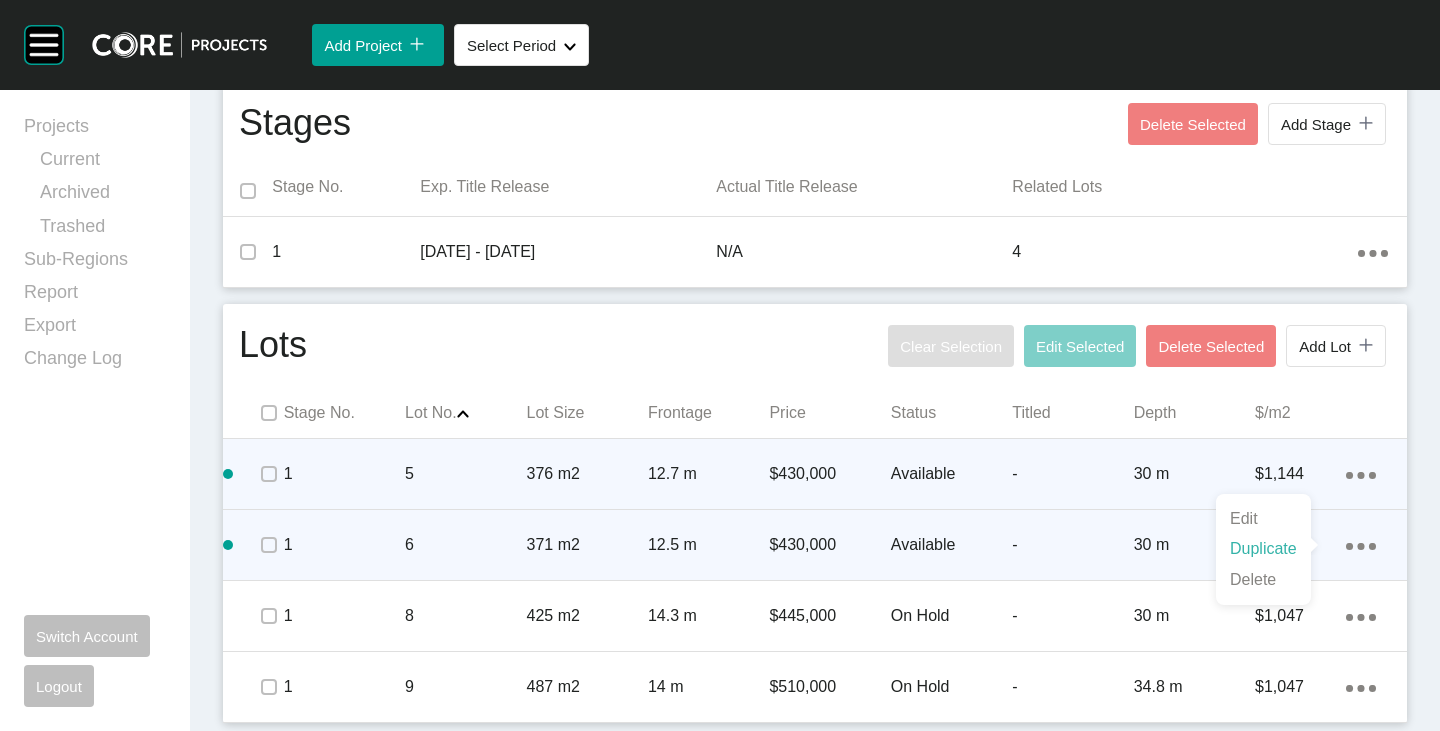 click on "Duplicate" at bounding box center [1263, 549] 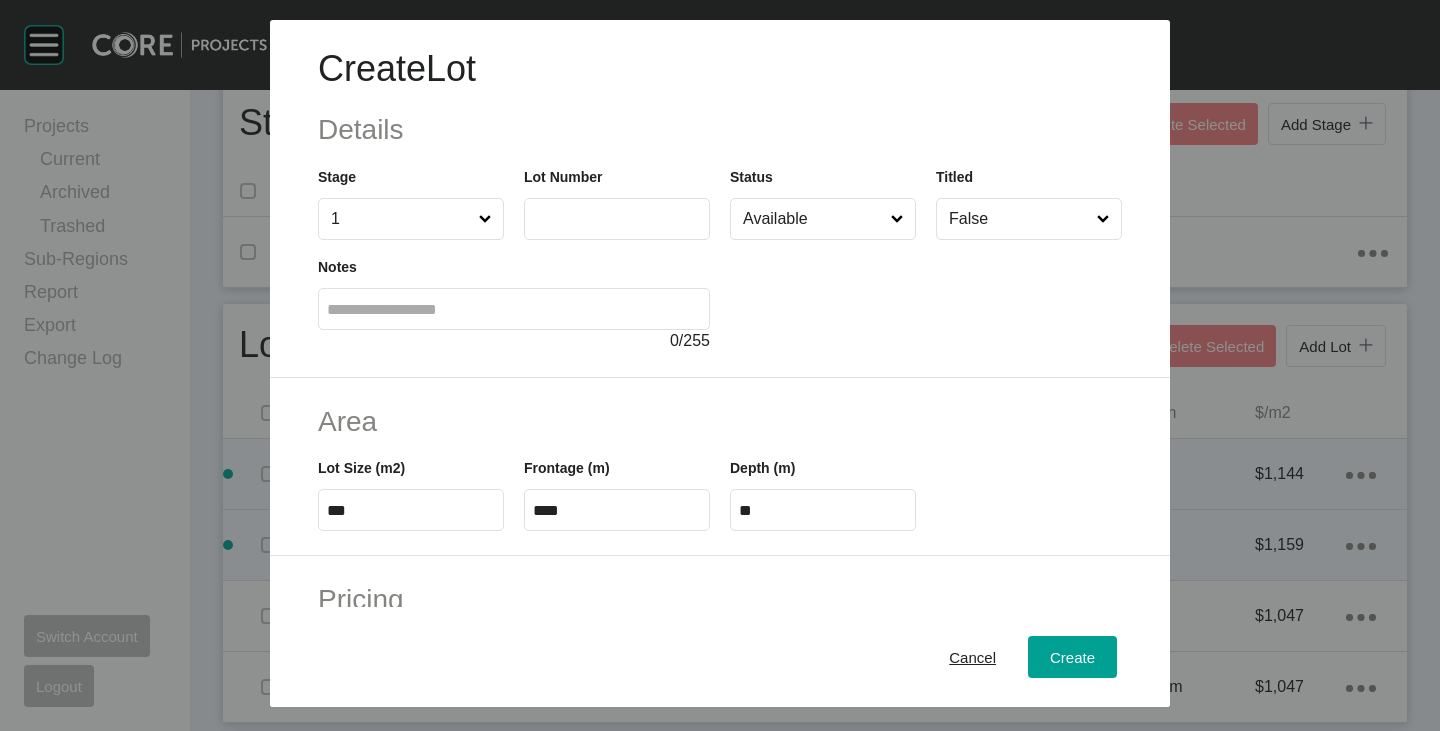 click at bounding box center [617, 218] 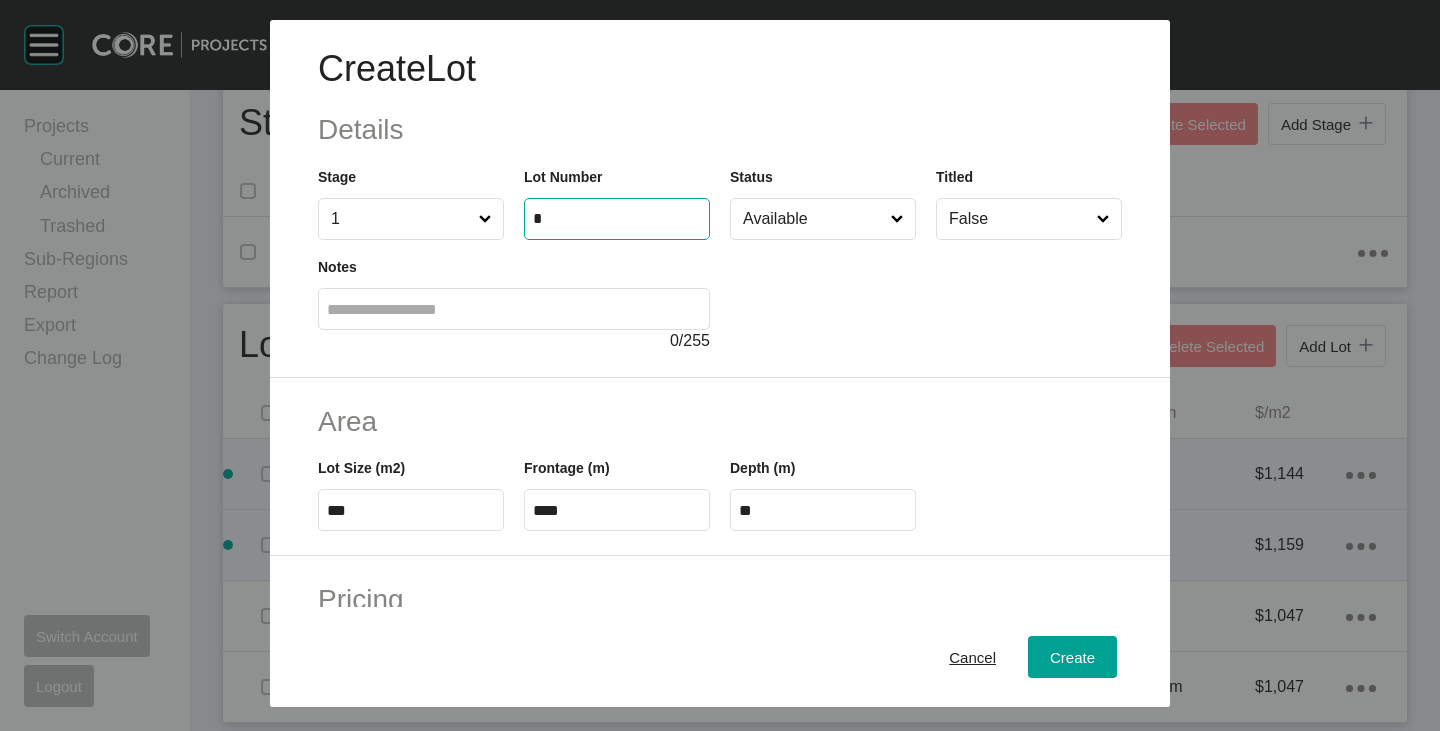 type on "*" 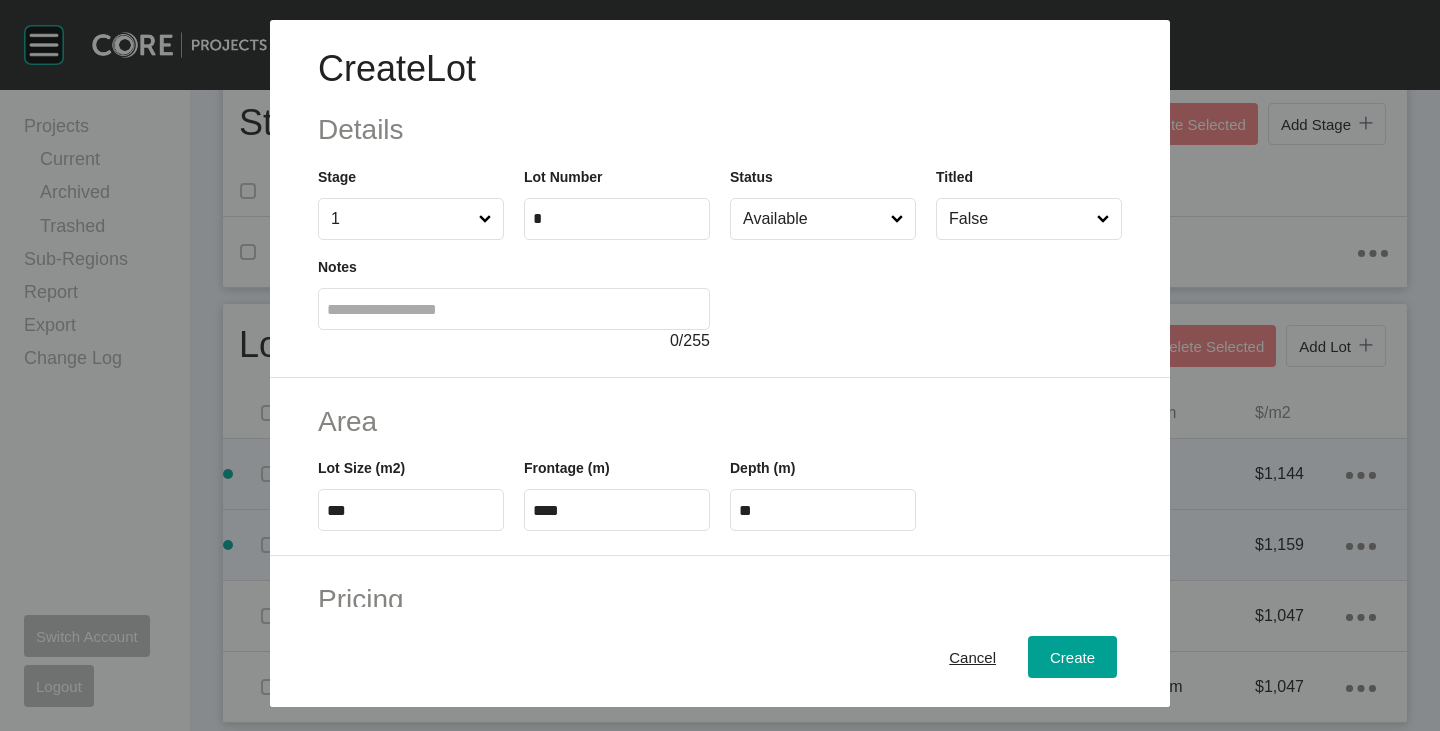 click at bounding box center (926, 296) 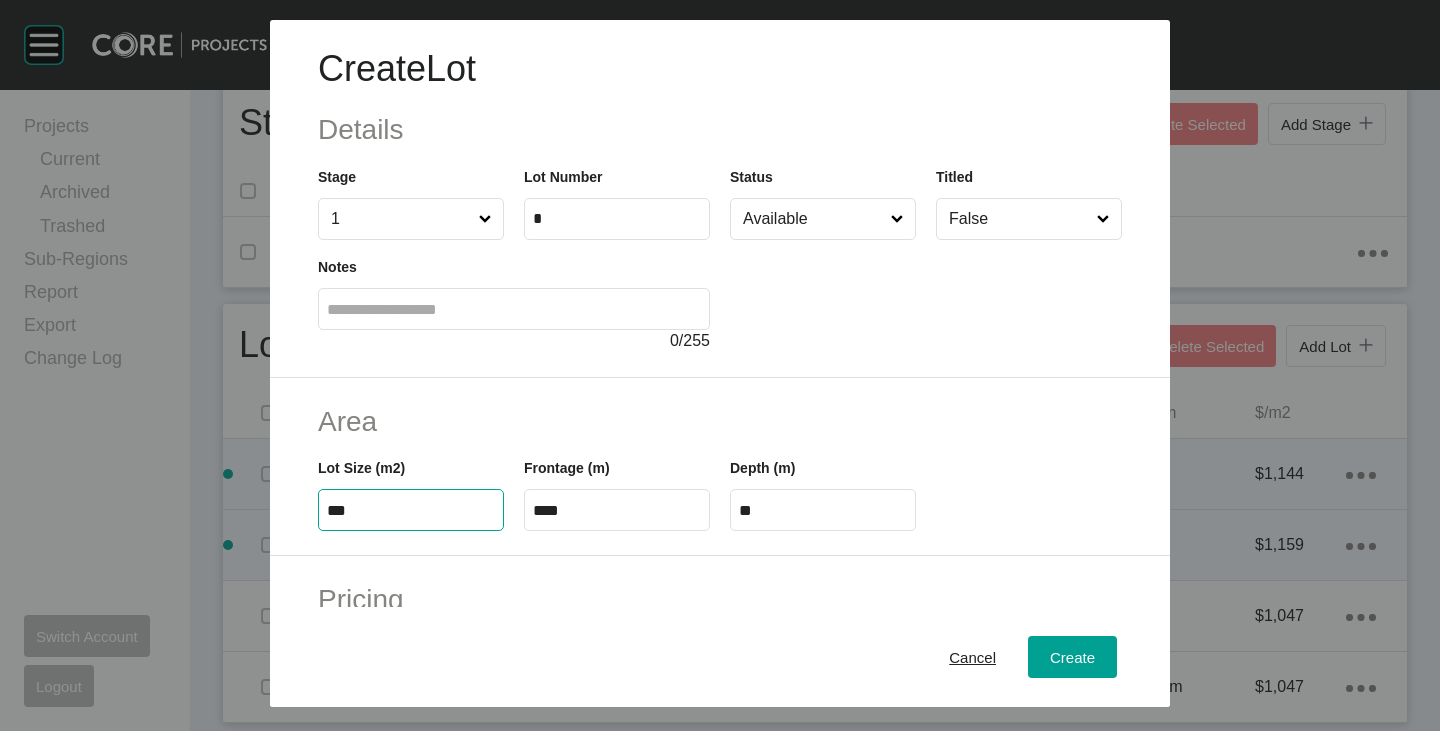 drag, startPoint x: 335, startPoint y: 503, endPoint x: 353, endPoint y: 513, distance: 20.59126 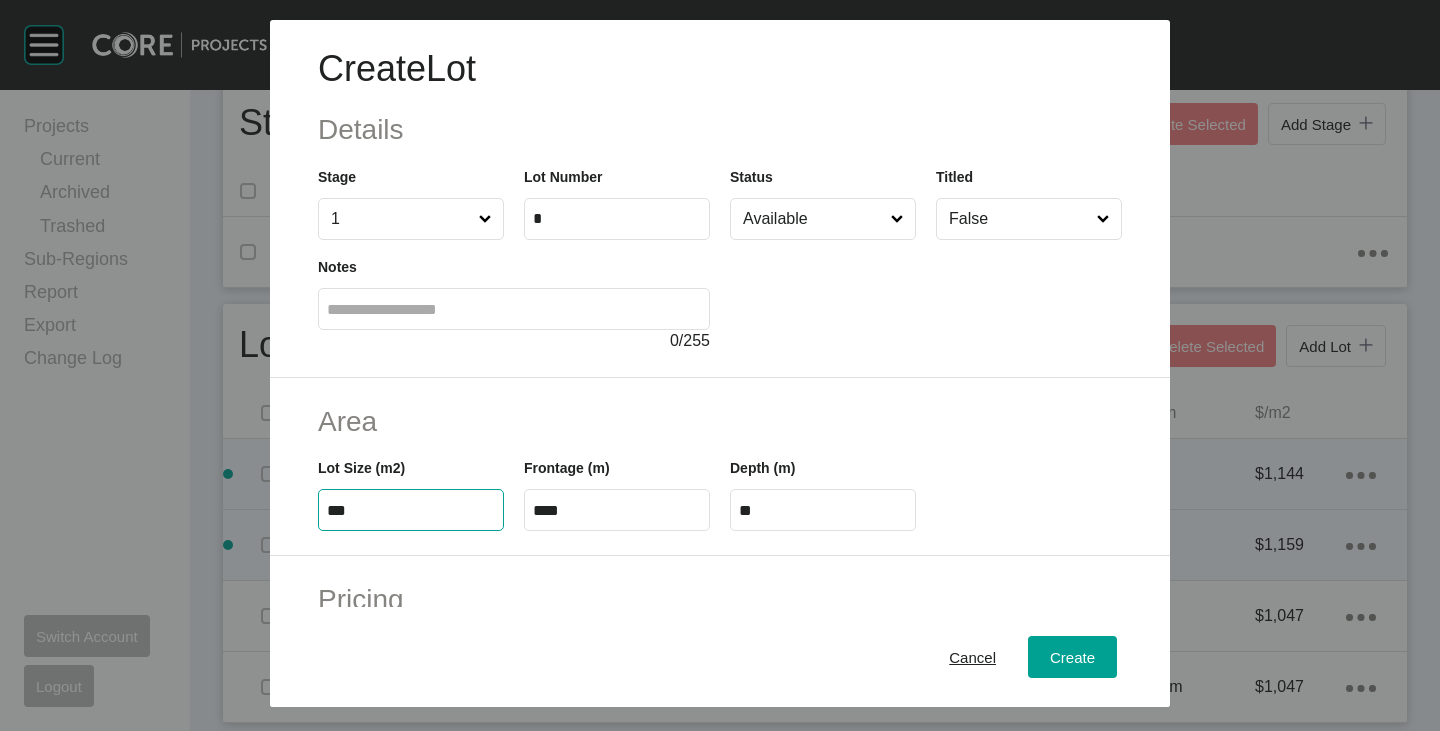 type on "***" 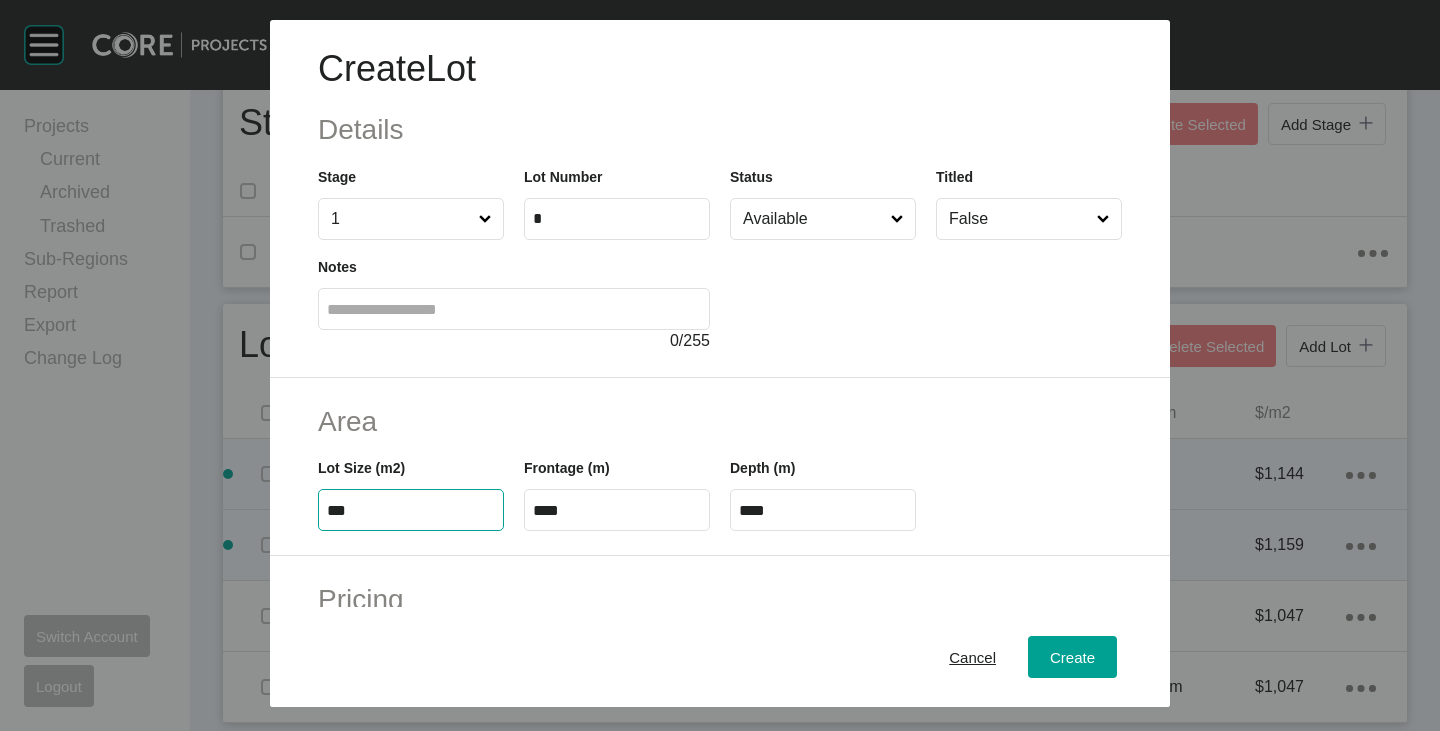 click on "Area" at bounding box center (720, 421) 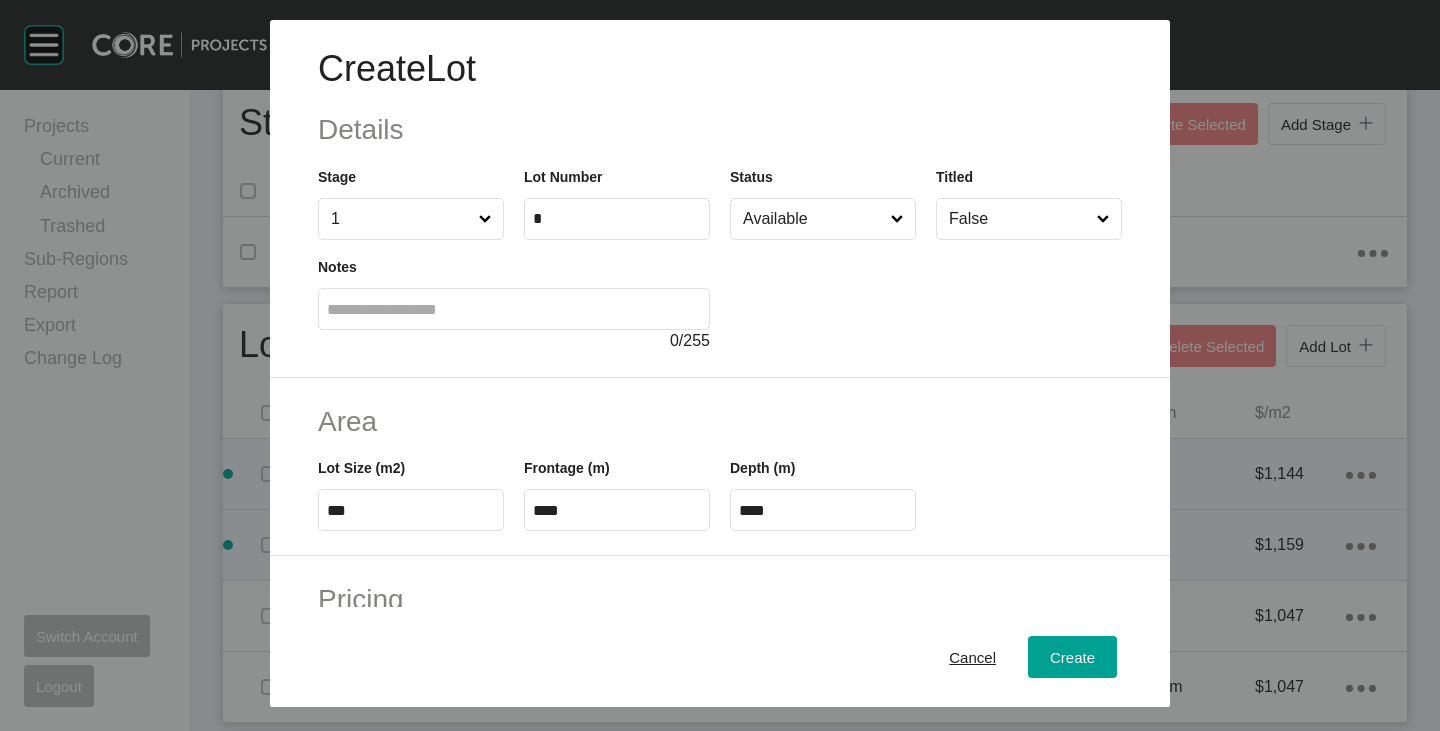 click on "****" at bounding box center (617, 510) 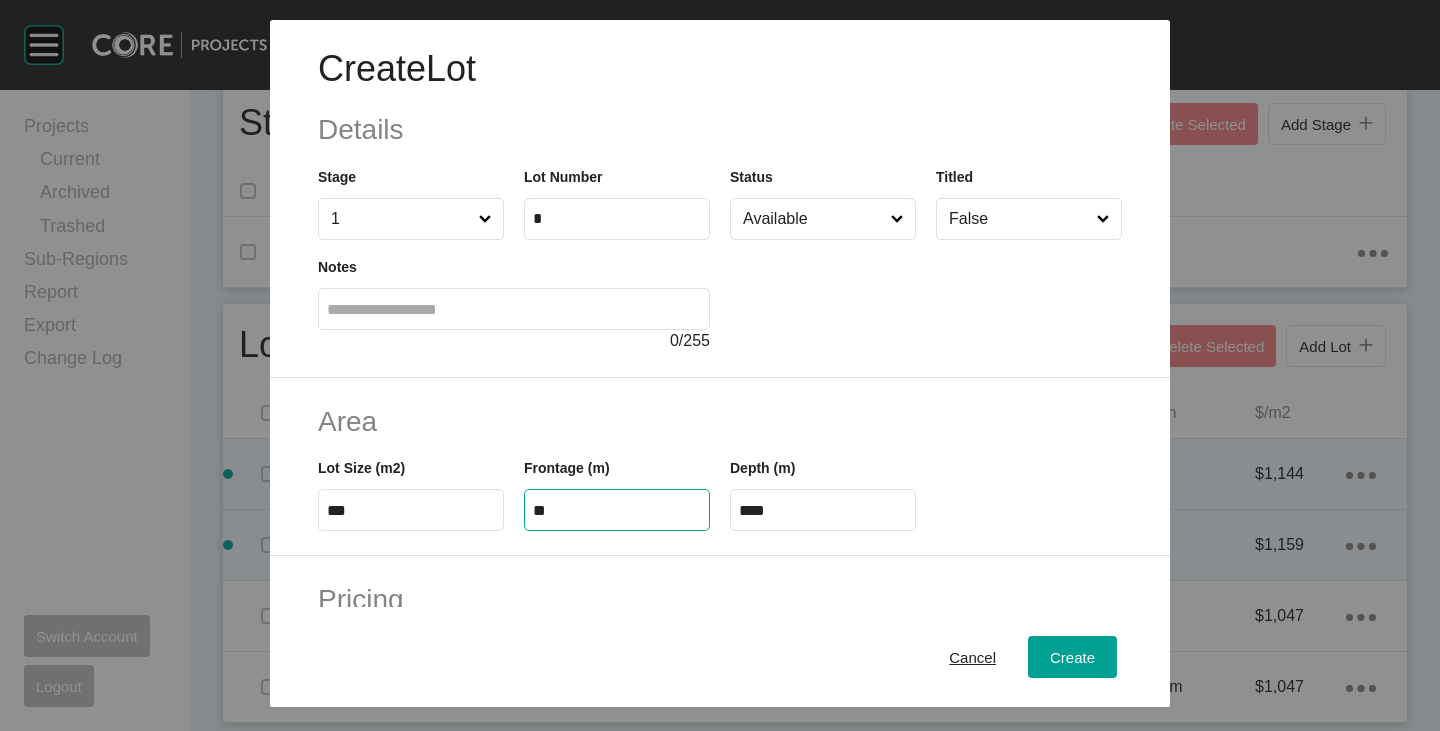 type on "**" 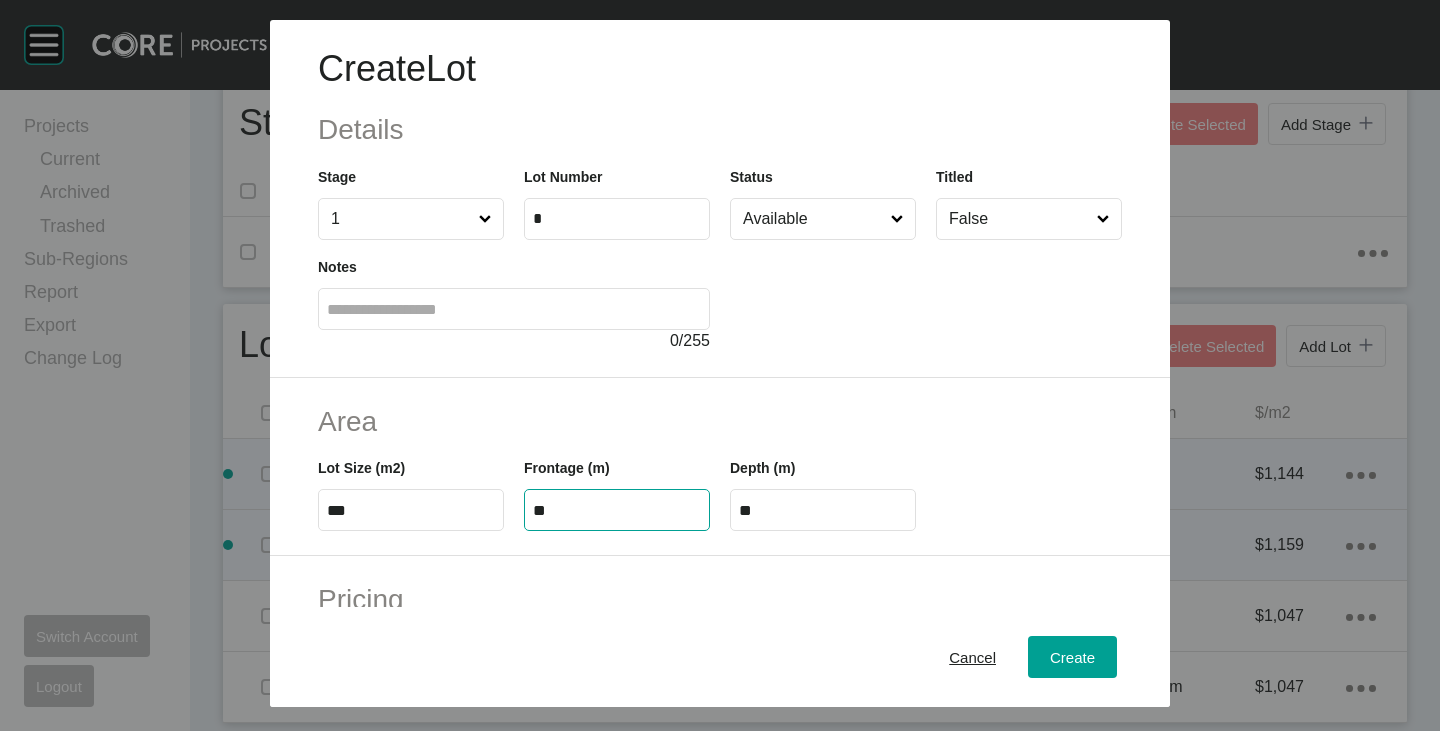 click on "Area" at bounding box center [720, 421] 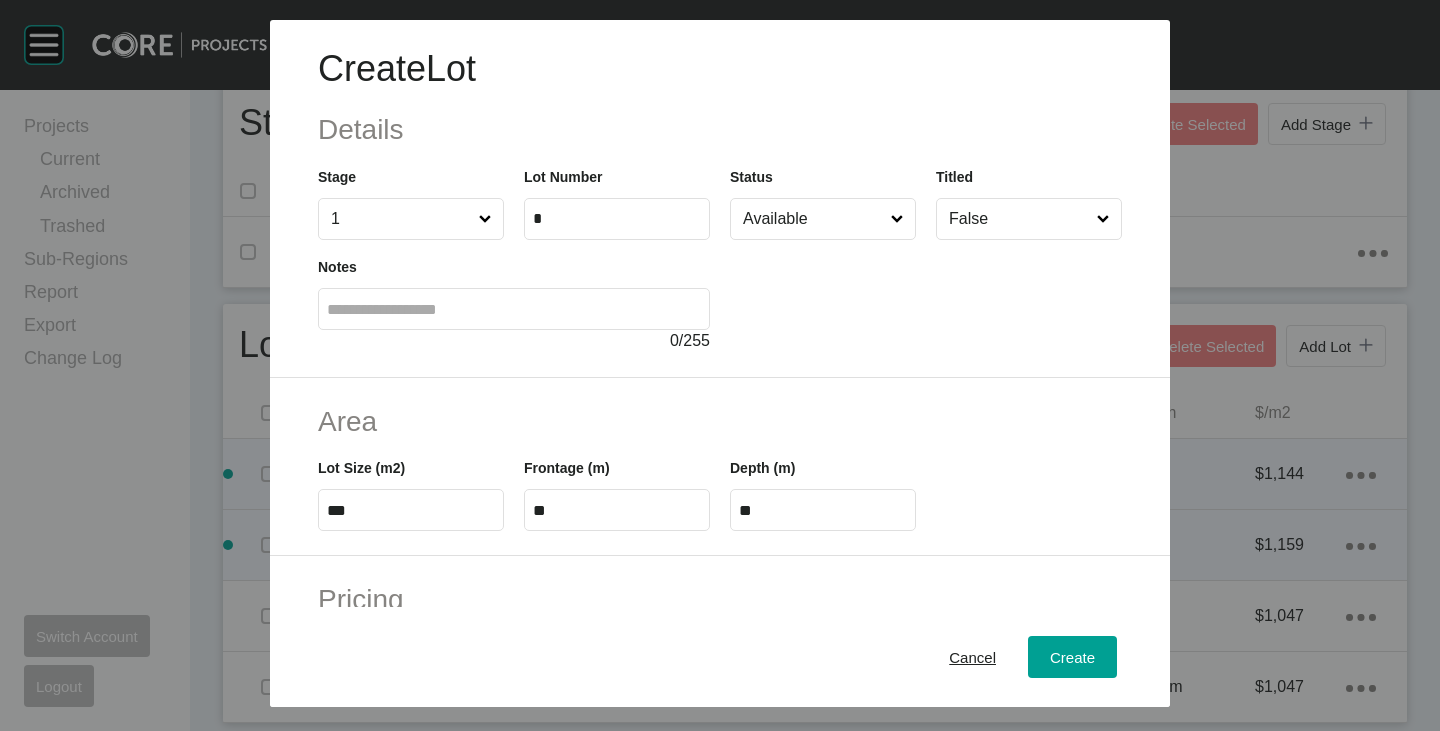 scroll, scrollTop: 400, scrollLeft: 0, axis: vertical 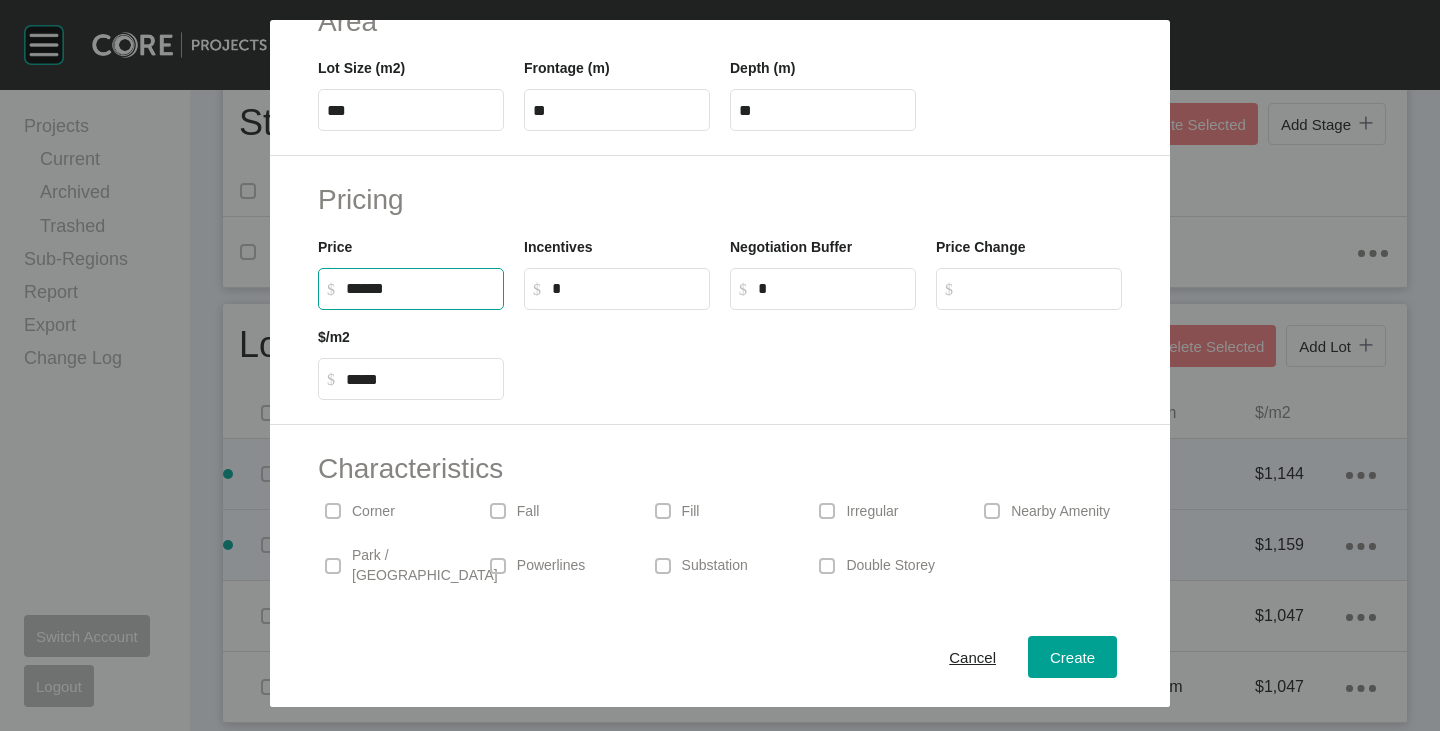 drag, startPoint x: 355, startPoint y: 286, endPoint x: 370, endPoint y: 292, distance: 16.155495 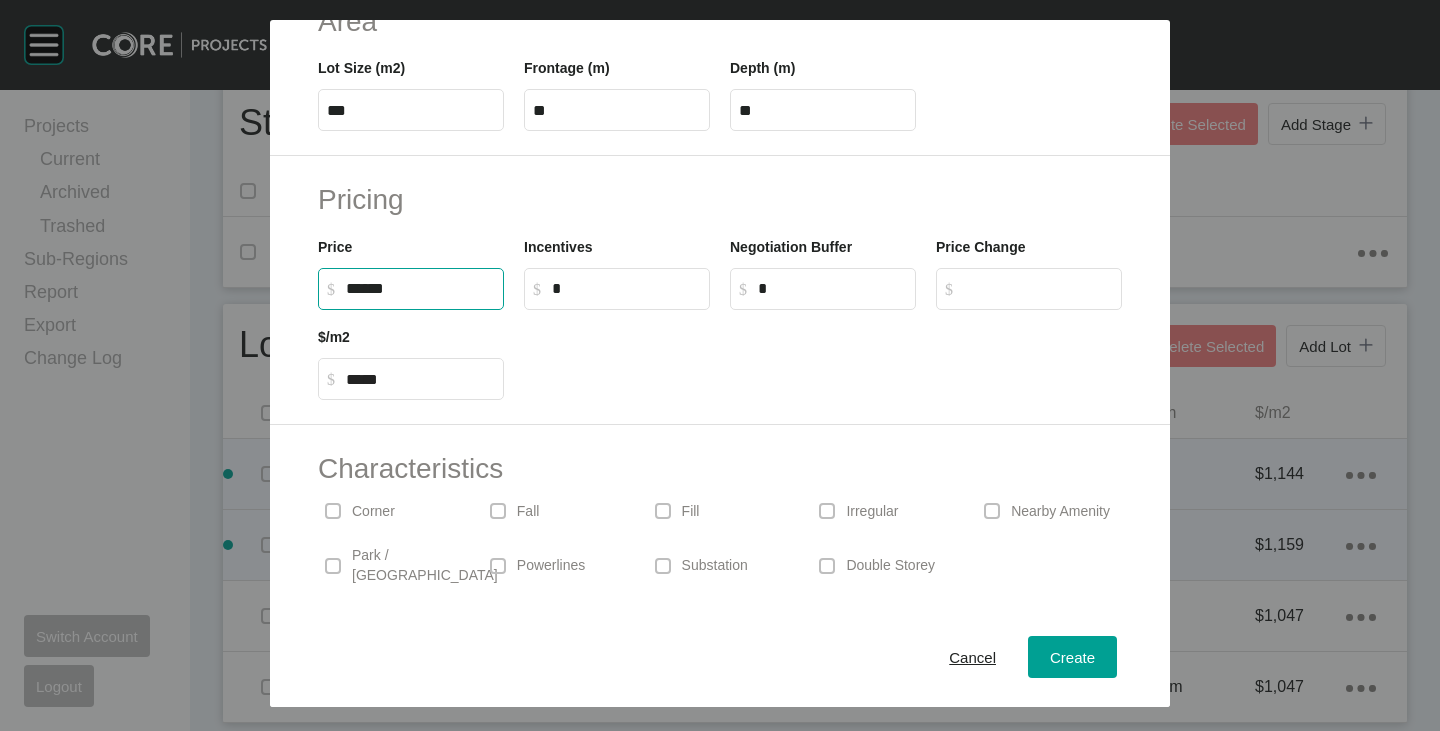 type on "*******" 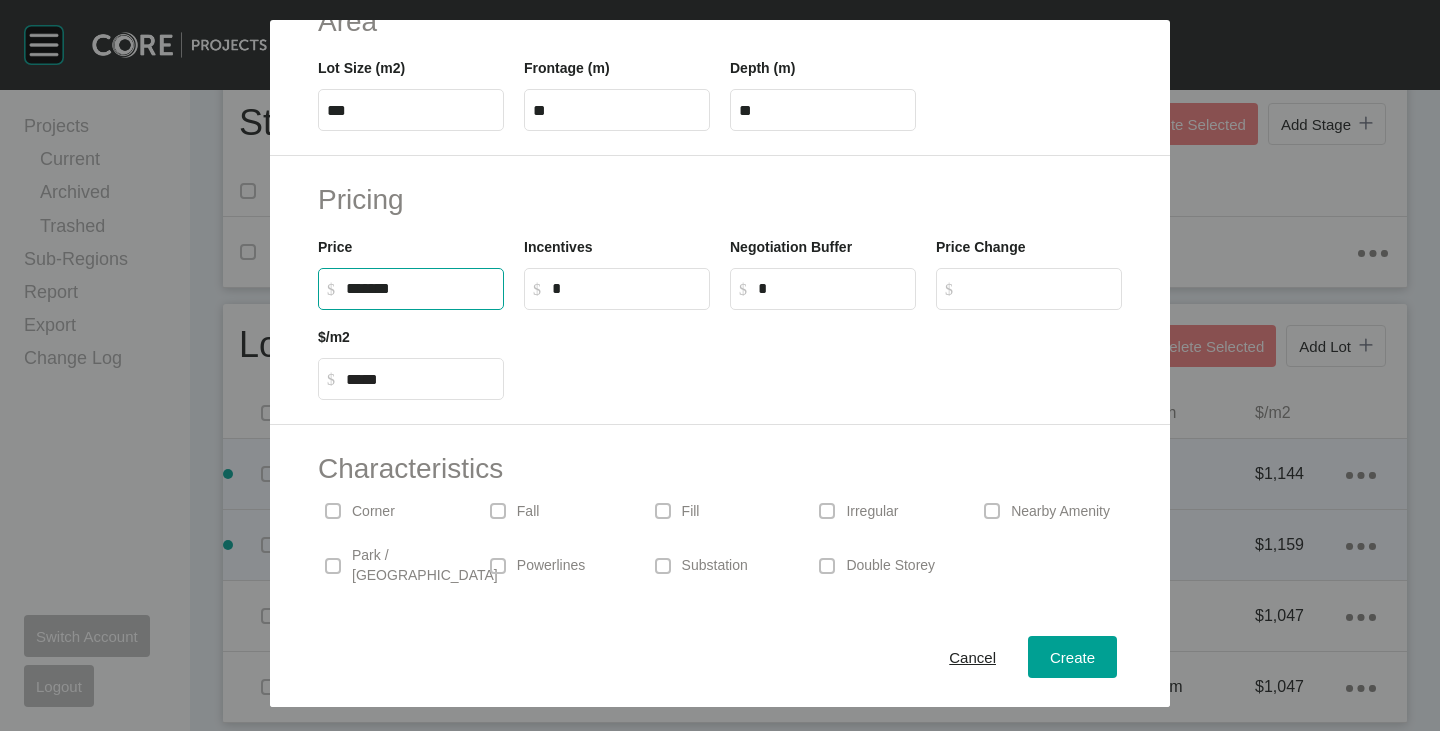 click at bounding box center (823, 355) 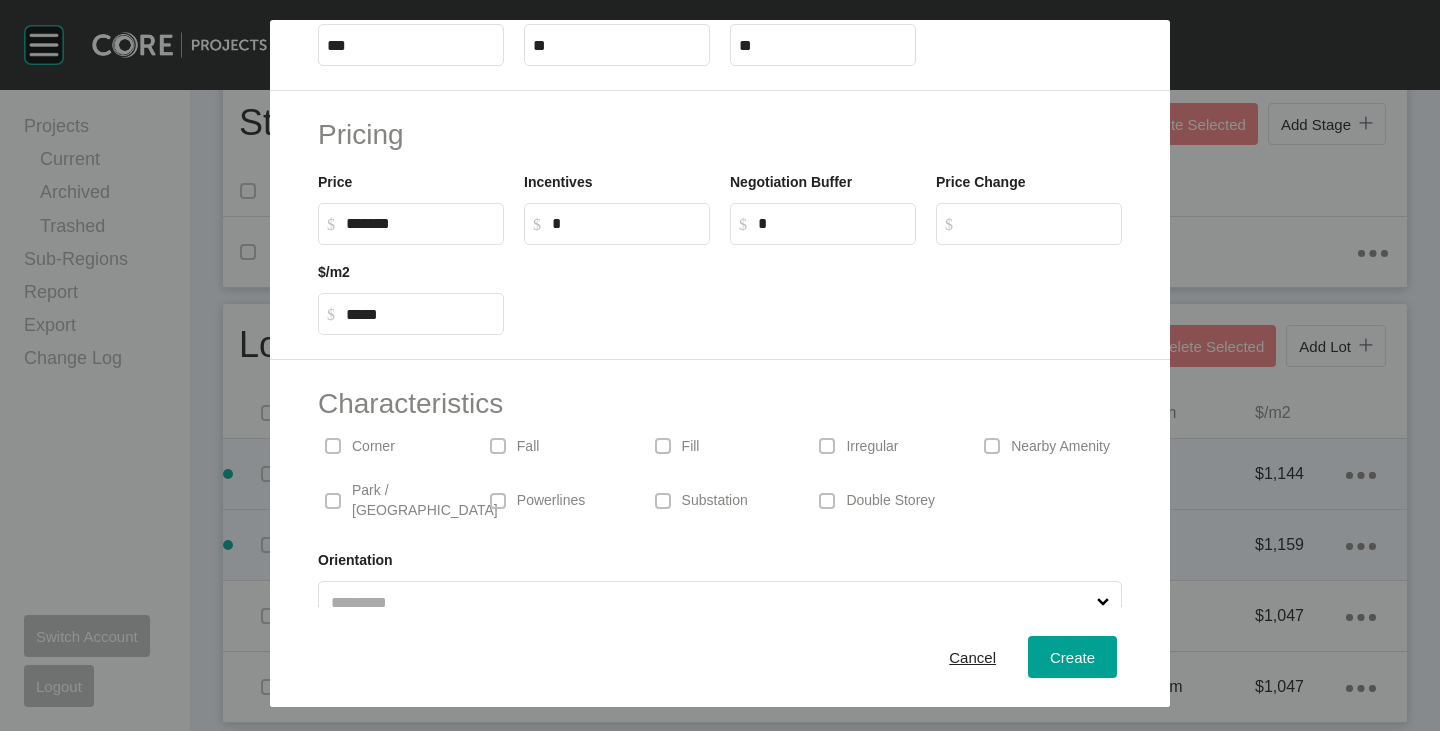 scroll, scrollTop: 489, scrollLeft: 0, axis: vertical 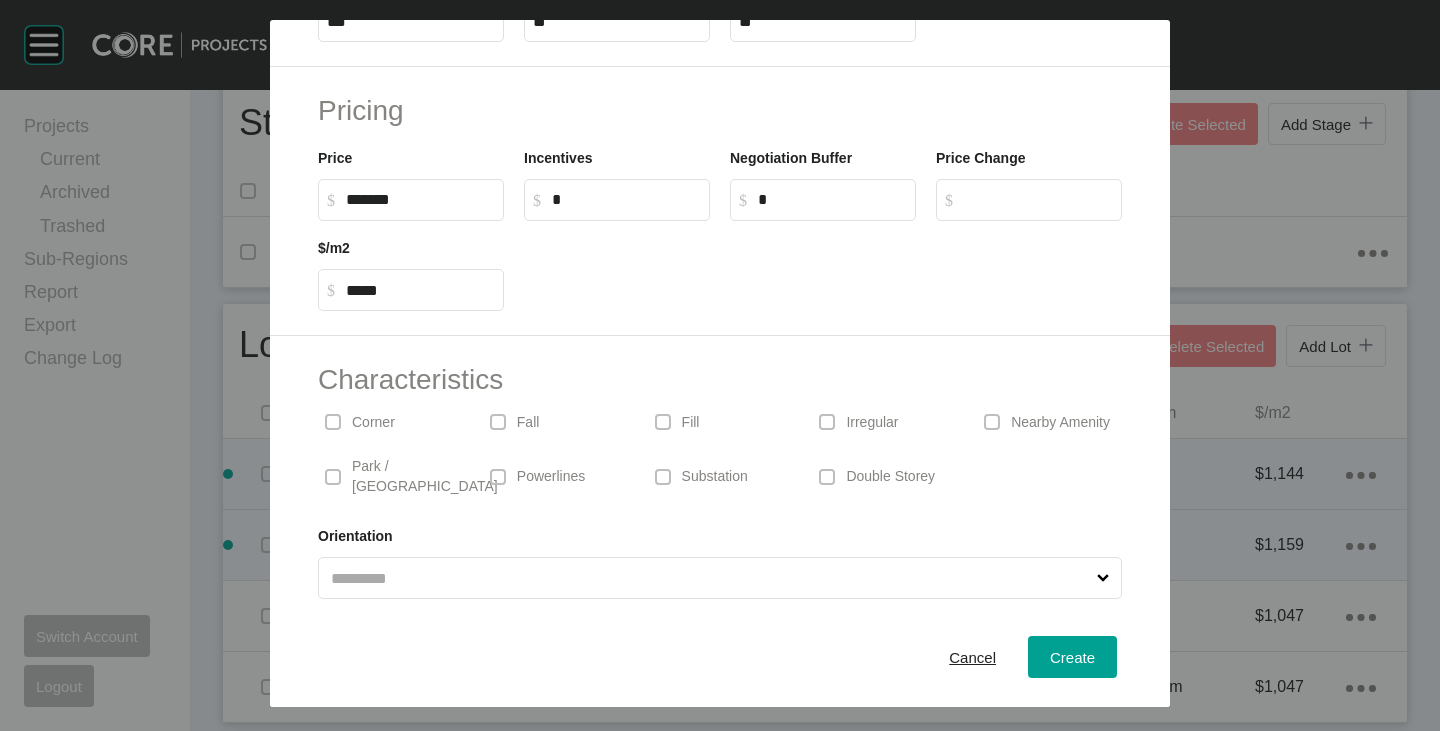 click on "Corner" at bounding box center [373, 423] 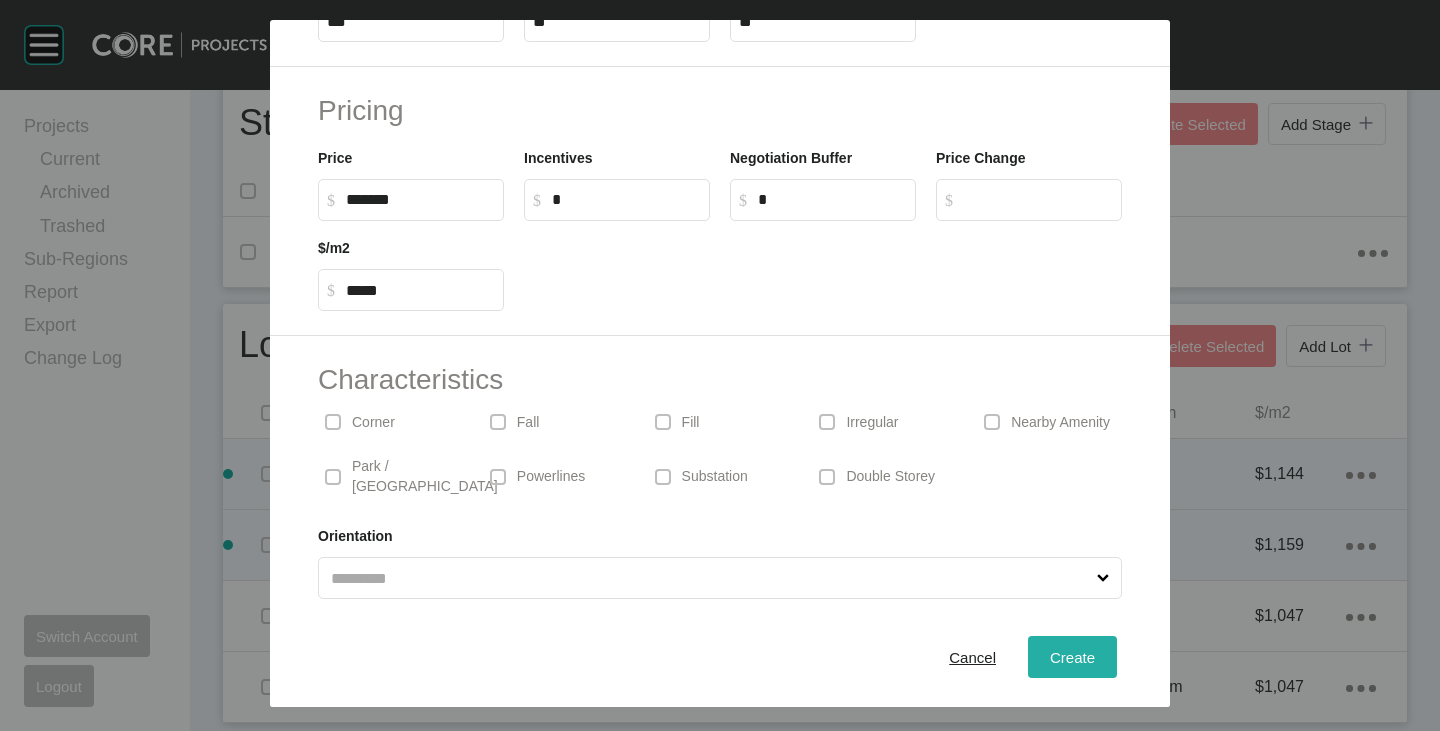 click on "Create" at bounding box center [1072, 657] 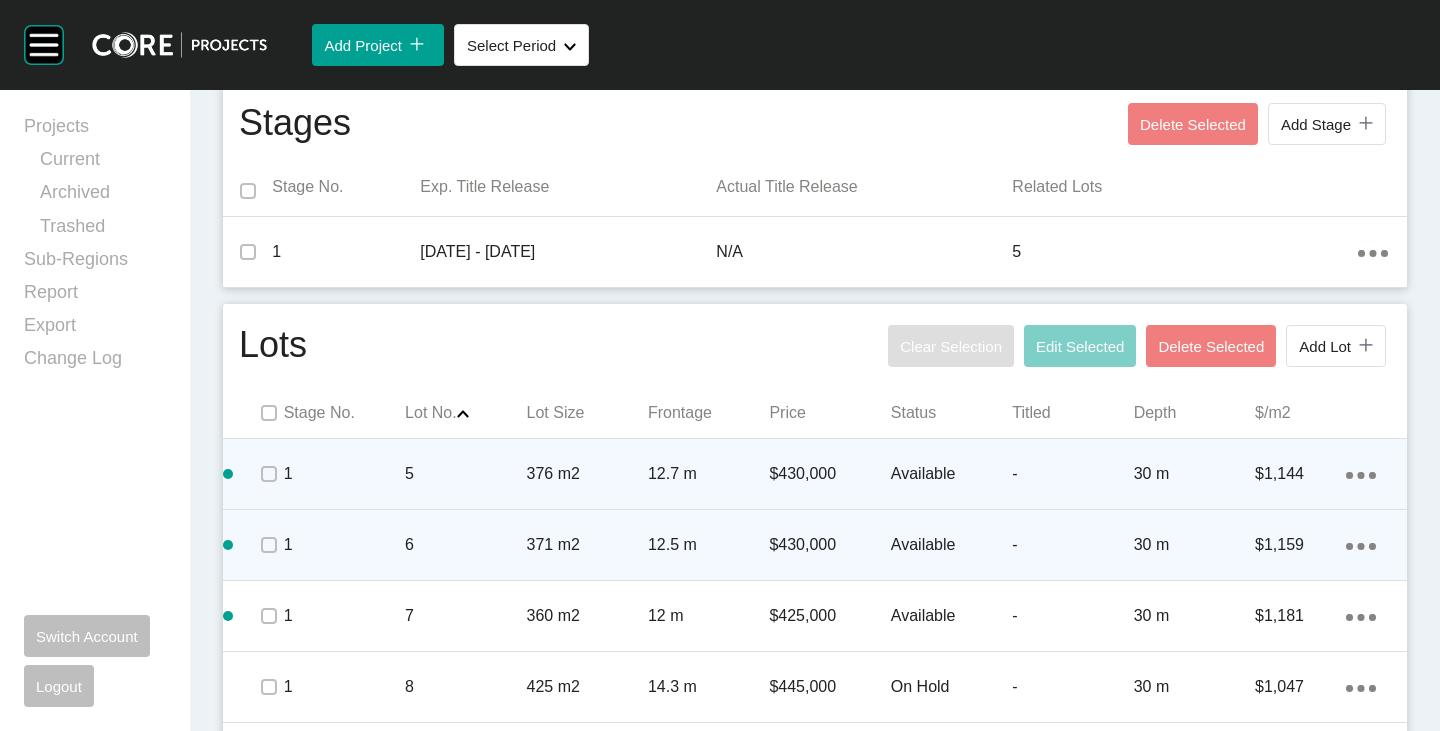 scroll, scrollTop: 840, scrollLeft: 0, axis: vertical 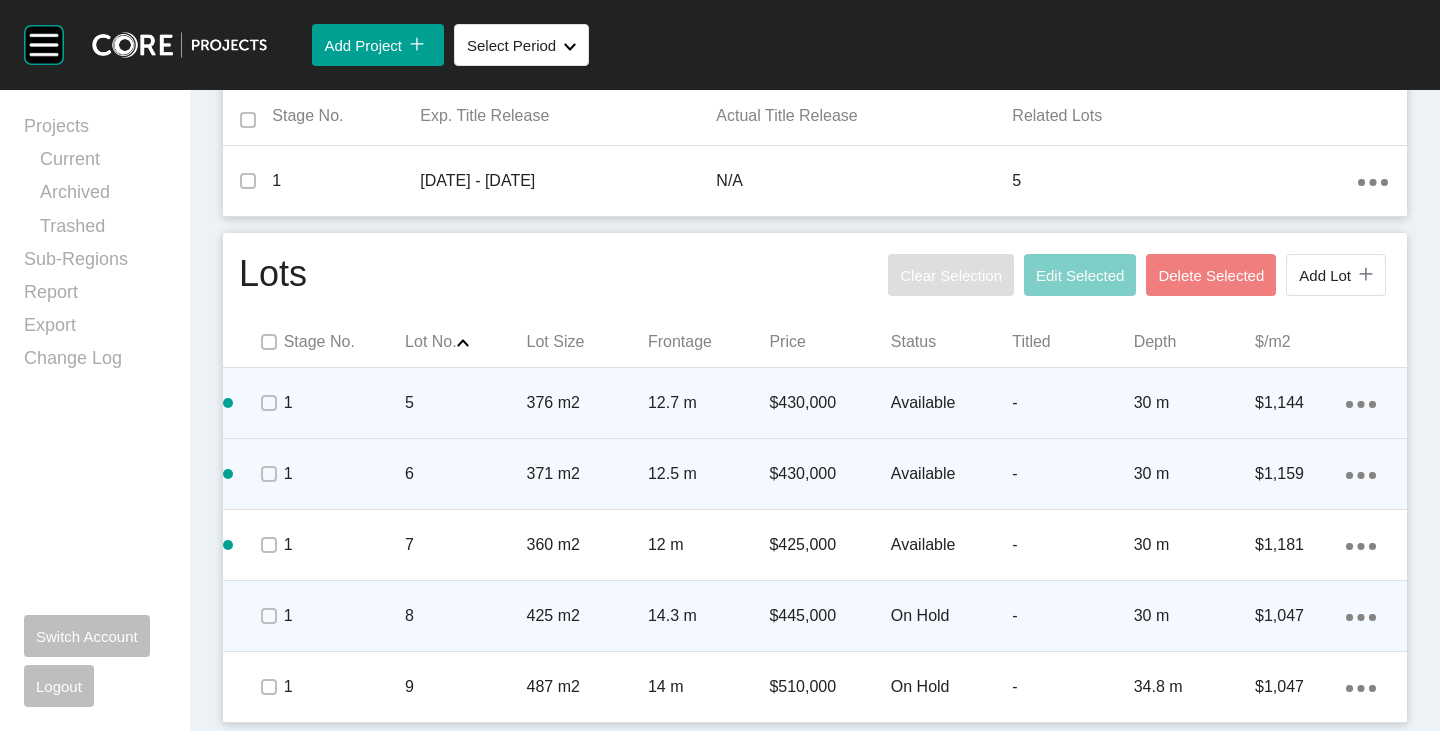 click on "14.3 m" at bounding box center (708, 616) 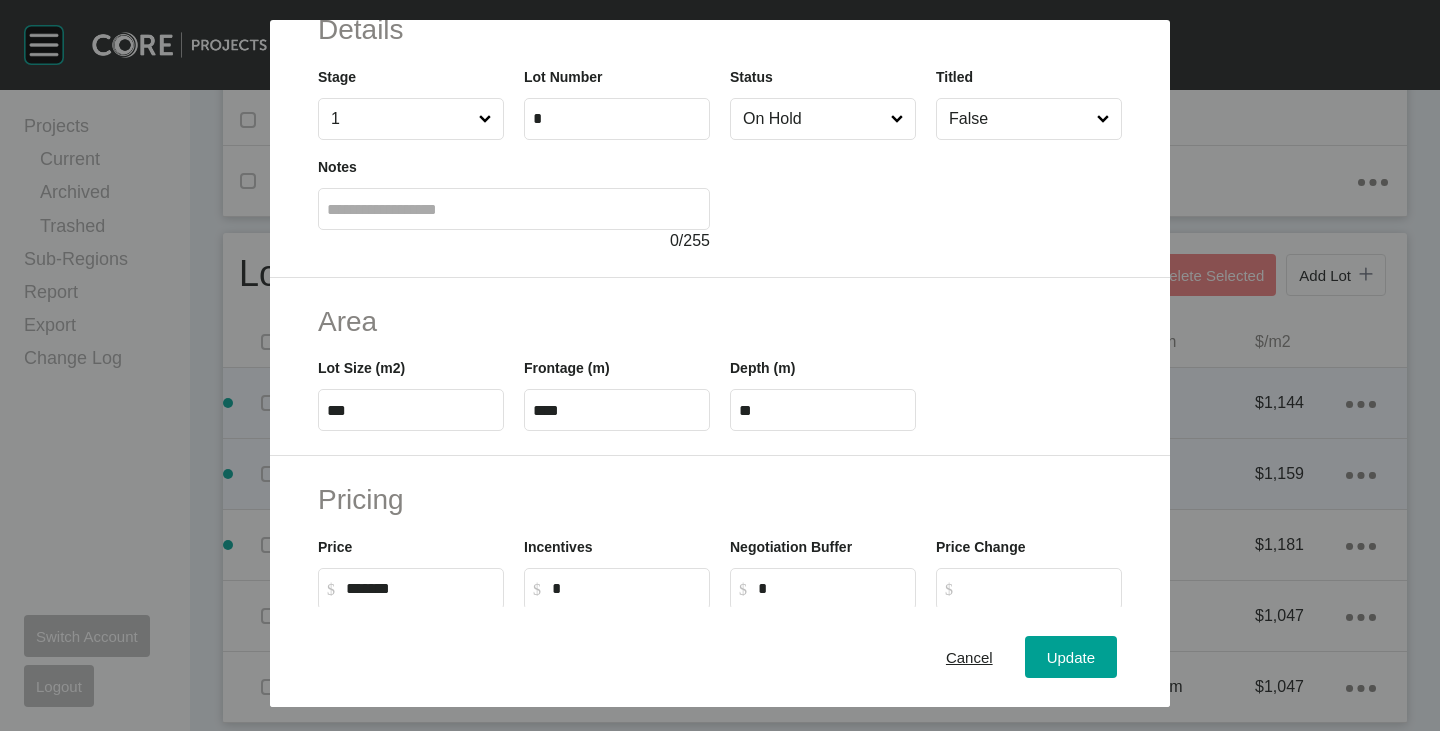 scroll, scrollTop: 489, scrollLeft: 0, axis: vertical 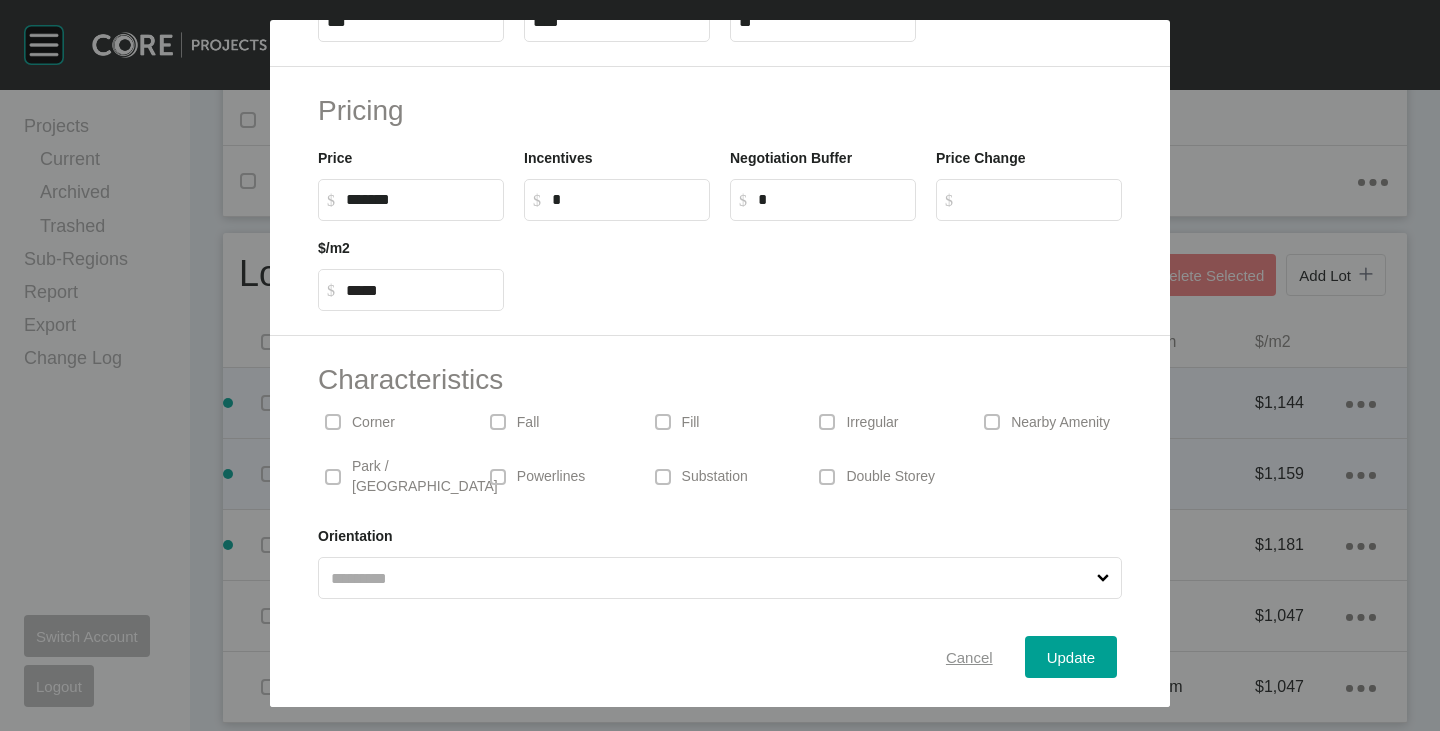 click on "Cancel" at bounding box center [969, 657] 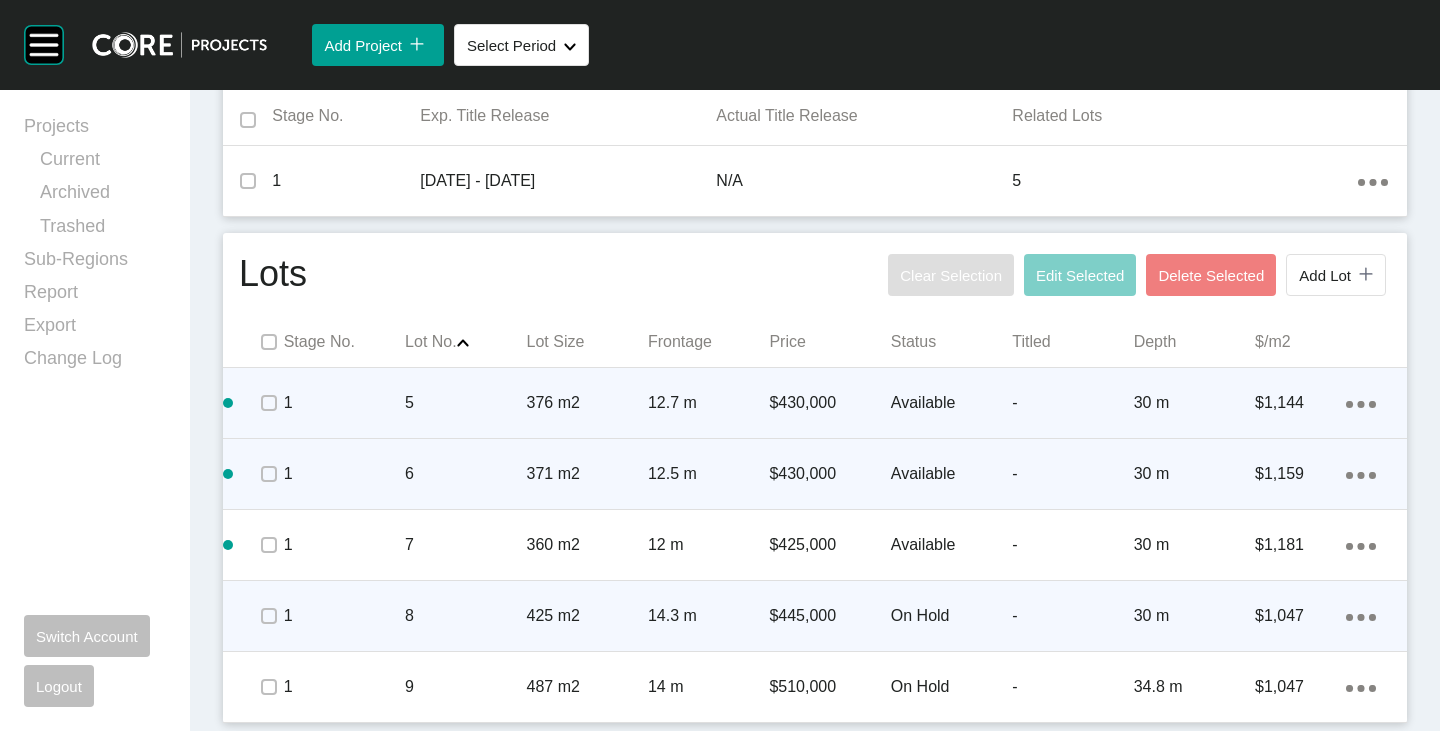 click on "On Hold" at bounding box center (951, 616) 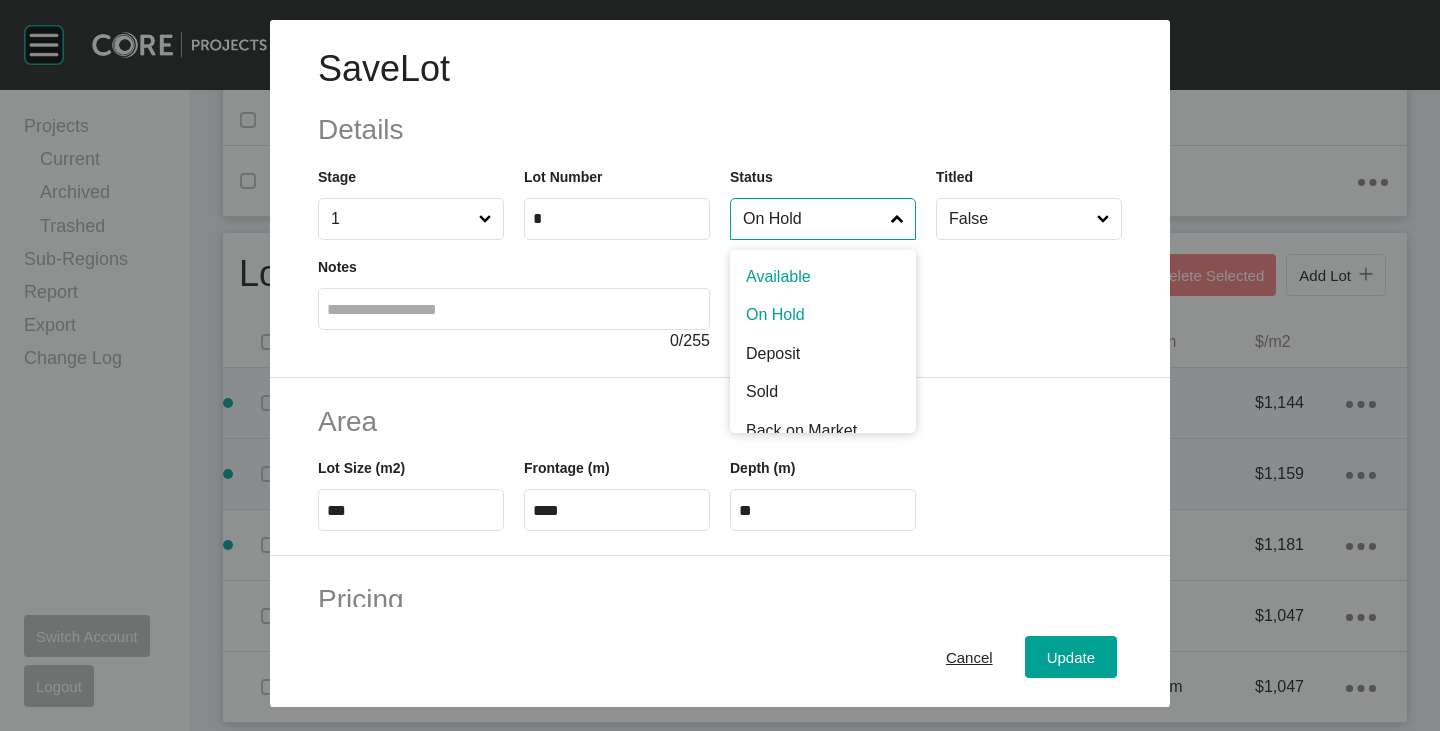 click on "On Hold" at bounding box center (813, 219) 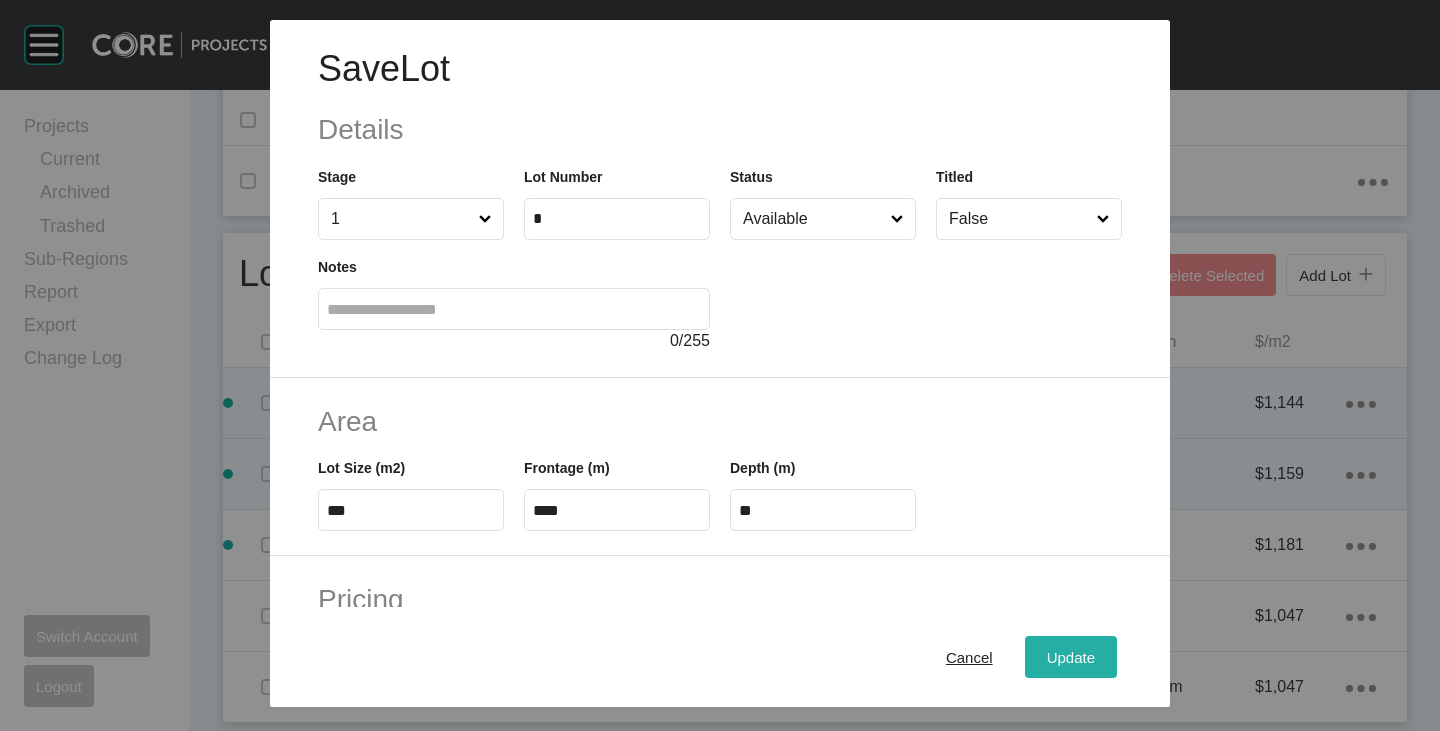 click on "Update" at bounding box center (1071, 657) 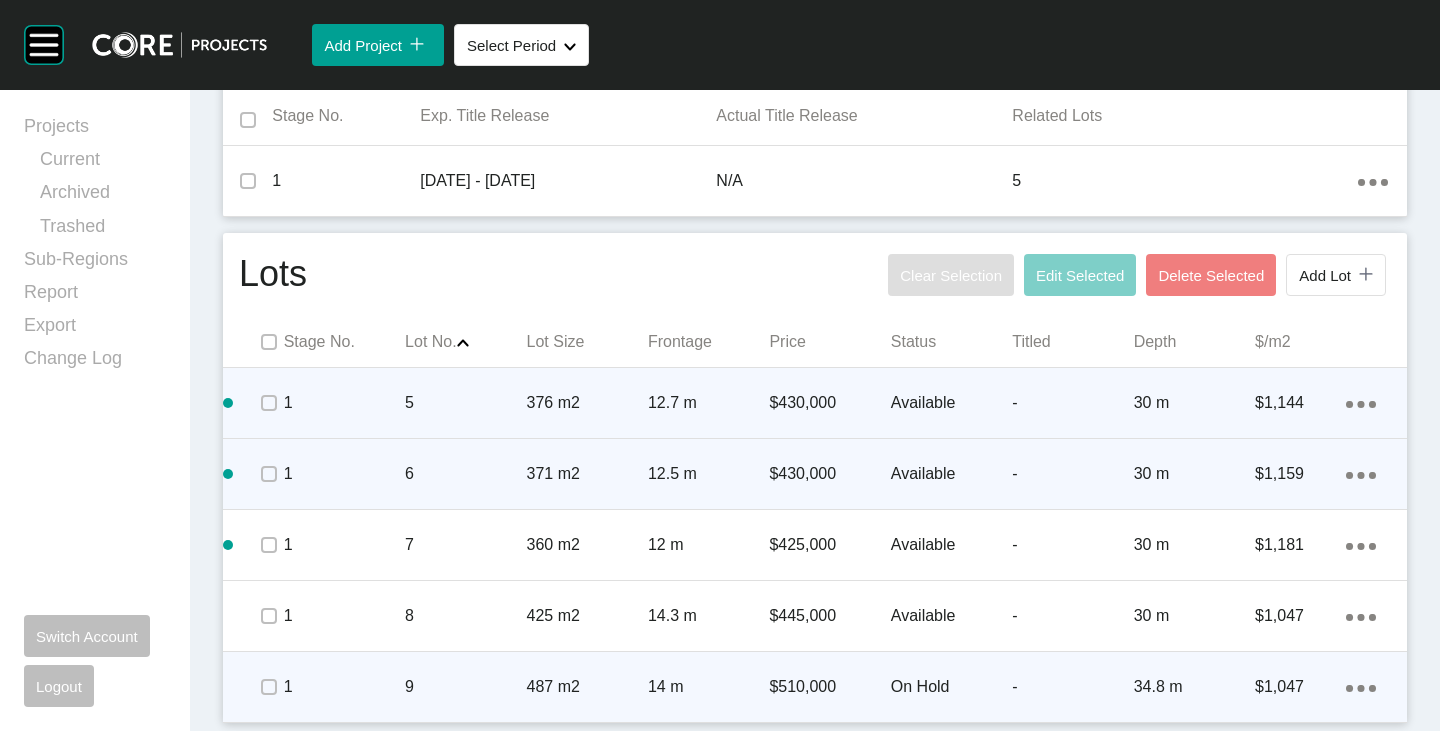click on "On Hold" at bounding box center [951, 687] 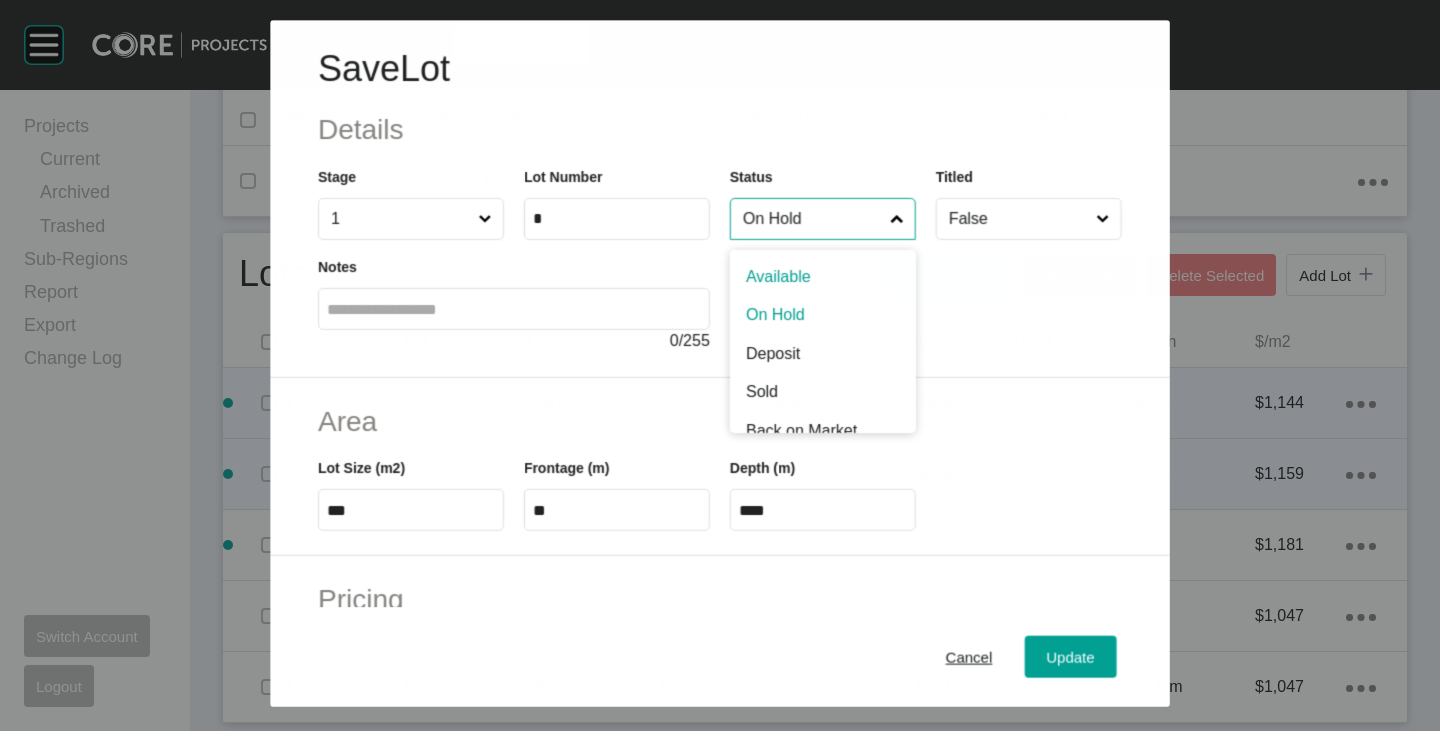 click on "On Hold" at bounding box center (812, 219) 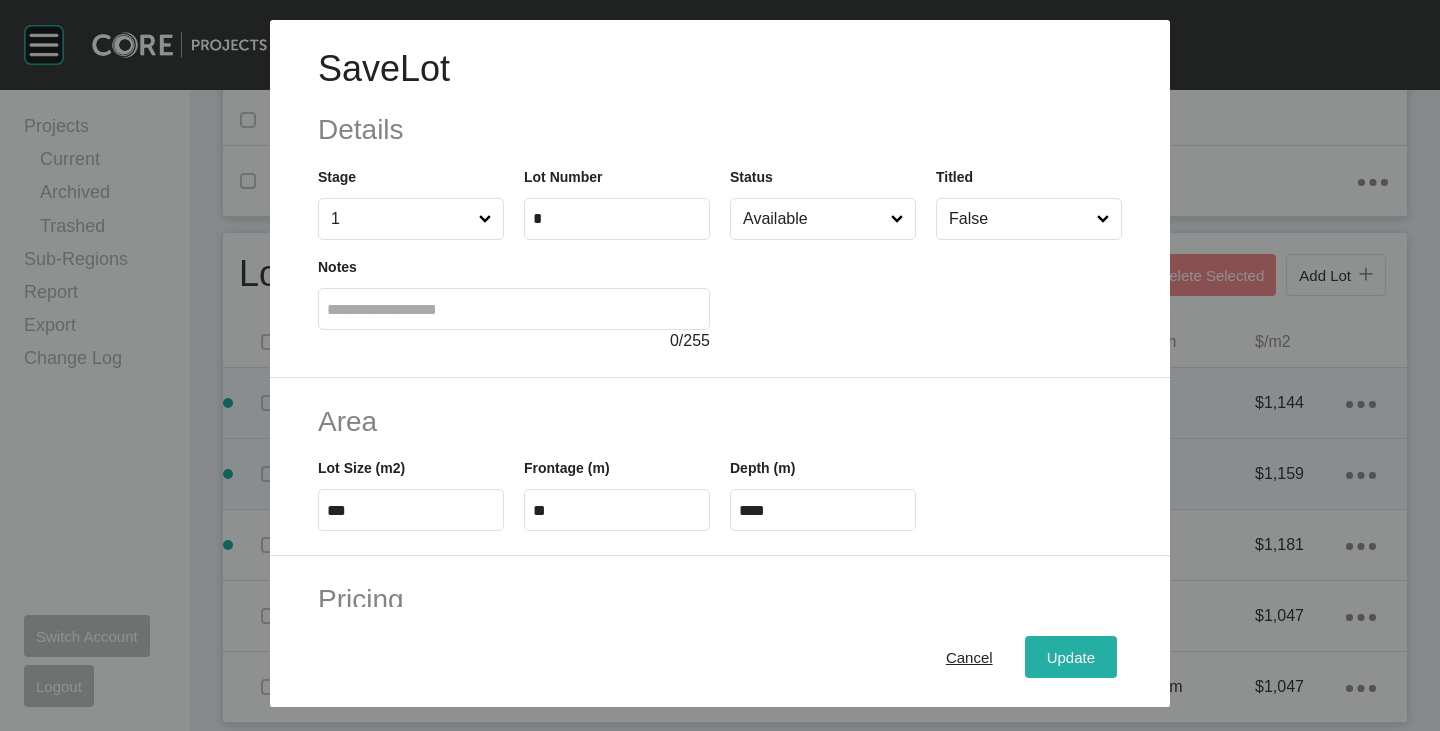 click on "Update" at bounding box center [1071, 657] 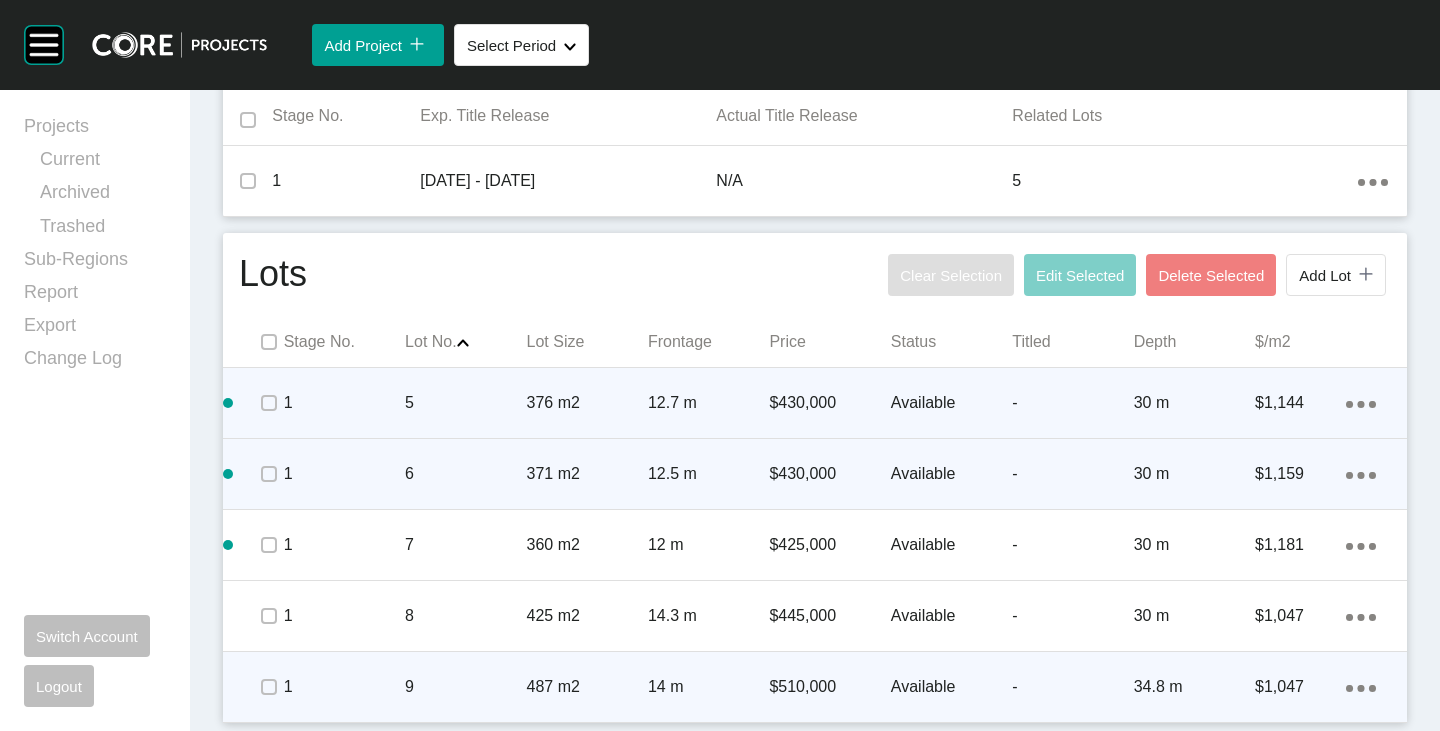 click on "Action Menu Dots Copy 6 Created with Sketch." 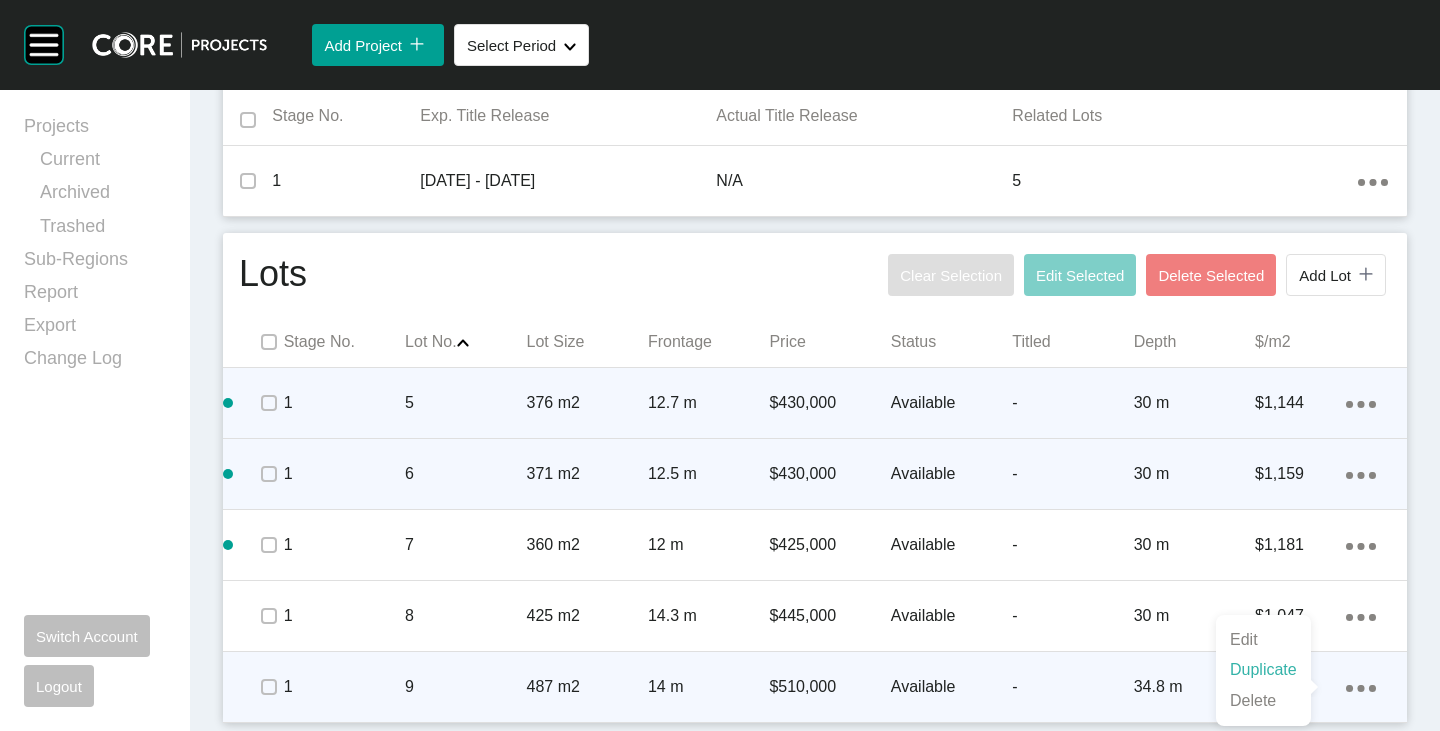 click on "Duplicate" at bounding box center (1263, 670) 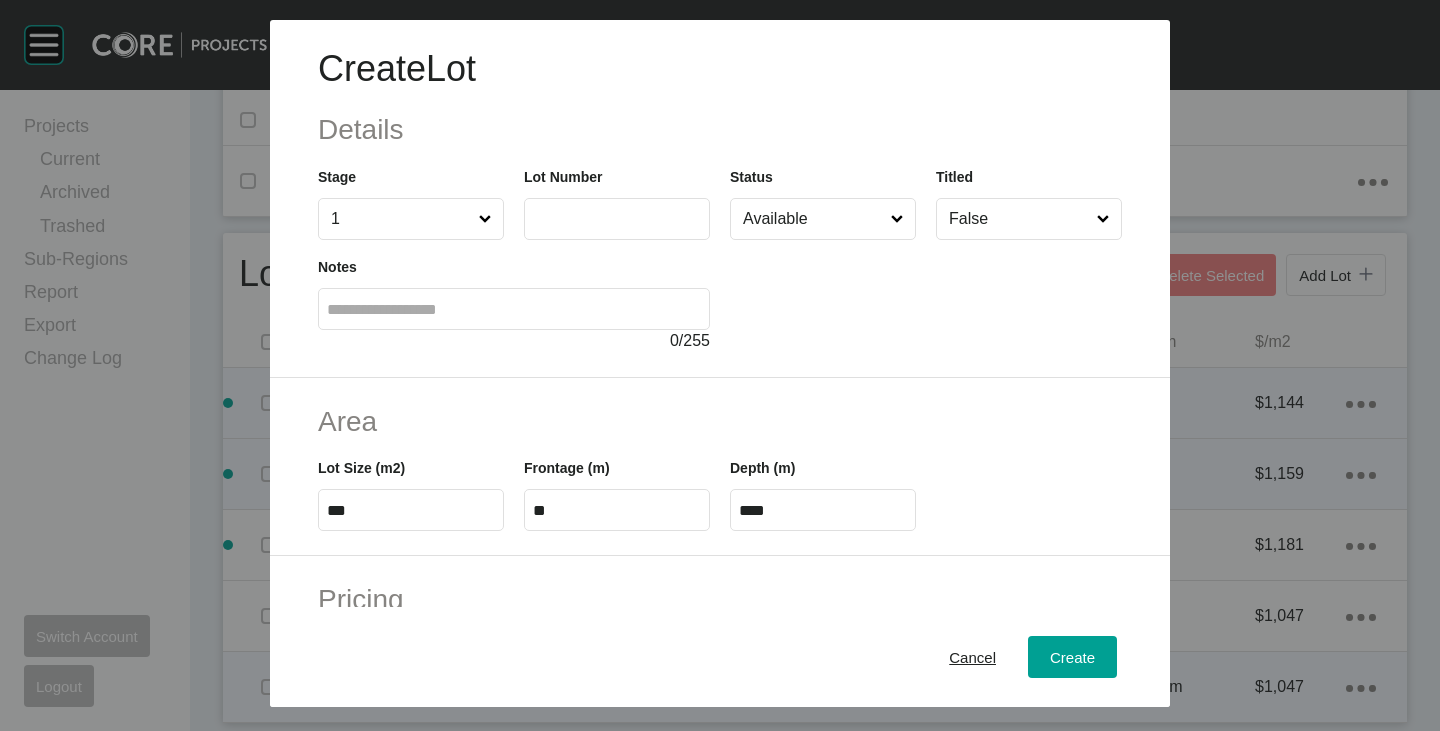 click at bounding box center [617, 218] 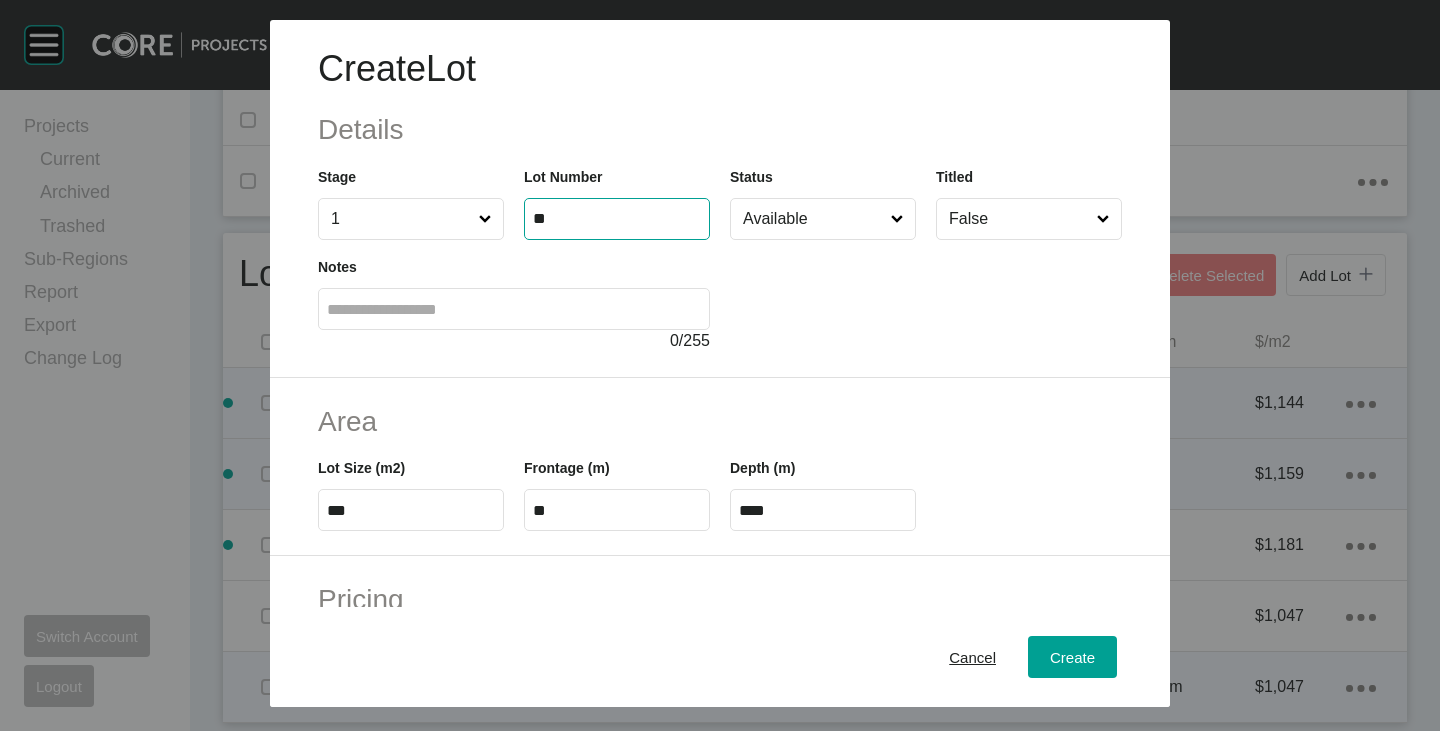 type on "**" 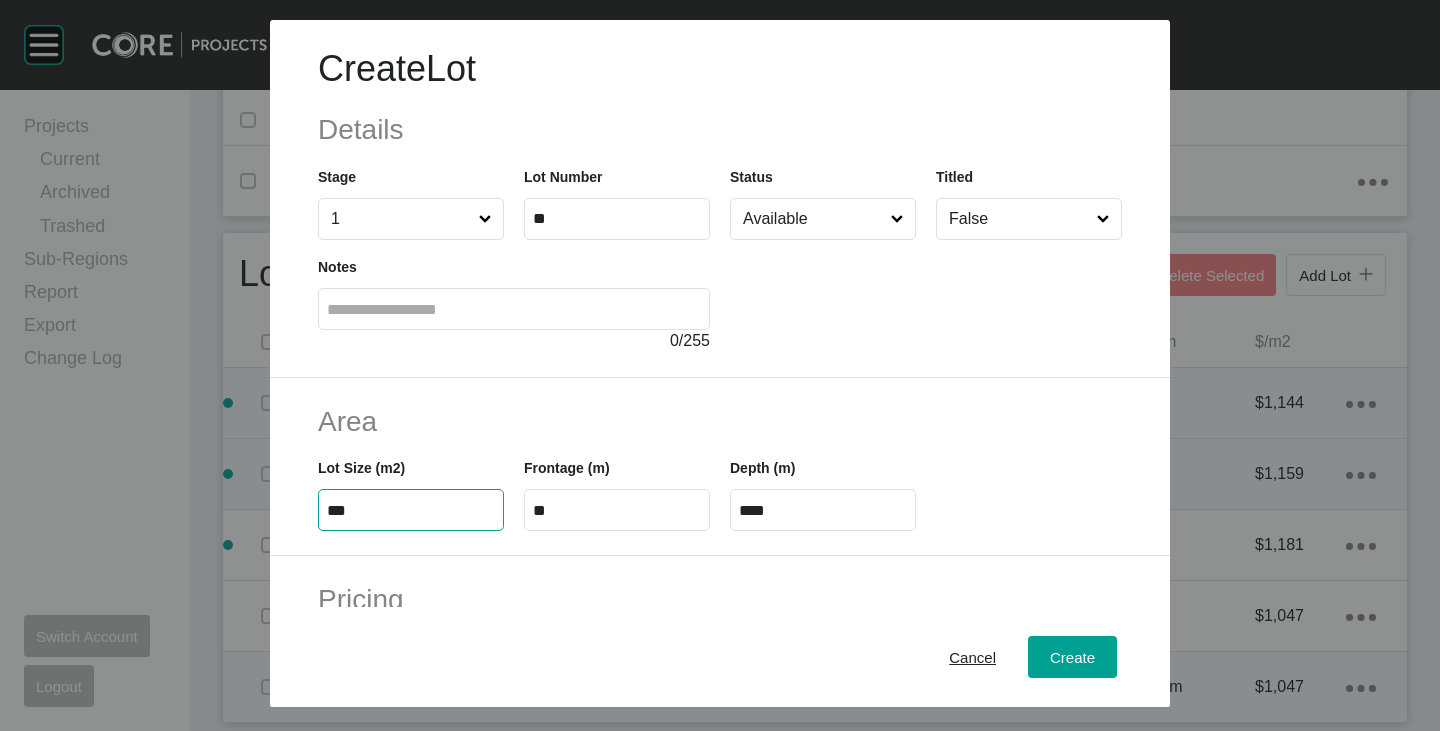 click on "***" at bounding box center (411, 510) 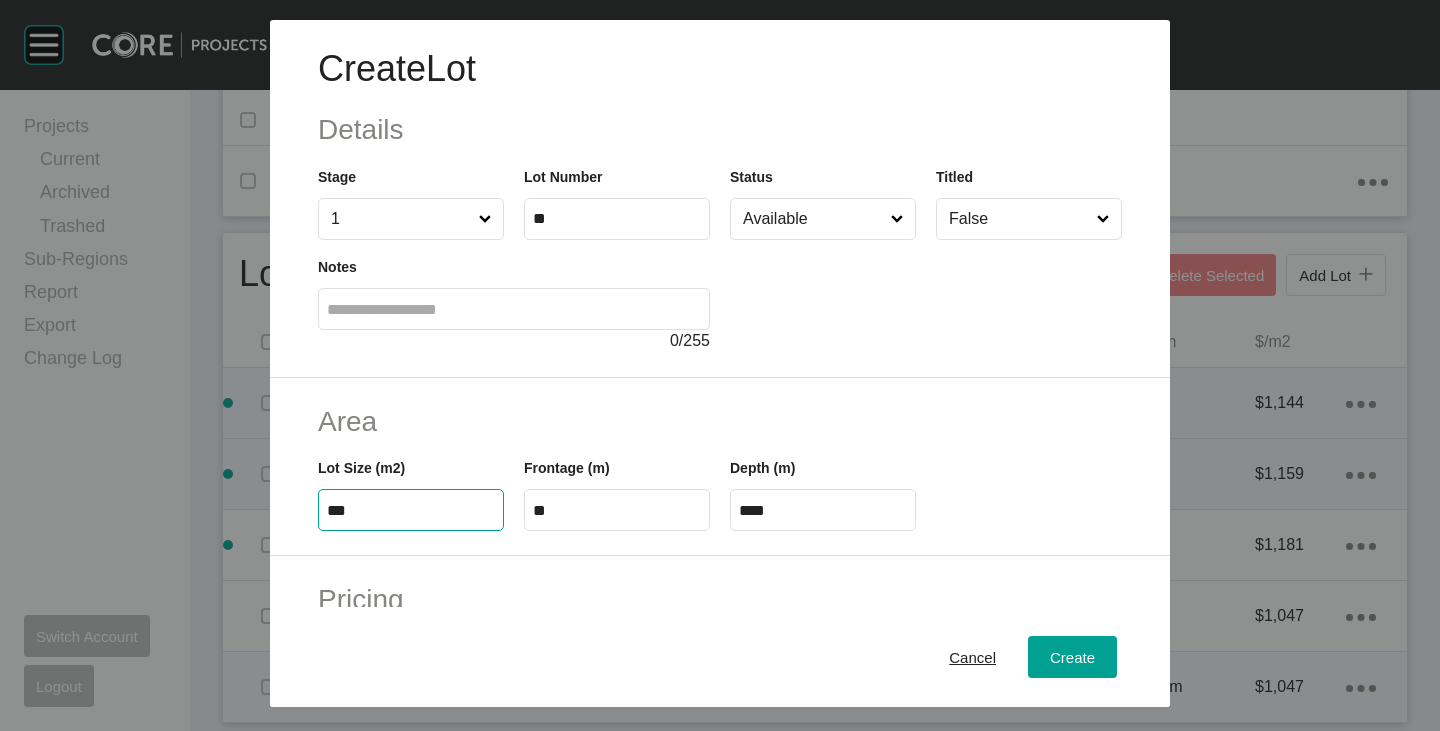 type on "***" 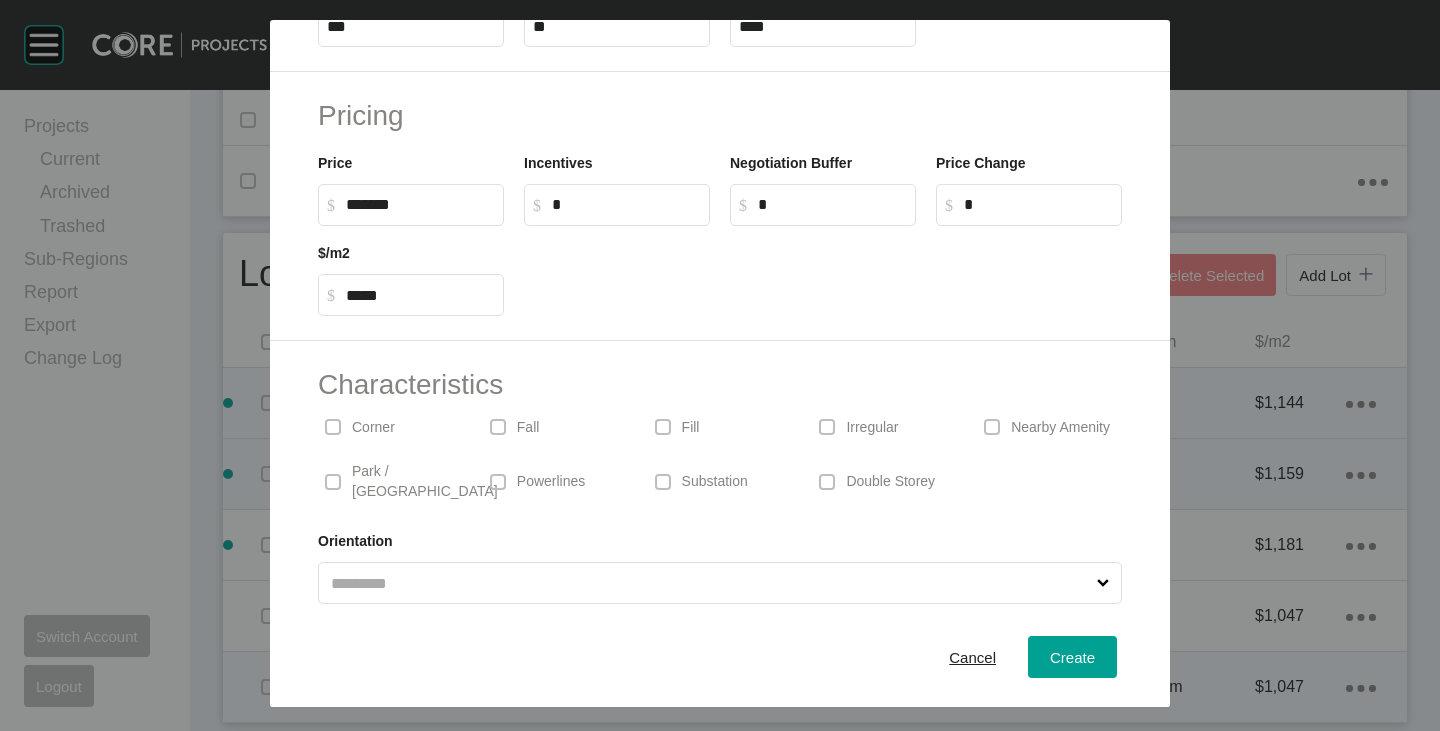 scroll, scrollTop: 489, scrollLeft: 0, axis: vertical 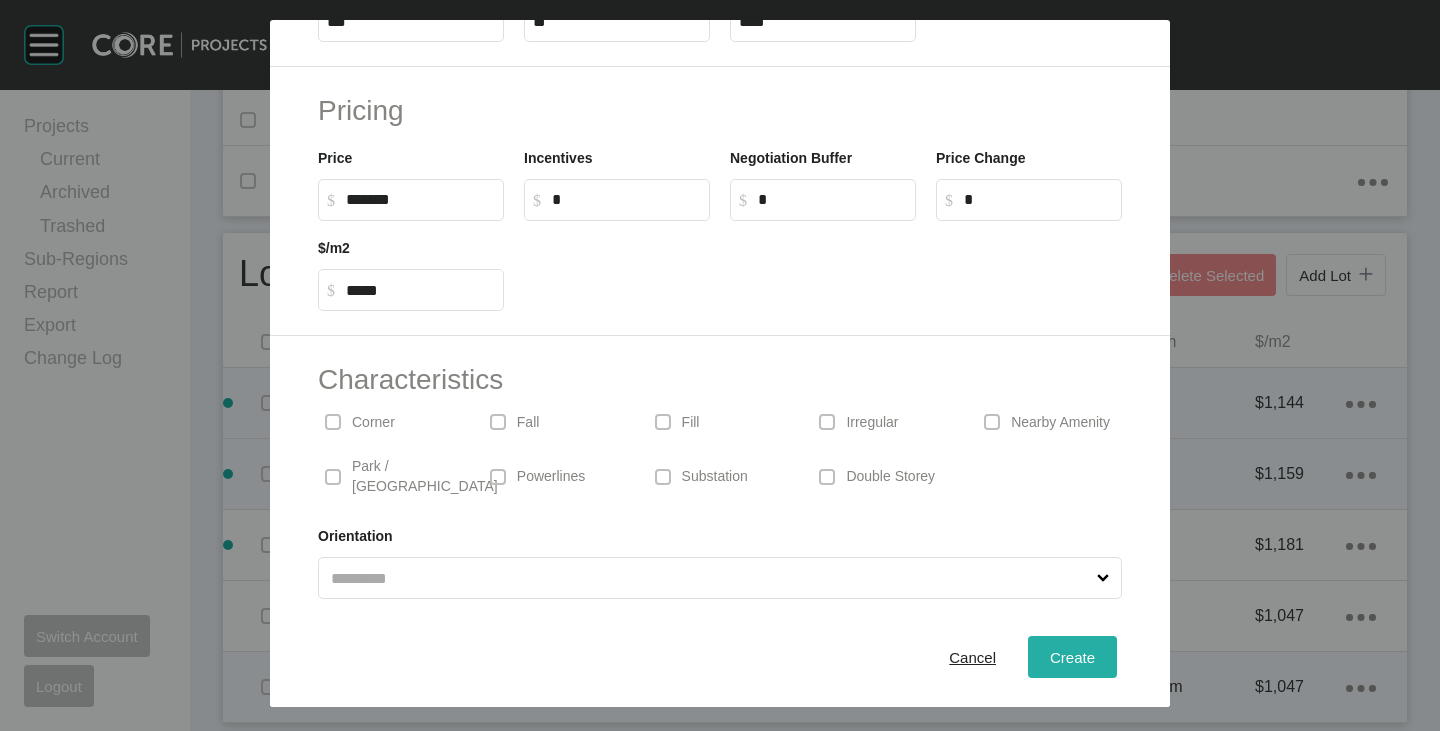 click on "Create" at bounding box center [1072, 657] 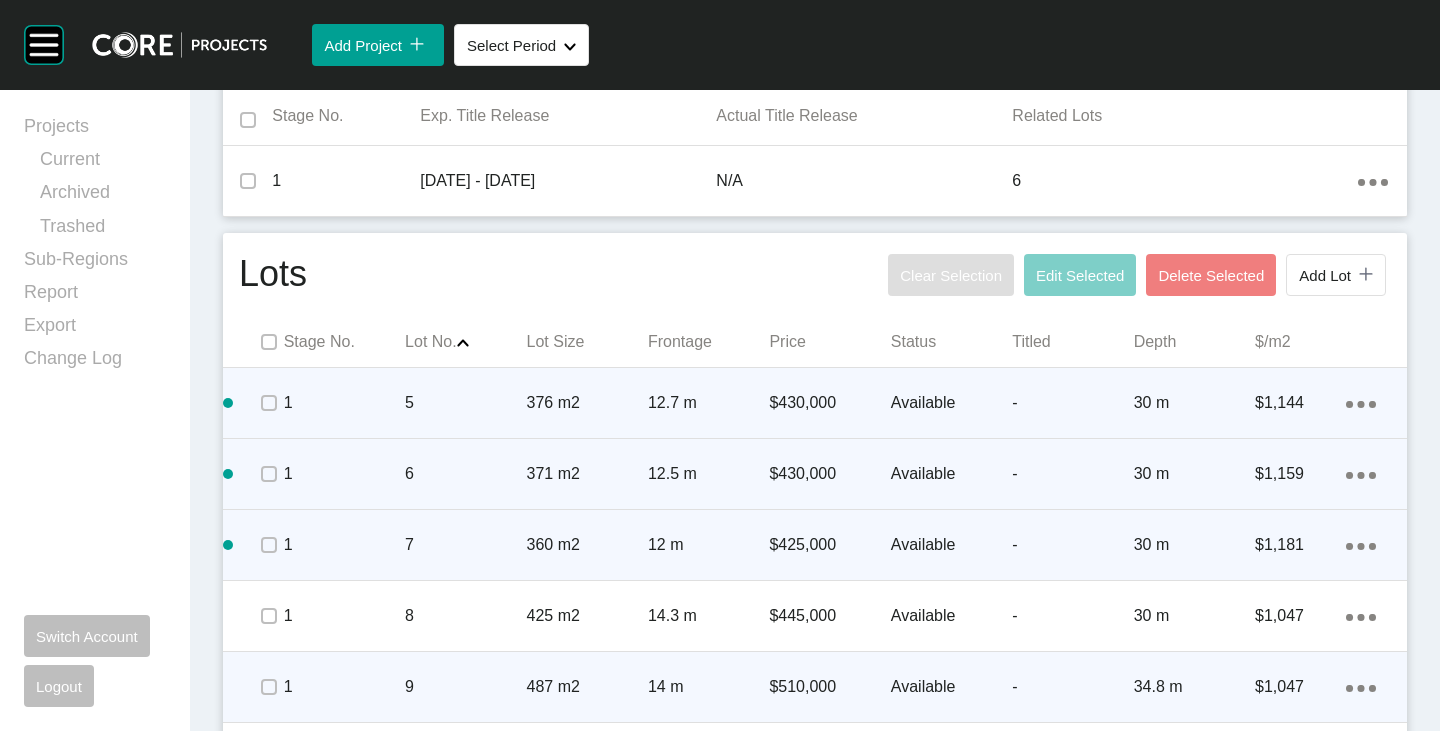 scroll, scrollTop: 911, scrollLeft: 0, axis: vertical 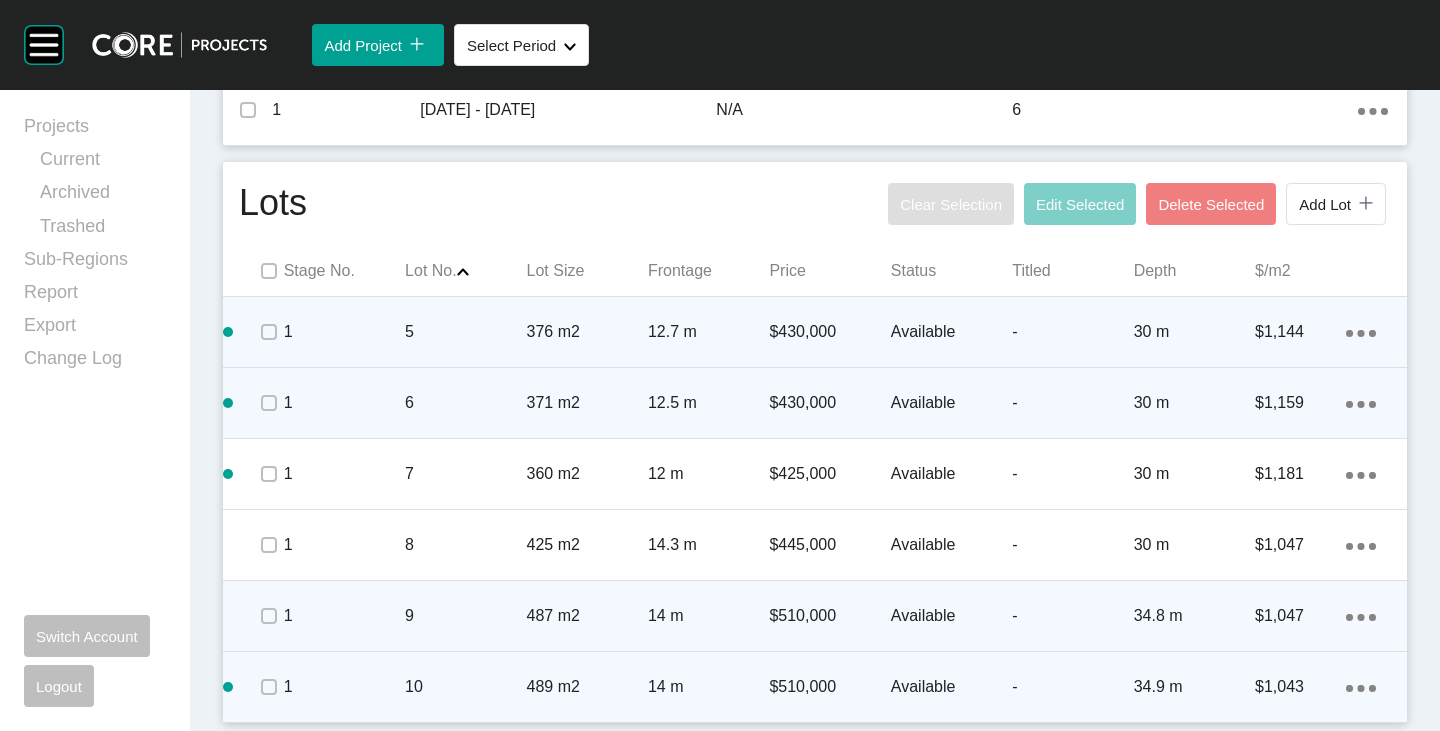 click on "Action Menu Dots Copy 6 Created with Sketch." 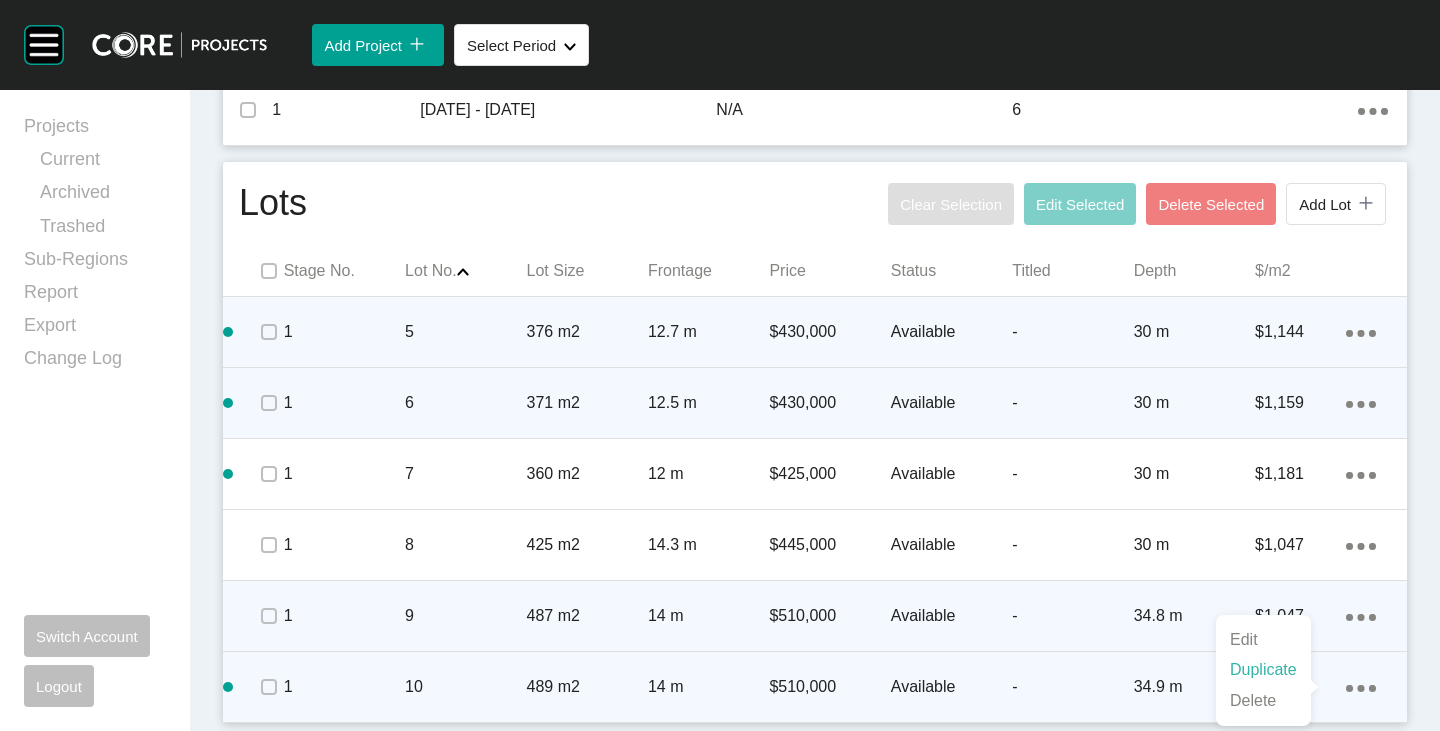 click on "Duplicate" at bounding box center (1263, 670) 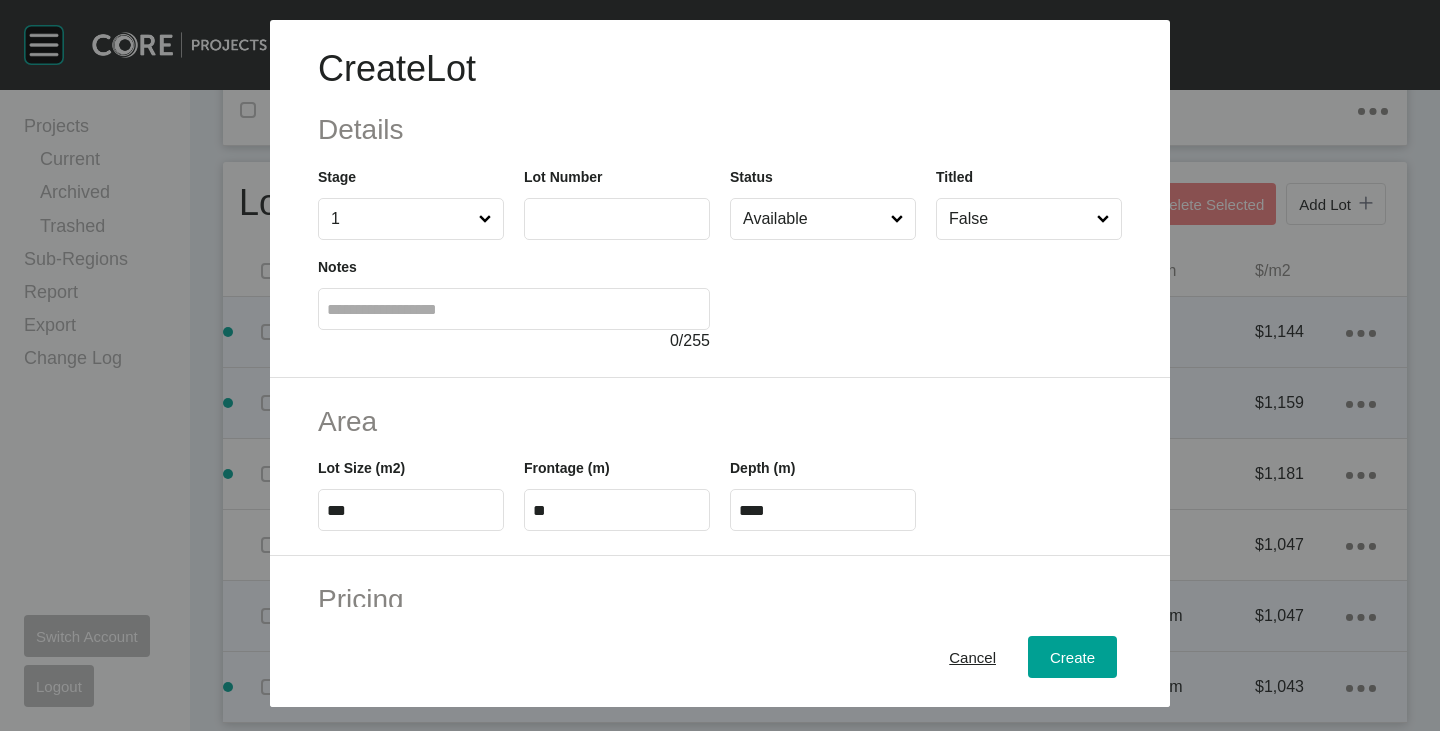 click at bounding box center (617, 218) 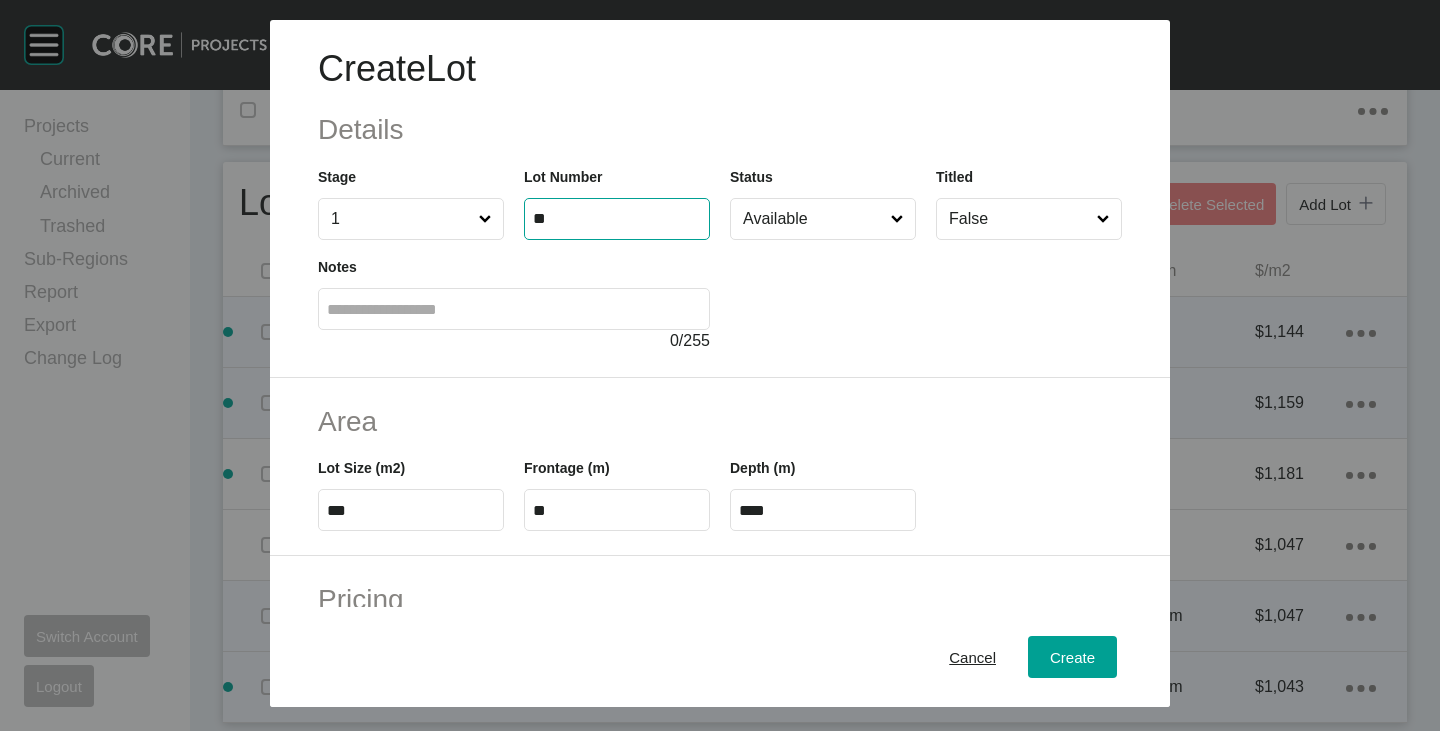 type on "**" 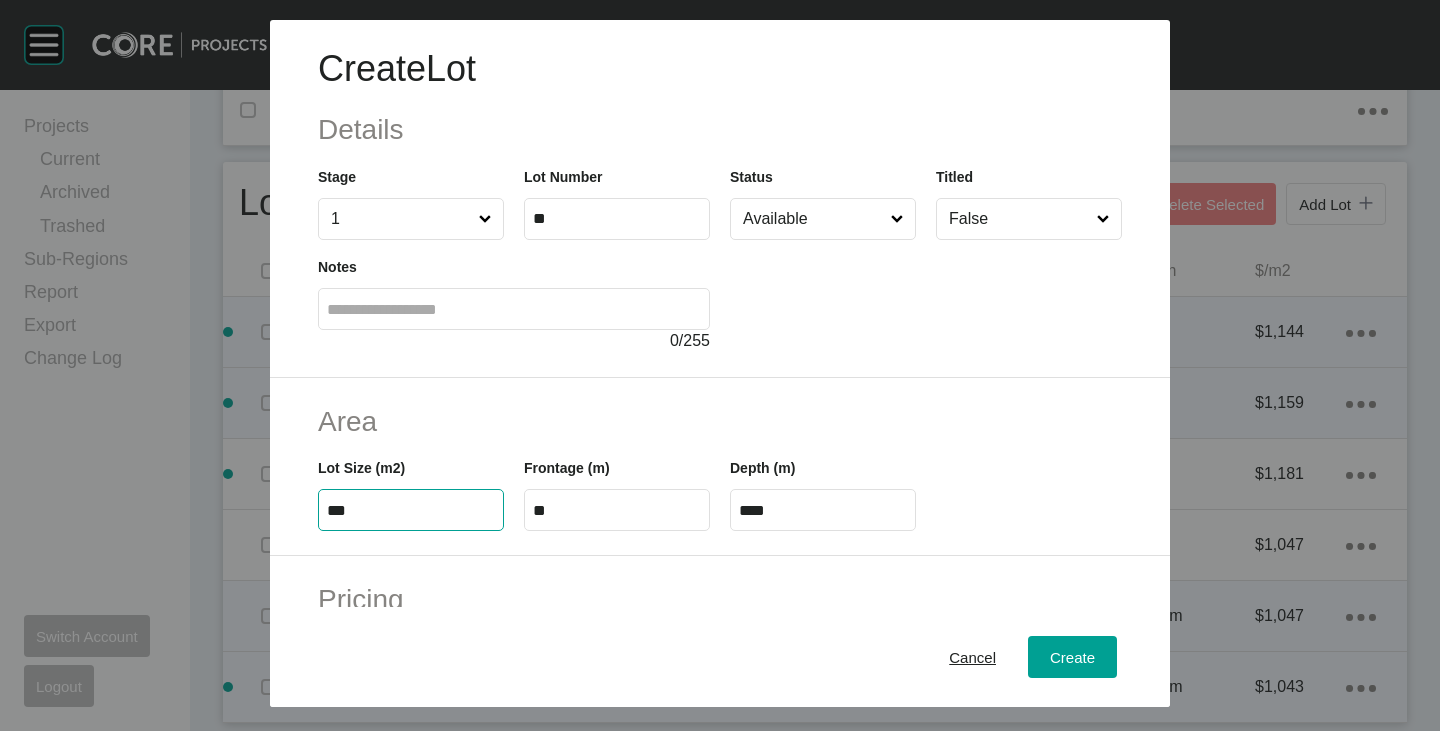 drag, startPoint x: 336, startPoint y: 513, endPoint x: 351, endPoint y: 519, distance: 16.155495 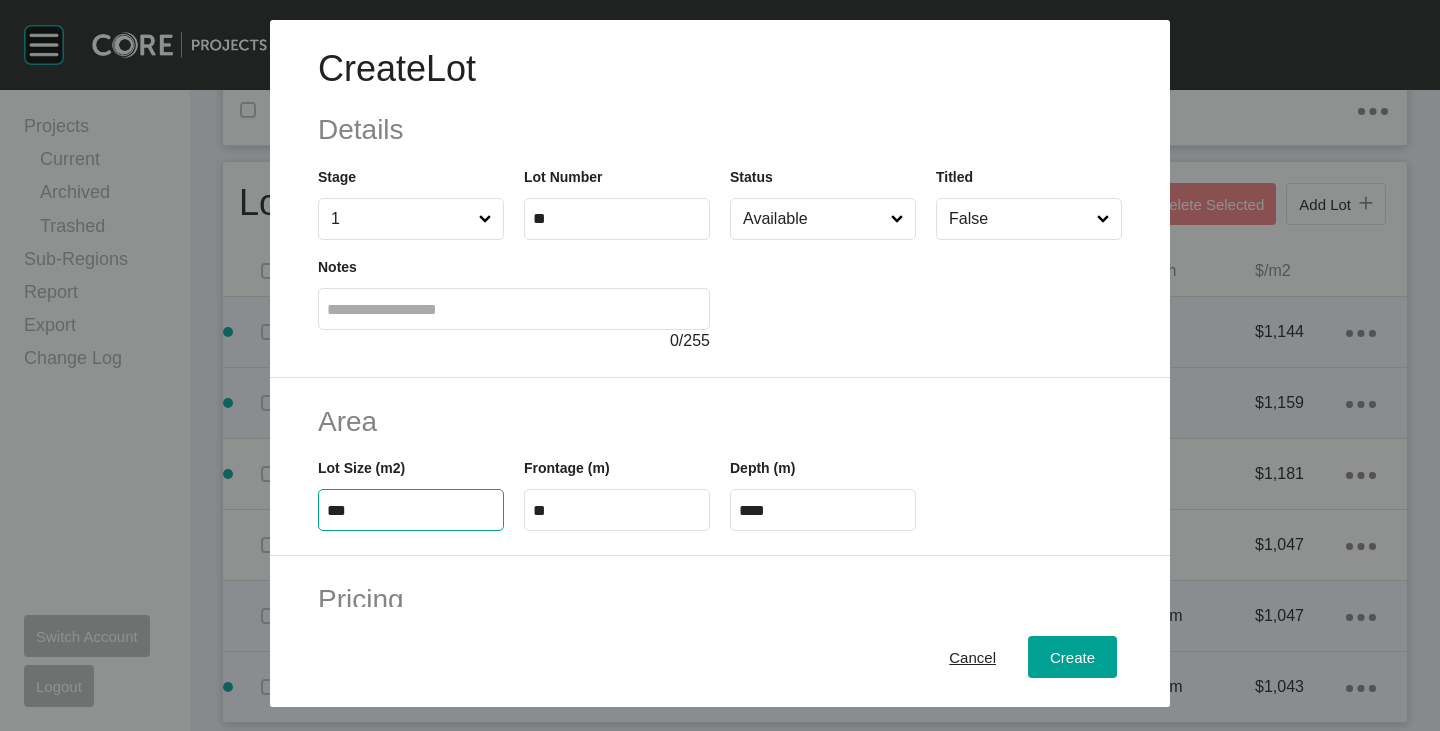 type on "***" 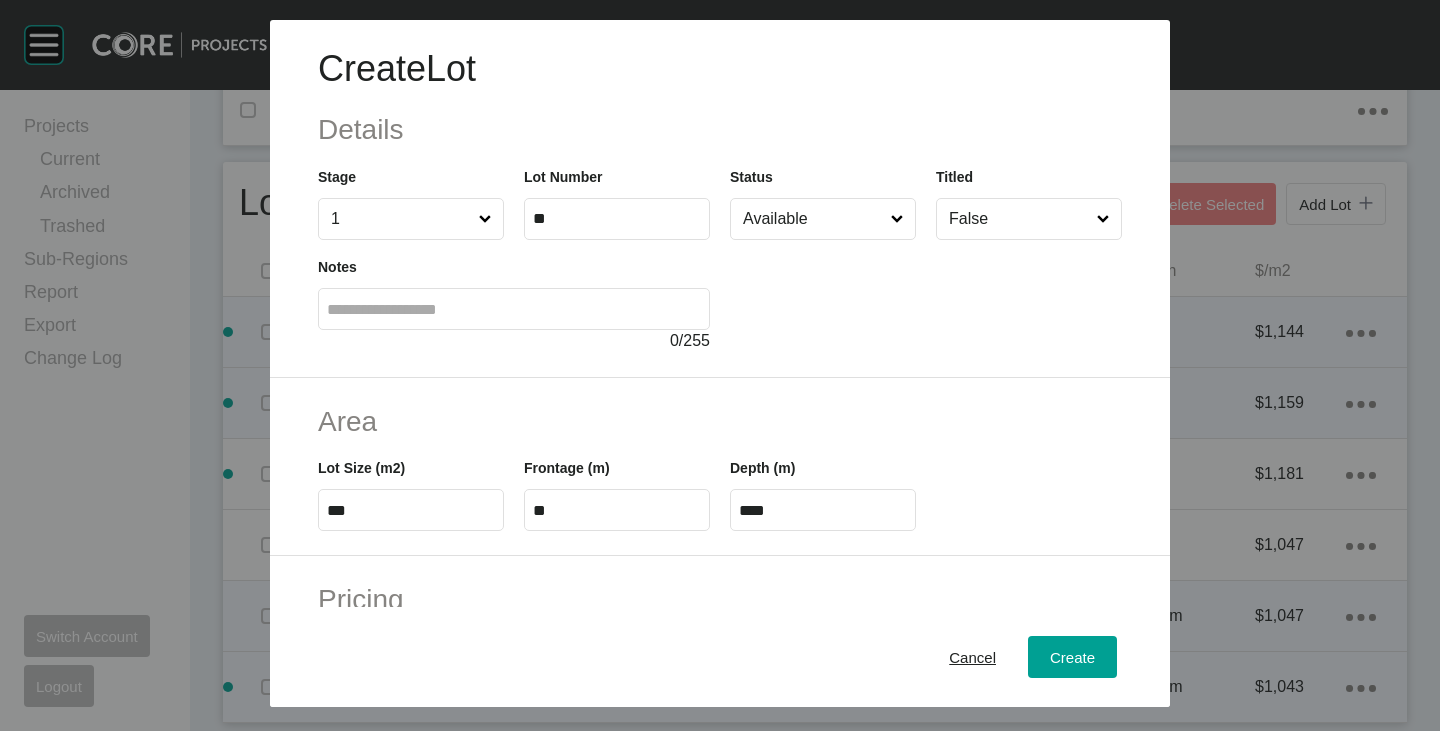 click on "**" at bounding box center (617, 510) 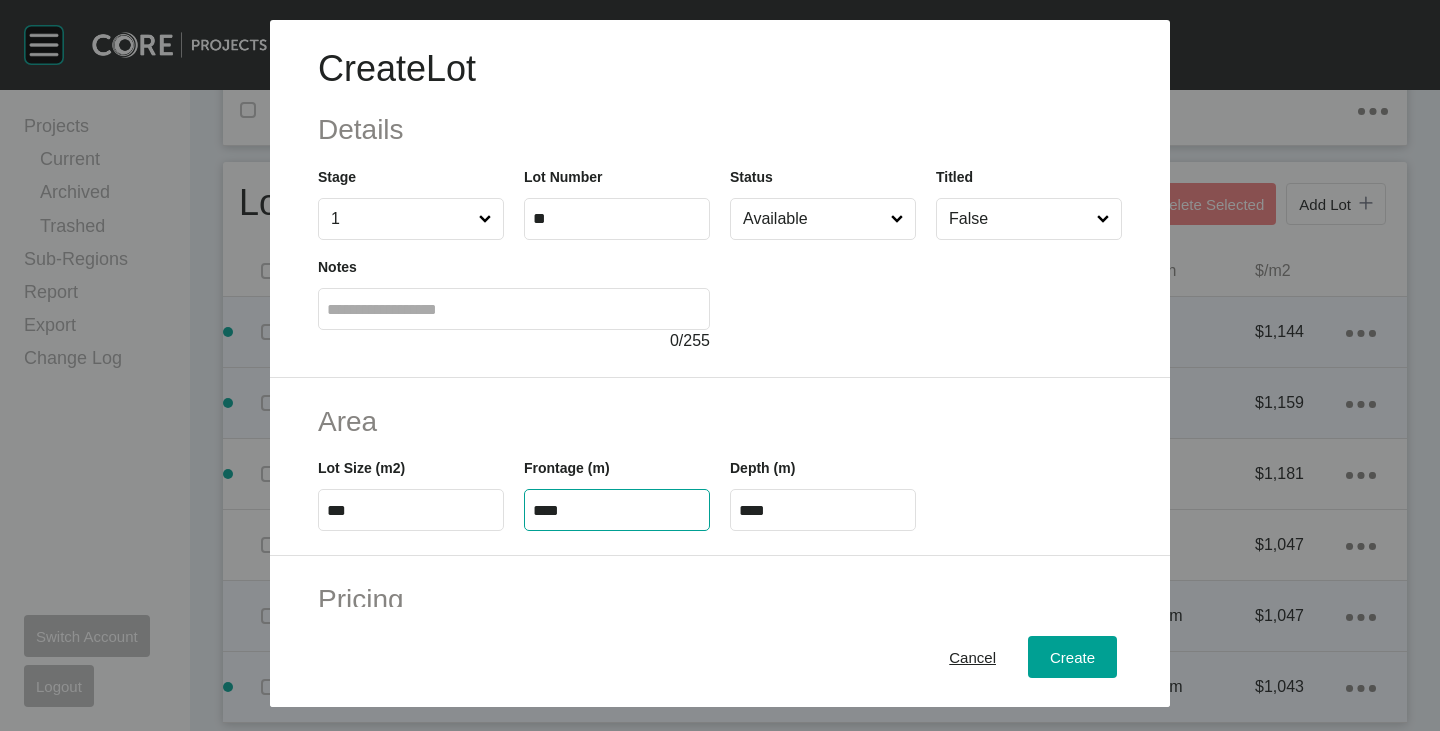 type on "****" 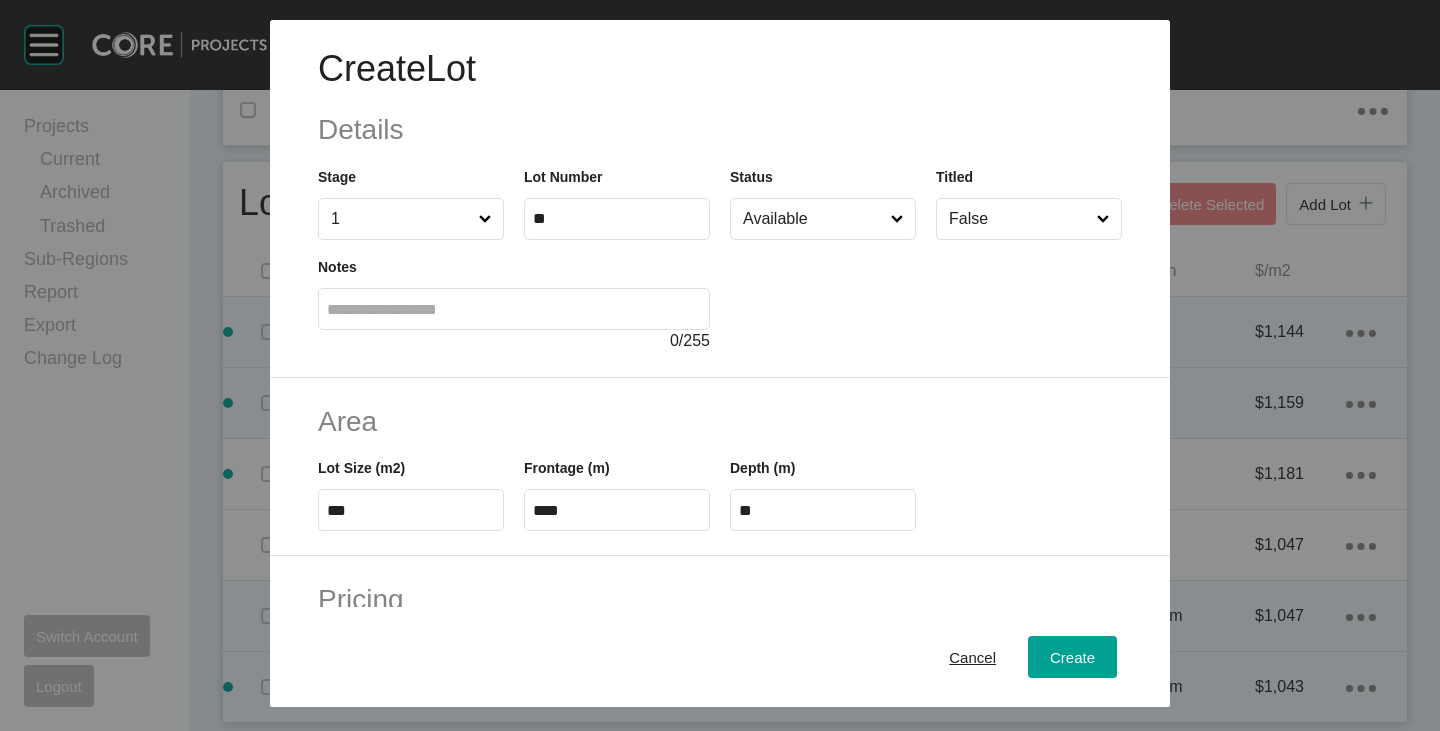 click on "Area" at bounding box center [720, 421] 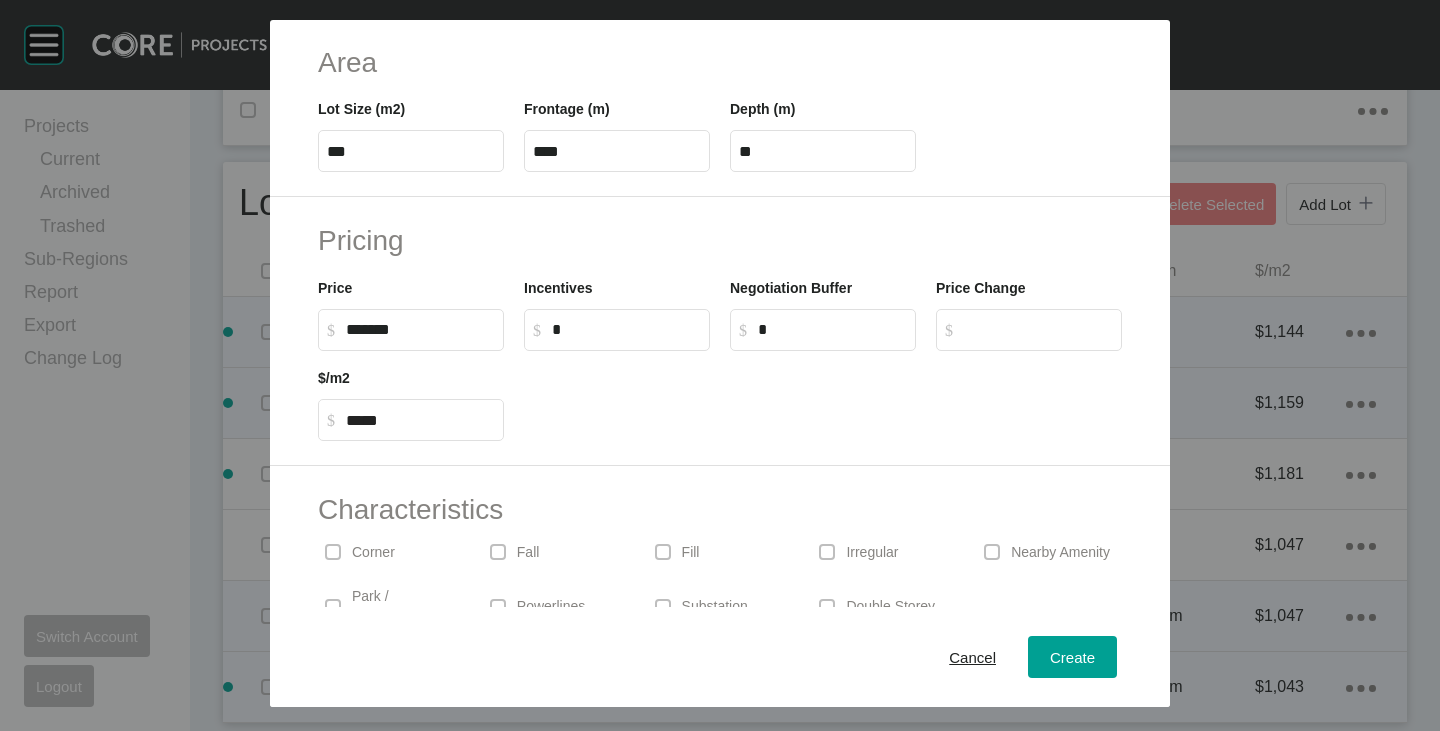 scroll, scrollTop: 400, scrollLeft: 0, axis: vertical 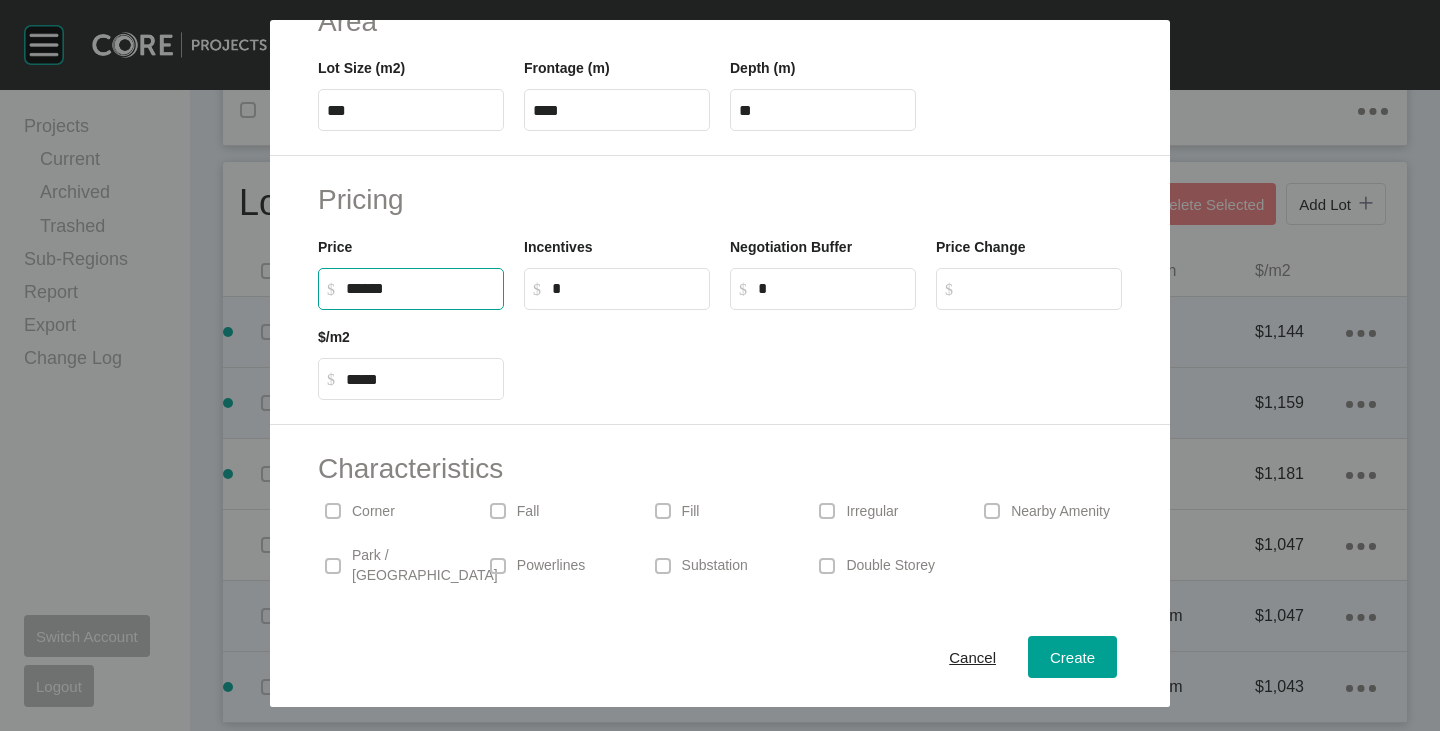 drag, startPoint x: 347, startPoint y: 286, endPoint x: 361, endPoint y: 289, distance: 14.3178215 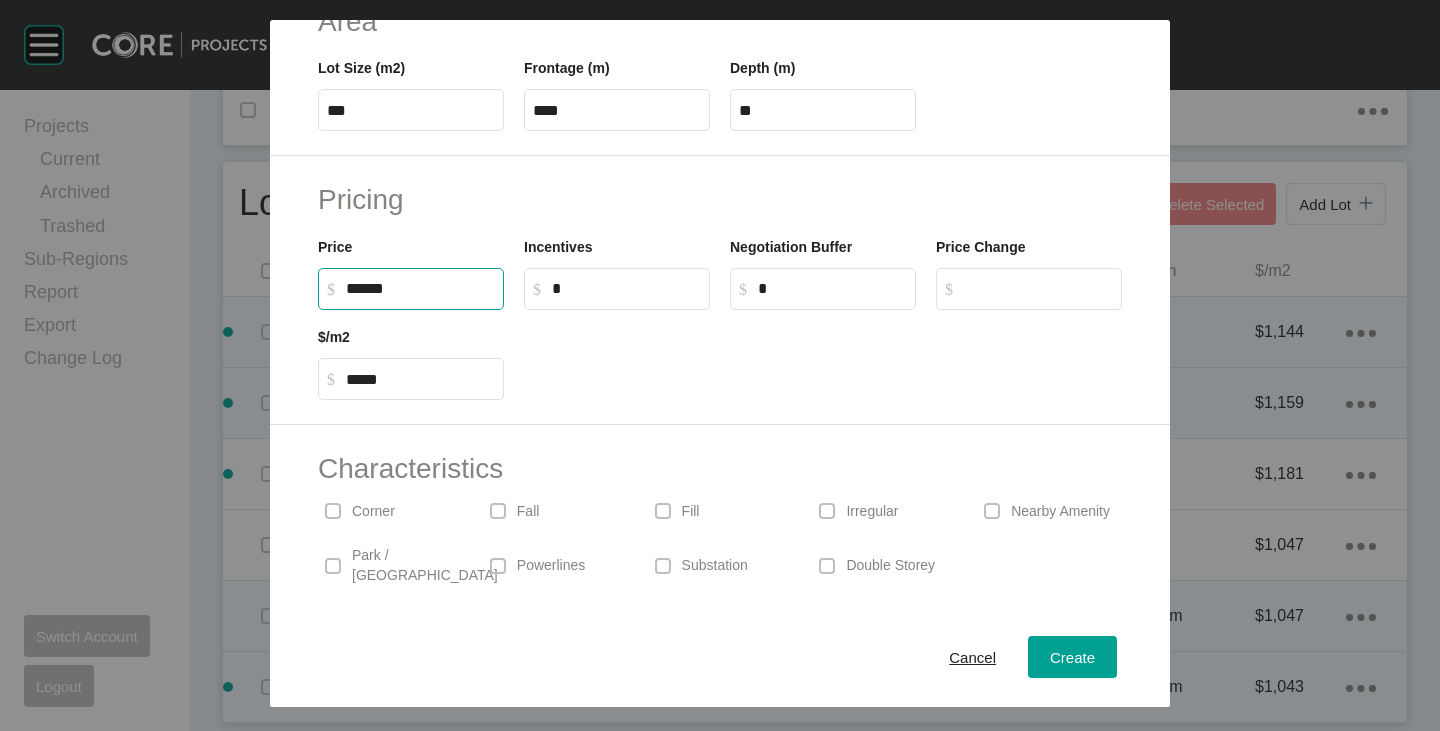 type on "*******" 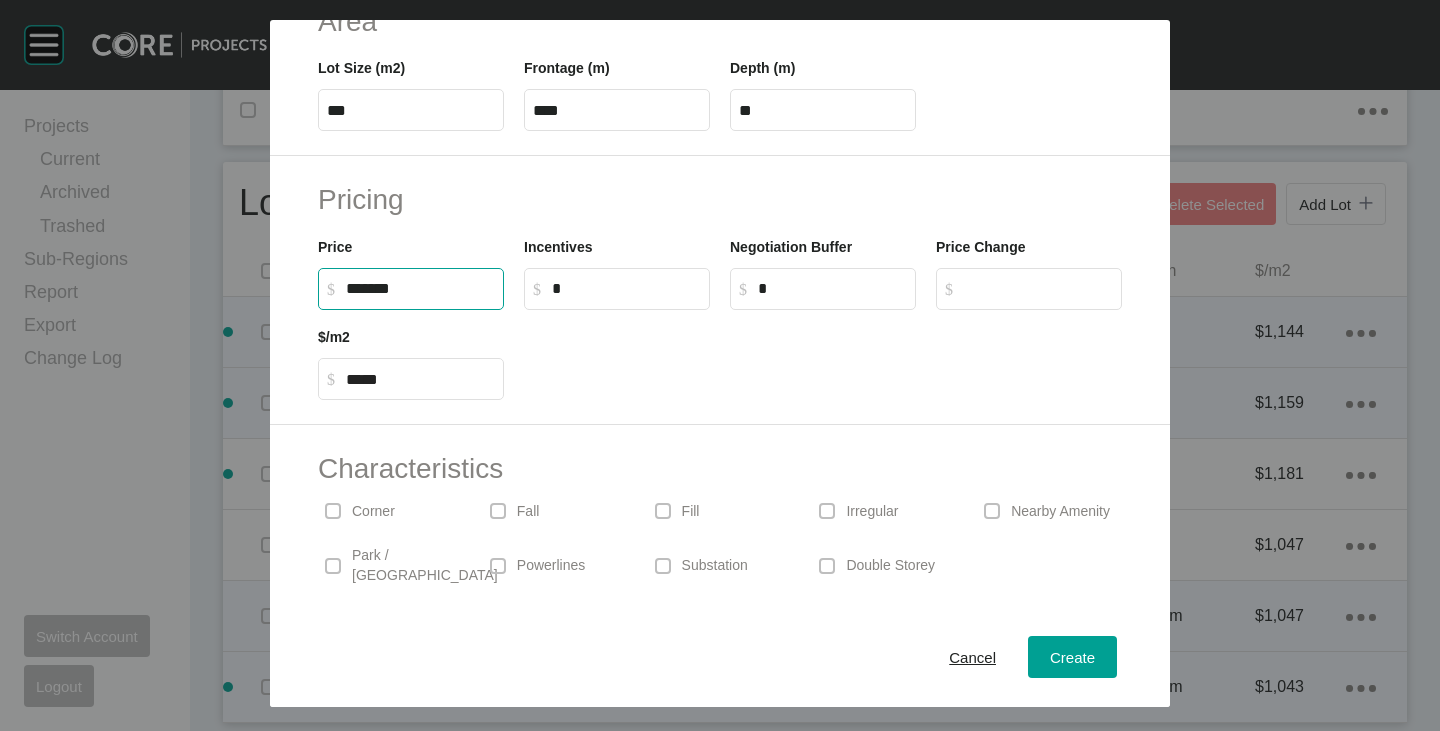 click at bounding box center (823, 355) 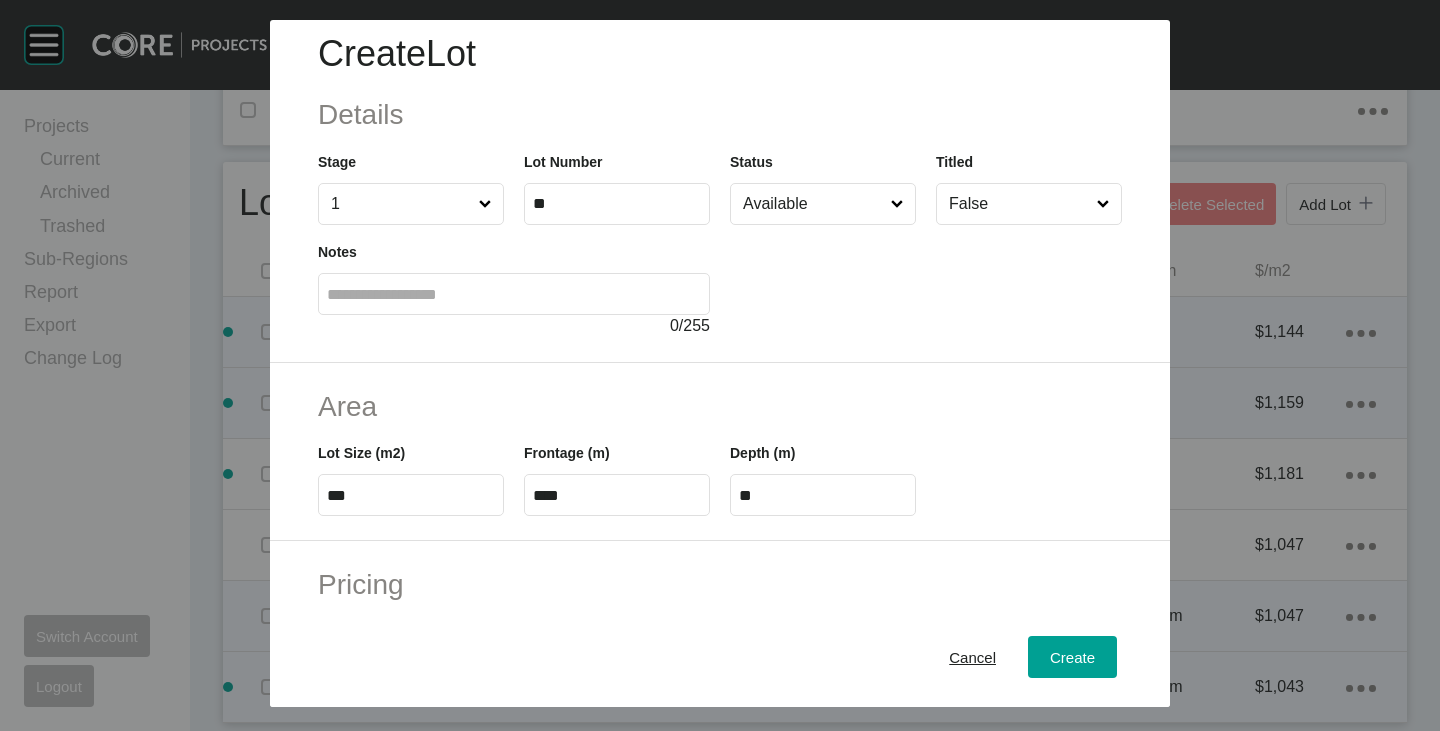 scroll, scrollTop: 0, scrollLeft: 0, axis: both 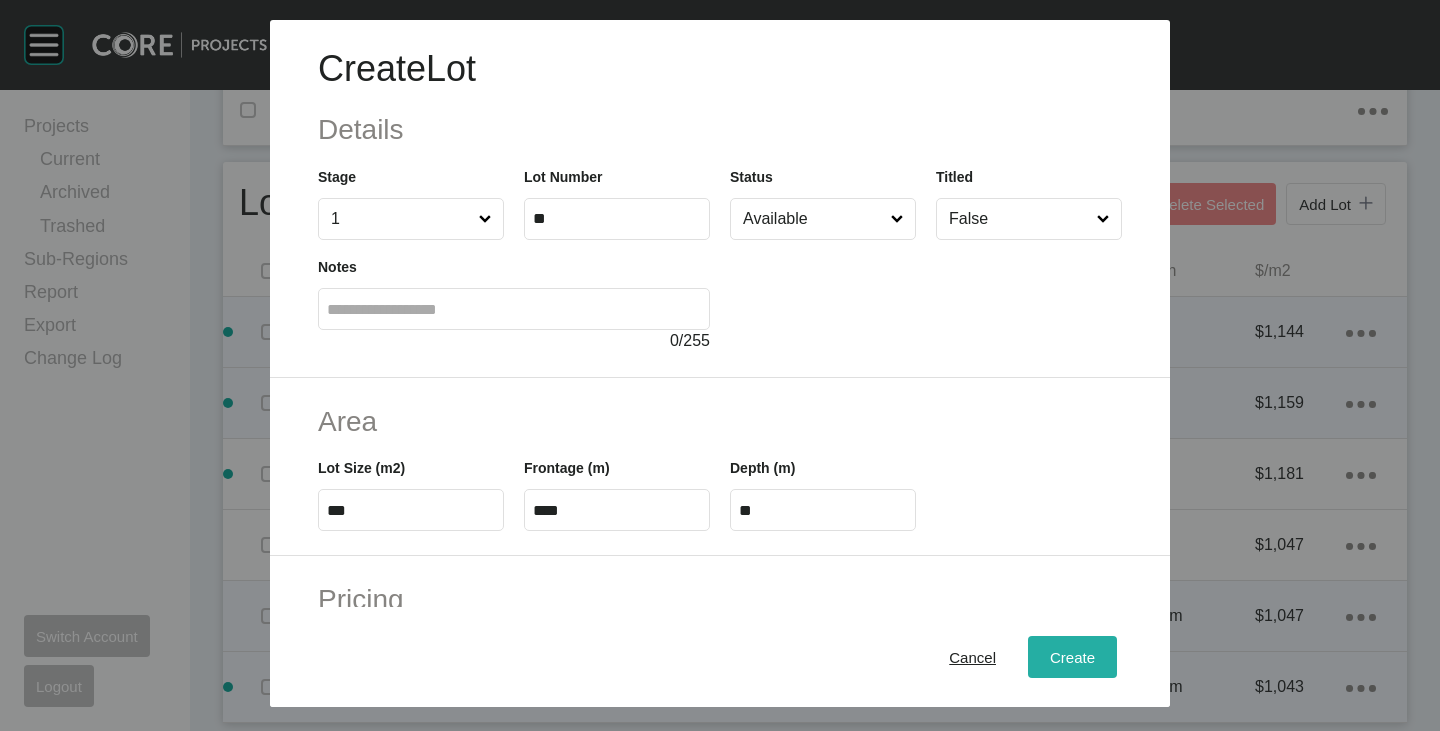 click on "Create" at bounding box center [1072, 657] 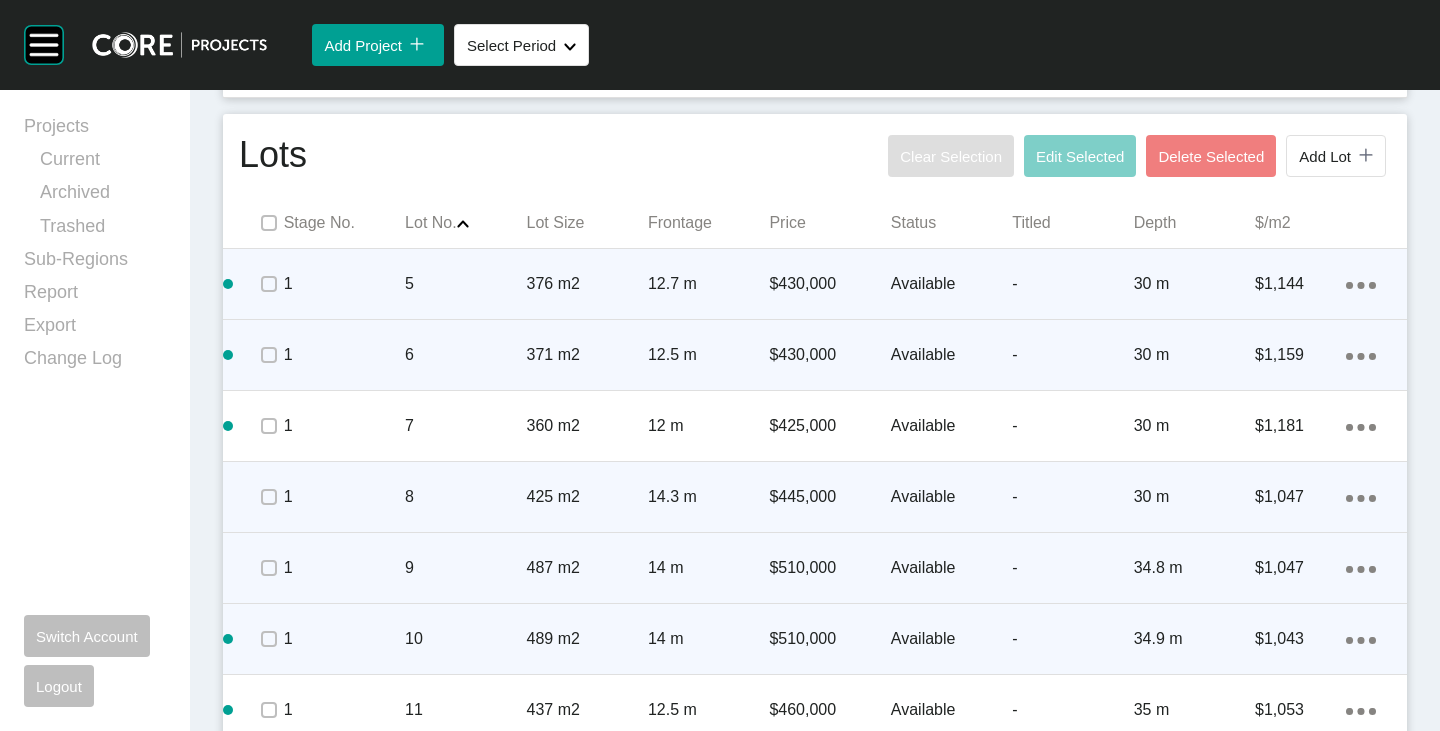 scroll, scrollTop: 982, scrollLeft: 0, axis: vertical 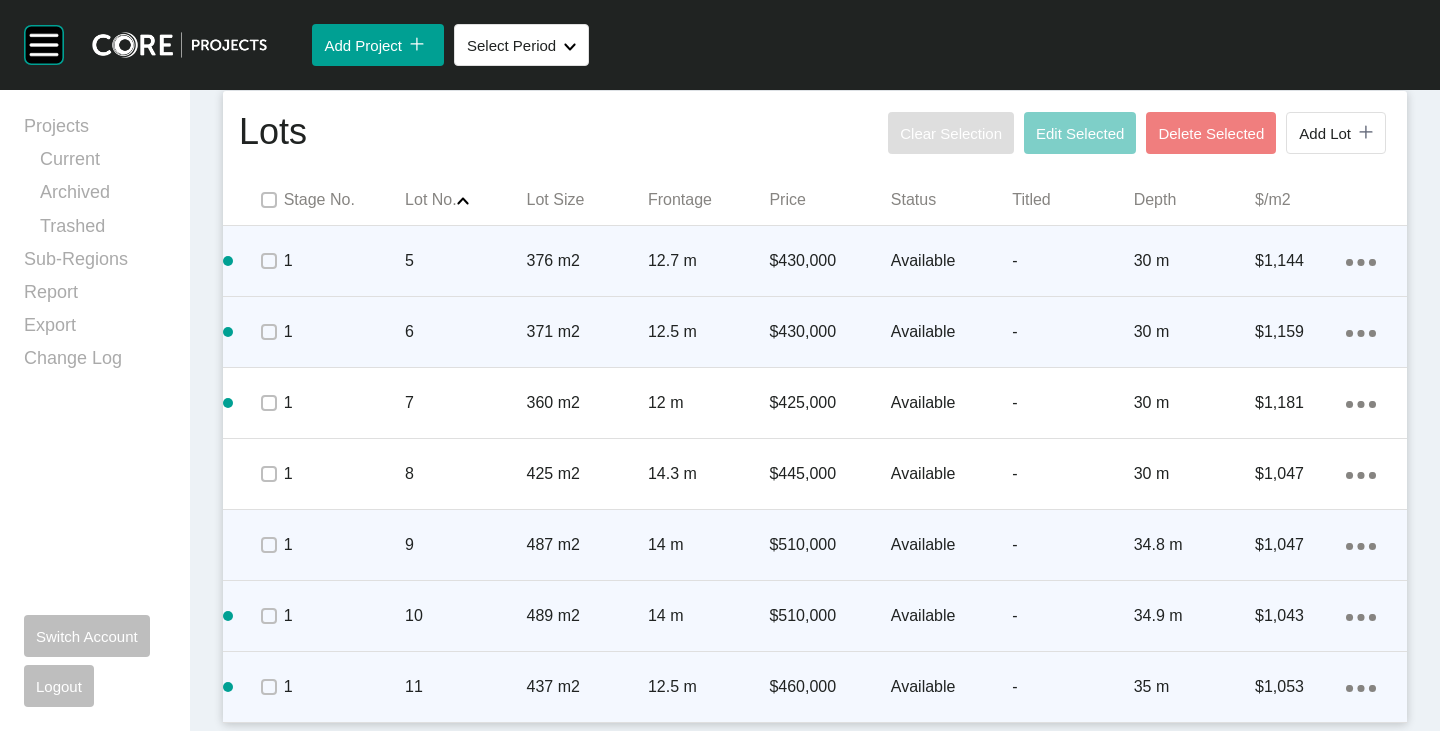 click on "Action Menu Dots Copy 6 Created with Sketch." at bounding box center (1361, 687) 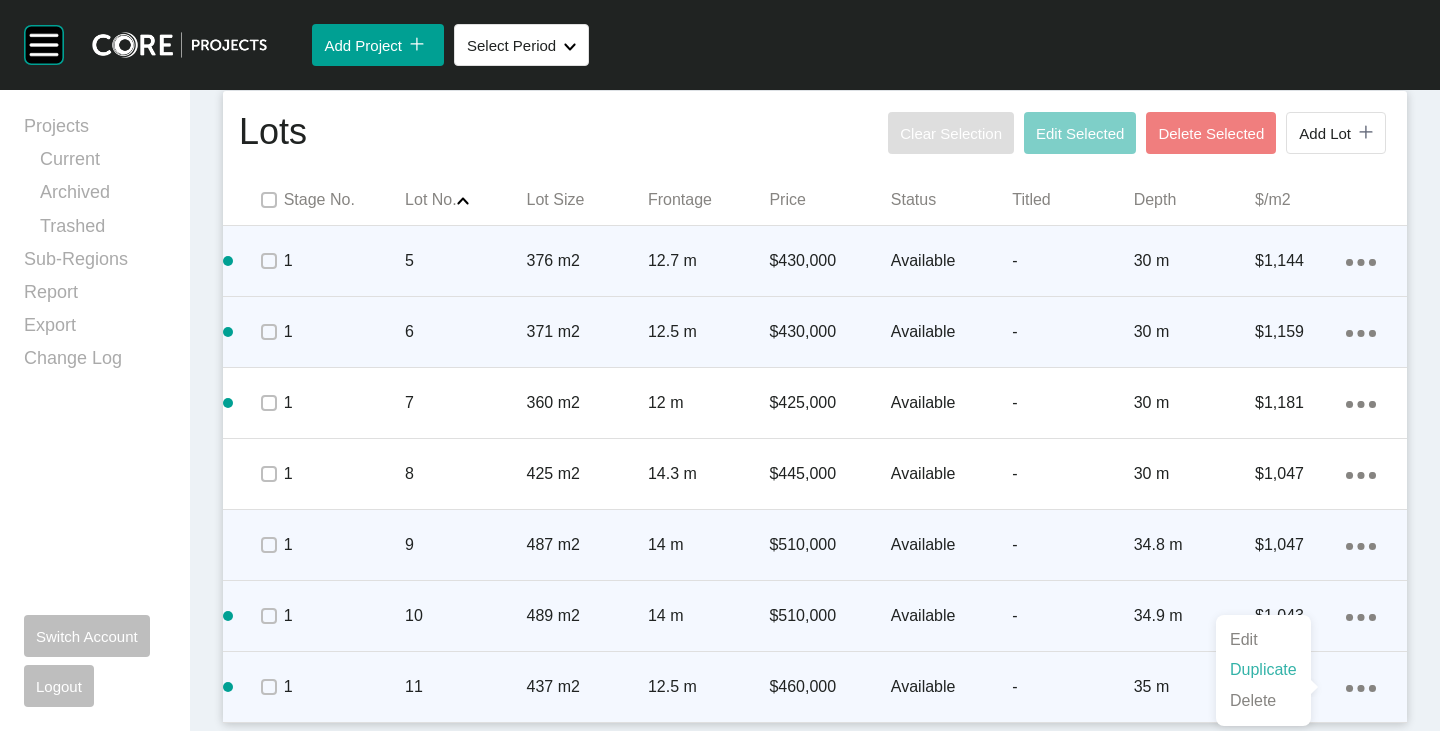 click on "Duplicate" at bounding box center [1263, 670] 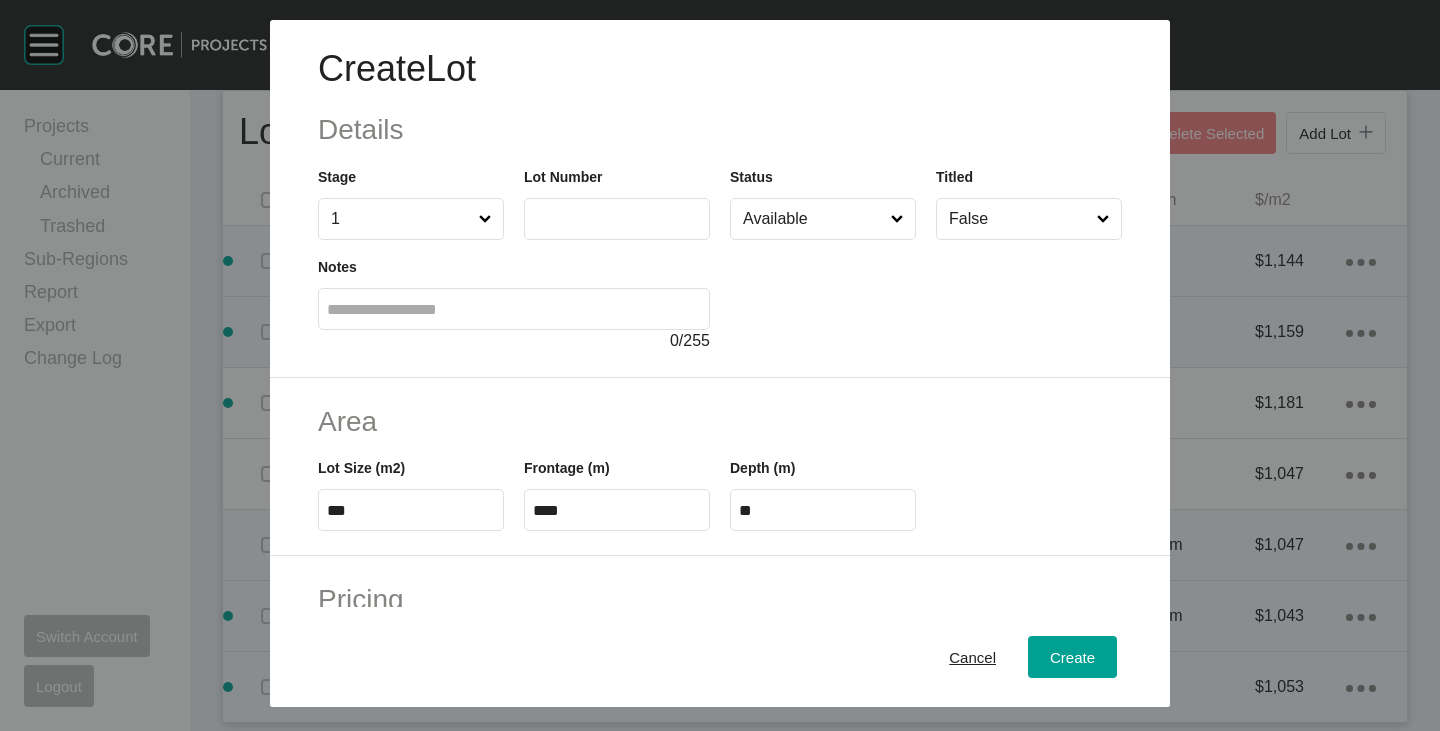 click at bounding box center (617, 218) 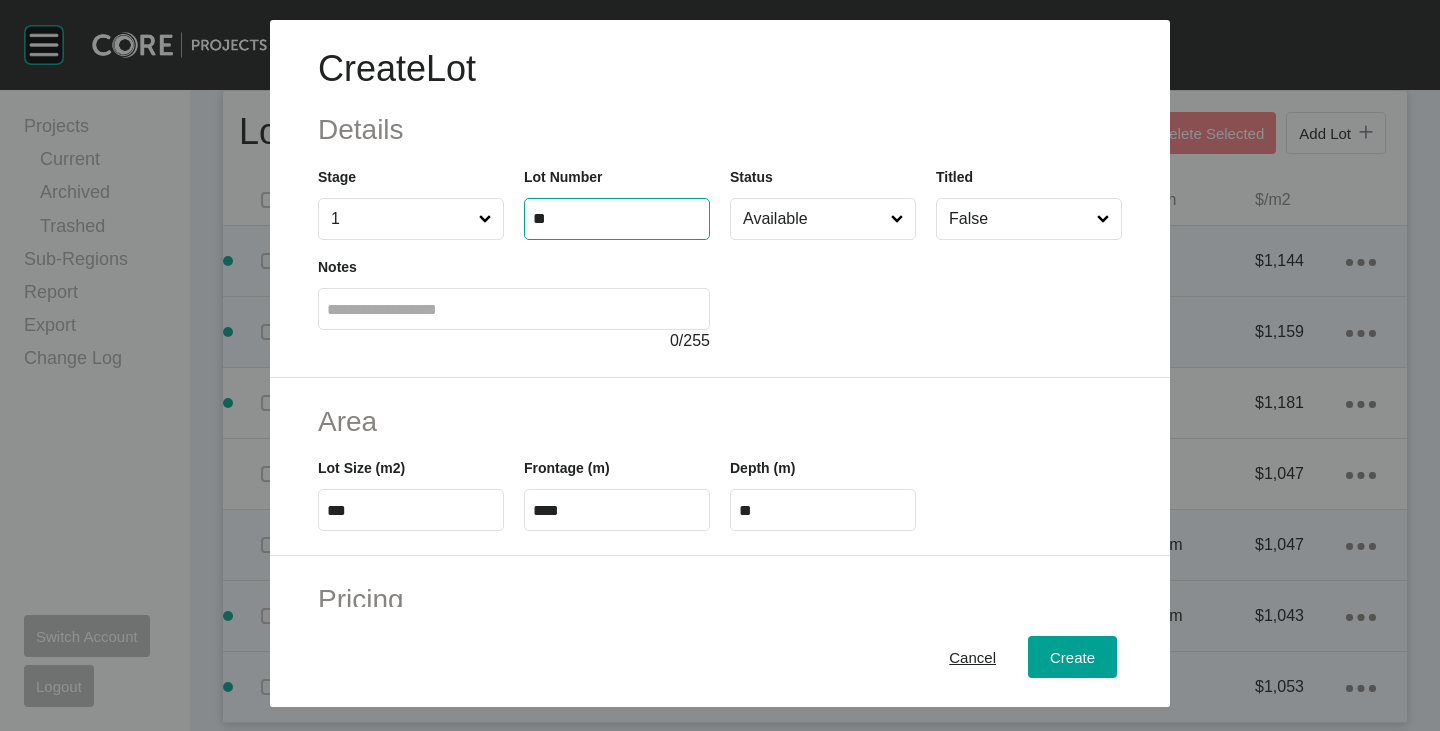 type on "**" 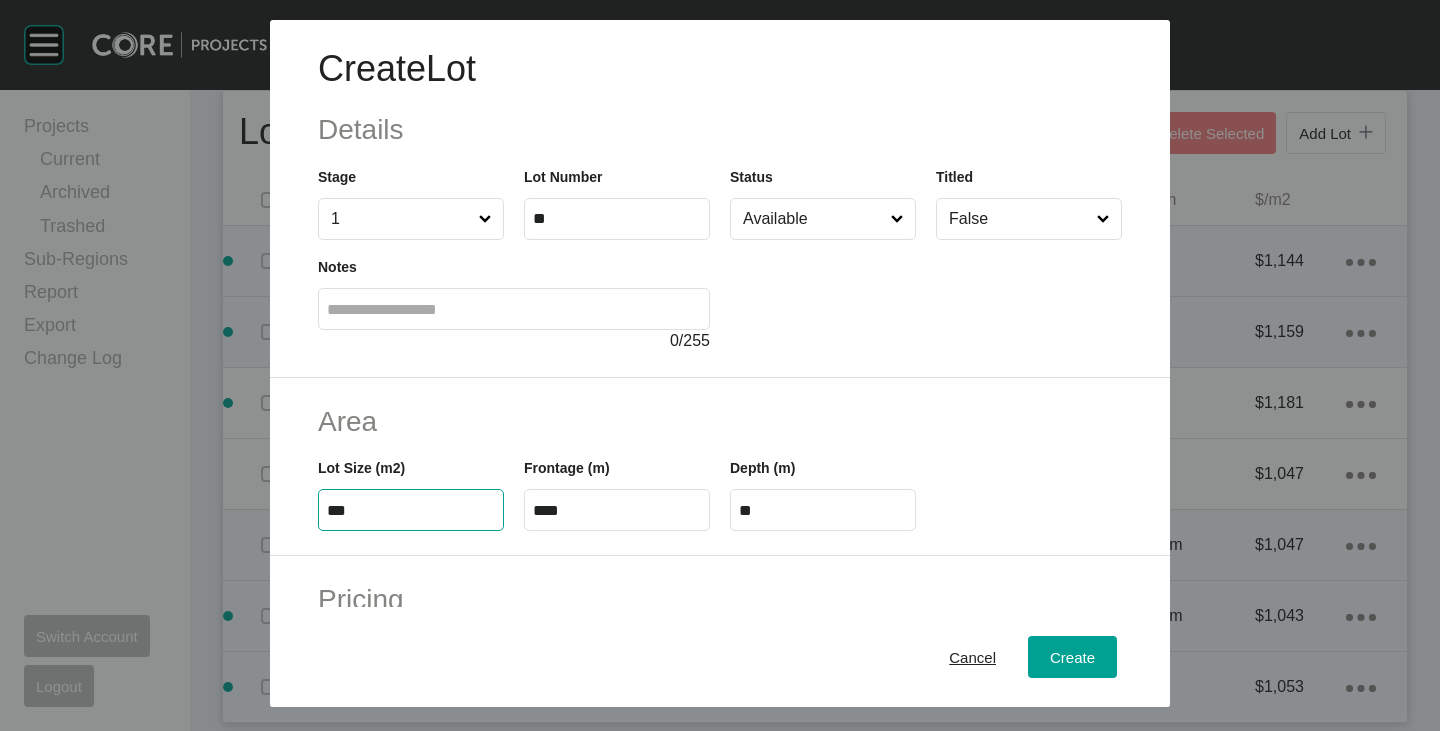 drag, startPoint x: 357, startPoint y: 513, endPoint x: 339, endPoint y: 516, distance: 18.248287 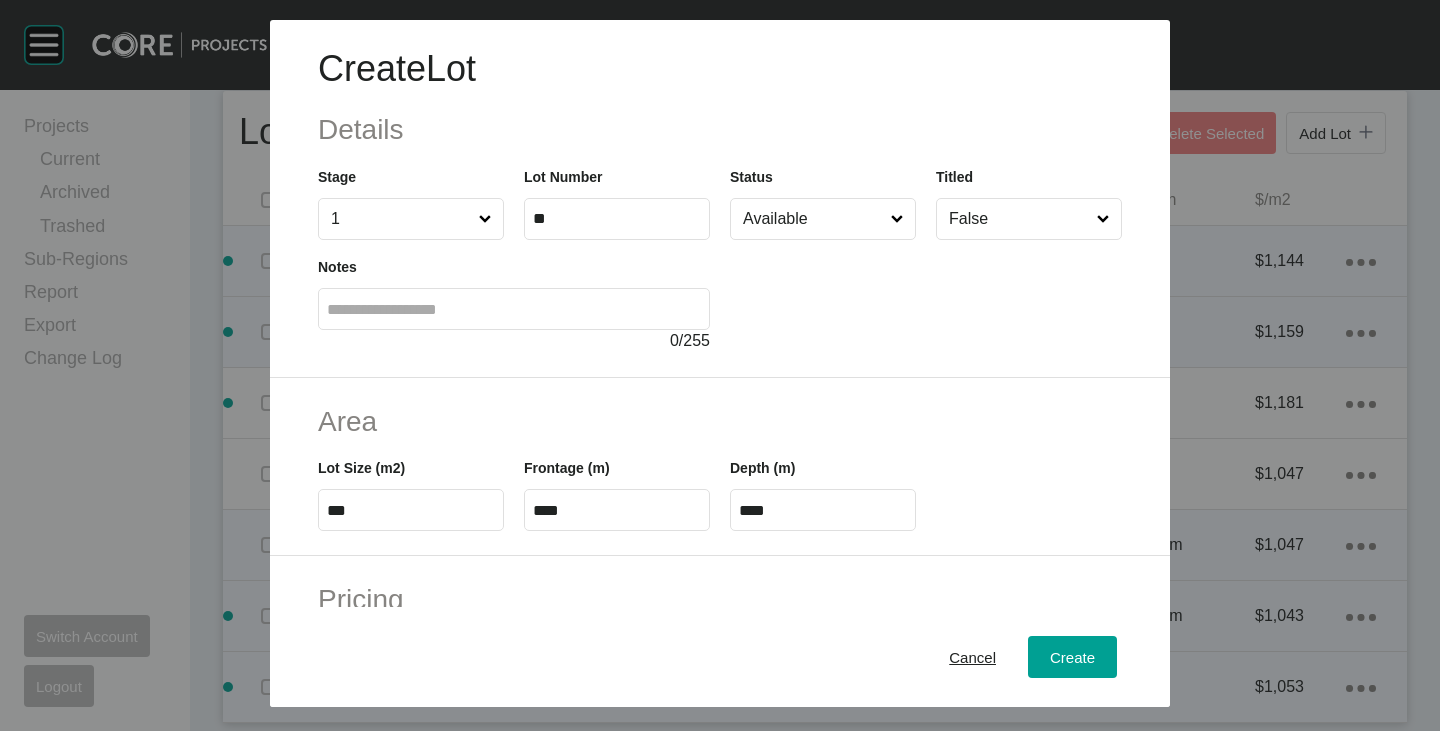 click on "Area Lot Size (m2) *** Frontage (m) **** Depth (m) ****" at bounding box center [720, 467] 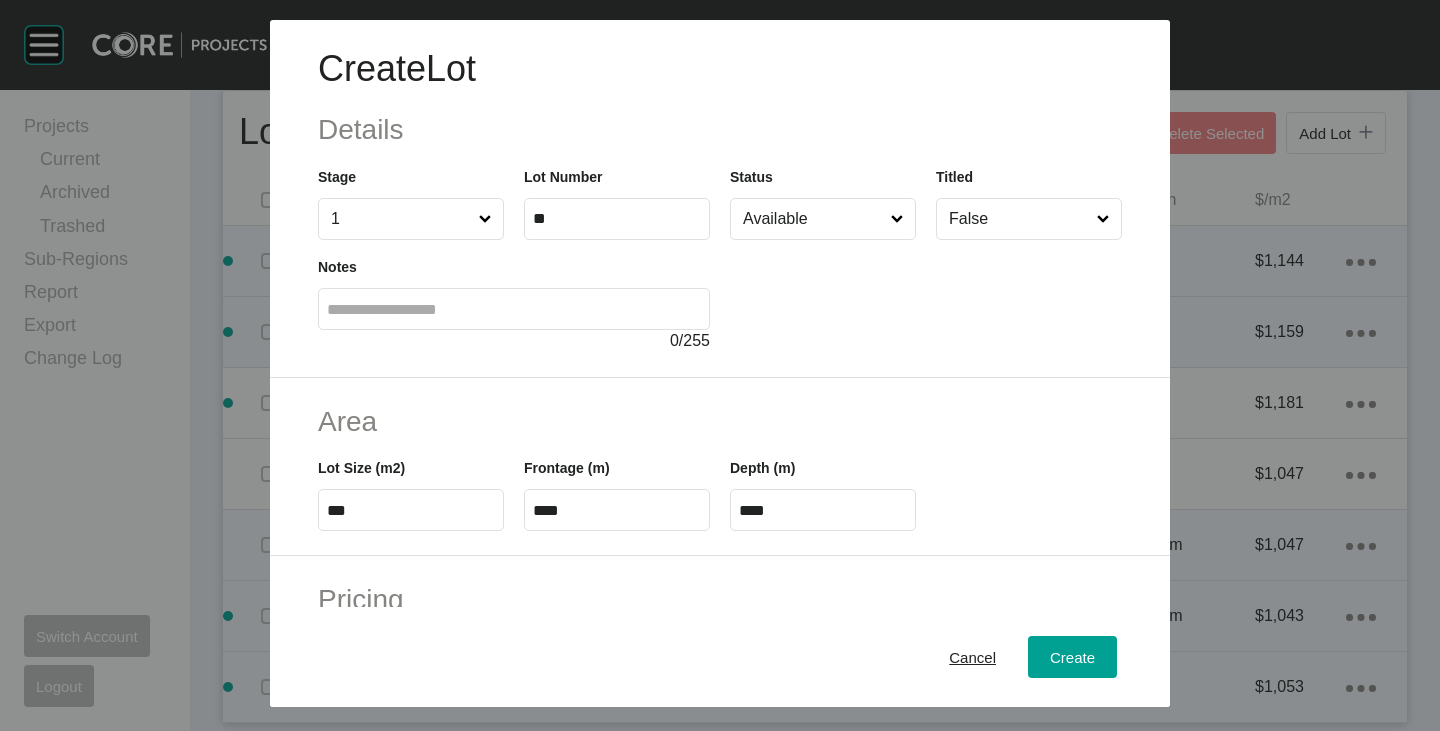 click on "****" at bounding box center [617, 510] 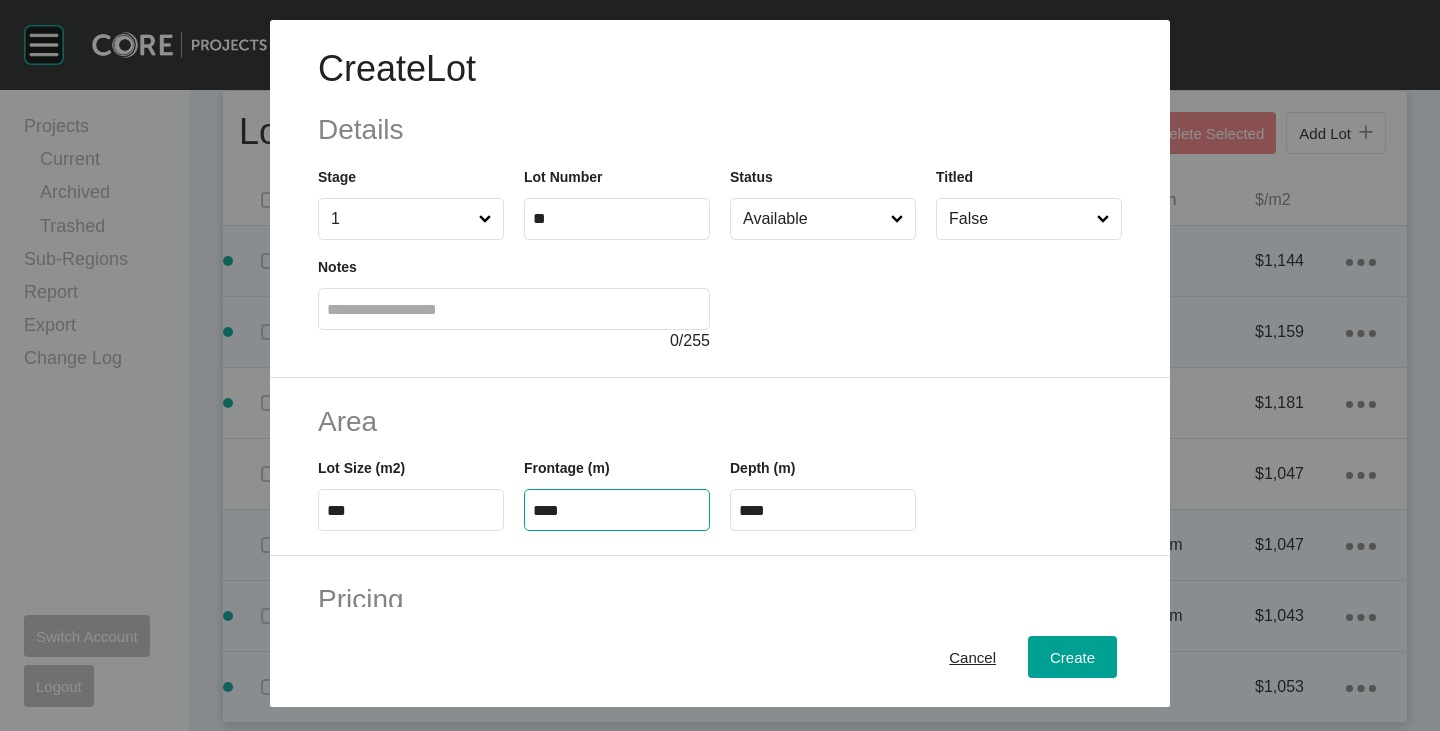 click on "****" at bounding box center (617, 510) 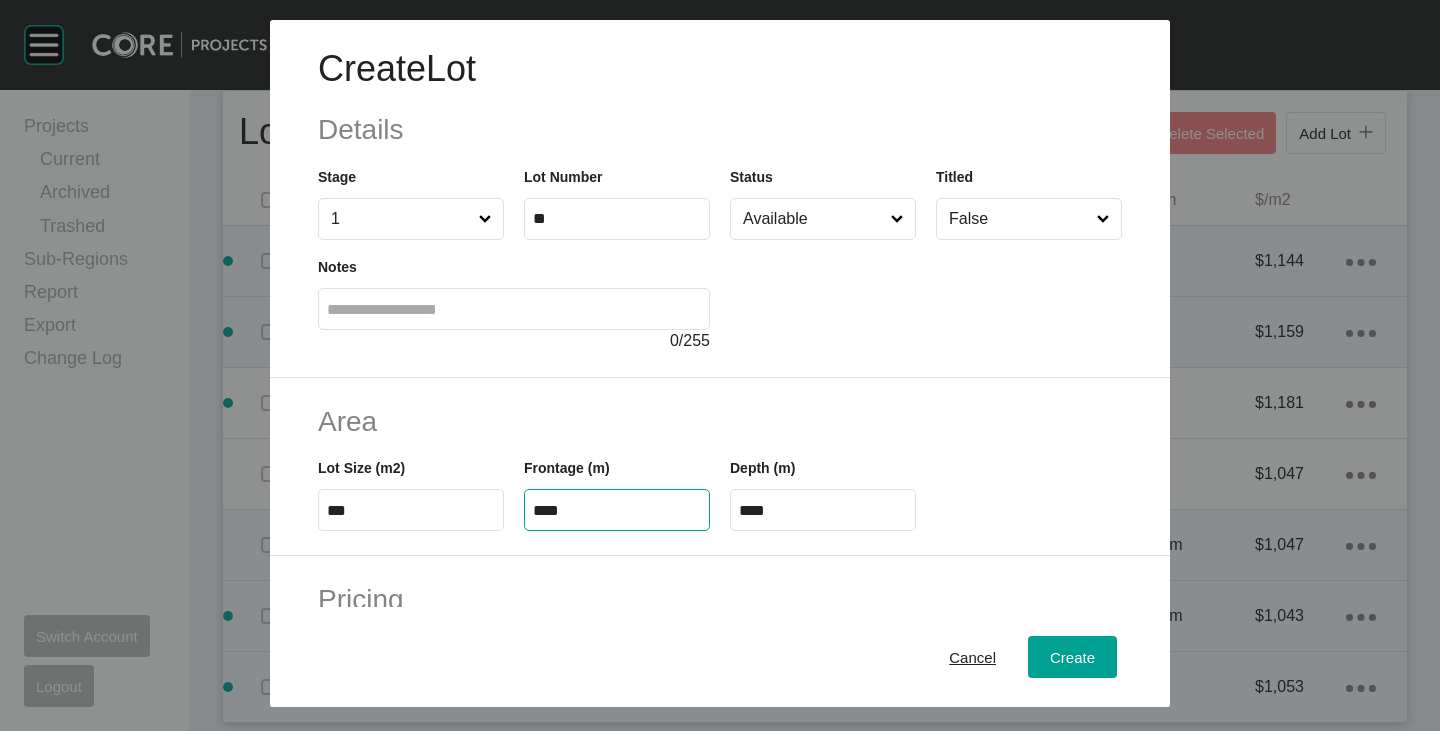 type on "****" 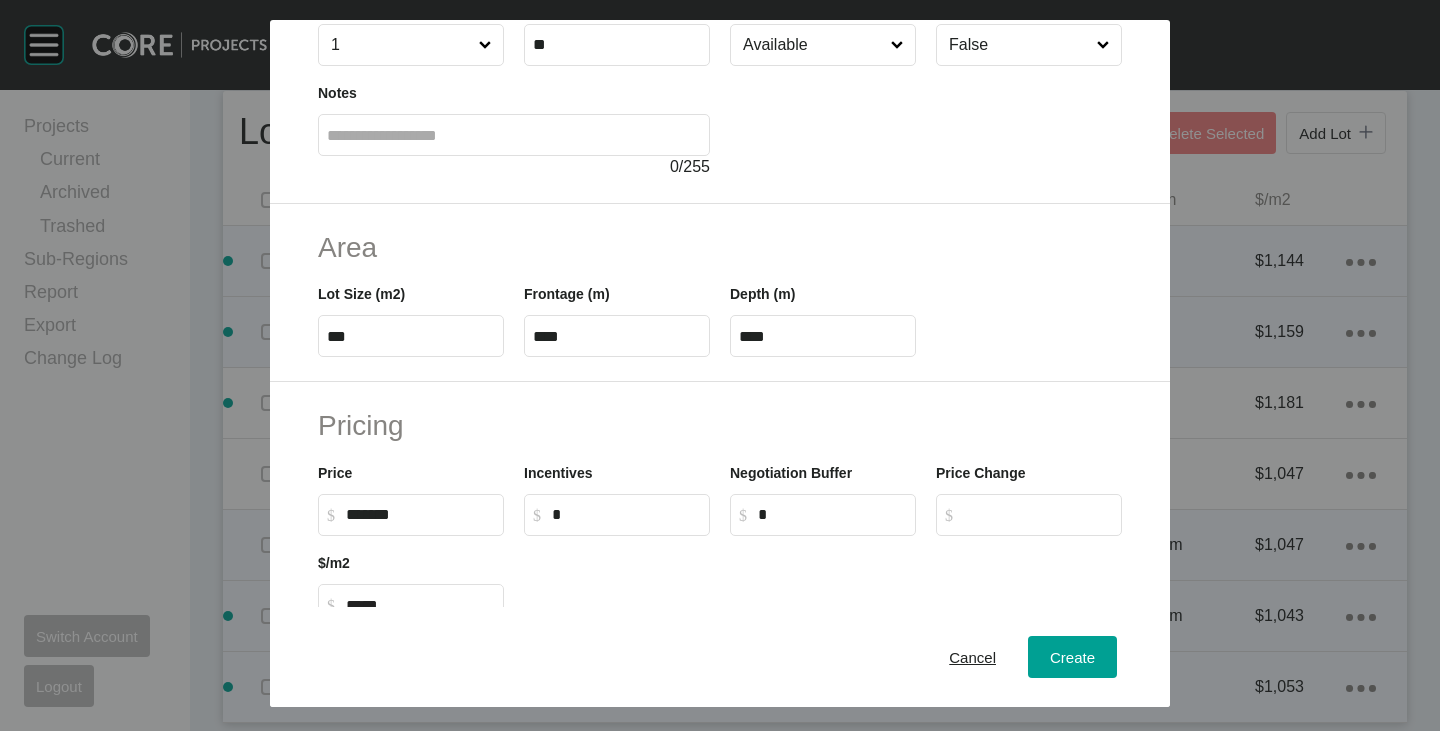 scroll, scrollTop: 200, scrollLeft: 0, axis: vertical 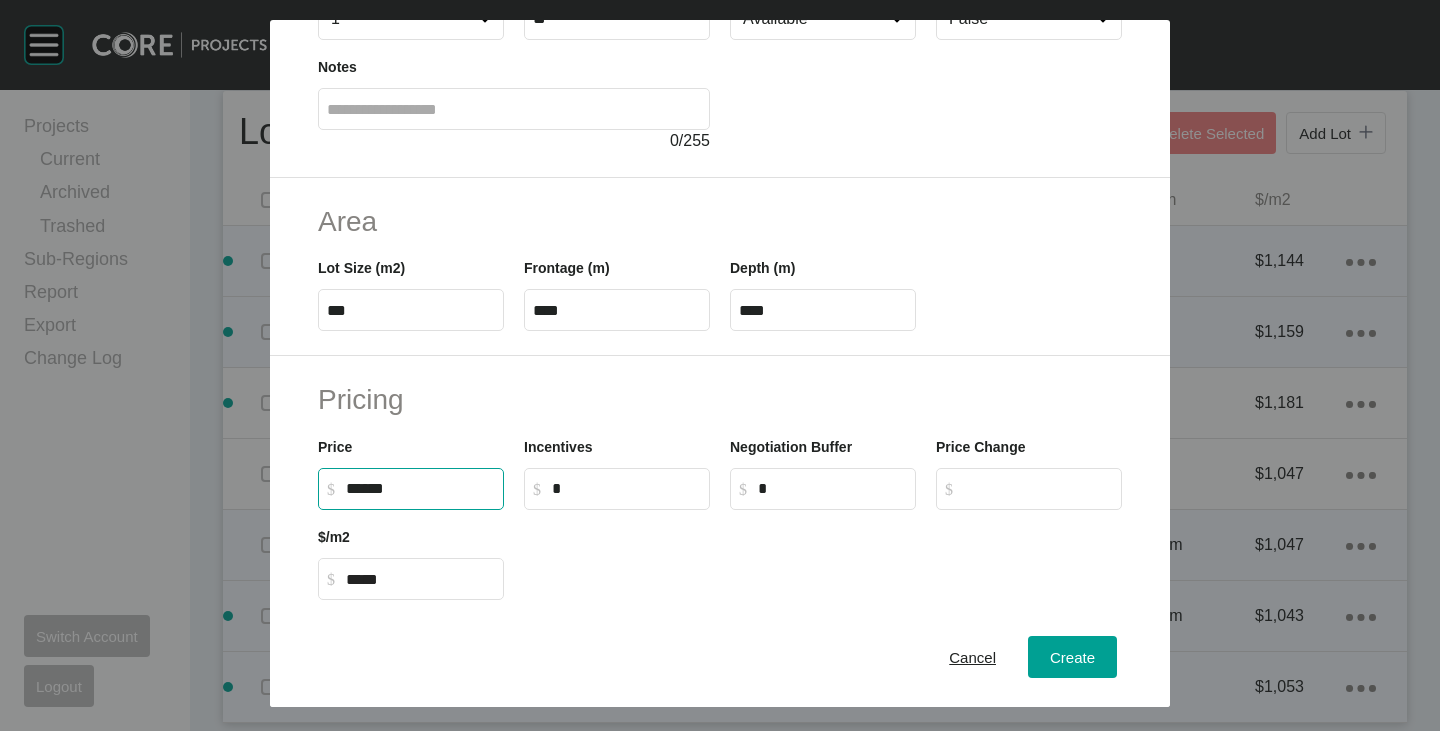 drag, startPoint x: 358, startPoint y: 486, endPoint x: 371, endPoint y: 493, distance: 14.764823 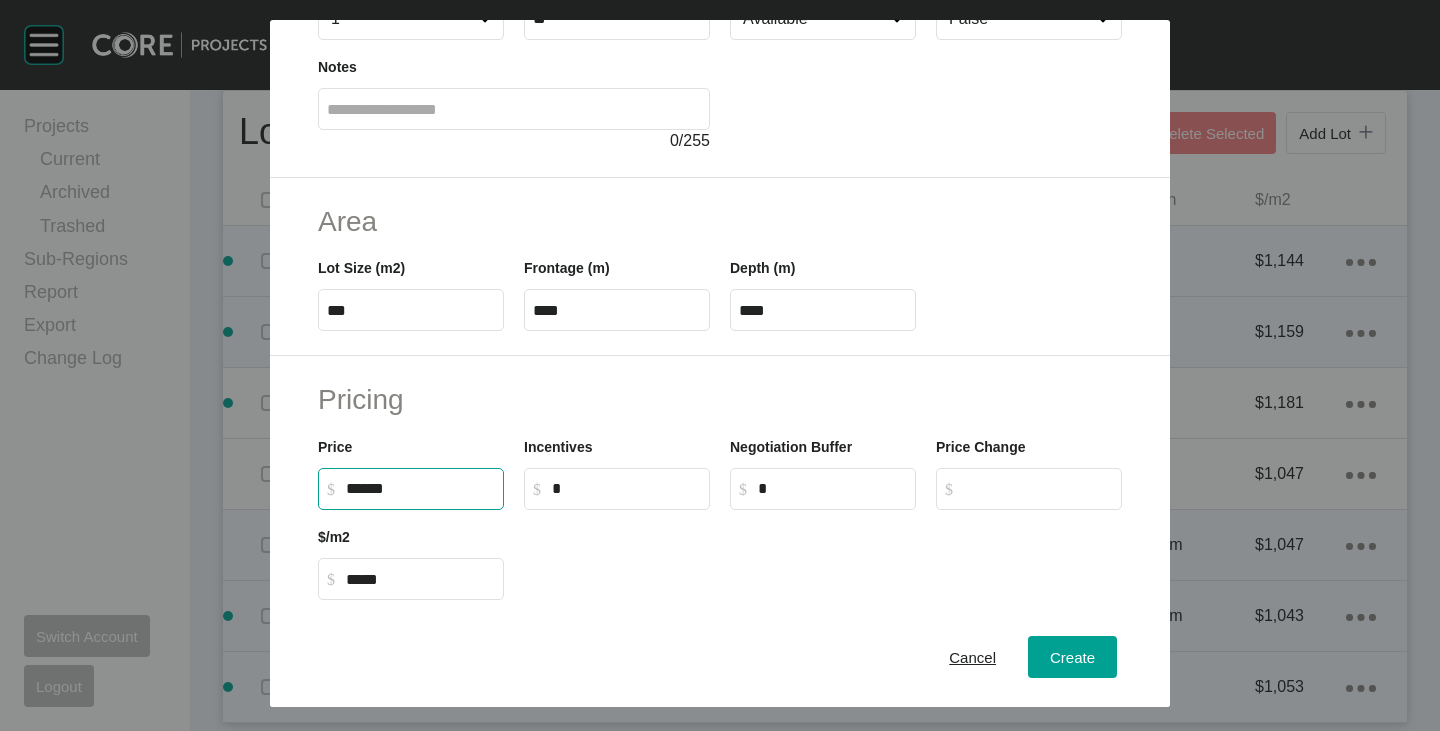 type on "*******" 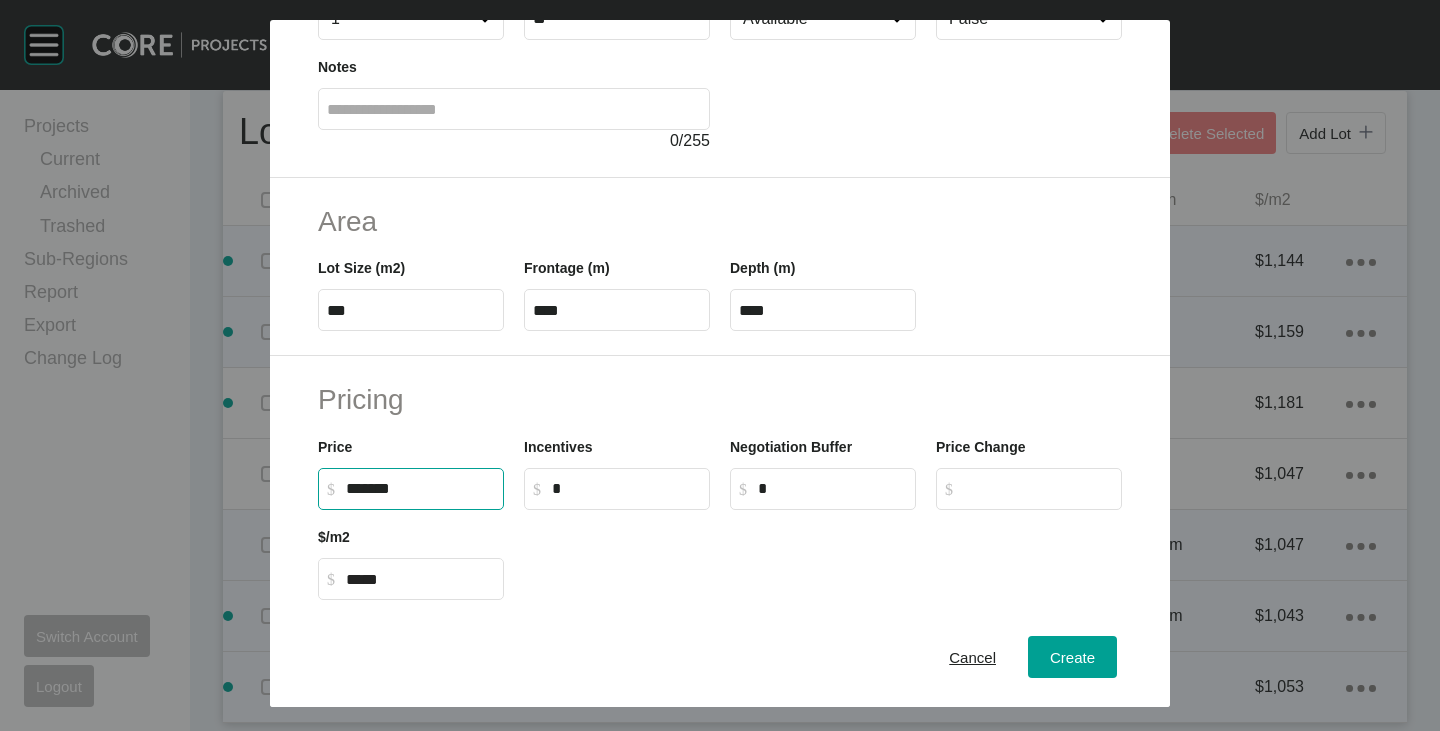 click at bounding box center [823, 555] 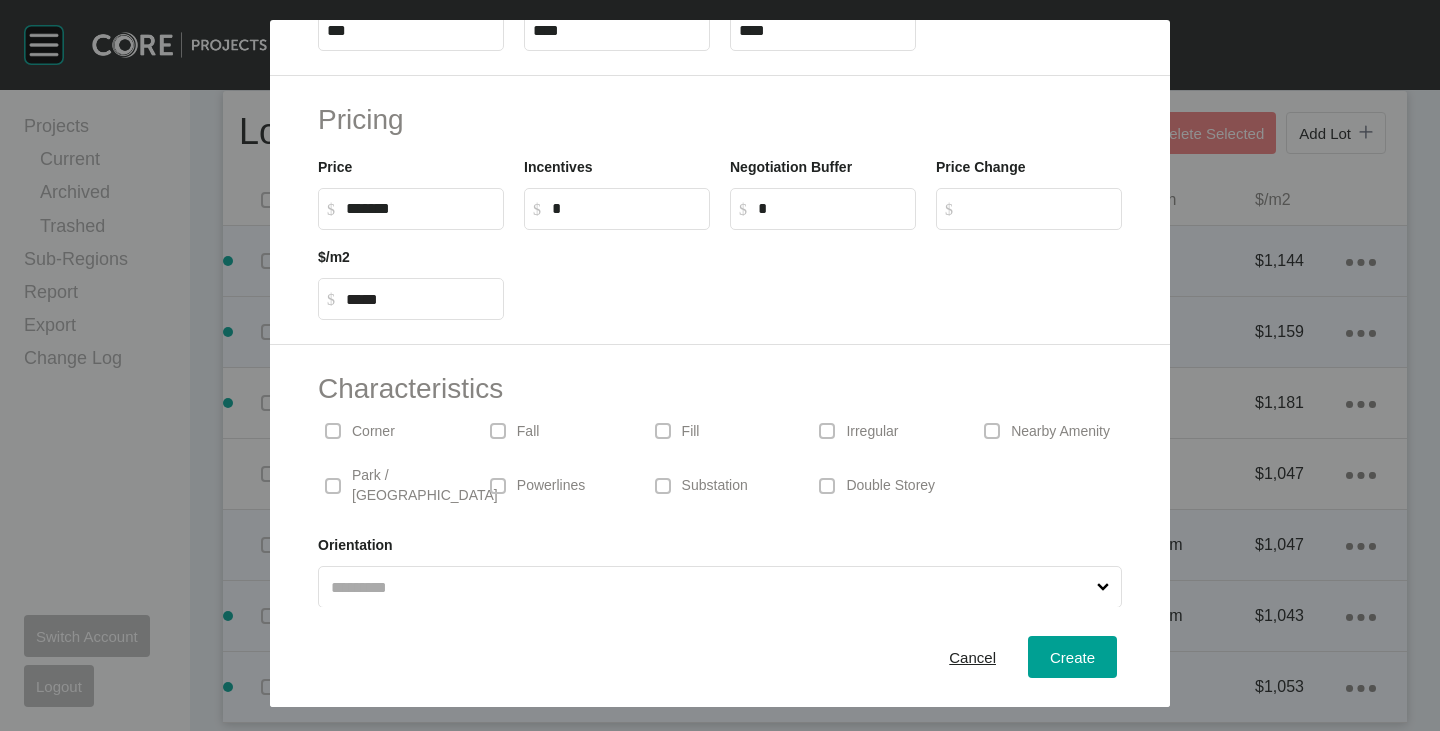scroll, scrollTop: 489, scrollLeft: 0, axis: vertical 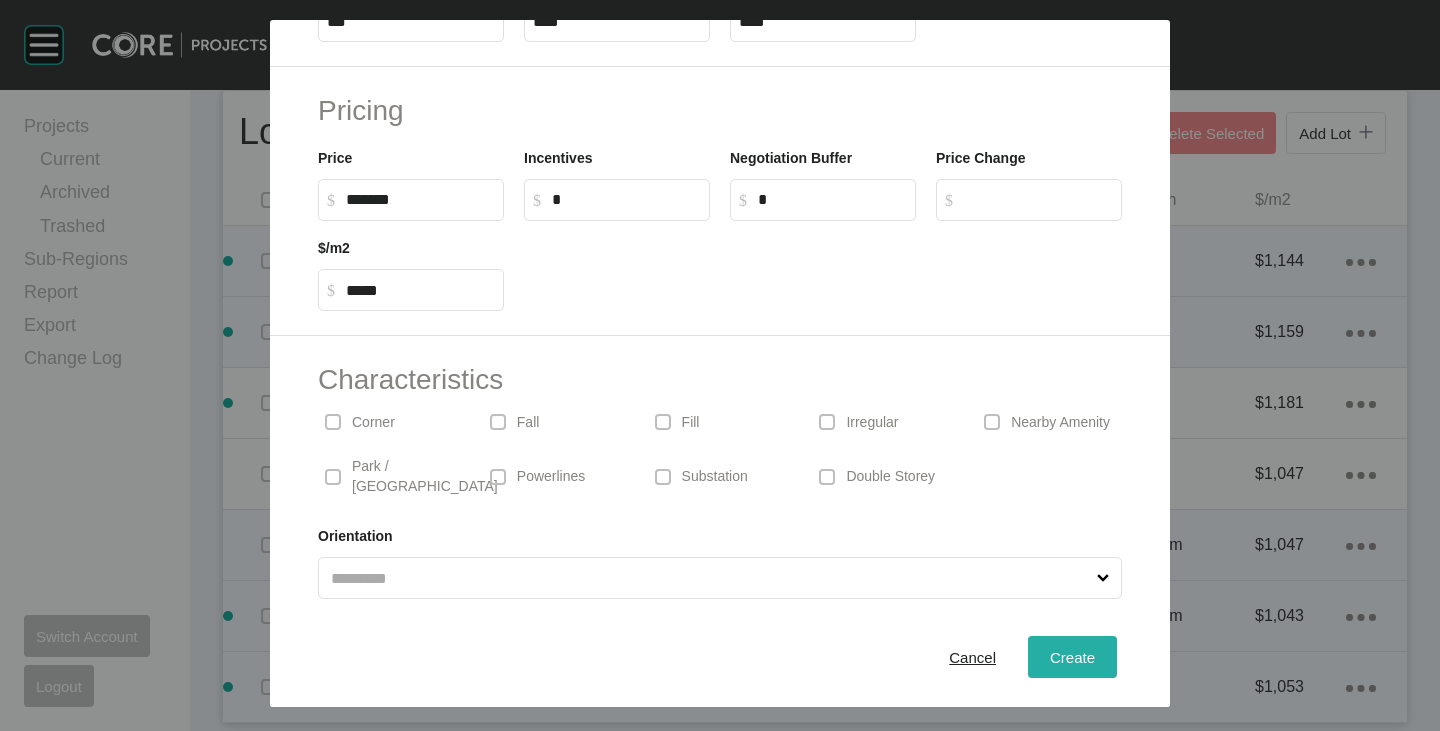 click on "Create" at bounding box center (1072, 657) 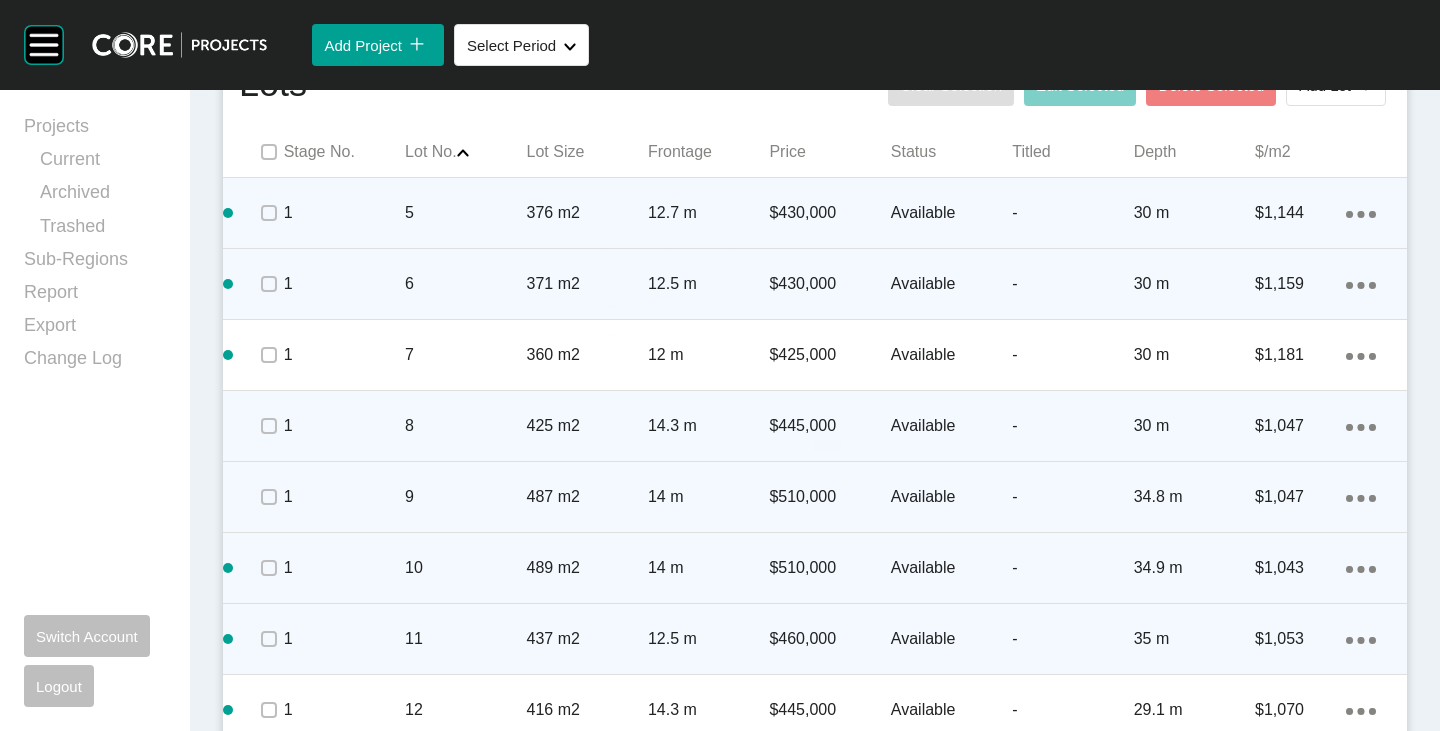 scroll, scrollTop: 1053, scrollLeft: 0, axis: vertical 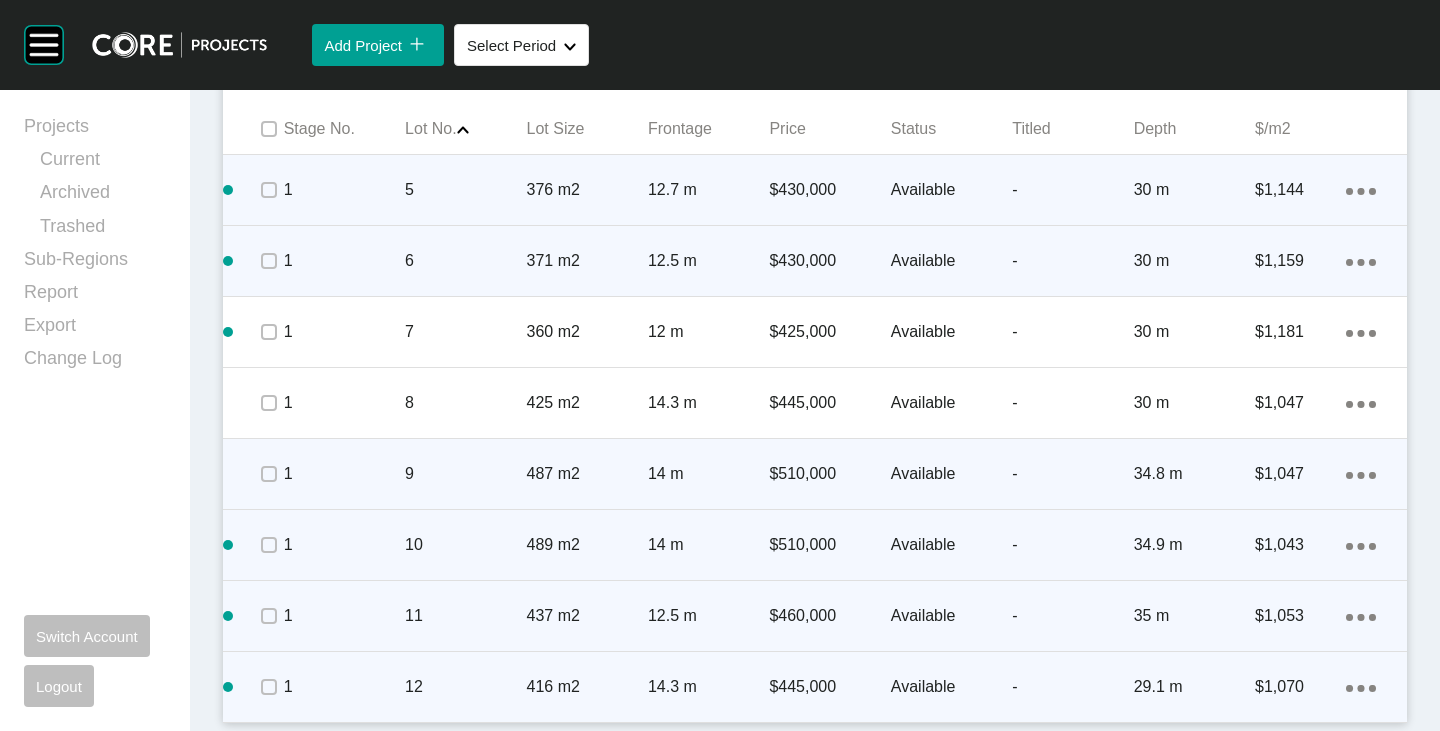 click on "Action Menu Dots Copy 6 Created with Sketch." at bounding box center (1361, 687) 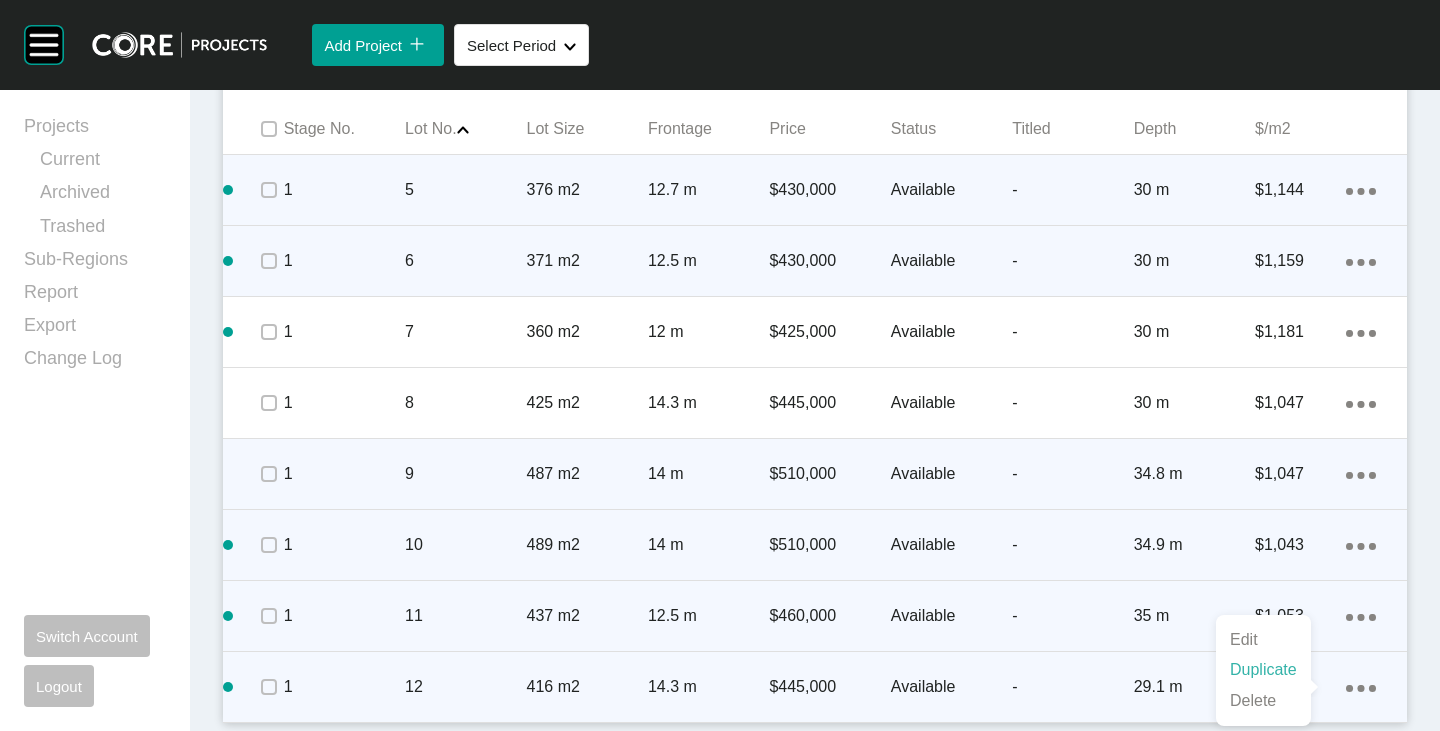 click on "Duplicate" at bounding box center (1263, 670) 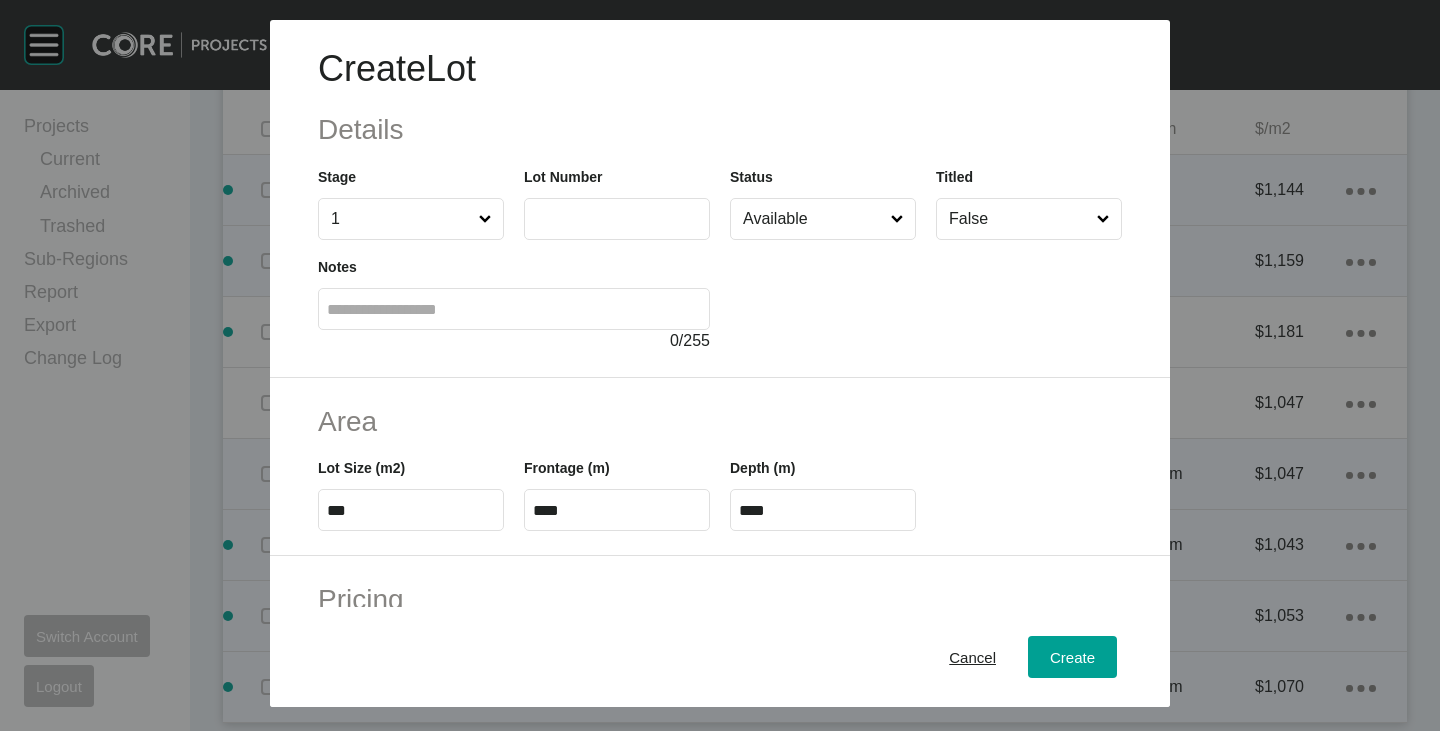 click at bounding box center (617, 218) 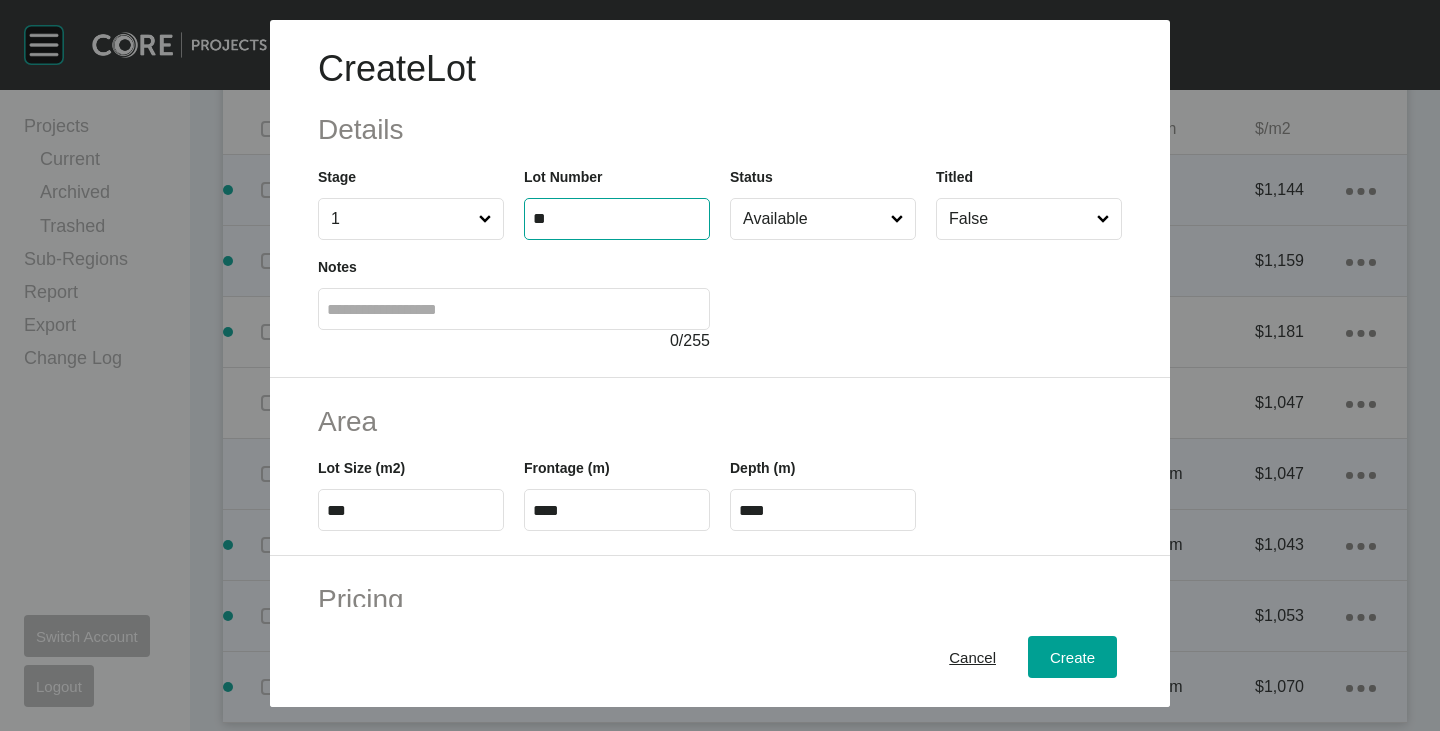 type on "**" 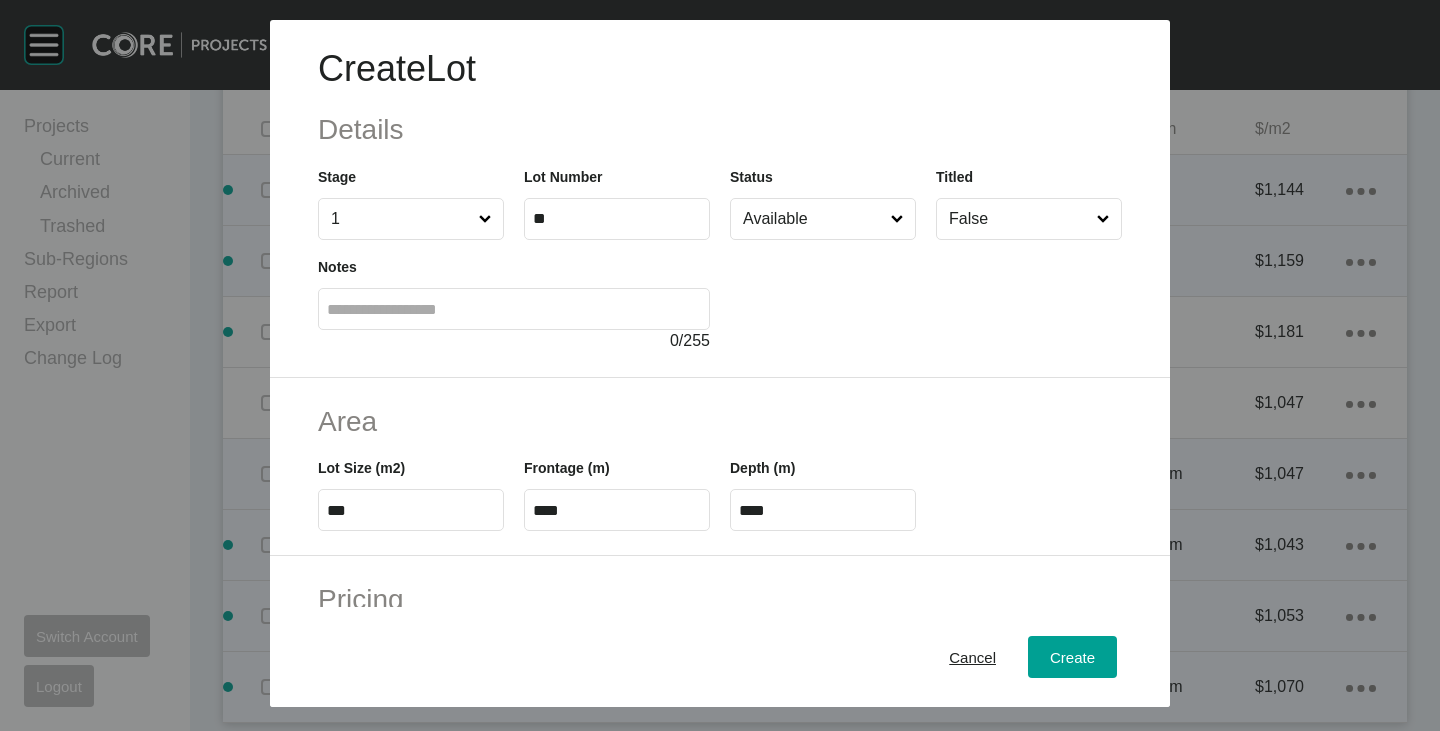 click on "***" at bounding box center (411, 510) 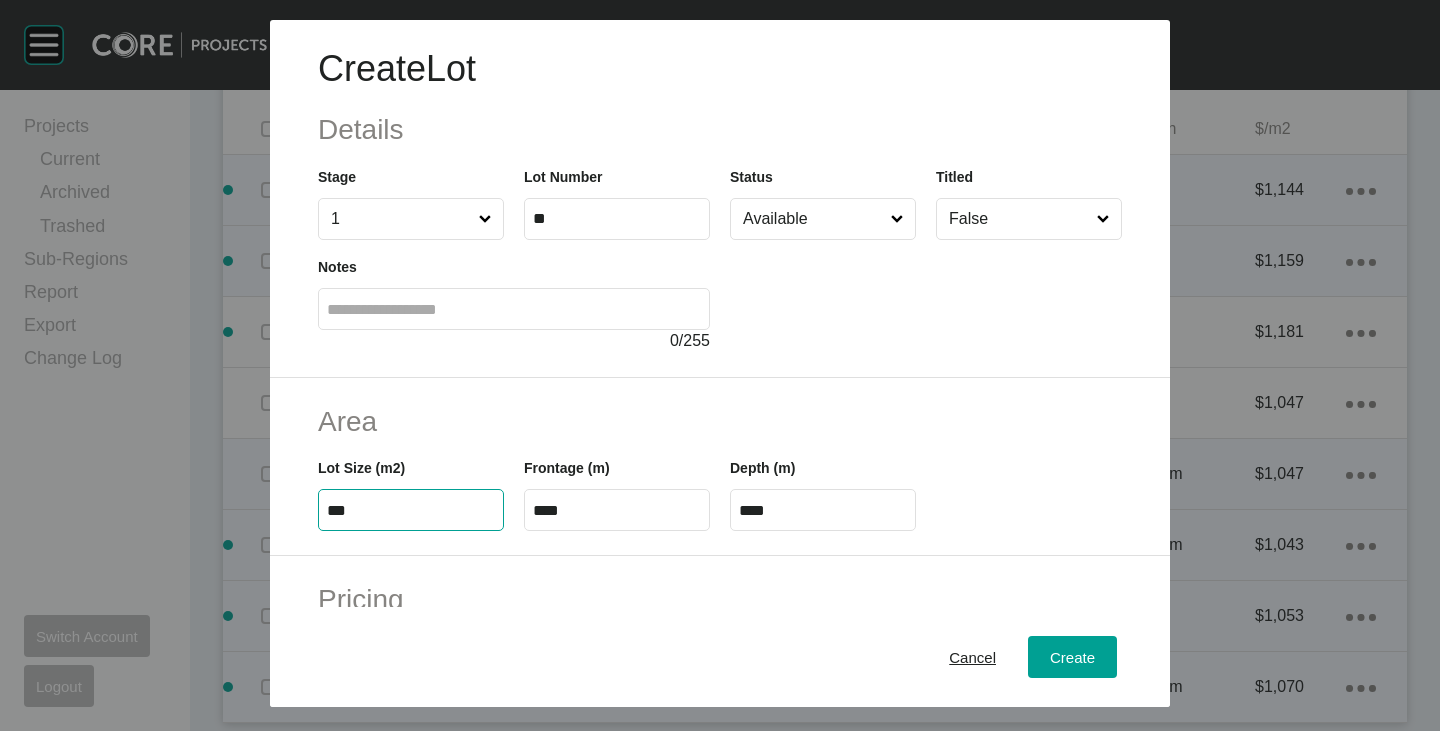 click on "***" at bounding box center (411, 510) 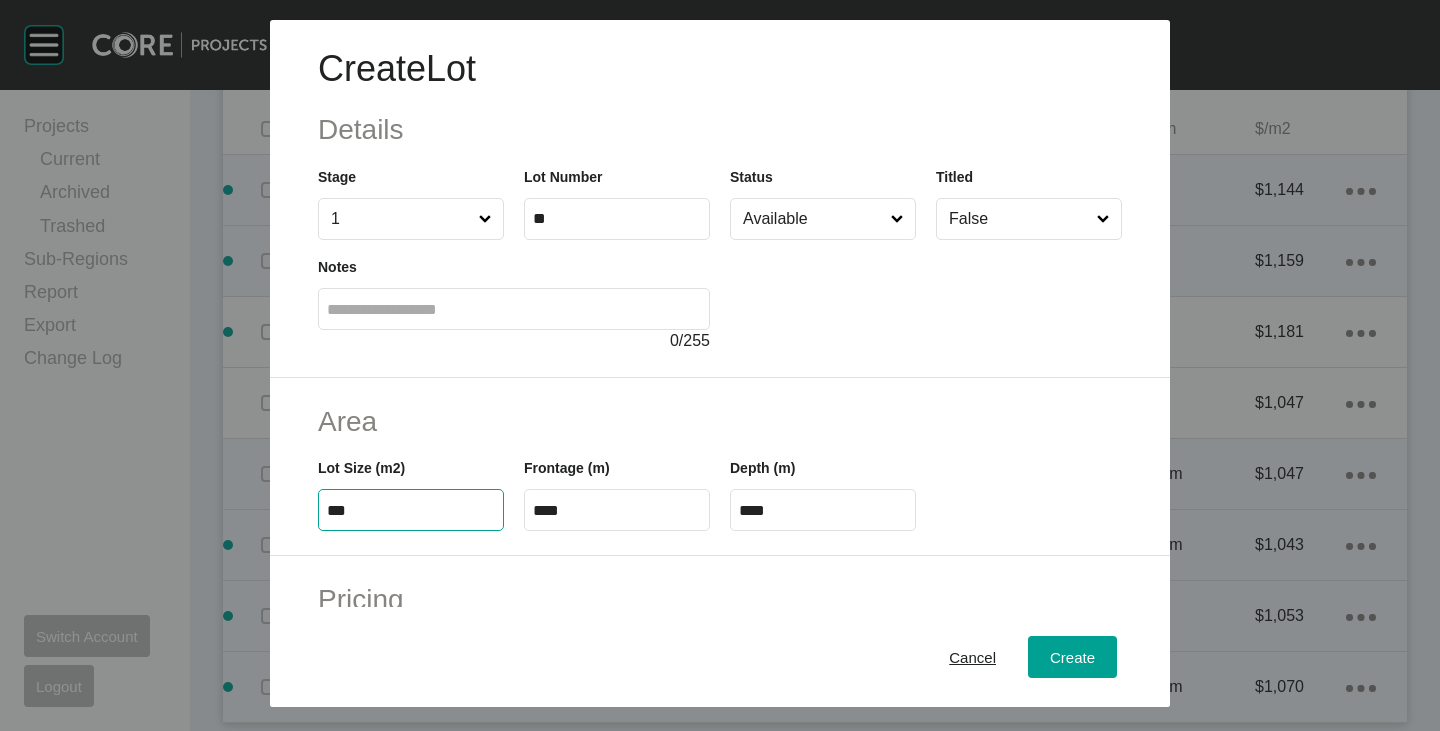 type on "***" 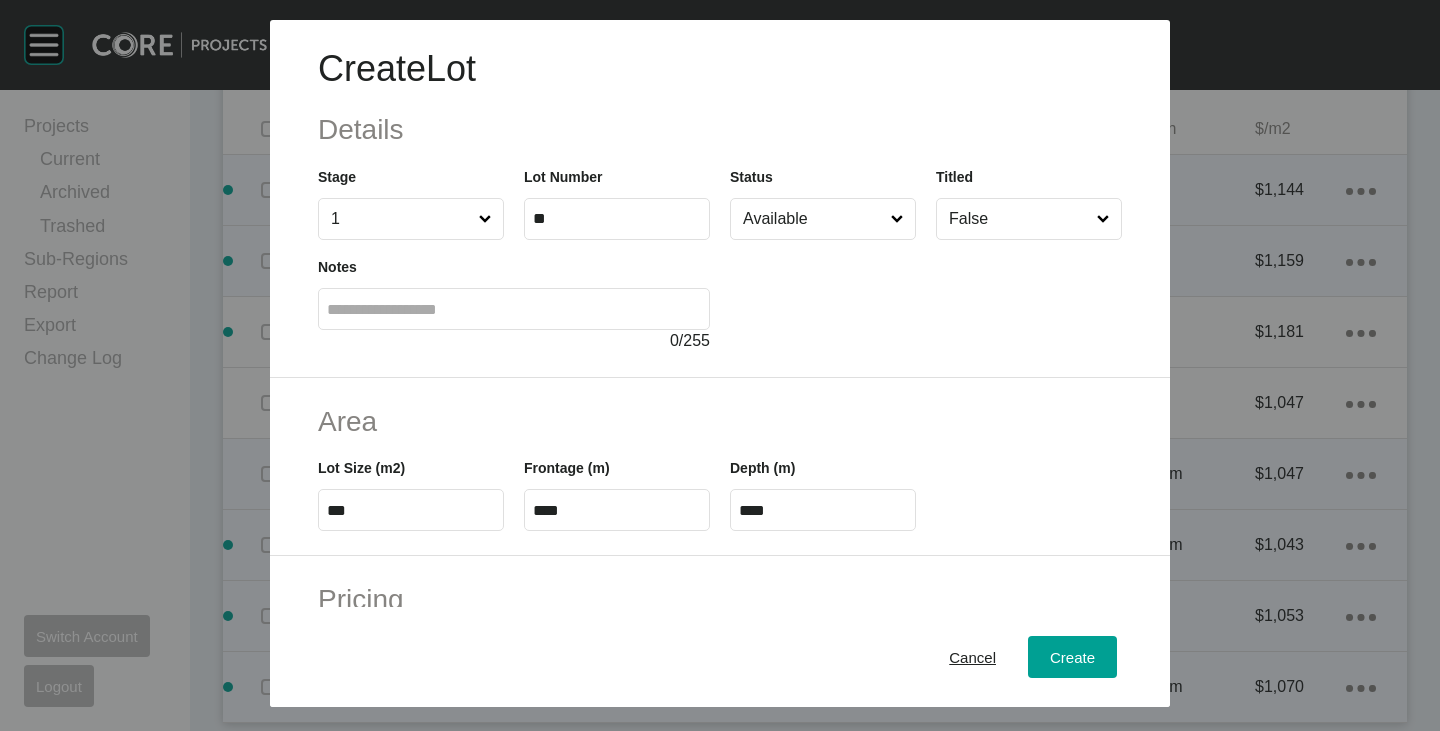 click on "****" at bounding box center [617, 510] 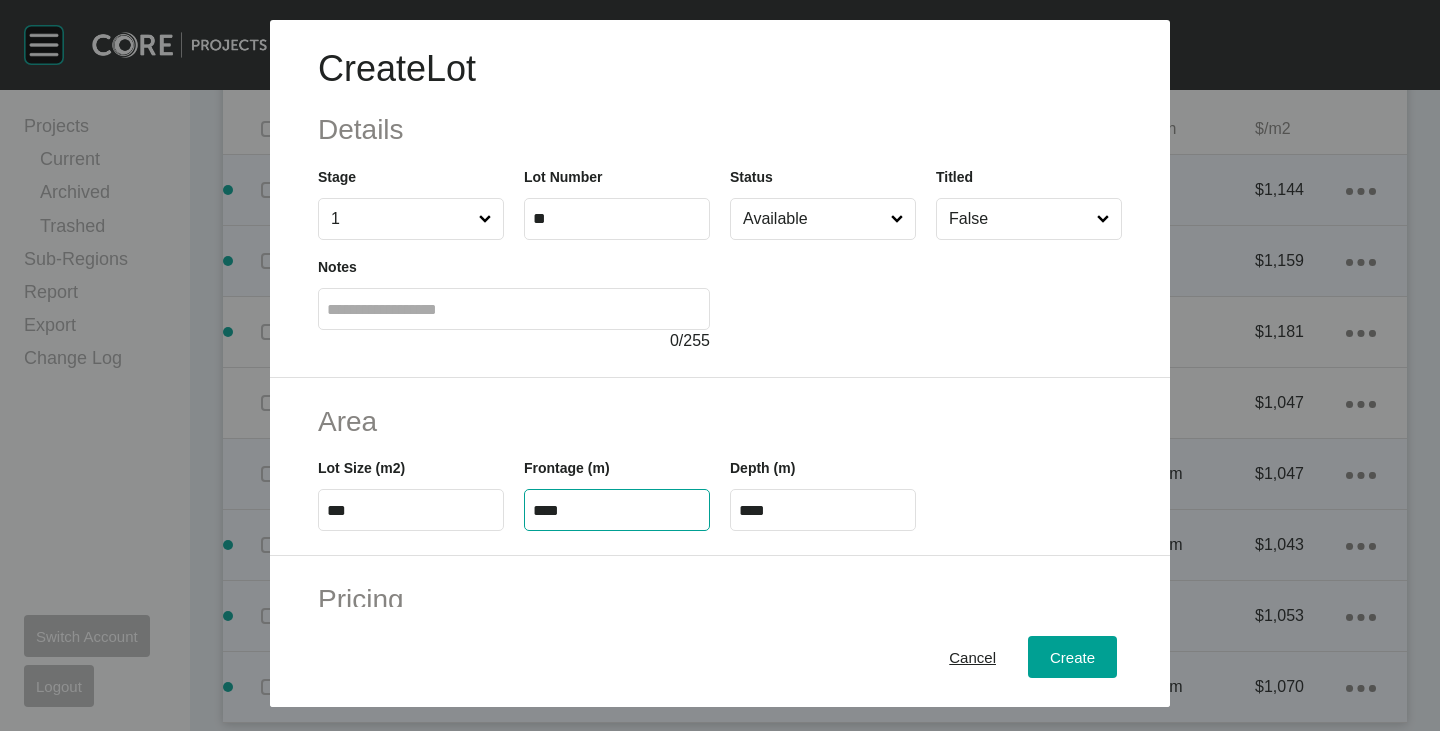 click on "****" at bounding box center (617, 510) 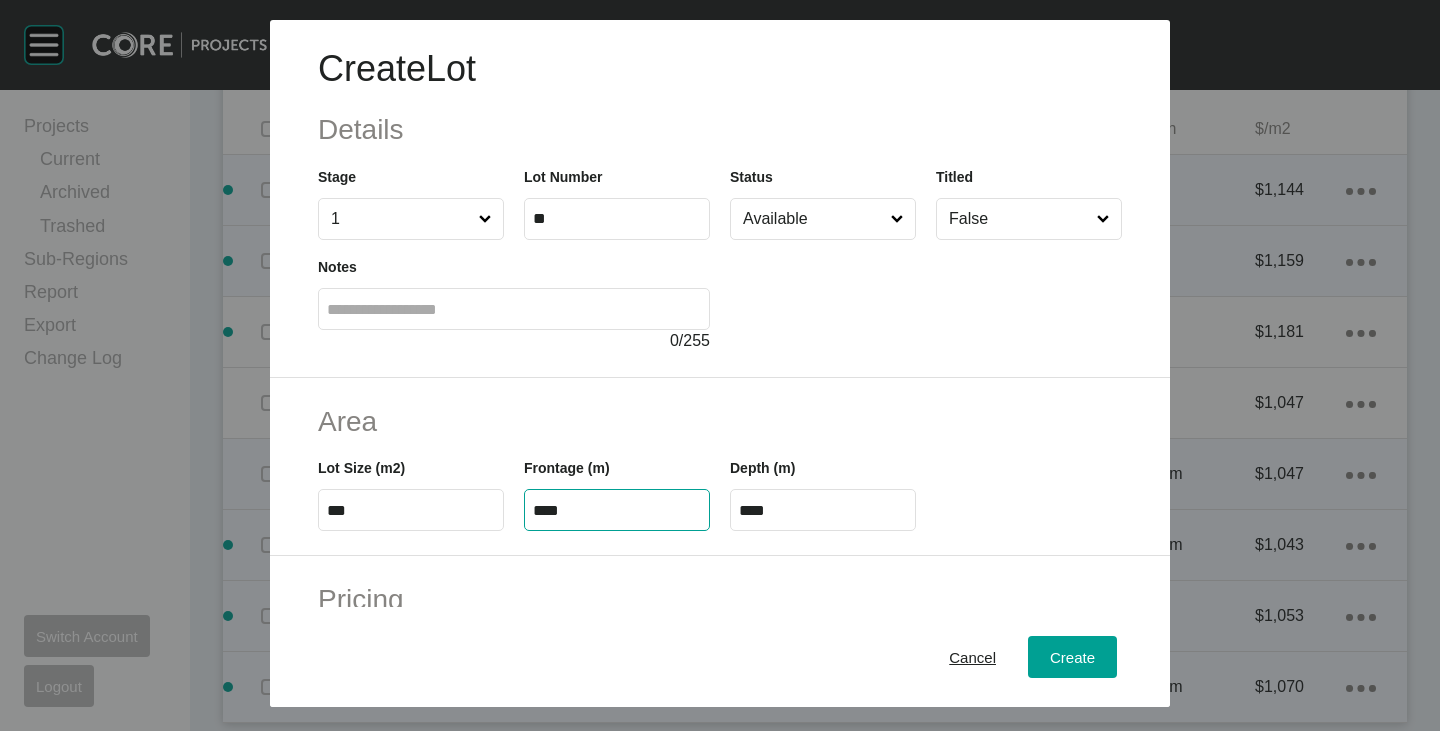 type on "****" 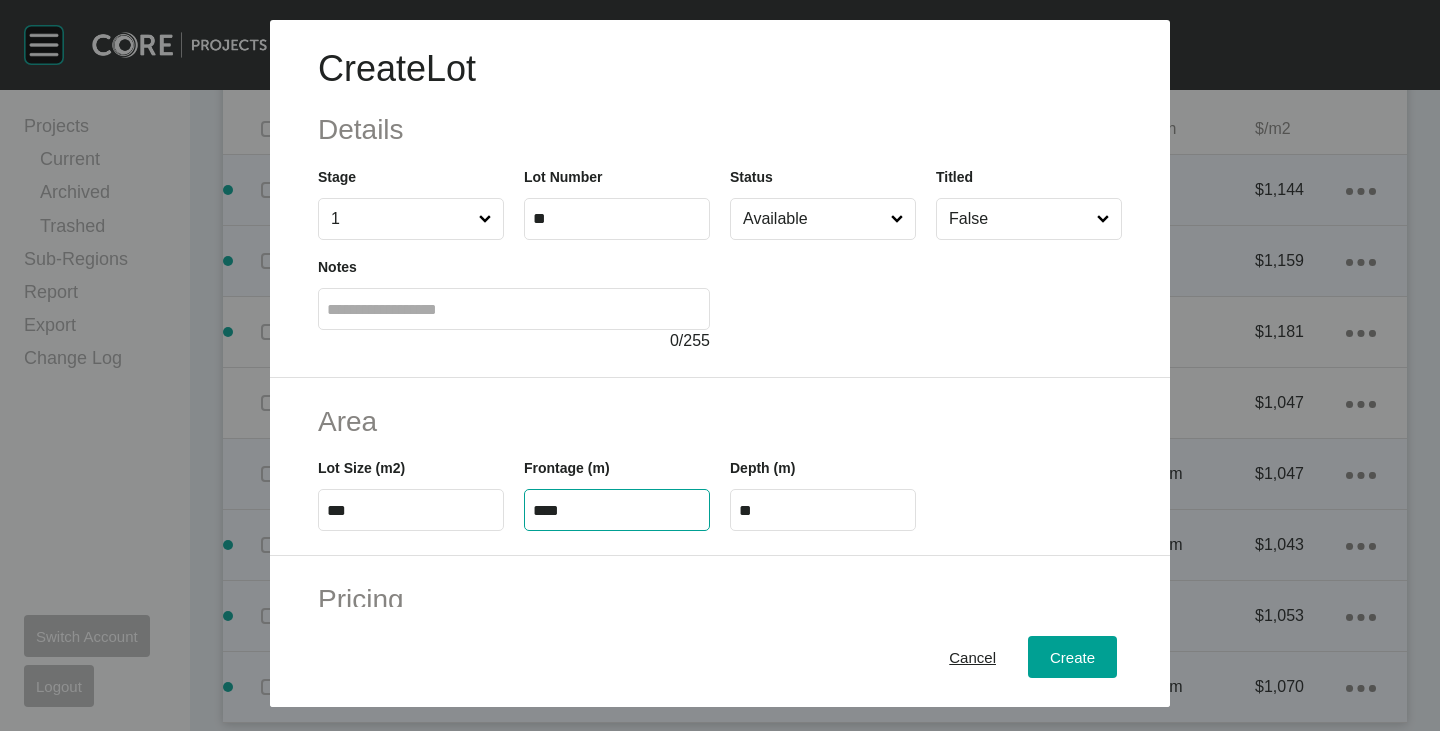 click on "Area" at bounding box center (720, 421) 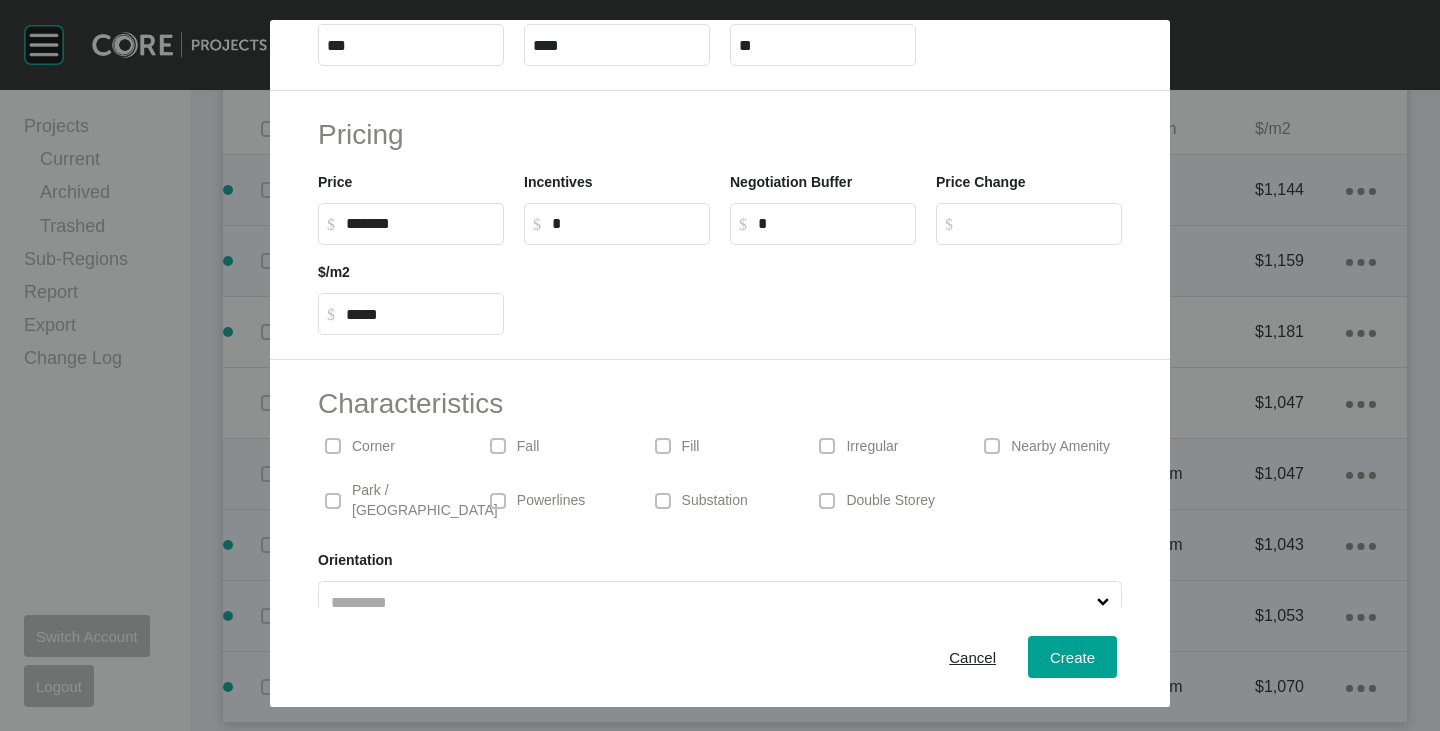 scroll, scrollTop: 489, scrollLeft: 0, axis: vertical 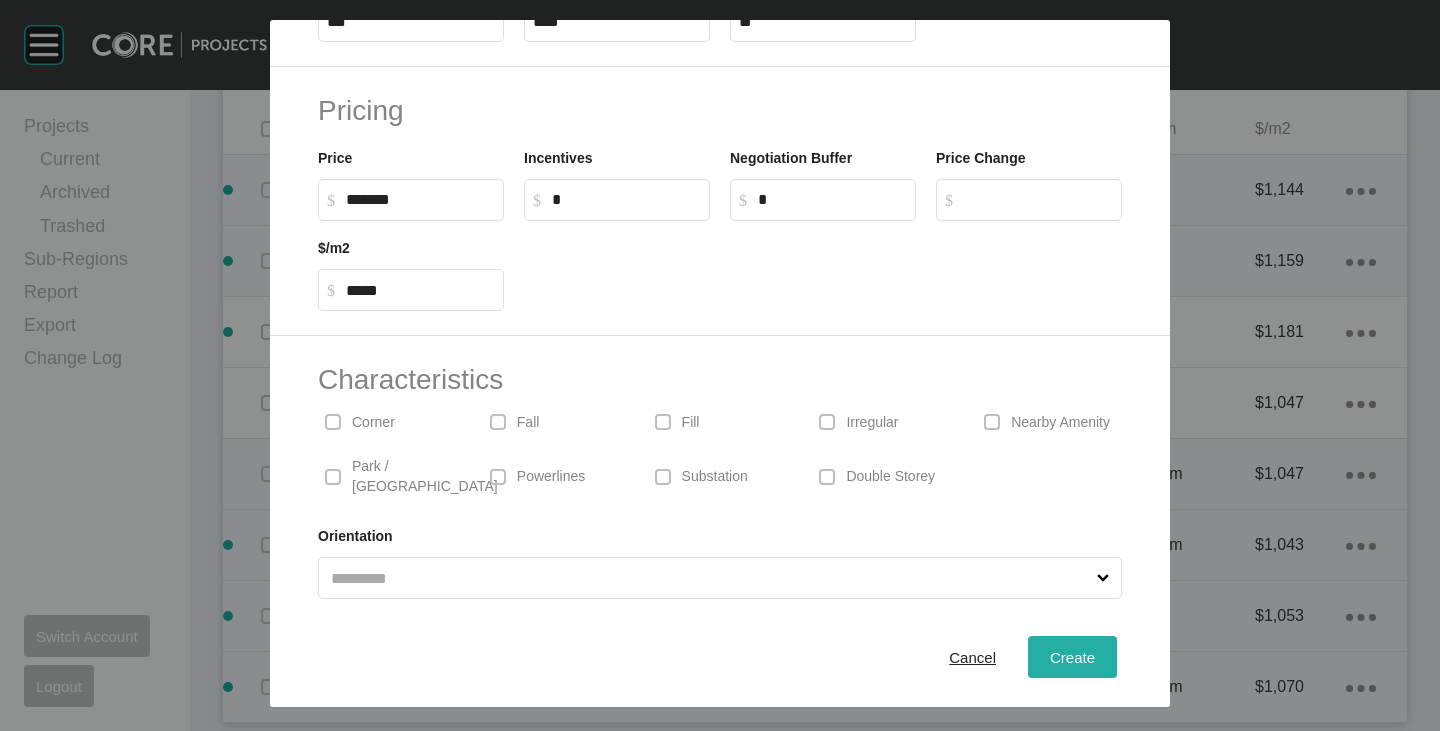click on "Create" at bounding box center [1072, 657] 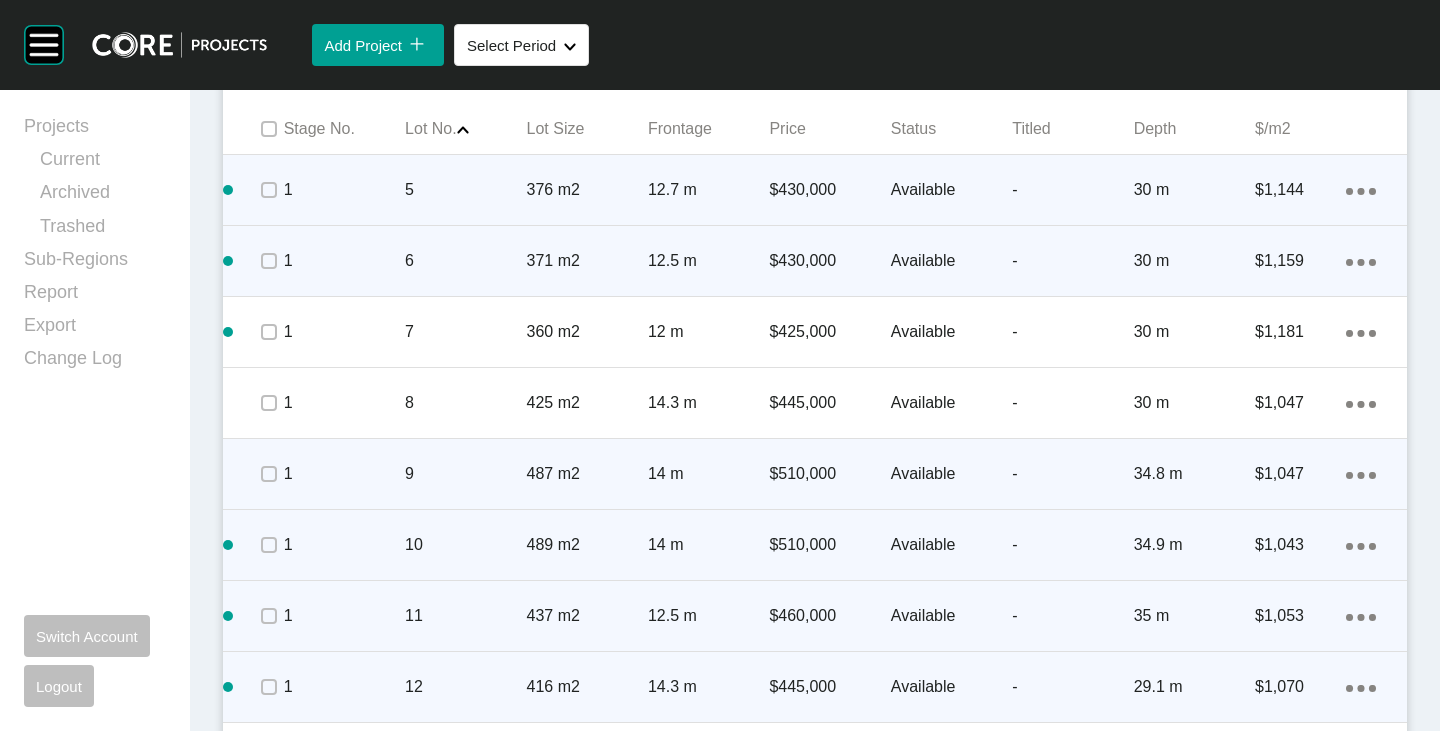 scroll, scrollTop: 1124, scrollLeft: 0, axis: vertical 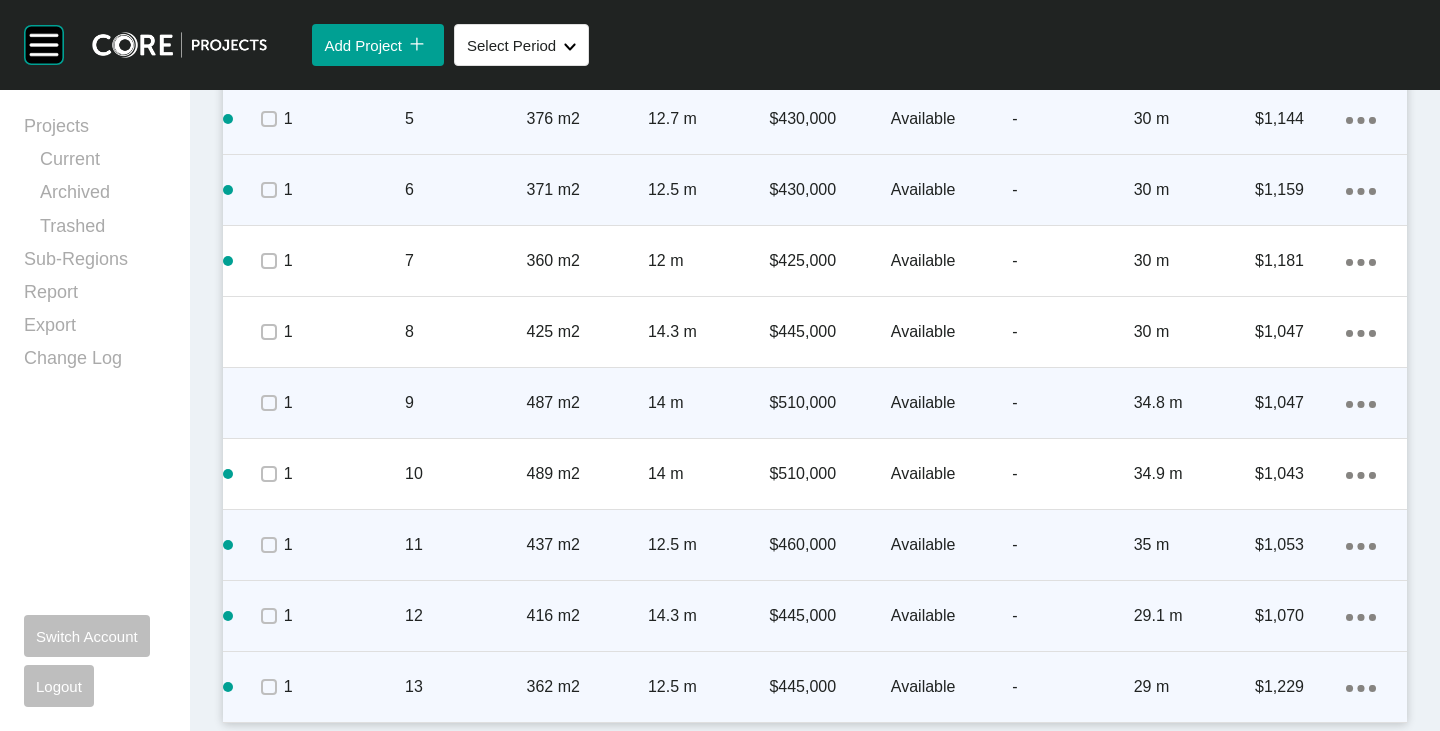 click on "Action Menu Dots Copy 6 Created with Sketch." 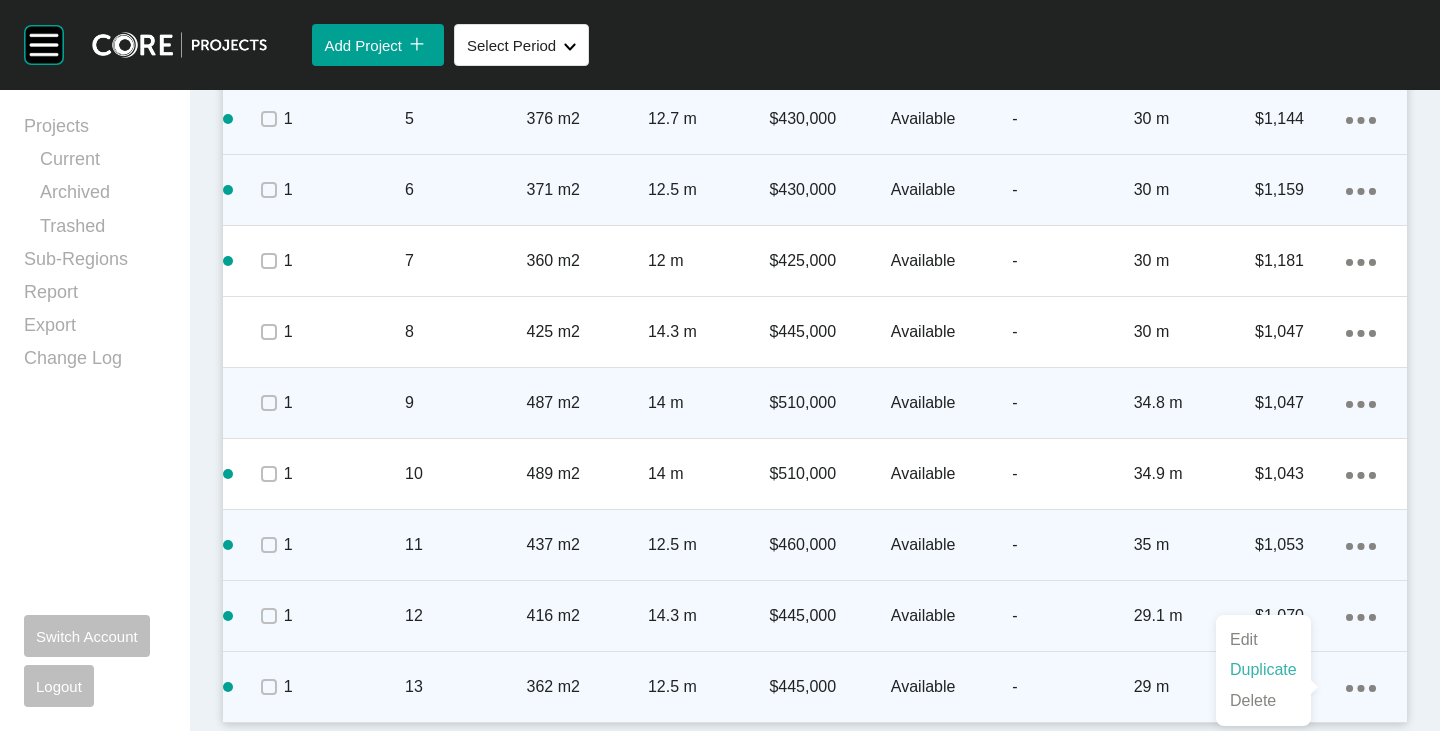 click on "Duplicate" at bounding box center (1263, 670) 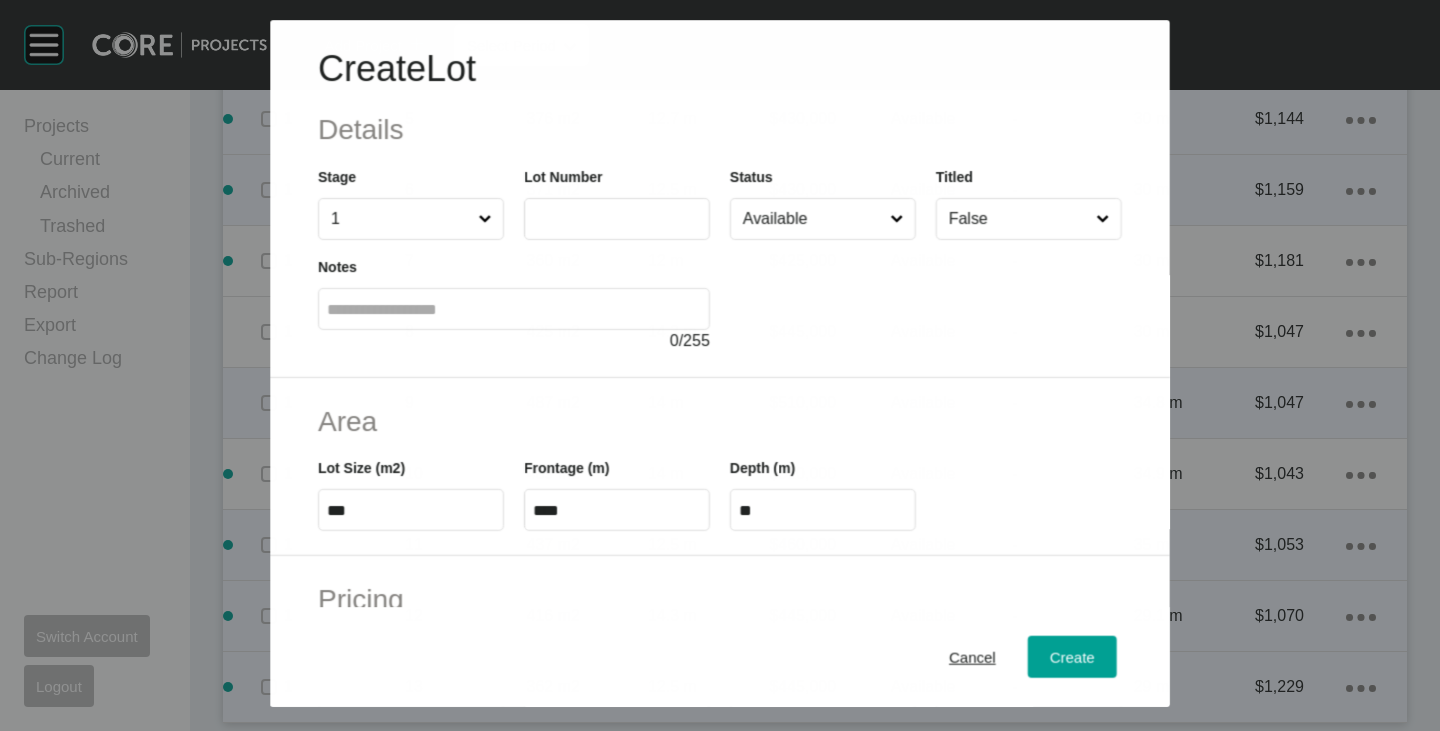 click at bounding box center [617, 219] 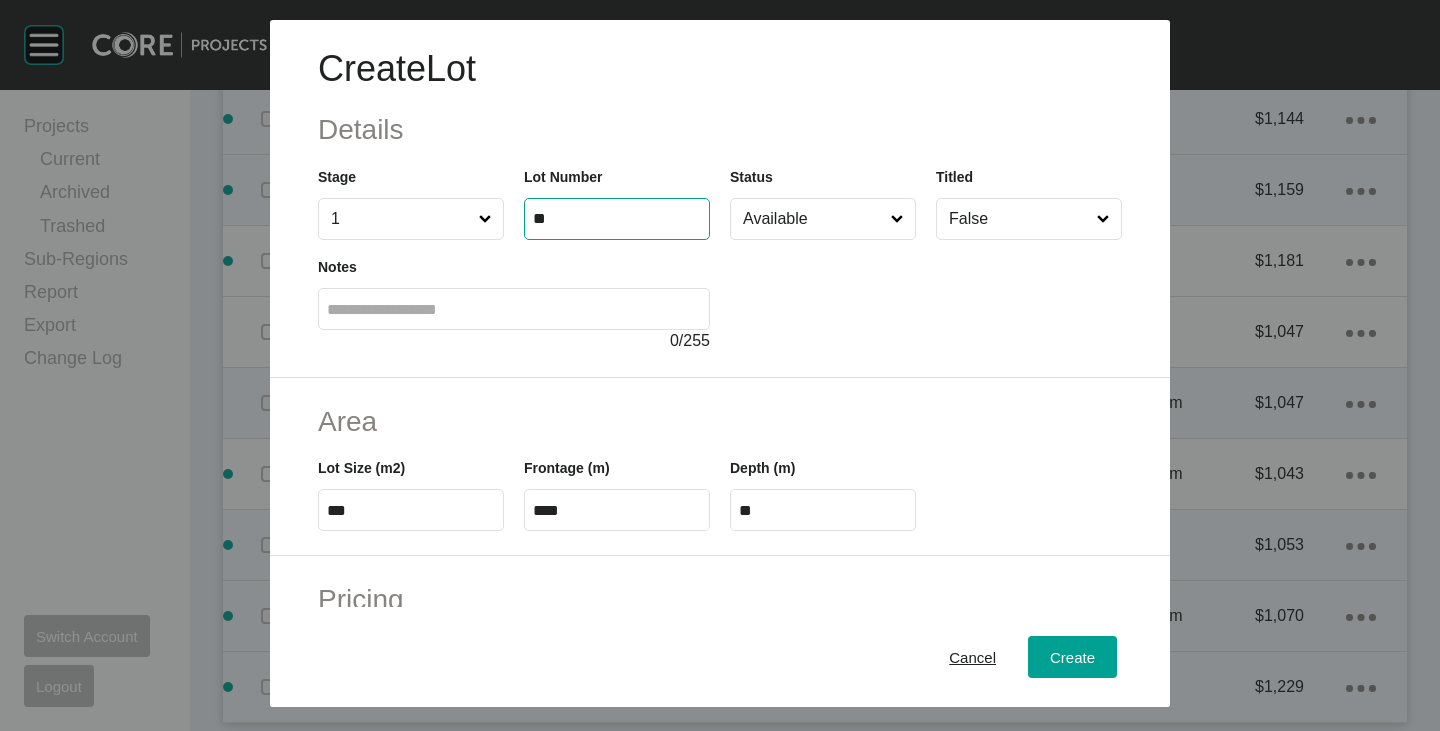 type on "**" 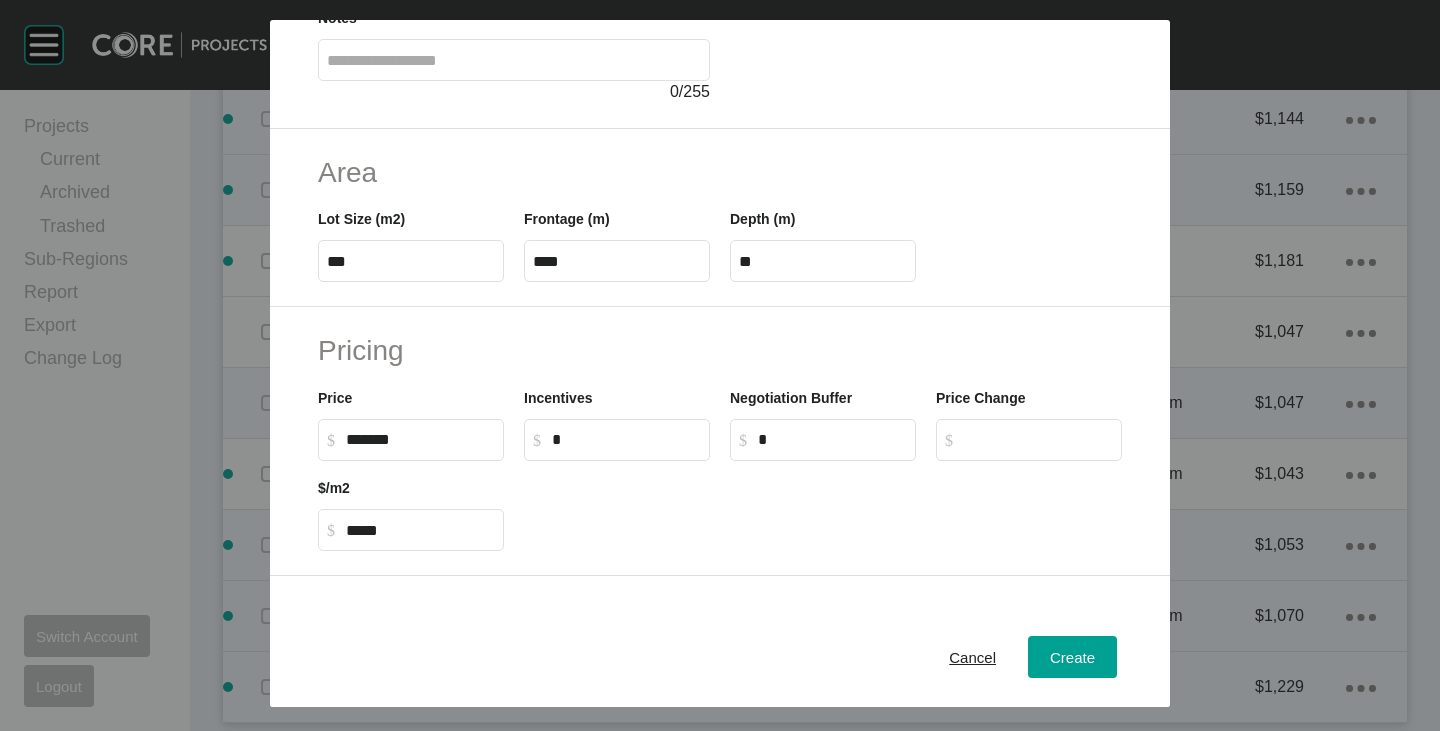 scroll, scrollTop: 489, scrollLeft: 0, axis: vertical 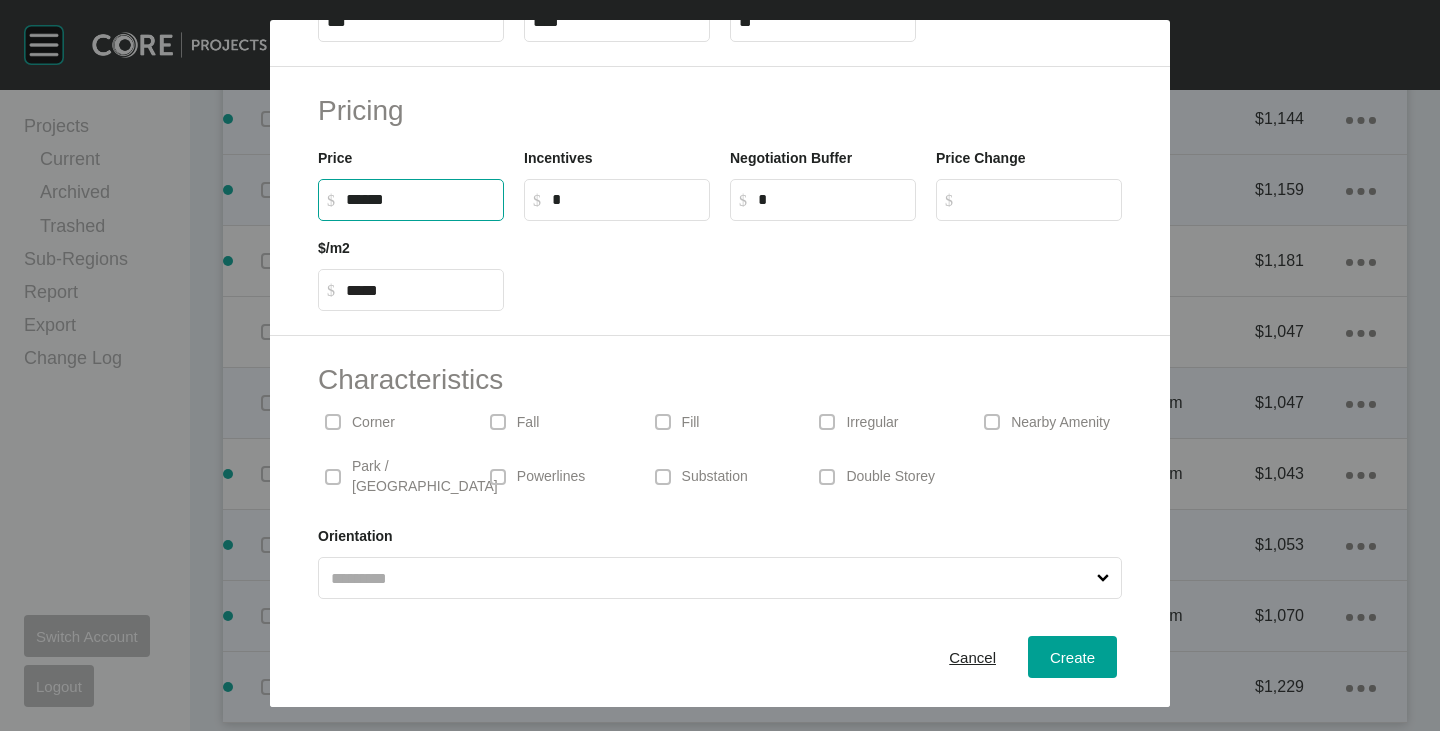 click on "******" at bounding box center [420, 199] 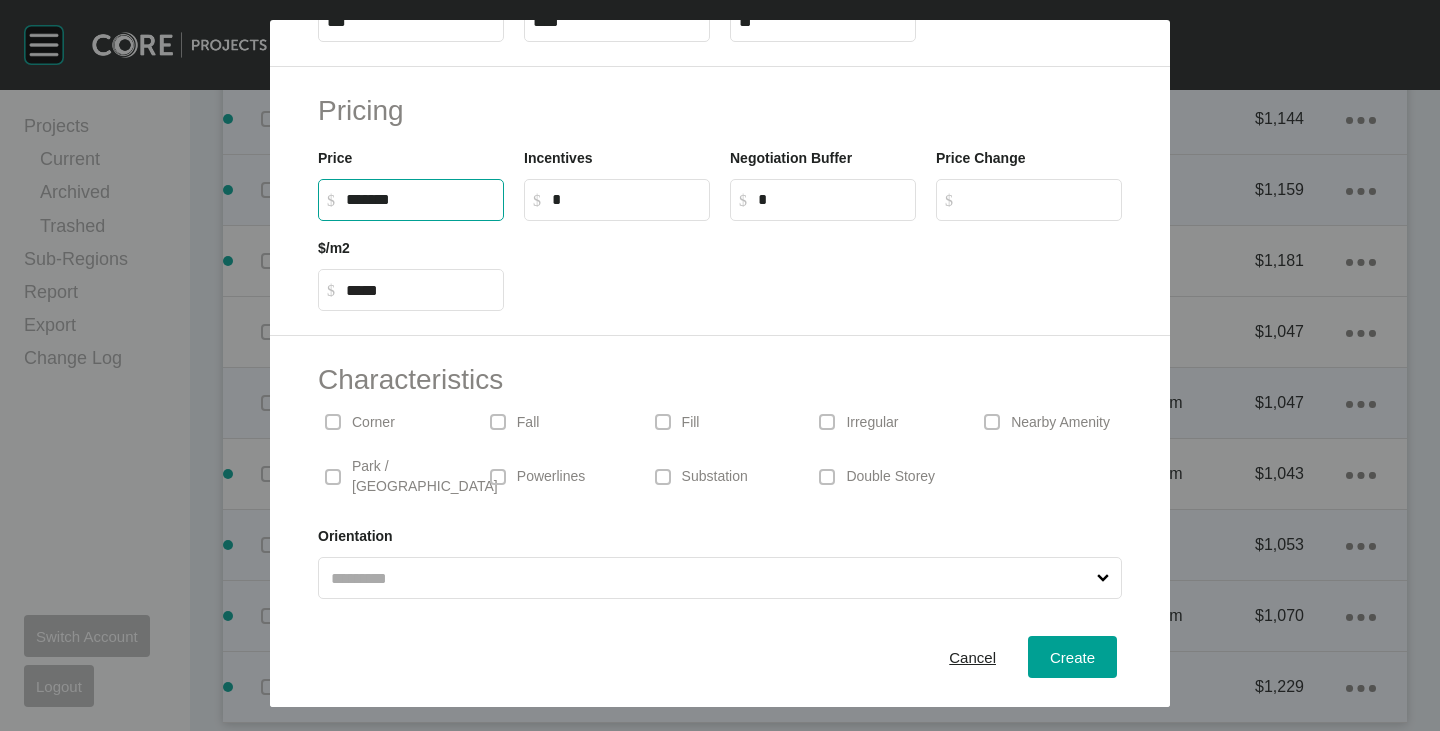 click at bounding box center (823, 266) 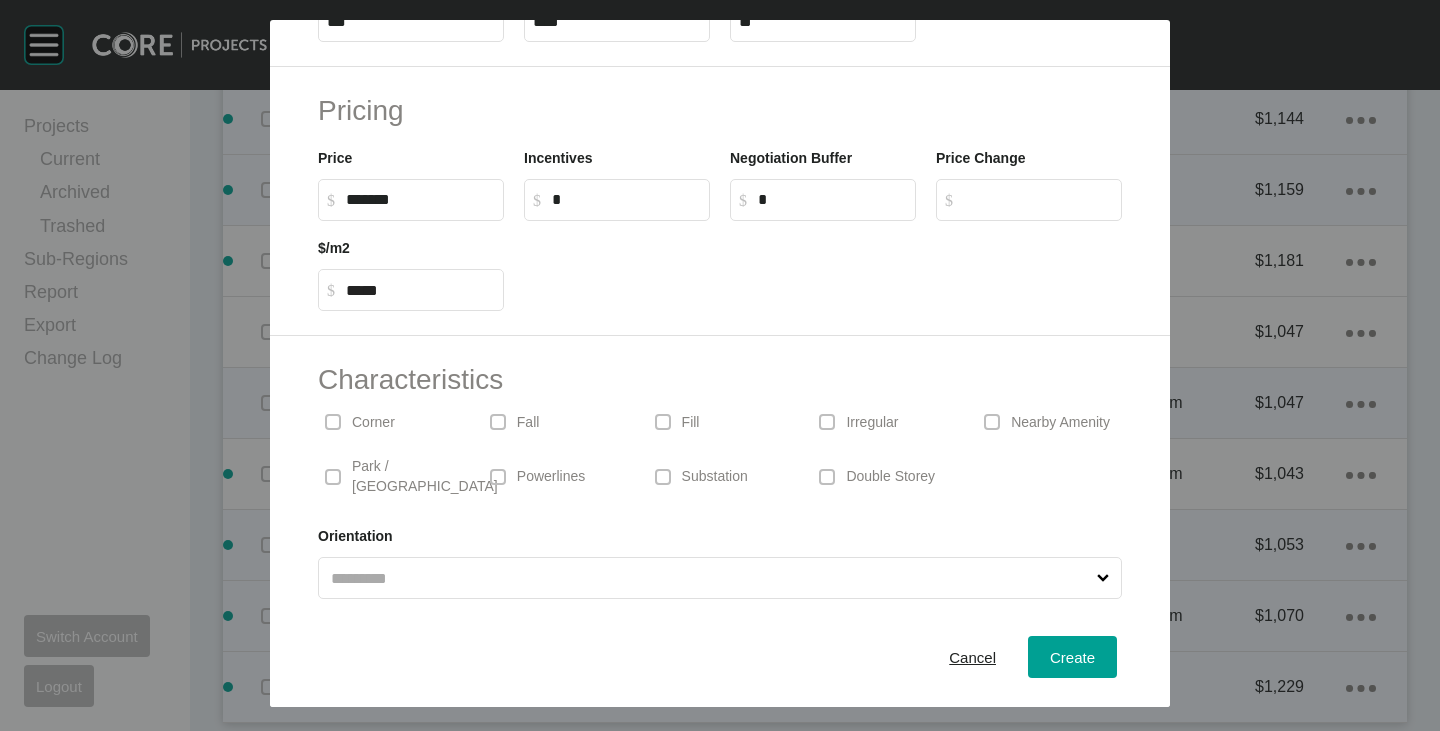 scroll, scrollTop: 0, scrollLeft: 0, axis: both 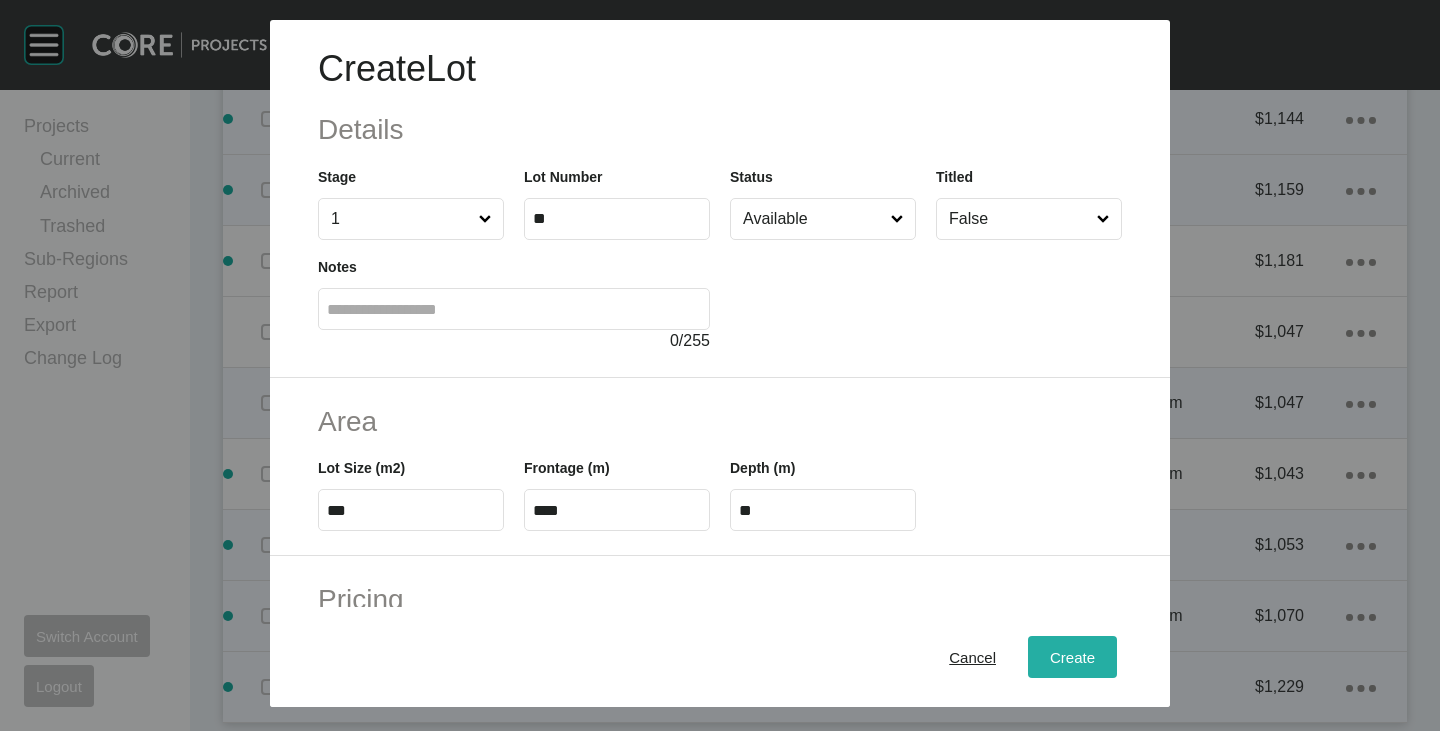 click on "Create" at bounding box center [1072, 657] 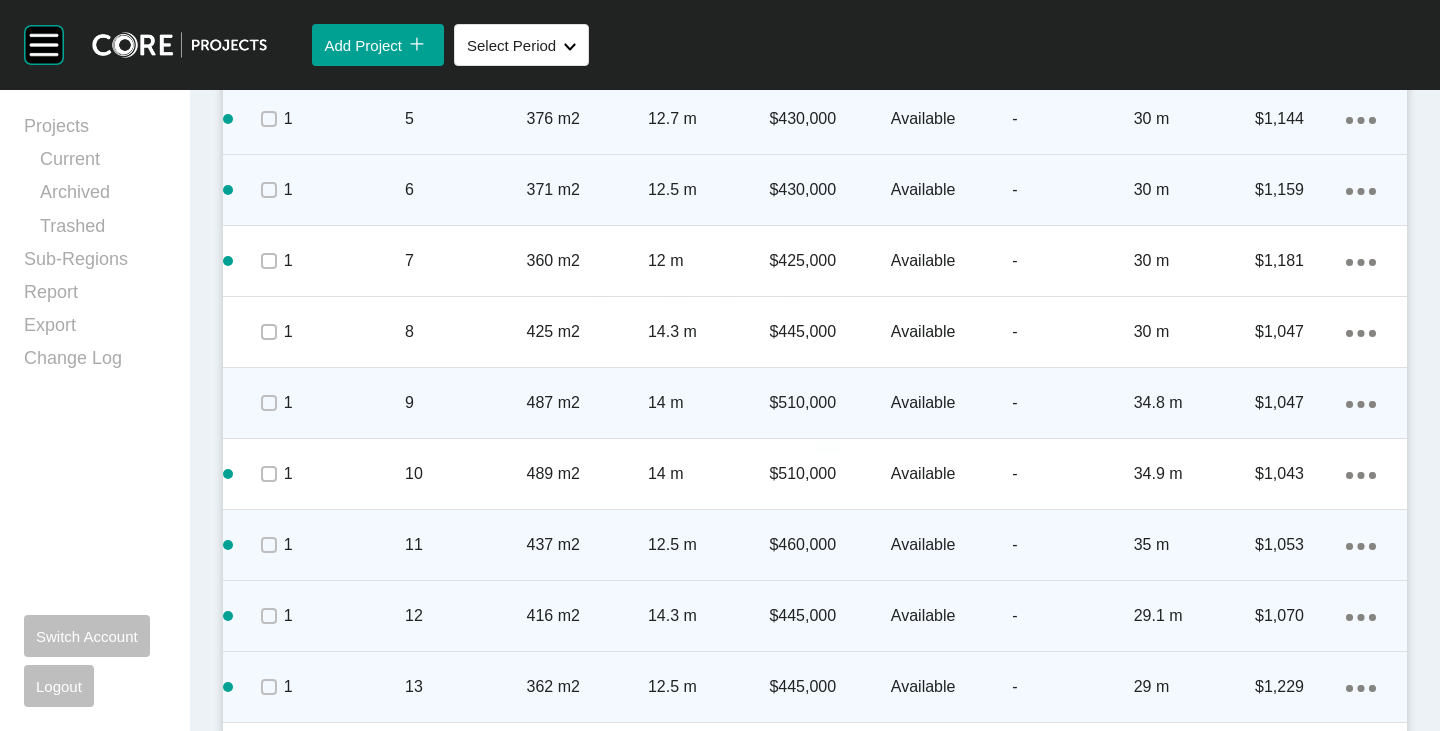 scroll, scrollTop: 1195, scrollLeft: 0, axis: vertical 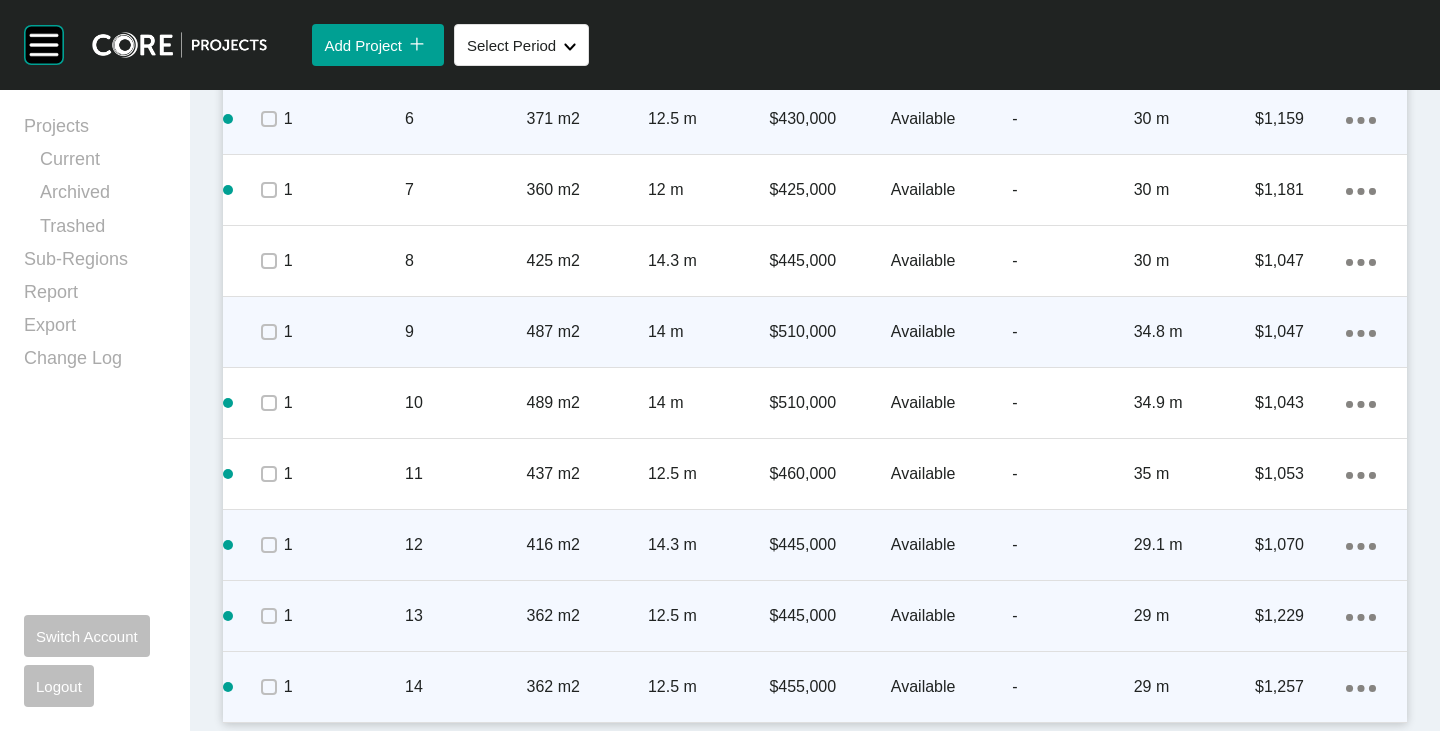 click on "Action Menu Dots Copy 6 Created with Sketch." 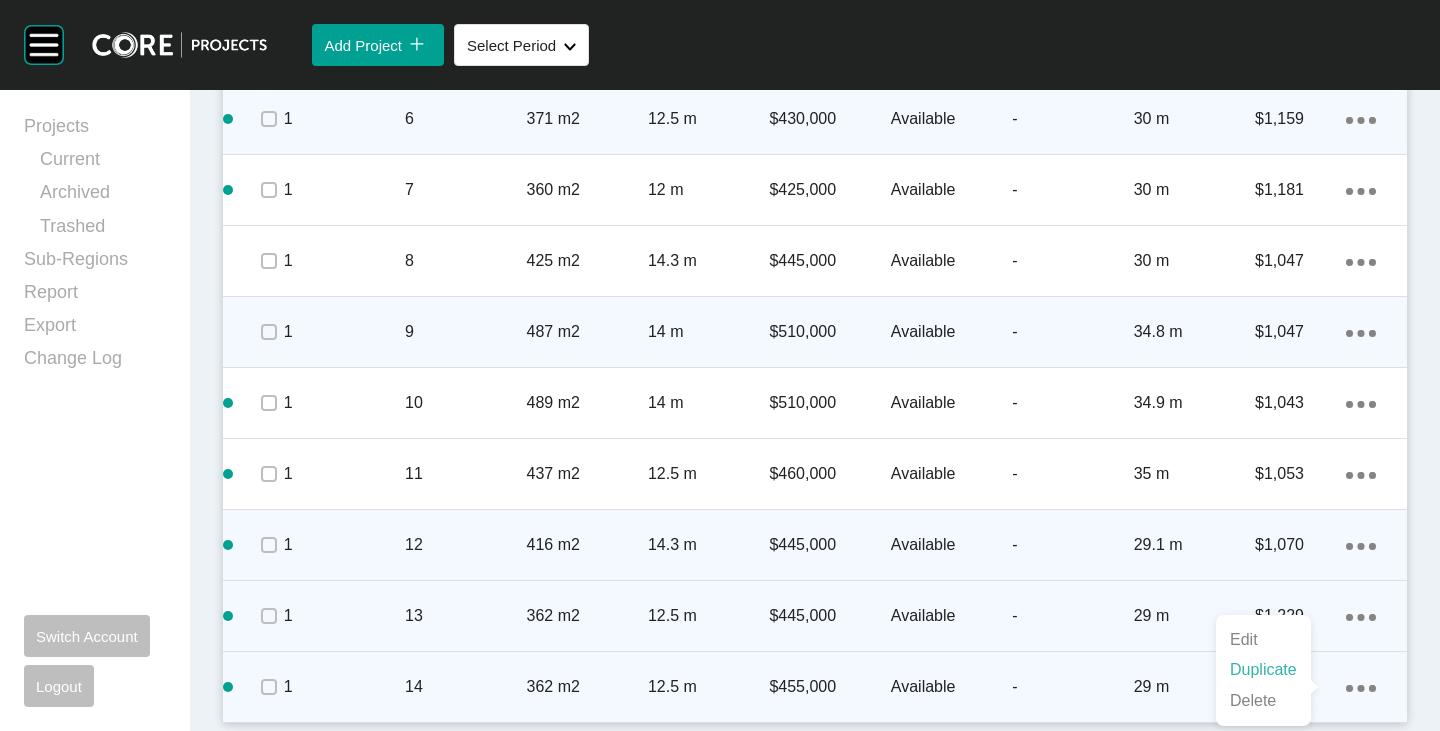 click on "Duplicate" at bounding box center (1263, 670) 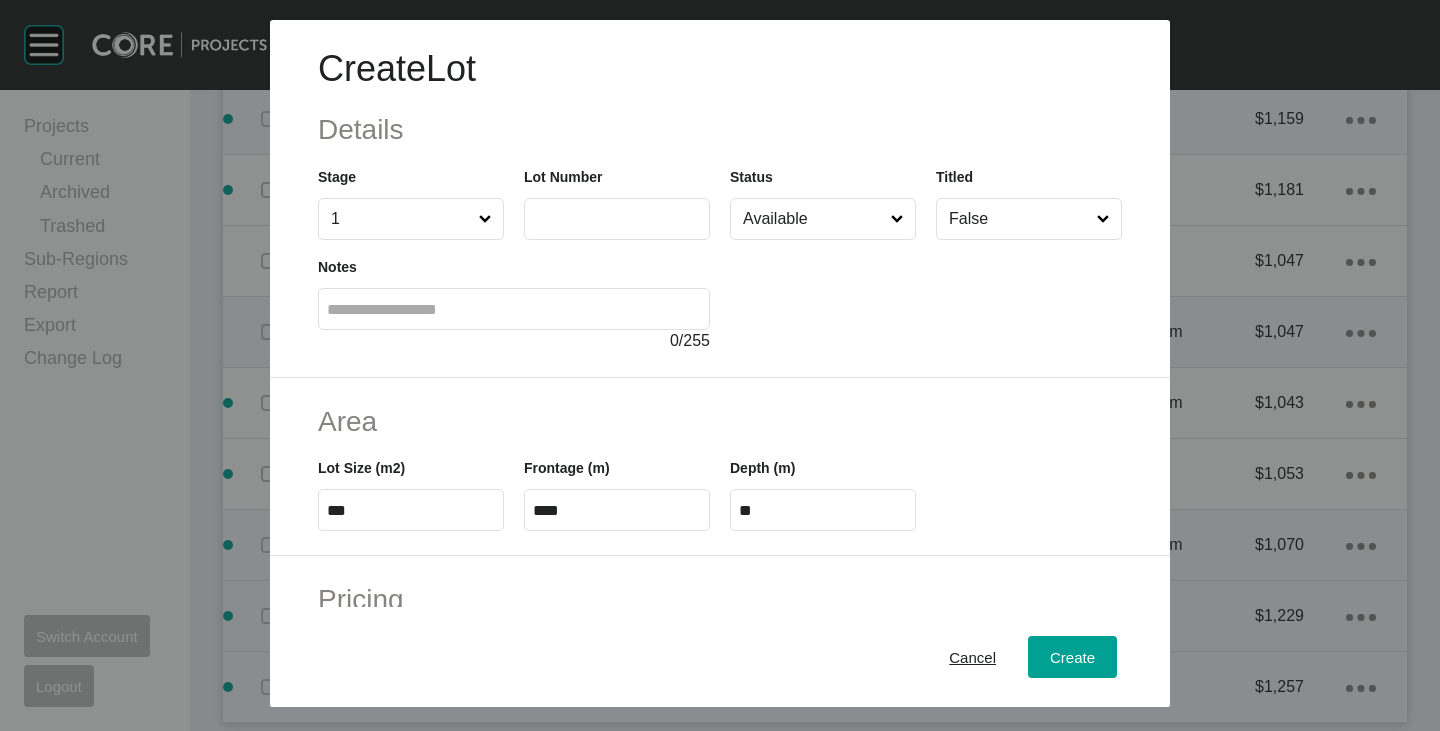 click at bounding box center (617, 219) 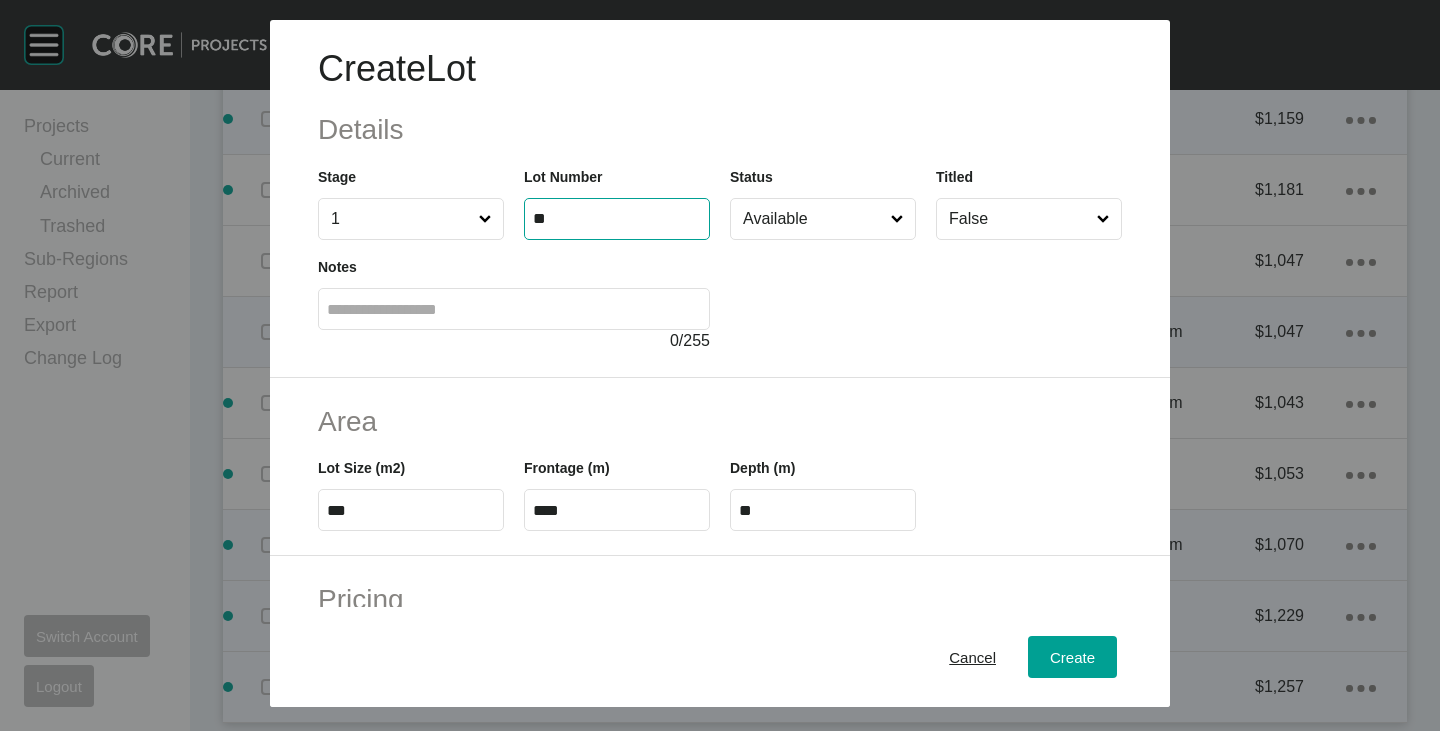type on "**" 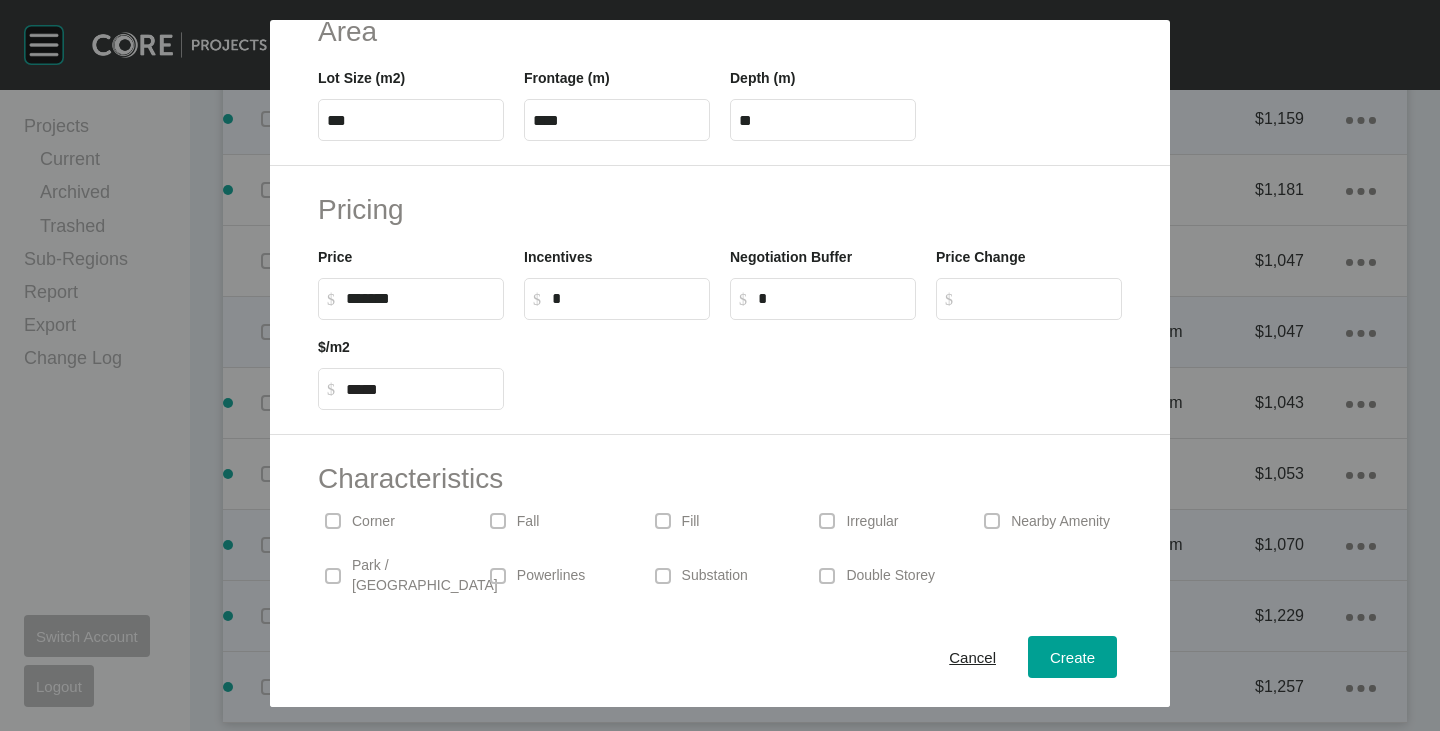 scroll, scrollTop: 400, scrollLeft: 0, axis: vertical 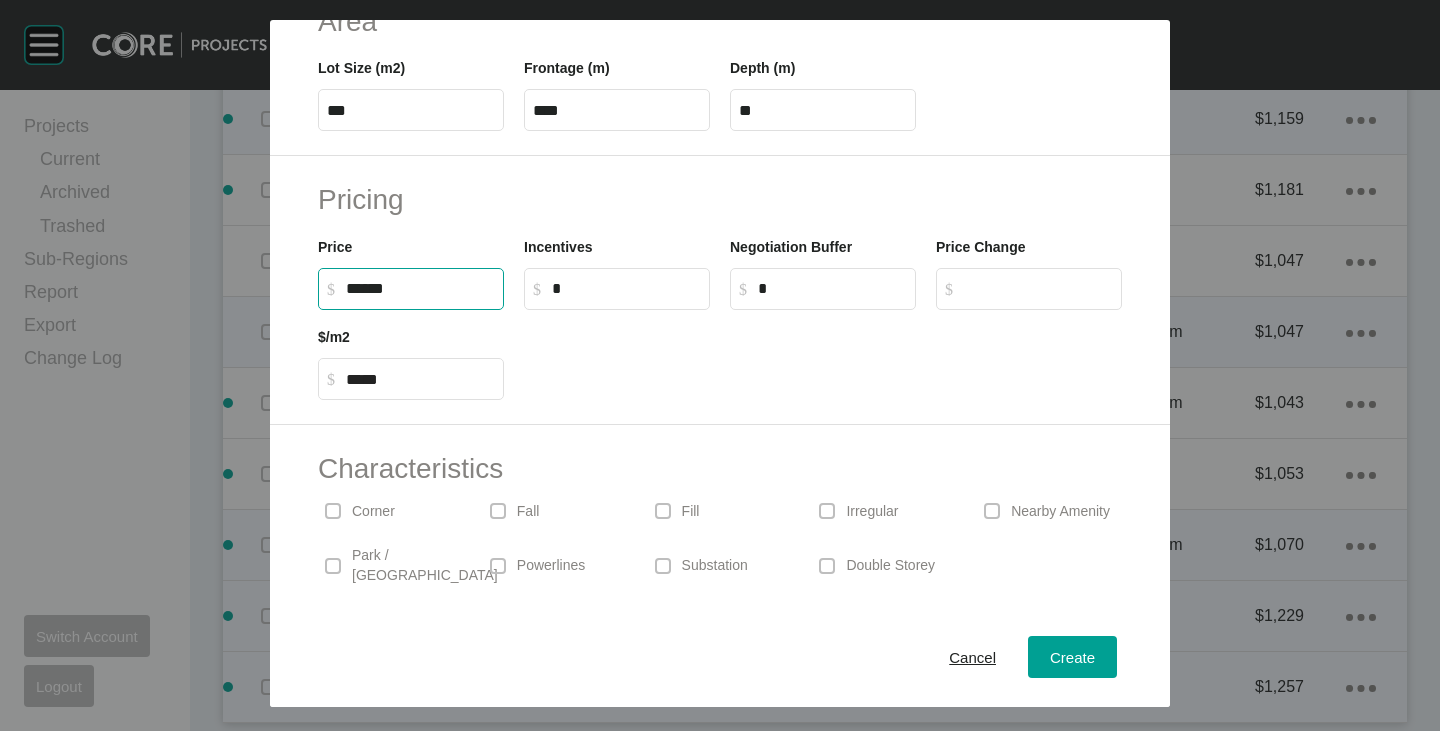 drag, startPoint x: 358, startPoint y: 283, endPoint x: 369, endPoint y: 284, distance: 11.045361 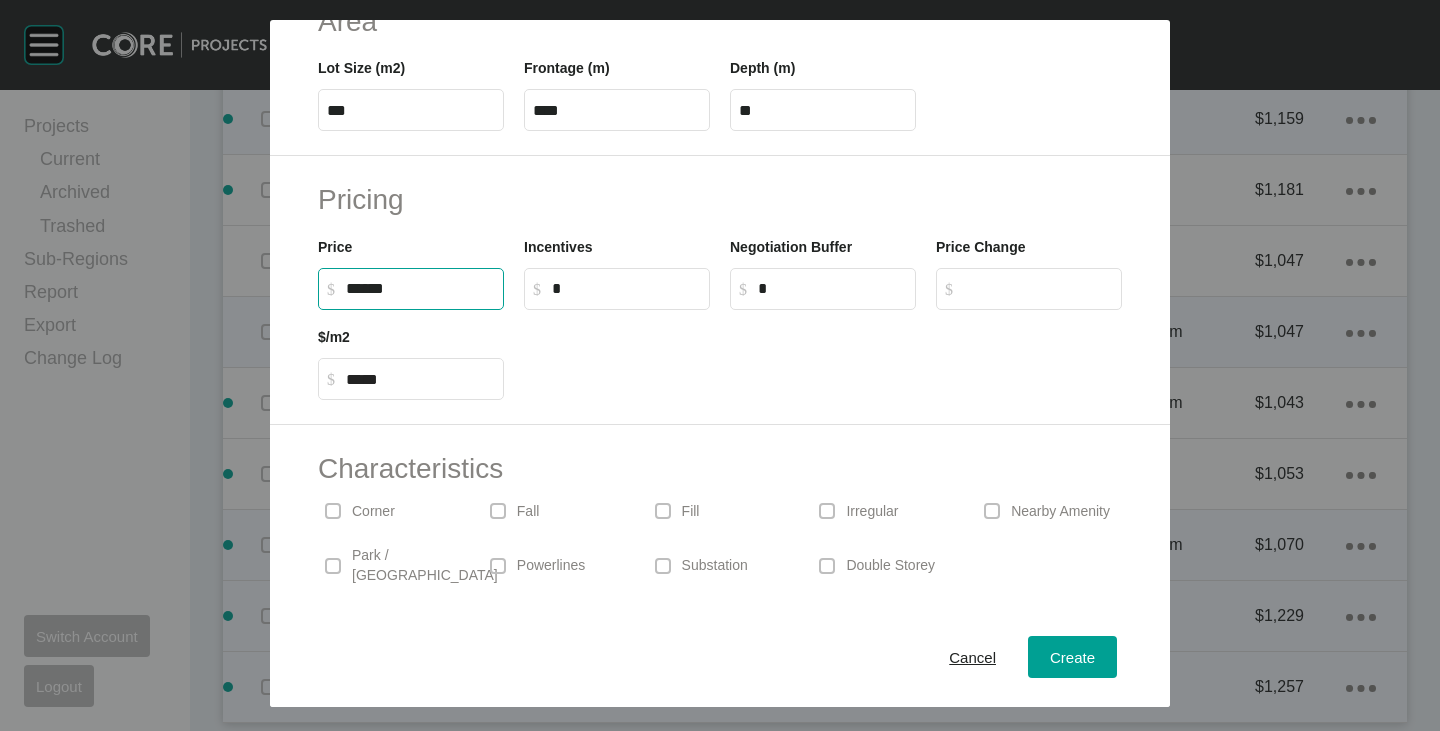 type on "*******" 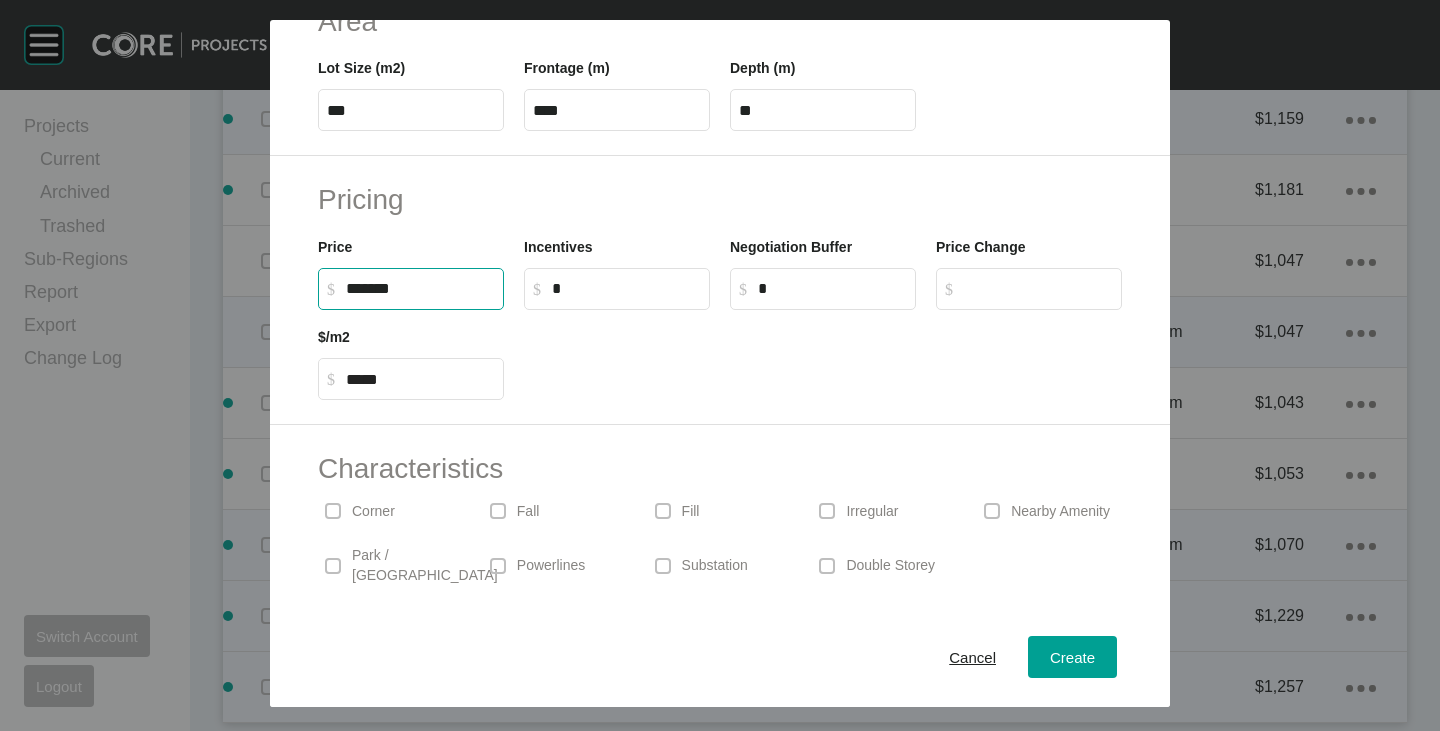 click at bounding box center (823, 355) 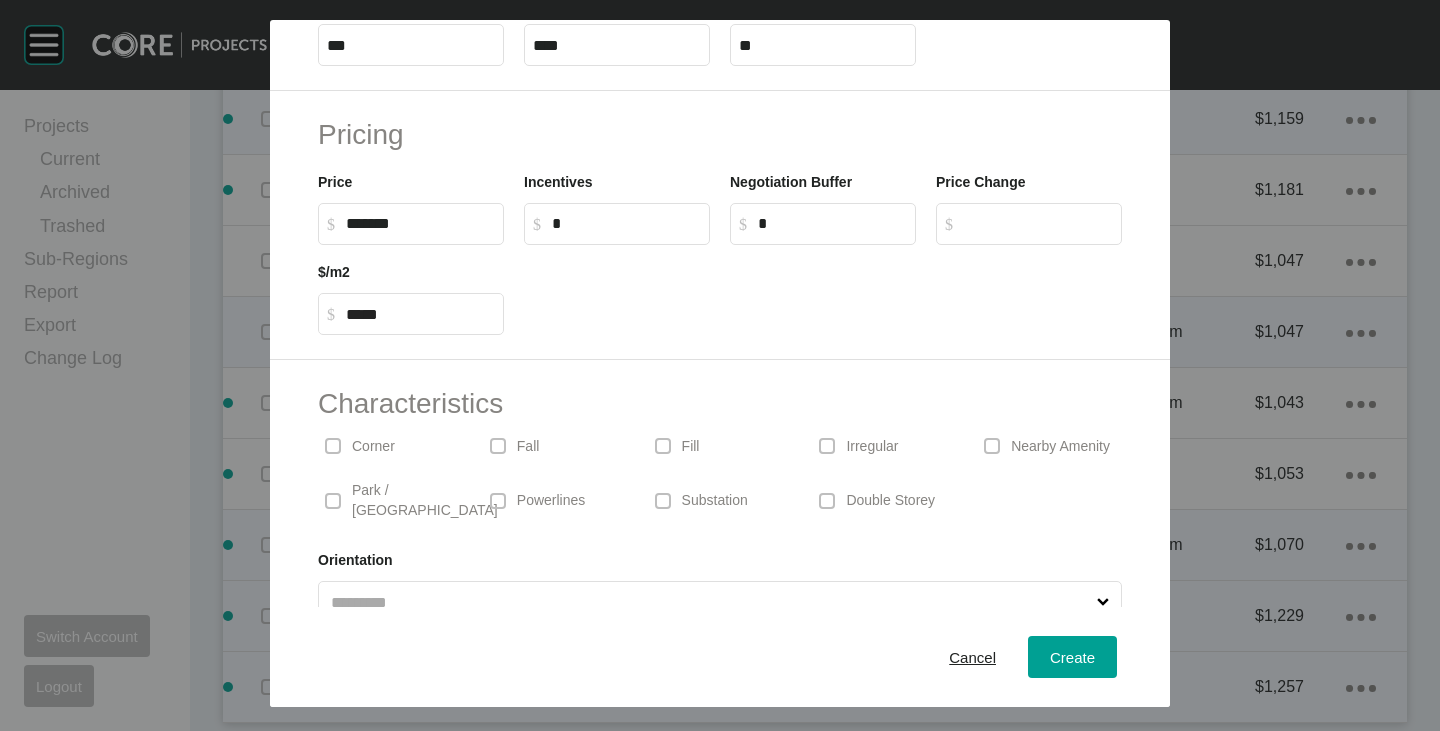 scroll, scrollTop: 489, scrollLeft: 0, axis: vertical 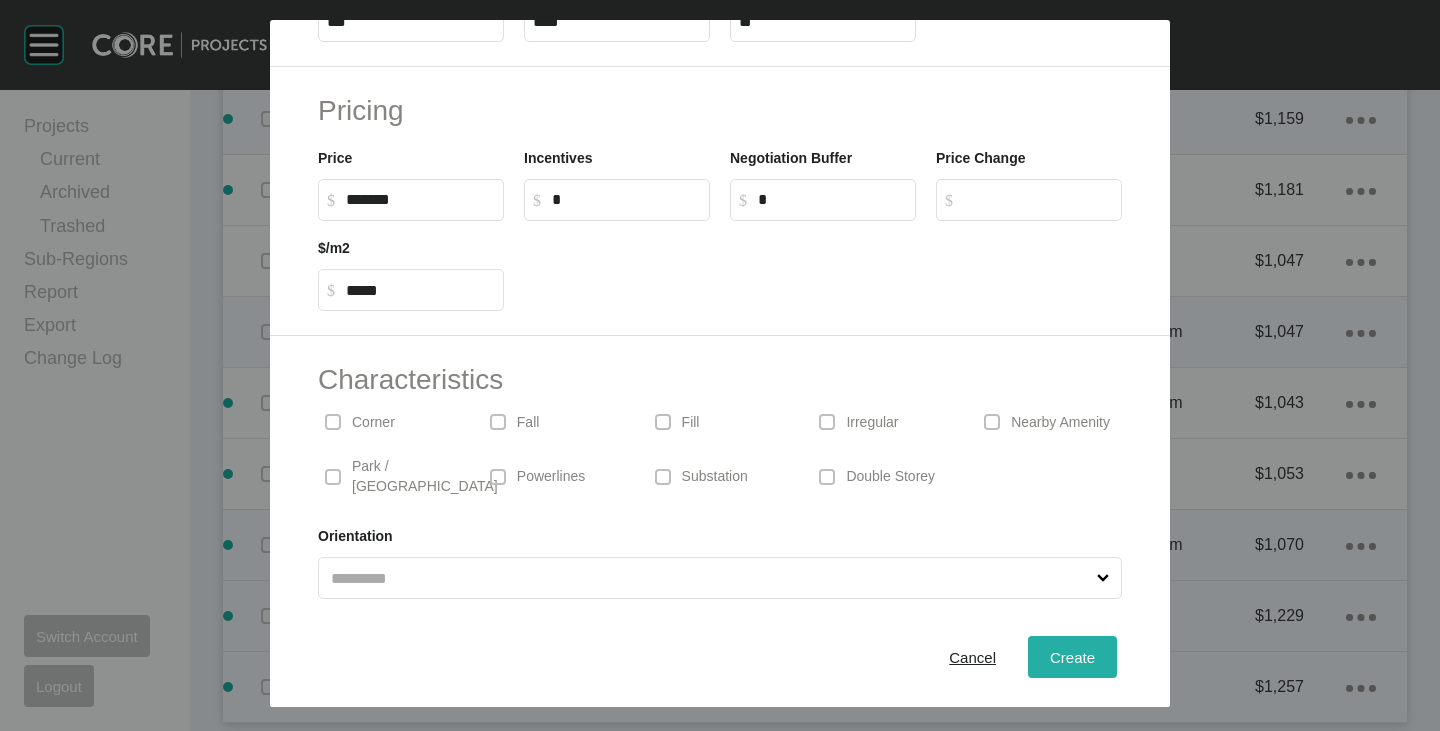 click on "Create" at bounding box center (1072, 657) 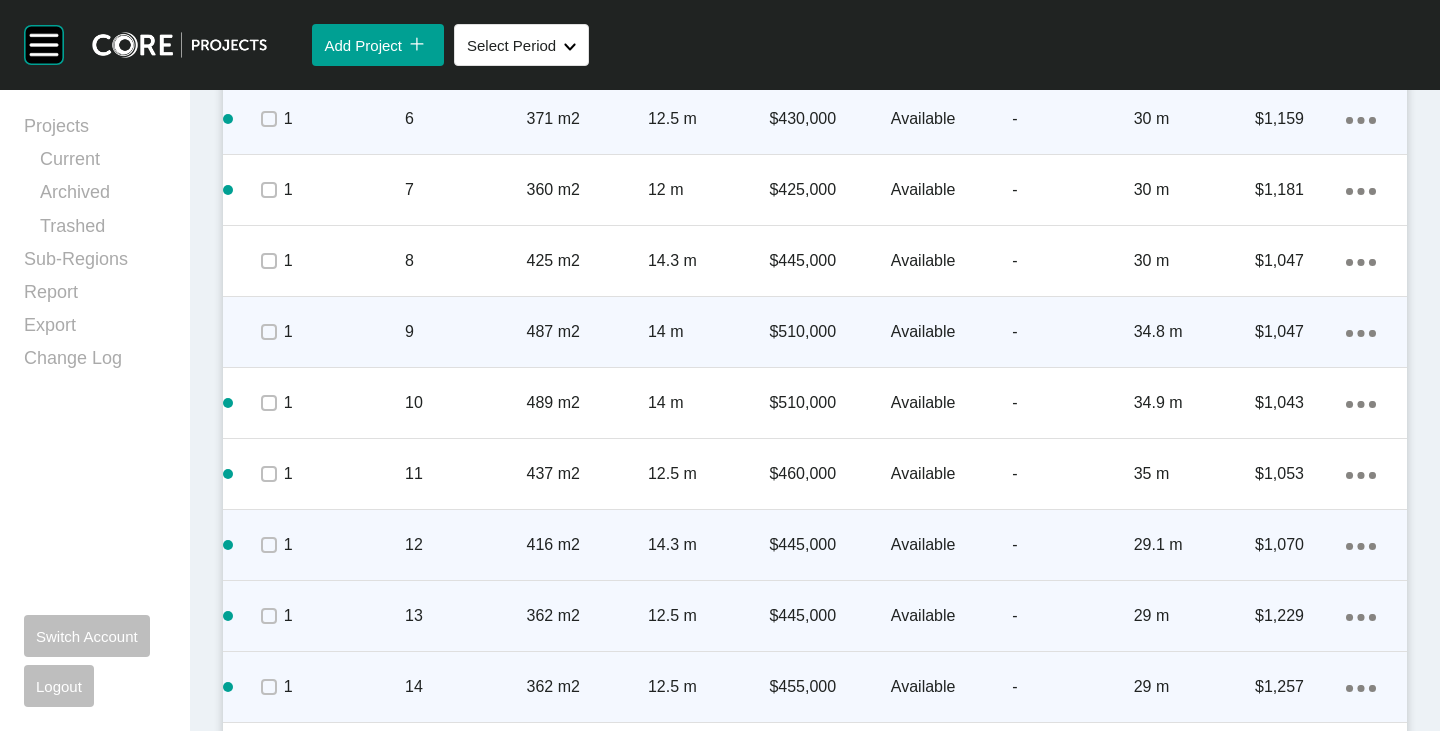 scroll, scrollTop: 1266, scrollLeft: 0, axis: vertical 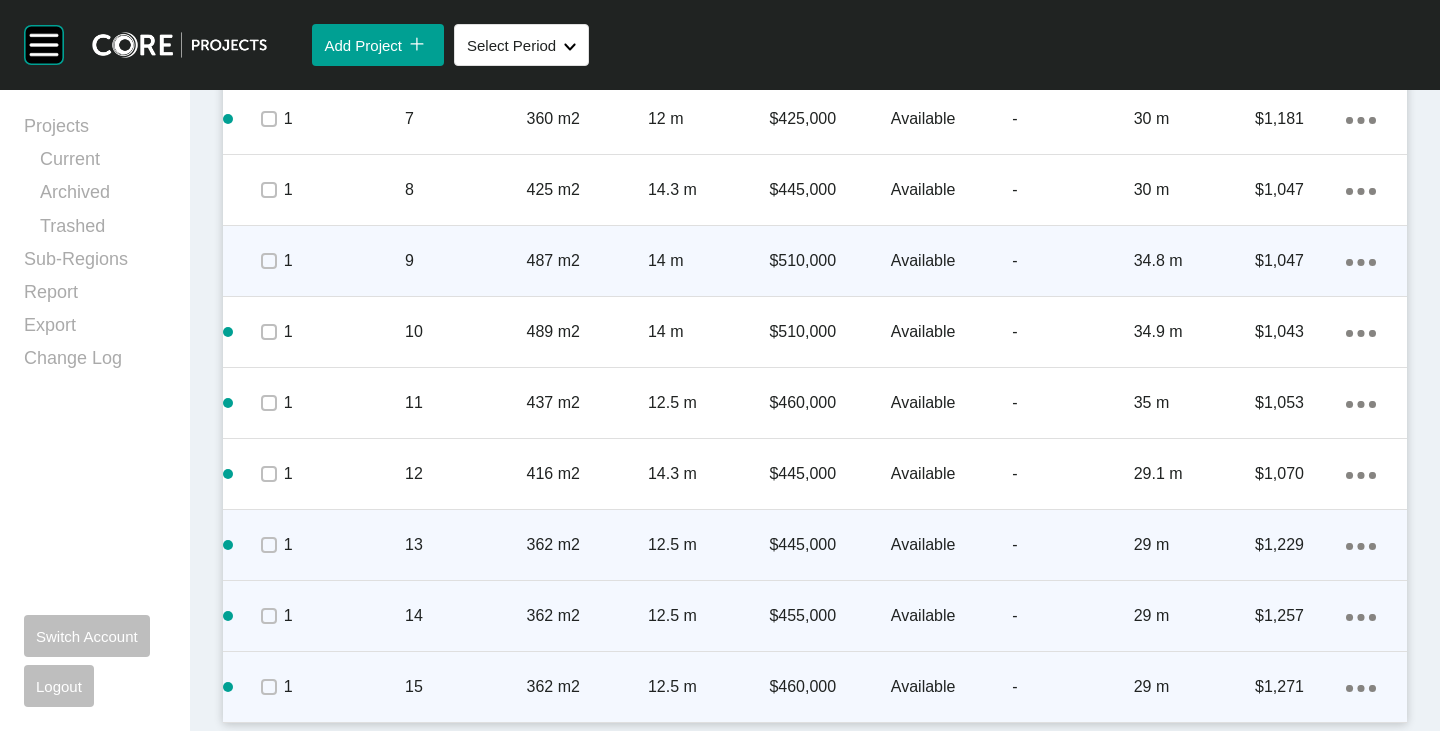 click 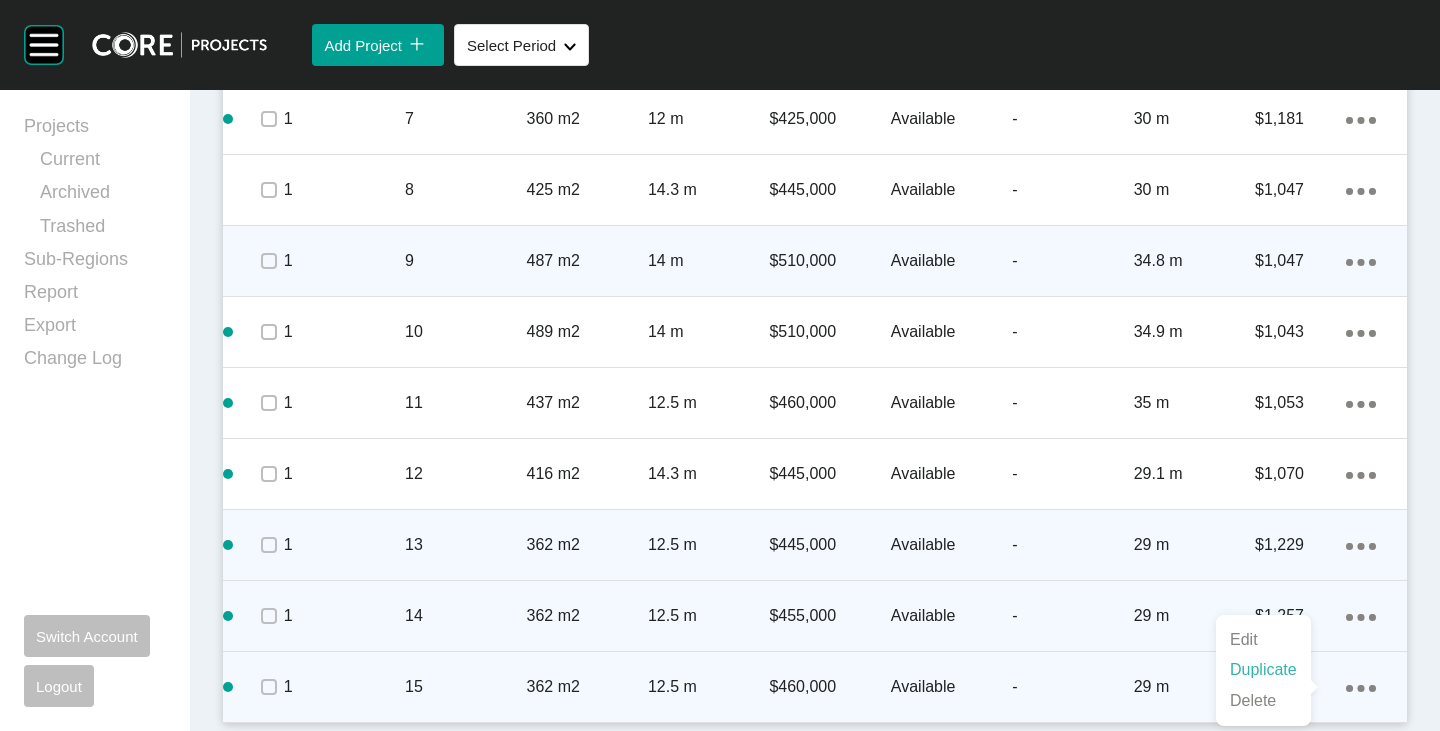 click on "Duplicate" at bounding box center (1263, 670) 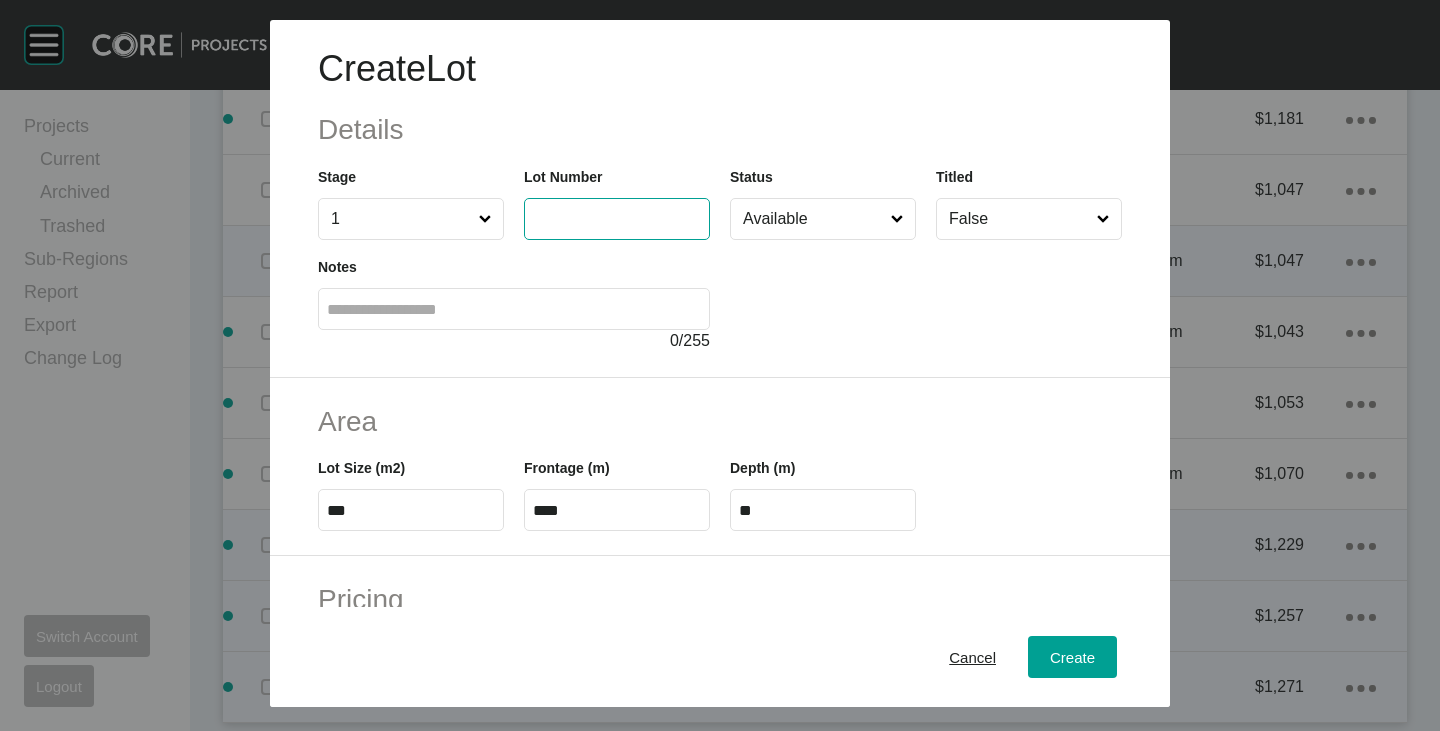 click at bounding box center [617, 218] 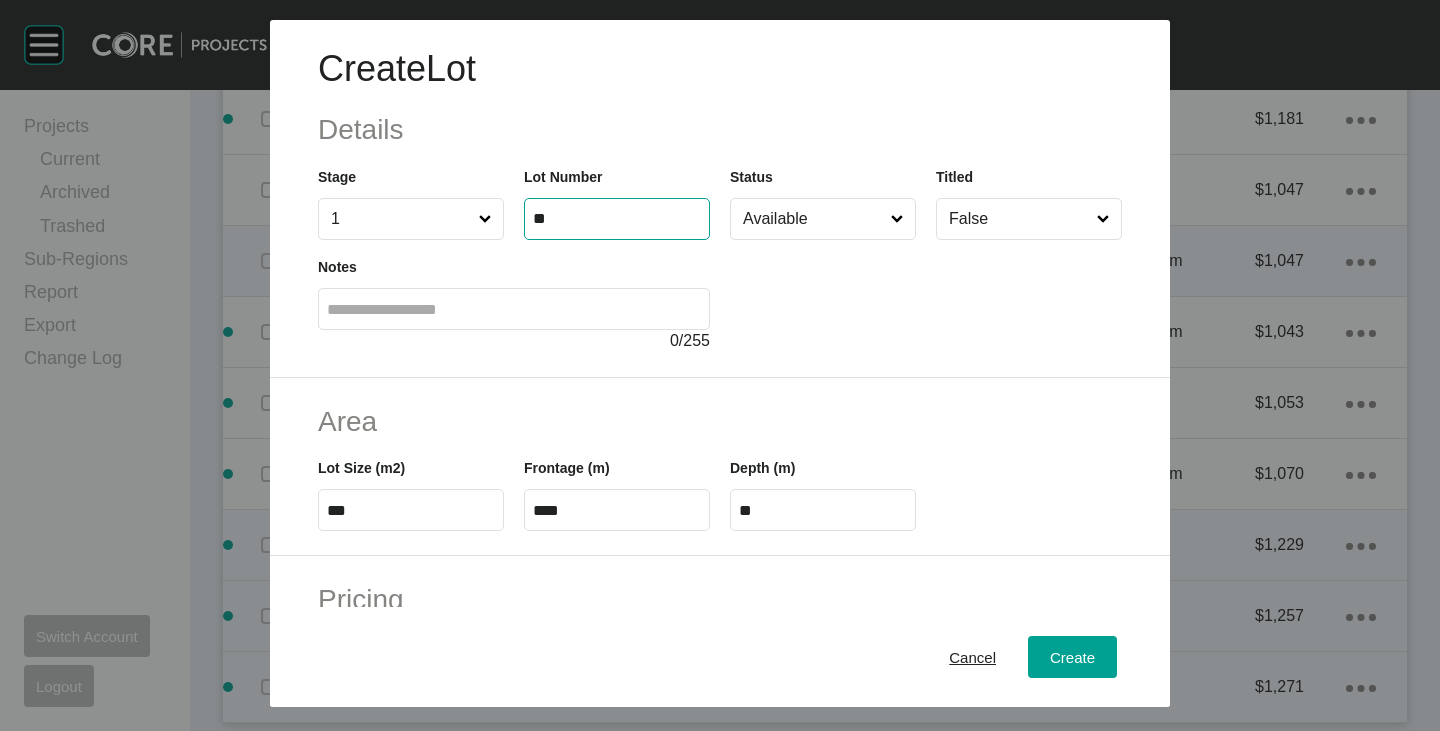 type on "**" 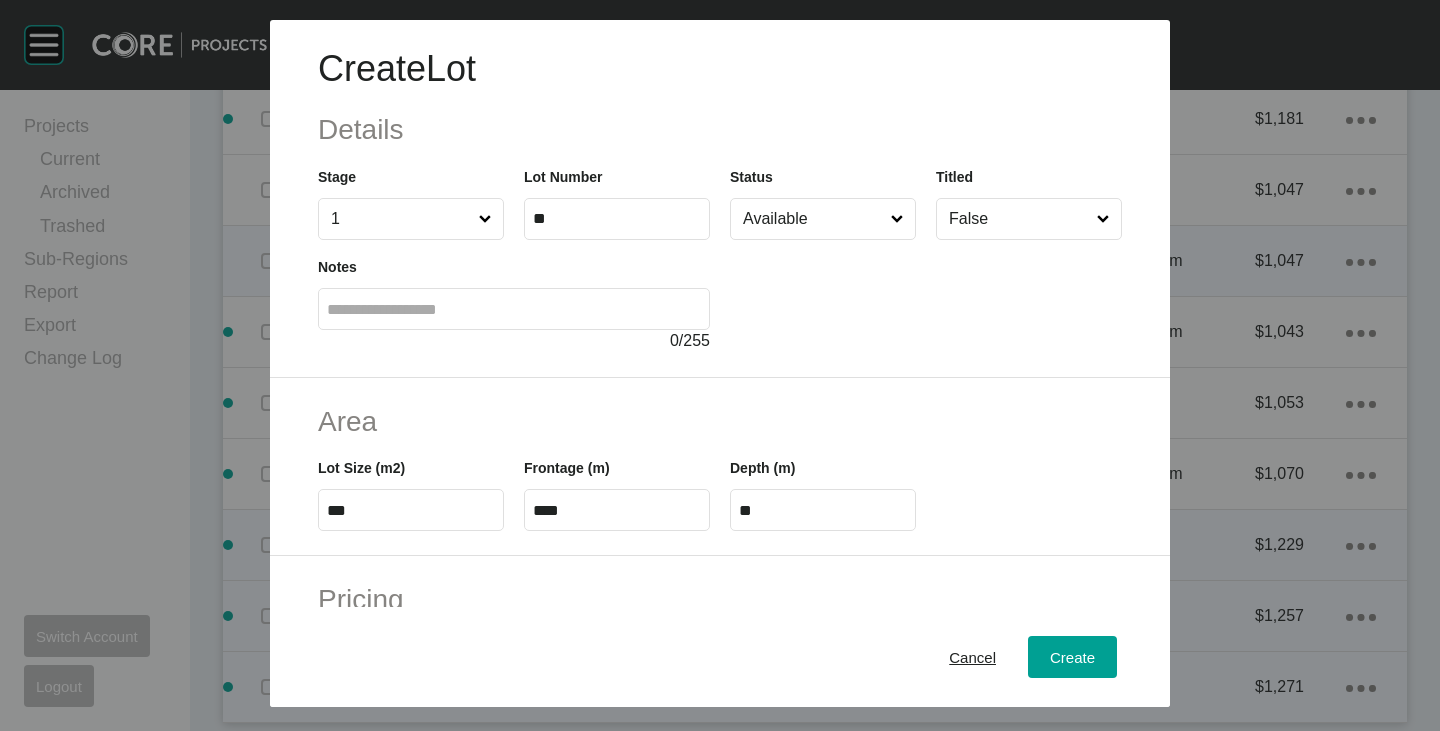 click at bounding box center [926, 296] 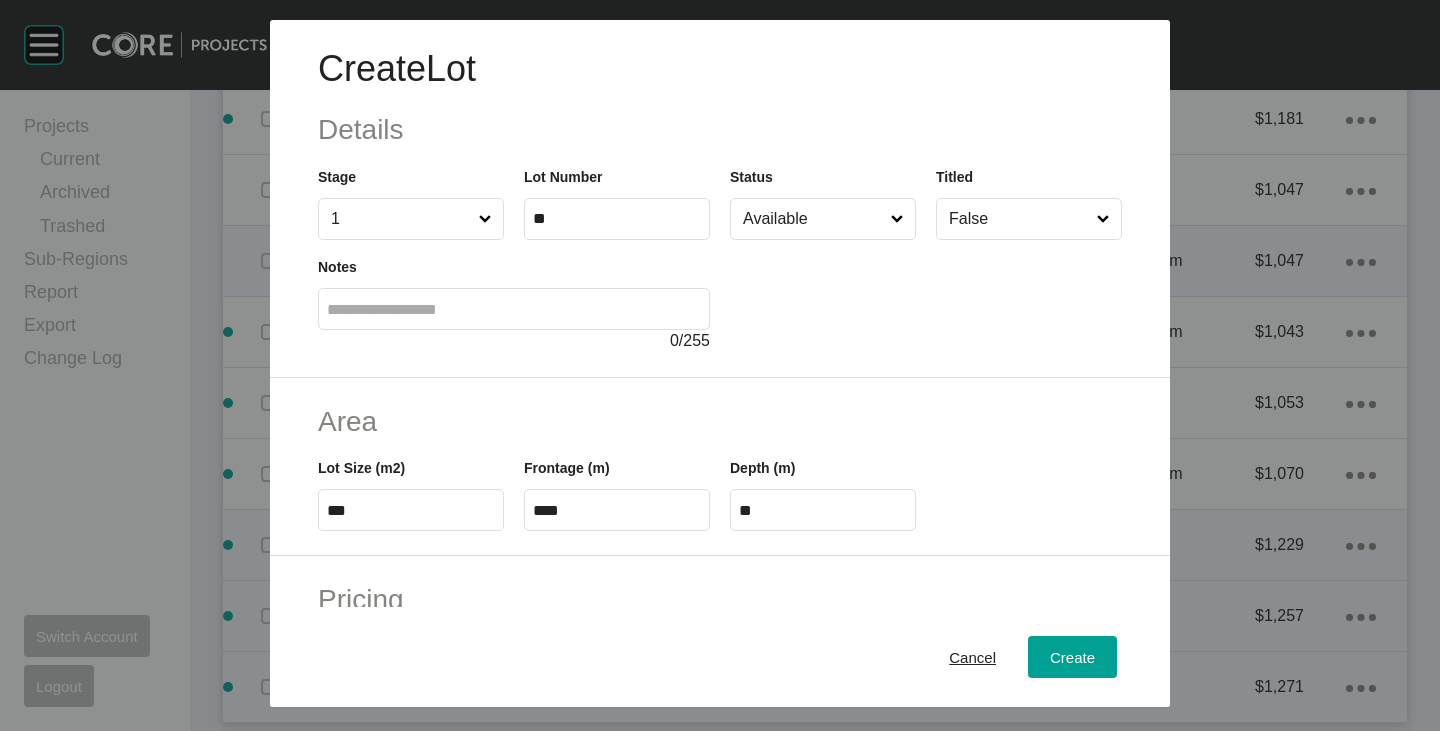 scroll, scrollTop: 100, scrollLeft: 0, axis: vertical 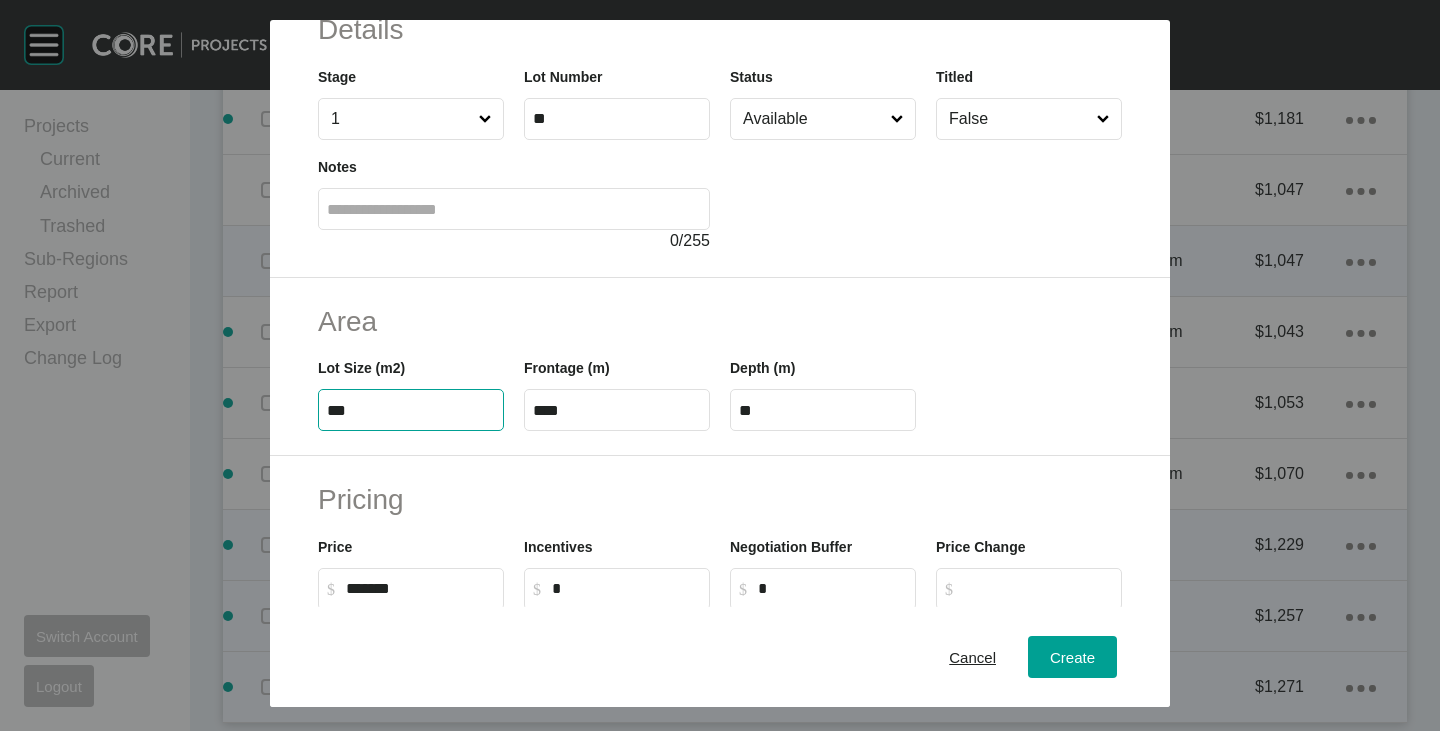 click on "***" at bounding box center [411, 410] 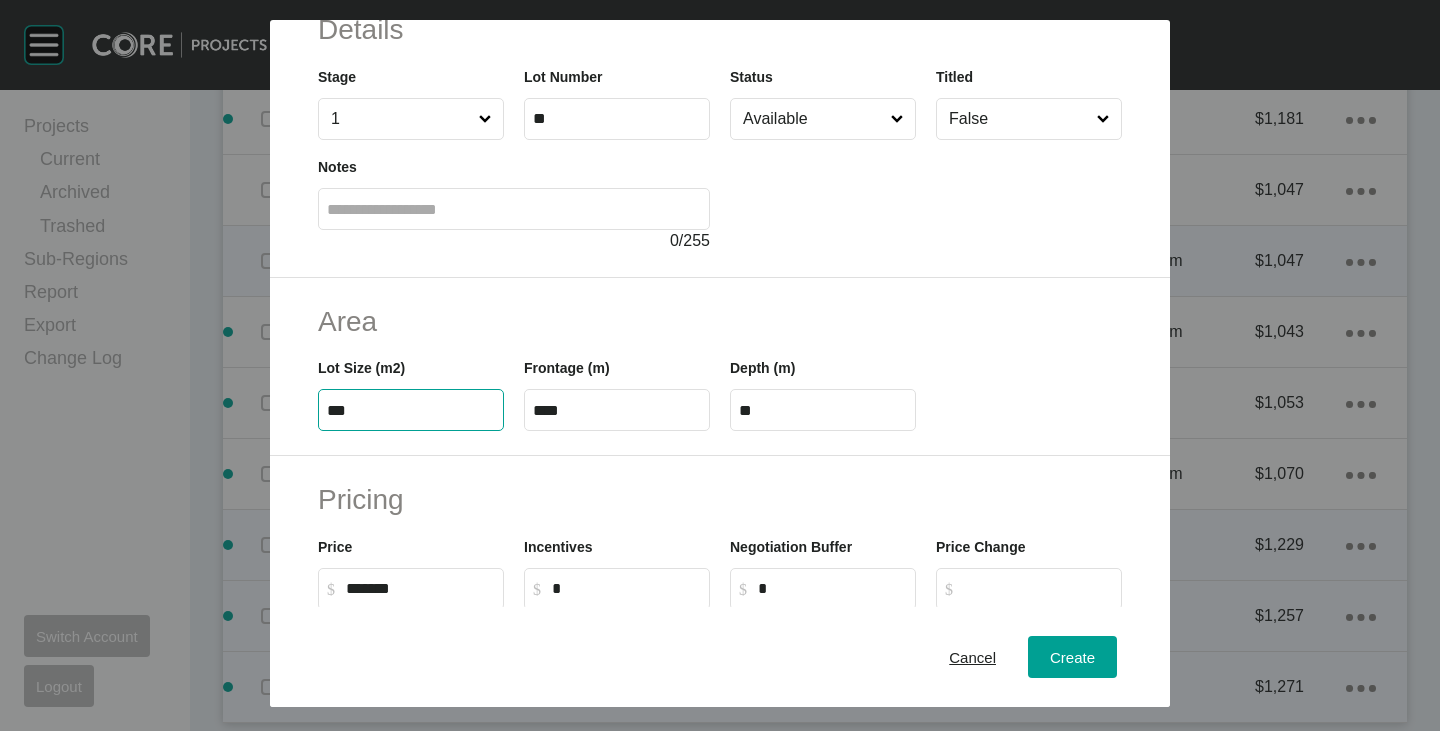type on "***" 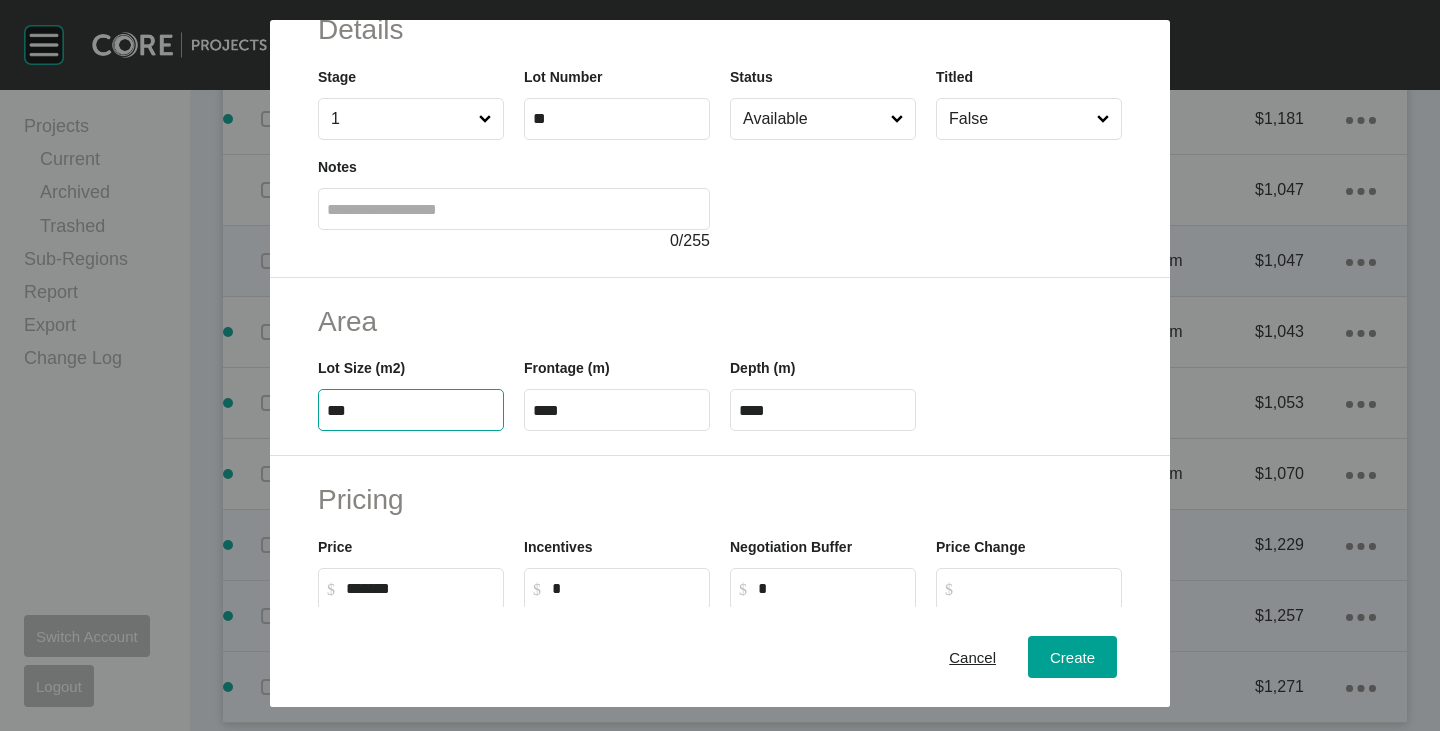 click on "Area Lot Size (m2) *** Frontage (m) **** Depth (m) ****" at bounding box center (720, 367) 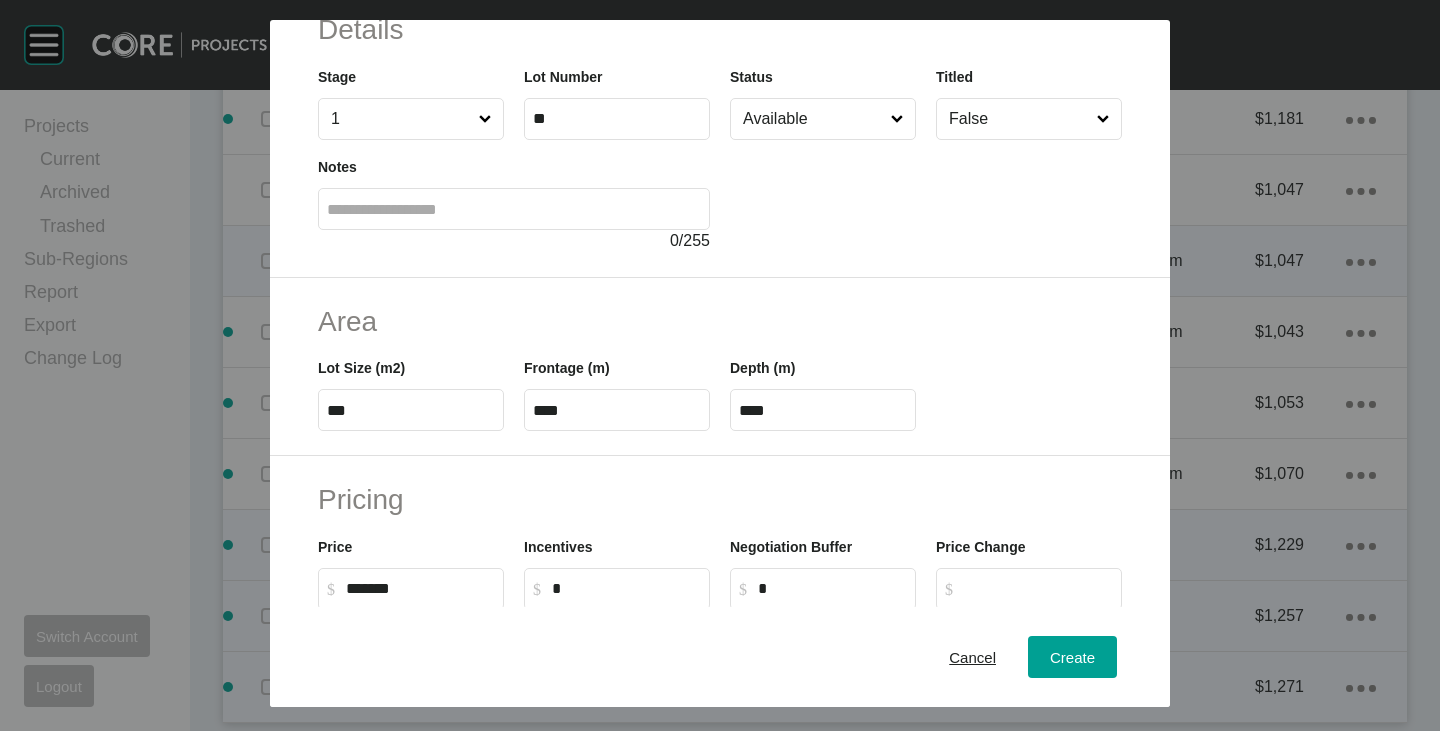 scroll, scrollTop: 400, scrollLeft: 0, axis: vertical 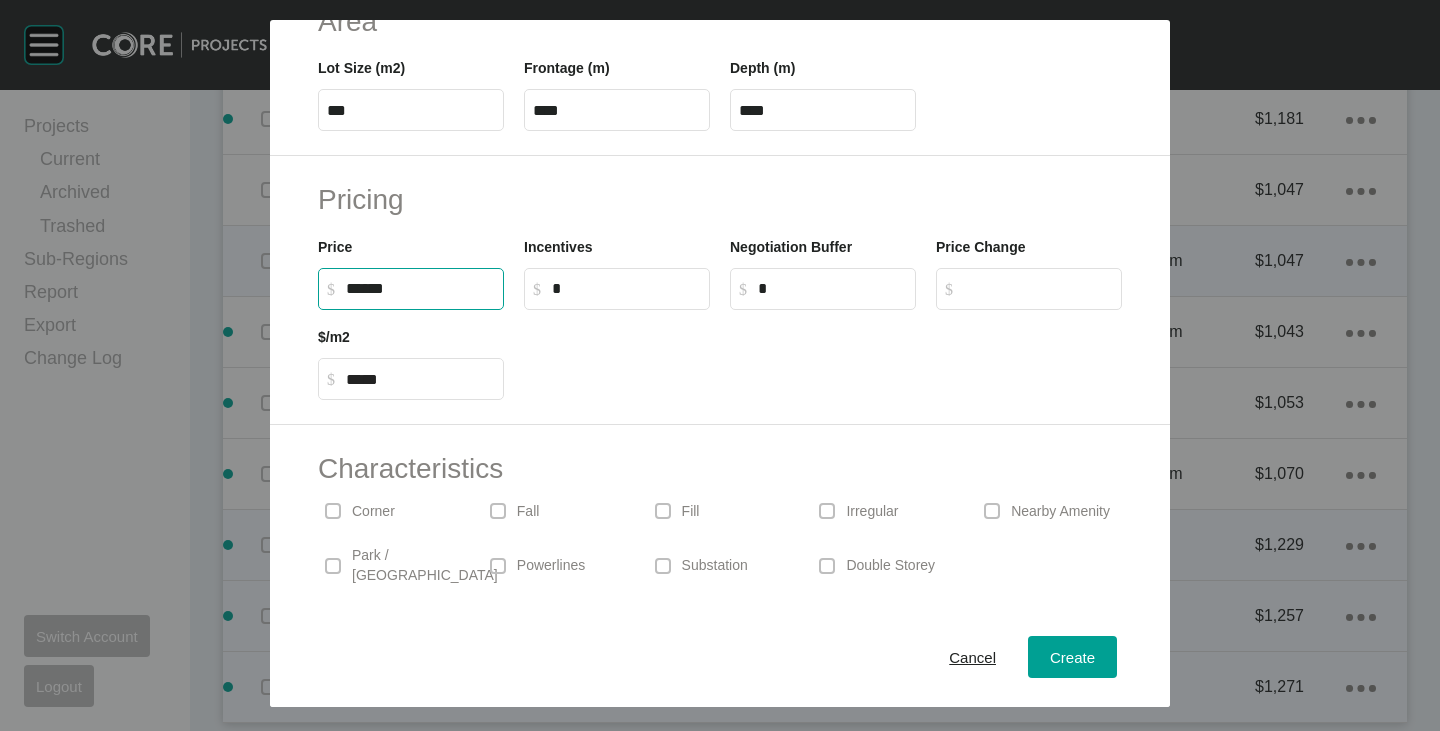 click on "******" at bounding box center [420, 288] 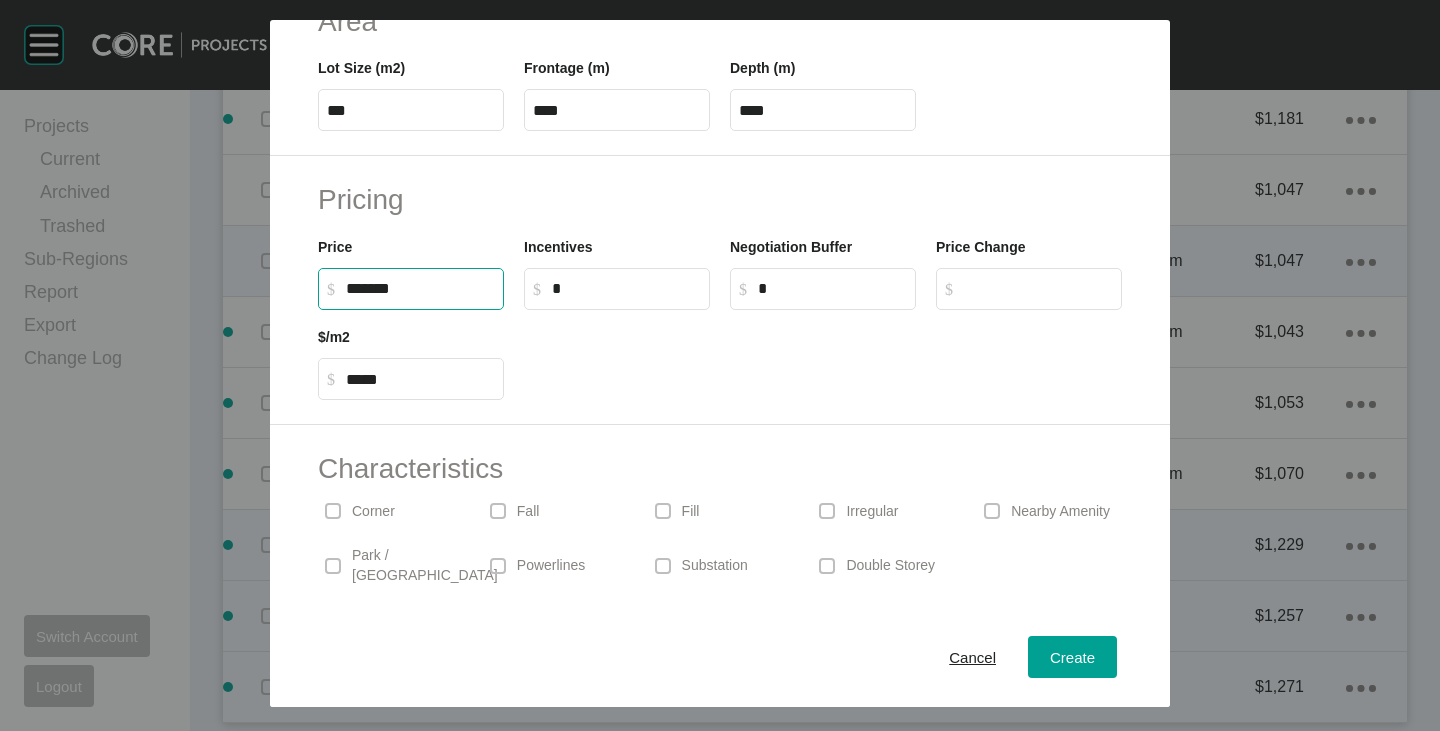 click at bounding box center (823, 355) 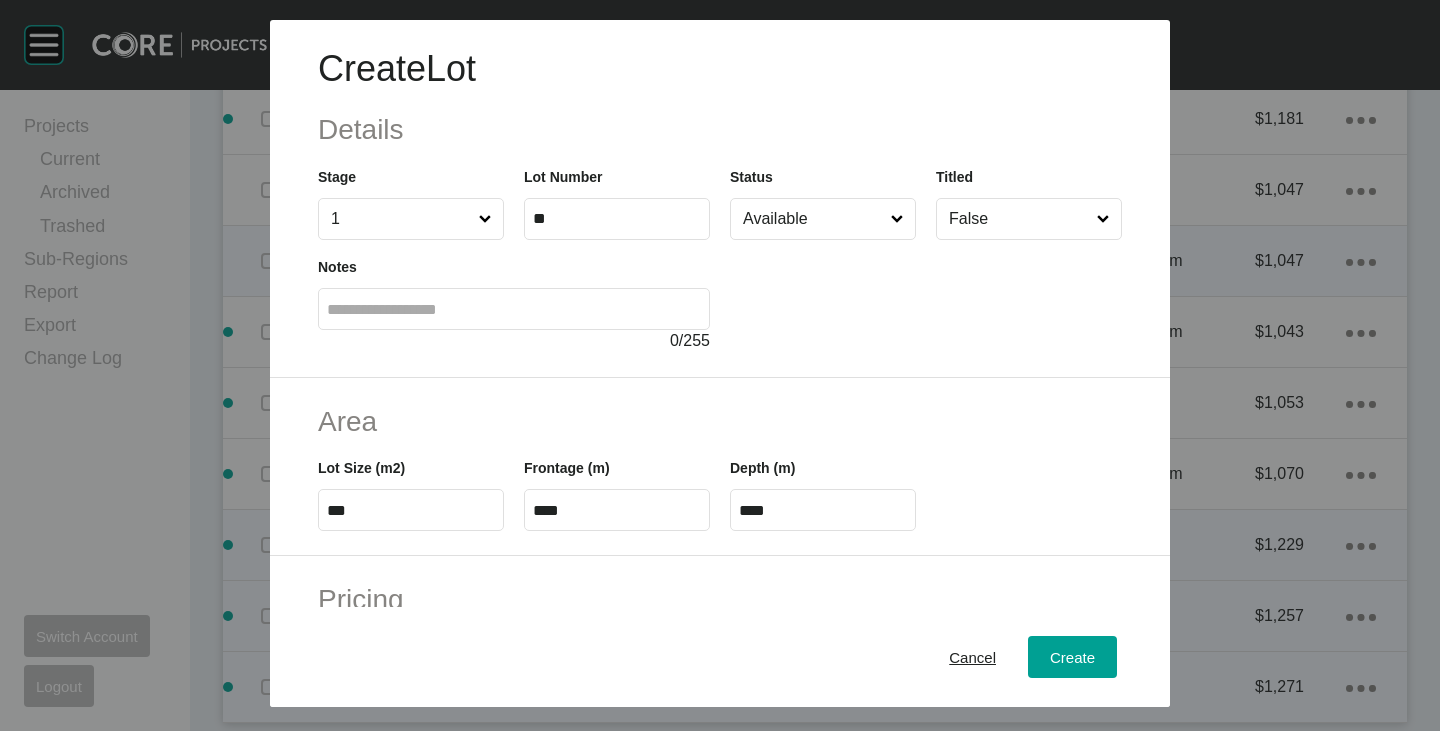 scroll, scrollTop: 489, scrollLeft: 0, axis: vertical 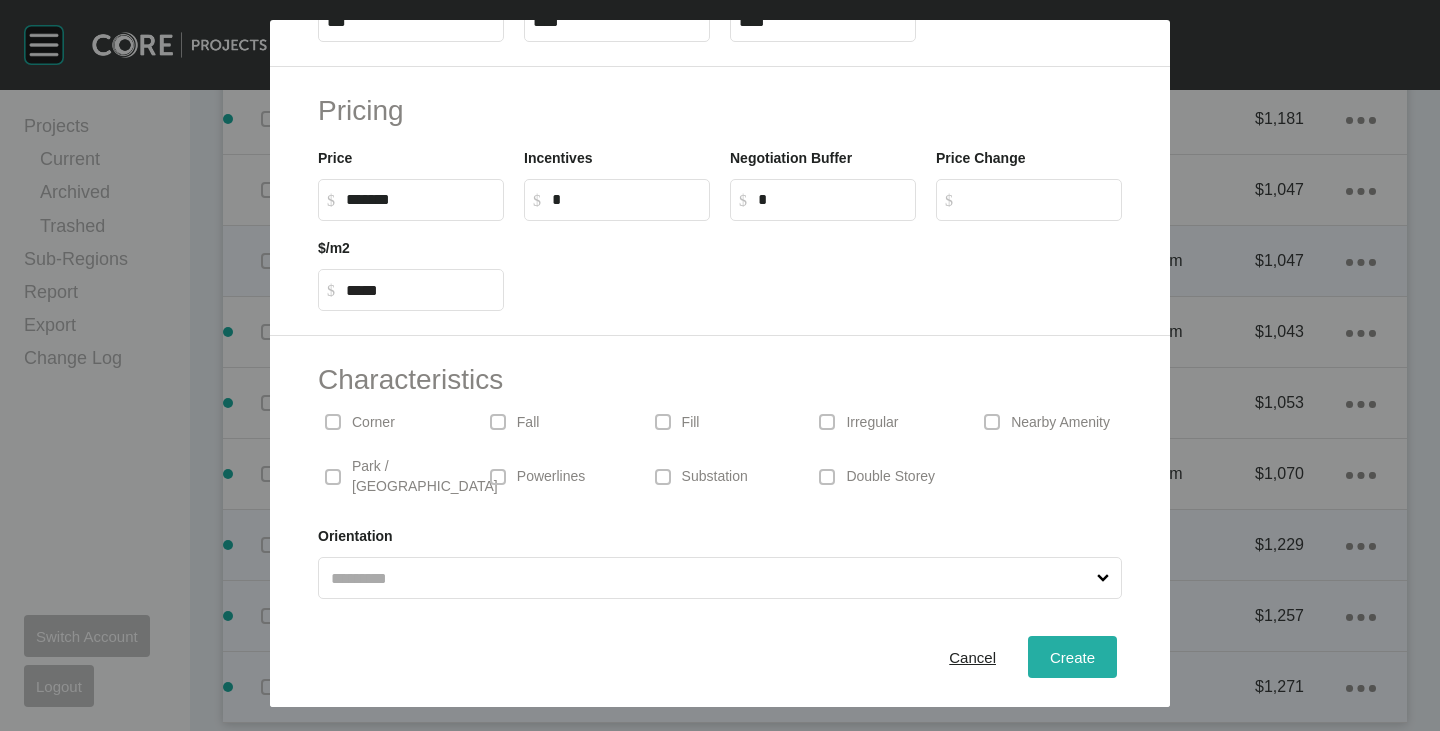click on "Create" at bounding box center [1072, 657] 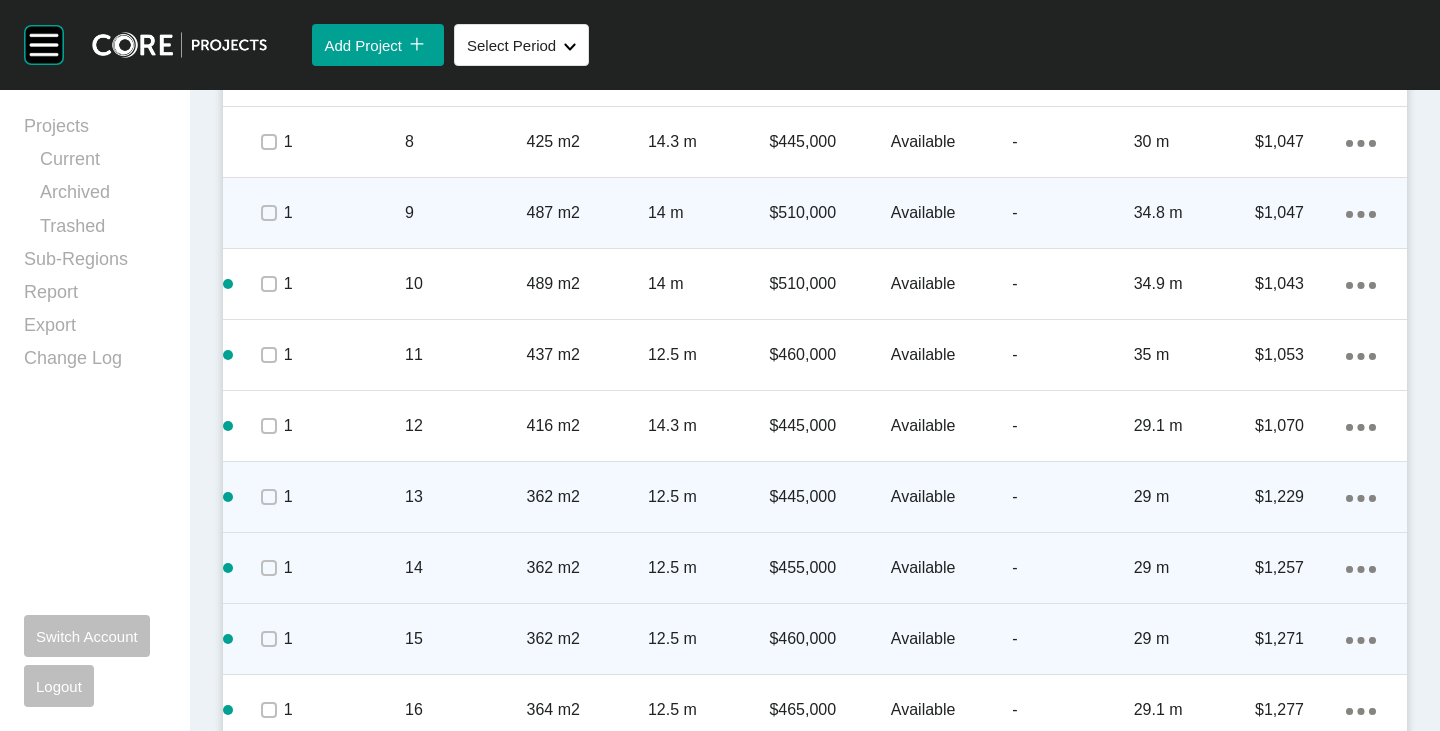 scroll, scrollTop: 1337, scrollLeft: 0, axis: vertical 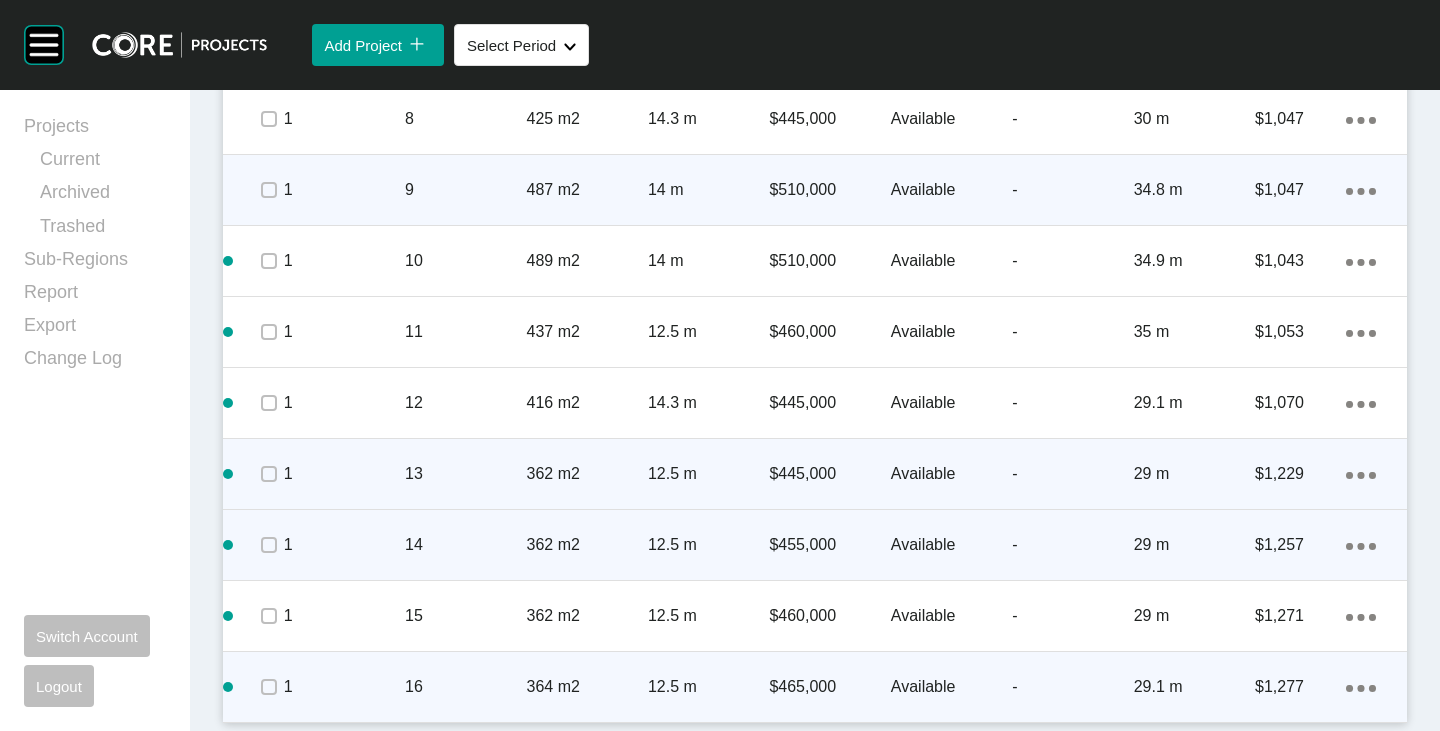 click on "Action Menu Dots Copy 6 Created with Sketch." 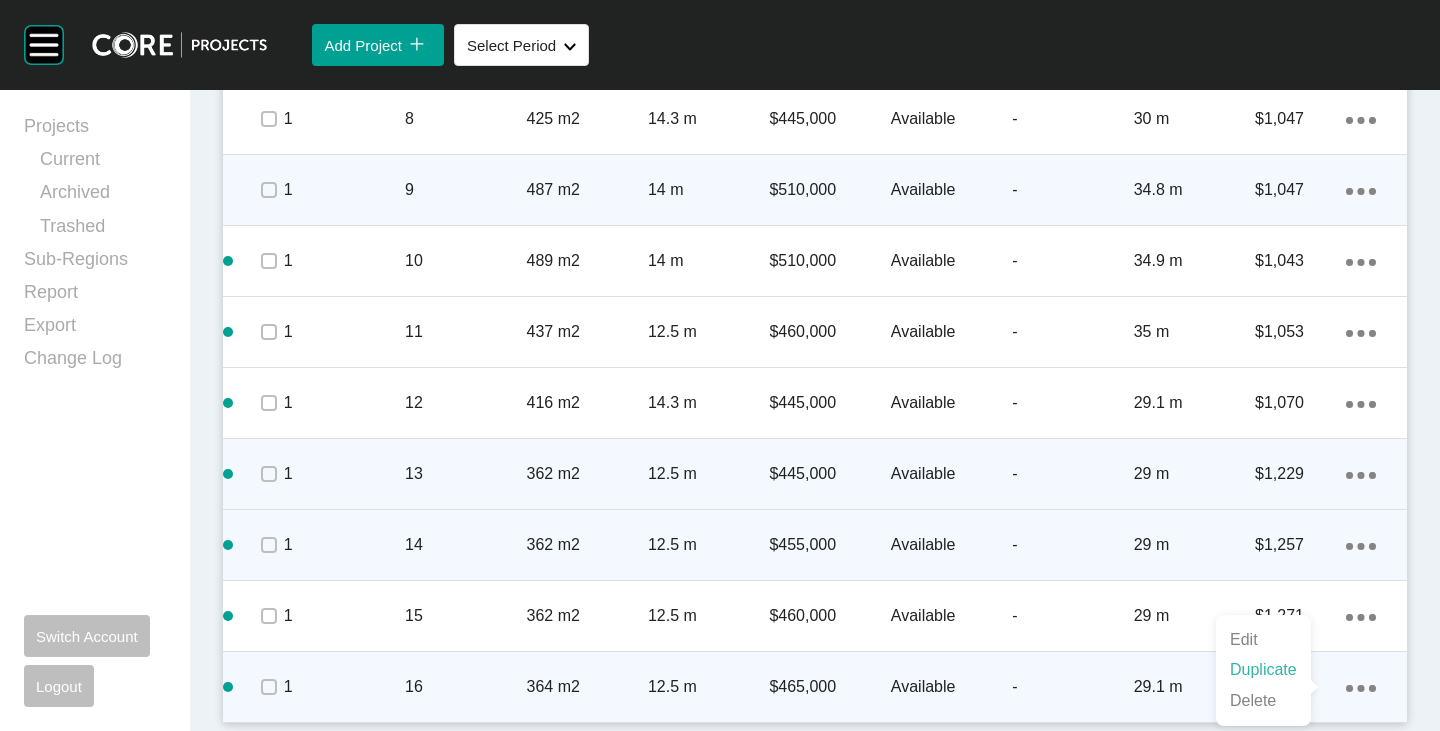 click on "Duplicate" at bounding box center (1263, 670) 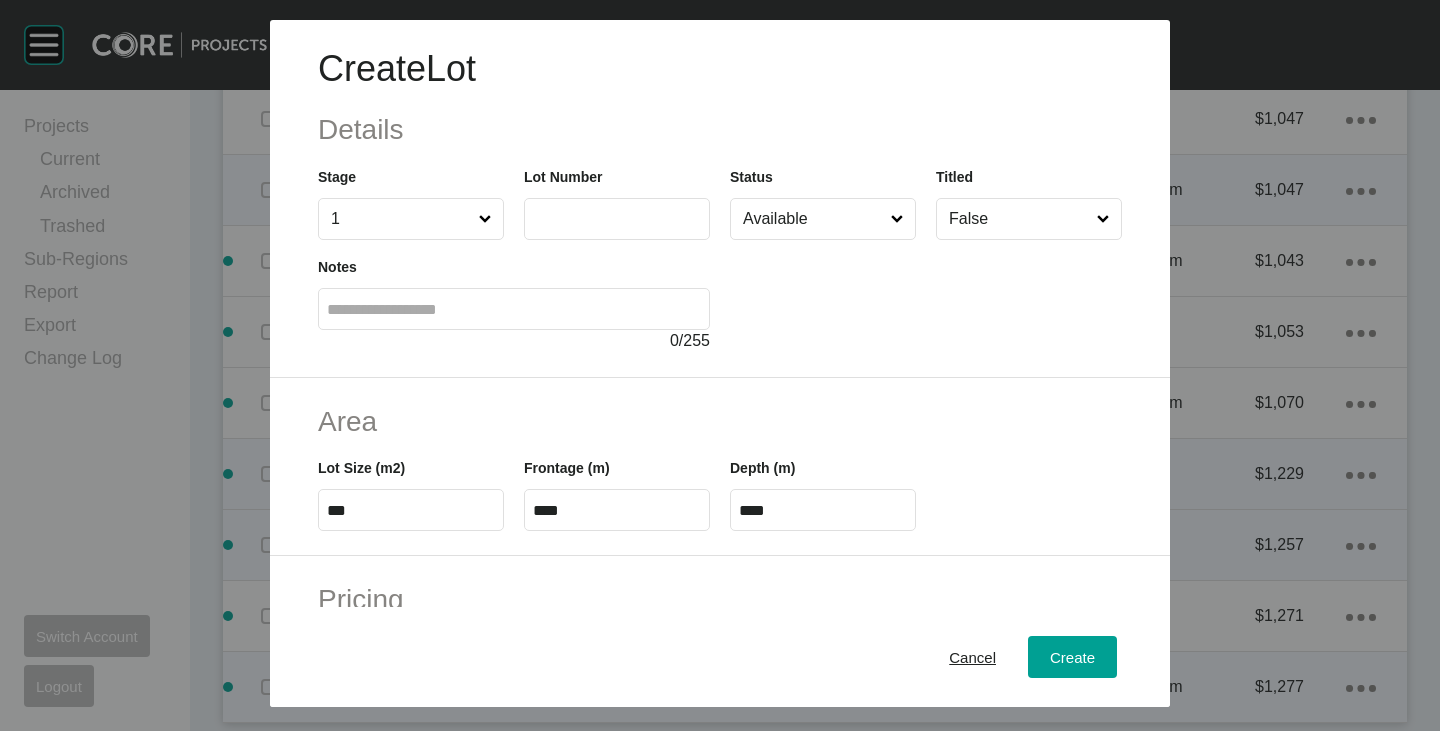 click at bounding box center (617, 218) 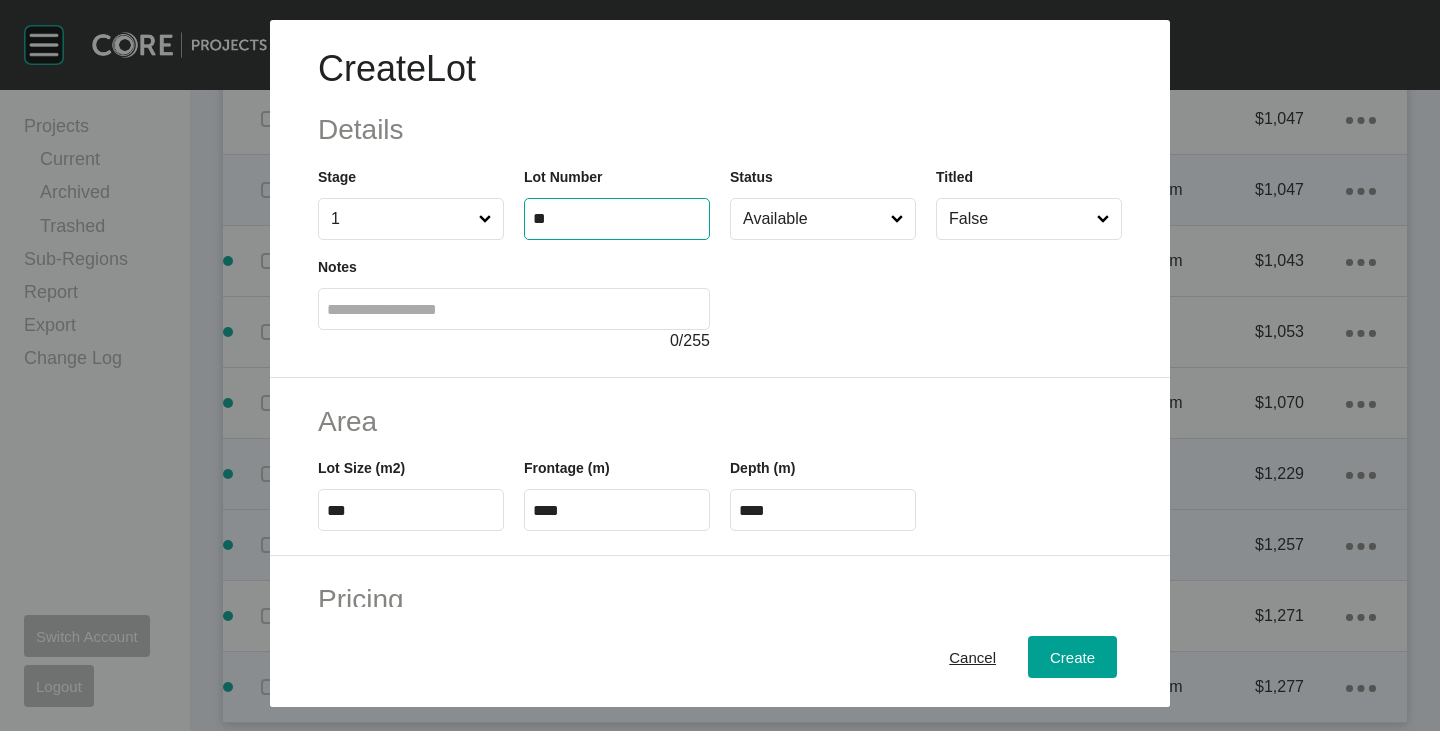 type on "**" 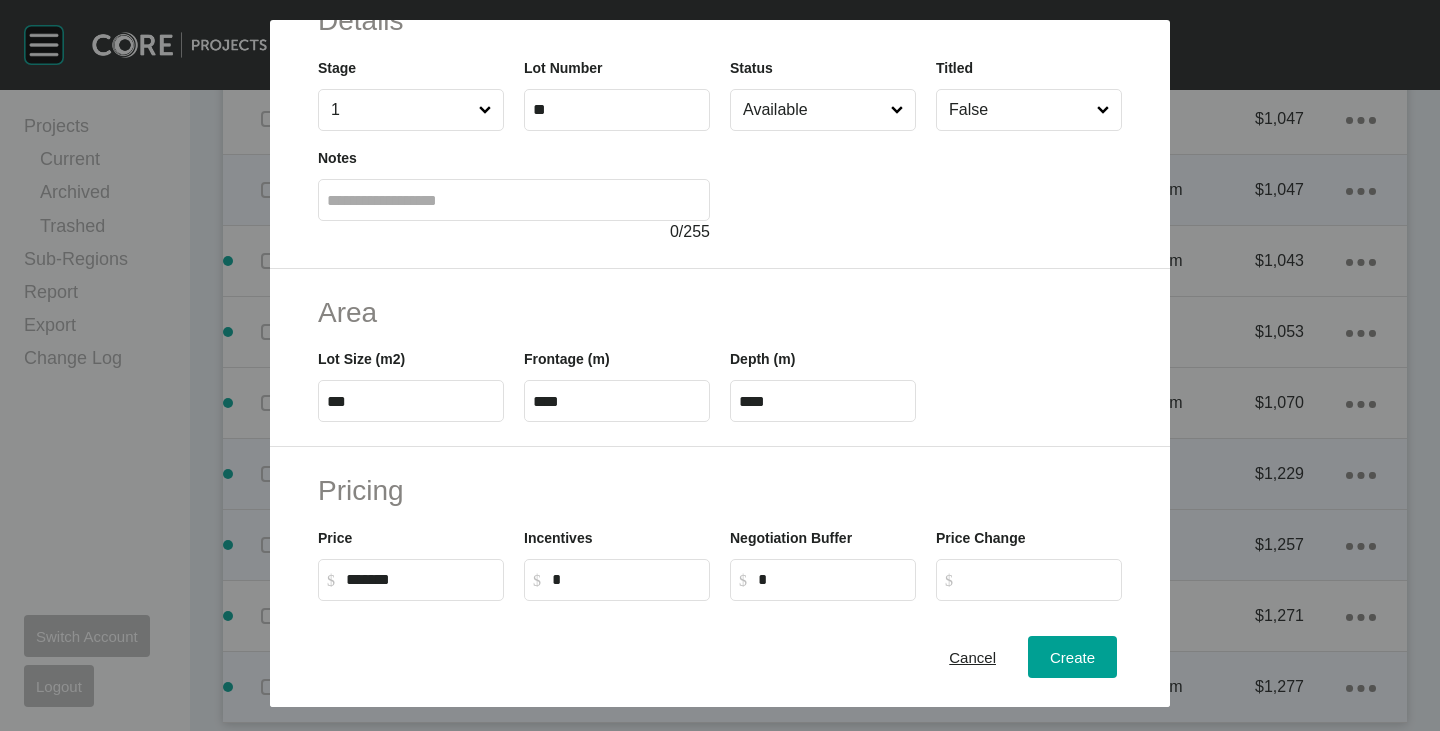 scroll, scrollTop: 200, scrollLeft: 0, axis: vertical 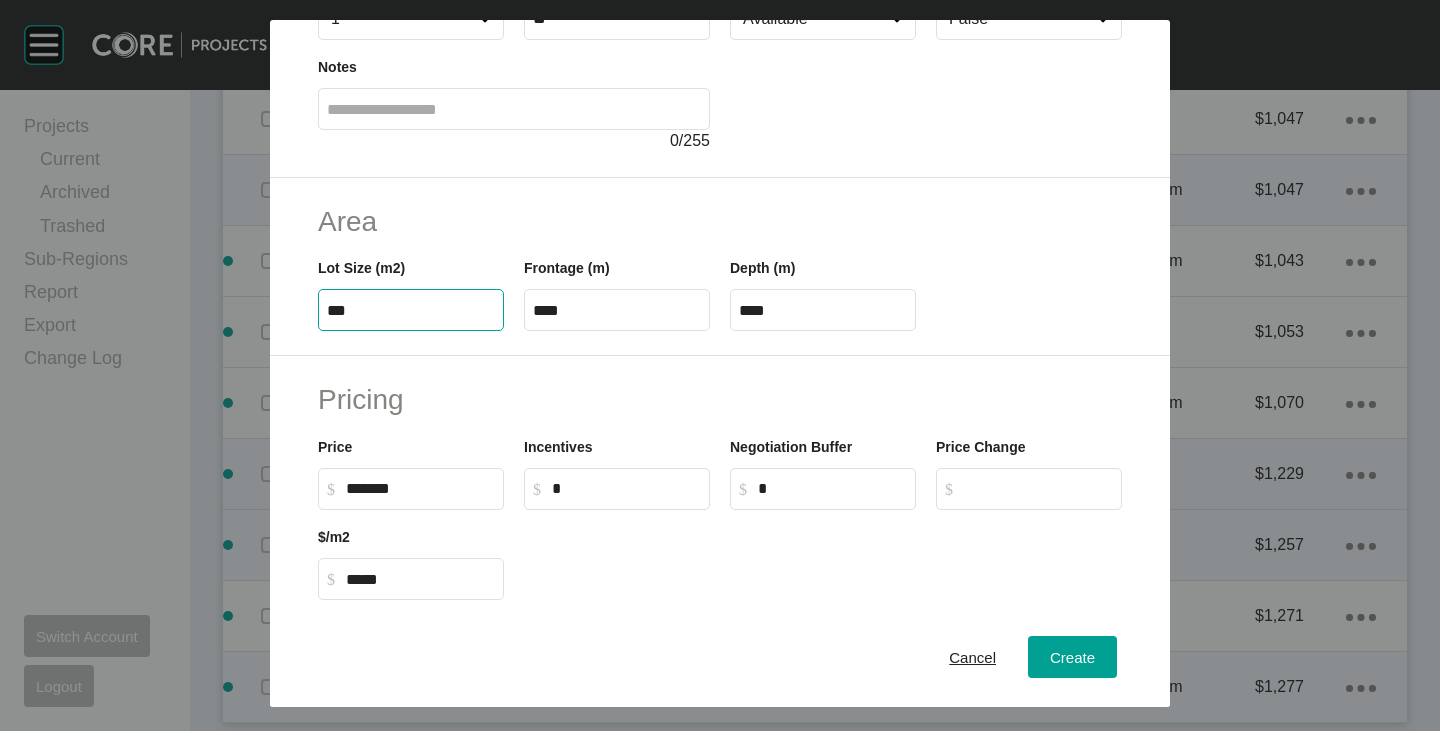 drag, startPoint x: 337, startPoint y: 315, endPoint x: 353, endPoint y: 321, distance: 17.088007 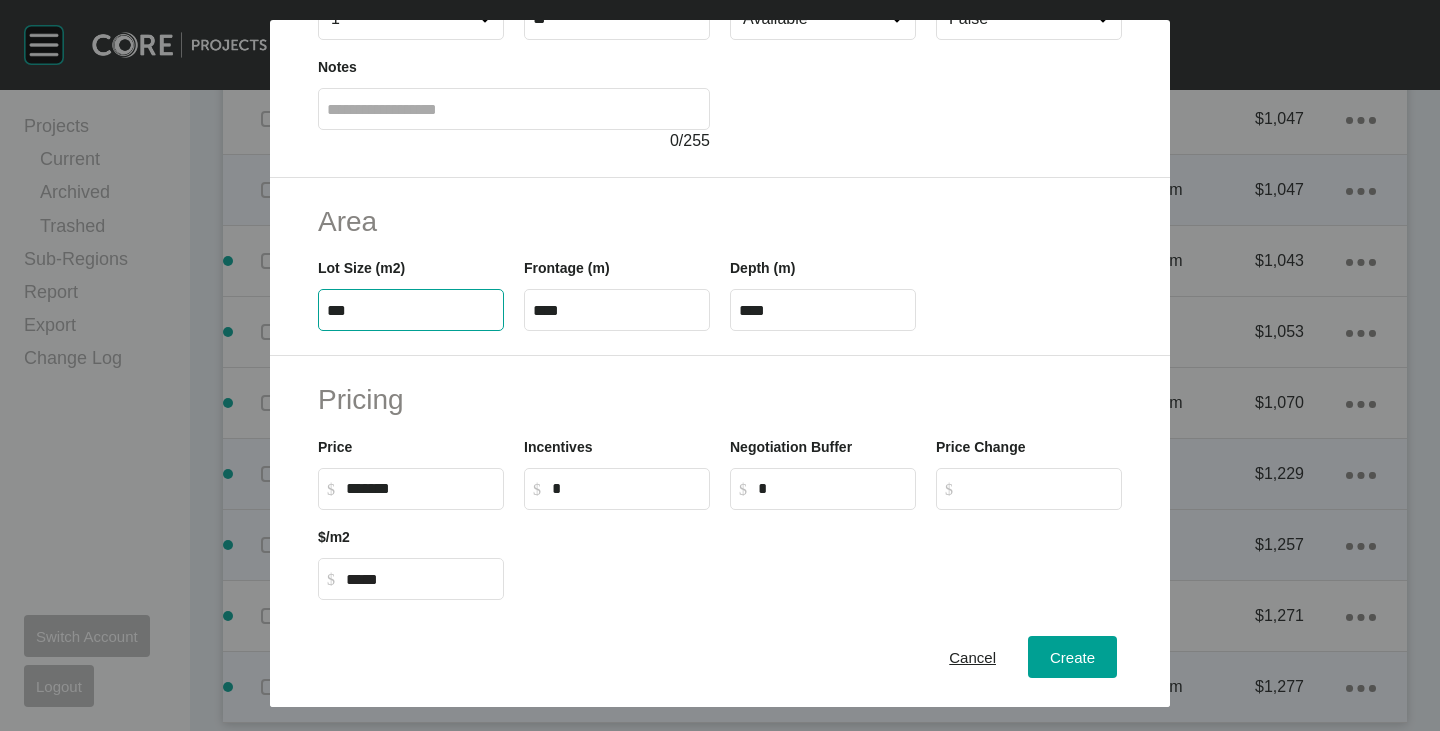 type on "***" 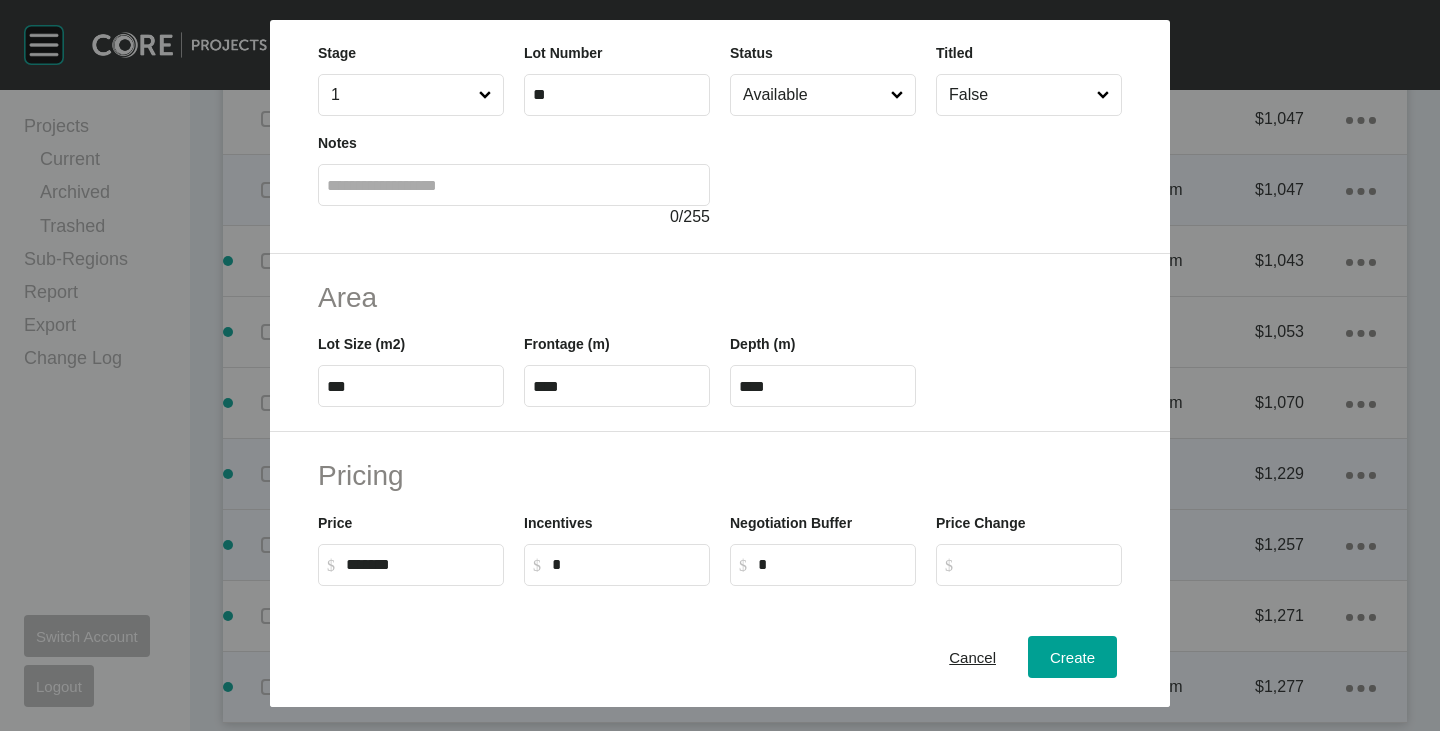 scroll, scrollTop: 100, scrollLeft: 0, axis: vertical 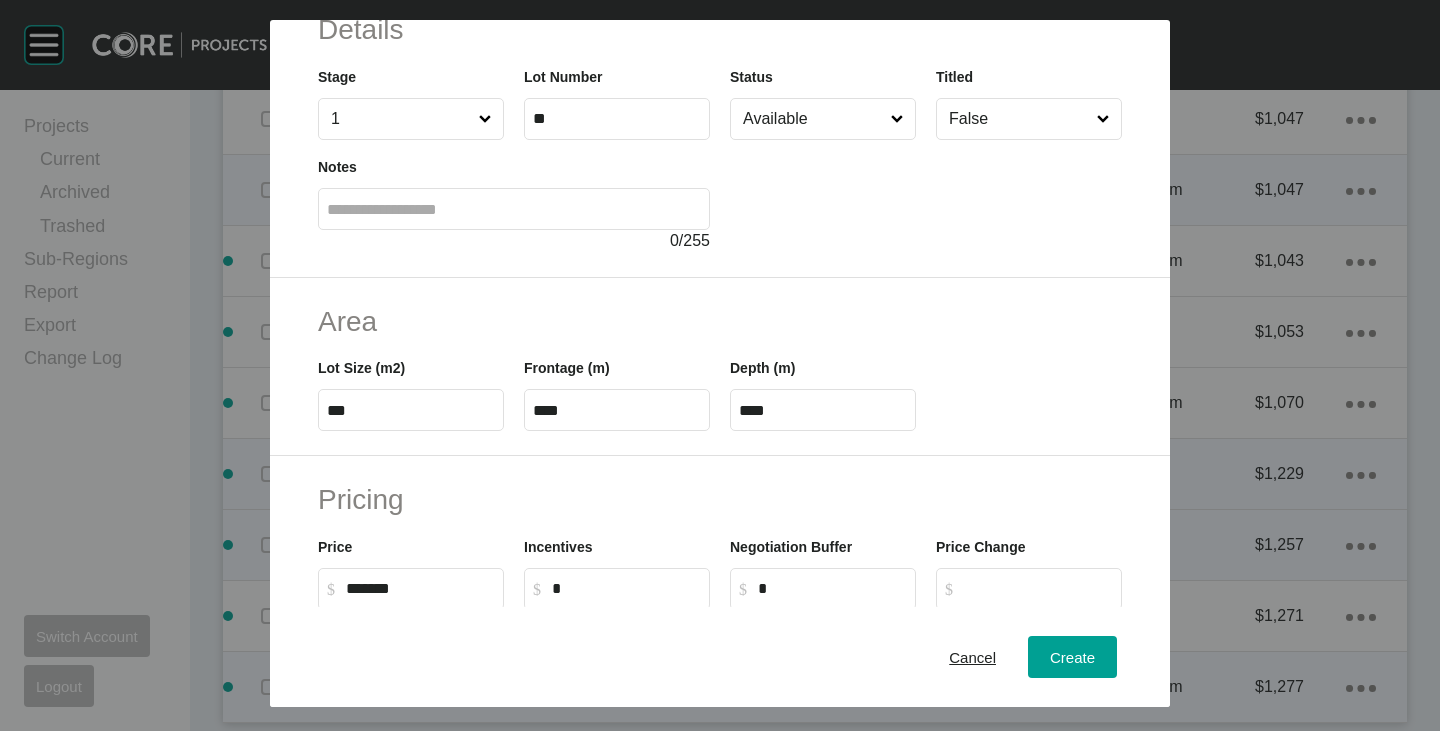 click on "****" at bounding box center (823, 410) 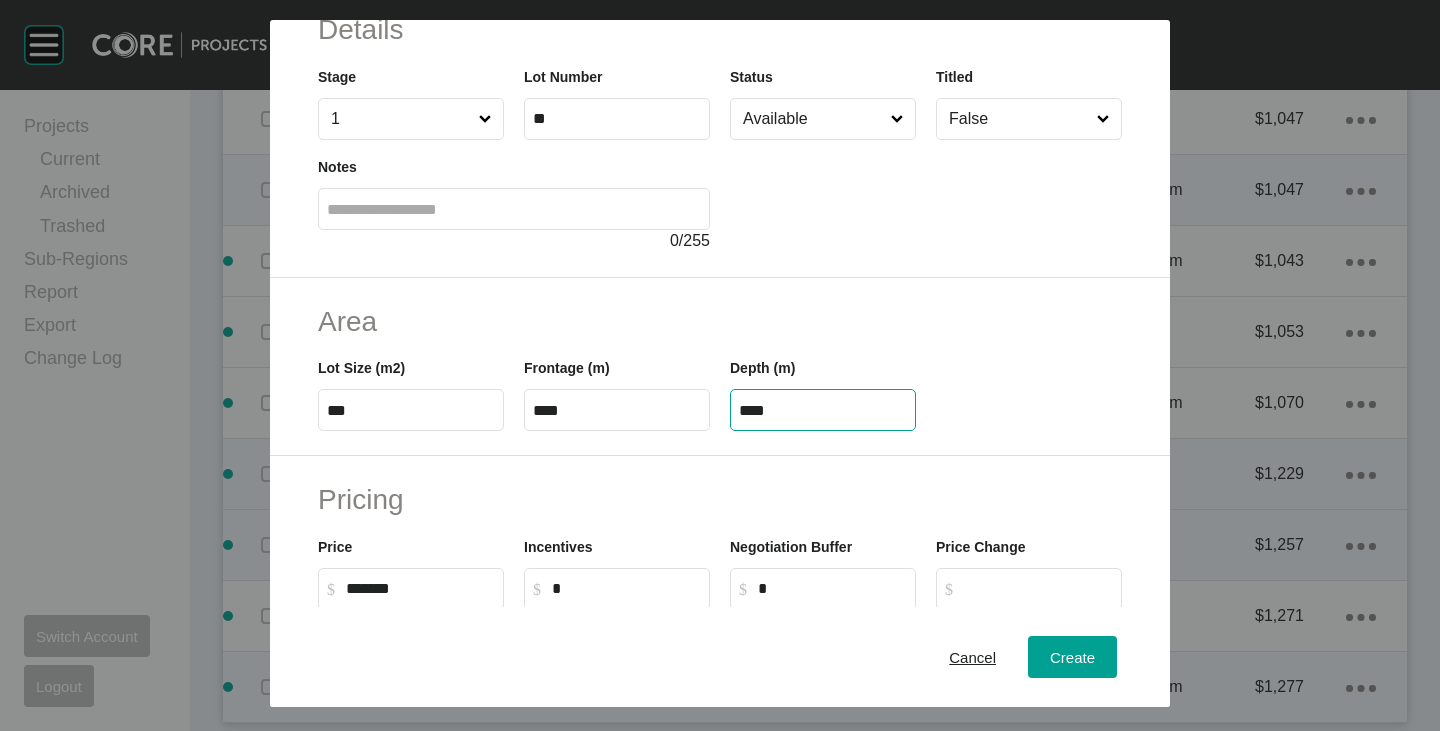 click on "****" at bounding box center (823, 410) 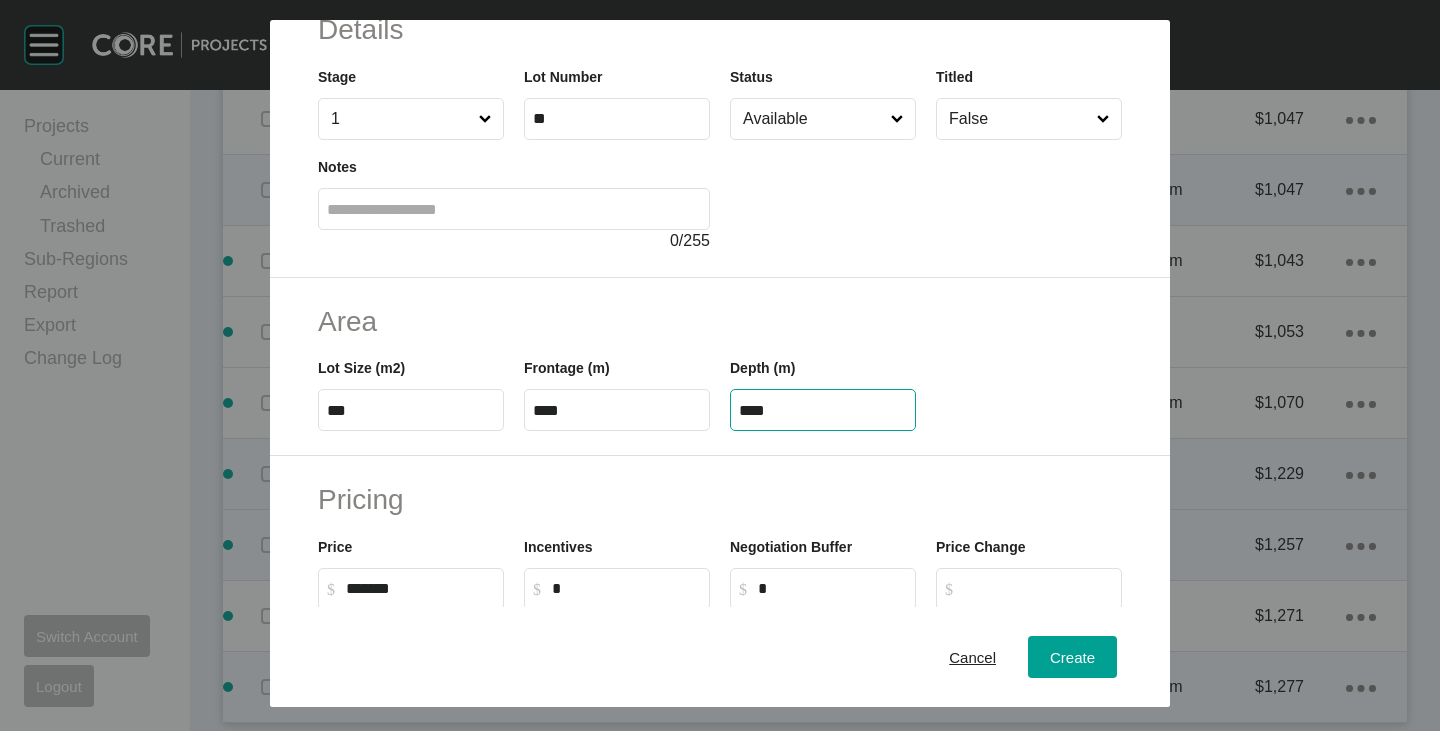 type on "****" 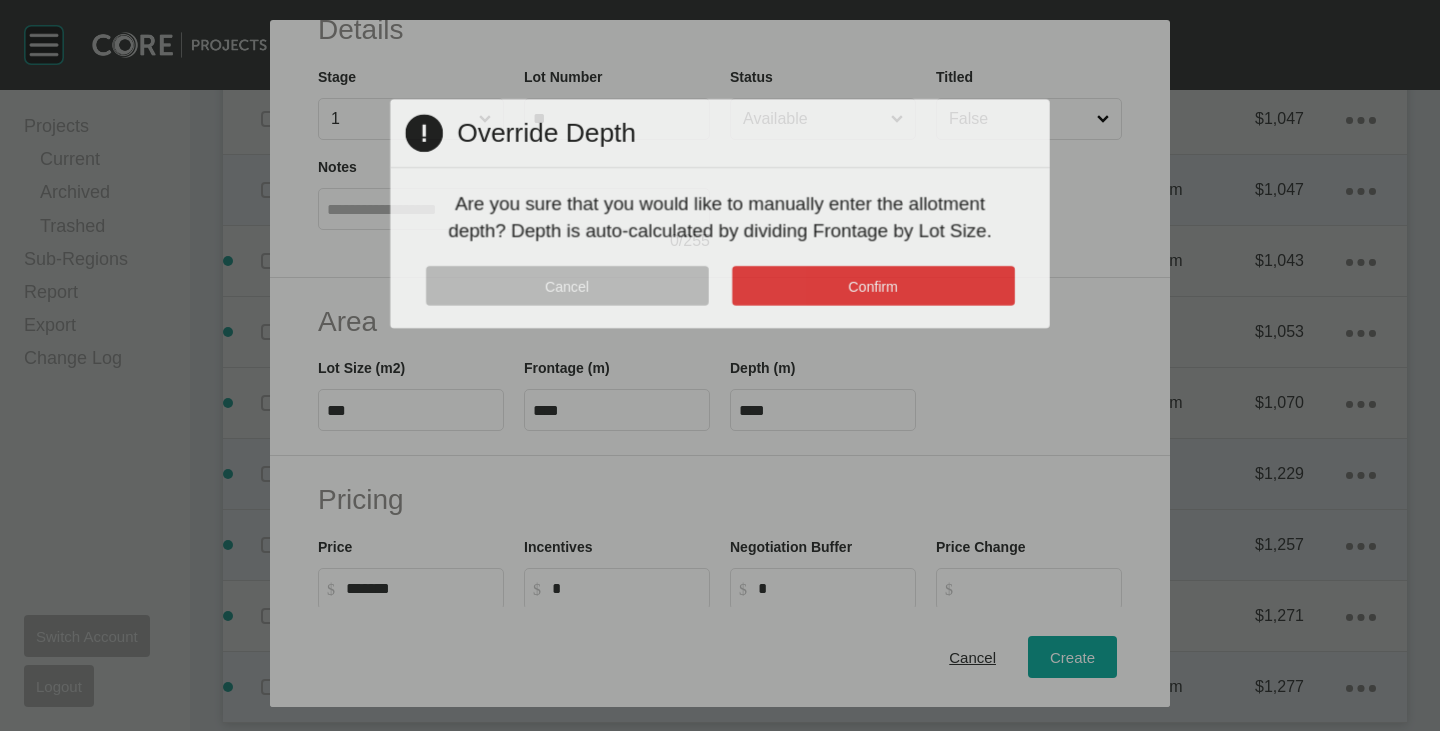 drag, startPoint x: 868, startPoint y: 252, endPoint x: 868, endPoint y: 272, distance: 20 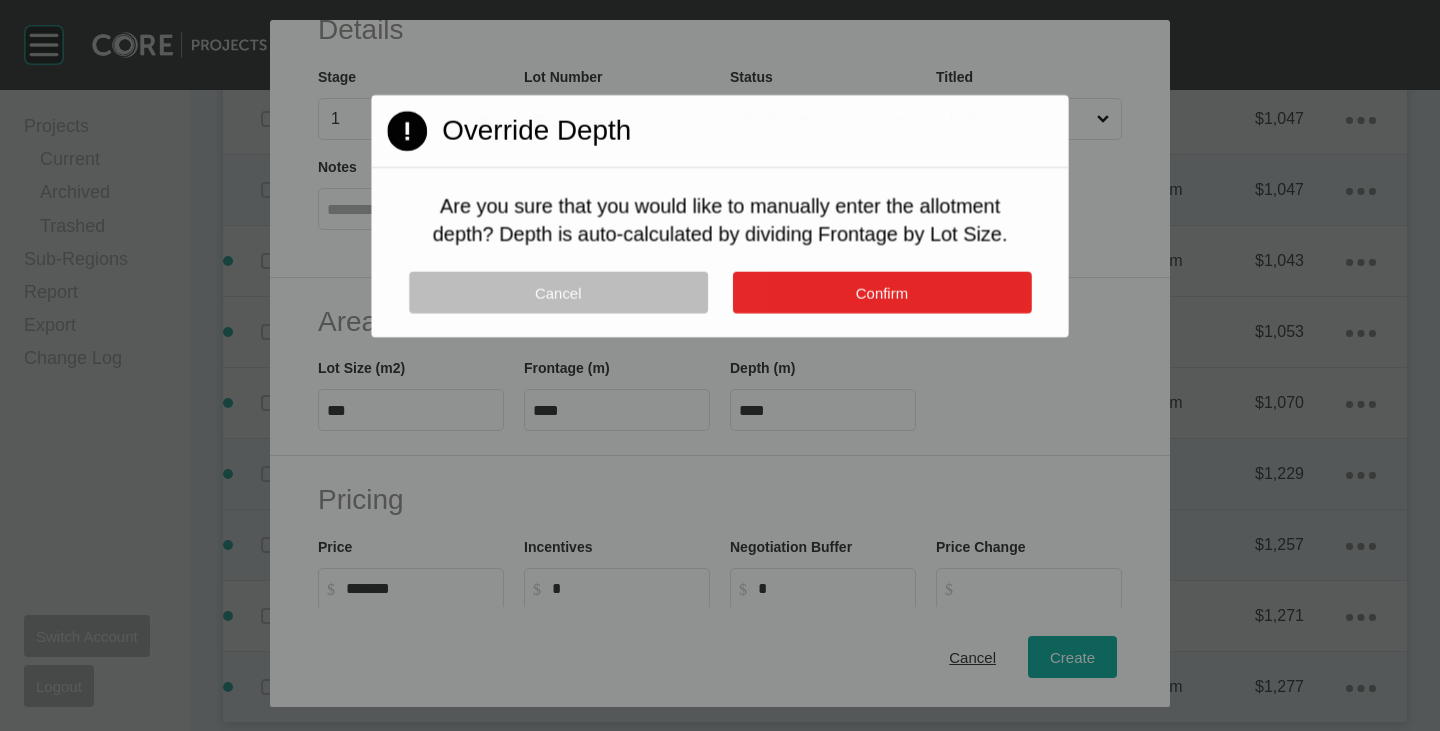 click on "Confirm" at bounding box center [881, 293] 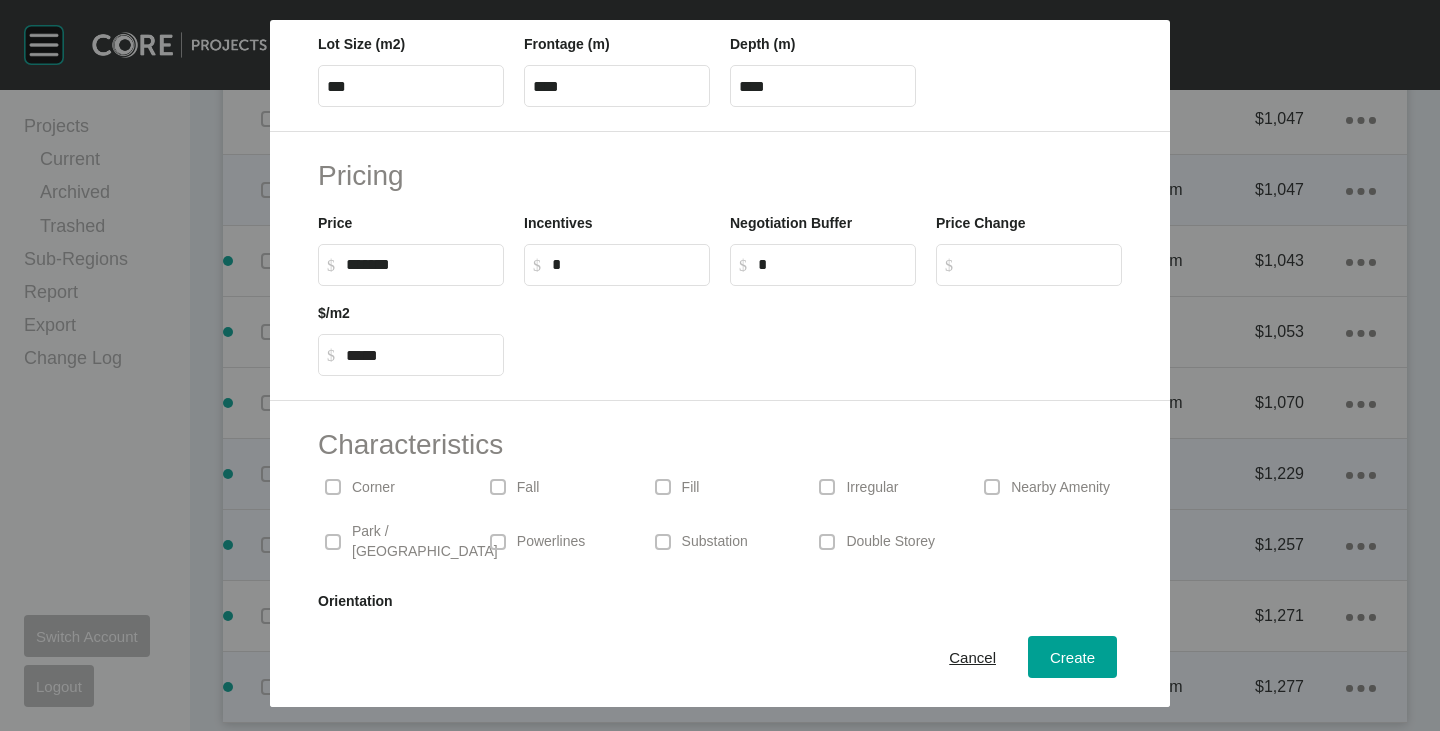 scroll, scrollTop: 489, scrollLeft: 0, axis: vertical 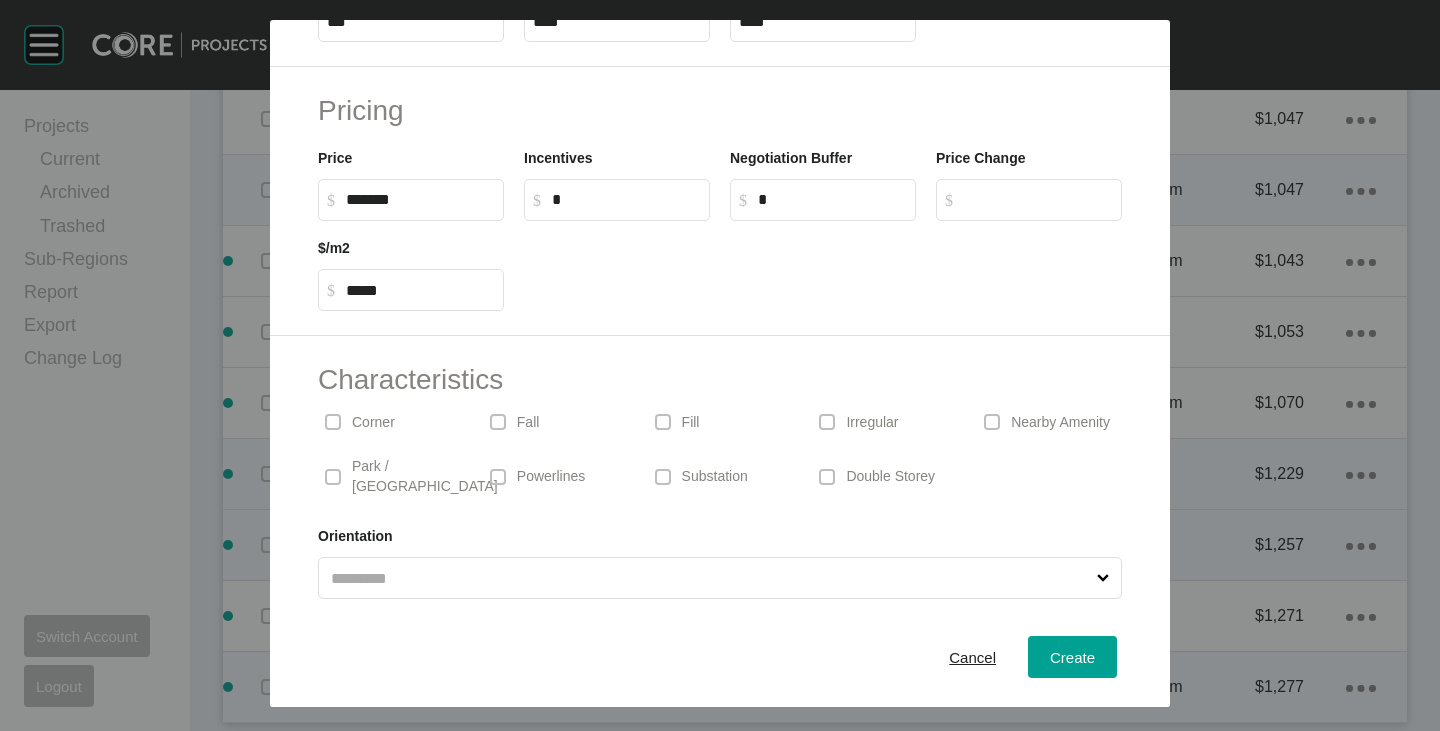 click on "Irregular" at bounding box center (872, 423) 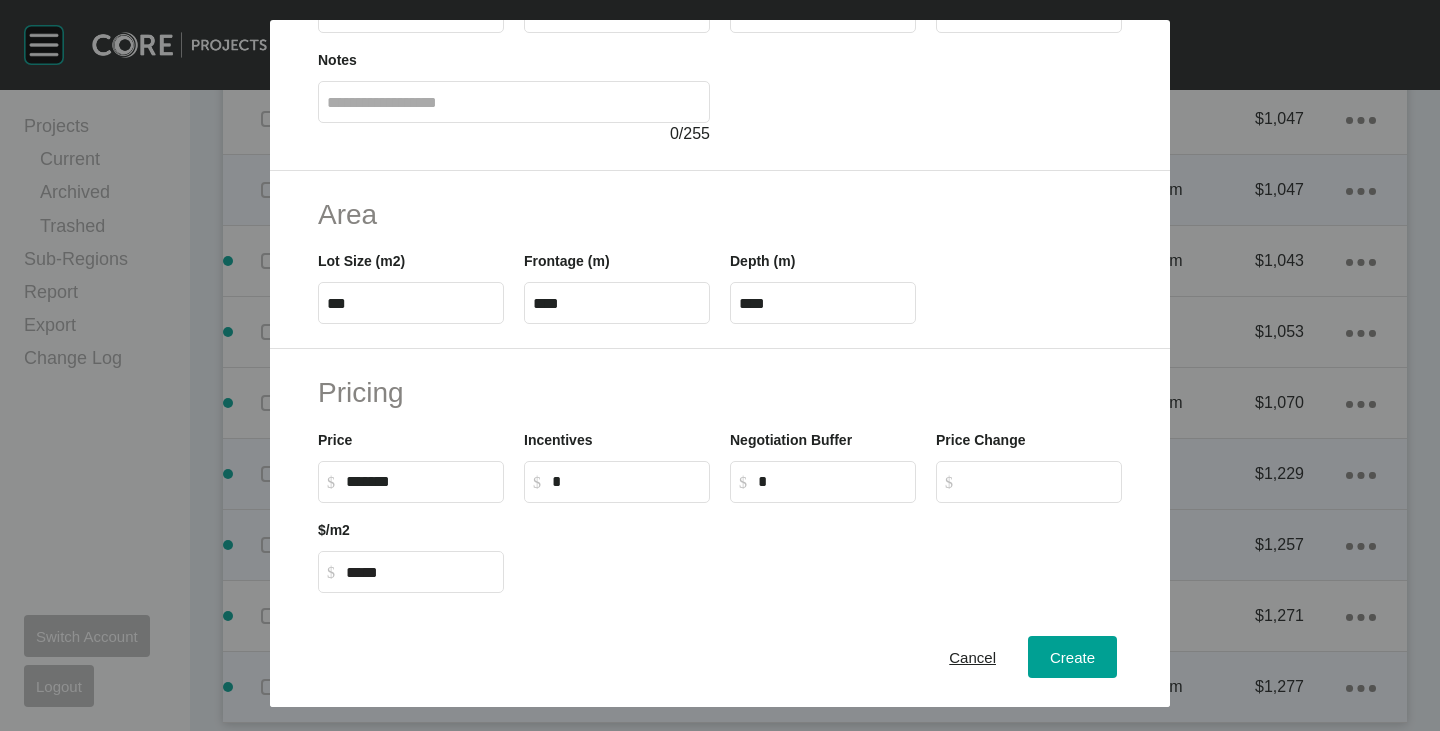 scroll, scrollTop: 300, scrollLeft: 0, axis: vertical 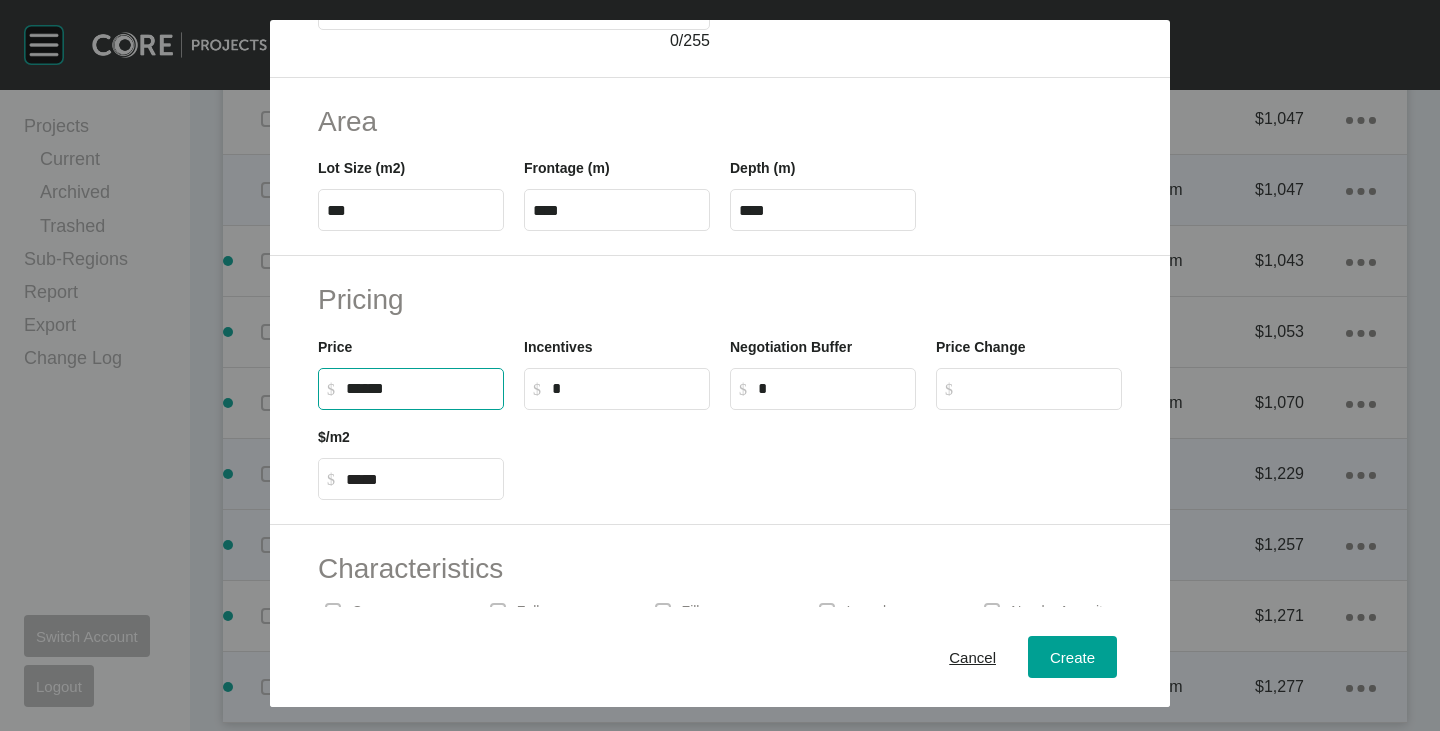 click on "******" at bounding box center (420, 388) 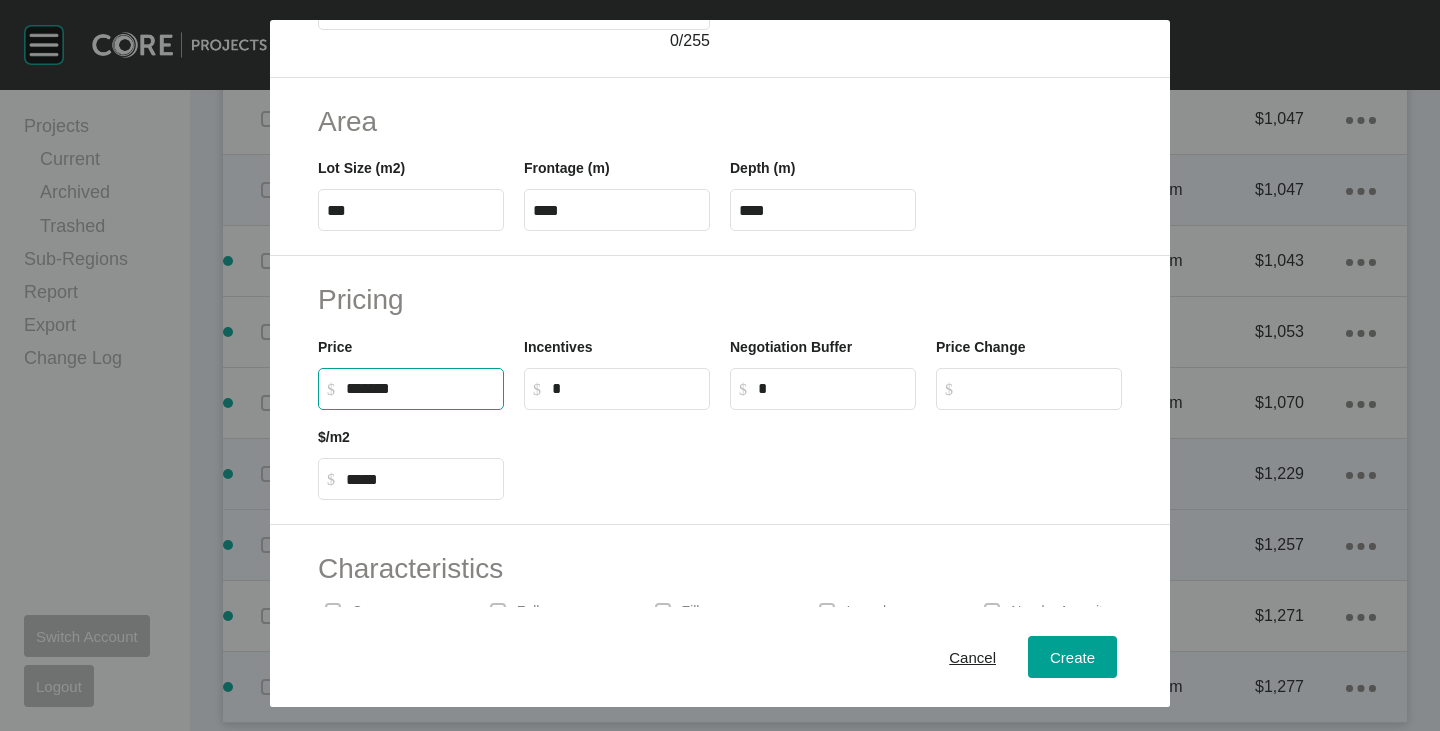 click at bounding box center [823, 455] 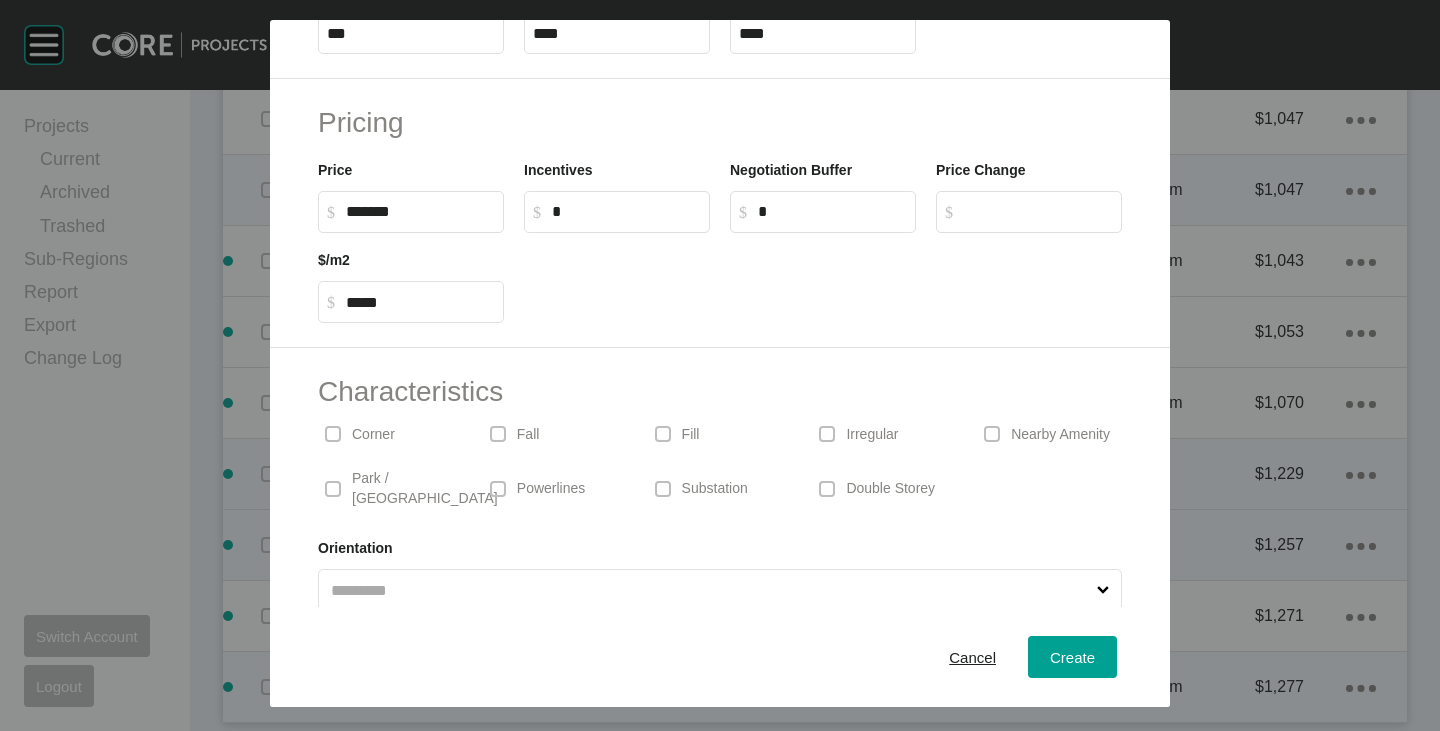 scroll, scrollTop: 489, scrollLeft: 0, axis: vertical 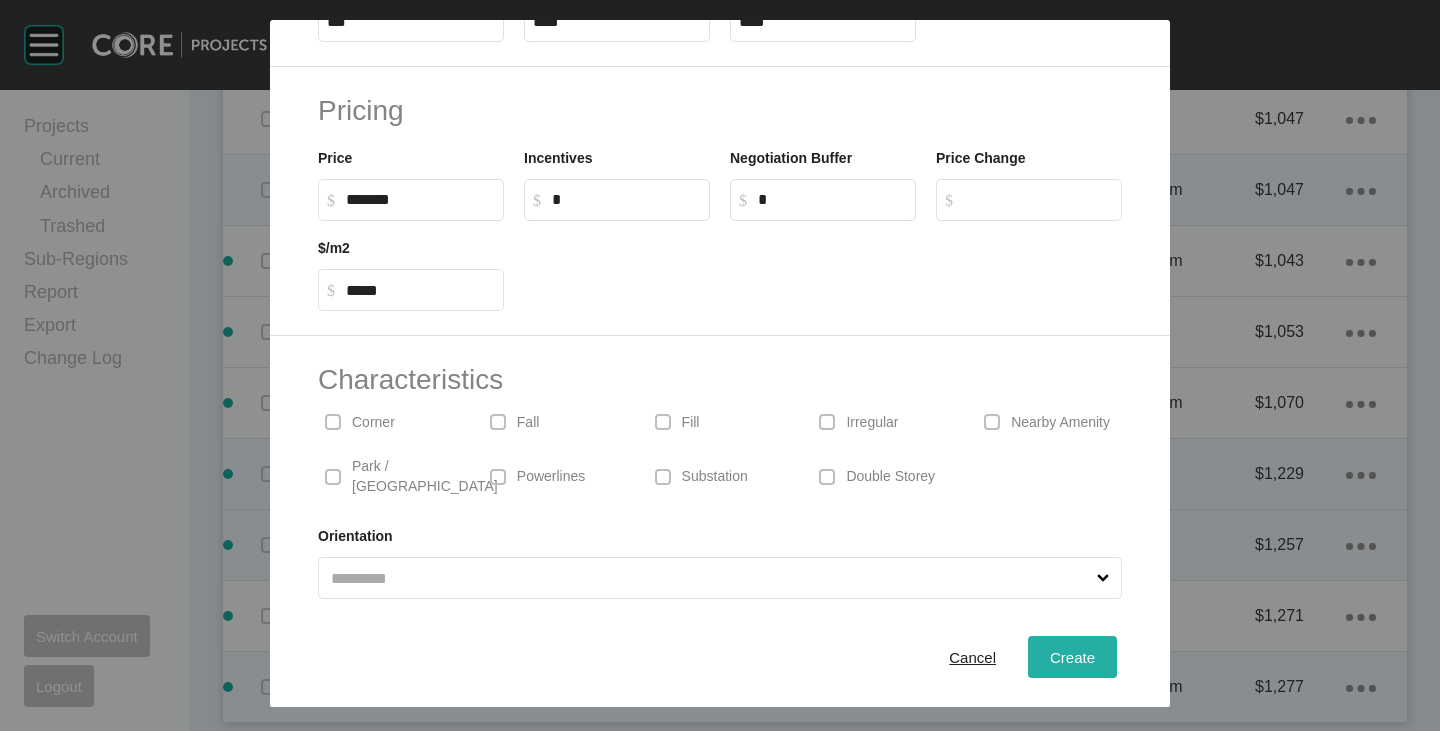 click on "Create" at bounding box center [1072, 657] 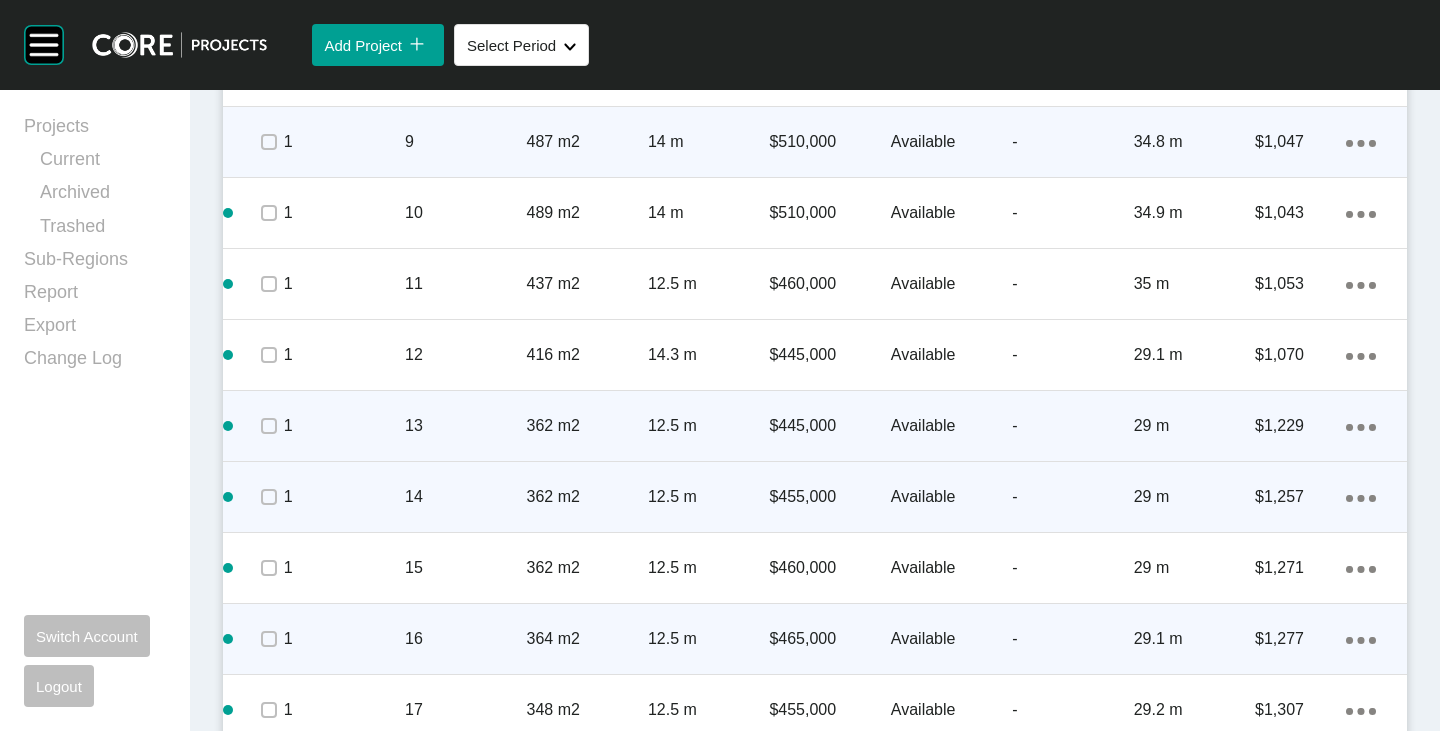 scroll, scrollTop: 1408, scrollLeft: 0, axis: vertical 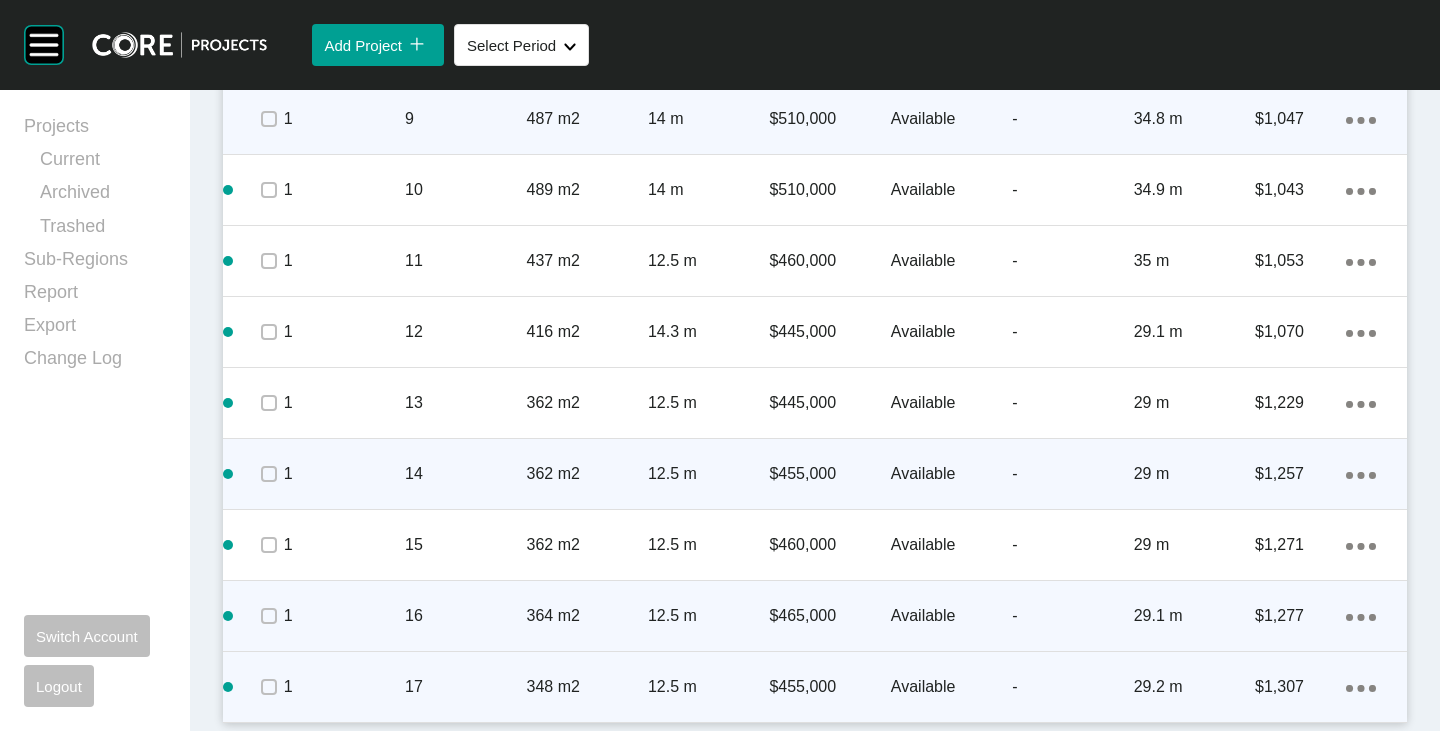 click 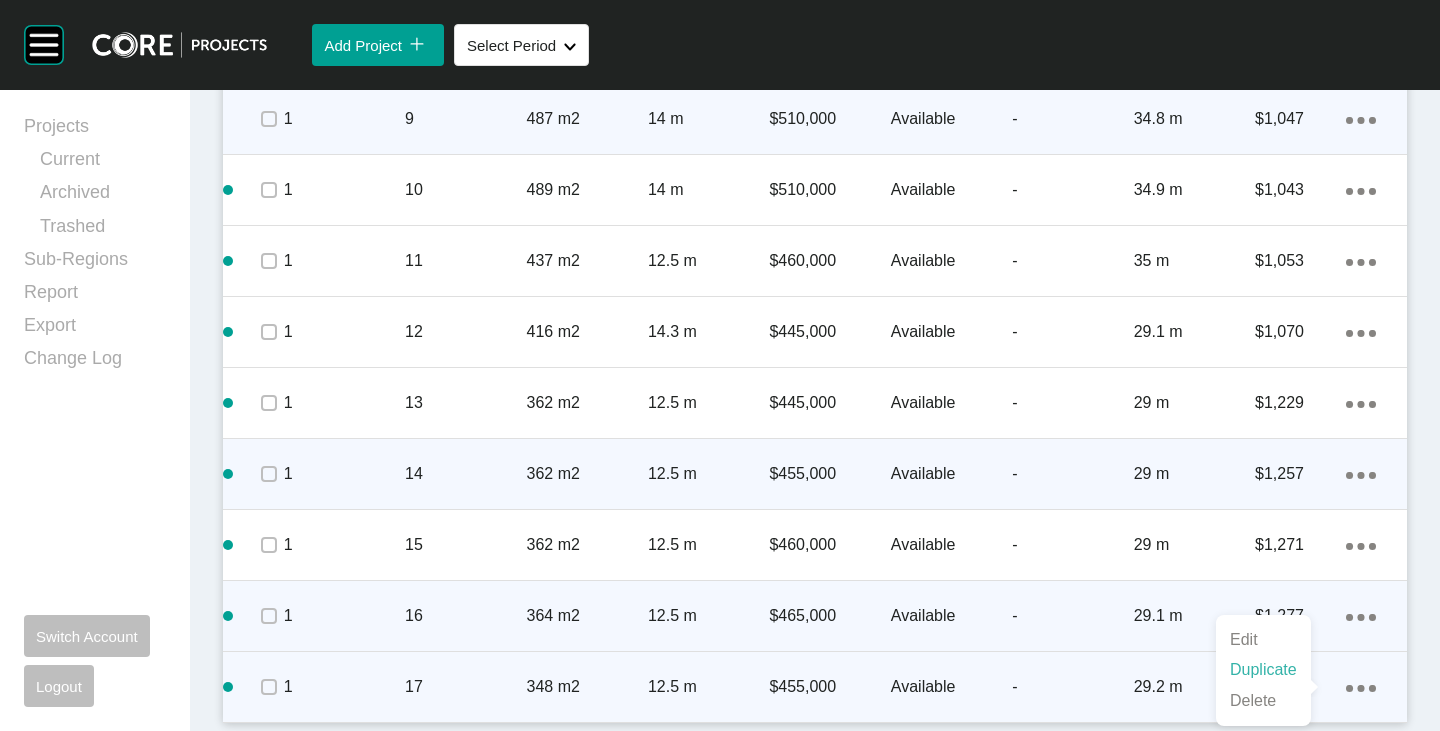 click on "Duplicate" at bounding box center [1263, 670] 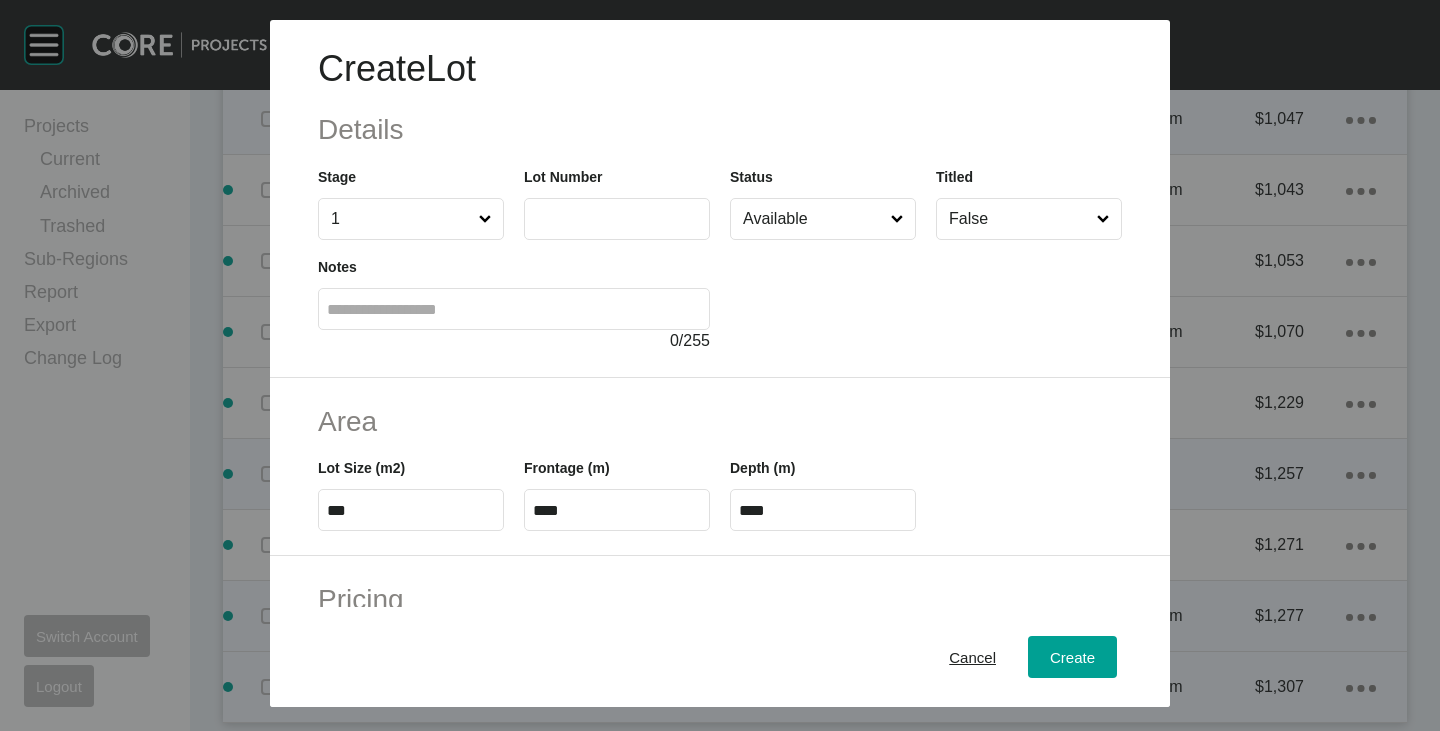 click at bounding box center [617, 218] 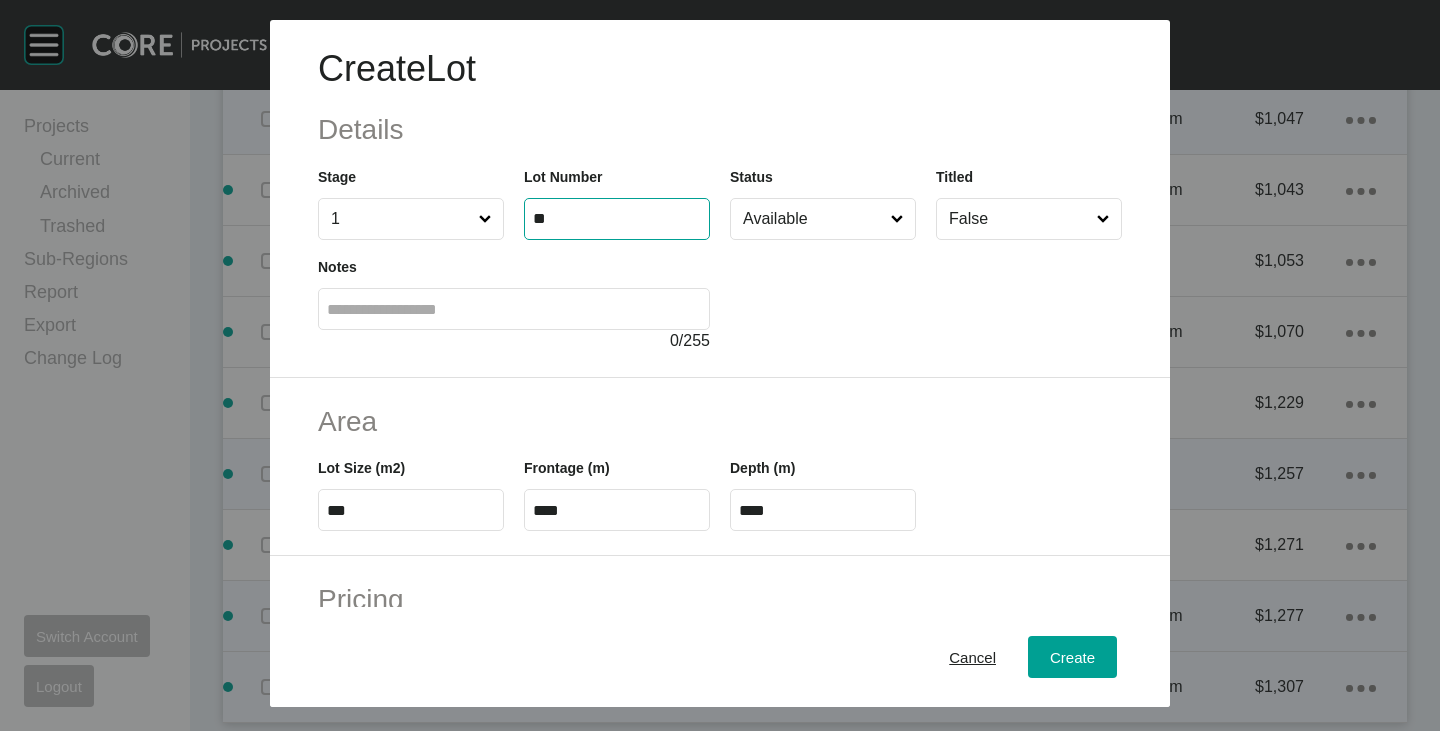 type on "**" 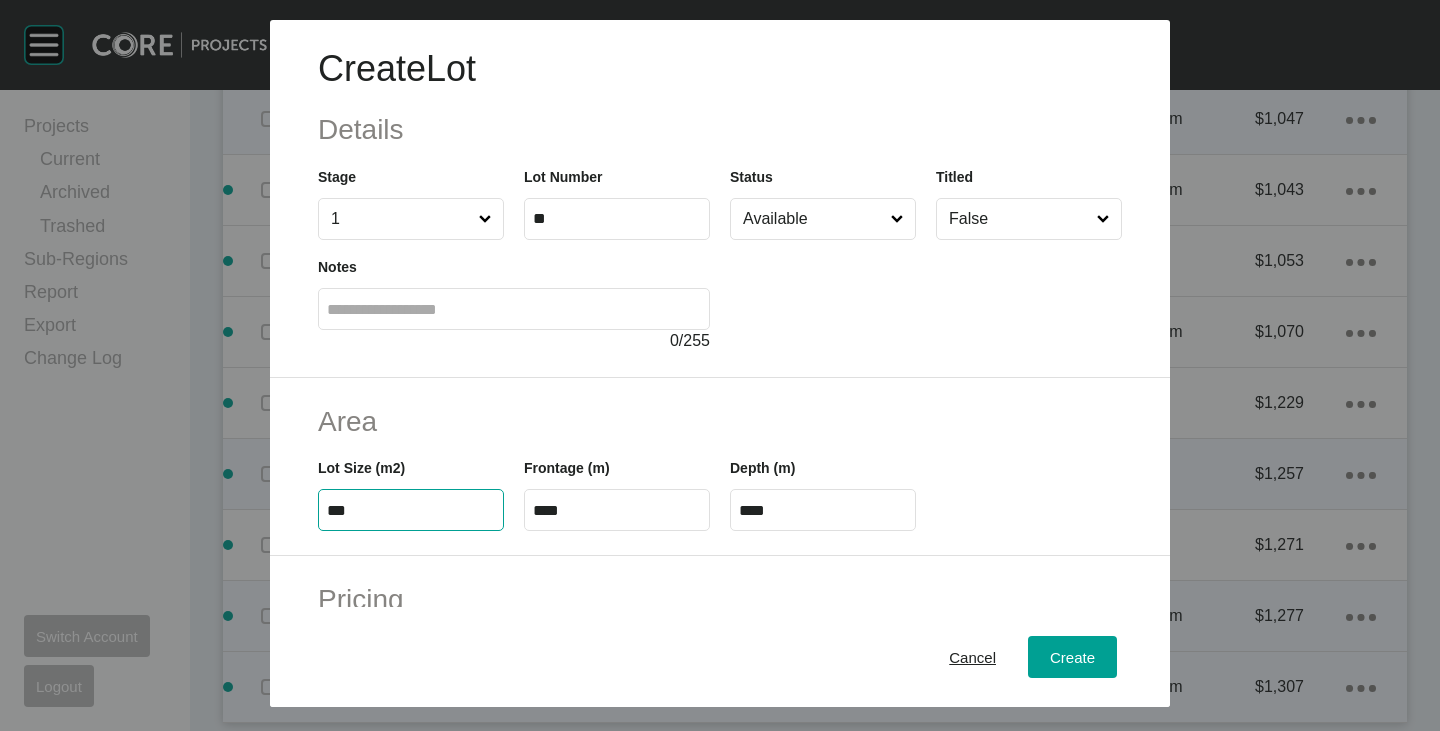 click on "***" at bounding box center (411, 510) 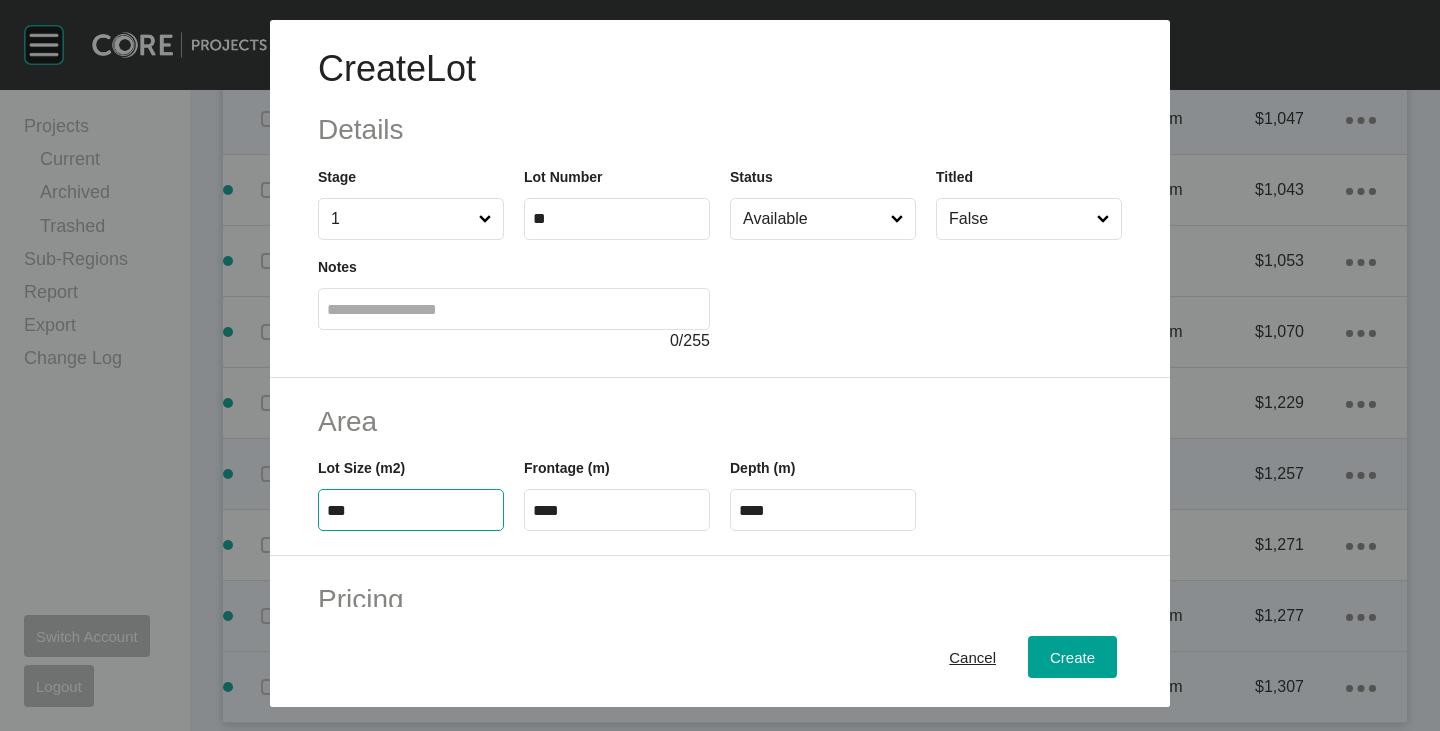 type on "***" 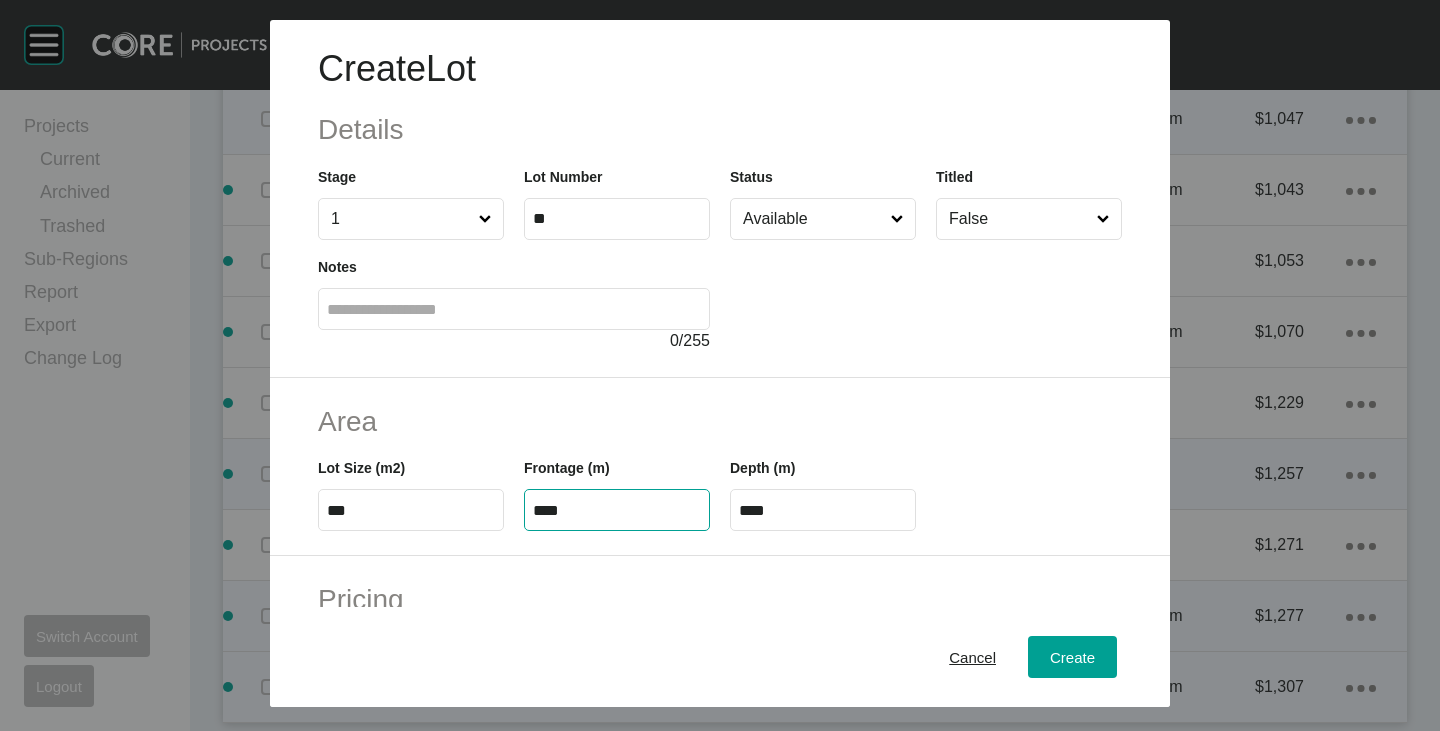 click on "****" at bounding box center [617, 510] 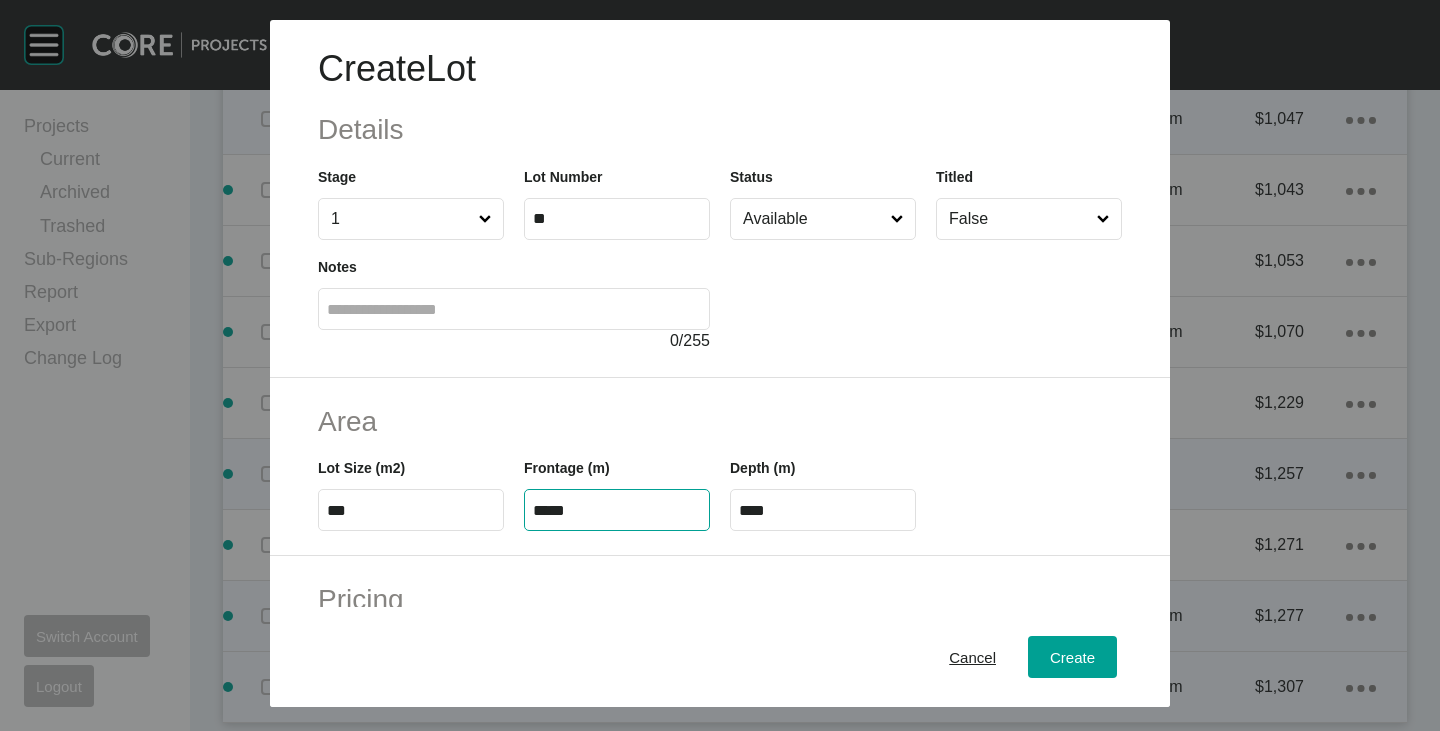 type on "*****" 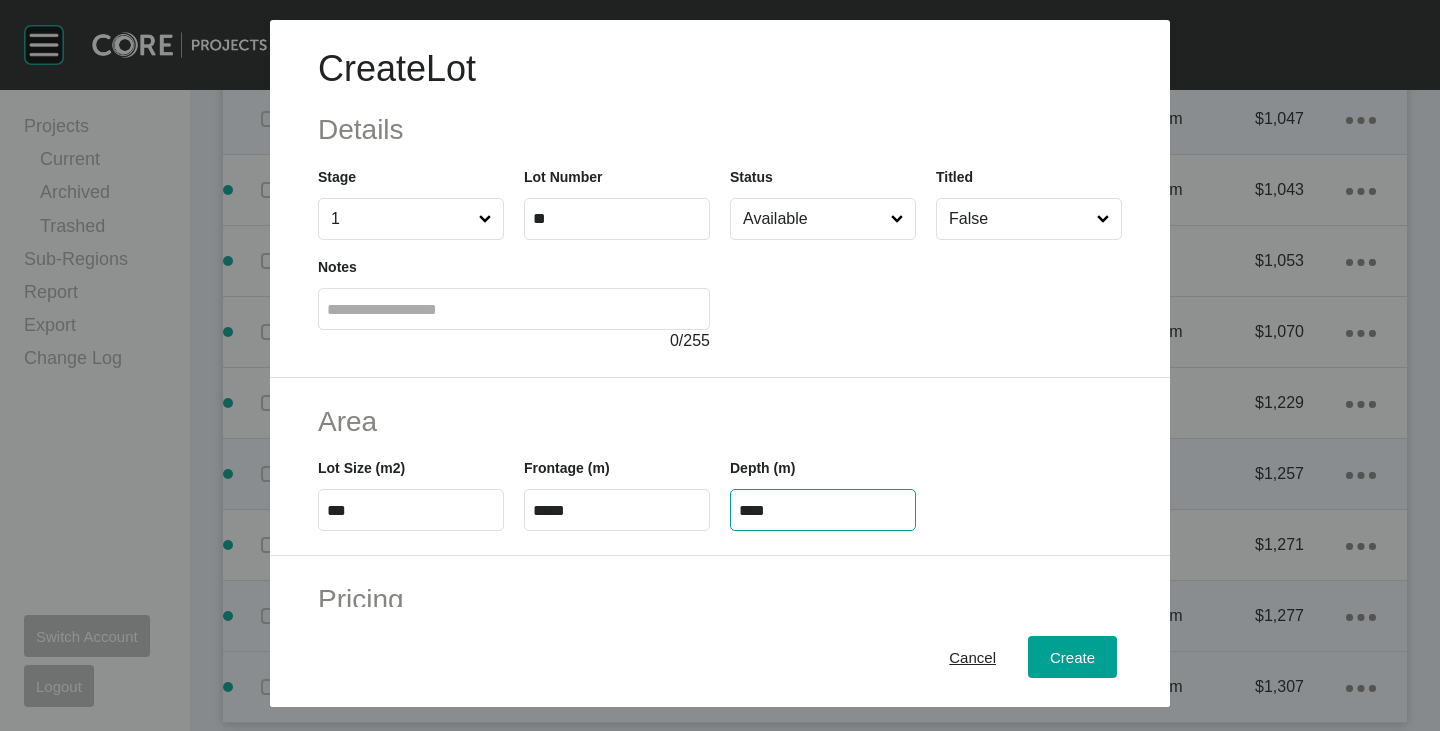 click on "****" at bounding box center (823, 510) 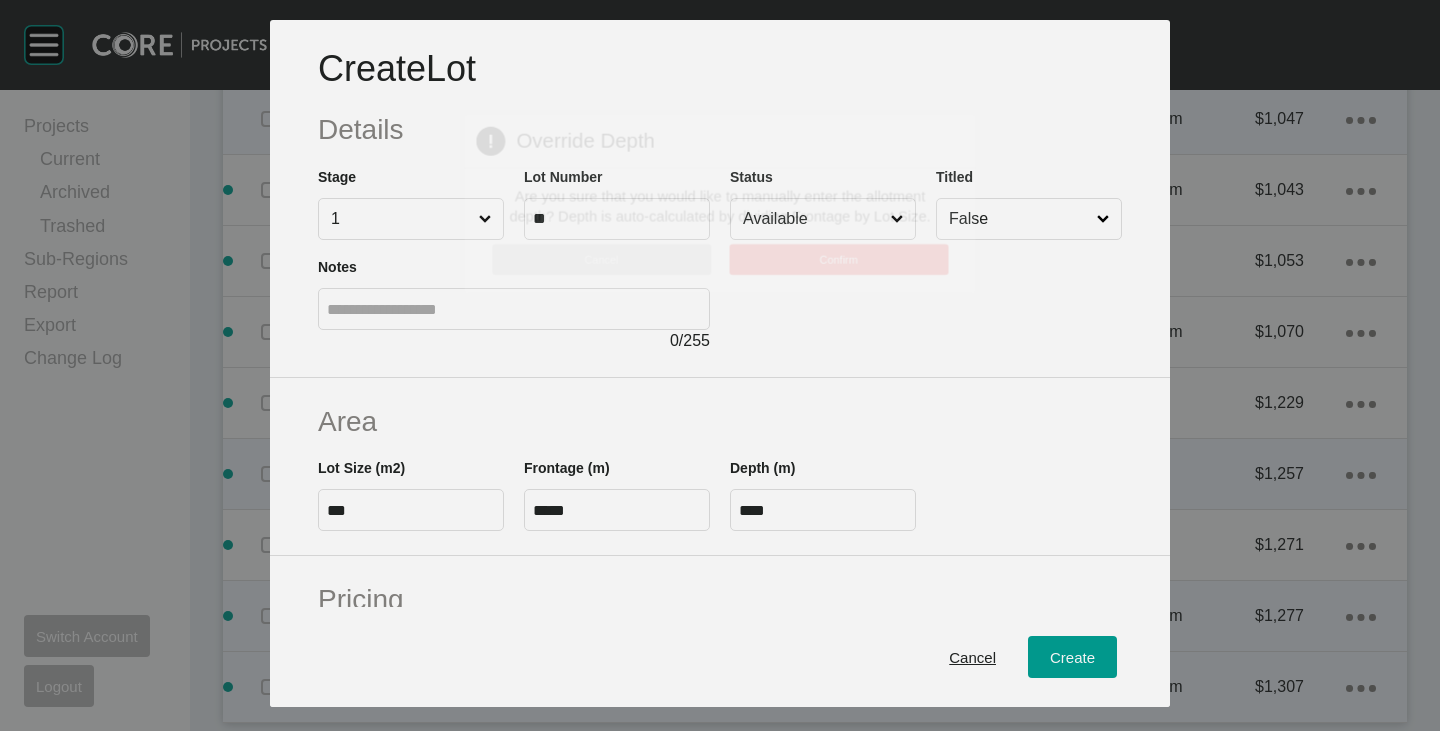click on "Create  Lot Details Stage 1 Lot Number ** Status Available Titled False Notes 0 / 255 Area Lot Size (m2) *** Frontage (m) ***** Depth (m) **** Pricing Price $ Created with Sketch. $ ******* Incentives $ Created with Sketch. $ * Negotiation Buffer $ Created with Sketch. $ * Price Change $ Created with Sketch. $ $/m2 $ Created with Sketch. $ *** Characteristics Corner Fall Fill Irregular Nearby Amenity Park / Wetlands Powerlines Substation Double Storey Orientation Cancel Create Page 1 Created with Sketch.   Override Depth Are you sure that you would like to manually enter the allotment depth? Depth is auto-calculated by dividing Frontage by Lot Size. Cancel Confirm" at bounding box center (720, 365) 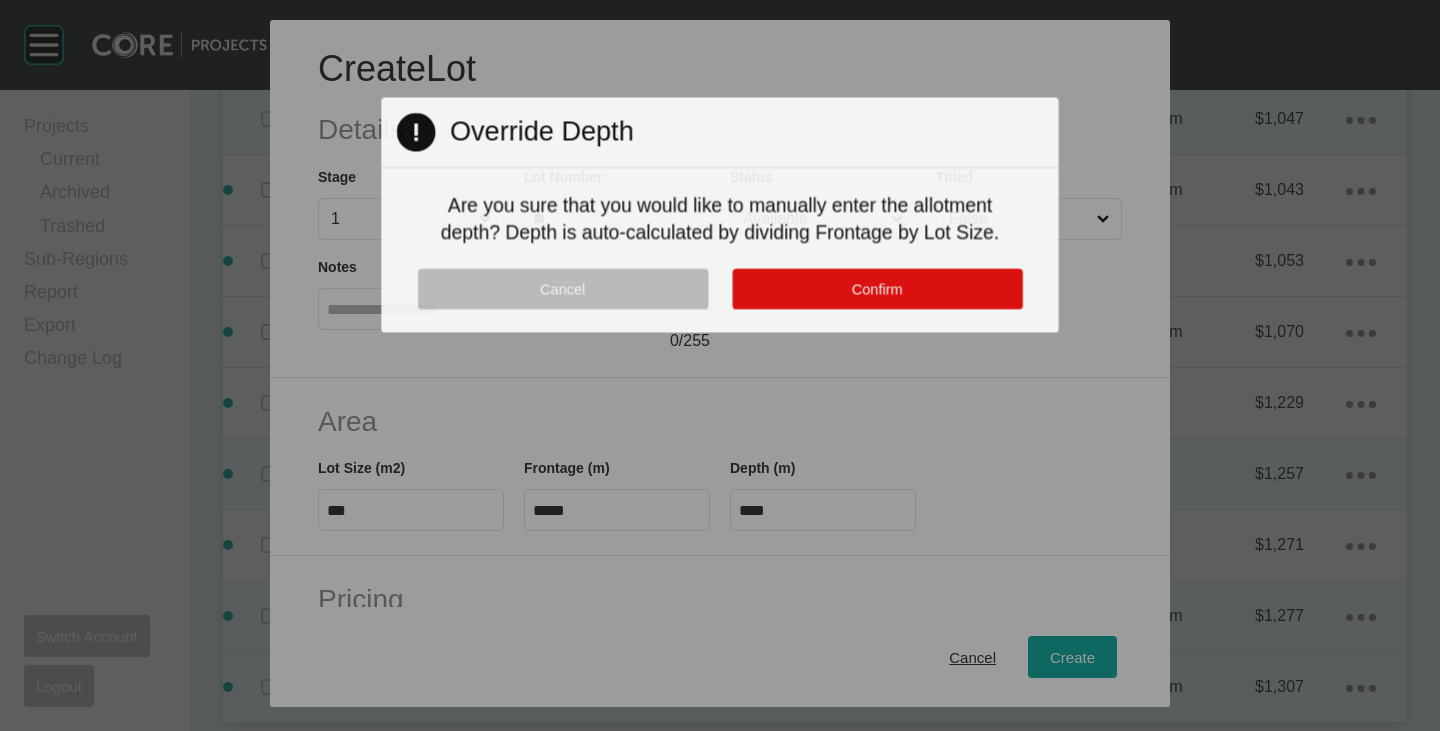 click on "Cancel Confirm" at bounding box center (719, 301) 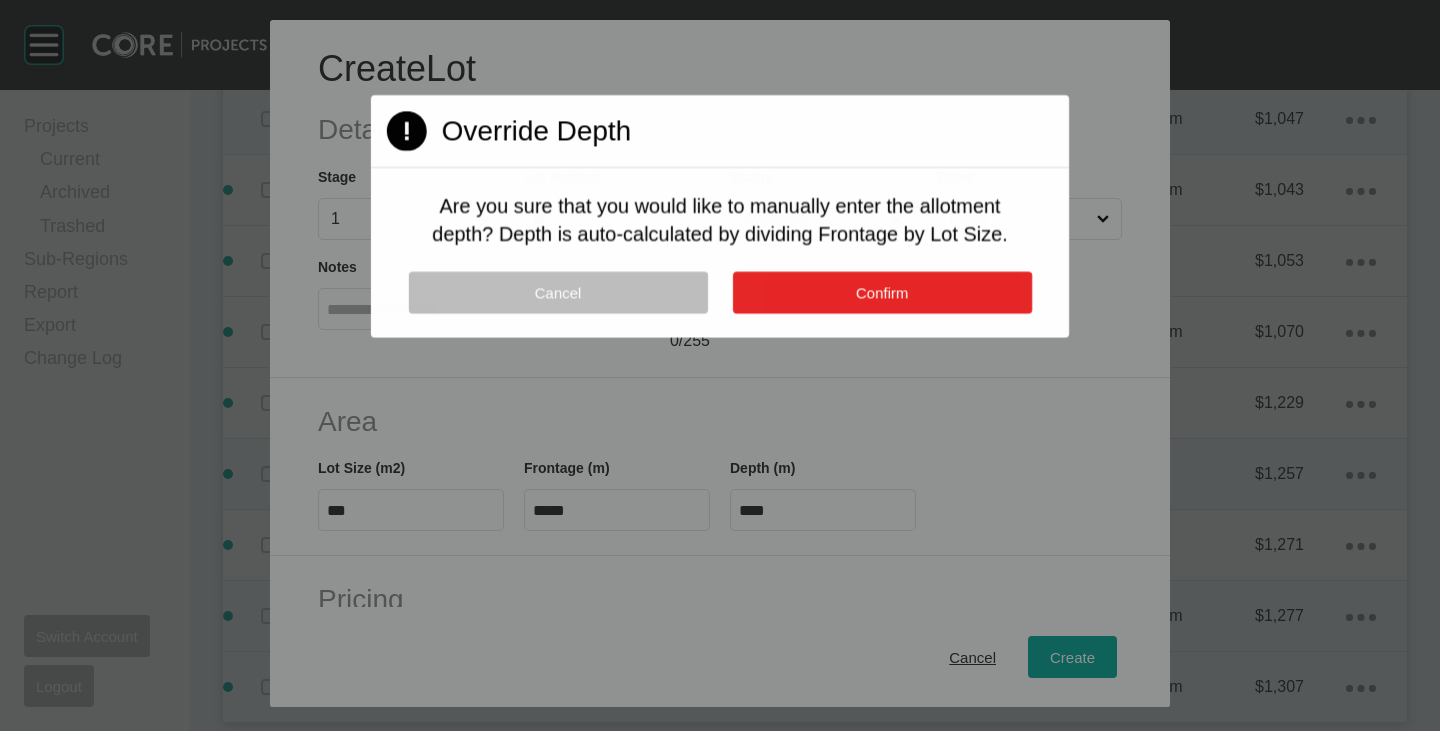 click on "Confirm" at bounding box center [881, 293] 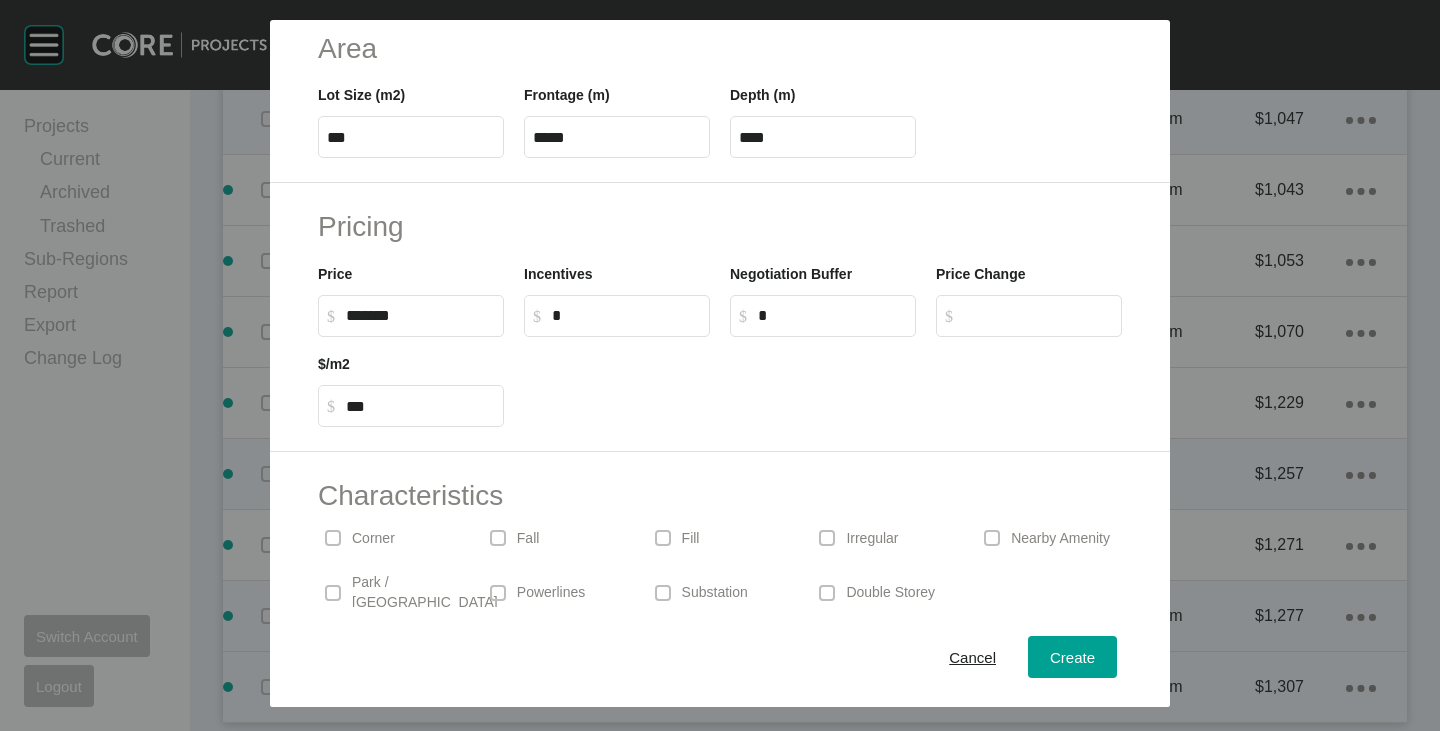scroll, scrollTop: 489, scrollLeft: 0, axis: vertical 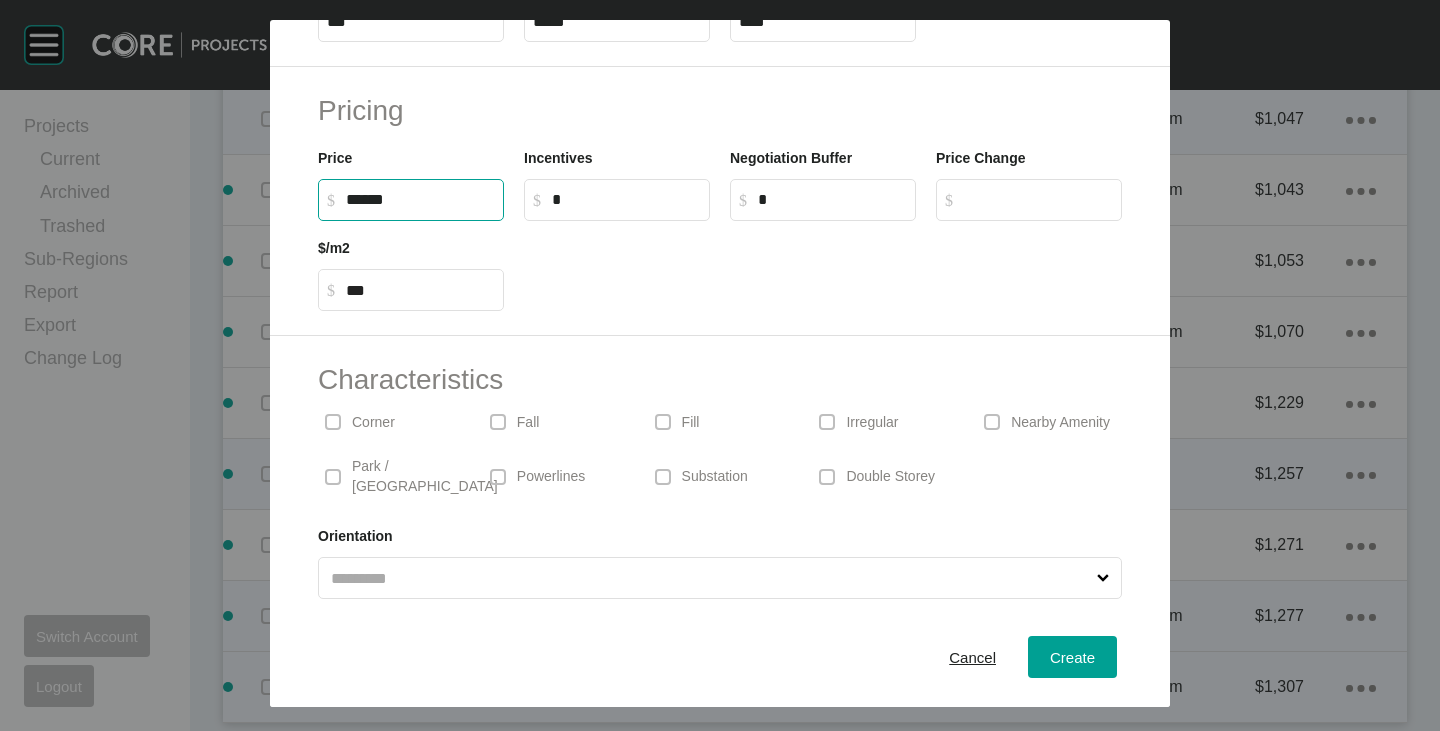 drag, startPoint x: 350, startPoint y: 196, endPoint x: 369, endPoint y: 198, distance: 19.104973 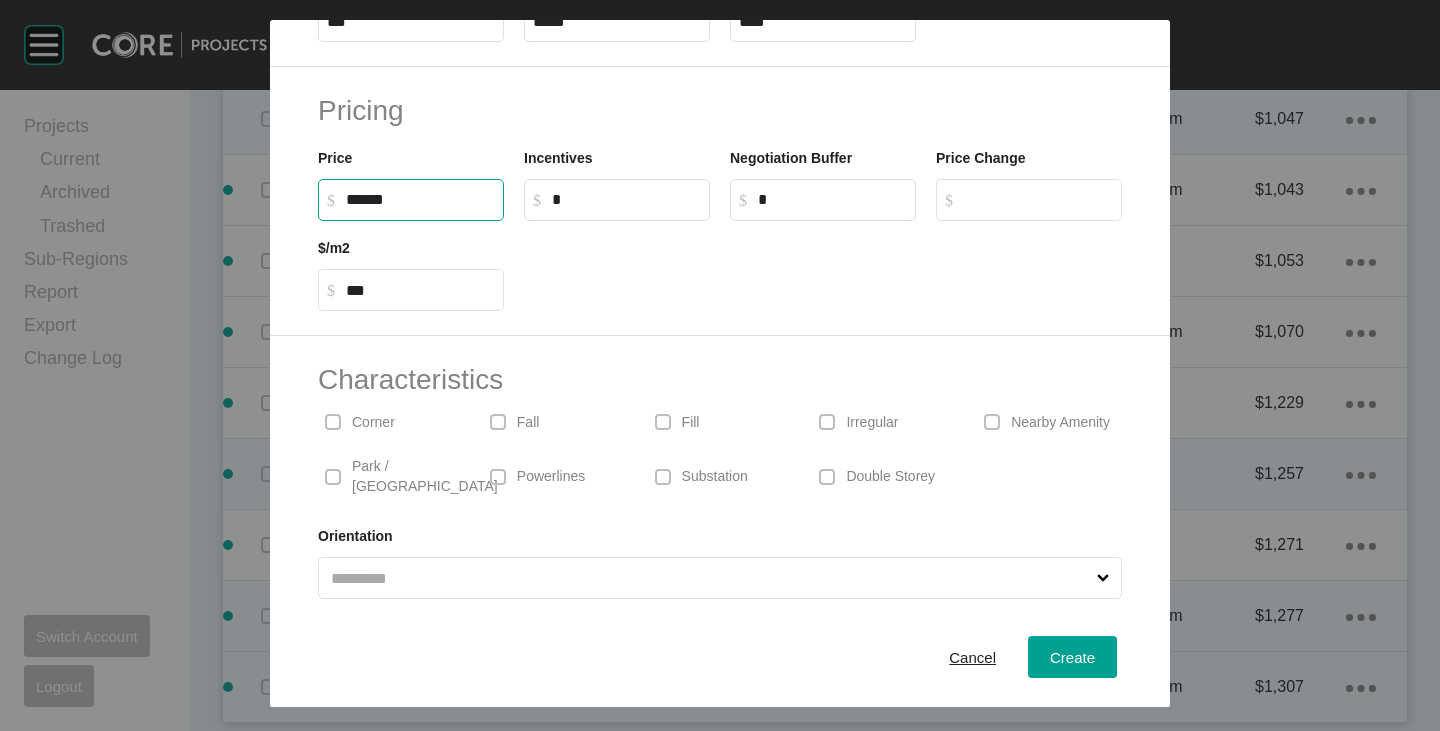 click on "Create  Lot Details Stage 1 Lot Number ** Status Available Titled False Notes 0 / 255 Area Lot Size (m2) *** Frontage (m) ***** Depth (m) **** Pricing Price $ Created with Sketch. $ ****** Incentives $ Created with Sketch. $ * Negotiation Buffer $ Created with Sketch. $ * Price Change $ Created with Sketch. $ $/m2 $ Created with Sketch. $ *** Characteristics Corner Fall Fill Irregular Nearby Amenity Park / Wetlands Powerlines Substation Double Storey Orientation Cancel Create" at bounding box center (720, 365) 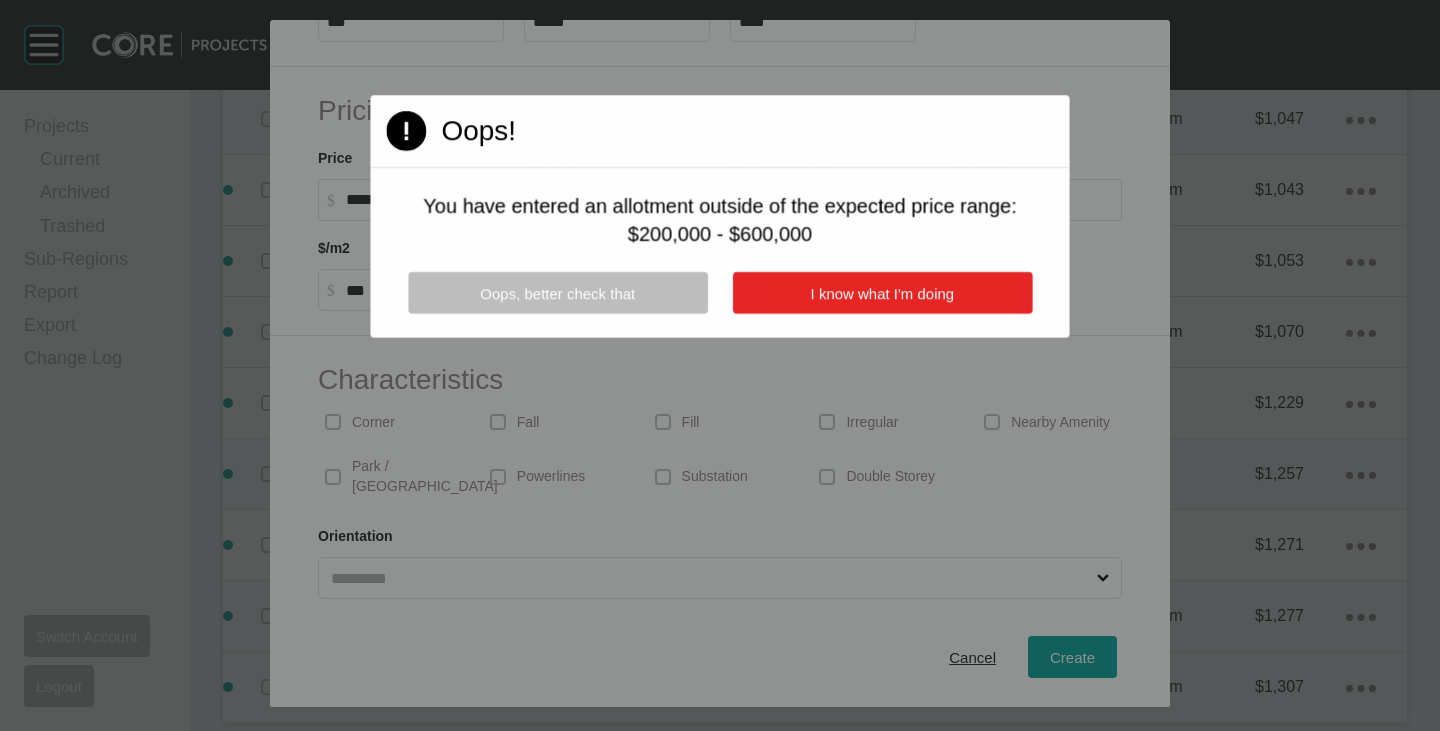 click on "I know what I'm doing" at bounding box center (882, 293) 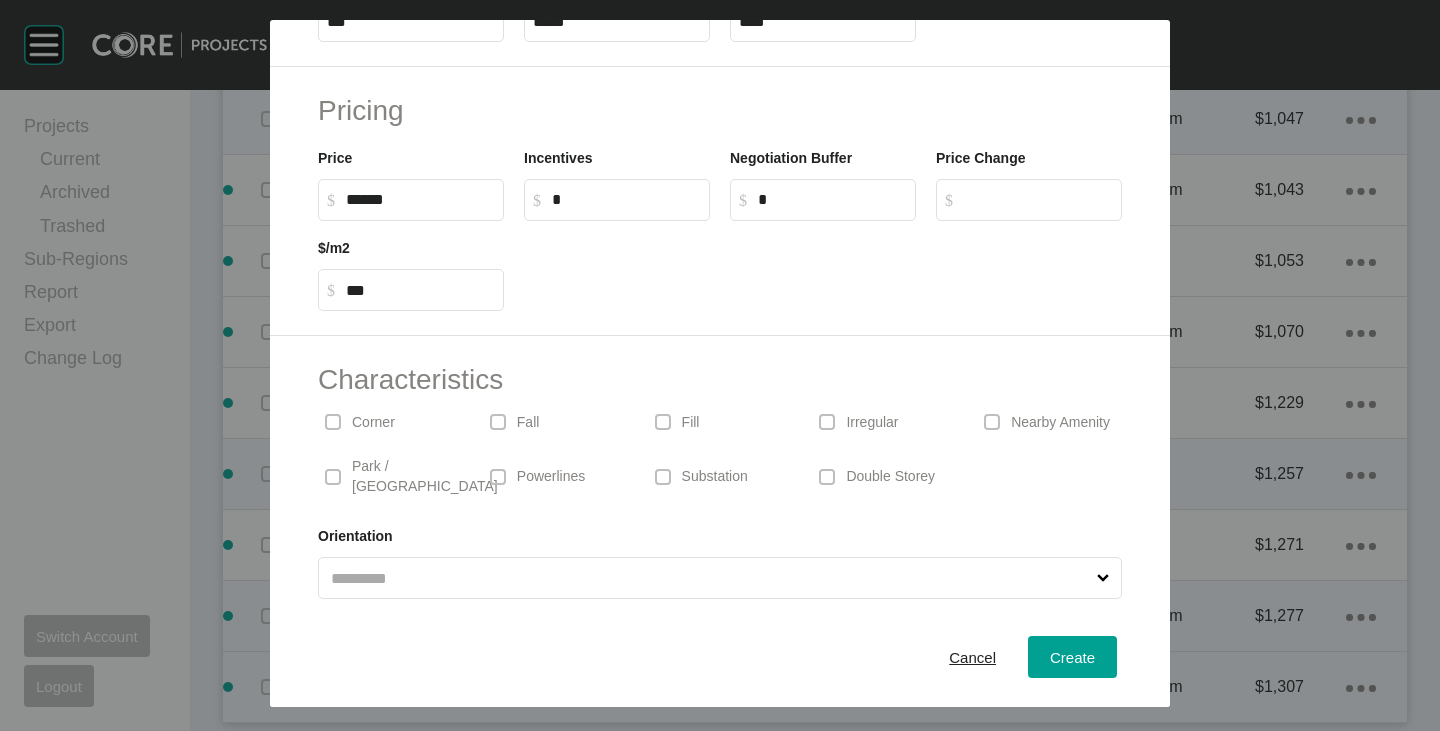 click on "******" at bounding box center [420, 199] 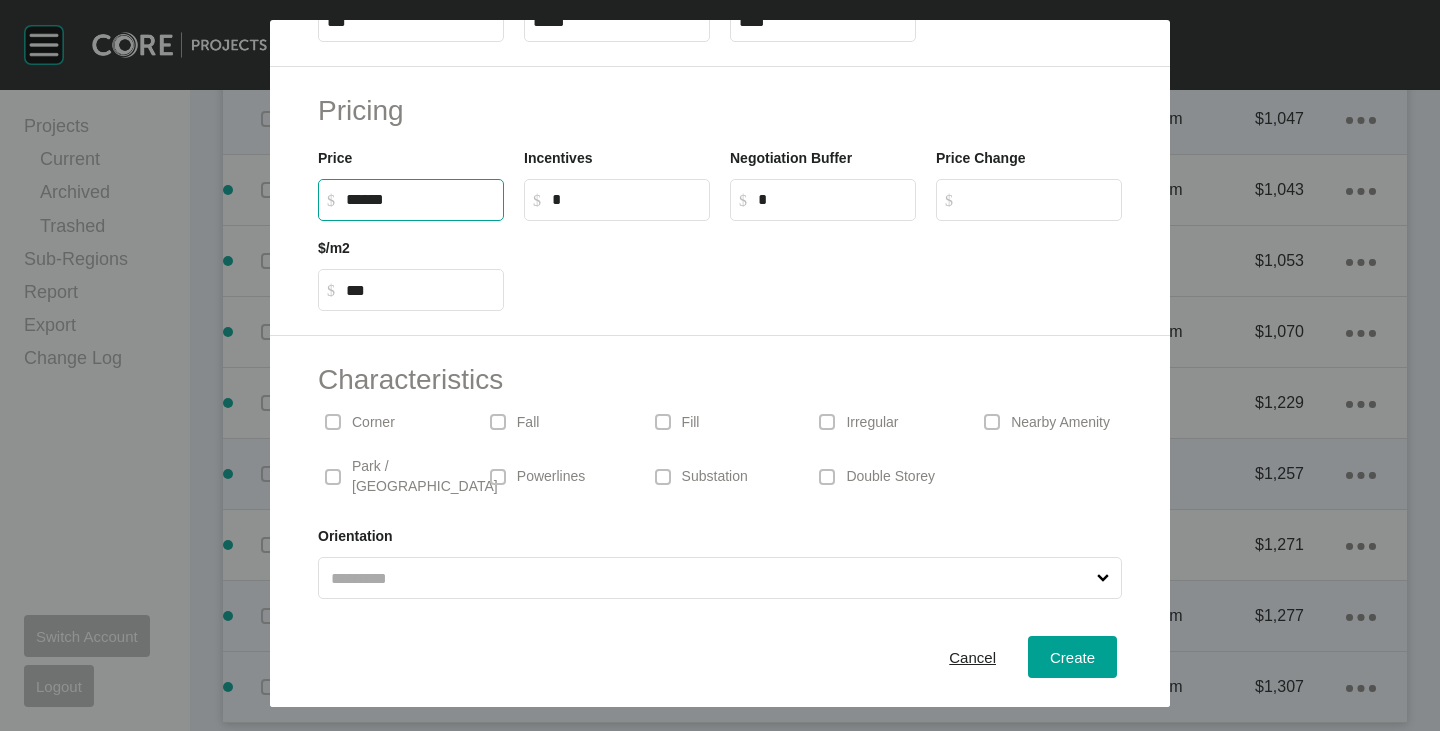type on "*******" 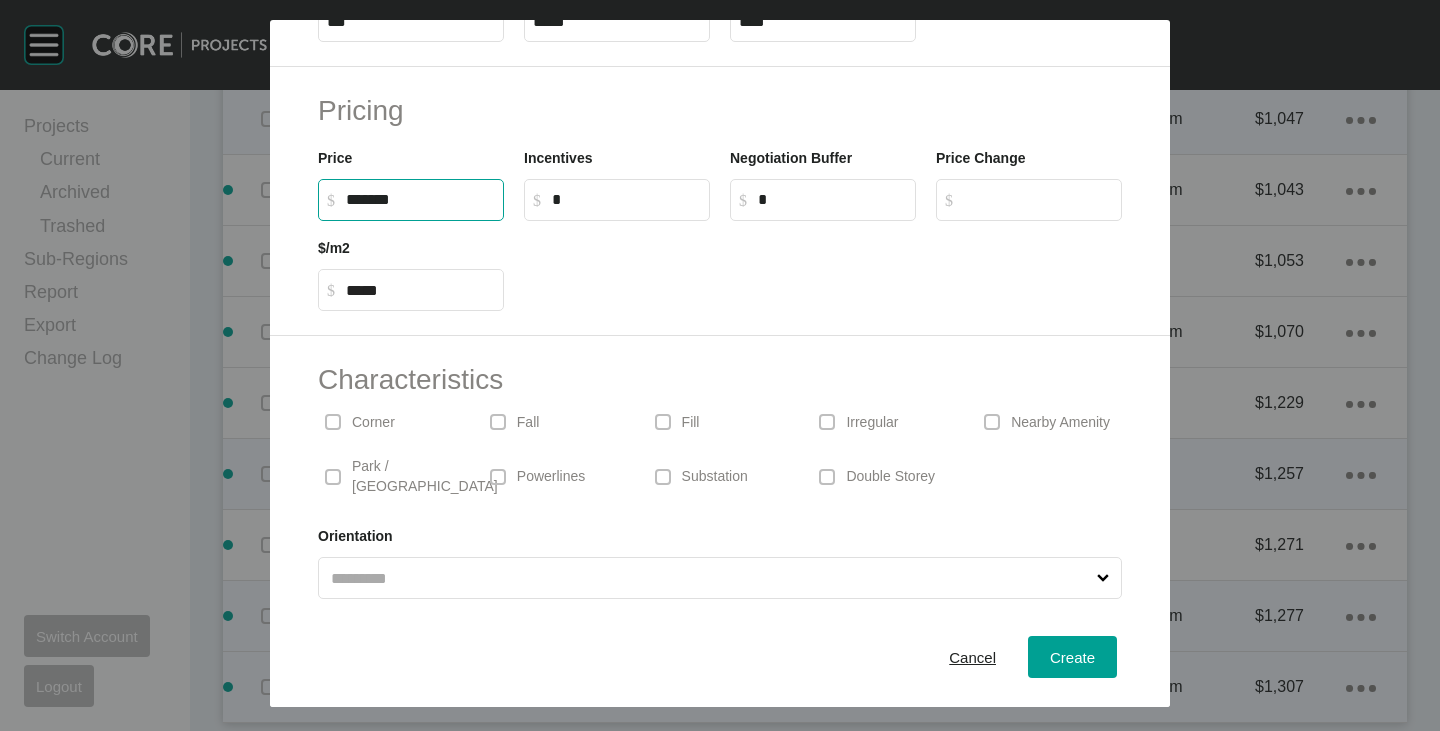 drag, startPoint x: 666, startPoint y: 366, endPoint x: 658, endPoint y: 359, distance: 10.630146 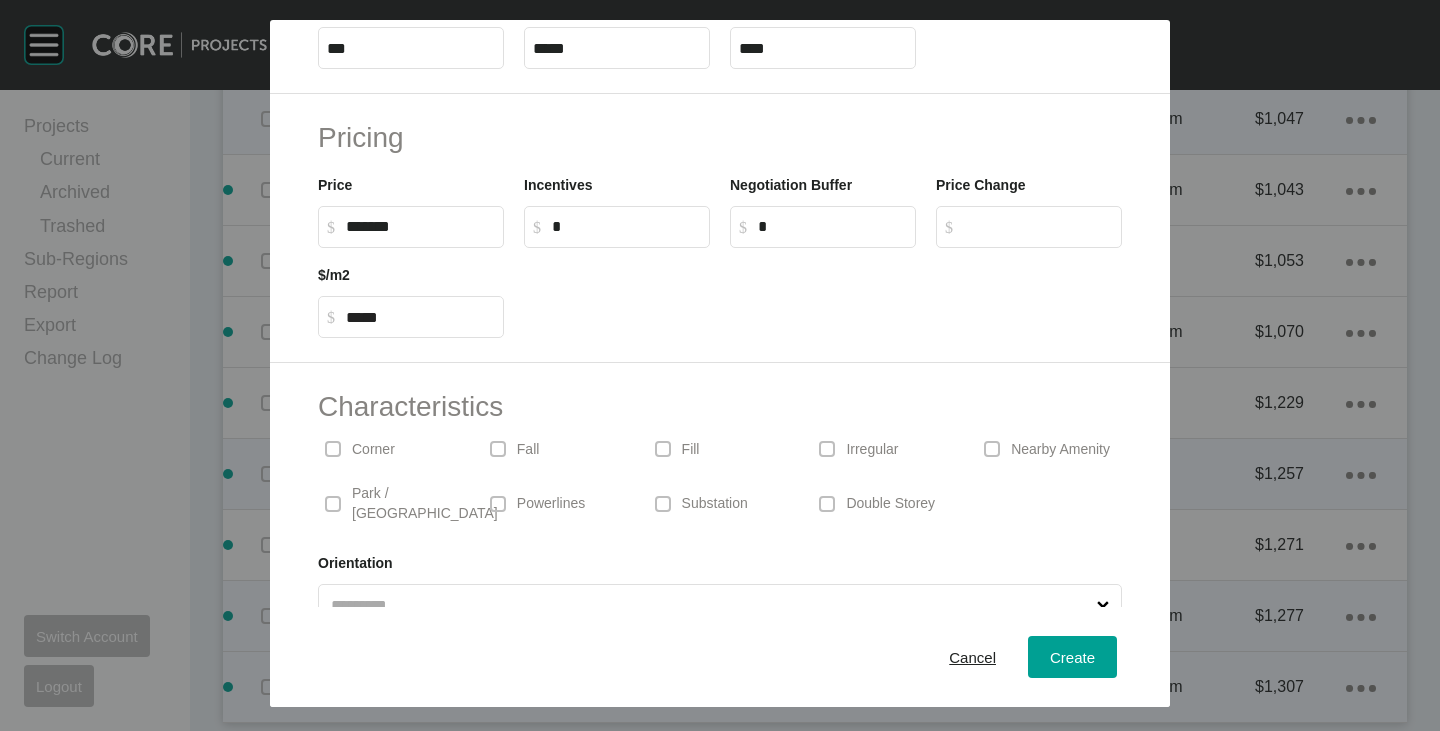 scroll, scrollTop: 489, scrollLeft: 0, axis: vertical 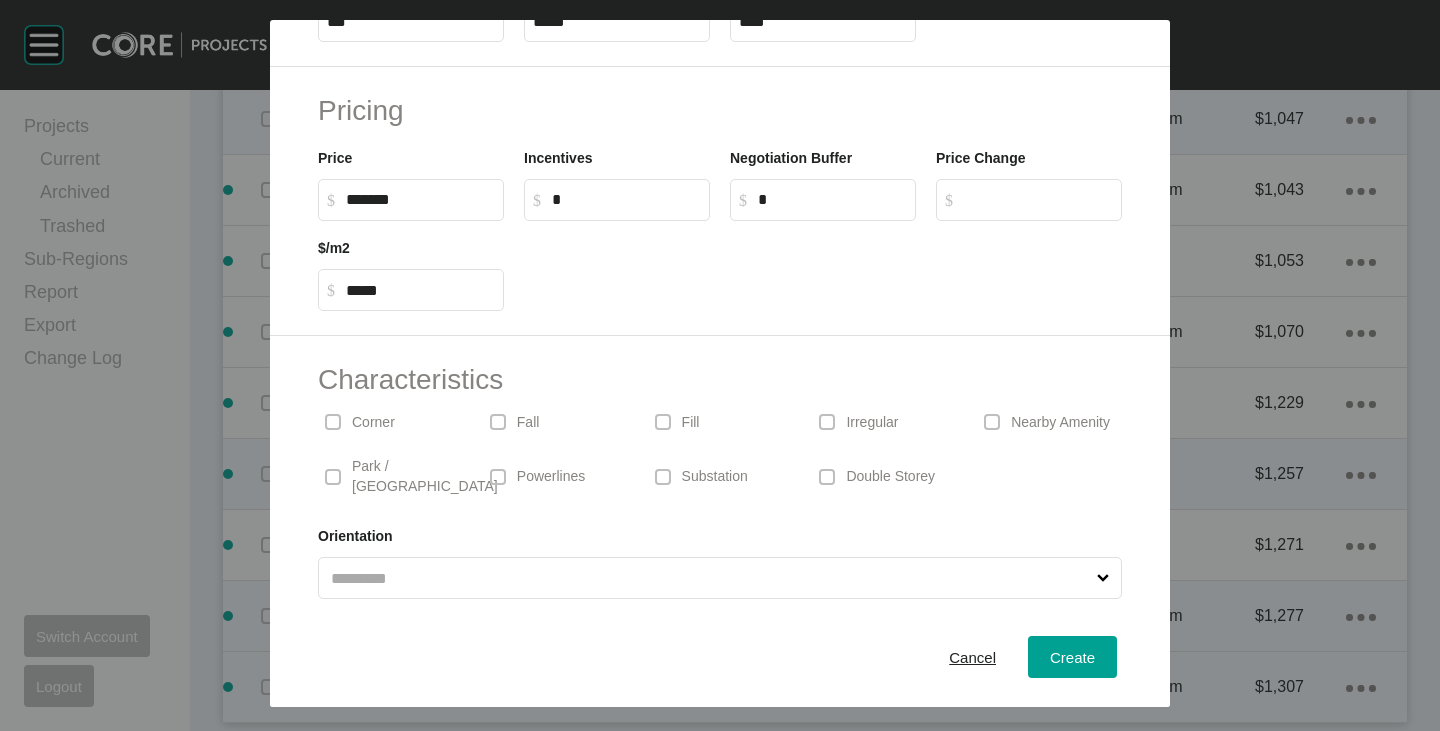 click on "Irregular" at bounding box center [872, 423] 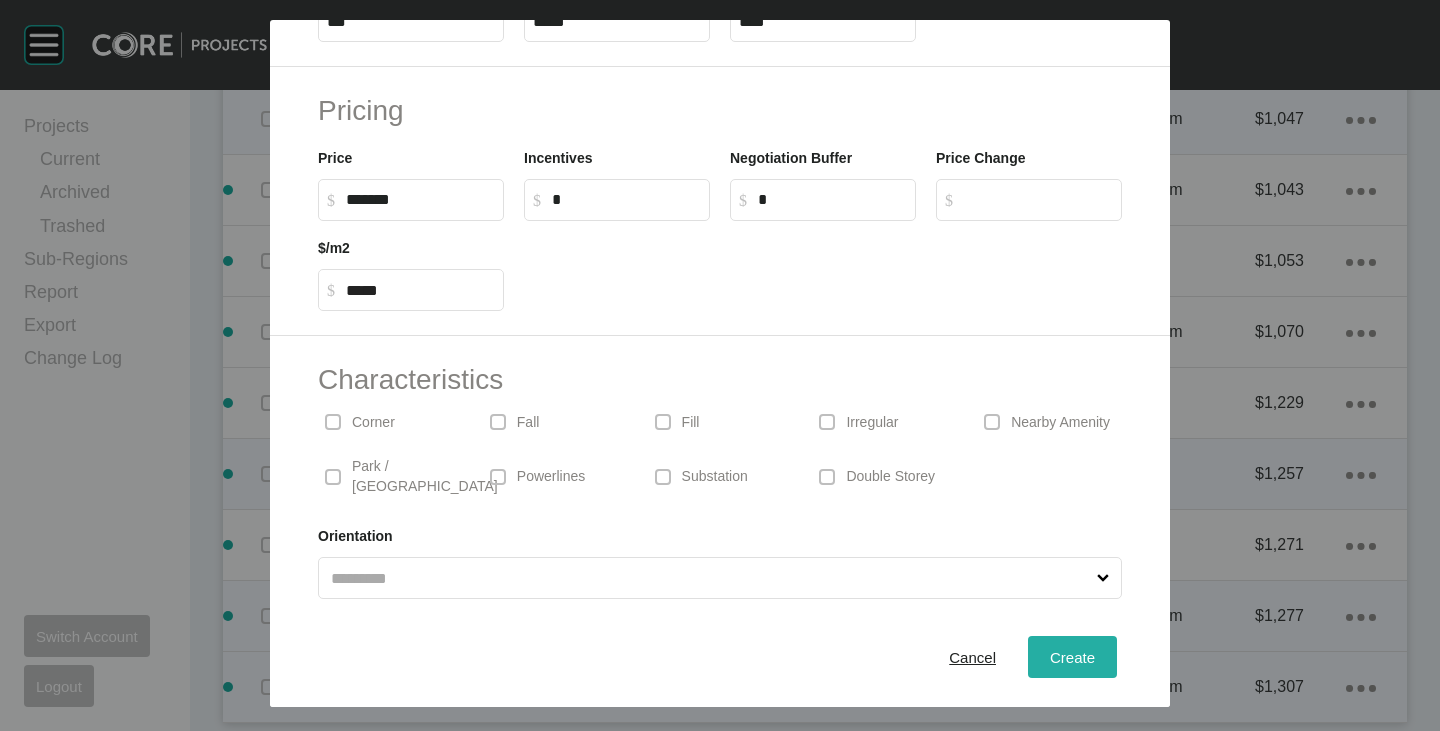 click on "Create" at bounding box center [1072, 657] 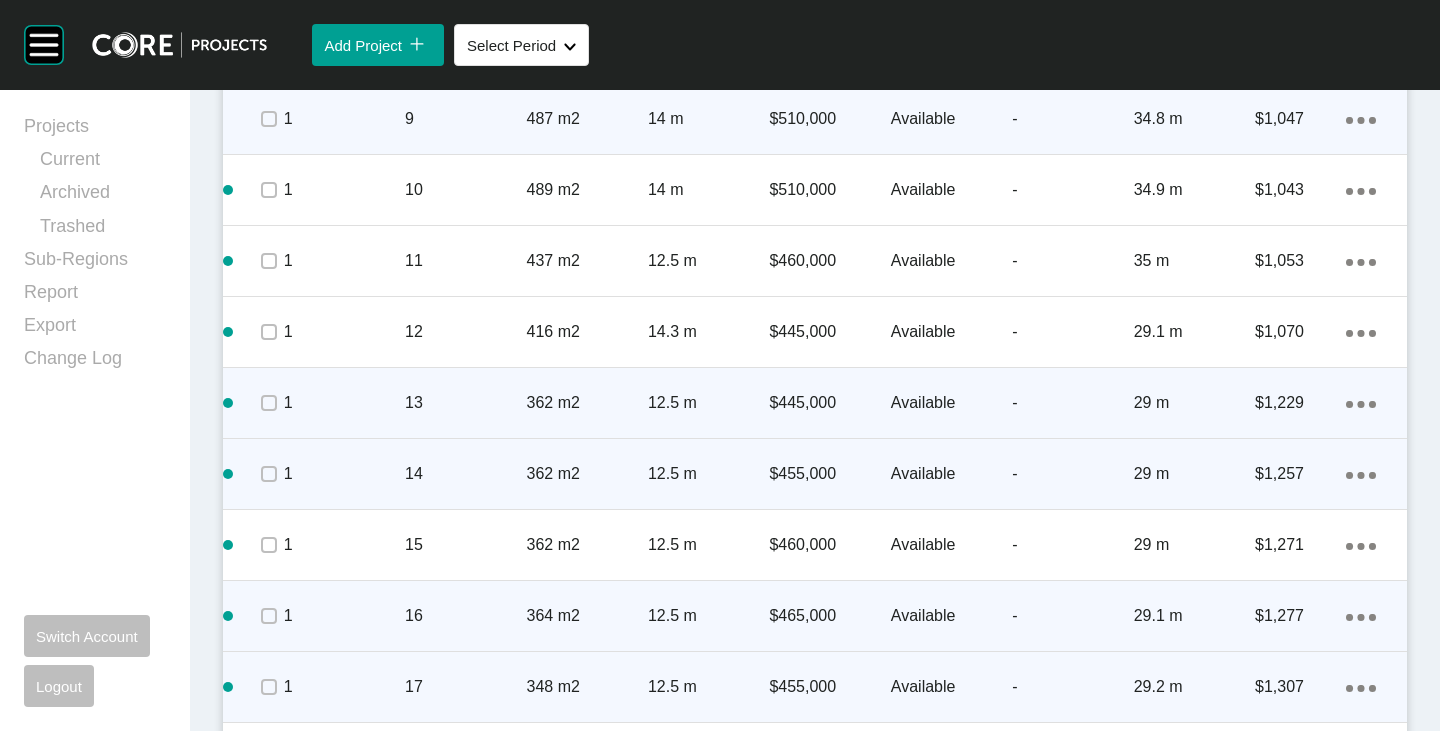 scroll, scrollTop: 1479, scrollLeft: 0, axis: vertical 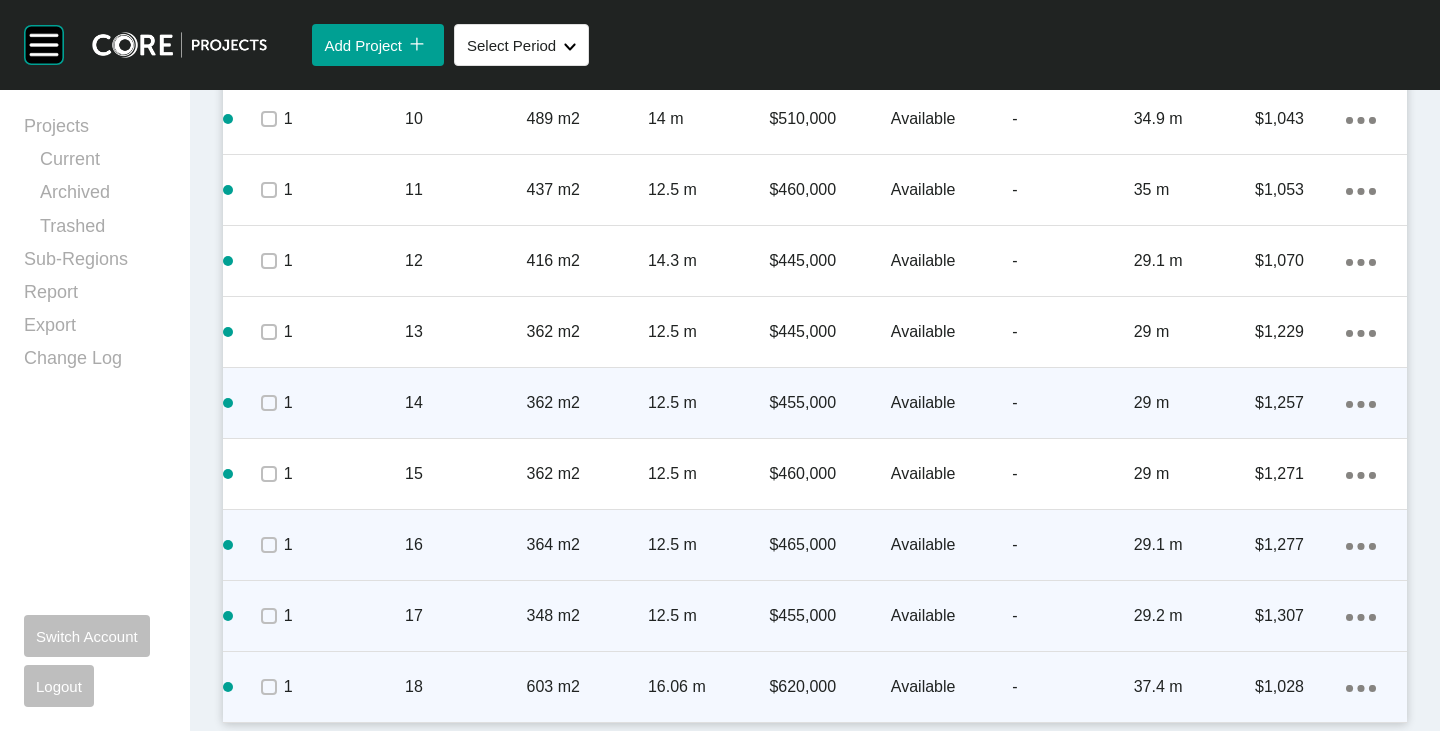 click 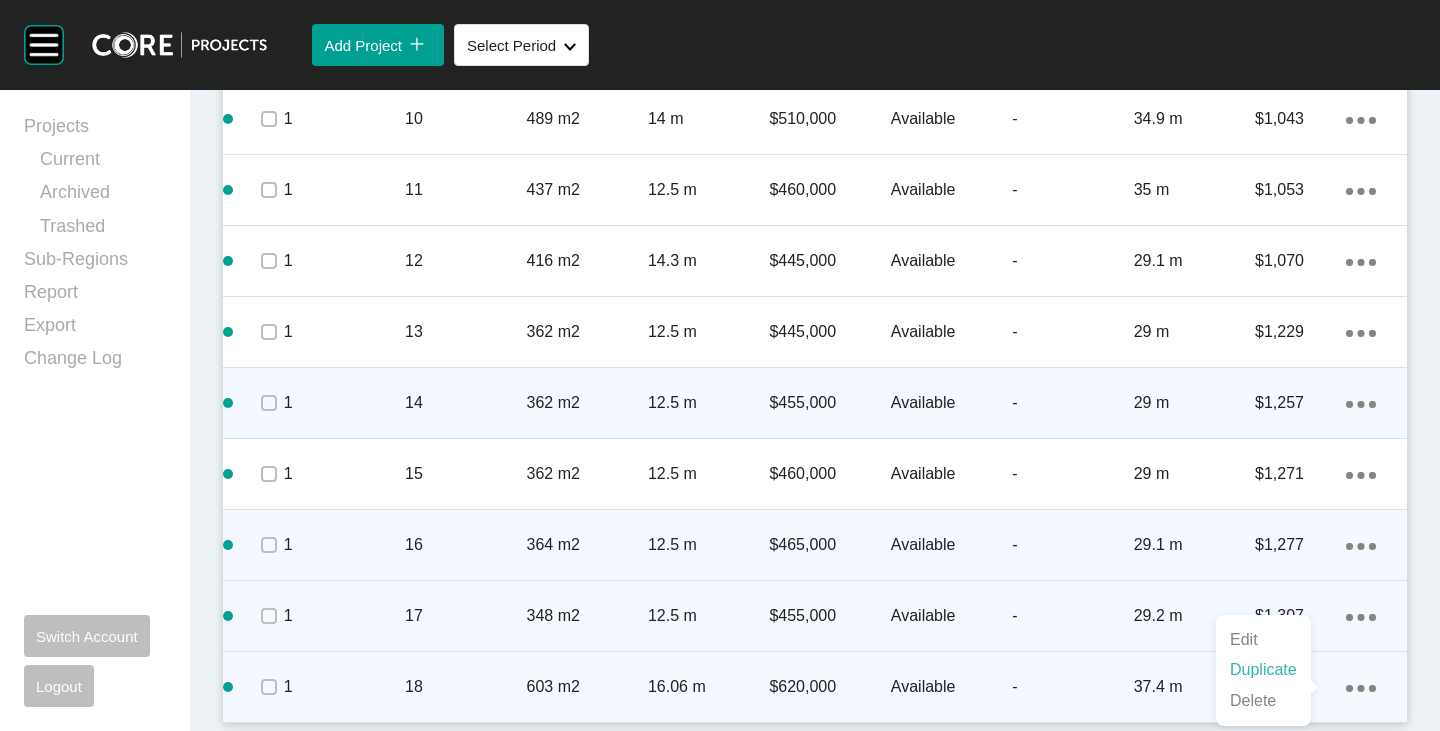click on "Duplicate" at bounding box center [1263, 670] 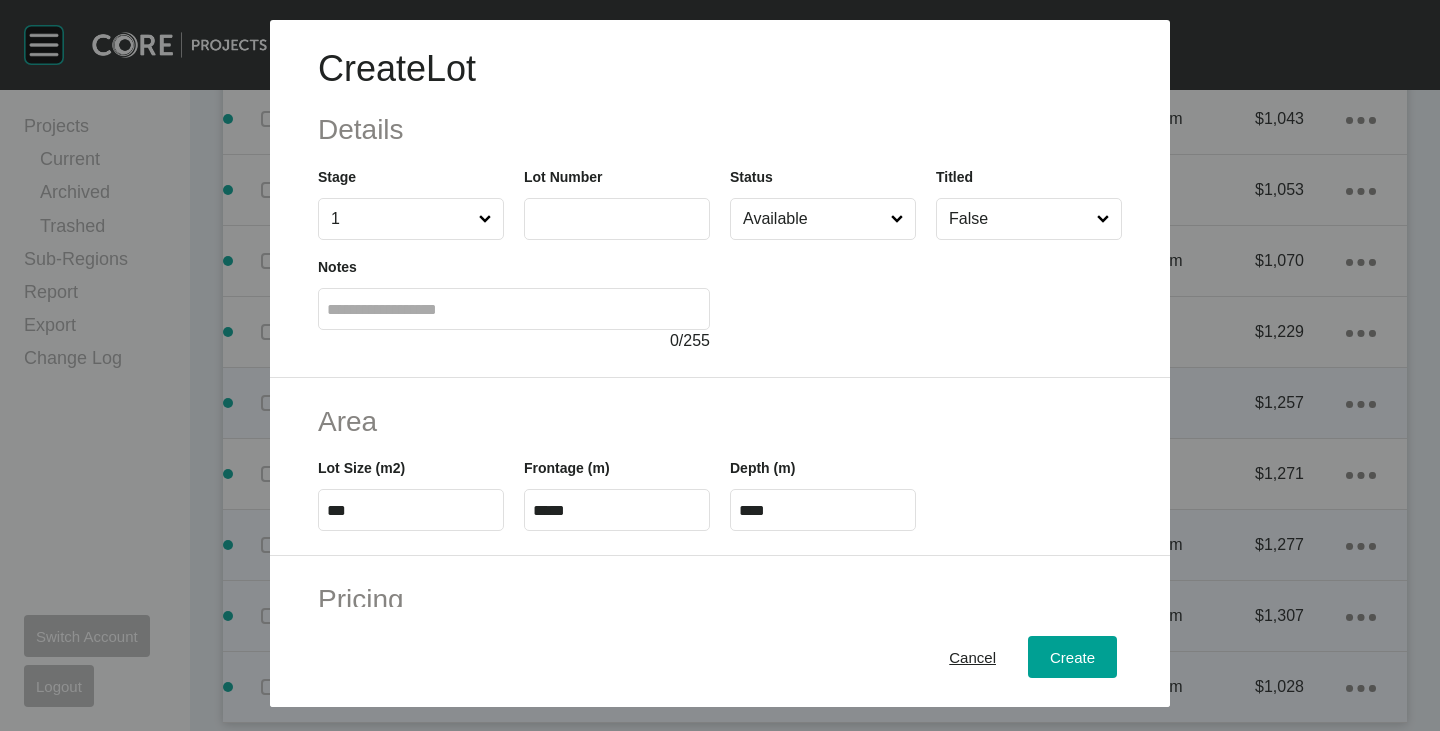 click at bounding box center [617, 218] 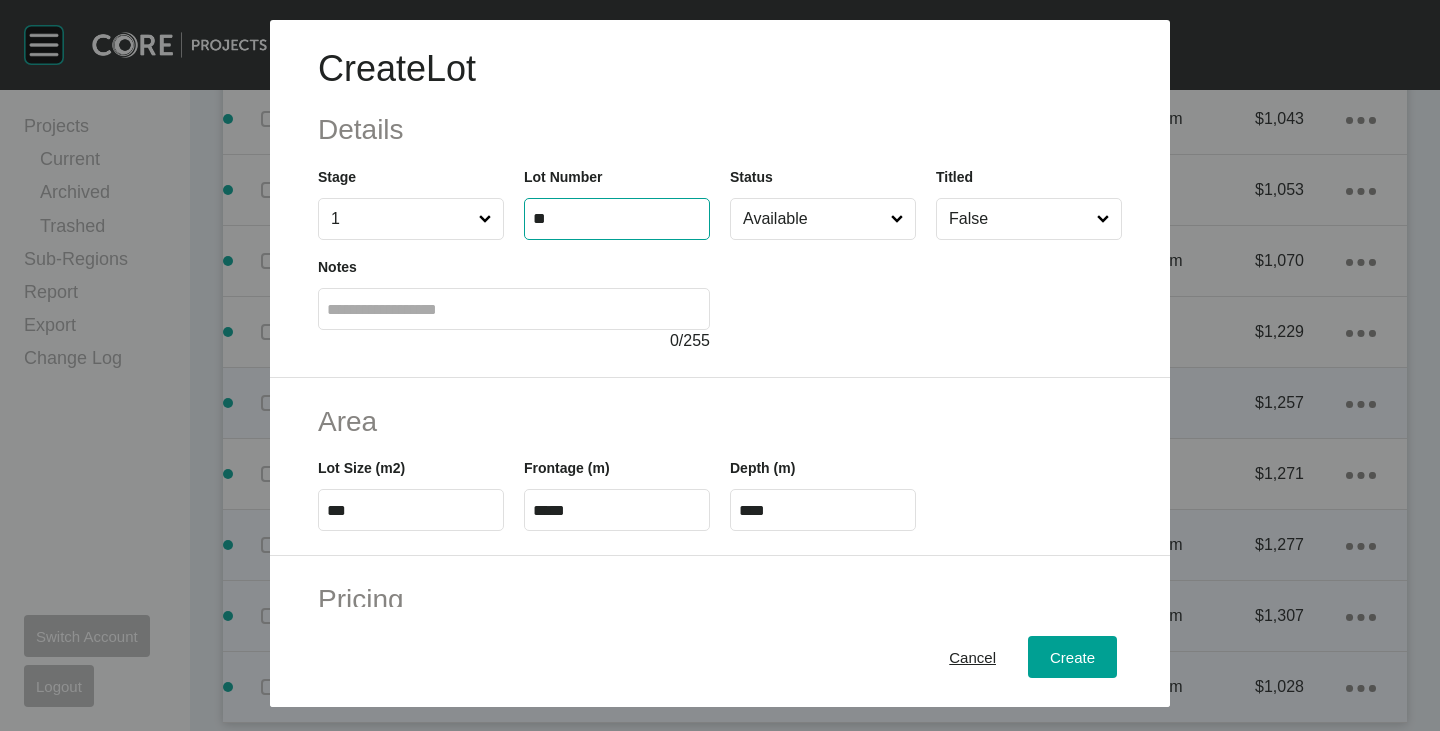 type on "**" 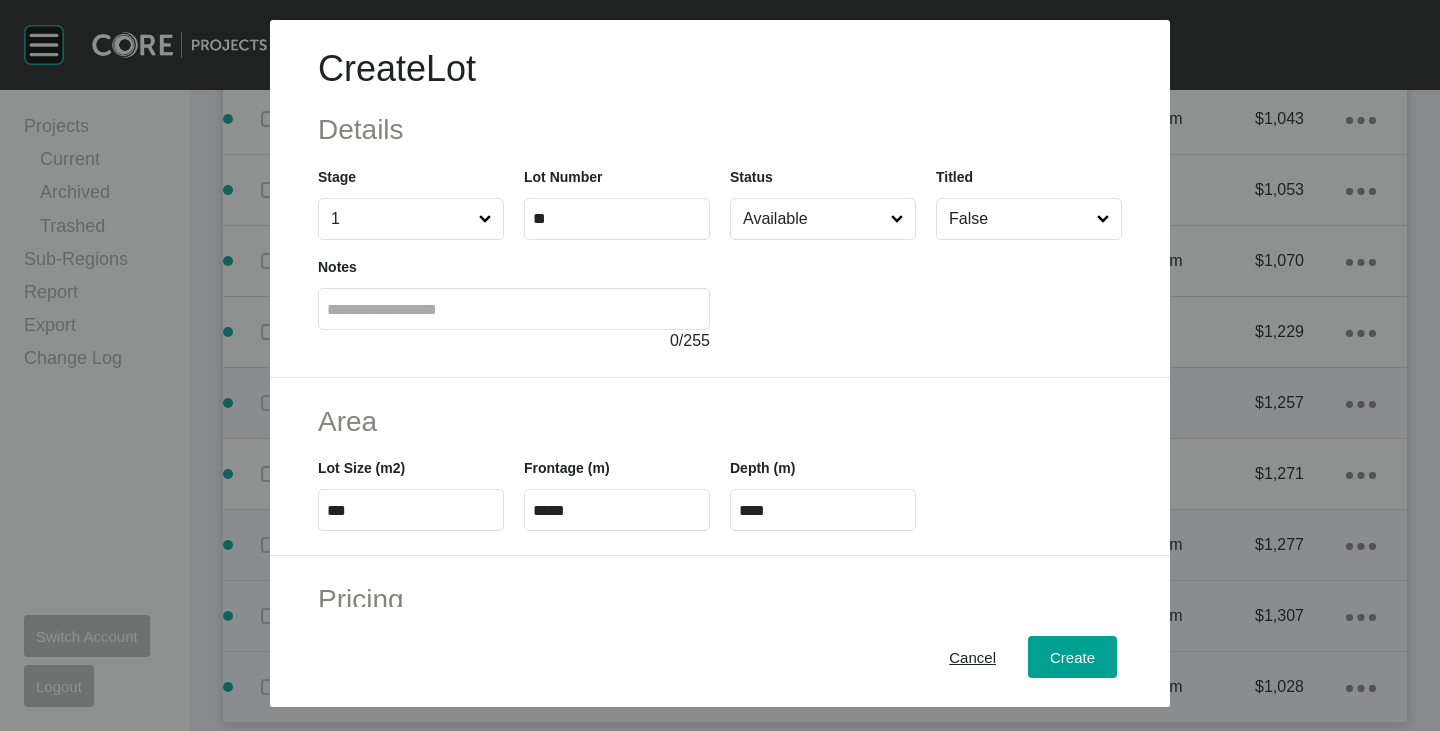 click on "***" at bounding box center [411, 510] 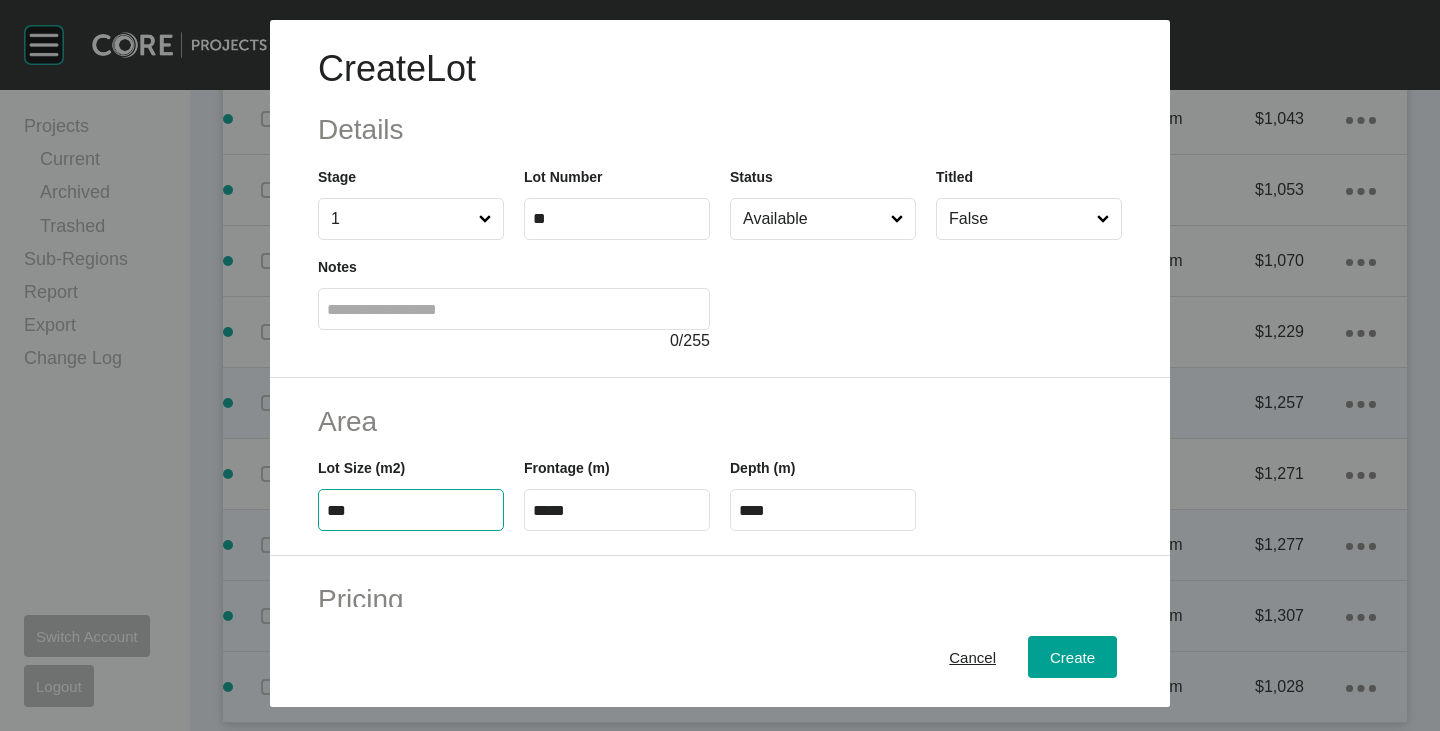 click on "***" at bounding box center [411, 510] 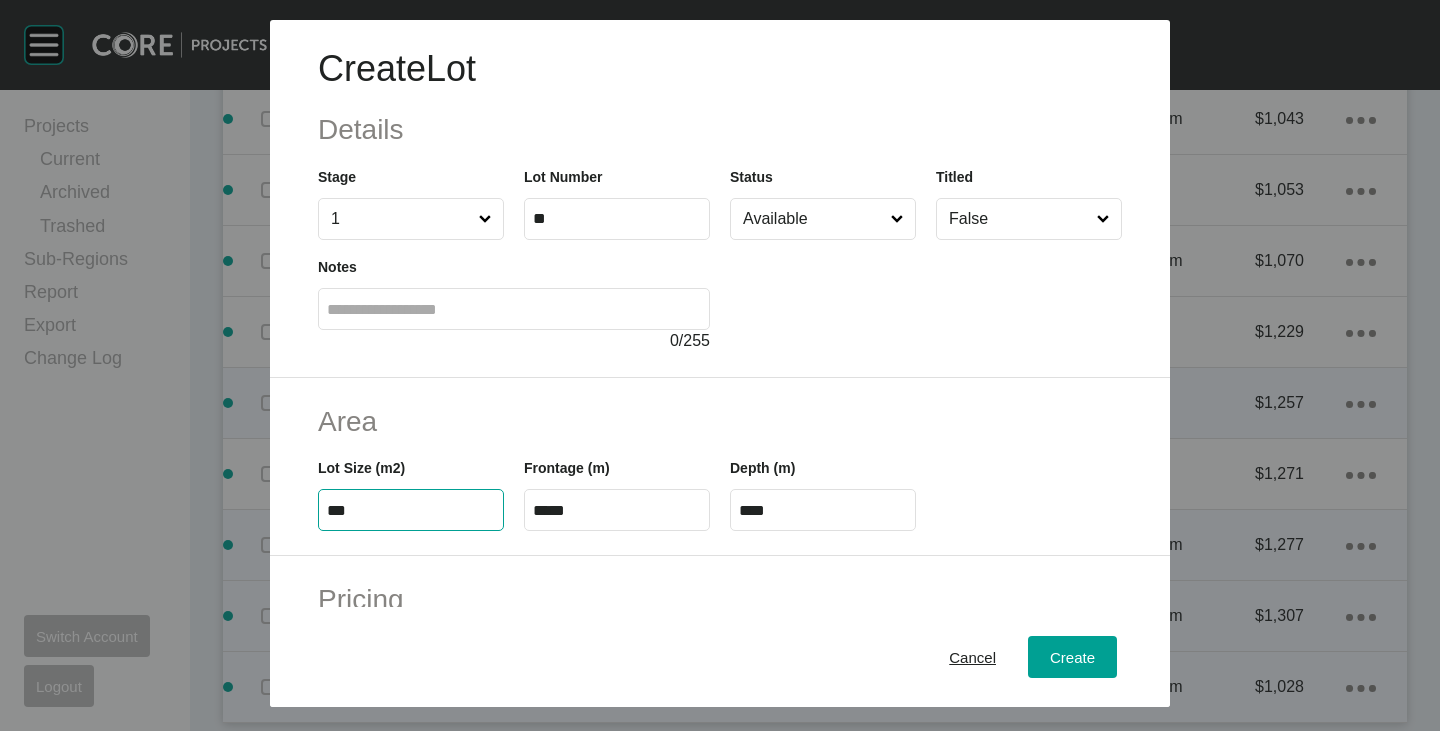 type on "***" 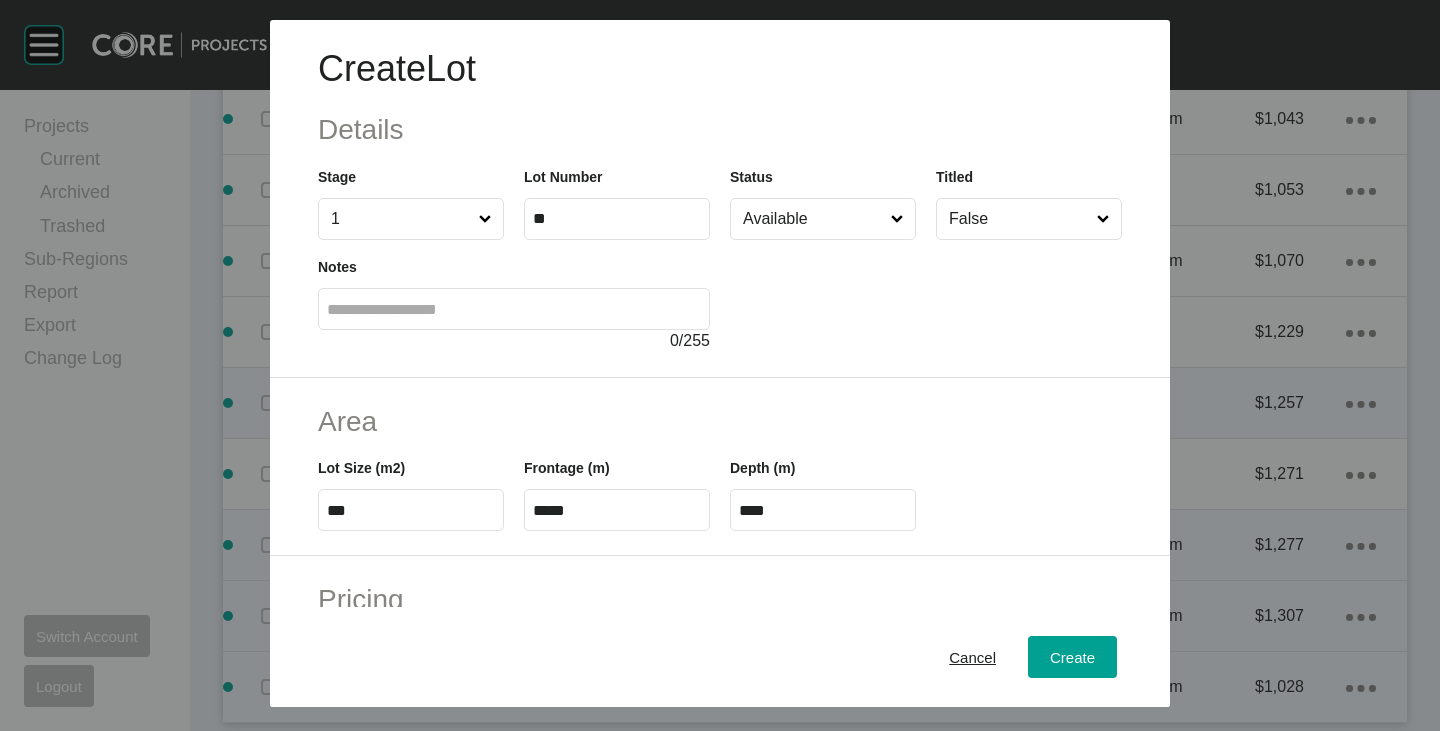 click on "Lot Size (m2) ***" at bounding box center [411, 486] 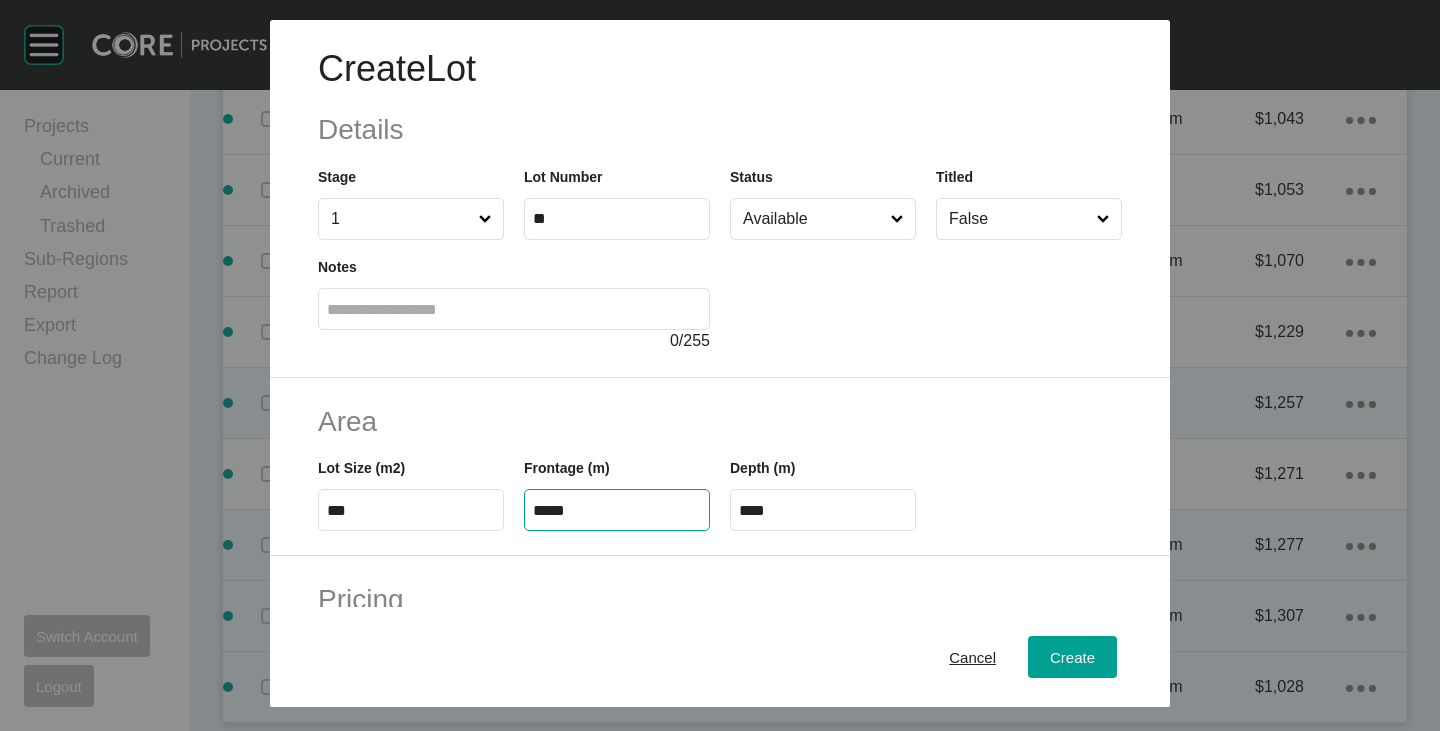 click on "*****" at bounding box center [617, 510] 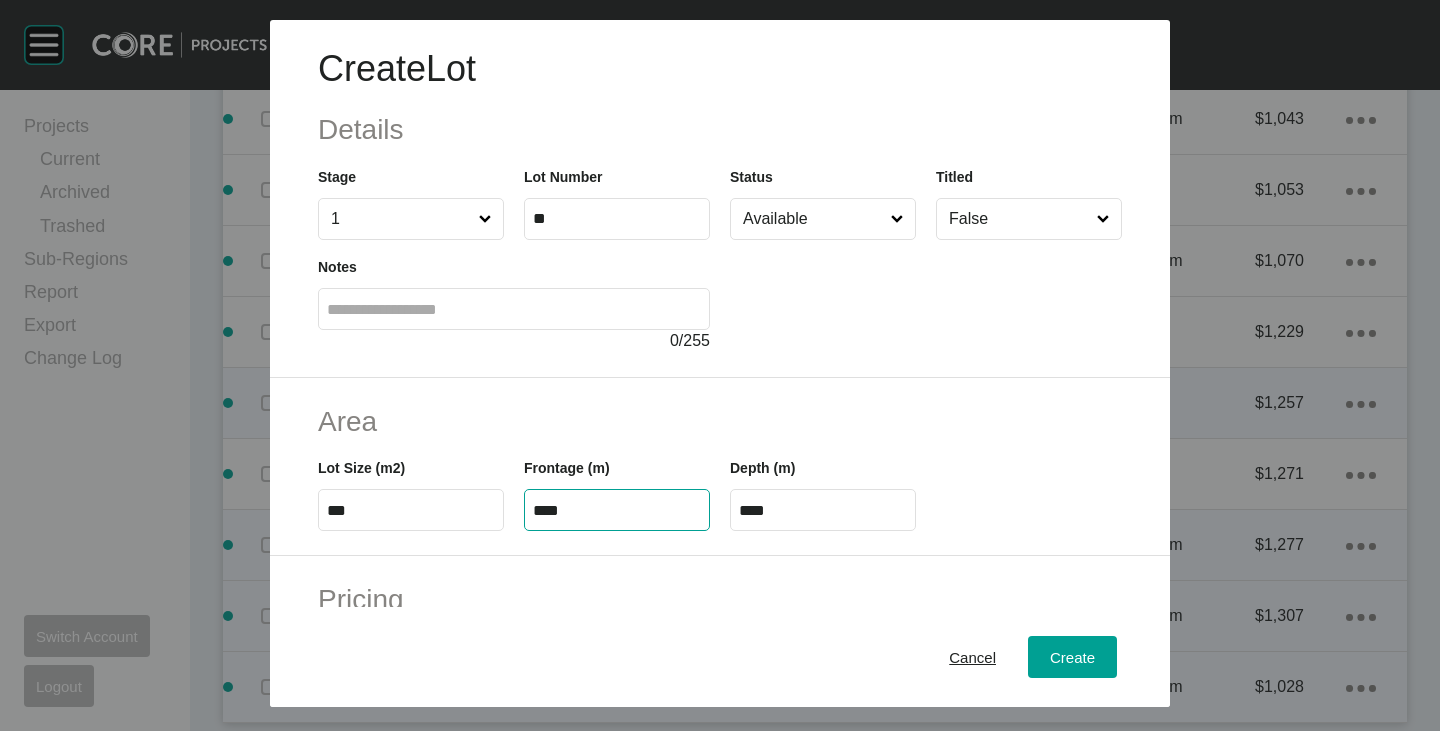 type on "****" 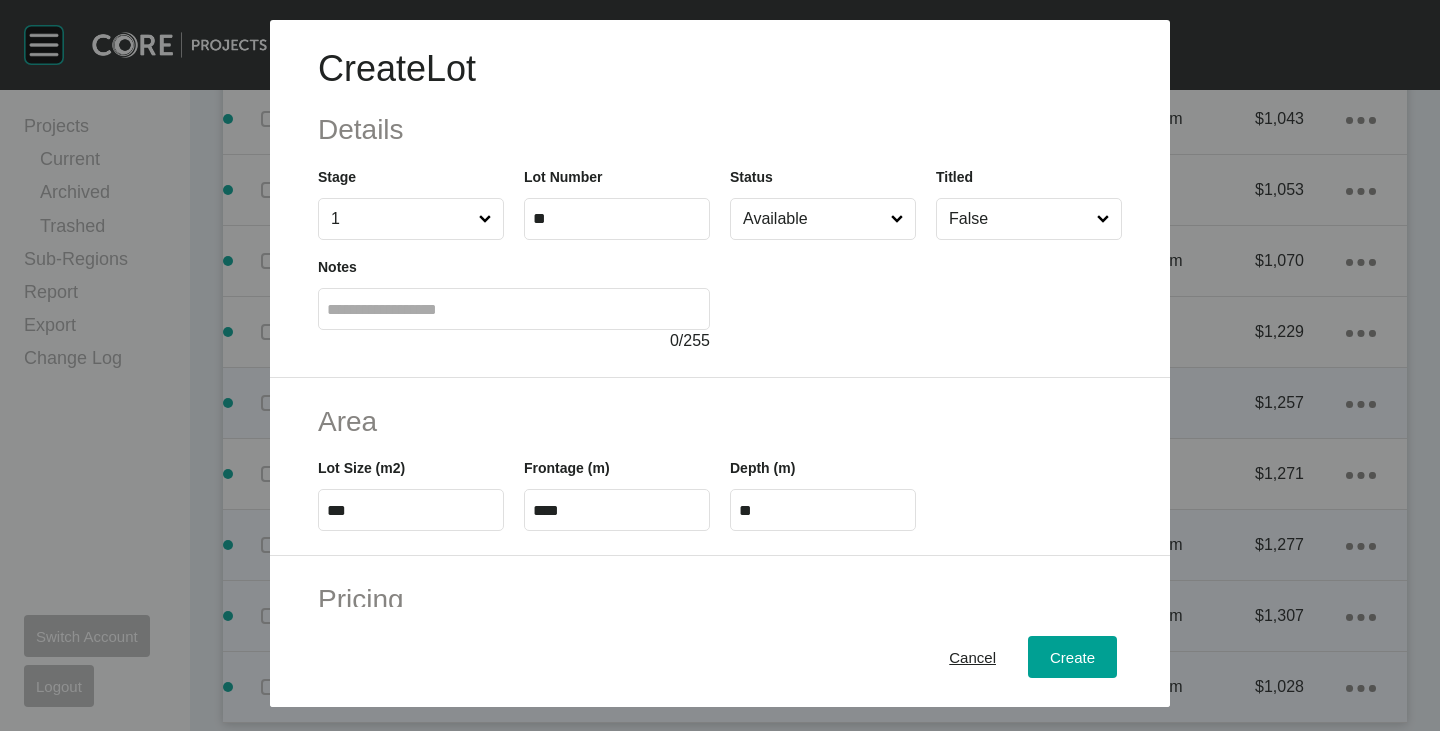 click on "Area" at bounding box center (720, 421) 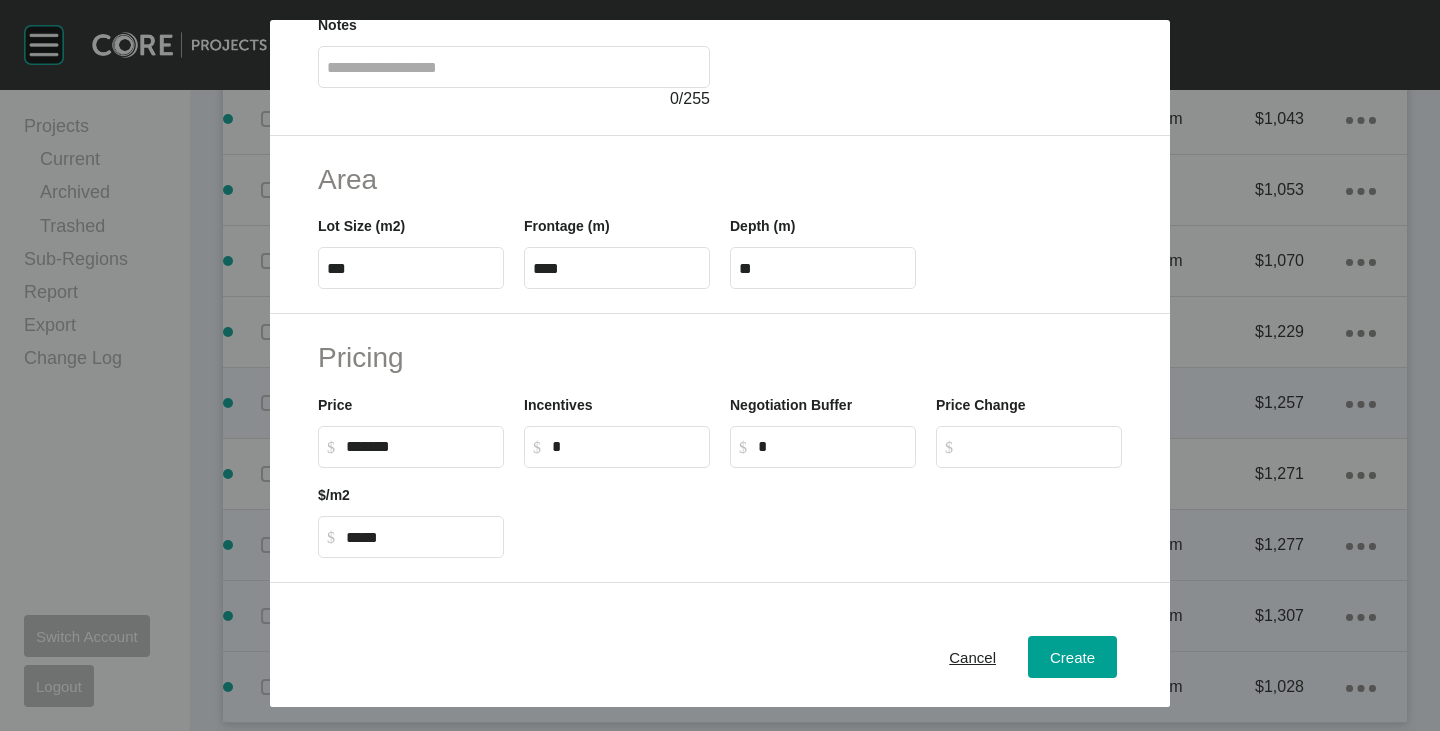 scroll, scrollTop: 489, scrollLeft: 0, axis: vertical 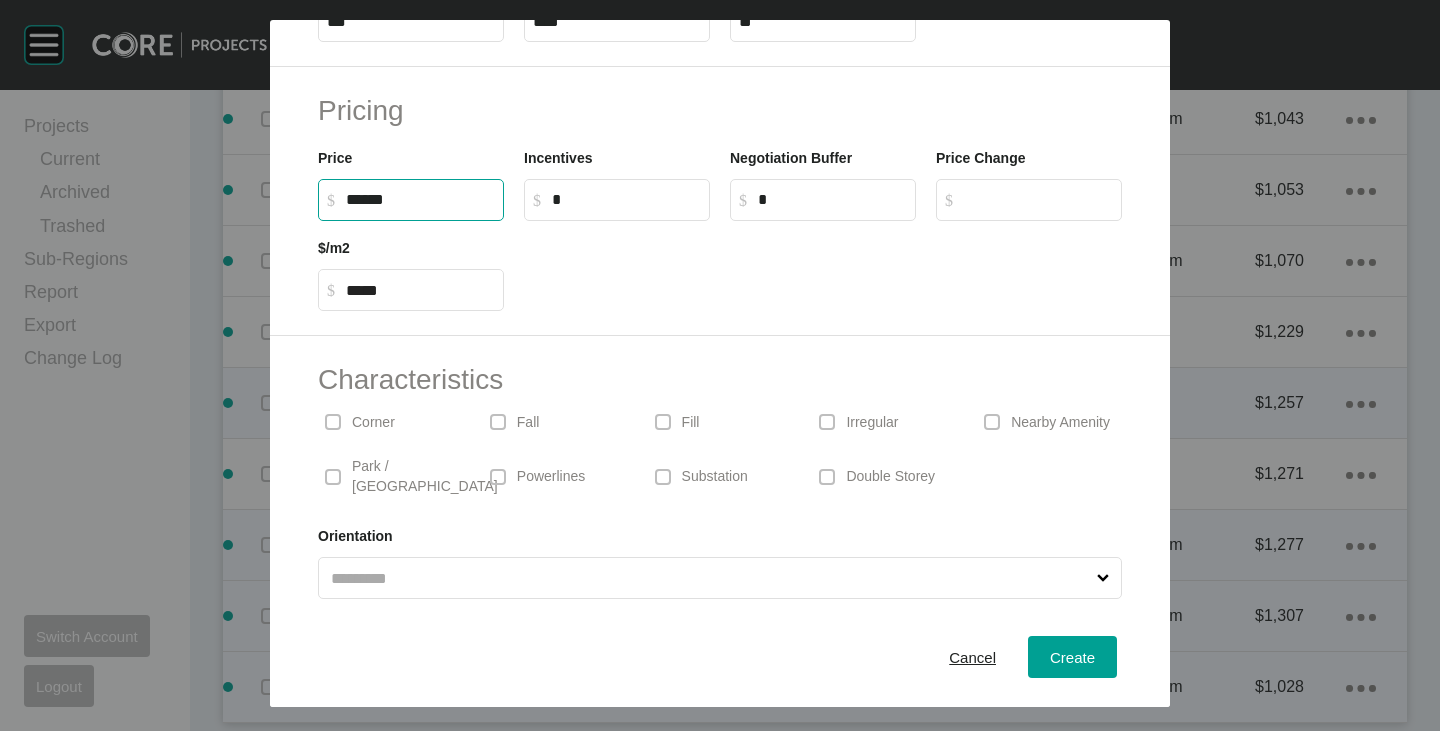 drag, startPoint x: 347, startPoint y: 197, endPoint x: 370, endPoint y: 205, distance: 24.351591 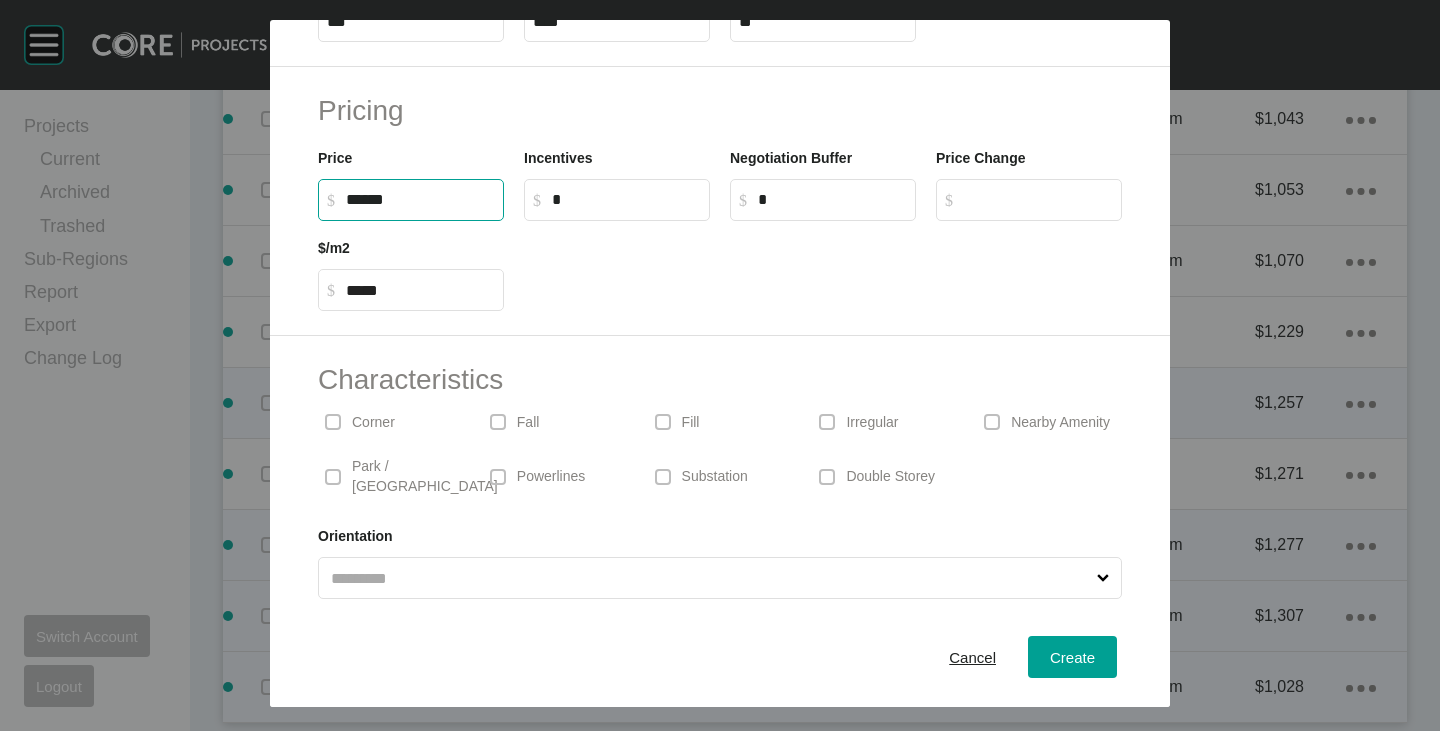 type on "*******" 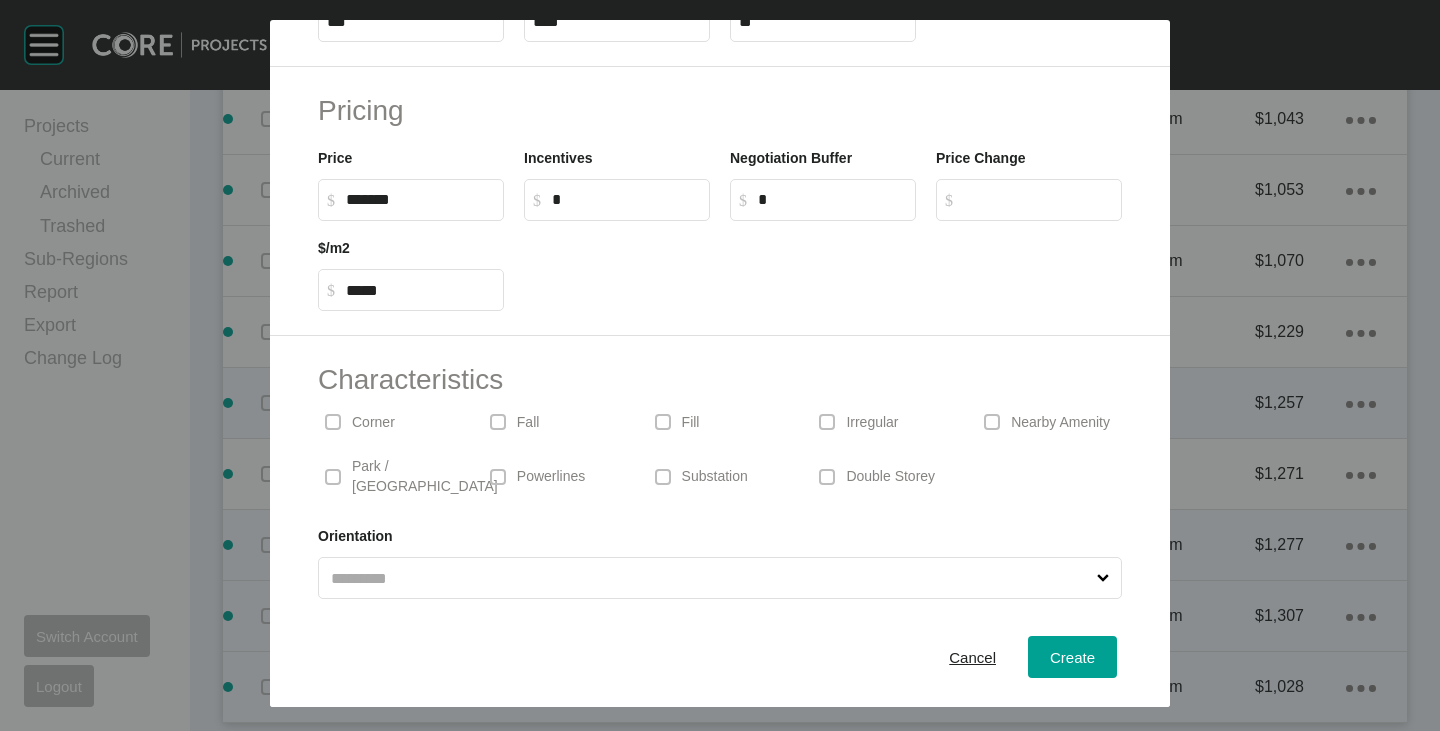 click at bounding box center (823, 266) 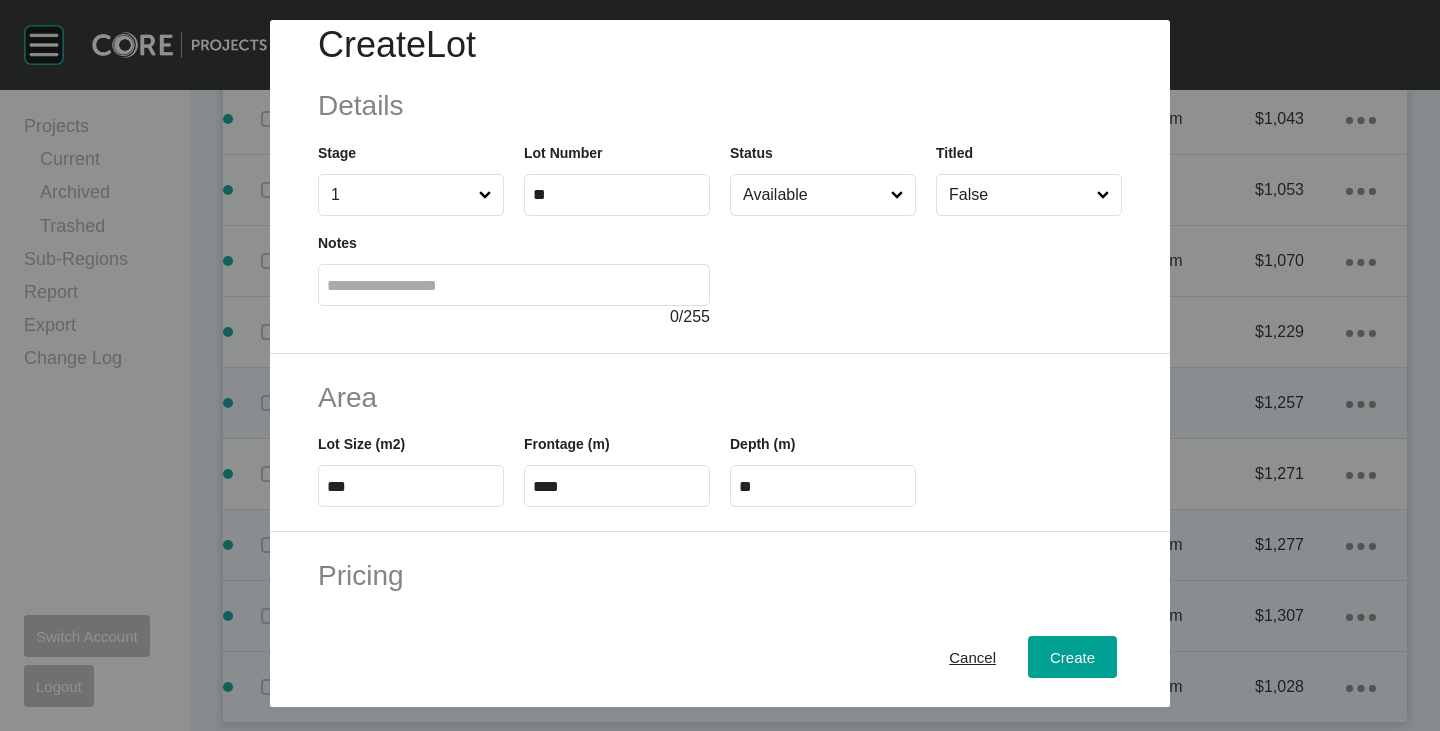 scroll, scrollTop: 0, scrollLeft: 0, axis: both 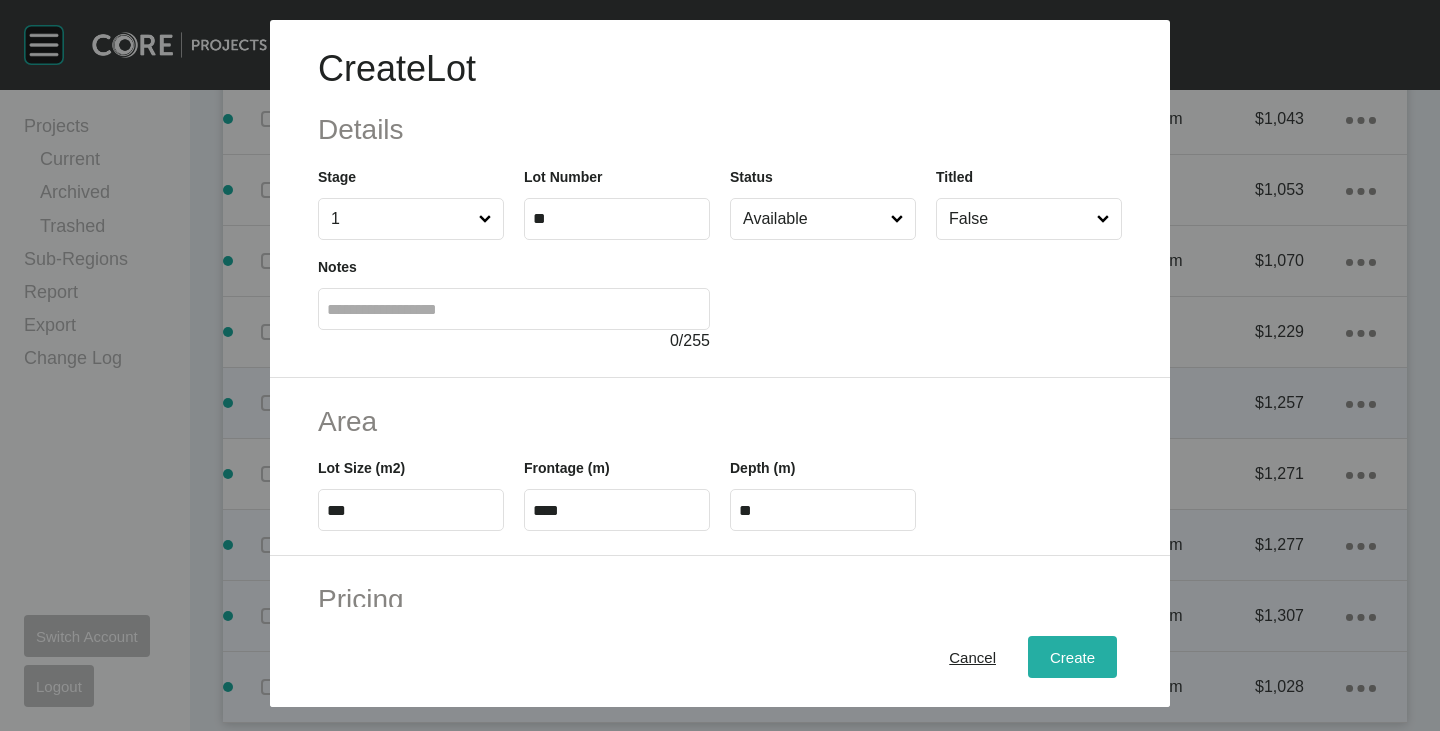 click on "Create" at bounding box center (1072, 657) 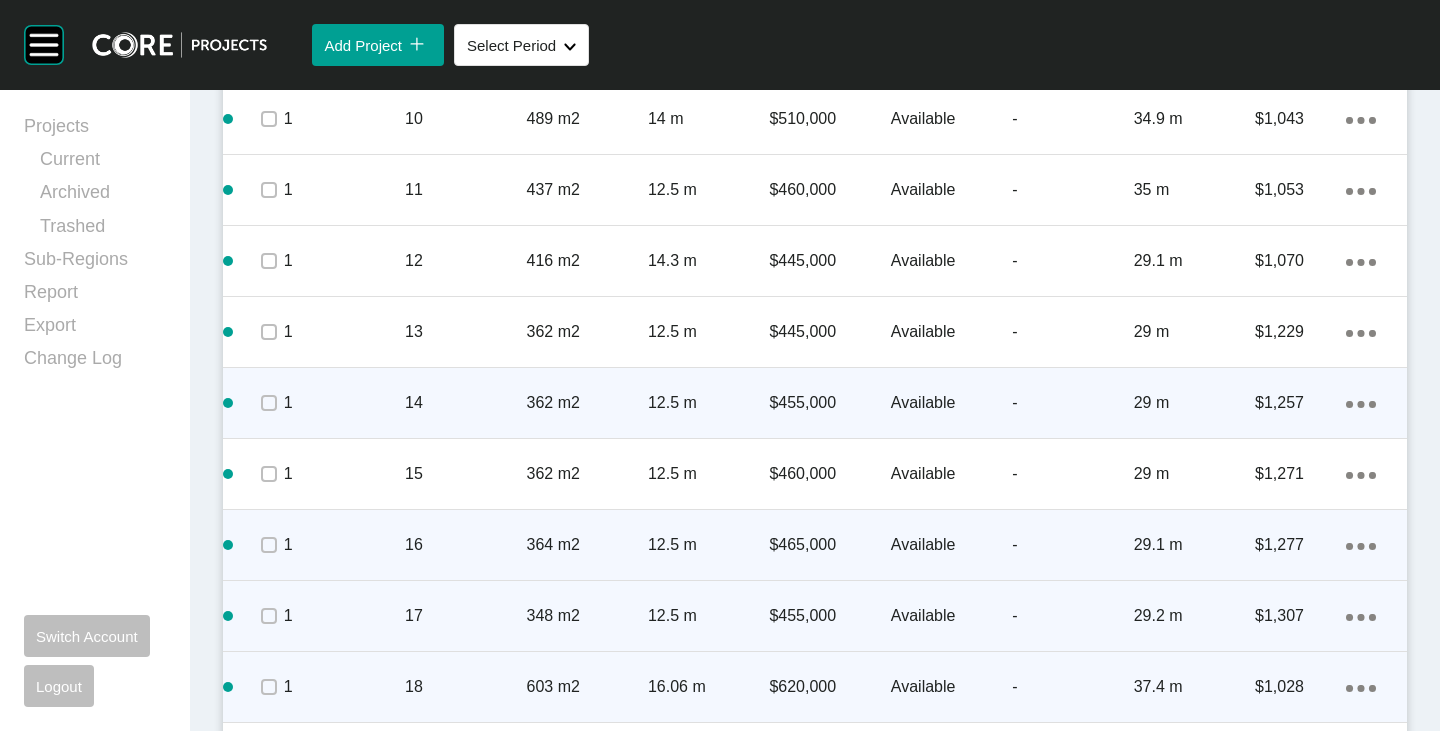 scroll, scrollTop: 1550, scrollLeft: 0, axis: vertical 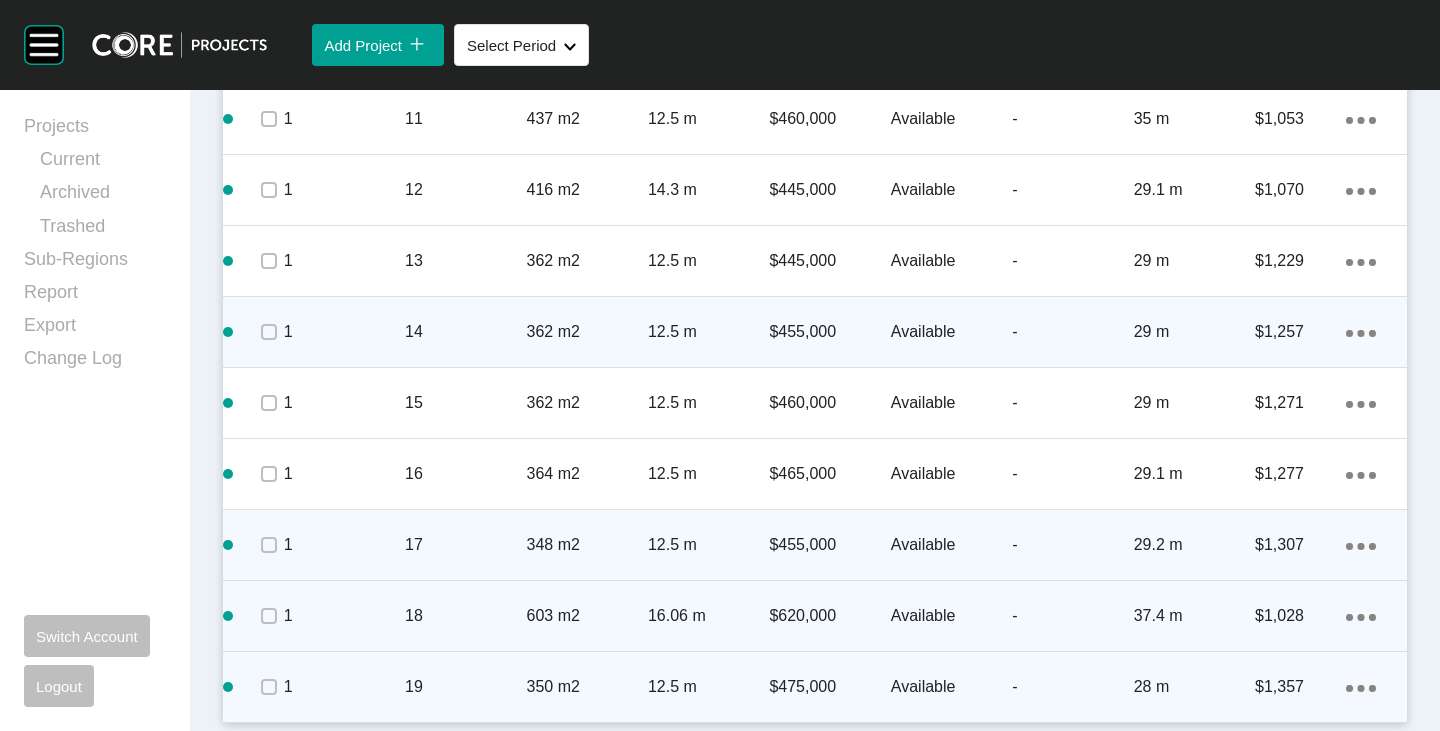 click 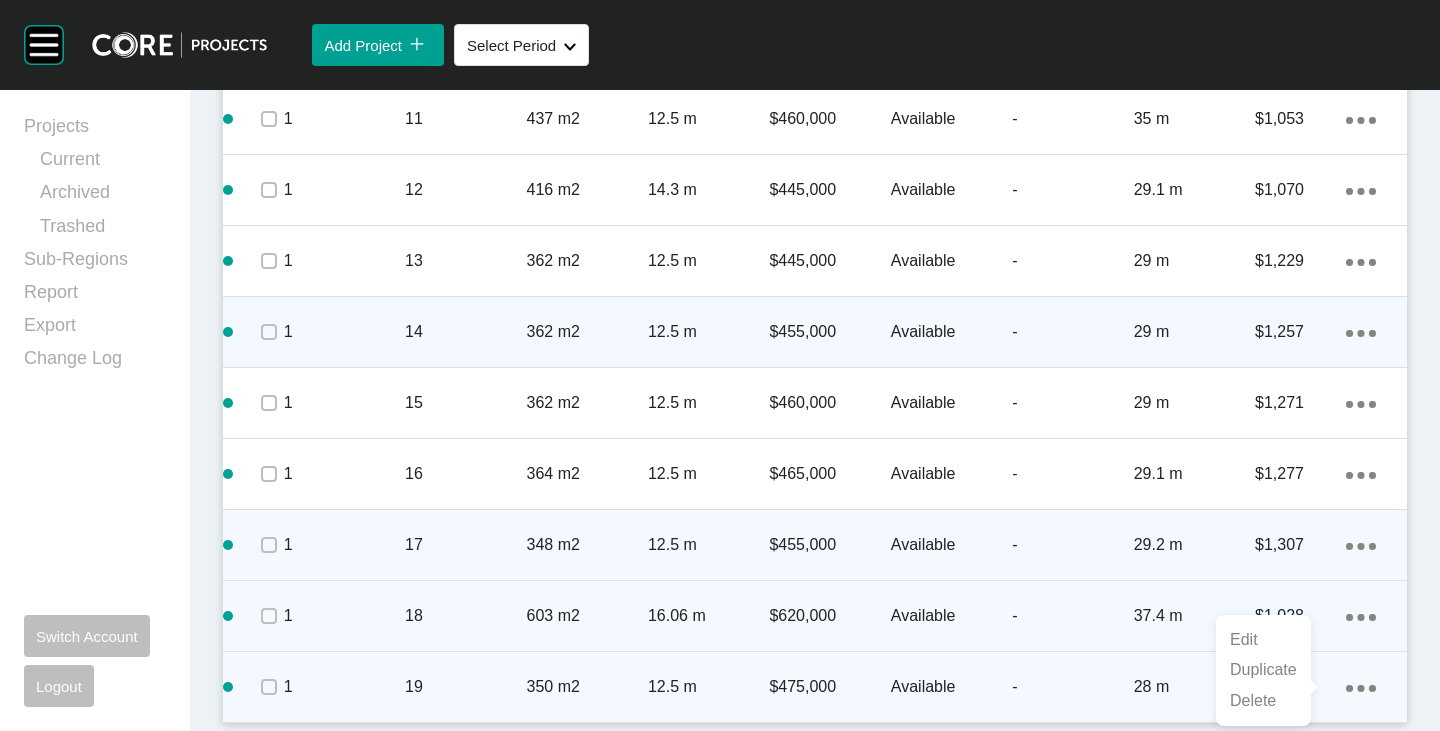 click on "Duplicate" at bounding box center (1263, 670) 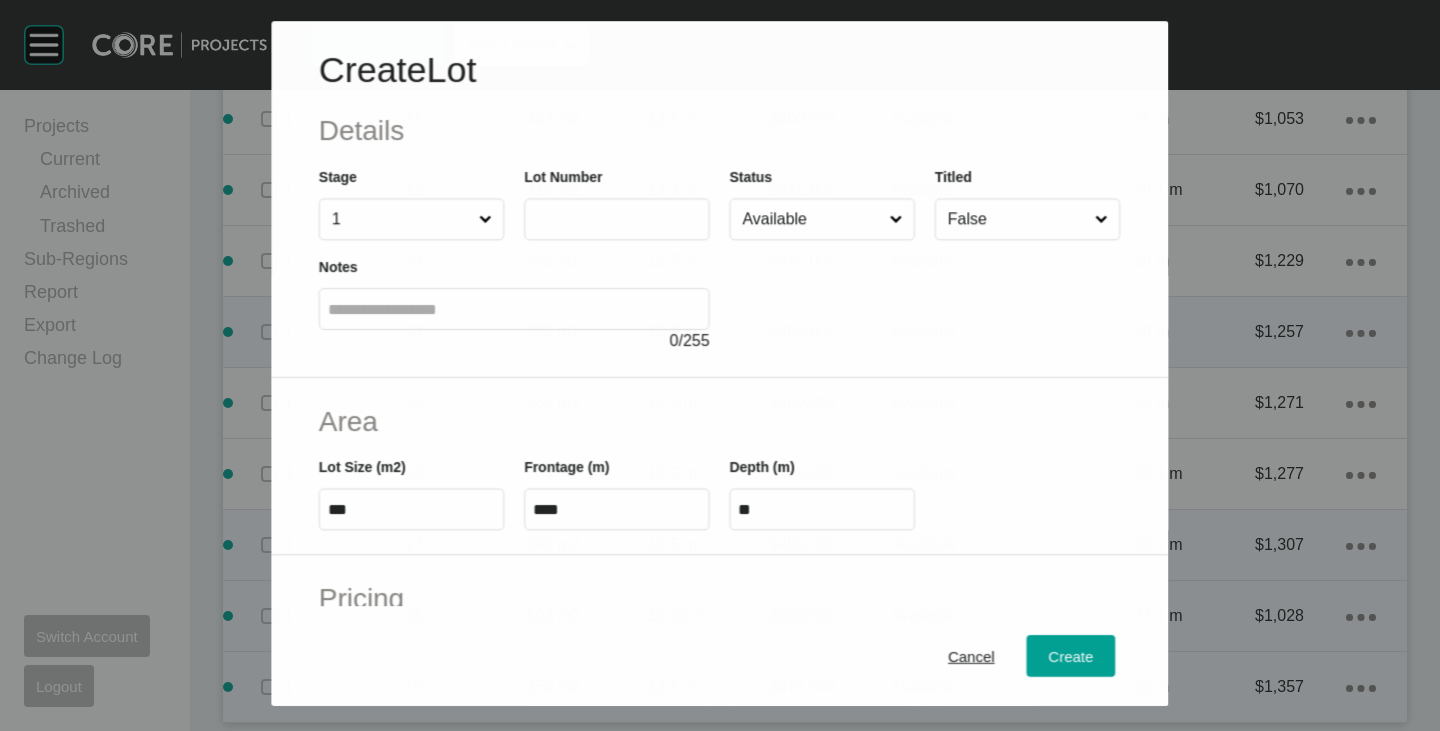 click at bounding box center (617, 219) 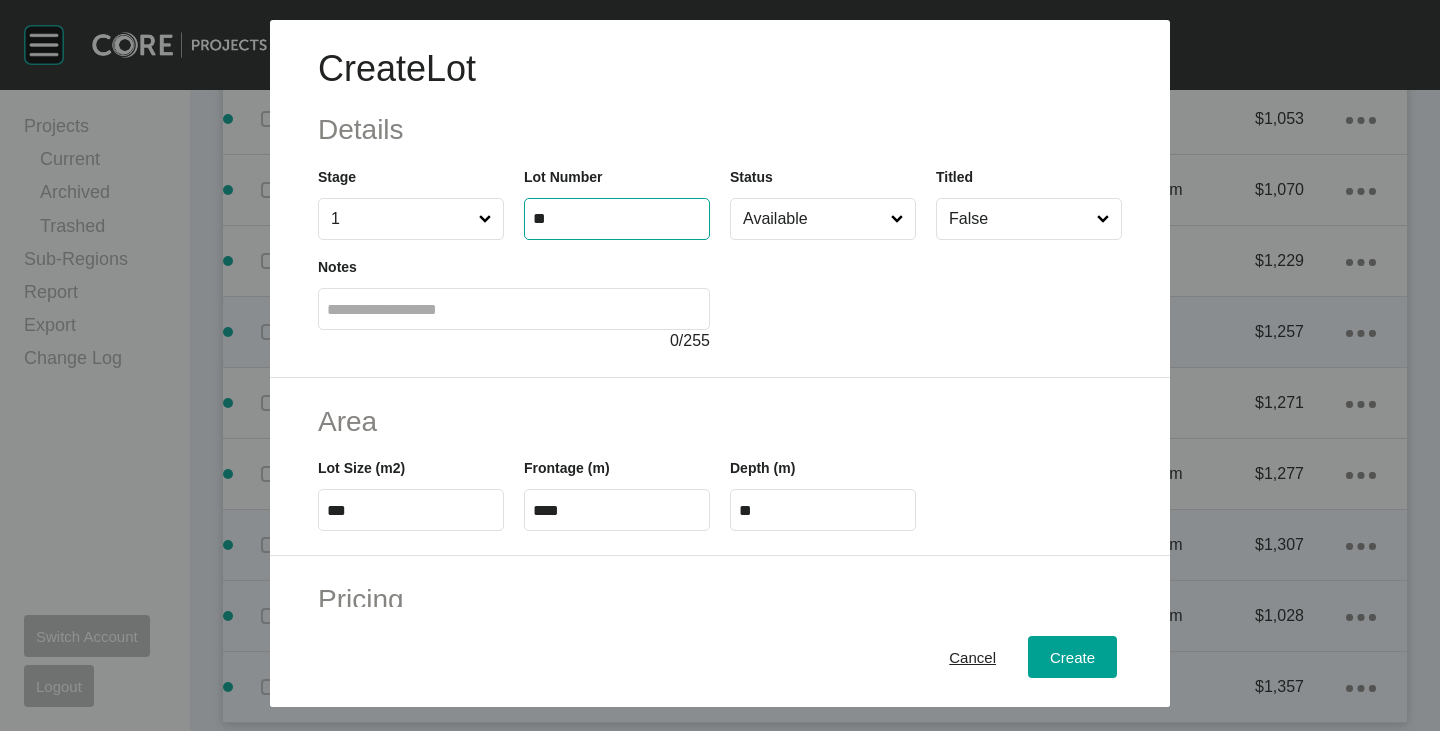 type on "**" 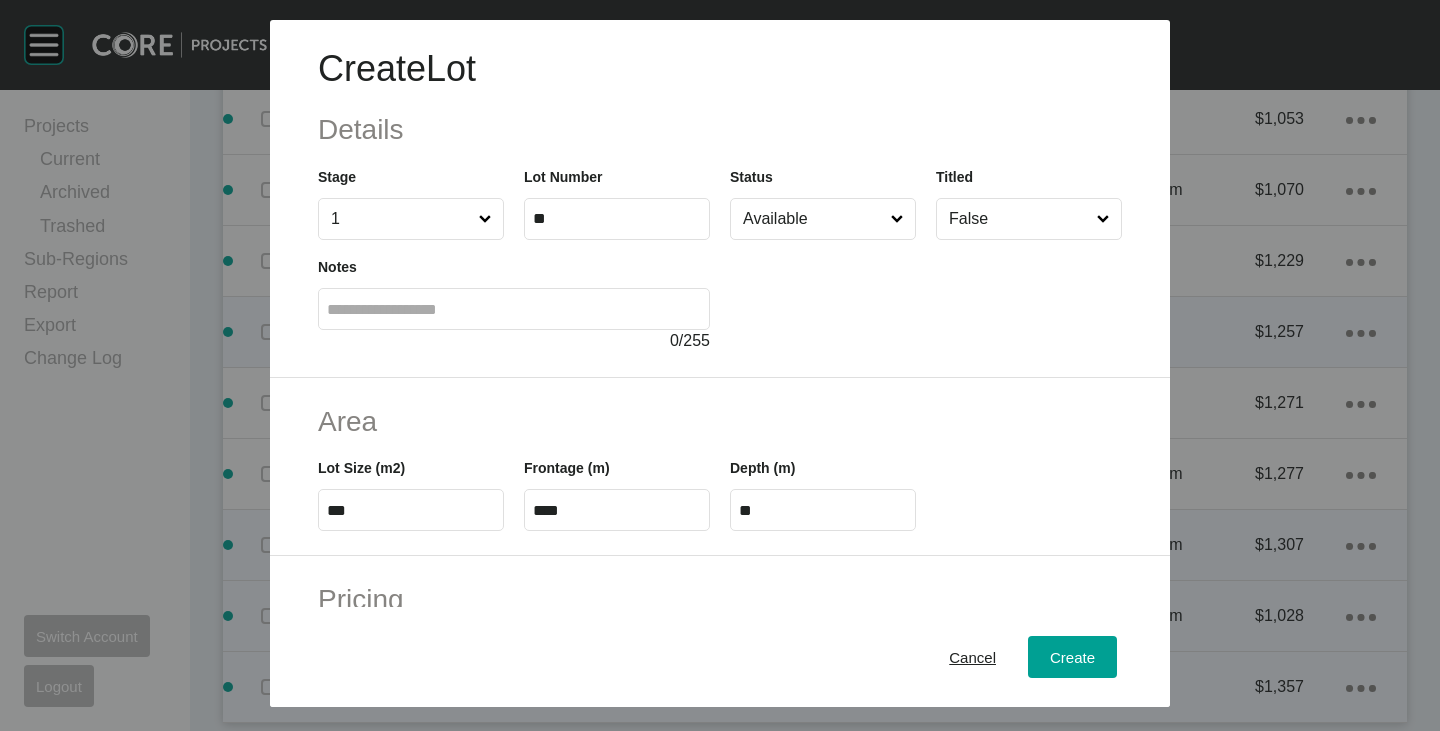 click at bounding box center [926, 296] 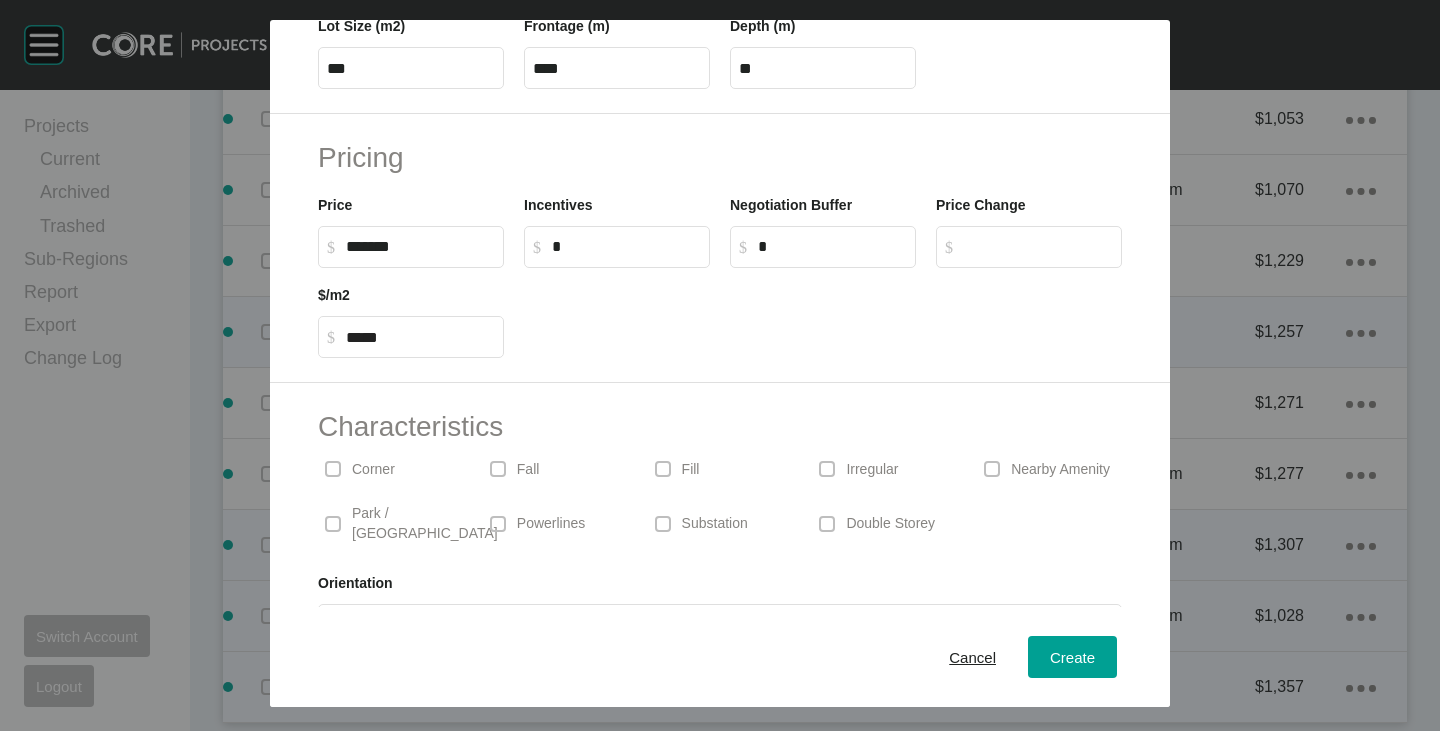 scroll, scrollTop: 489, scrollLeft: 0, axis: vertical 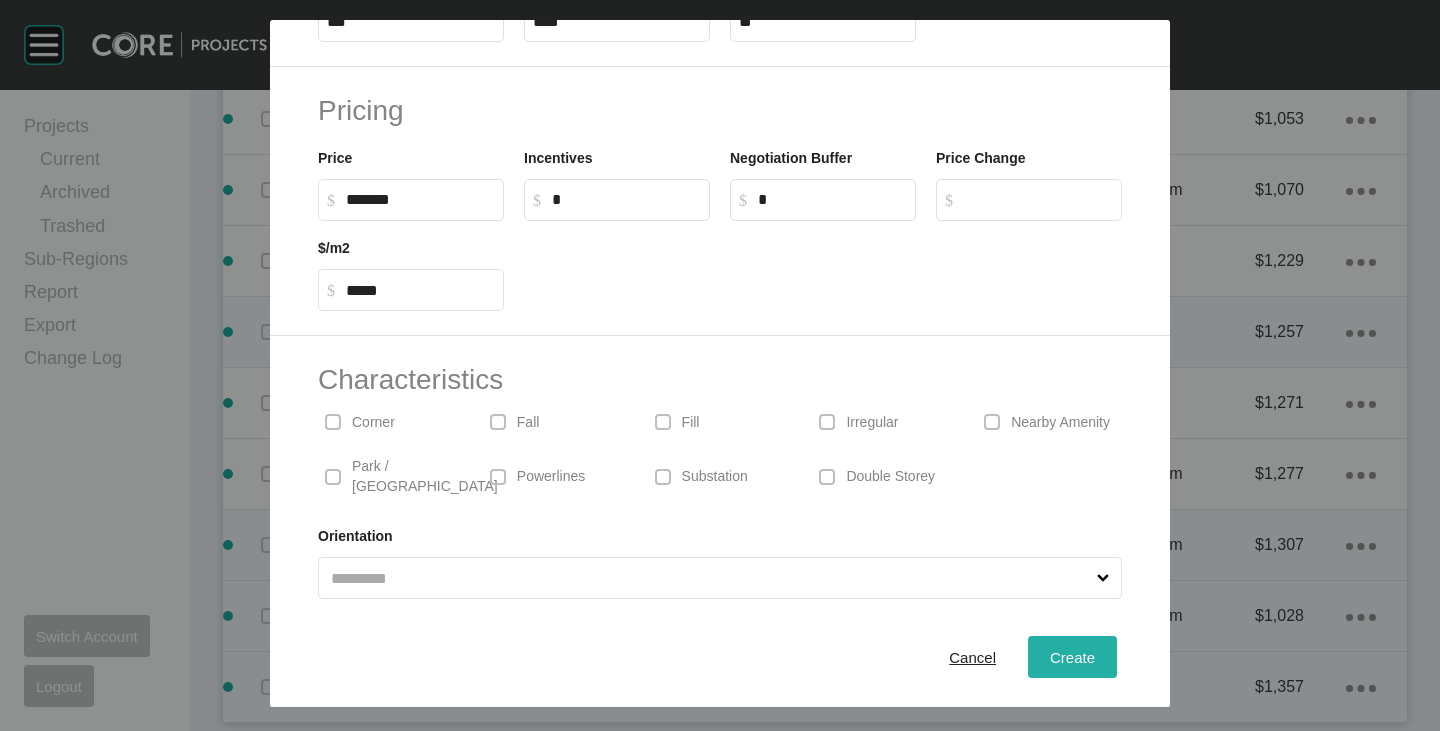 click on "Create" at bounding box center [1072, 657] 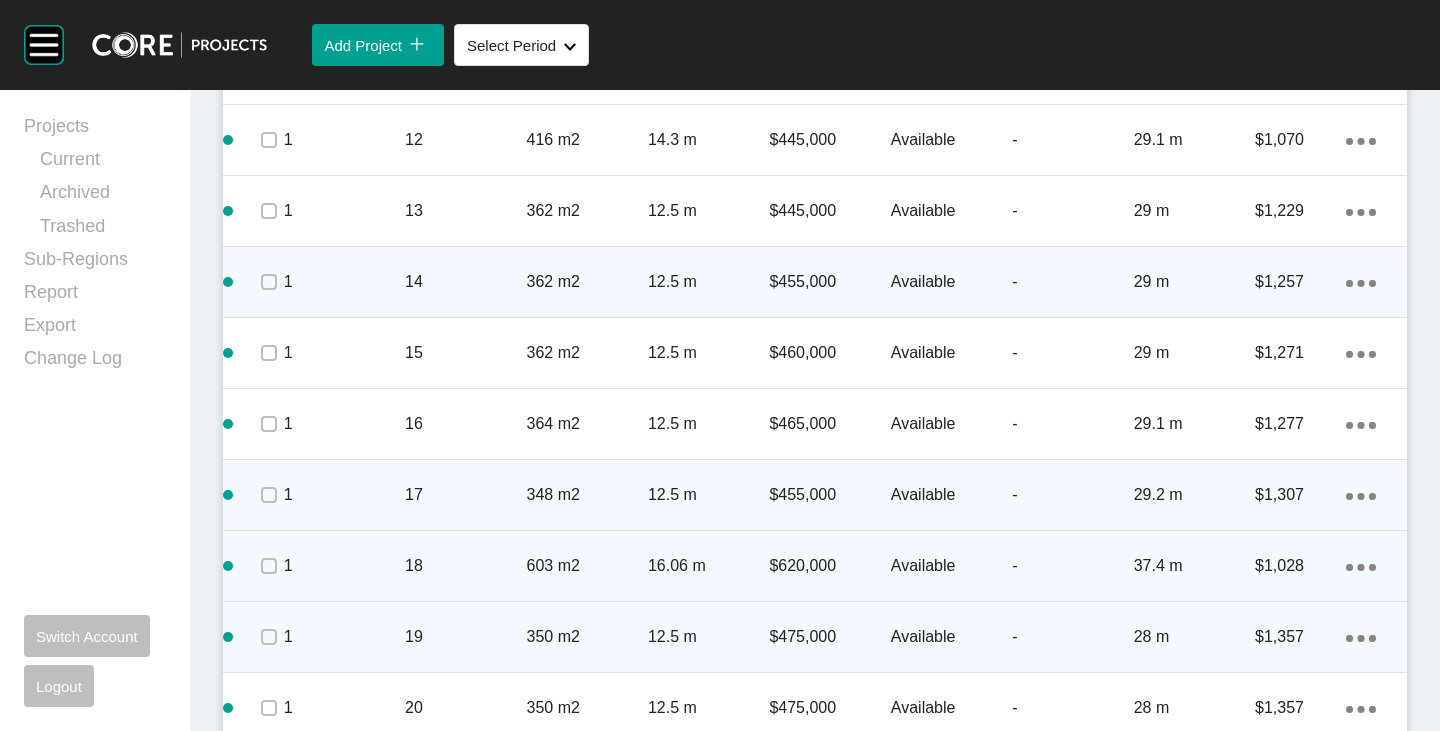 scroll, scrollTop: 1621, scrollLeft: 0, axis: vertical 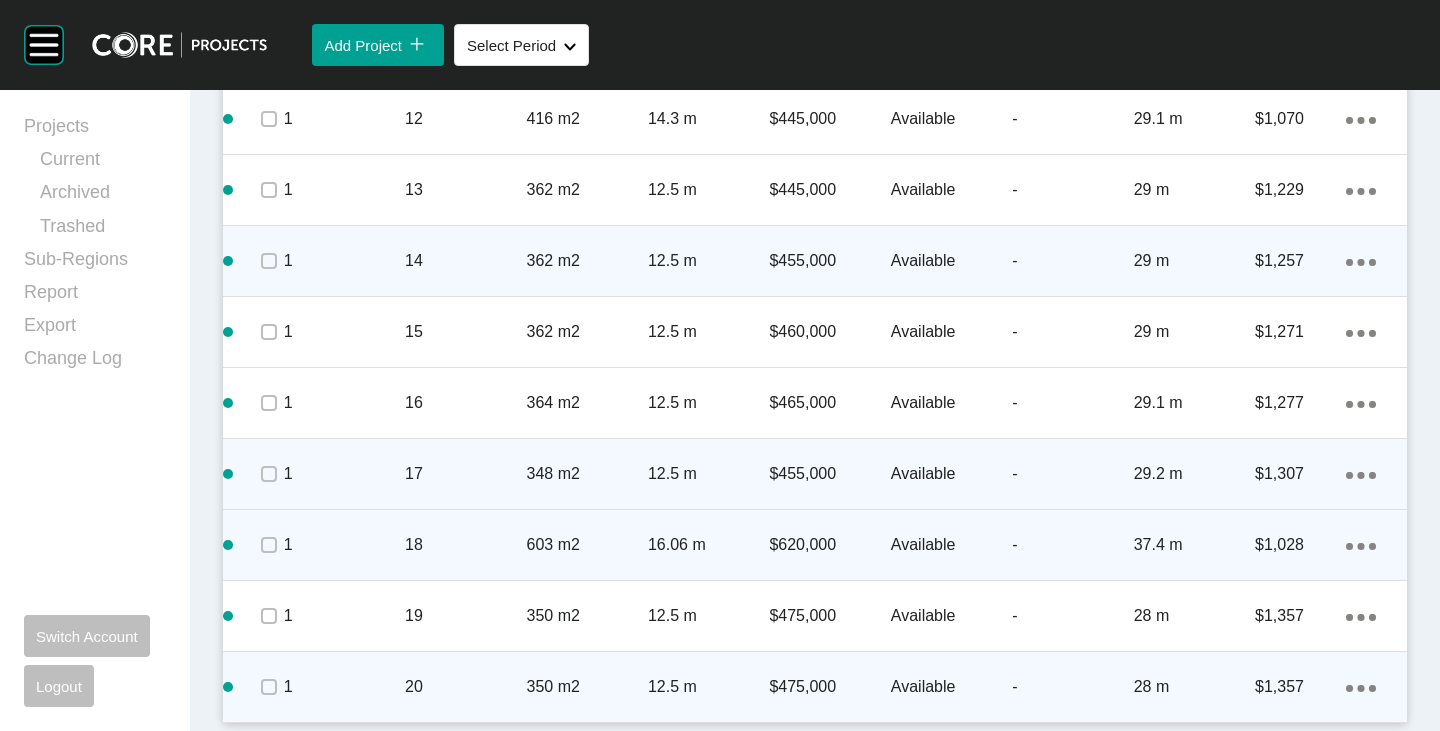 click on "Action Menu Dots Copy 6 Created with Sketch." 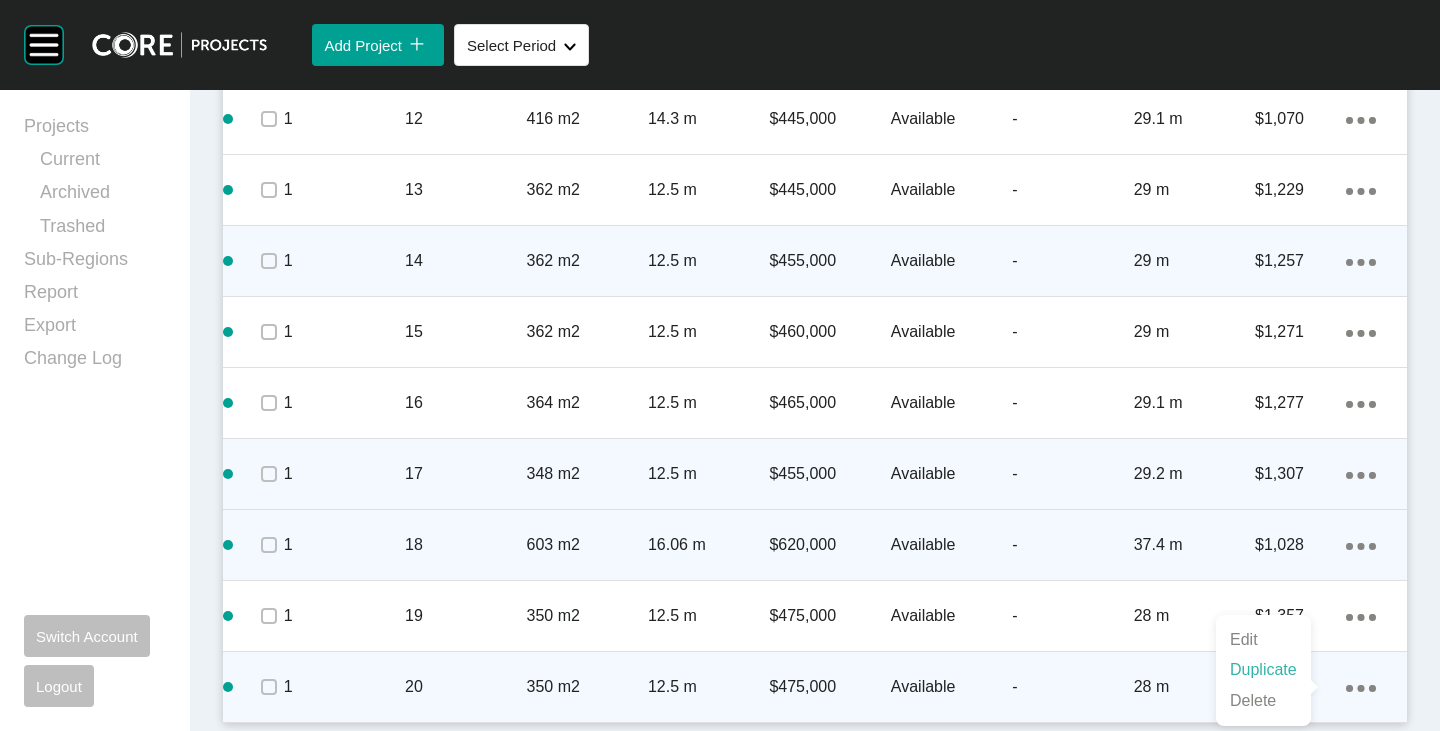 click on "Duplicate" at bounding box center (1263, 670) 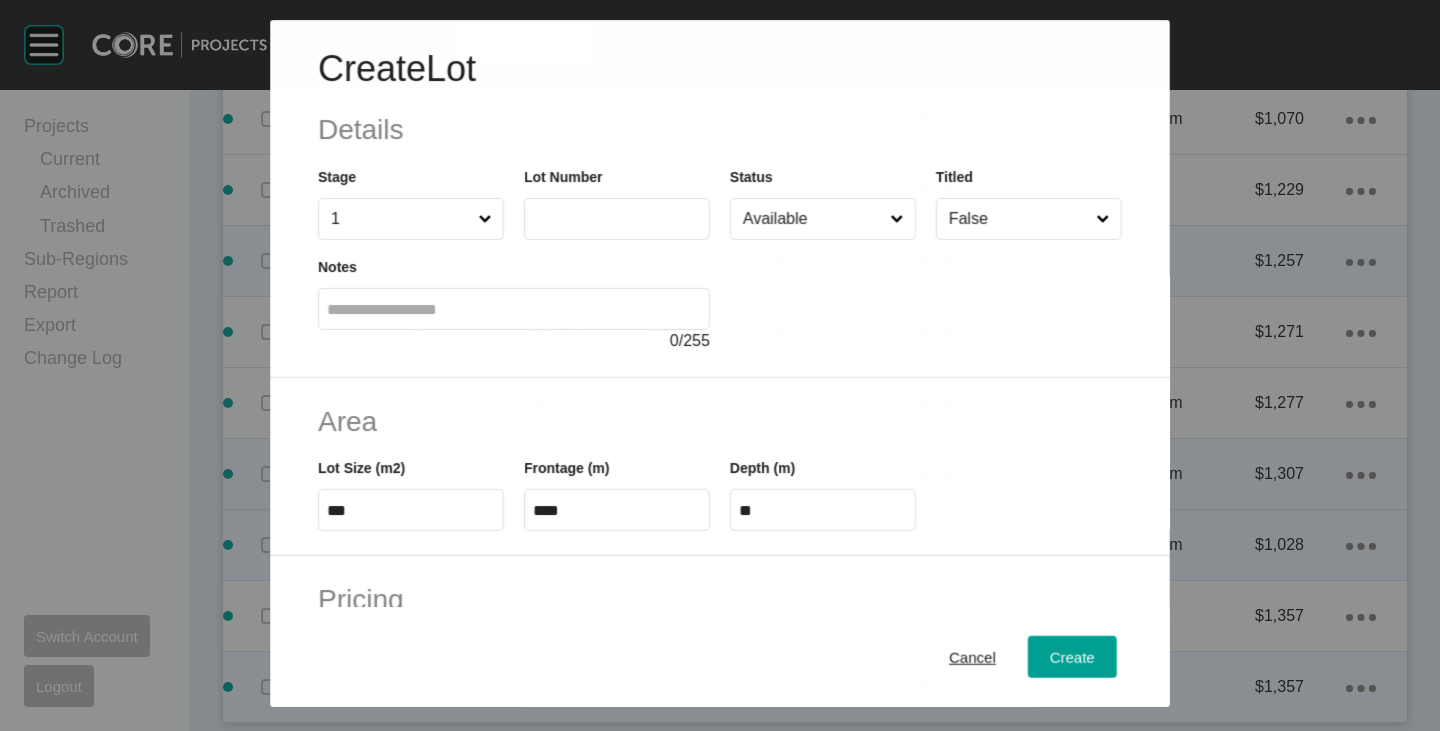 click at bounding box center (617, 219) 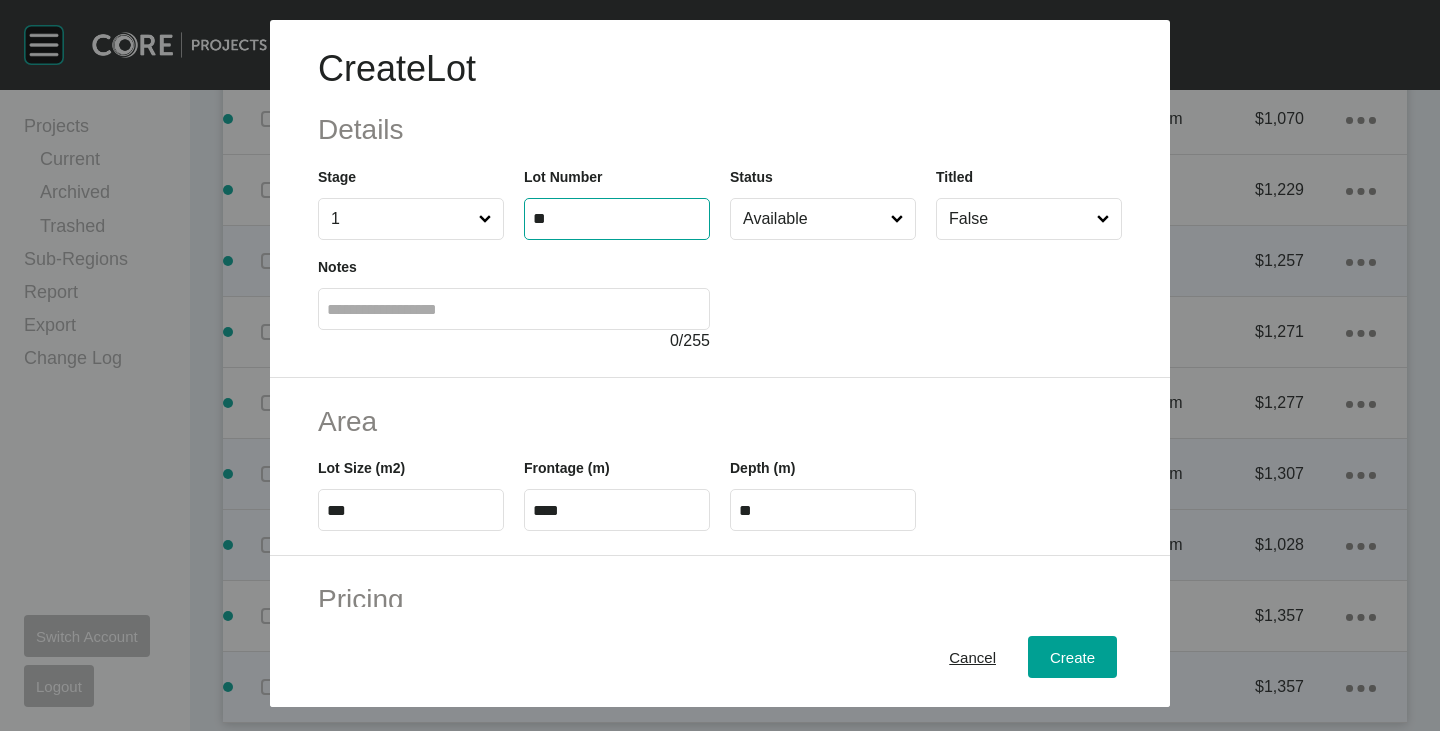 type on "**" 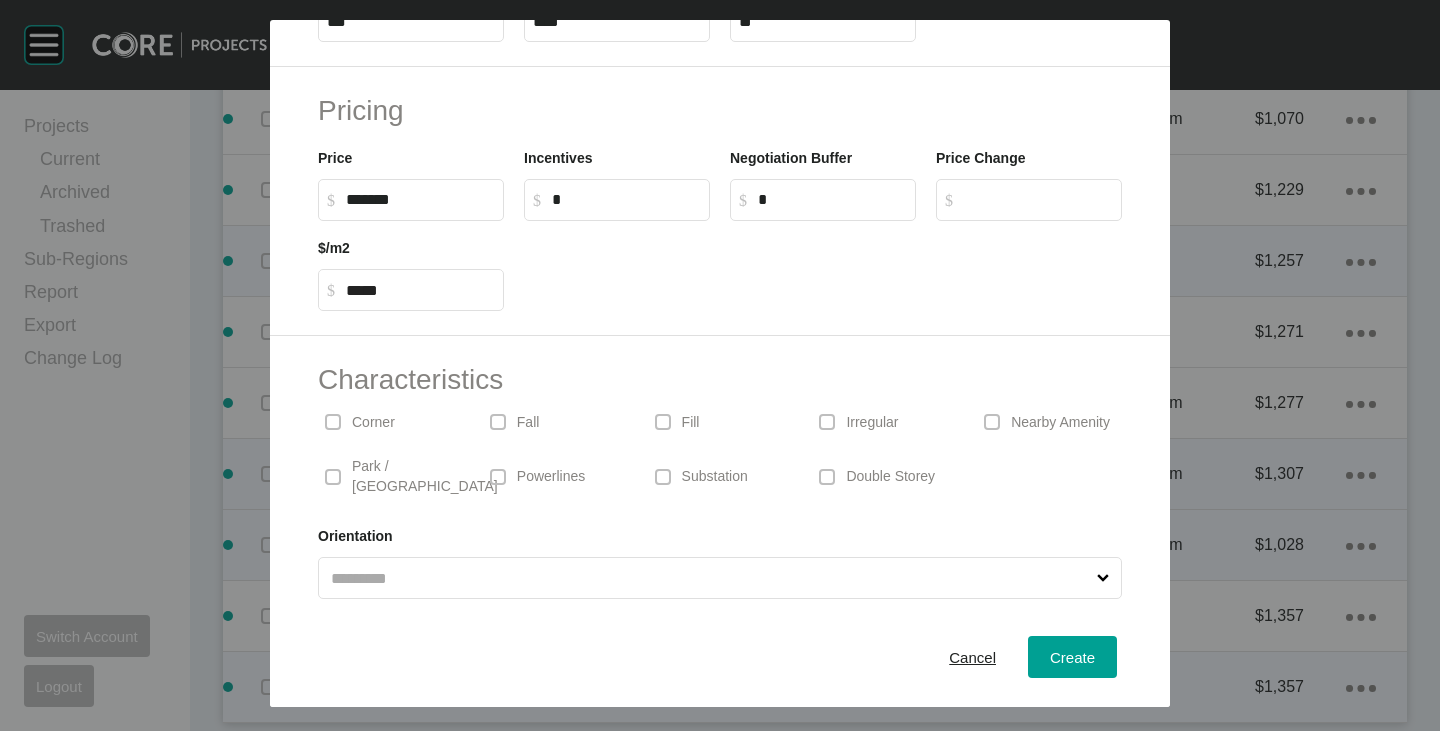 scroll, scrollTop: 0, scrollLeft: 0, axis: both 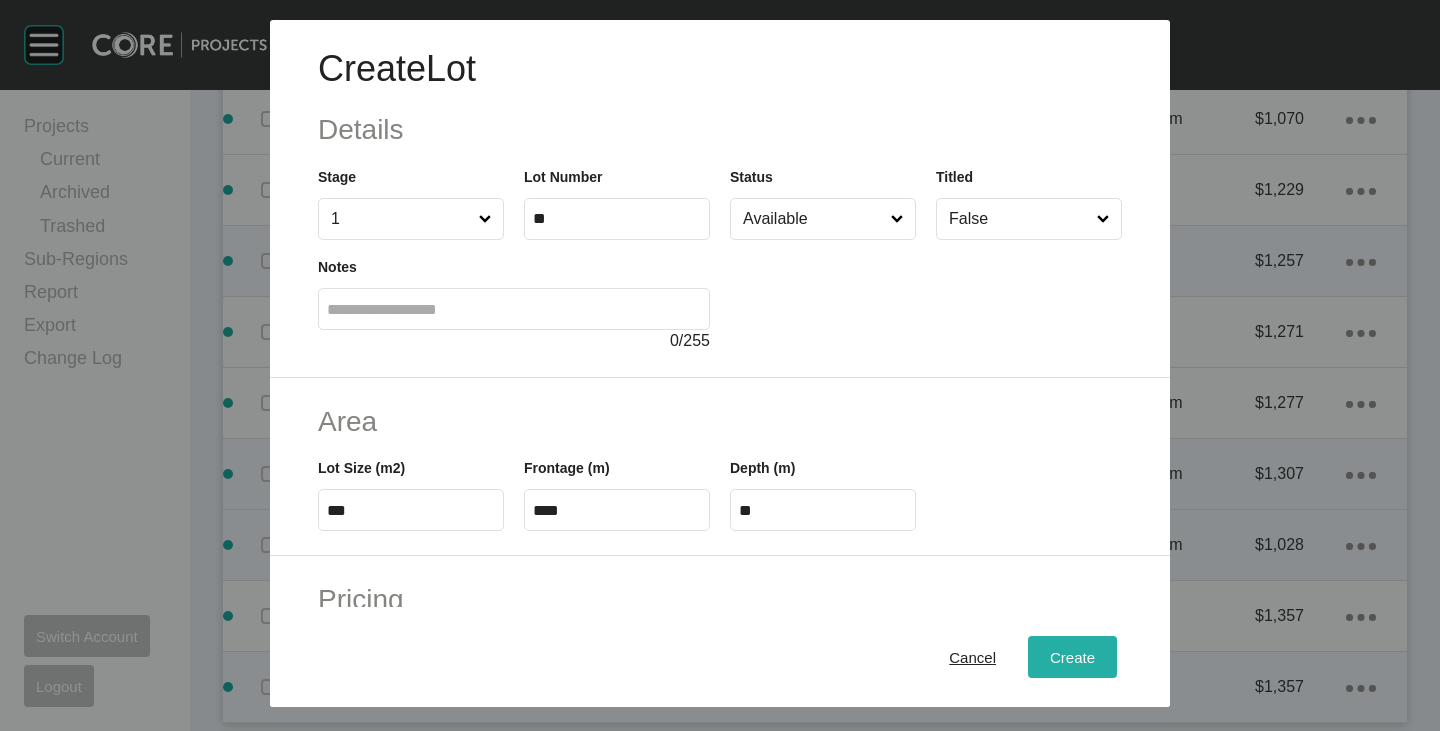 click on "Create" at bounding box center (1072, 657) 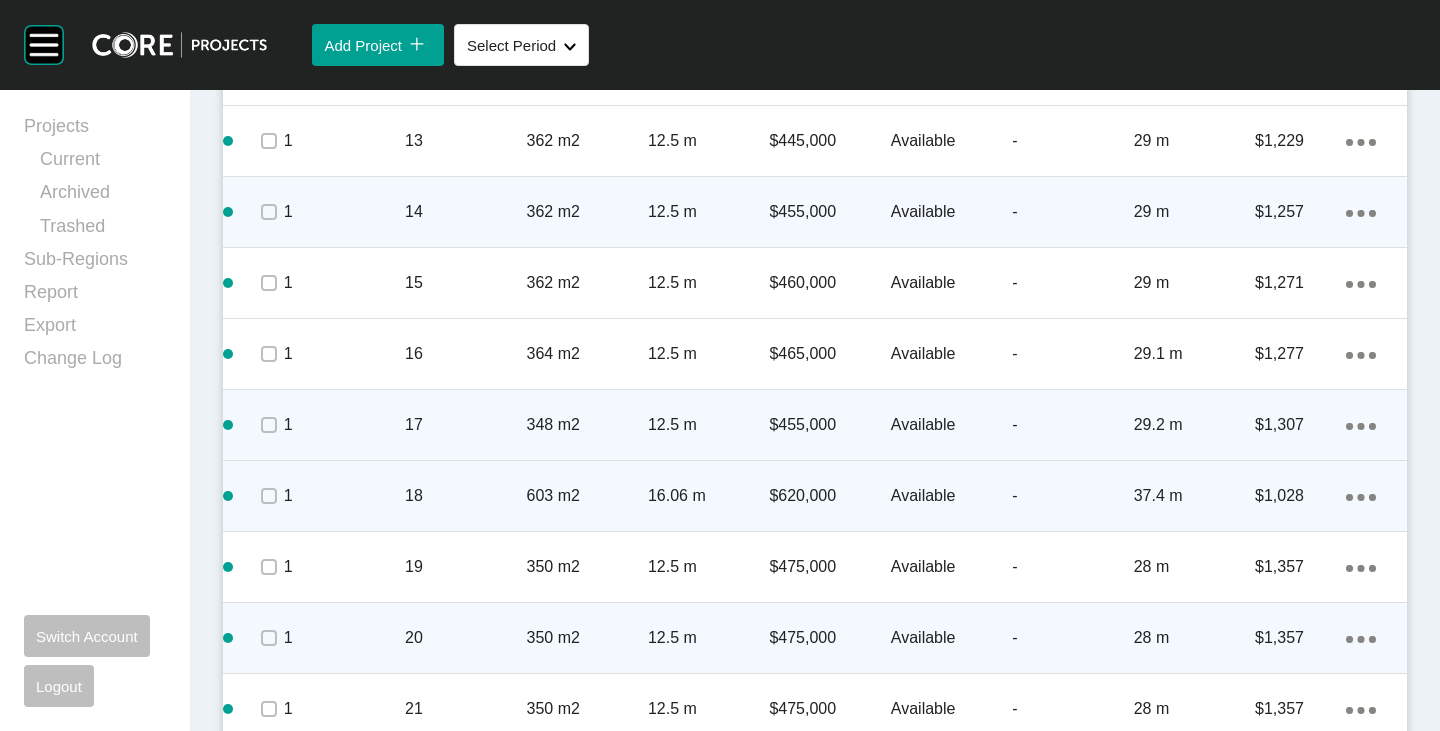 scroll, scrollTop: 1692, scrollLeft: 0, axis: vertical 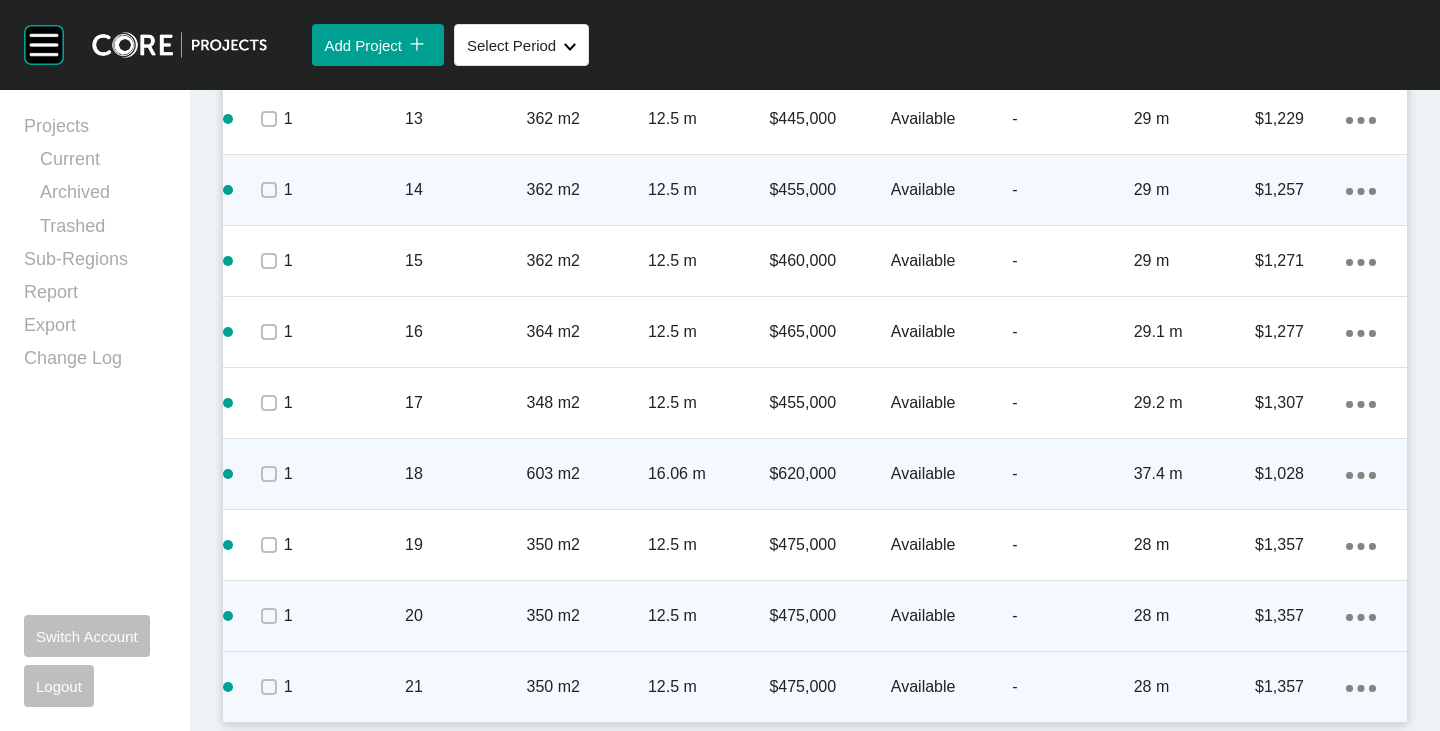 click 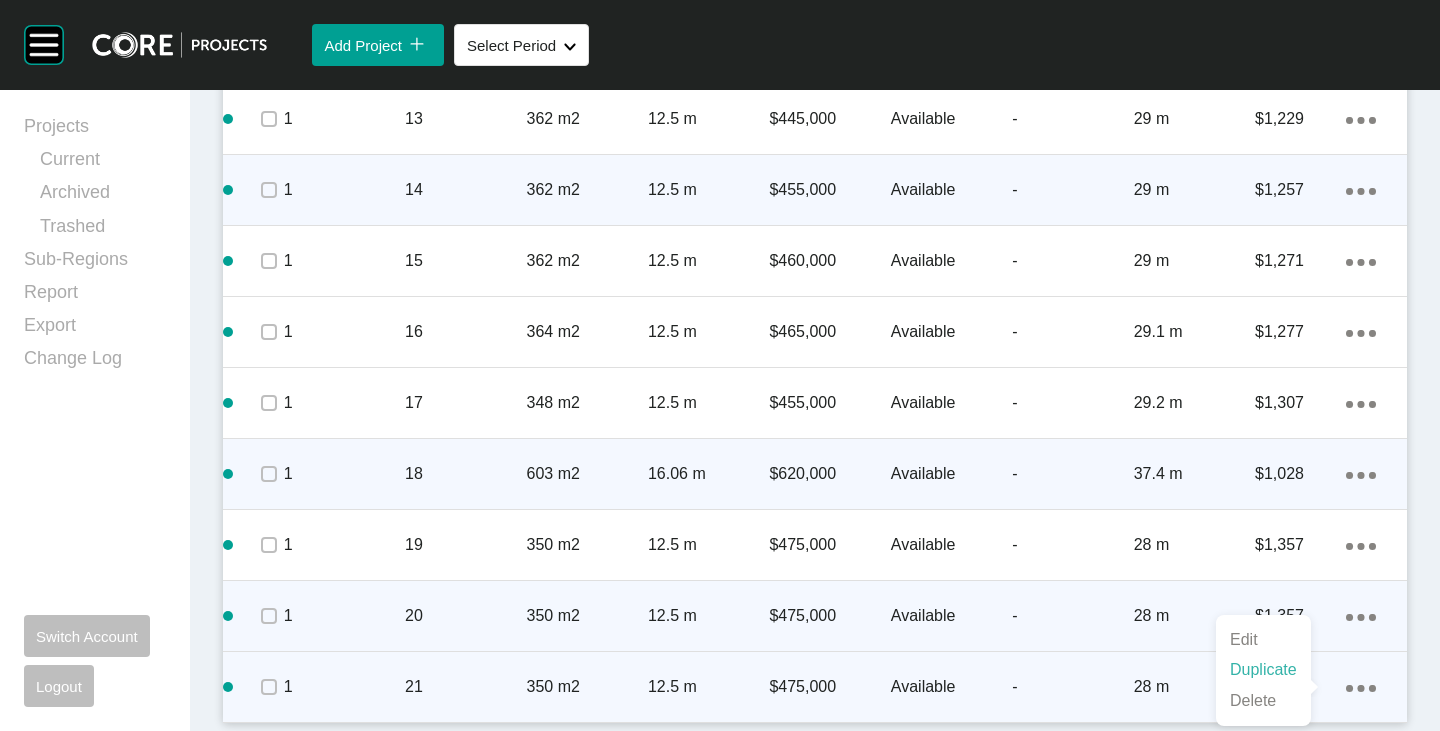 click on "Duplicate" at bounding box center [1263, 670] 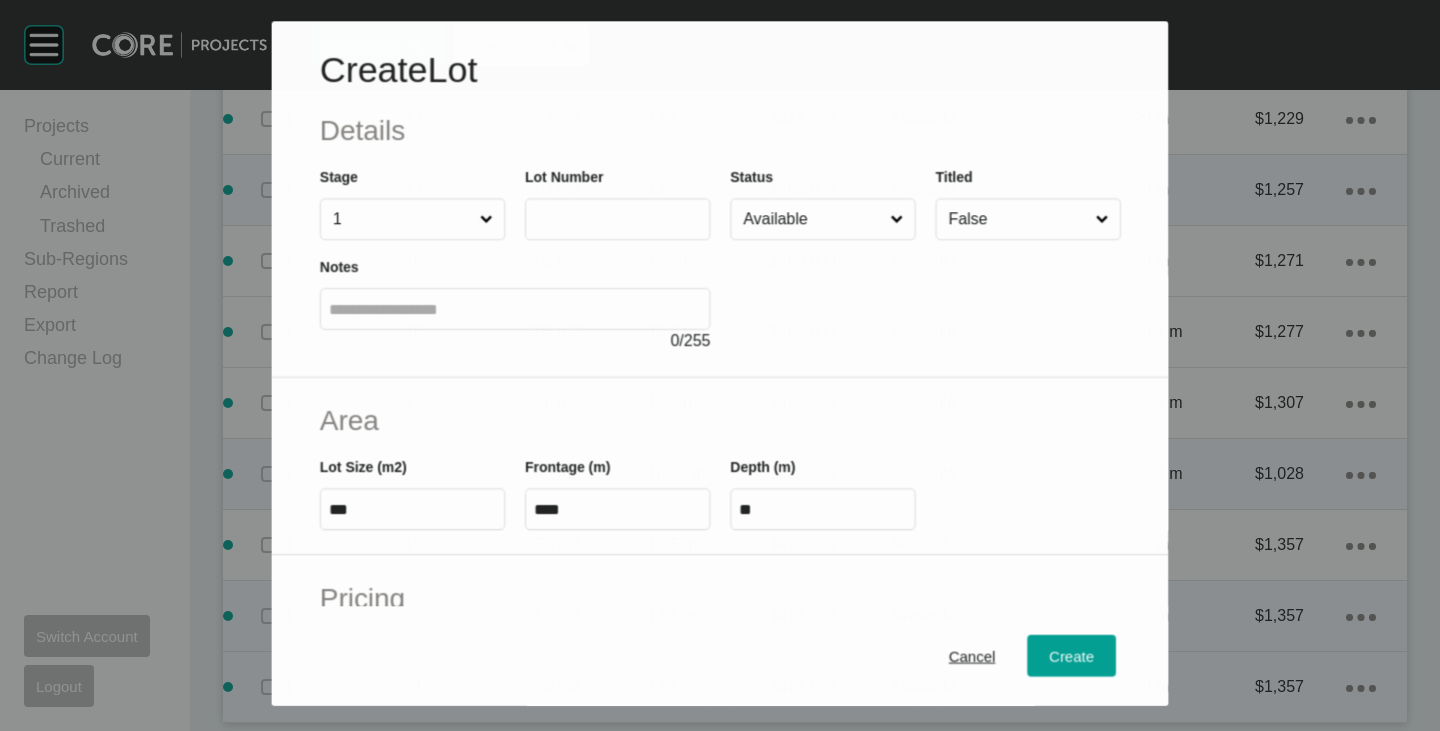 click at bounding box center [617, 220] 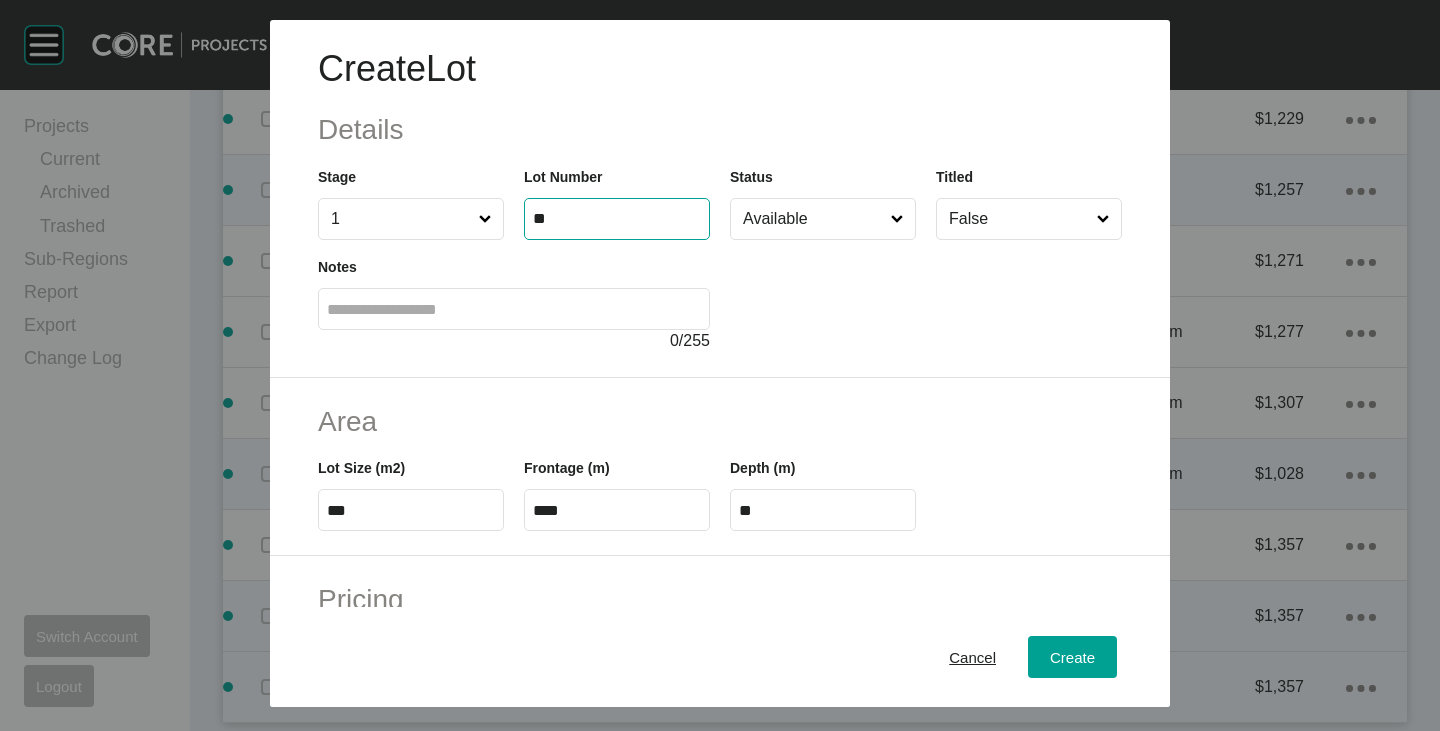 type on "**" 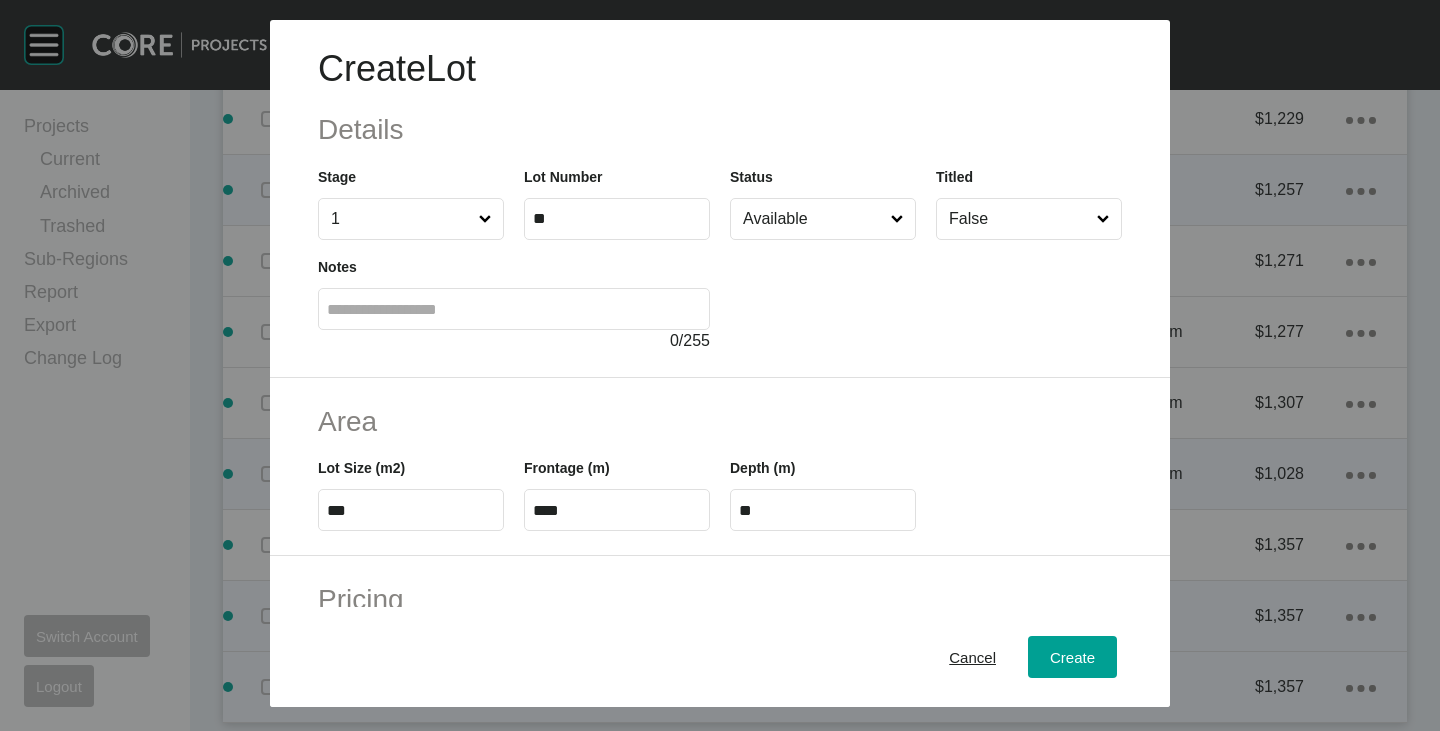 scroll, scrollTop: 100, scrollLeft: 0, axis: vertical 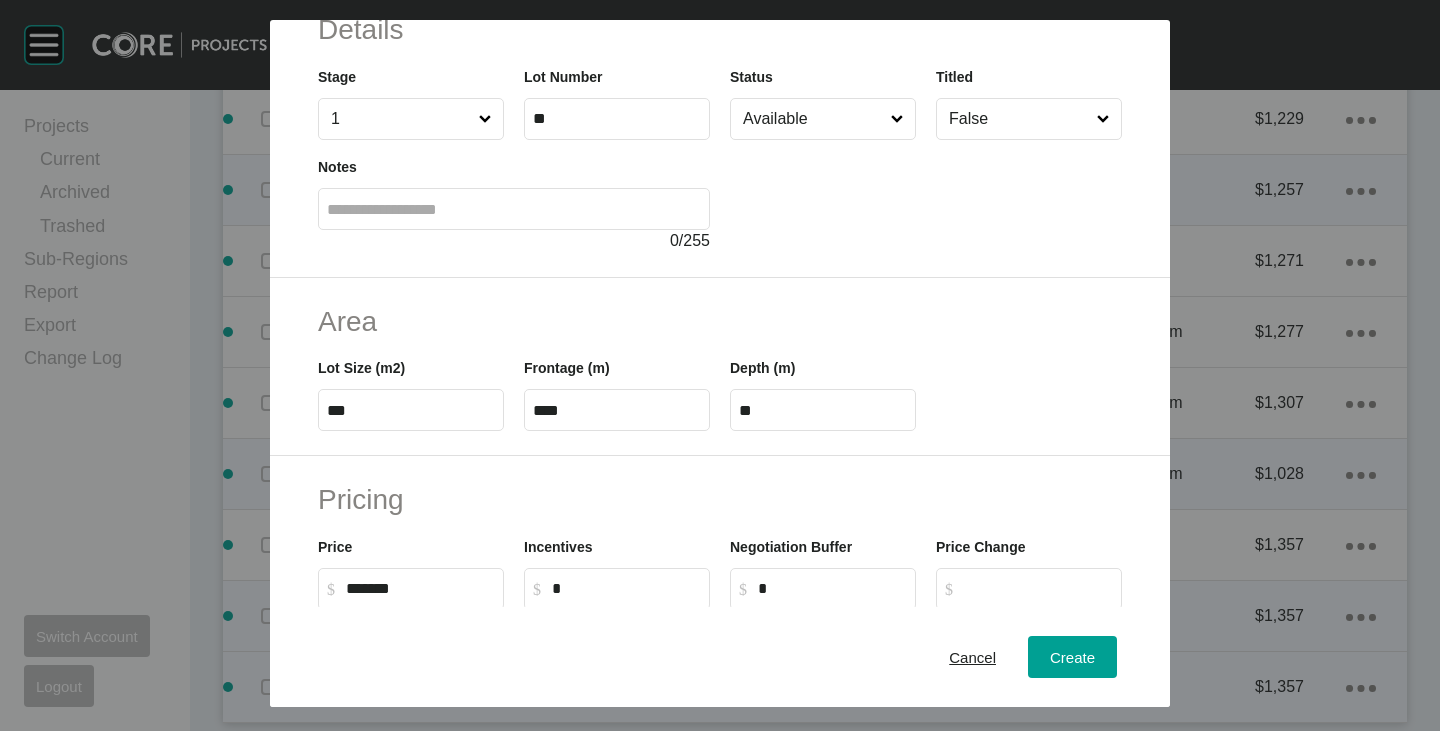 click on "***" at bounding box center [411, 410] 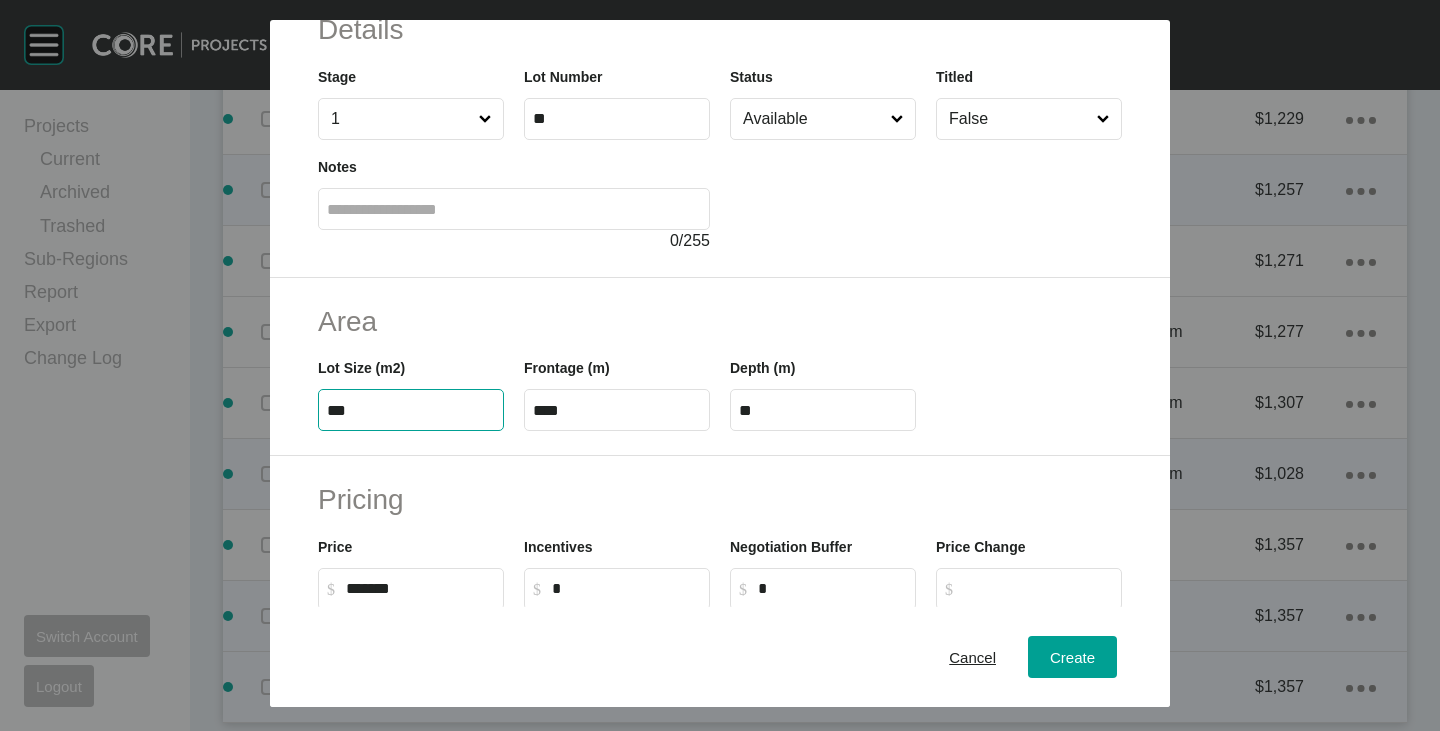click on "***" at bounding box center (411, 410) 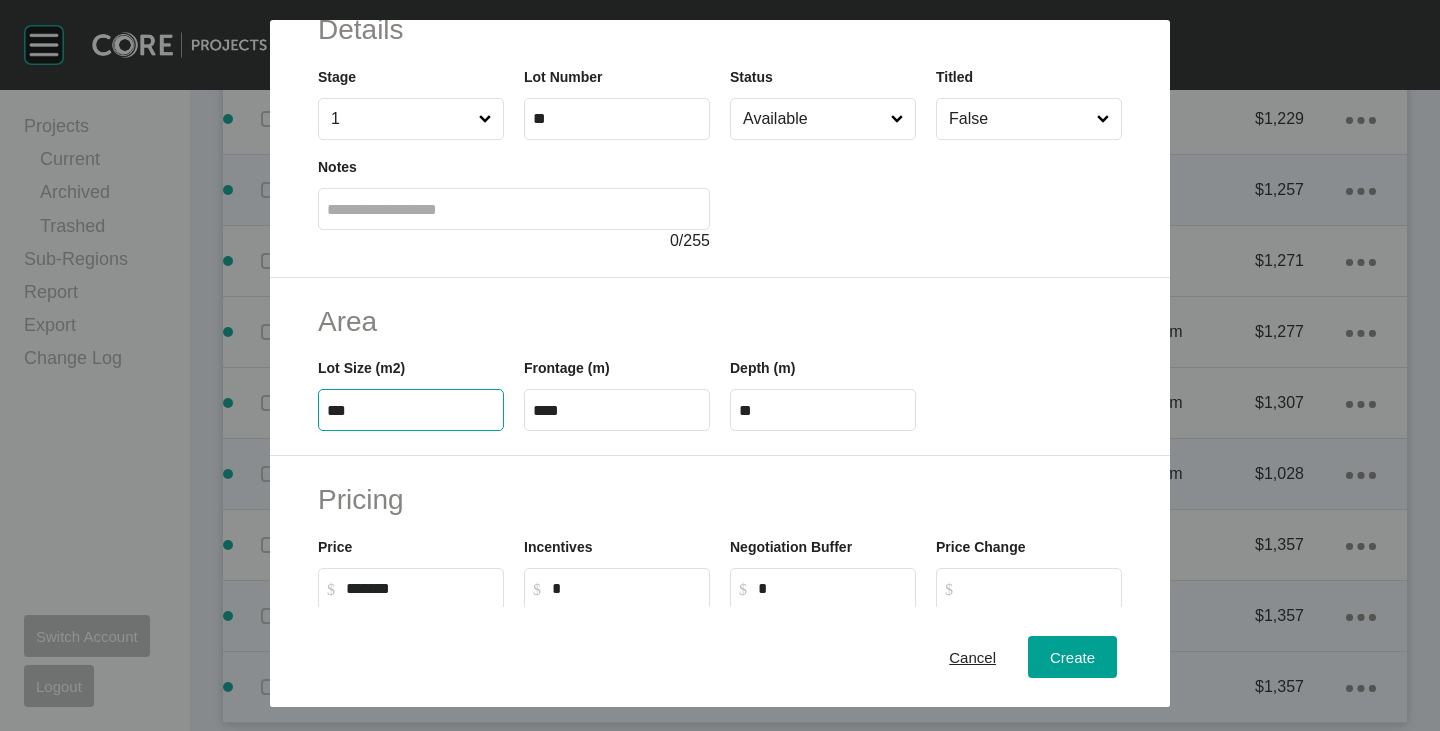 type on "***" 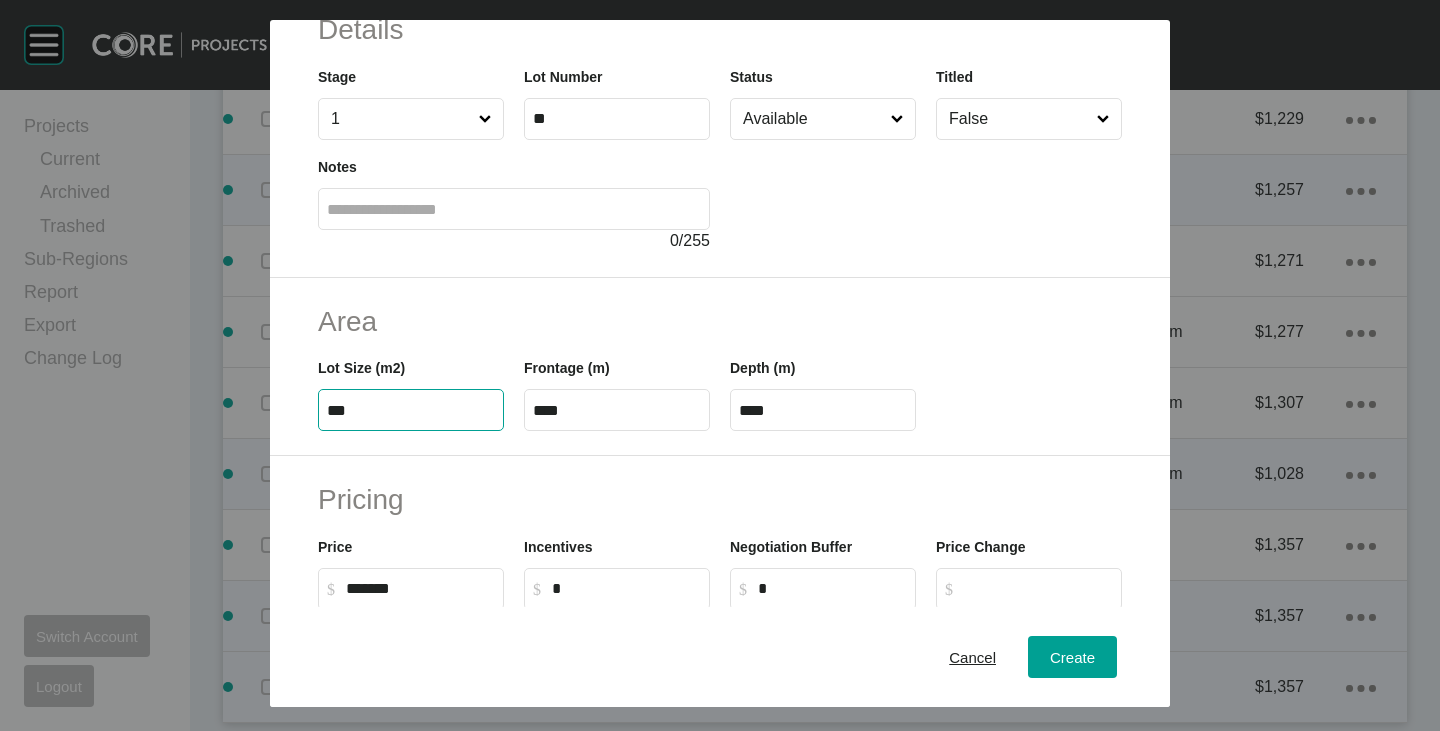 click on "Area" at bounding box center (720, 321) 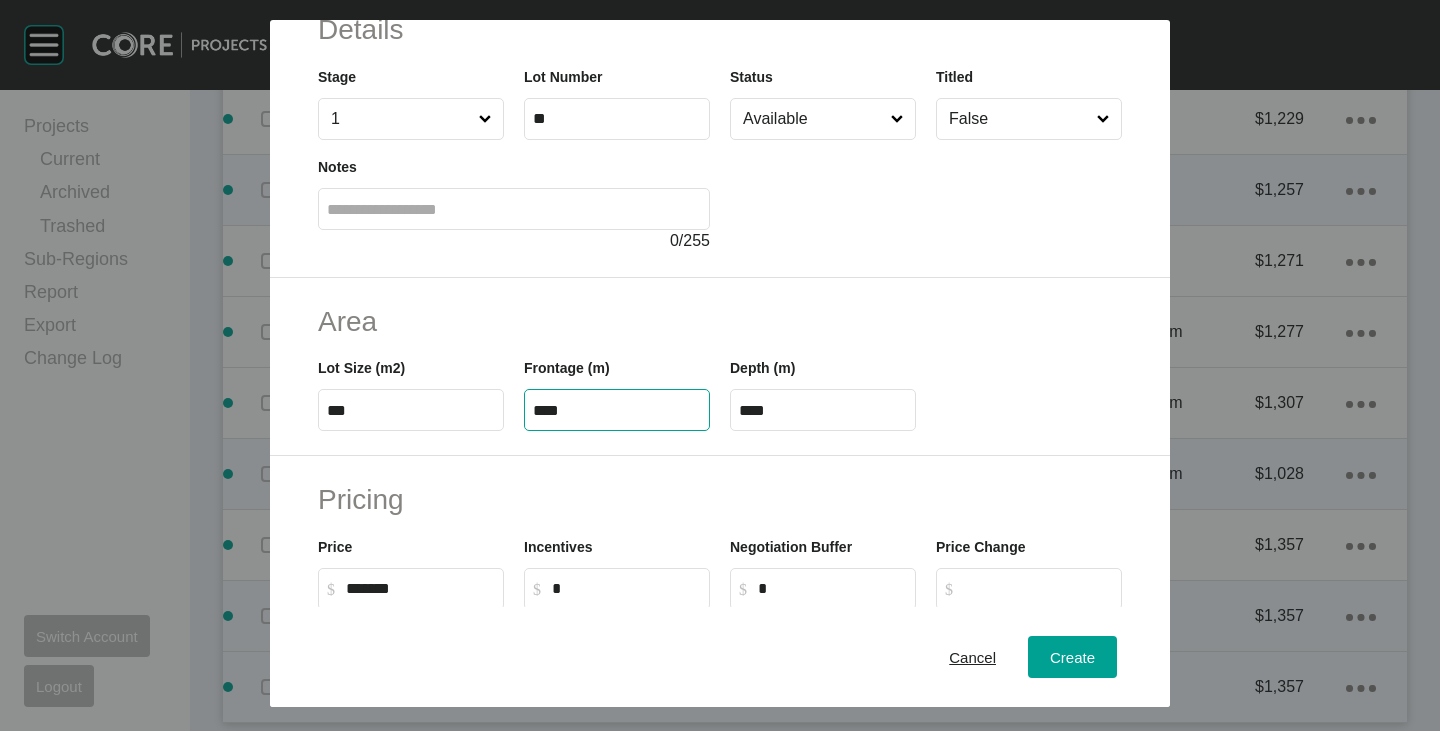 click on "****" at bounding box center (617, 410) 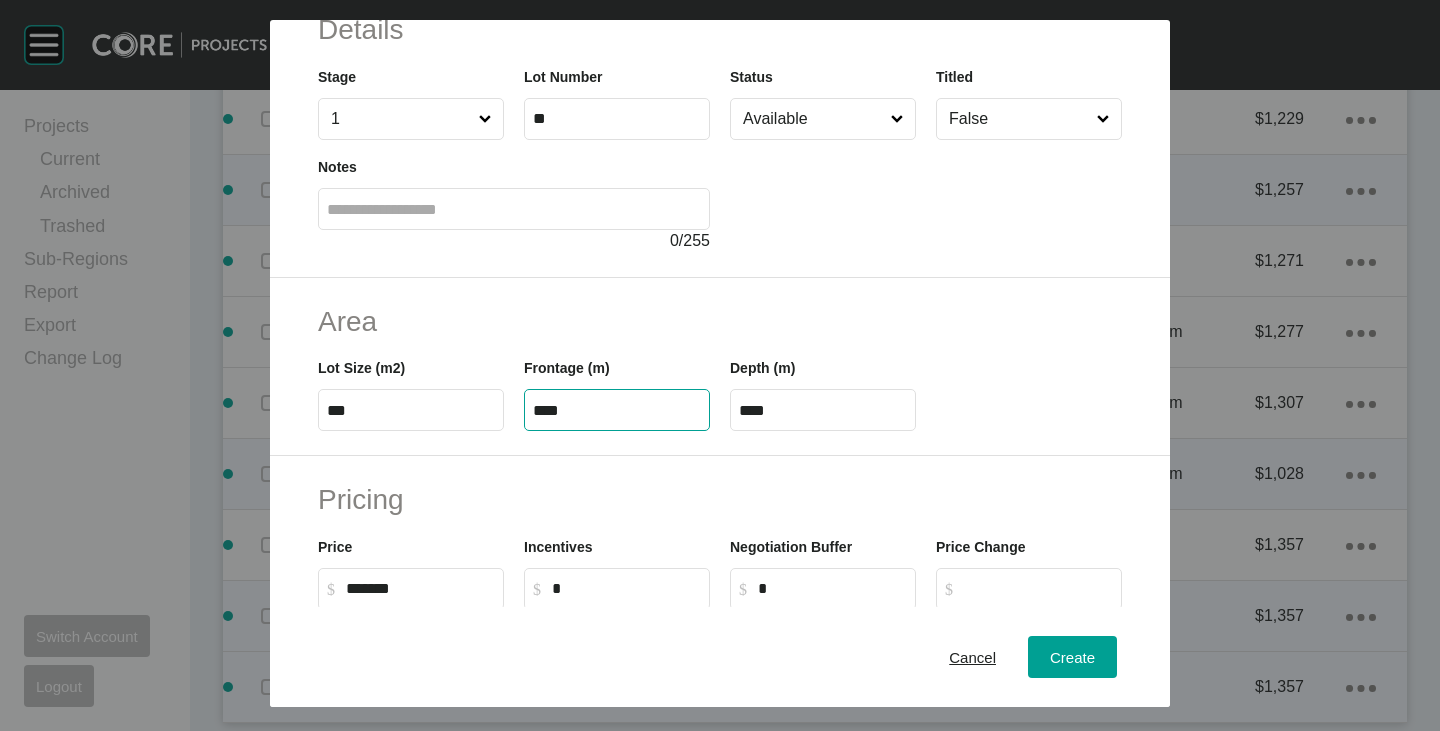 type on "****" 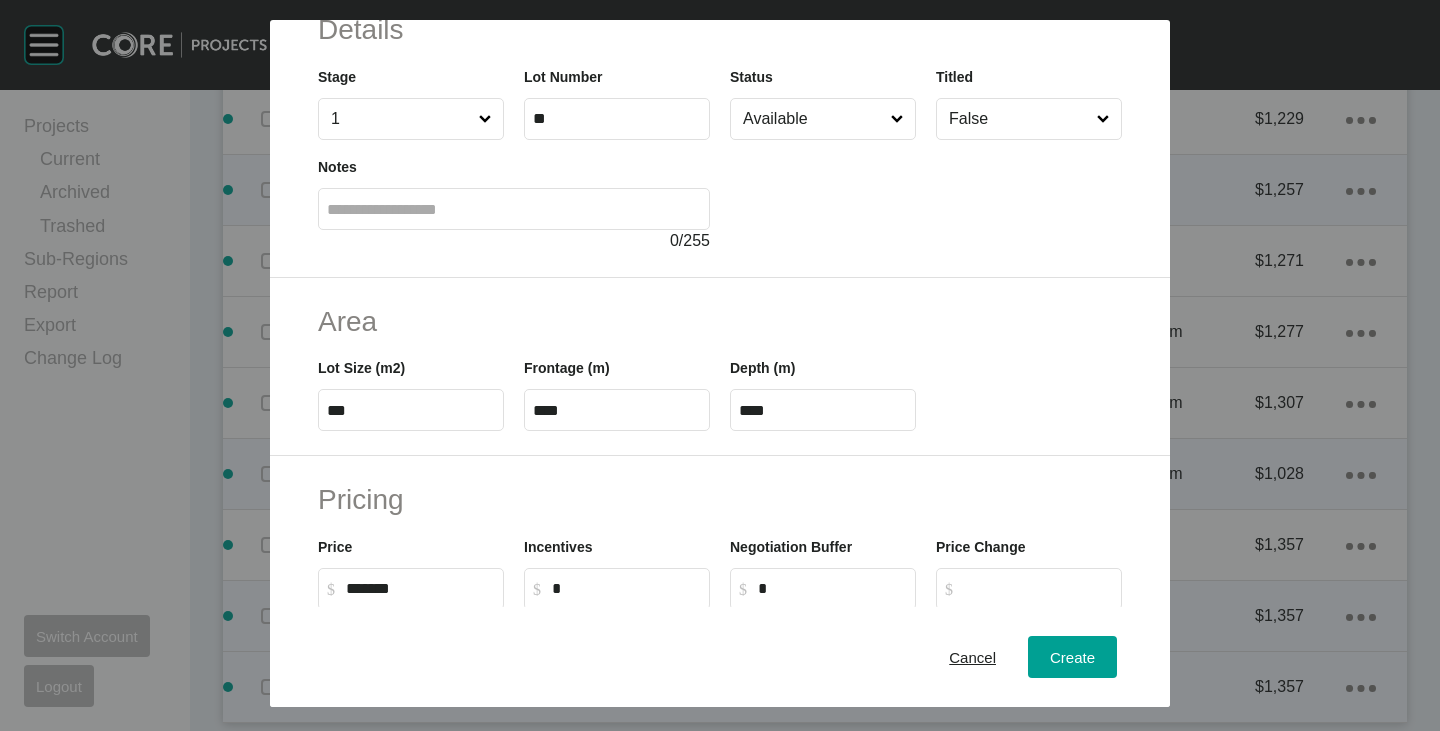 click on "****" at bounding box center [823, 410] 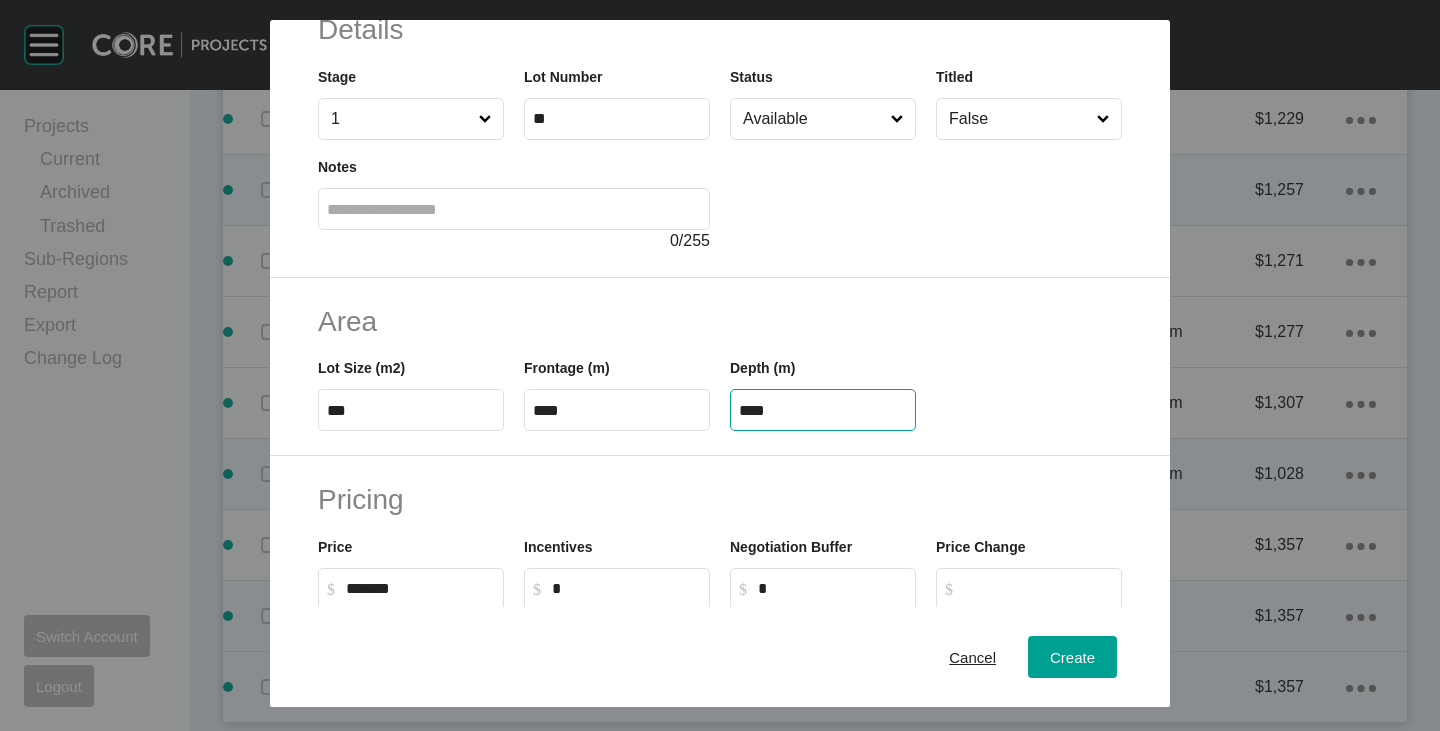 type on "****" 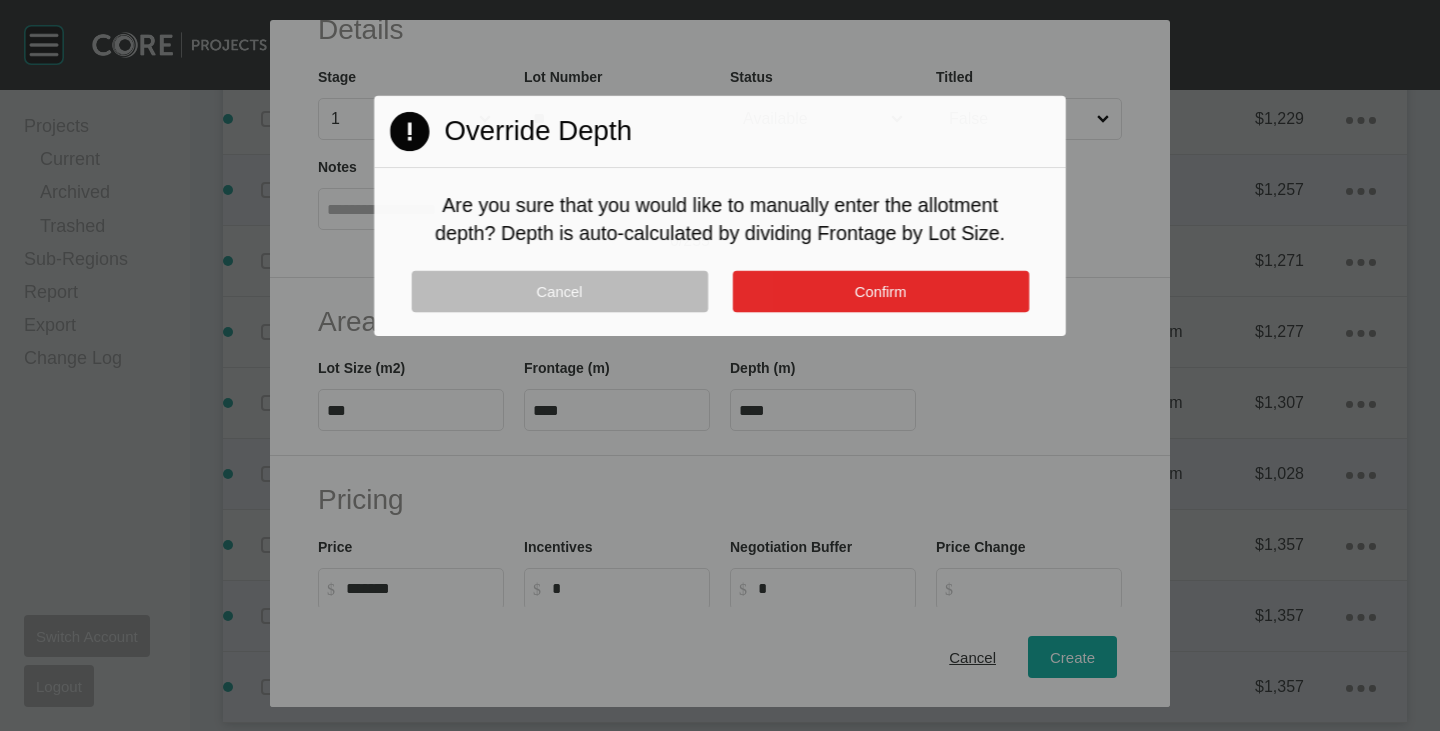 click on "Confirm" at bounding box center [881, 291] 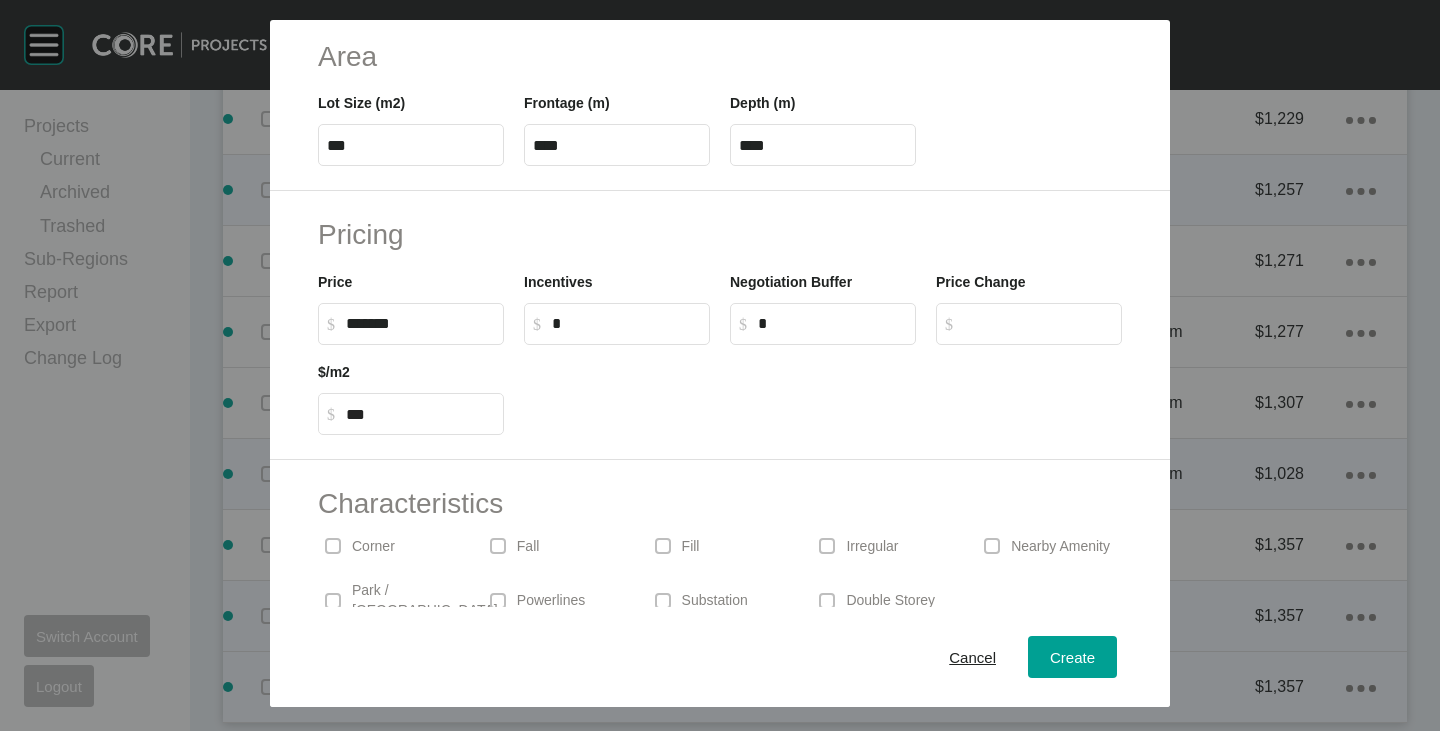 scroll, scrollTop: 400, scrollLeft: 0, axis: vertical 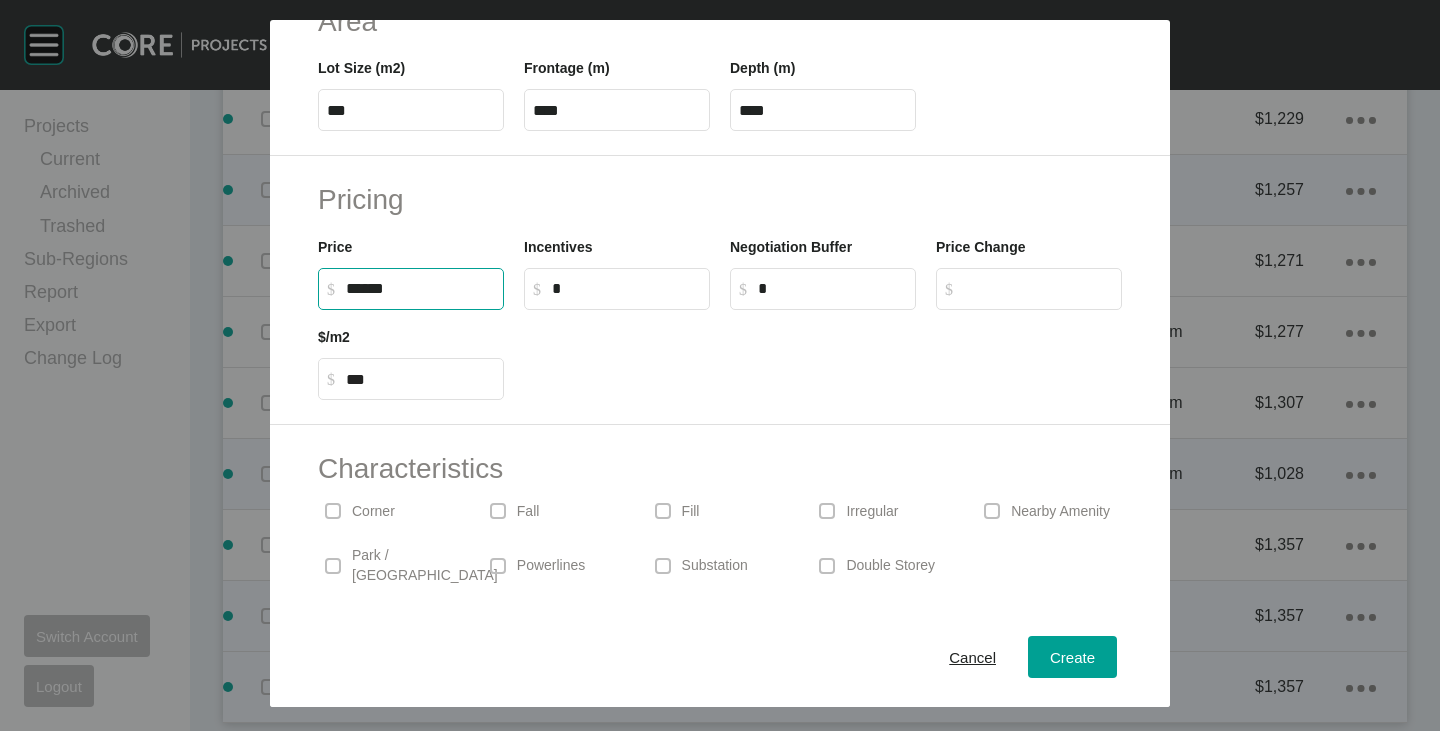 drag, startPoint x: 349, startPoint y: 286, endPoint x: 369, endPoint y: 289, distance: 20.22375 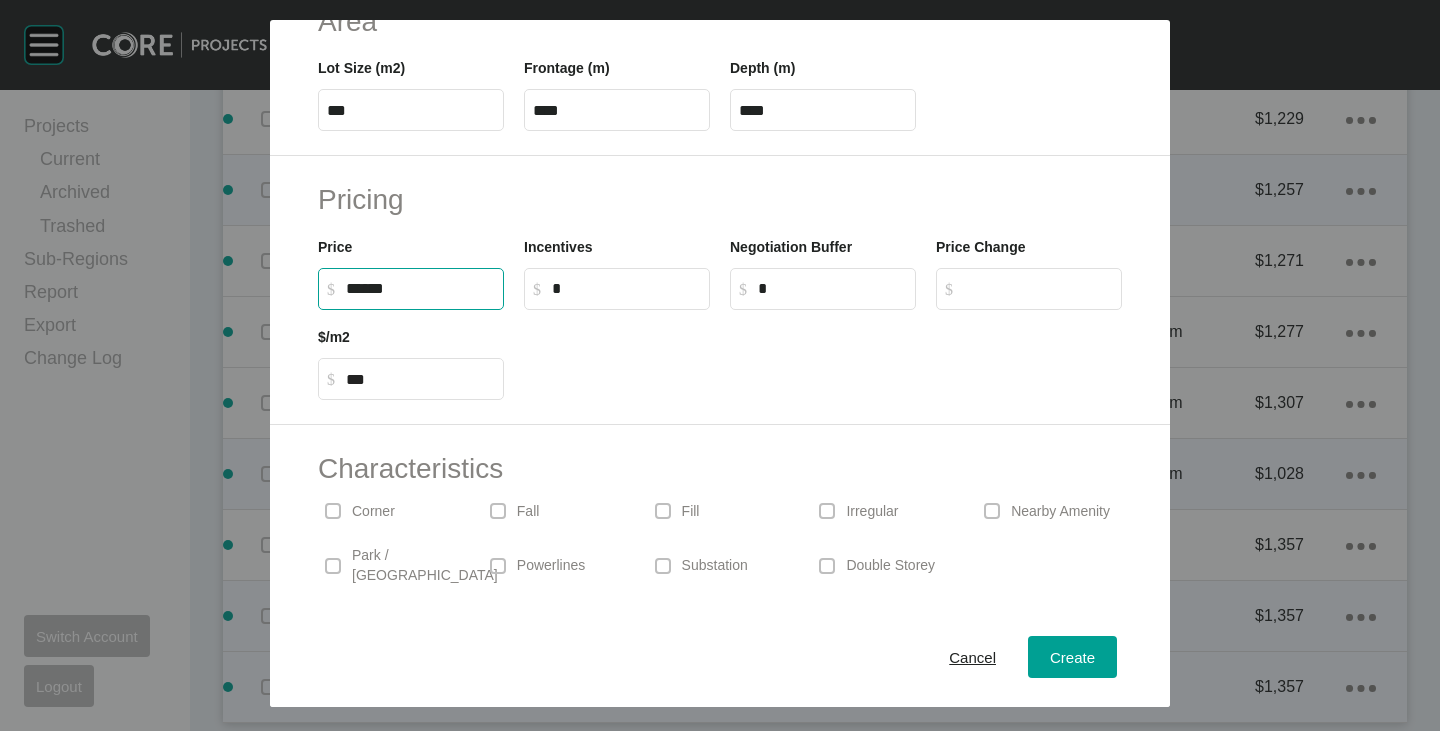 click on "Create  Lot Details Stage 1 Lot Number ** Status Available Titled False Notes 0 / 255 Area Lot Size (m2) *** Frontage (m) **** Depth (m) **** Pricing Price $ Created with Sketch. $ ****** Incentives $ Created with Sketch. $ * Negotiation Buffer $ Created with Sketch. $ * Price Change $ Created with Sketch. $ $/m2 $ Created with Sketch. $ *** Characteristics Corner Fall Fill Irregular Nearby Amenity Park / Wetlands Powerlines Substation Double Storey Orientation Cancel Create" at bounding box center (720, 365) 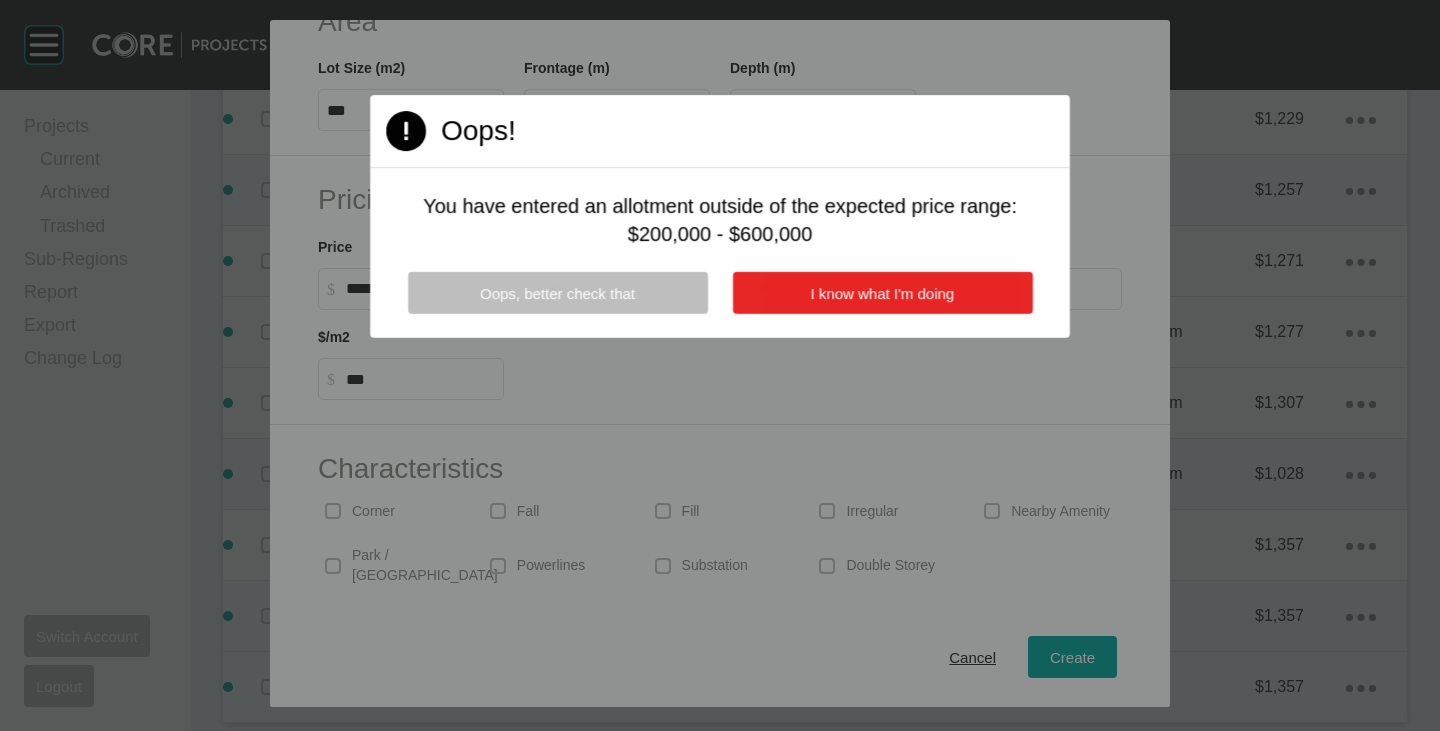 click on "I know what I'm doing" at bounding box center [882, 293] 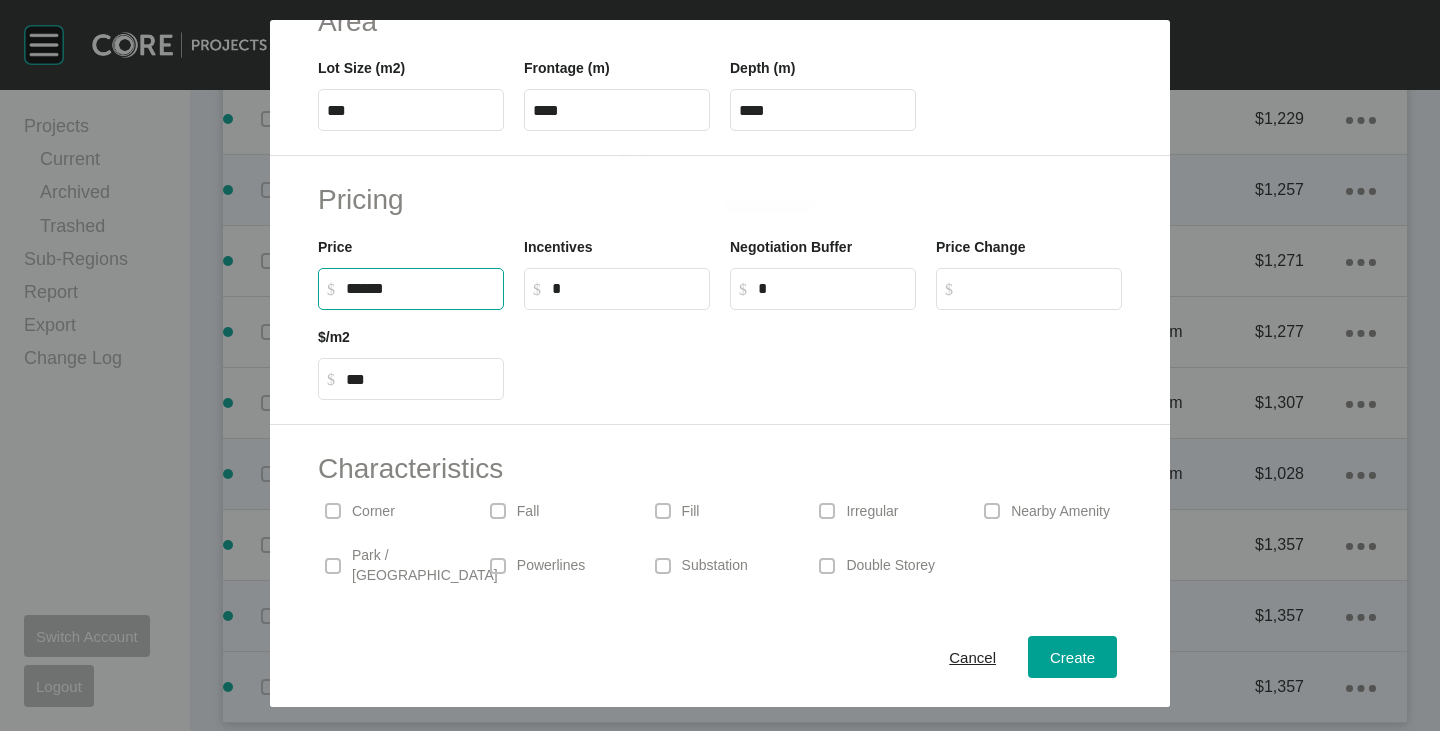 click on "******" at bounding box center [420, 288] 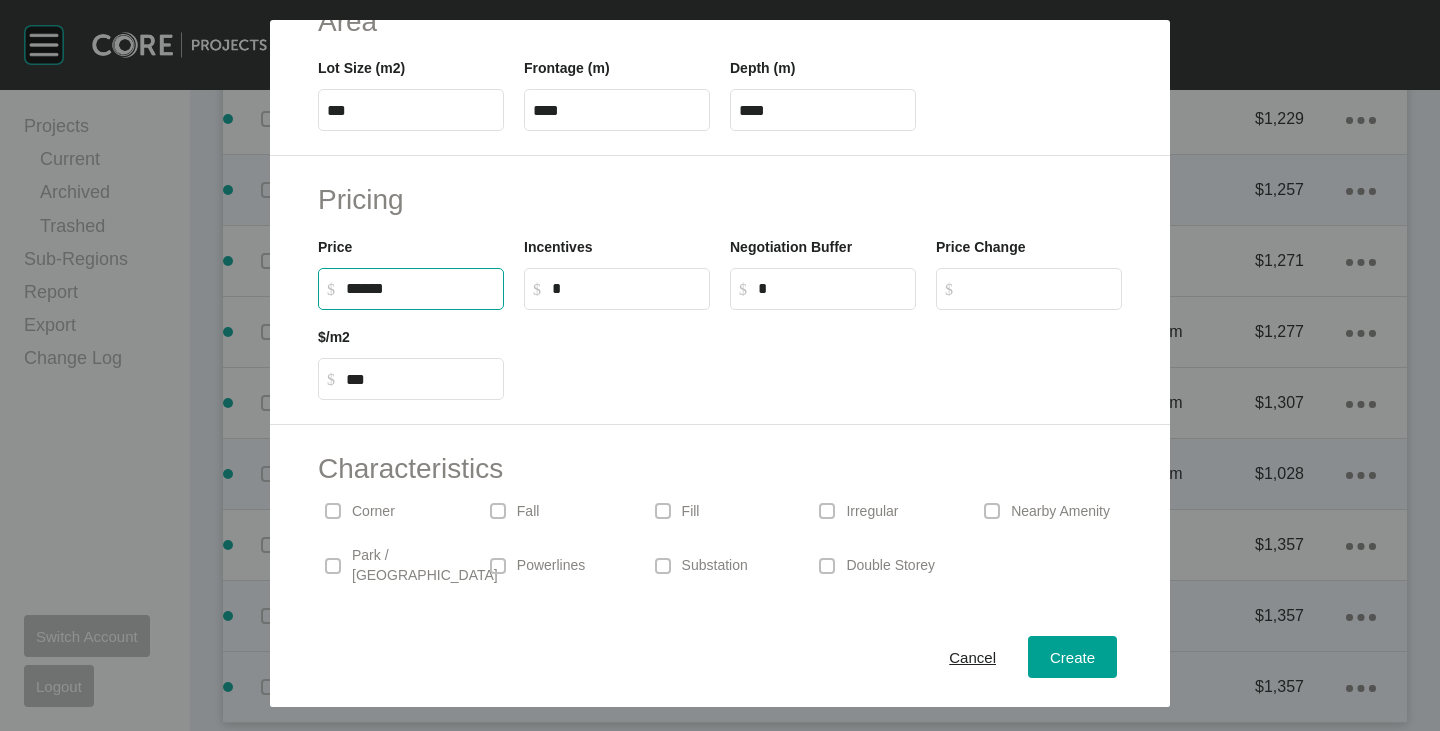 type on "*******" 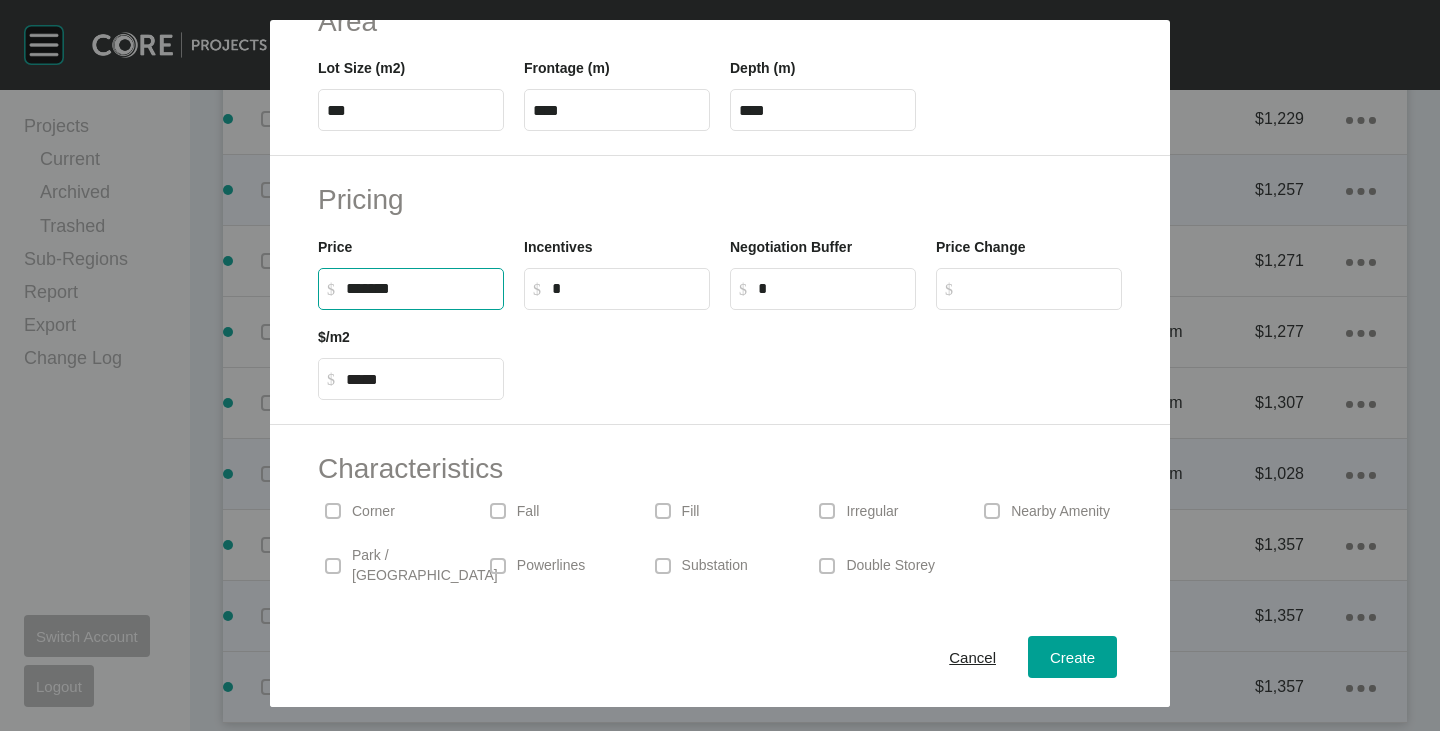 click at bounding box center [823, 355] 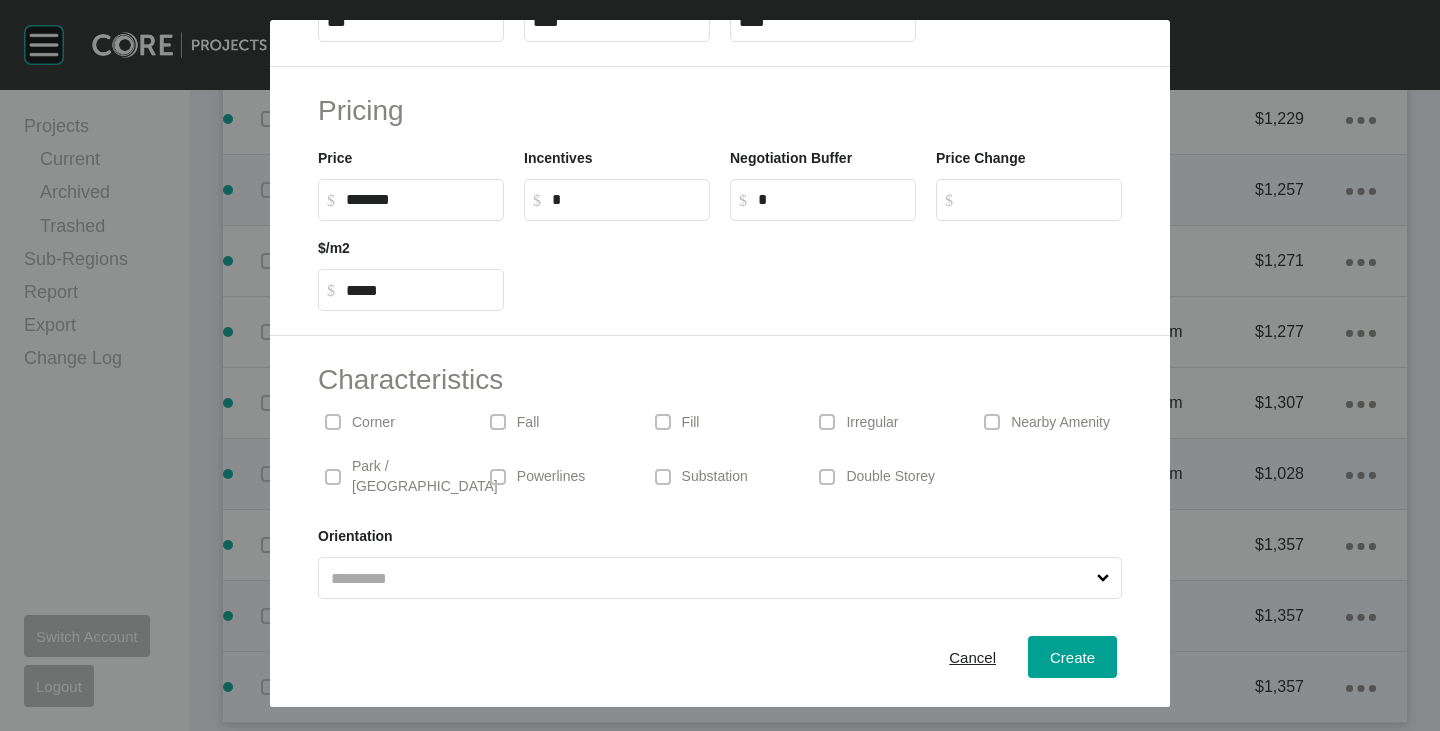scroll, scrollTop: 0, scrollLeft: 0, axis: both 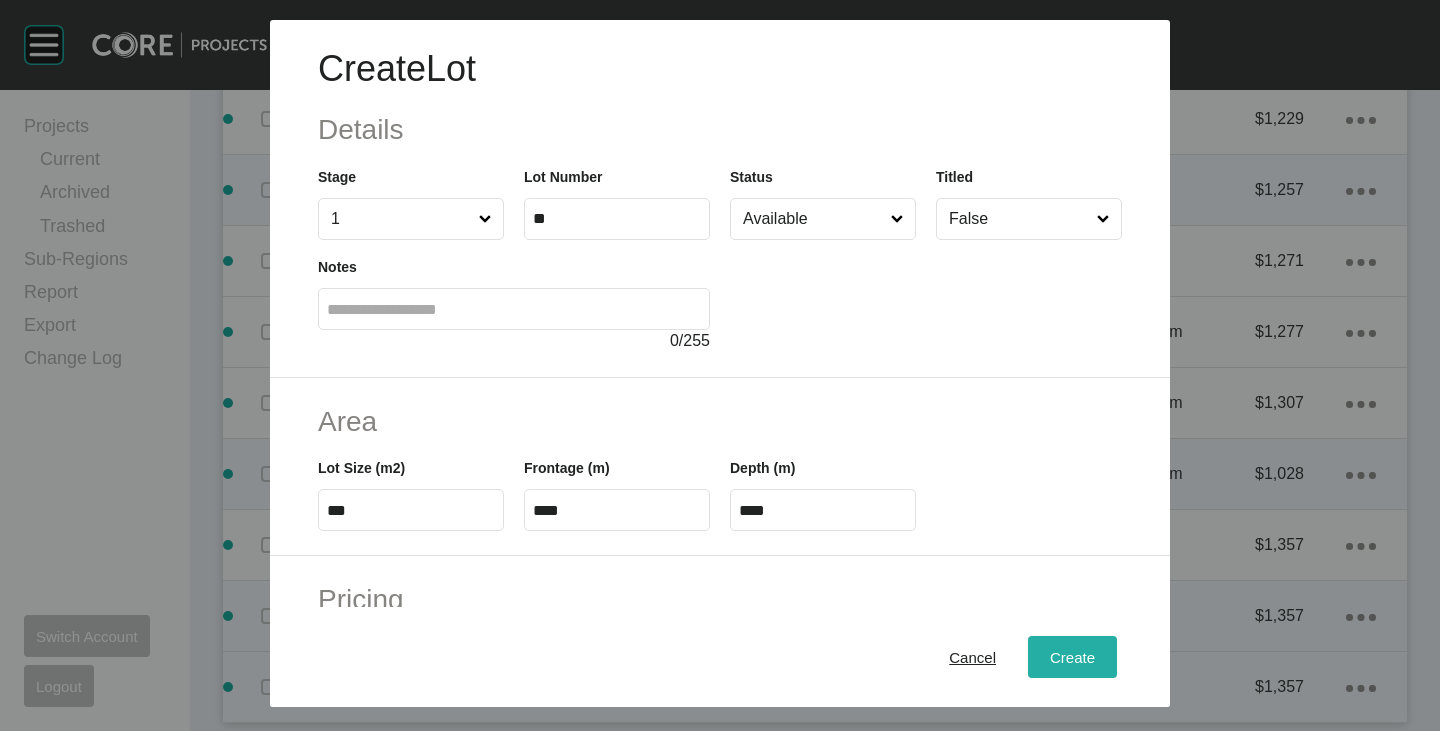 click on "Create" at bounding box center [1072, 657] 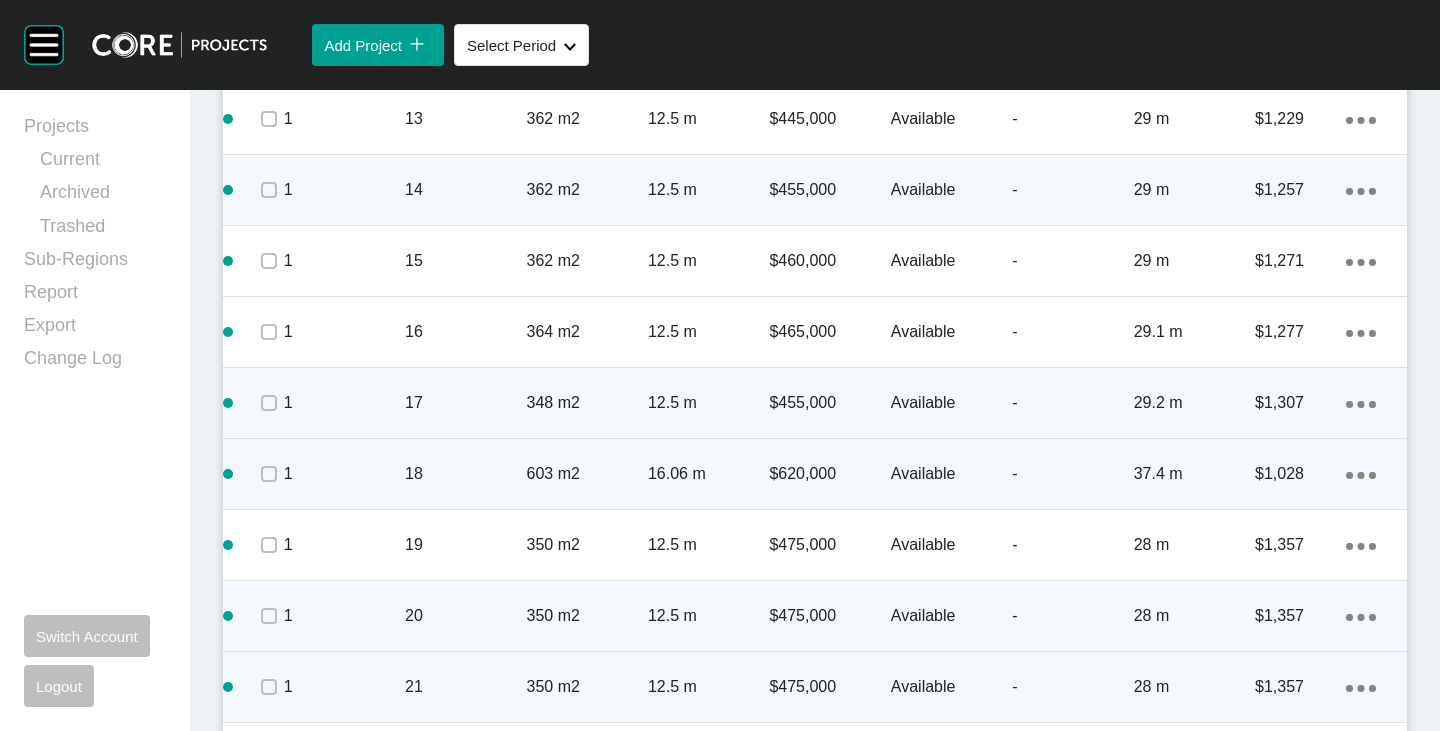 scroll, scrollTop: 1763, scrollLeft: 0, axis: vertical 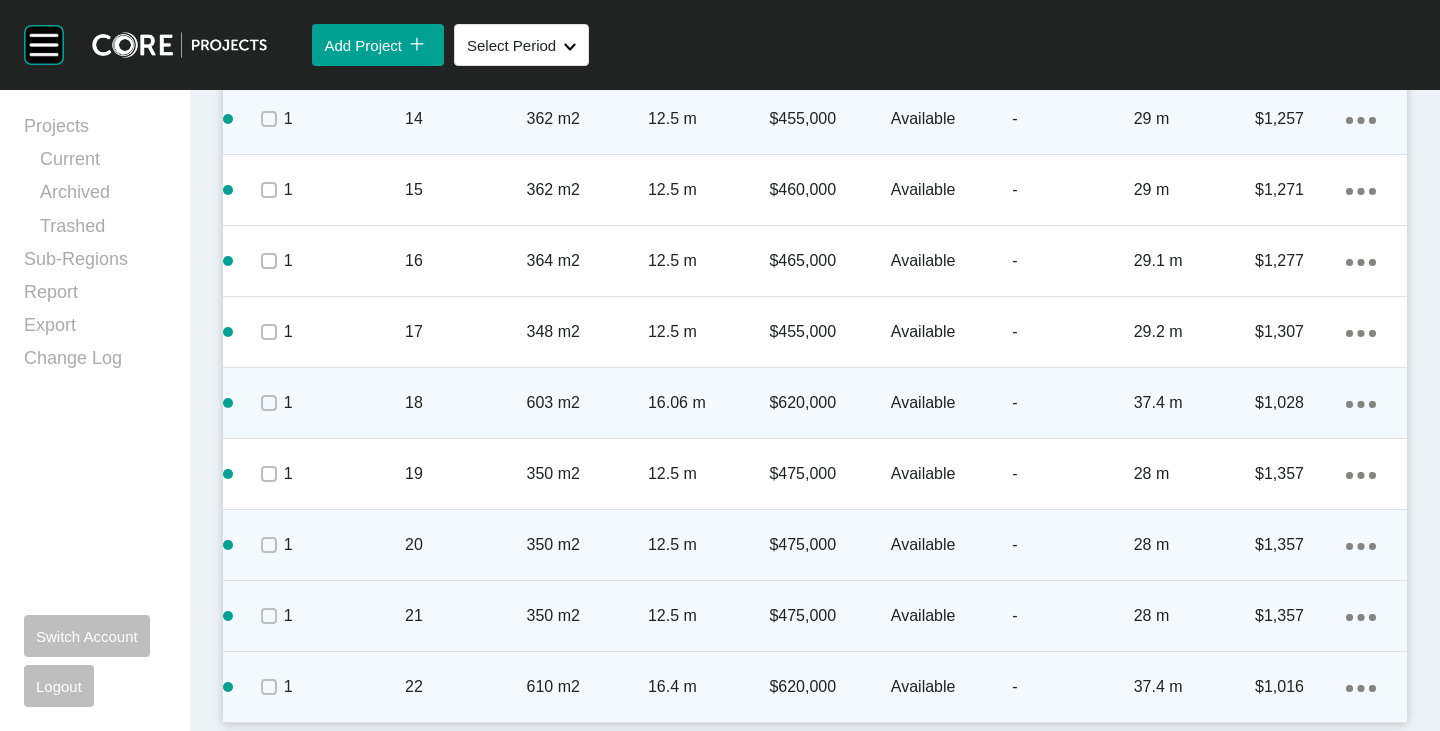 click on "Action Menu Dots Copy 6 Created with Sketch." at bounding box center (1361, 687) 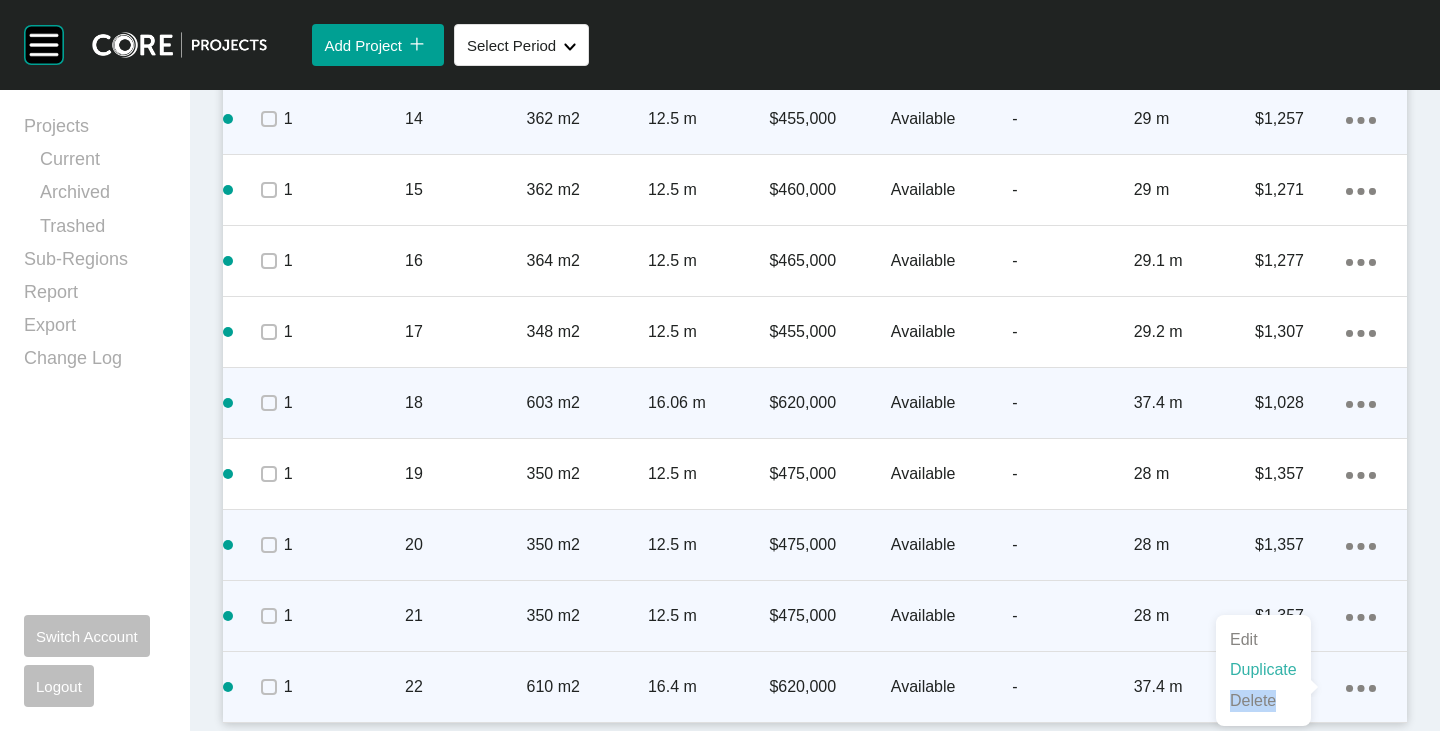 drag, startPoint x: 1297, startPoint y: 684, endPoint x: 1289, endPoint y: 672, distance: 14.422205 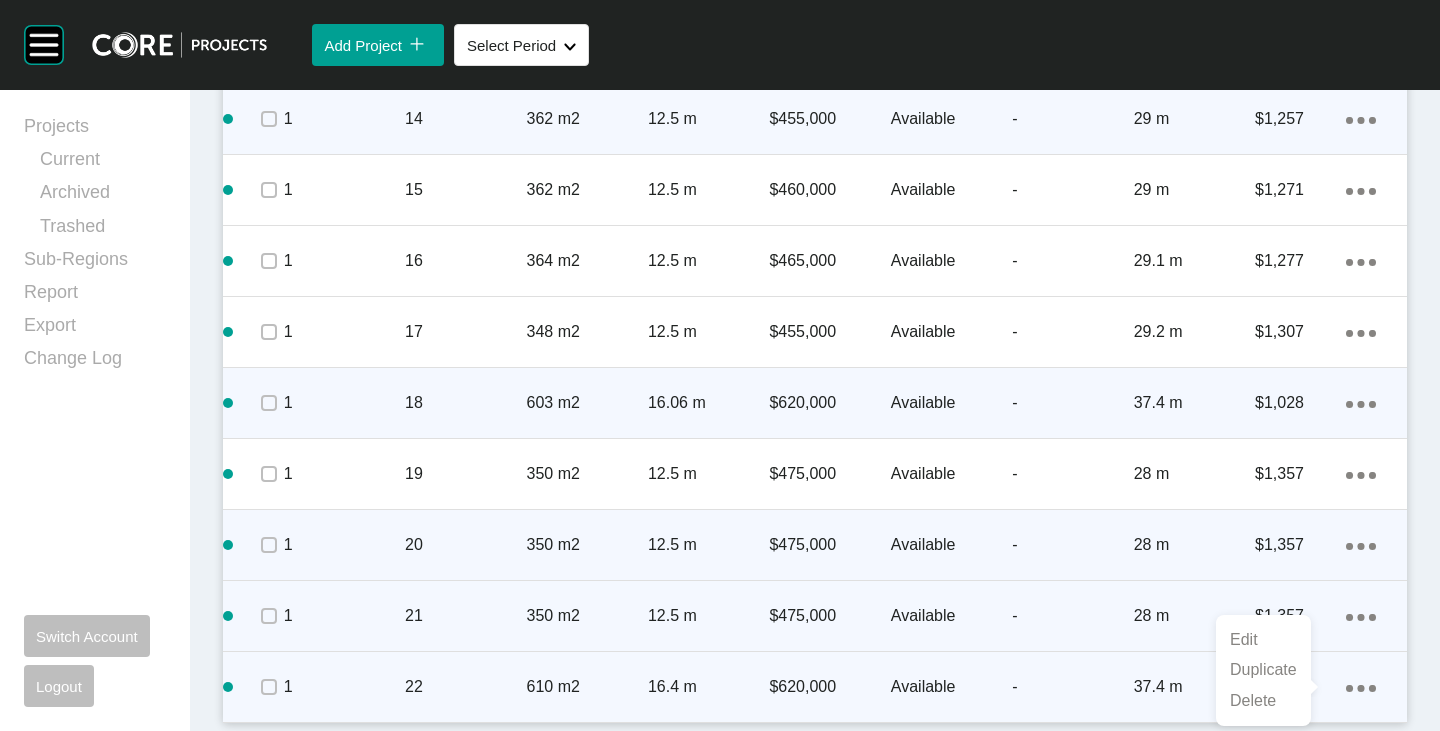 click on "-" at bounding box center [1072, 616] 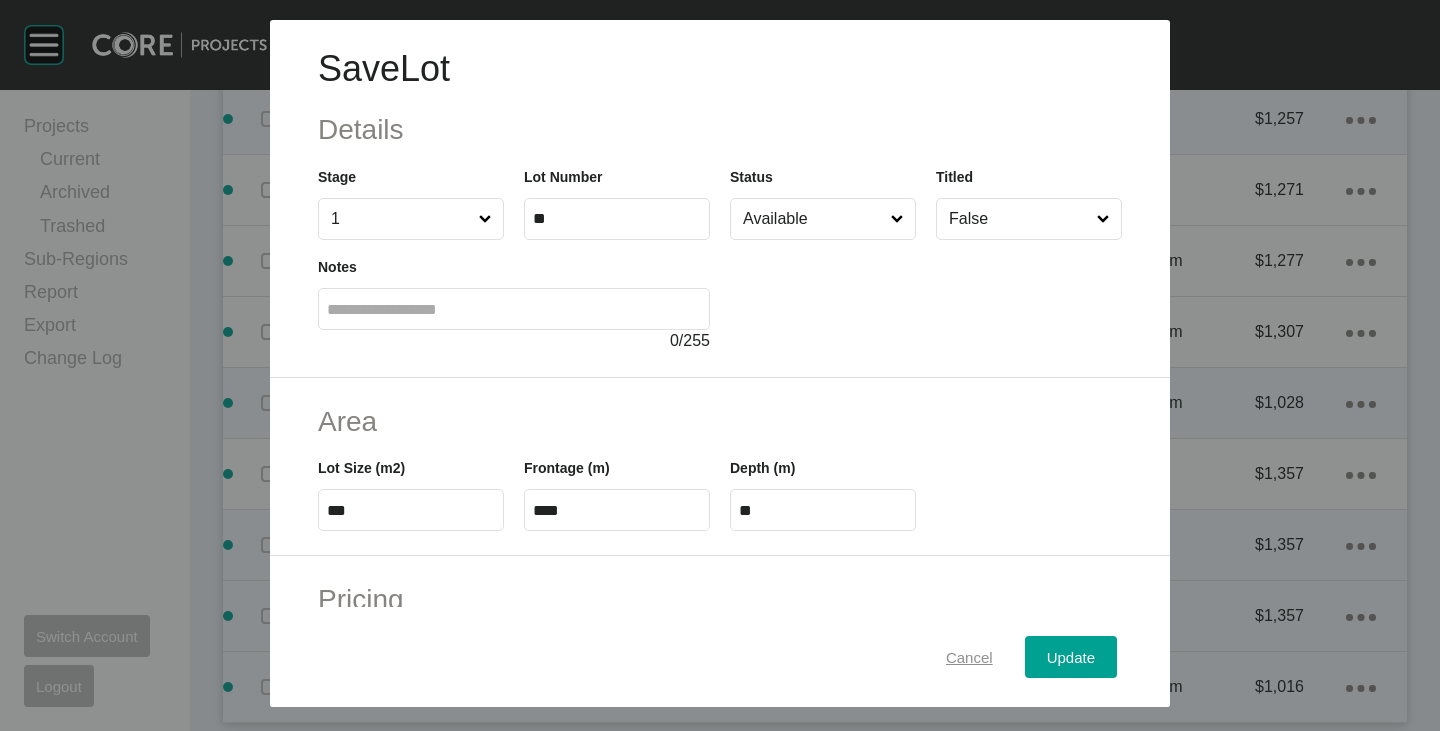 click on "Cancel" at bounding box center [969, 657] 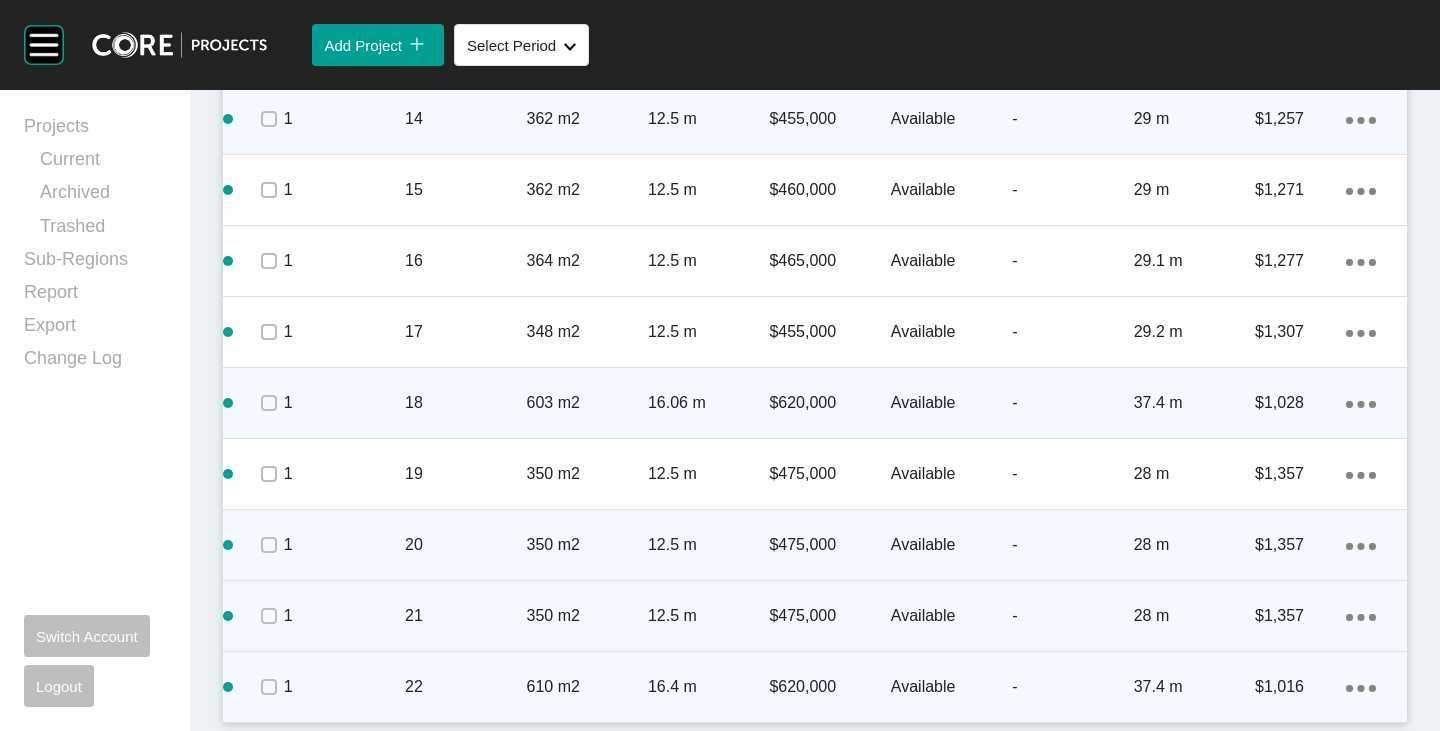 click on "Action Menu Dots Copy 6 Created with Sketch." 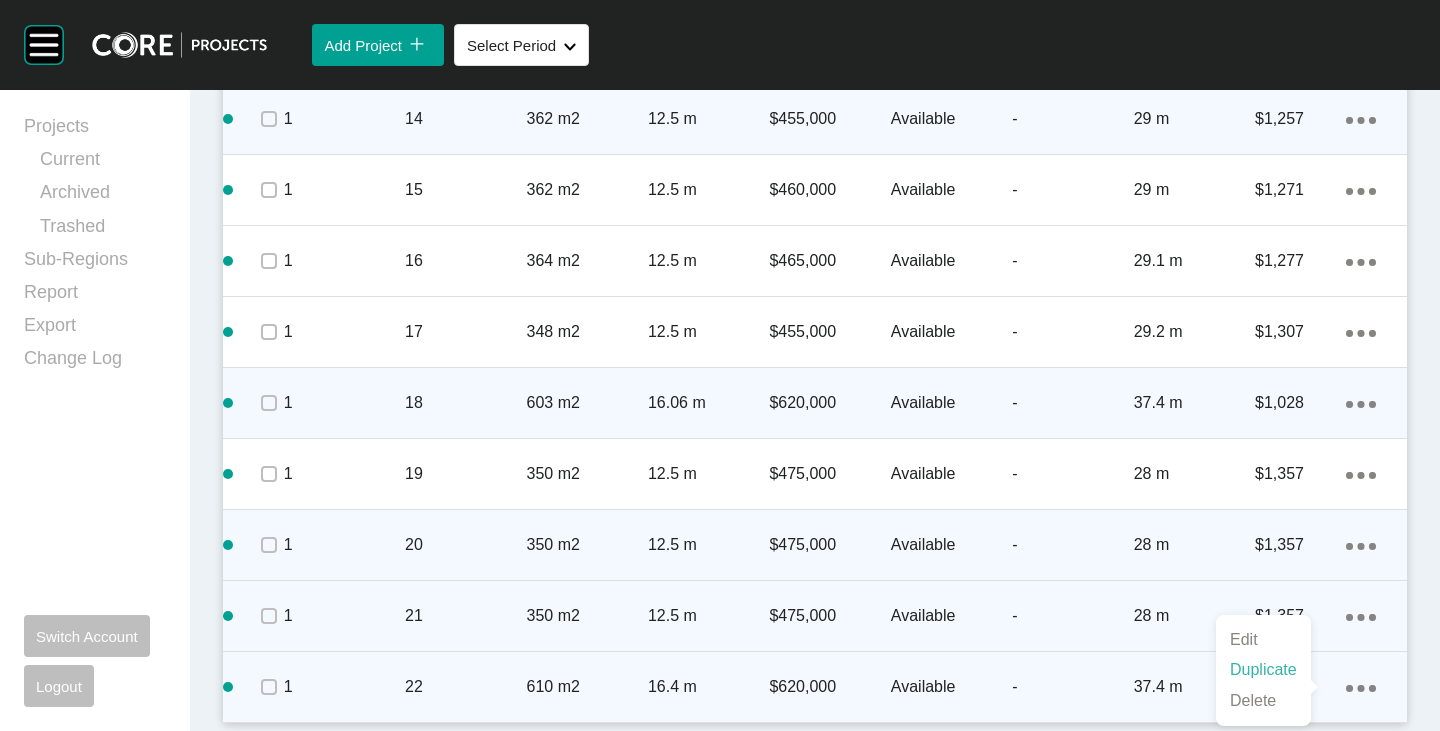 click on "Duplicate" at bounding box center (1263, 670) 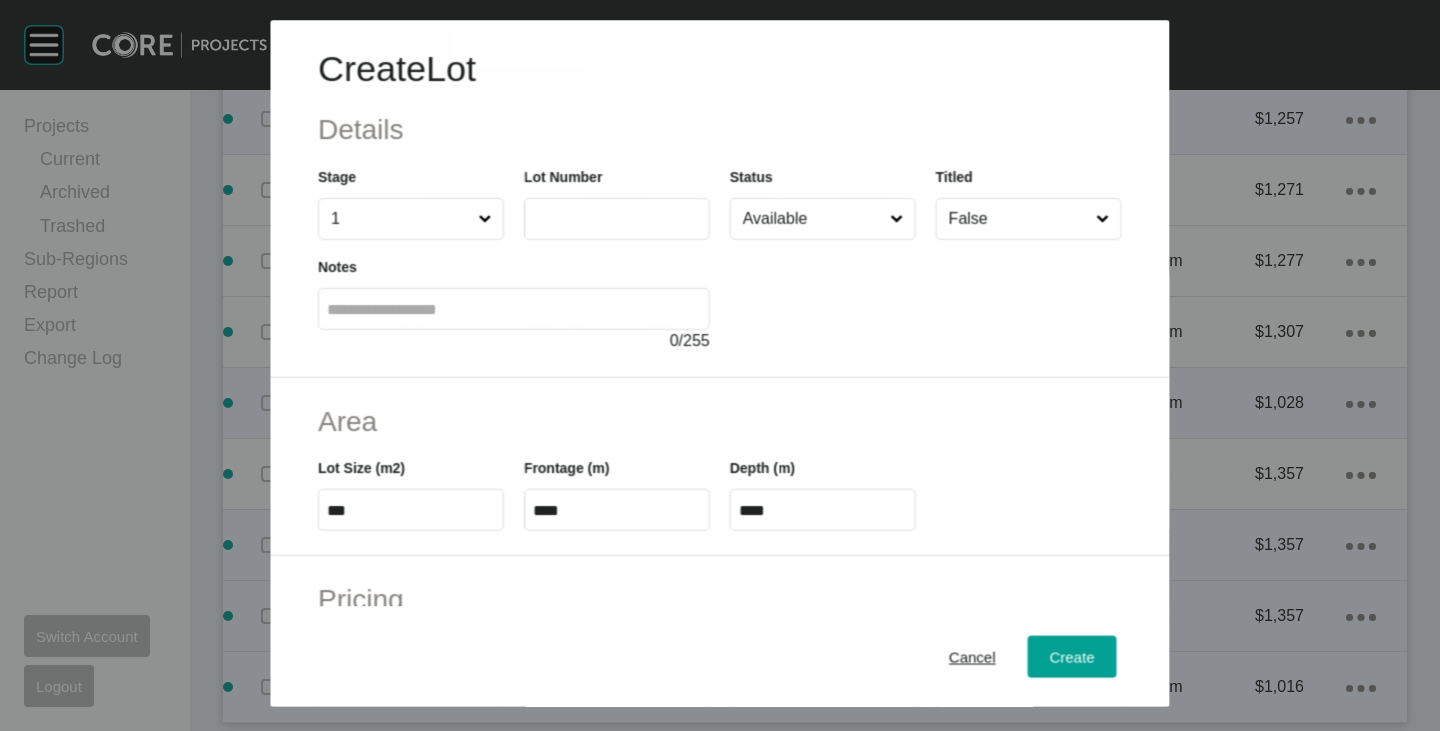 click at bounding box center (617, 219) 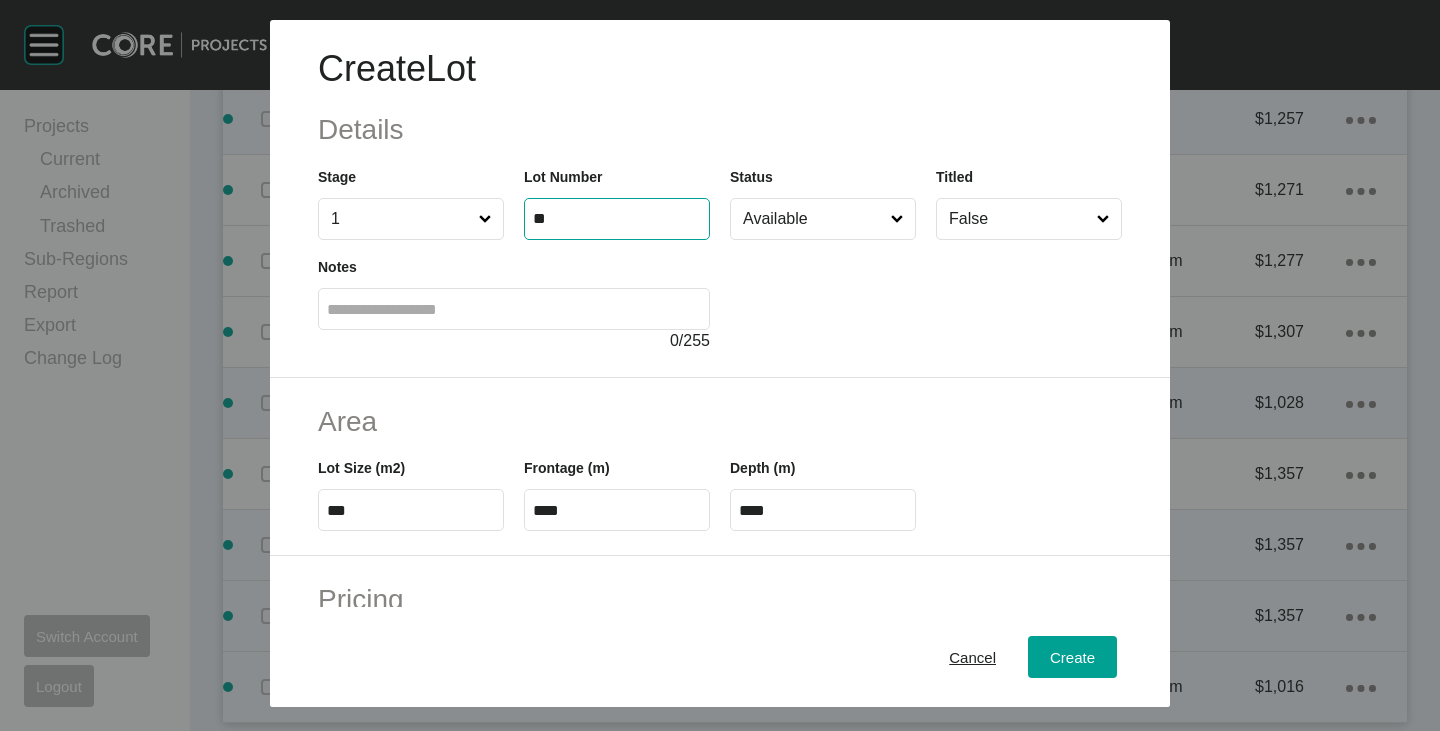 type on "**" 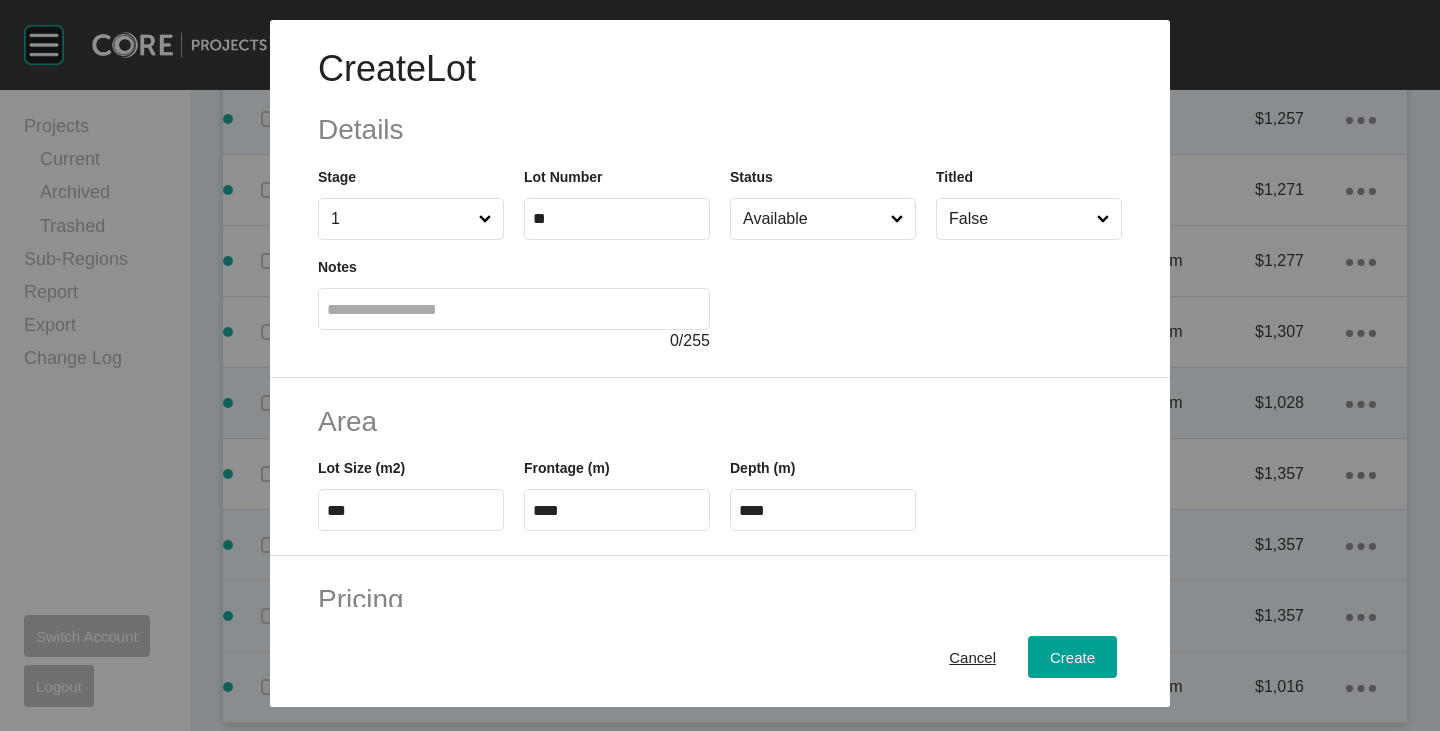 click at bounding box center [926, 296] 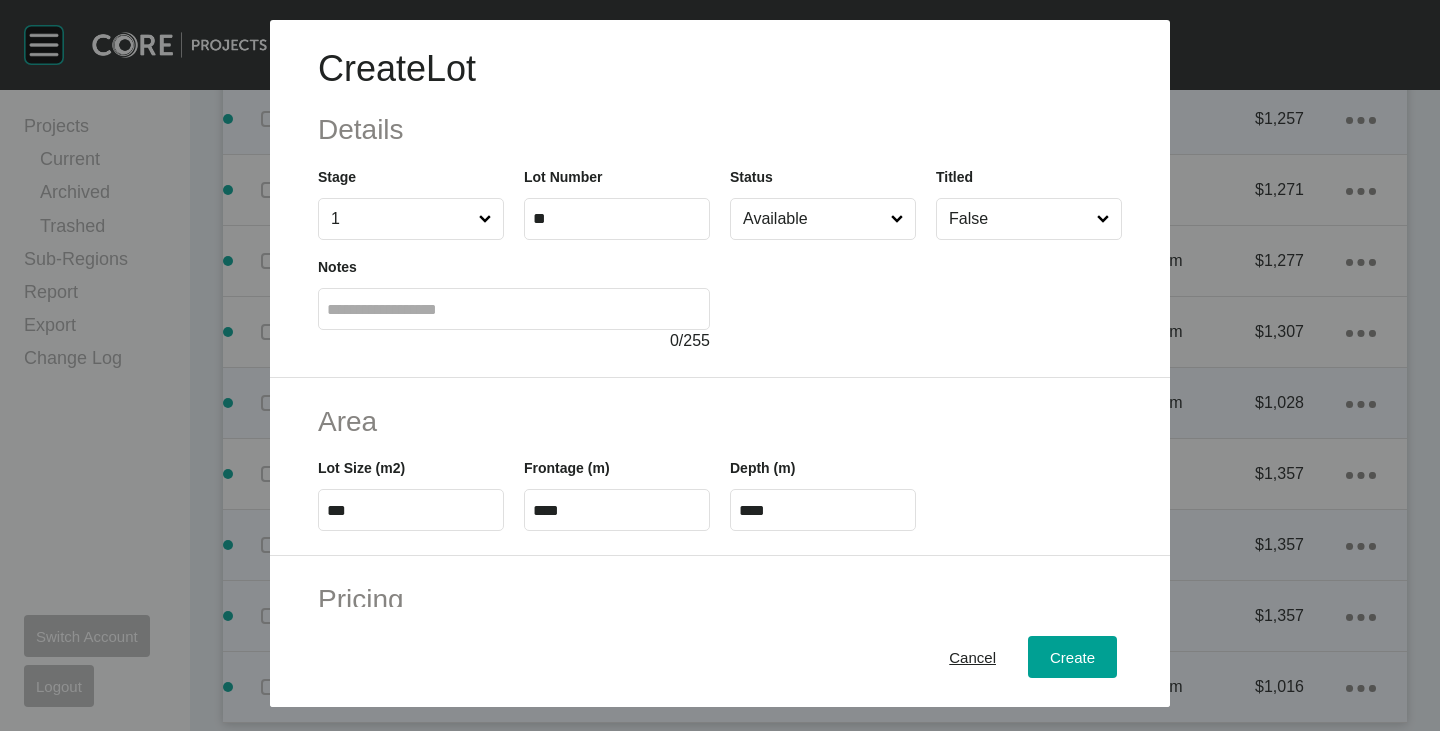click on "***" at bounding box center [411, 510] 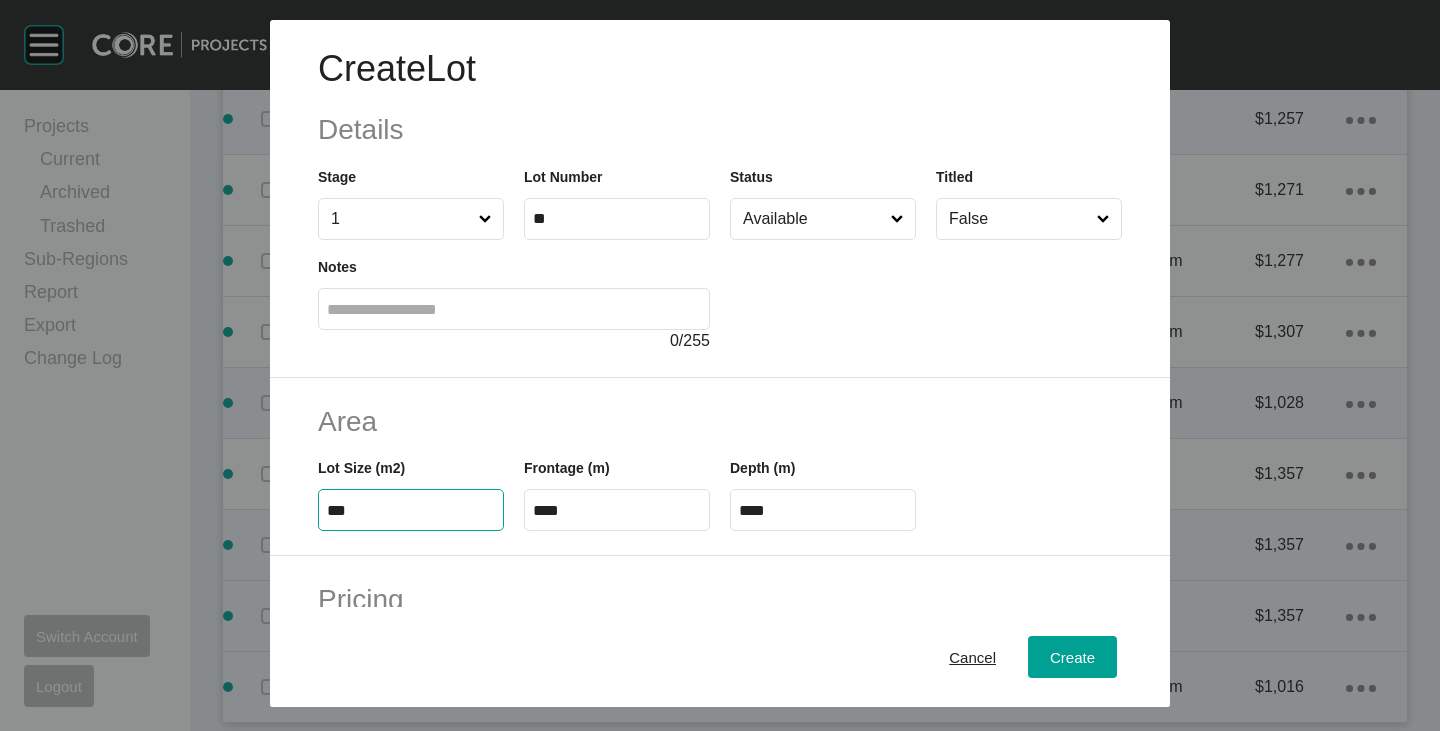 click on "***" at bounding box center (411, 510) 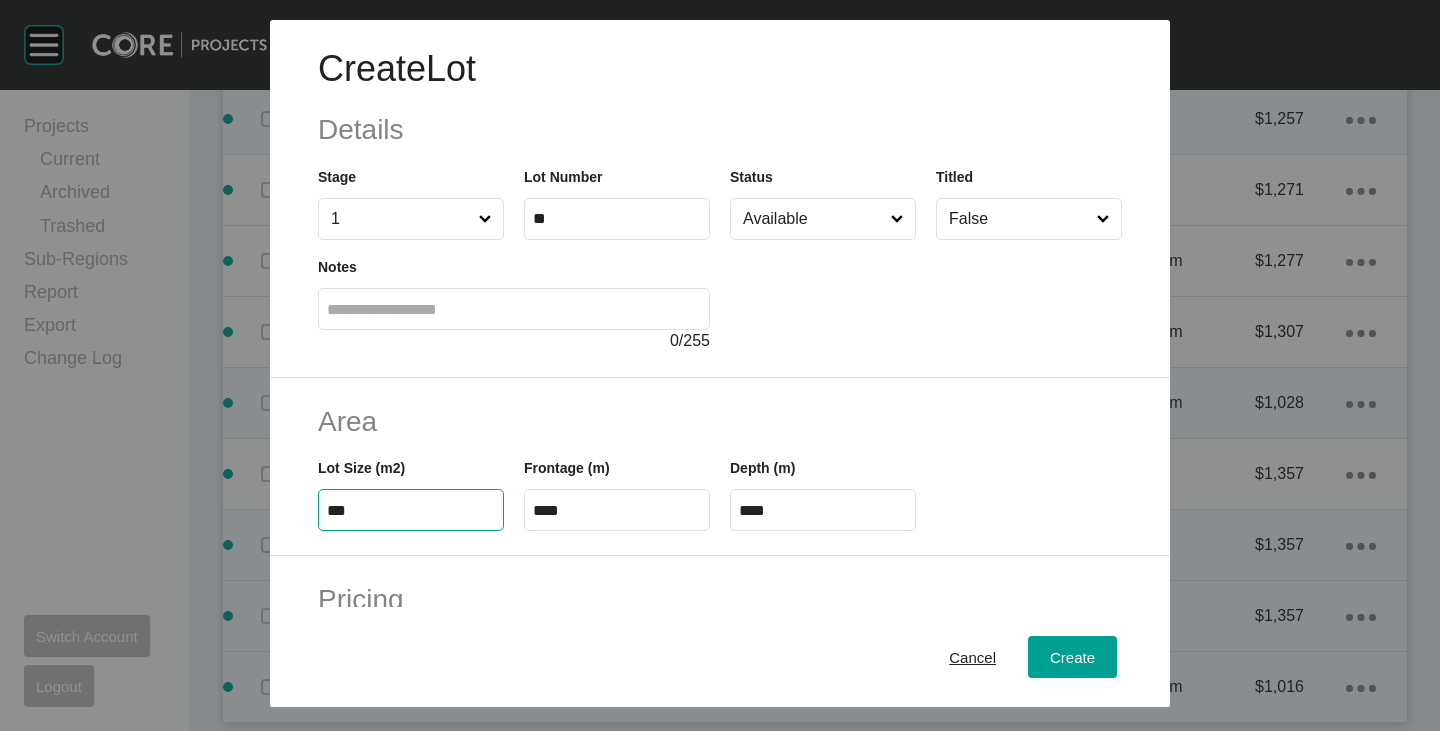 type on "***" 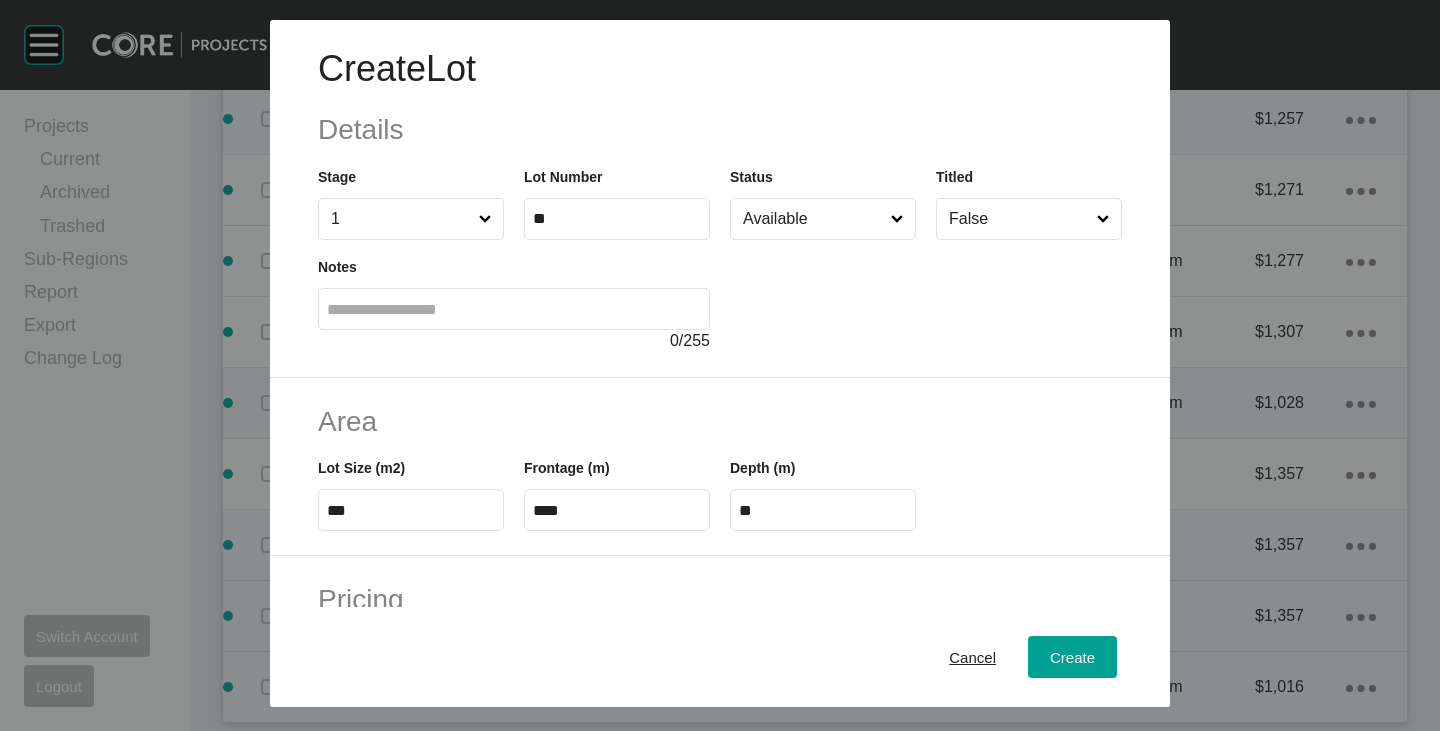 click on "Area Lot Size (m2) *** Frontage (m) **** Depth (m) **" at bounding box center (720, 467) 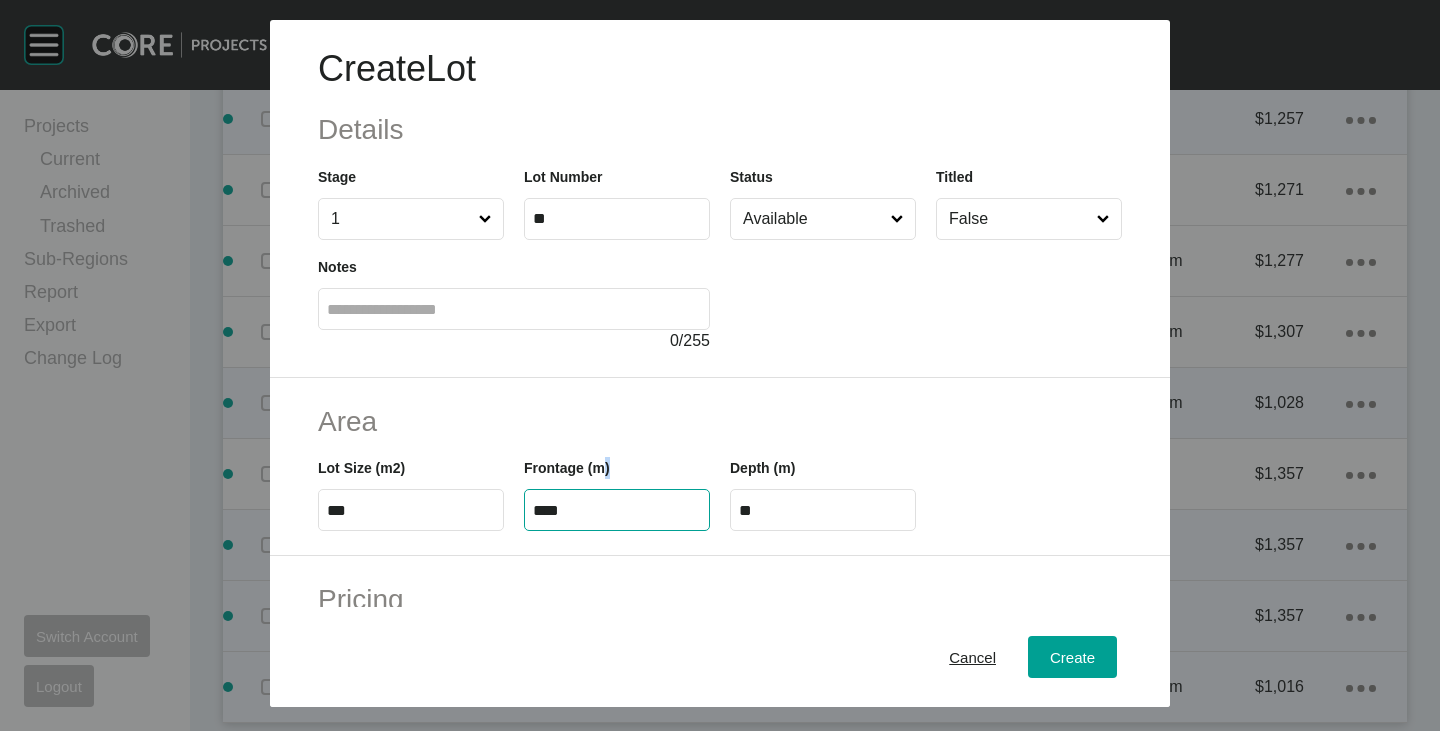 click on "****" at bounding box center (617, 510) 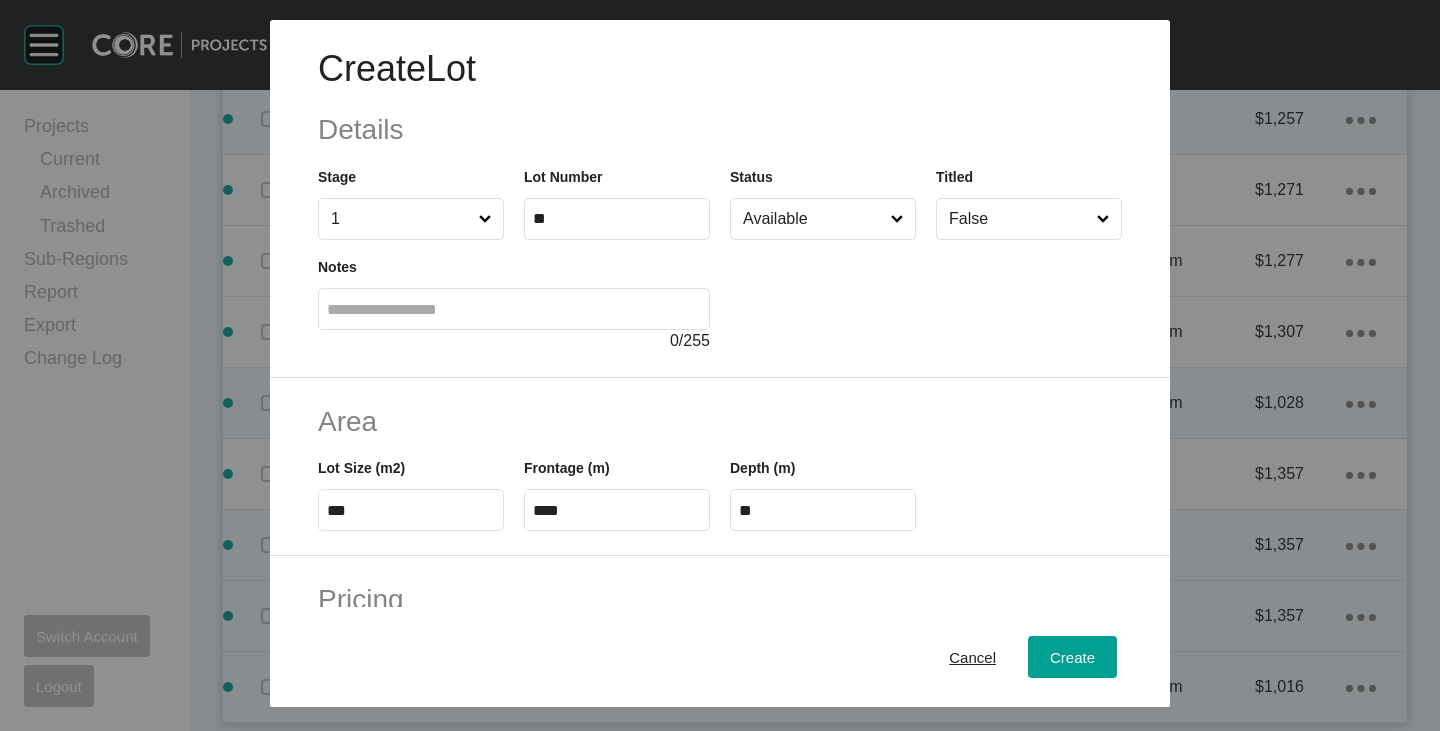click on "****" at bounding box center (617, 510) 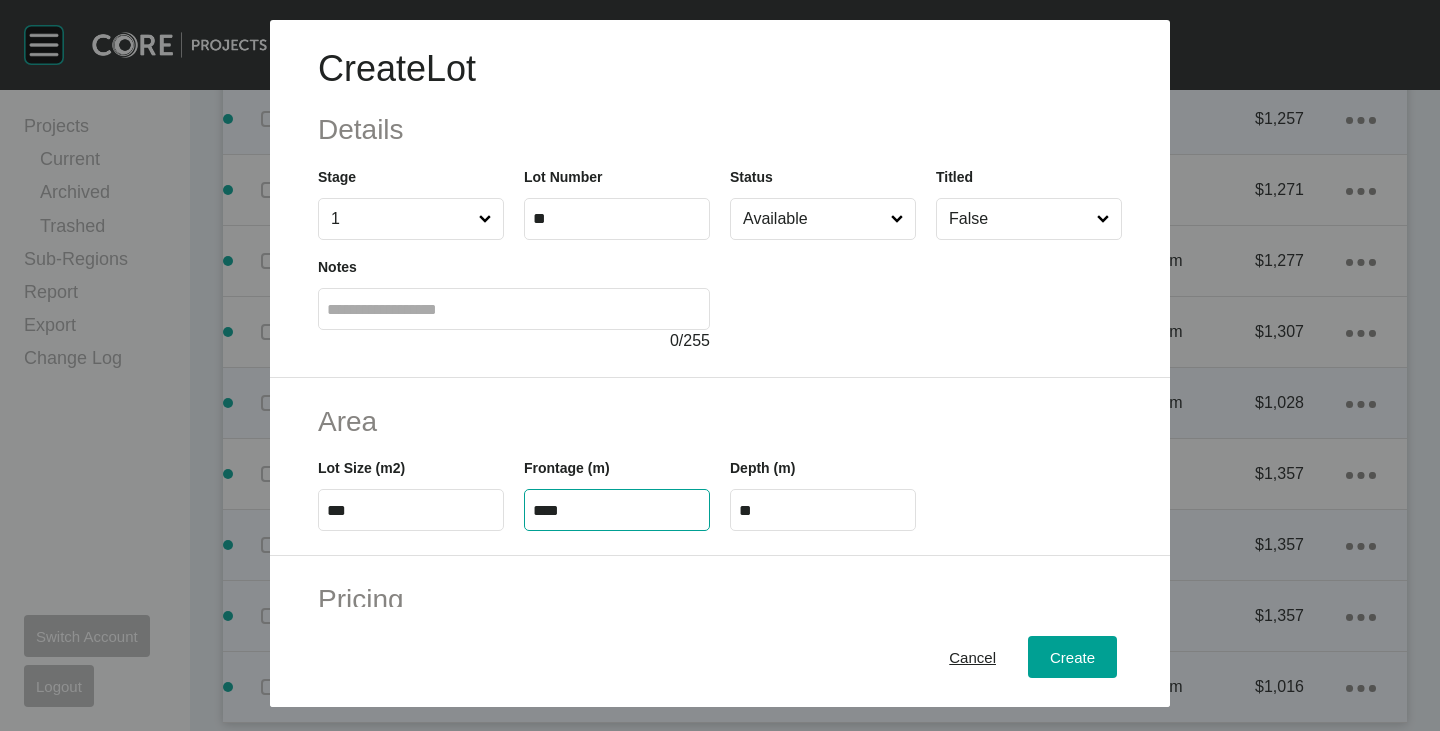 click on "****" at bounding box center [617, 510] 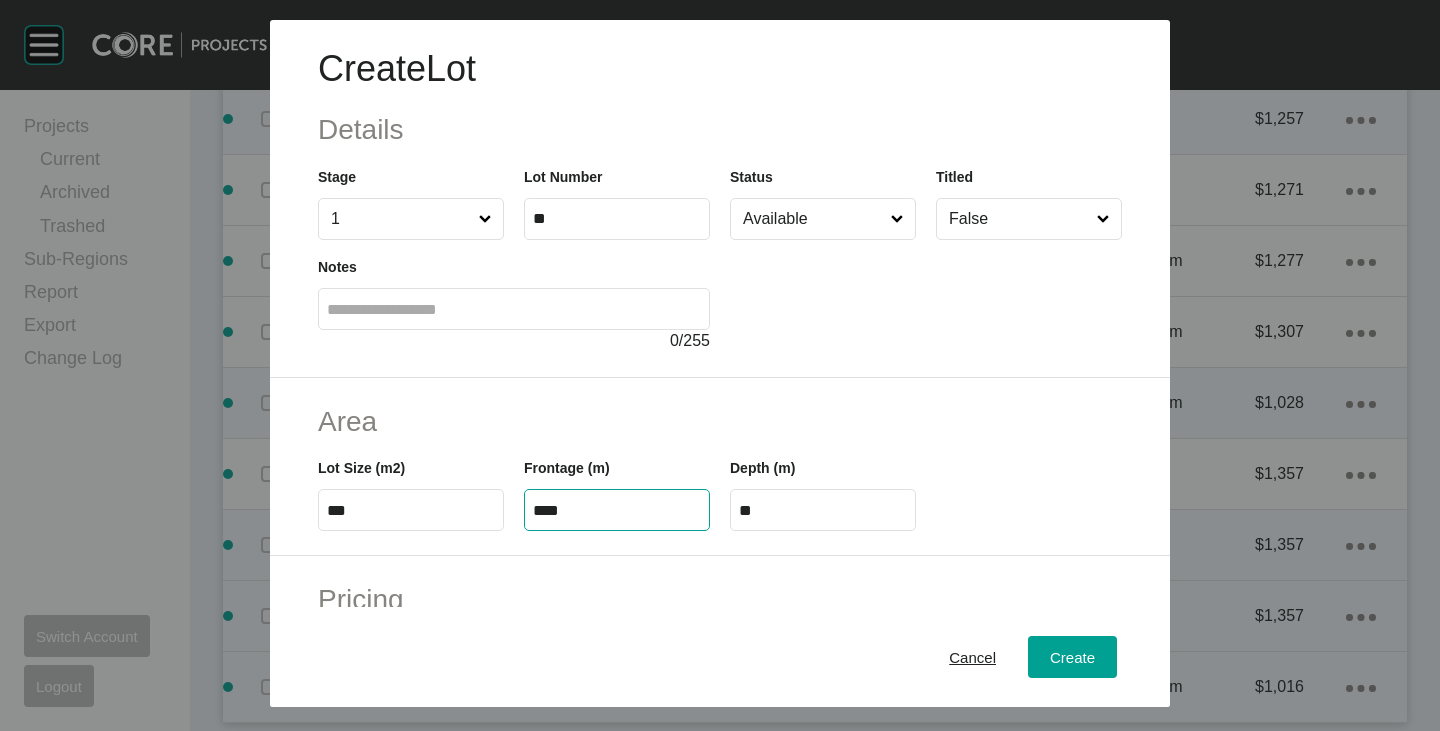 type on "****" 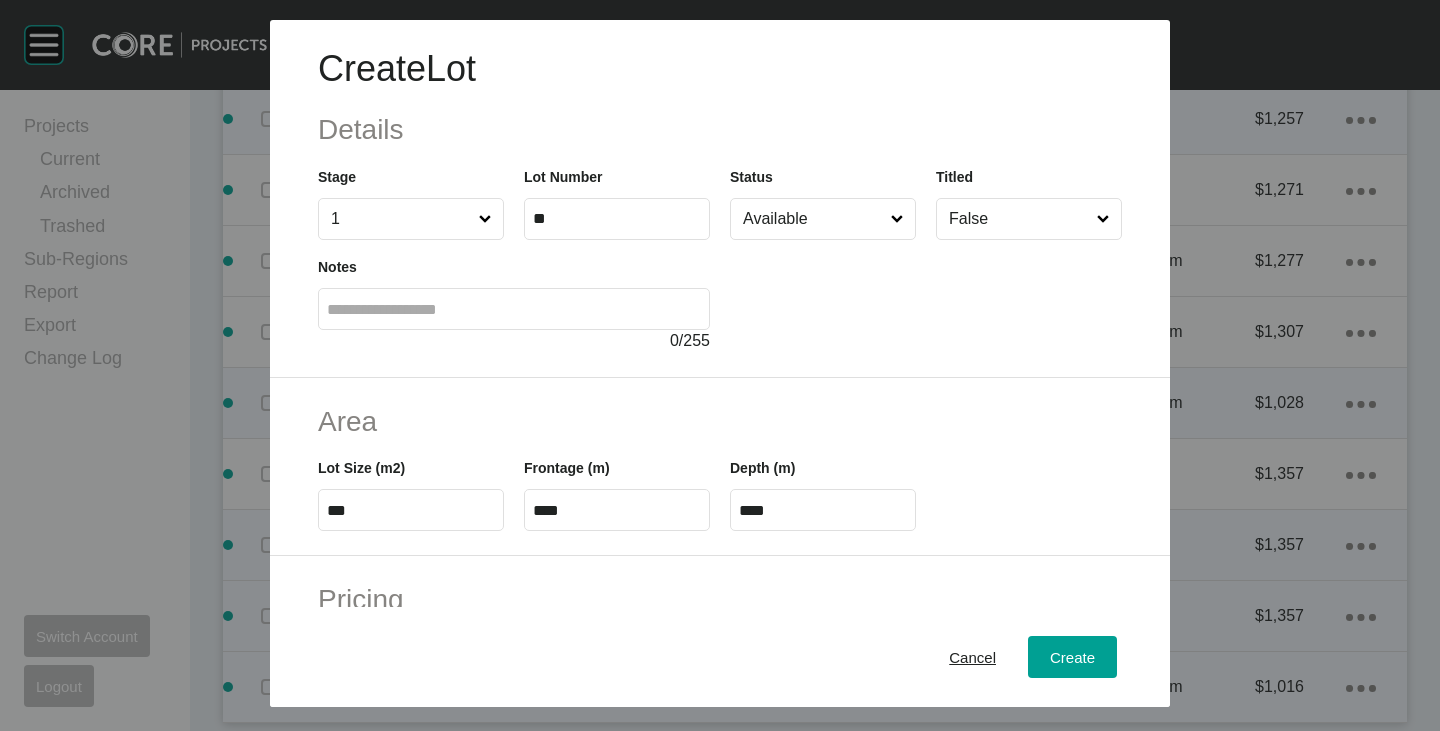 click on "Area" at bounding box center (720, 421) 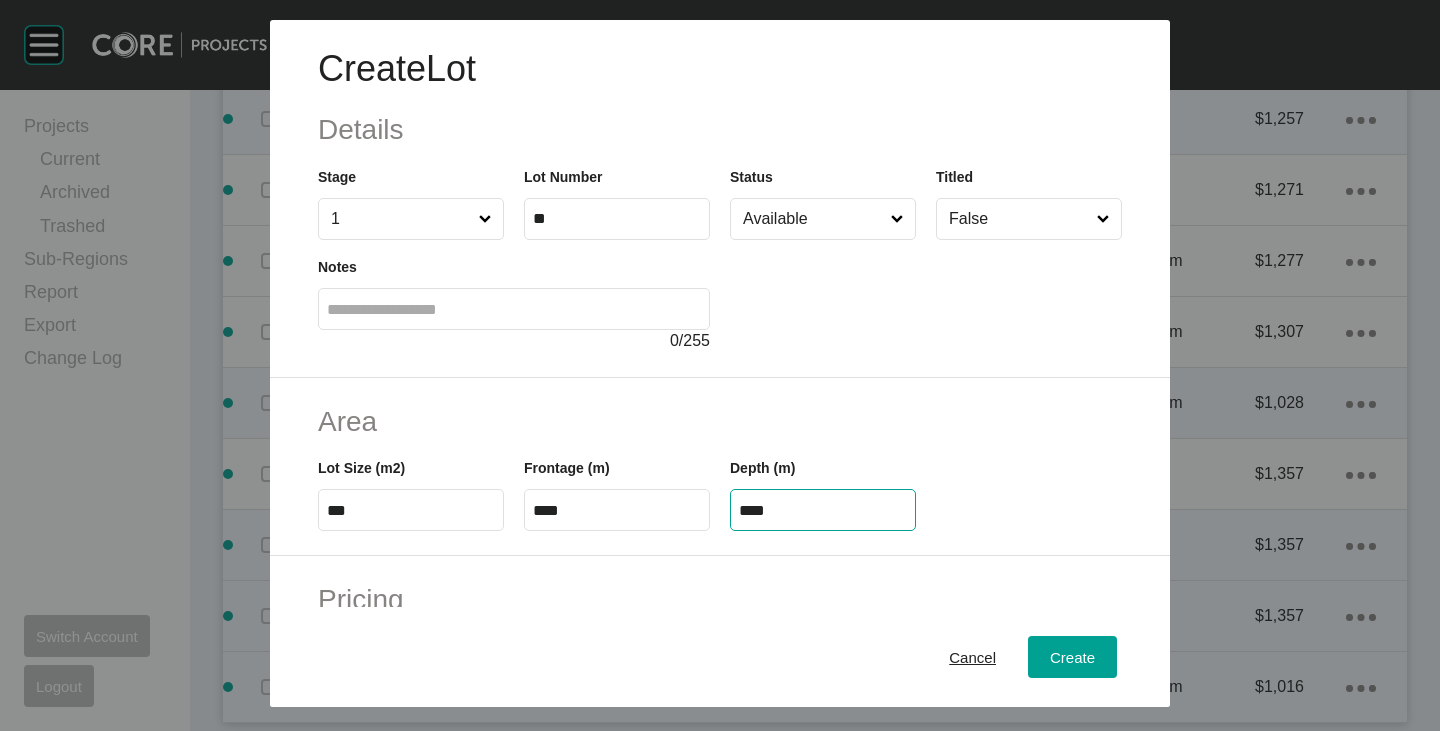 click on "****" at bounding box center [823, 510] 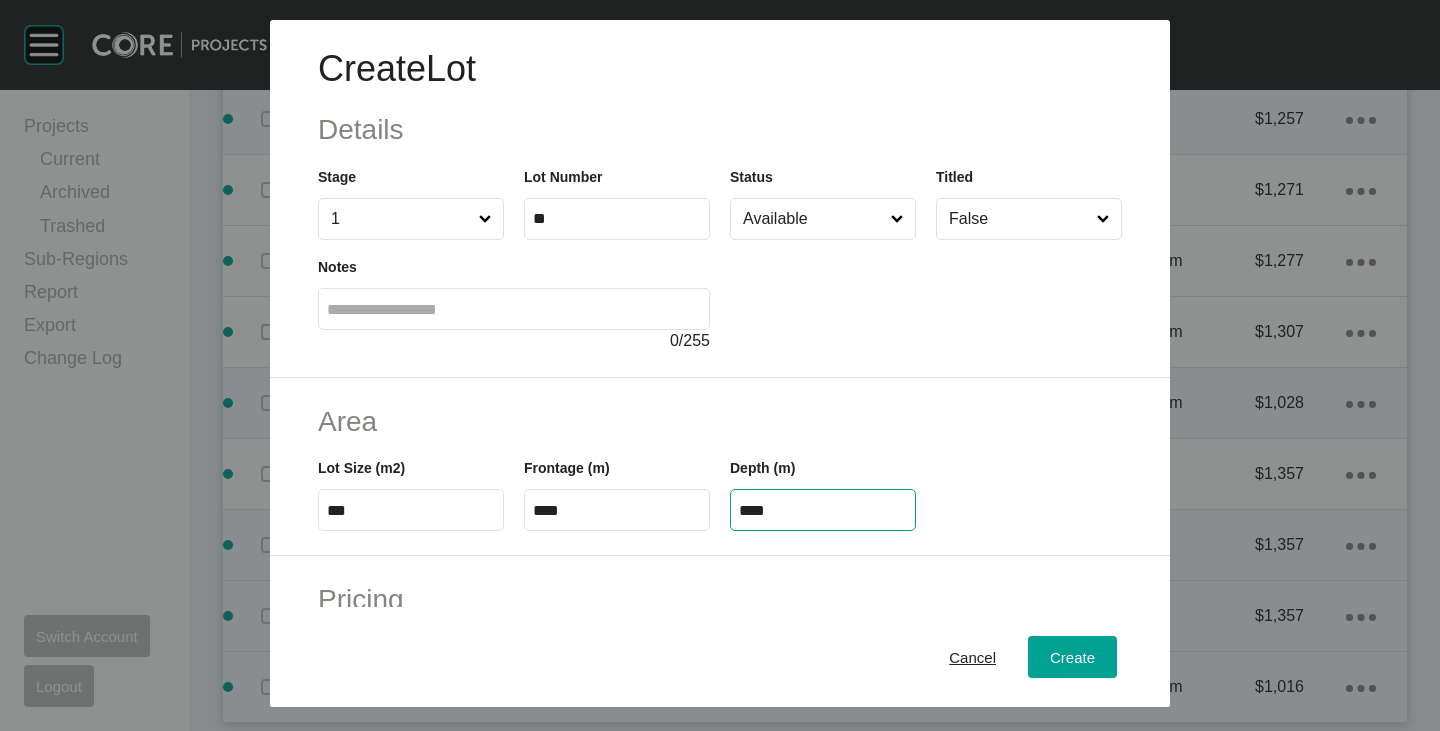 type on "****" 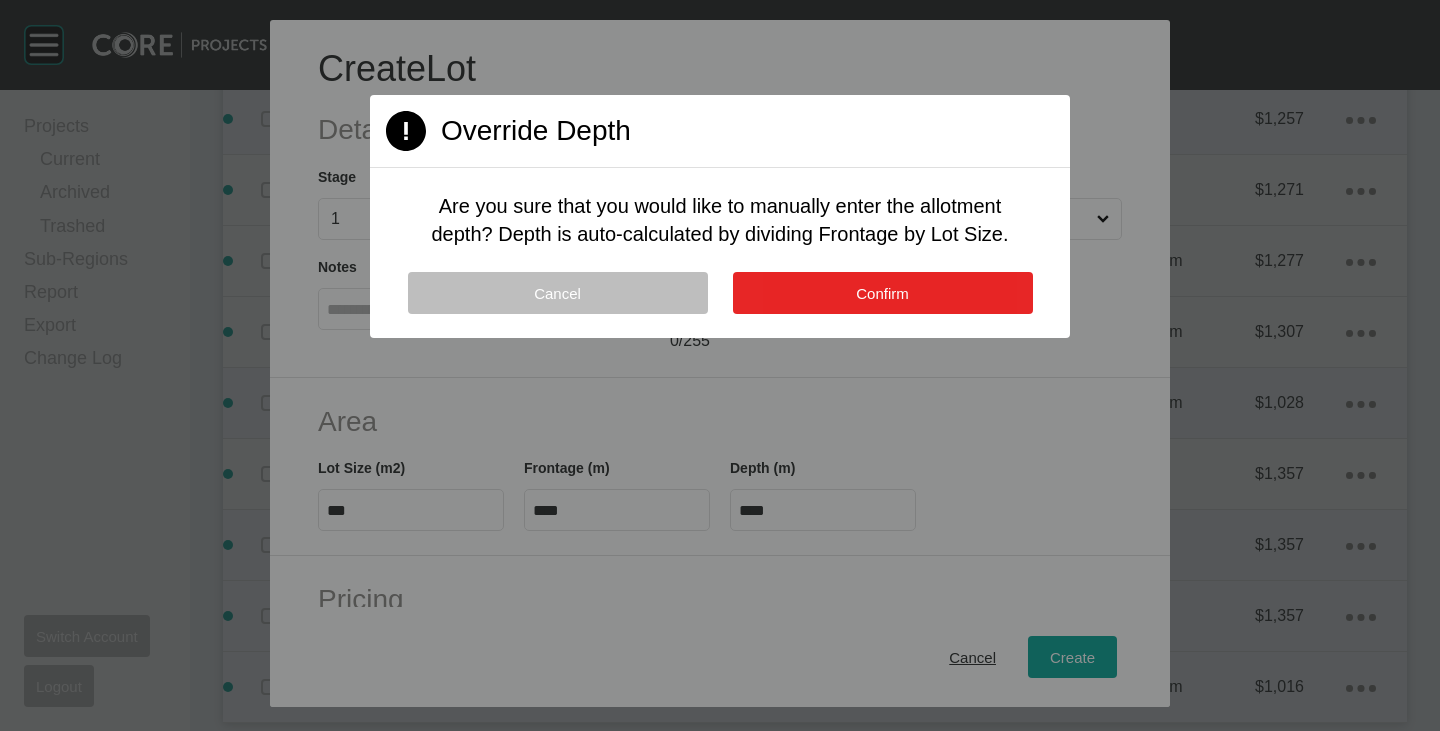 click on "Confirm" at bounding box center (883, 293) 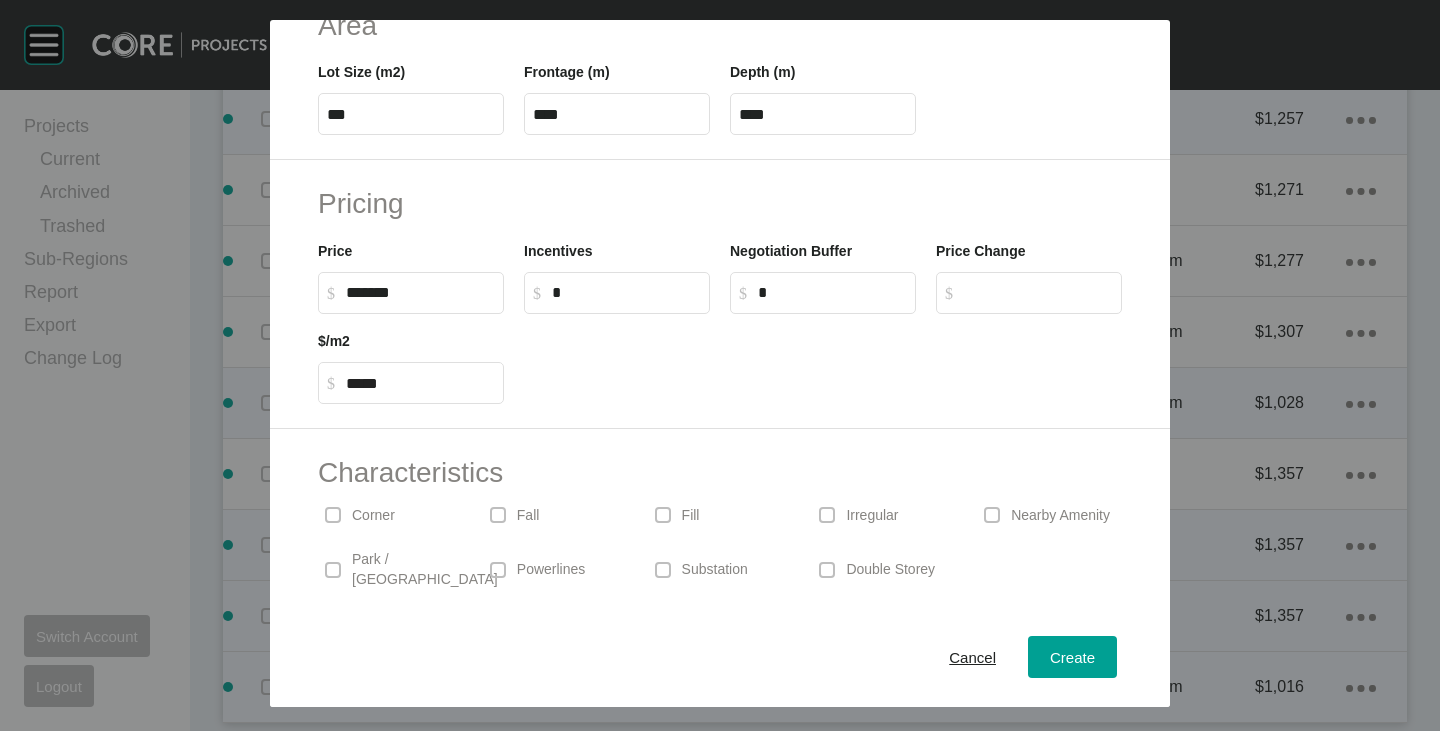 scroll, scrollTop: 400, scrollLeft: 0, axis: vertical 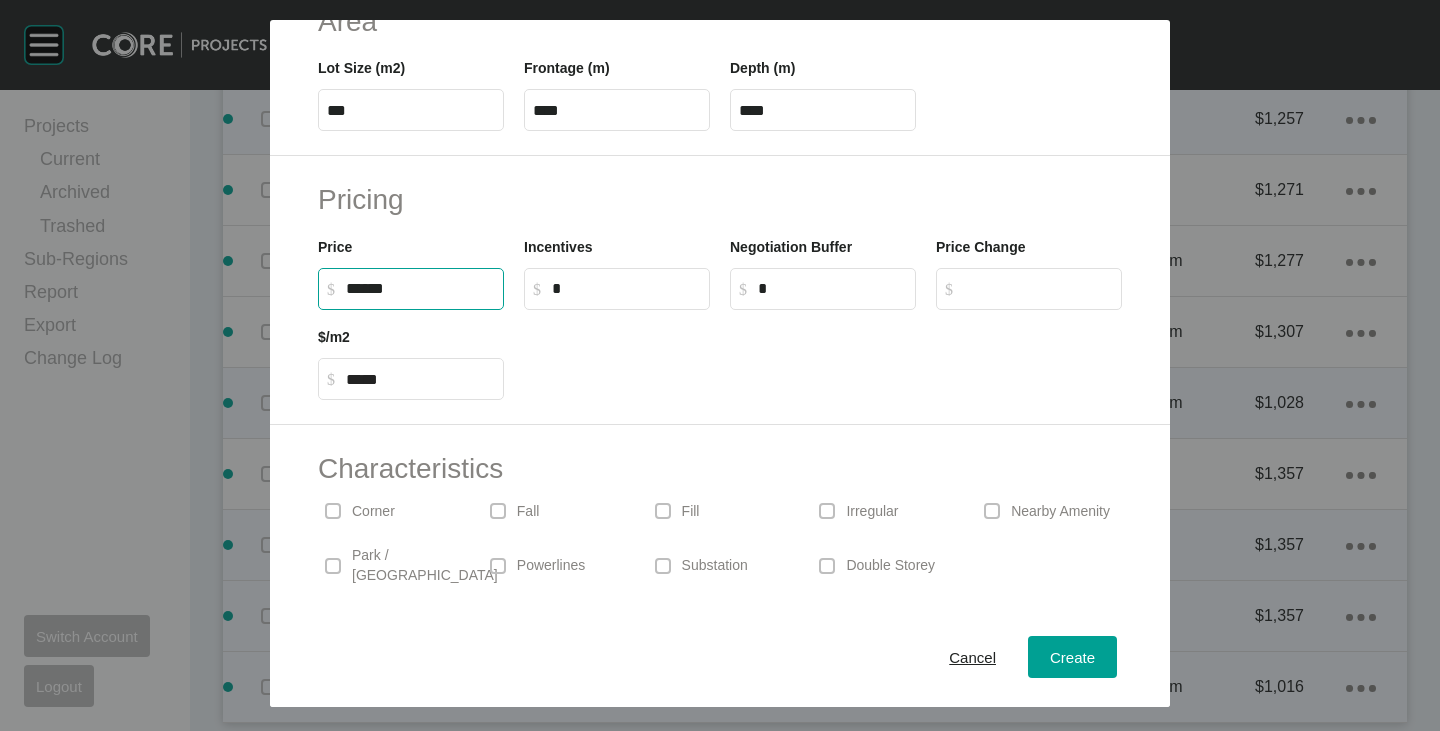drag, startPoint x: 347, startPoint y: 290, endPoint x: 370, endPoint y: 295, distance: 23.537205 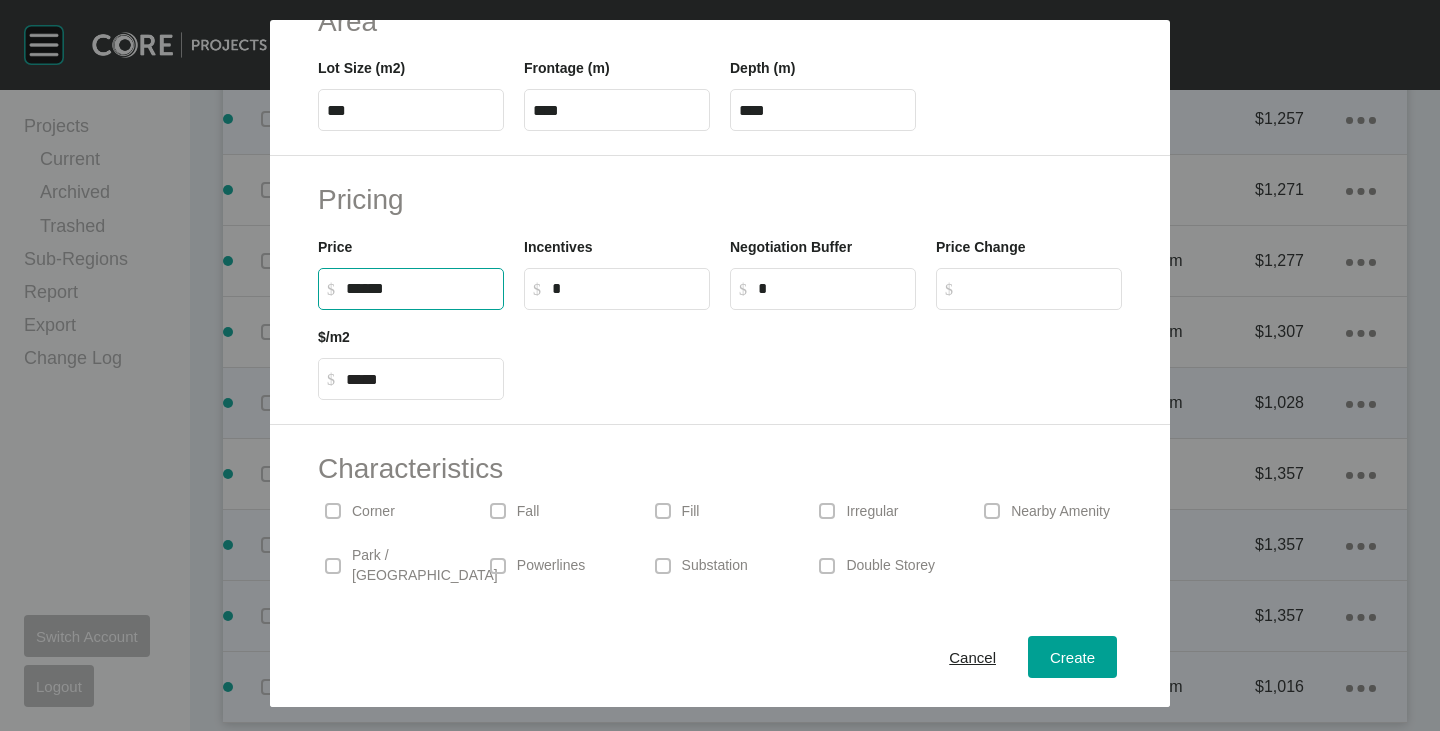 type on "*******" 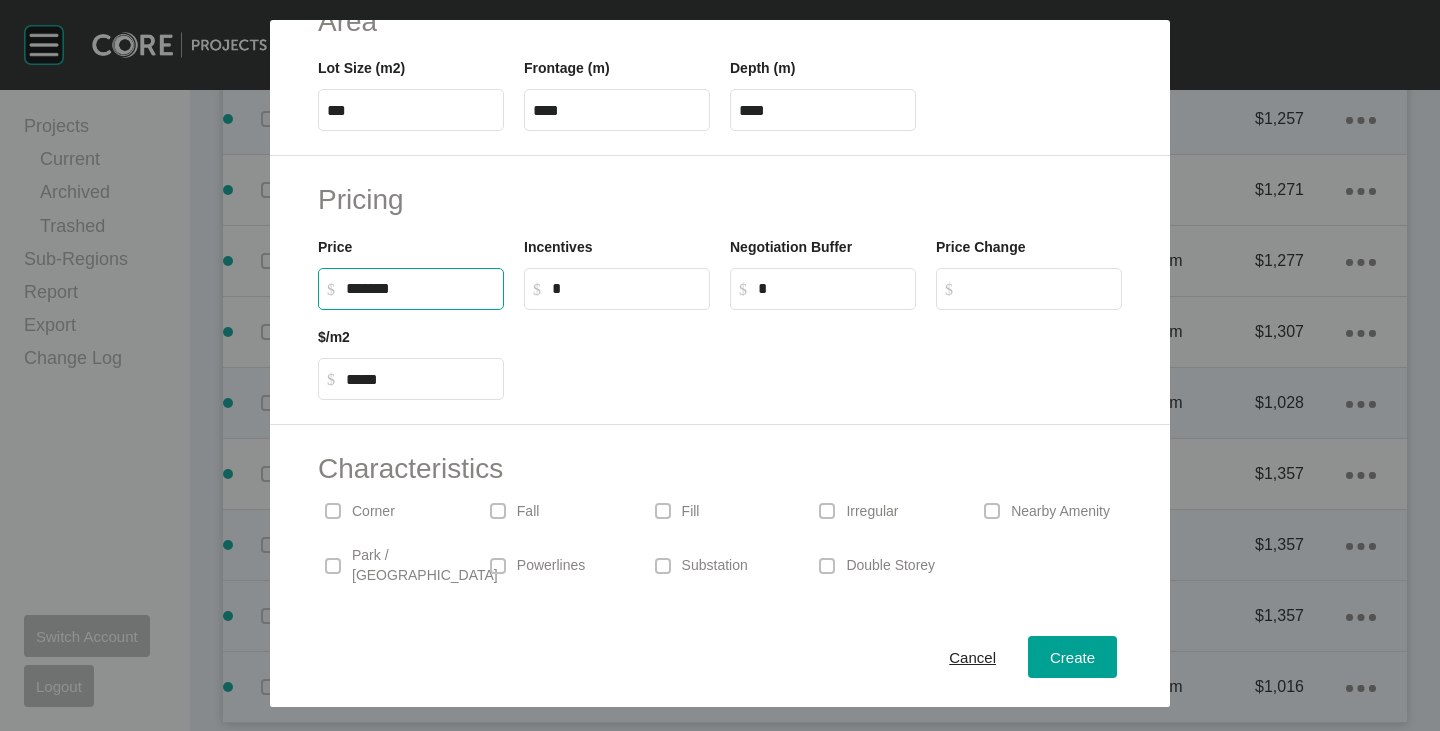 click at bounding box center (823, 355) 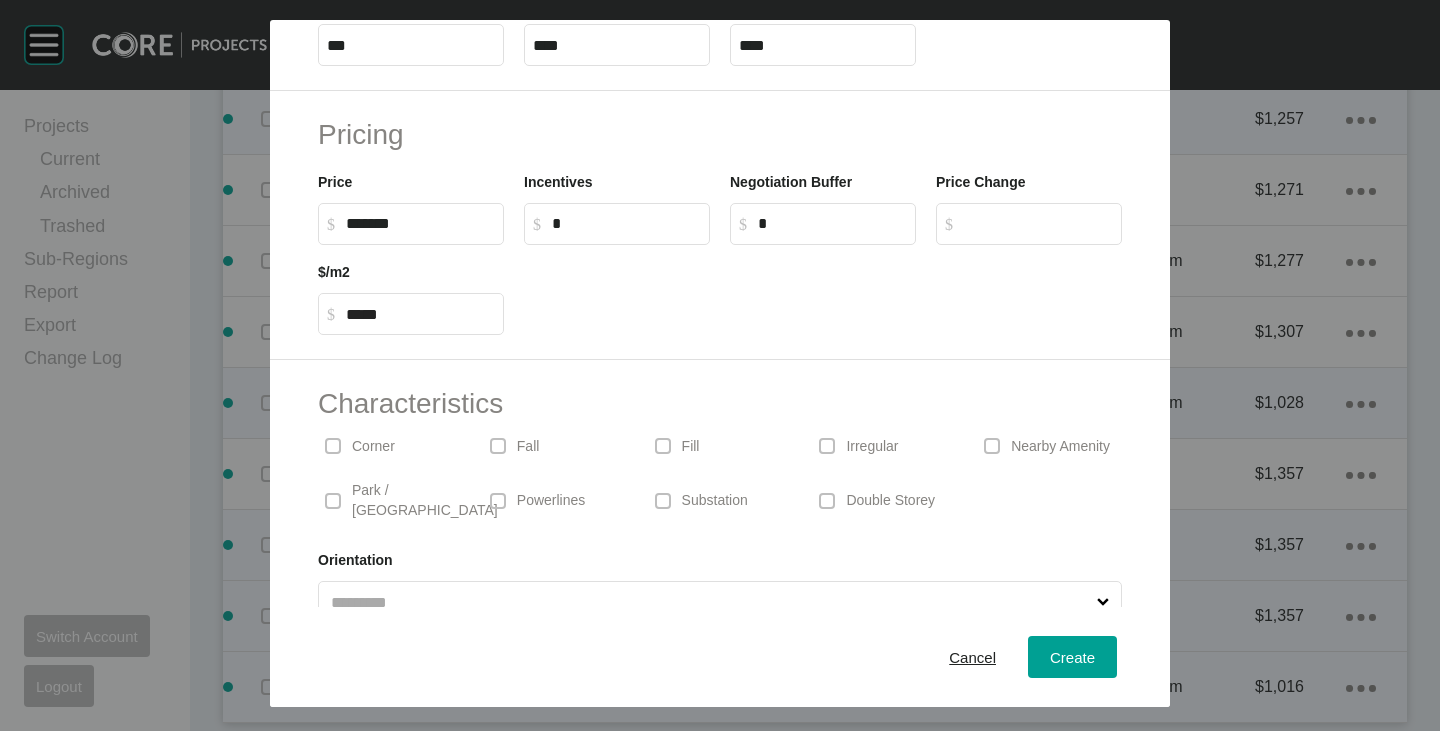 scroll, scrollTop: 489, scrollLeft: 0, axis: vertical 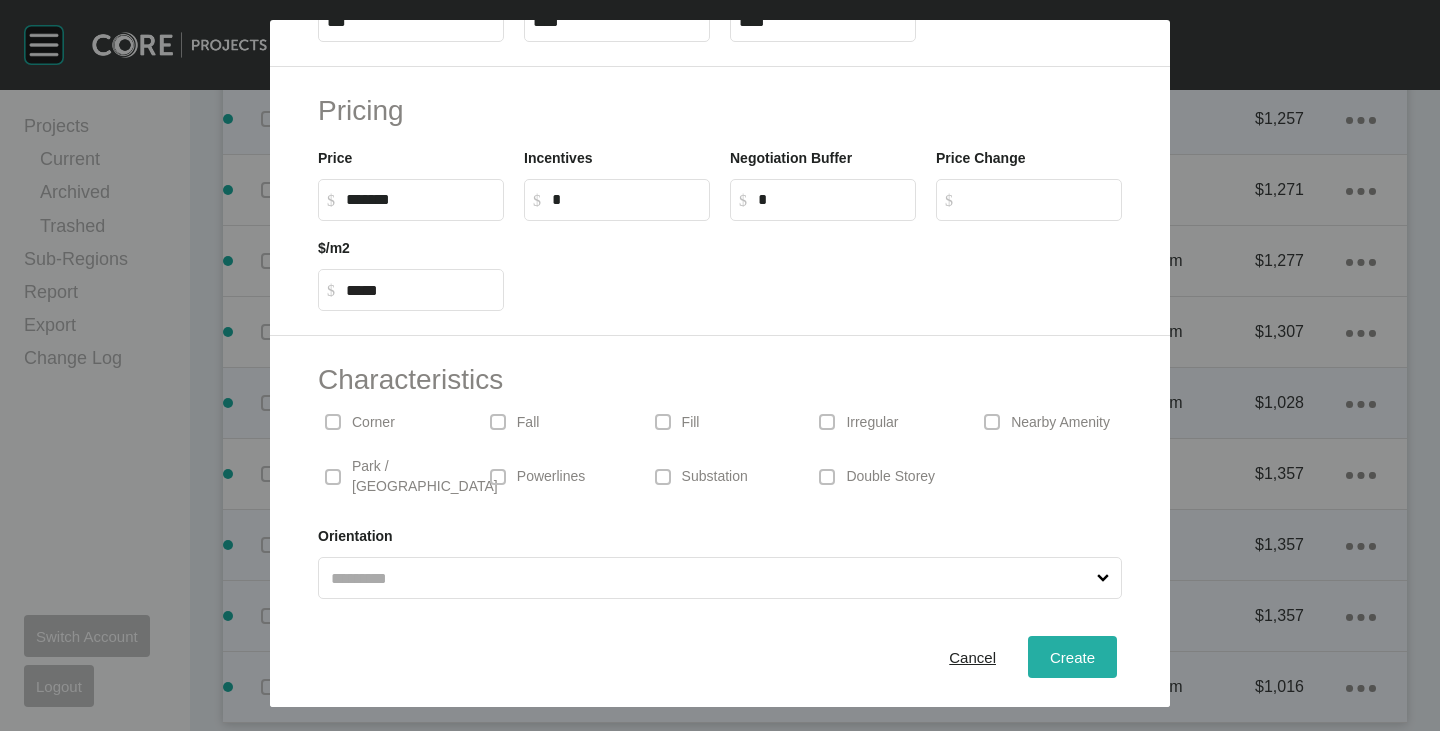click on "Create" at bounding box center (1072, 657) 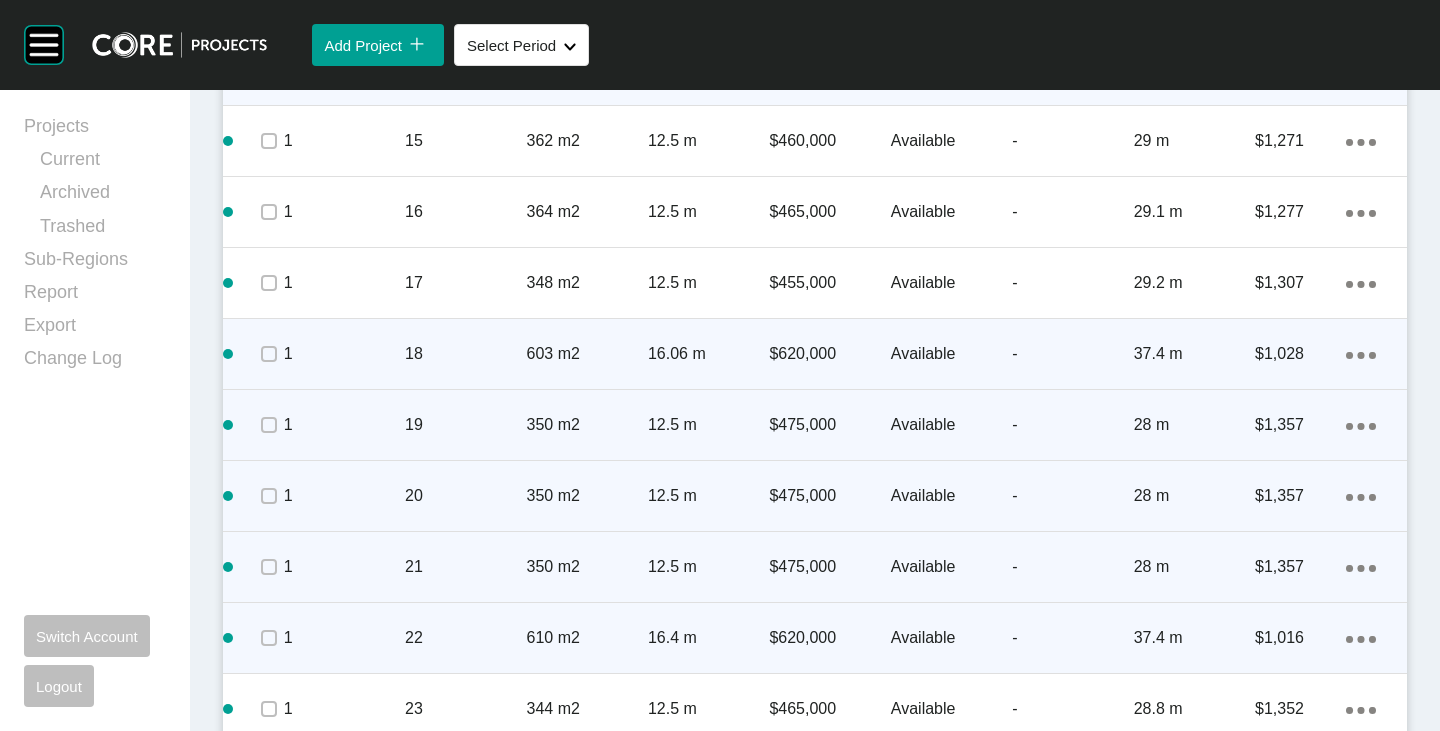 scroll, scrollTop: 1834, scrollLeft: 0, axis: vertical 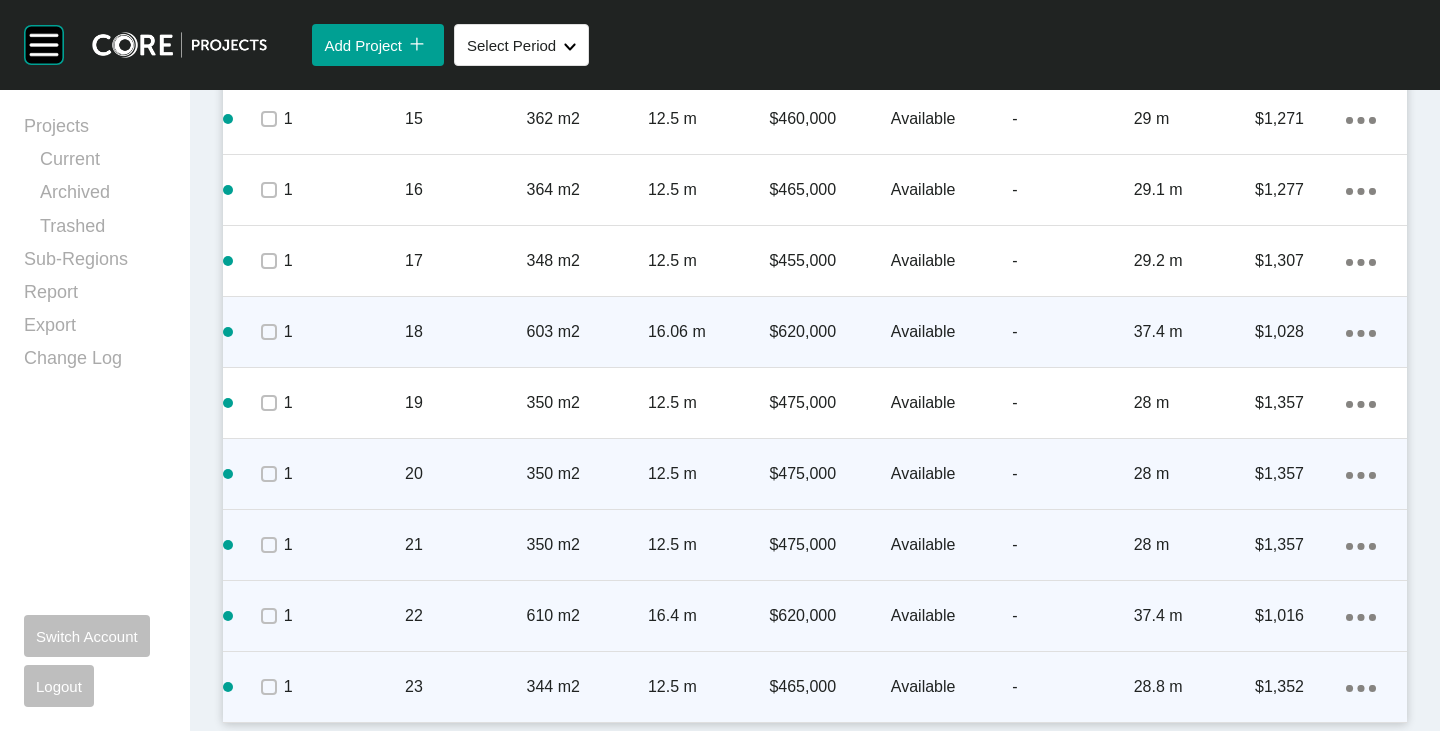 click 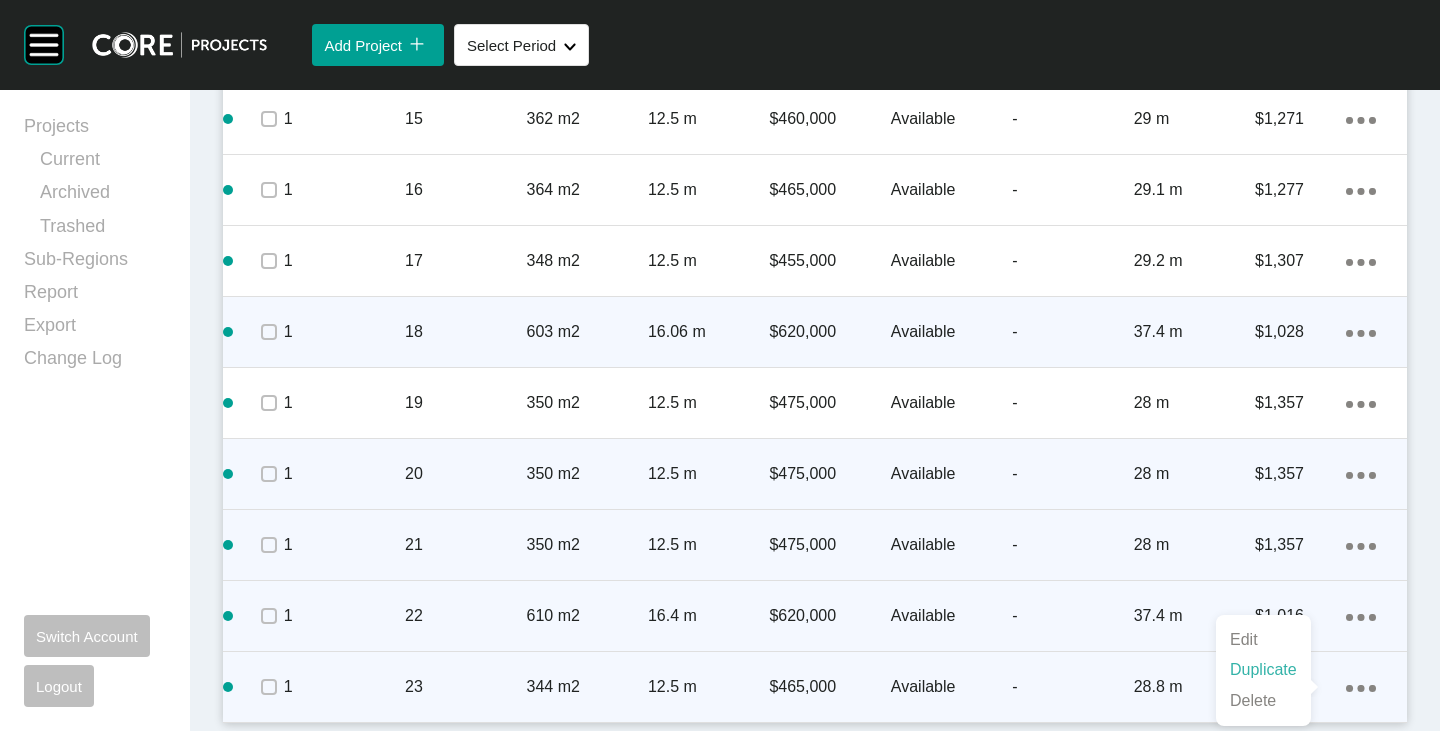 click on "Duplicate" at bounding box center (1263, 670) 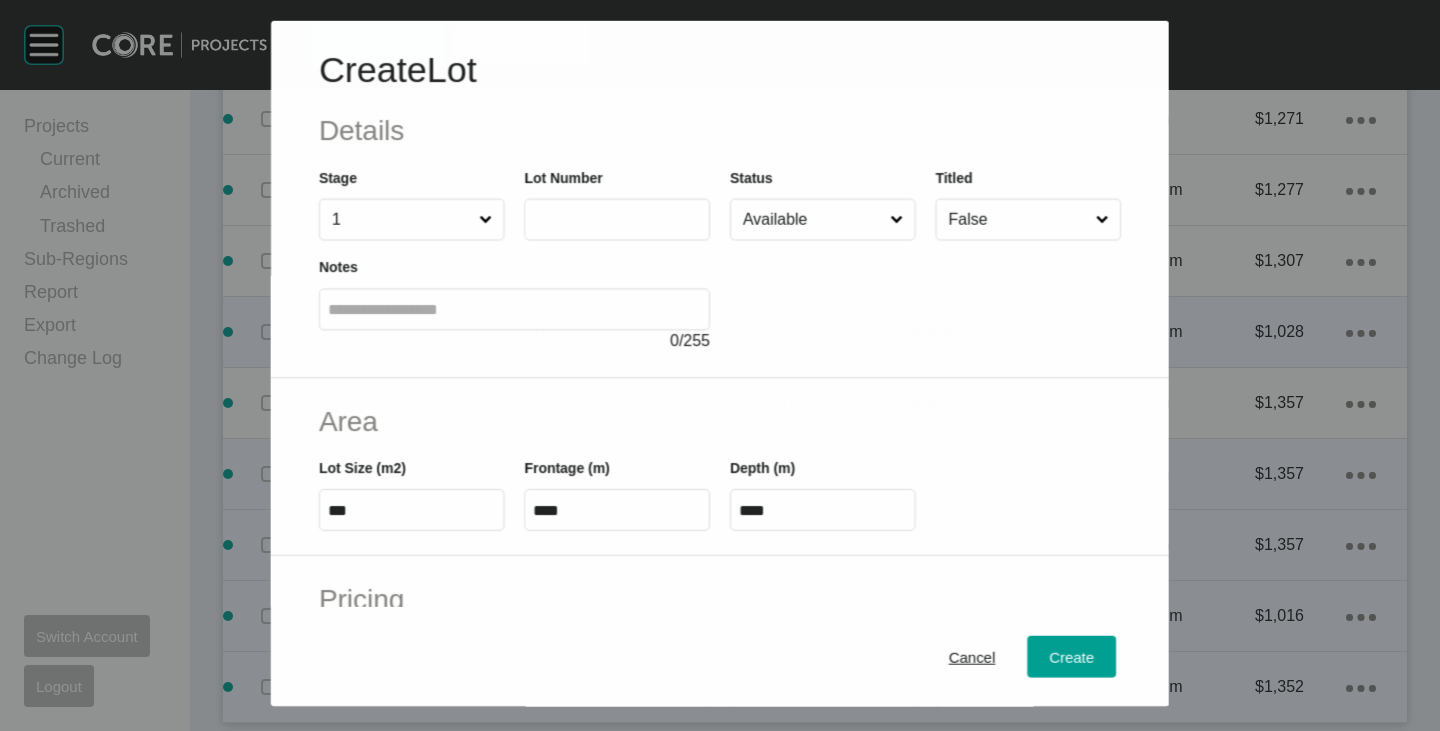 click at bounding box center [617, 219] 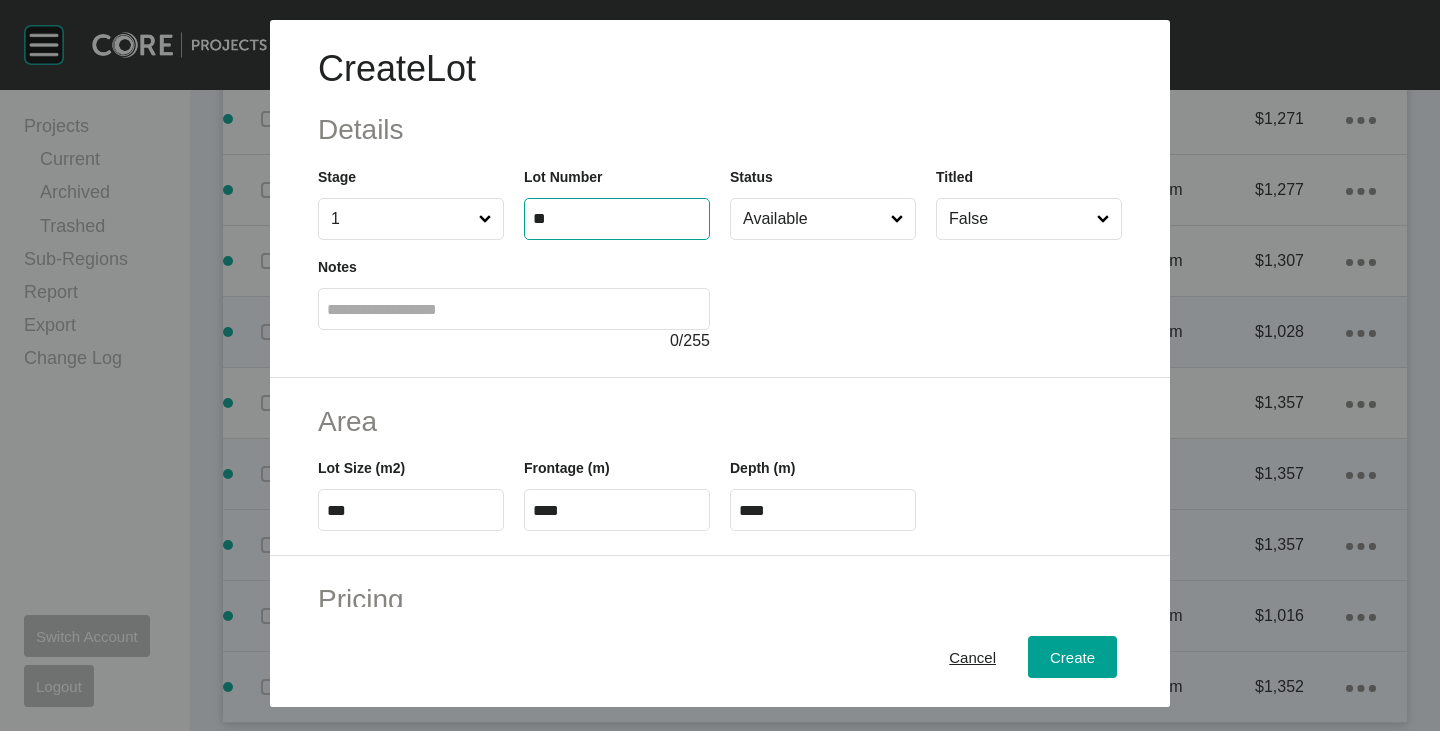 type on "**" 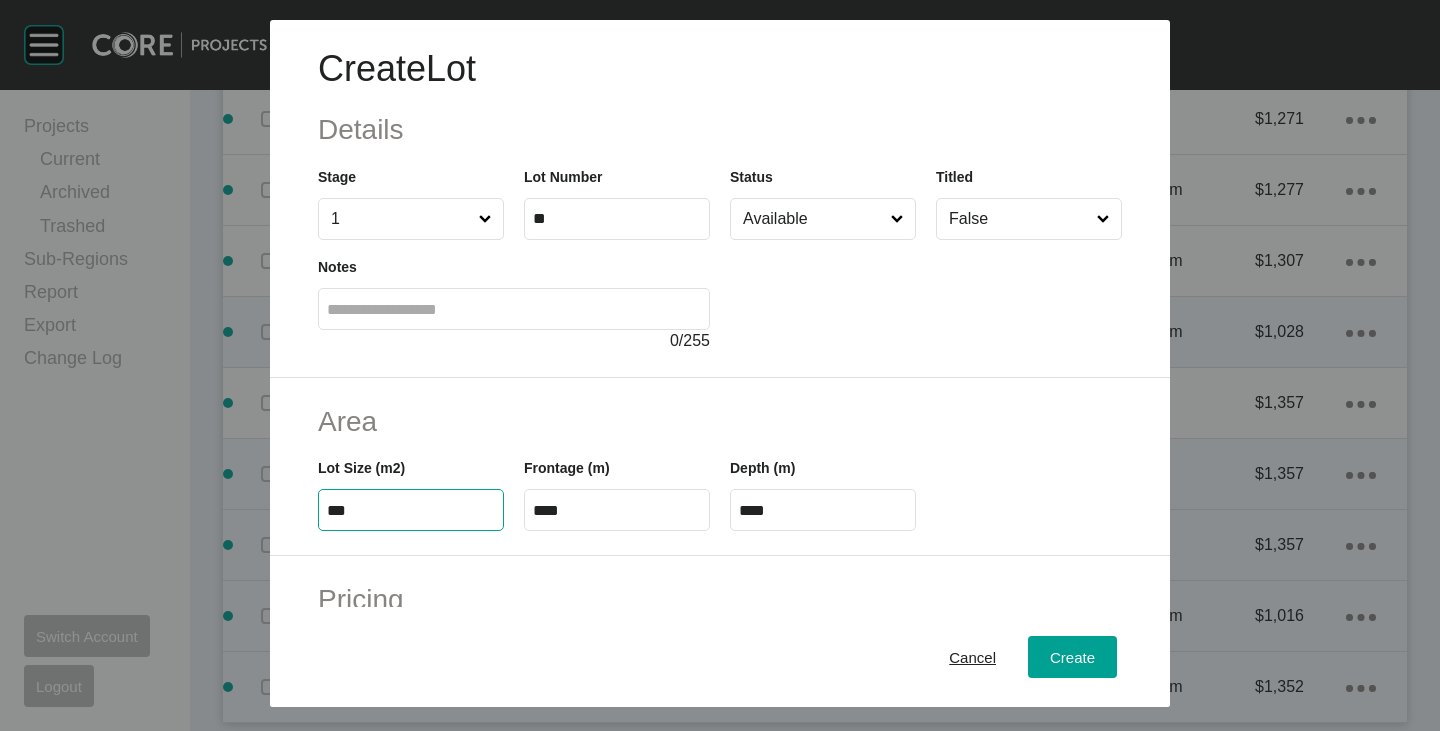 drag, startPoint x: 339, startPoint y: 504, endPoint x: 365, endPoint y: 512, distance: 27.202942 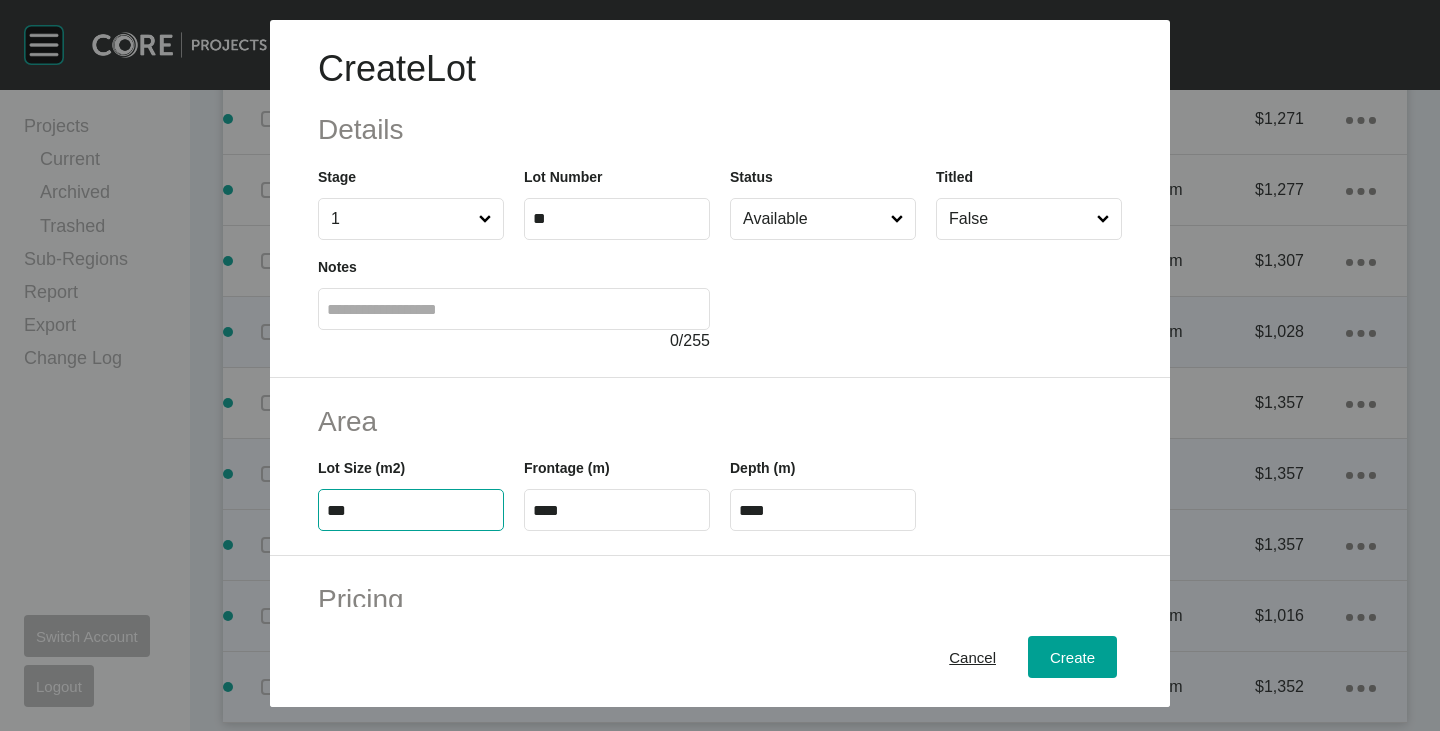 type on "***" 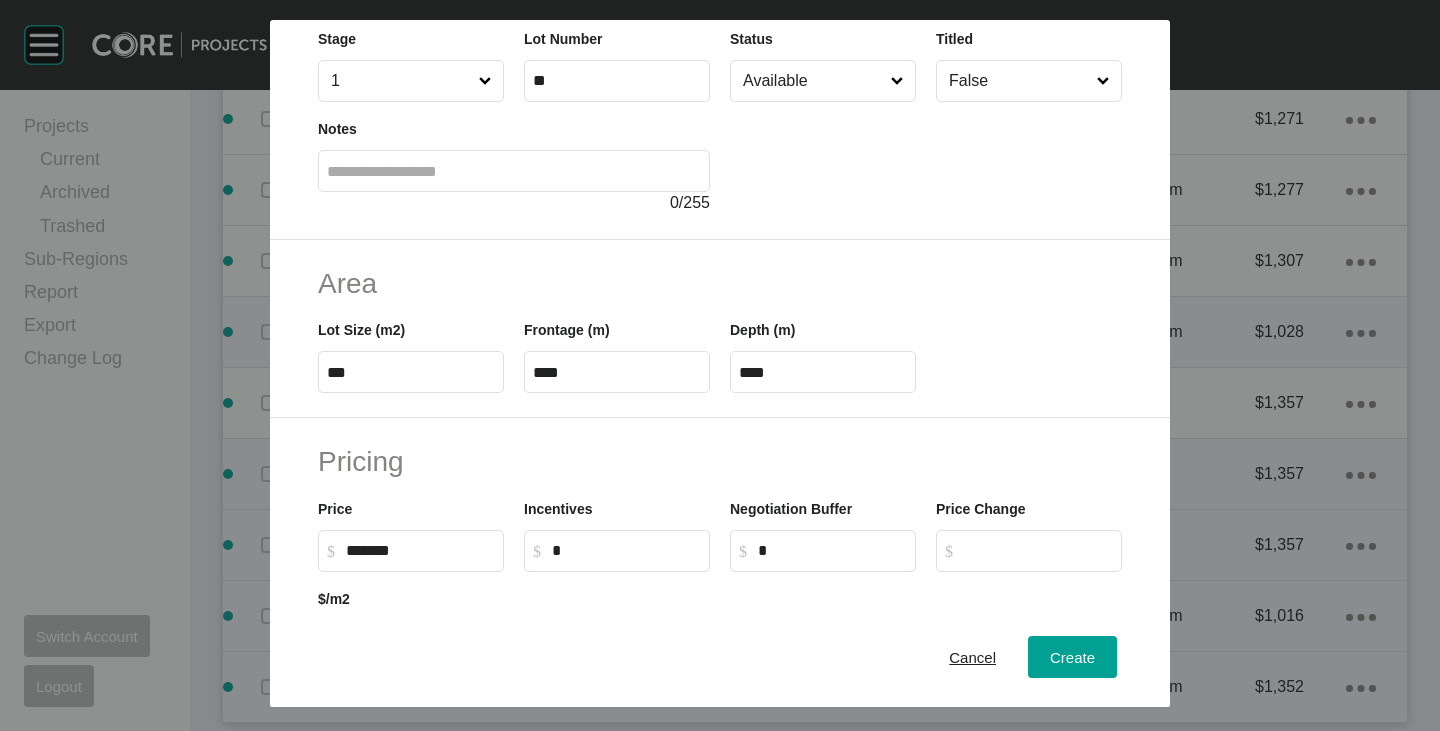 scroll, scrollTop: 200, scrollLeft: 0, axis: vertical 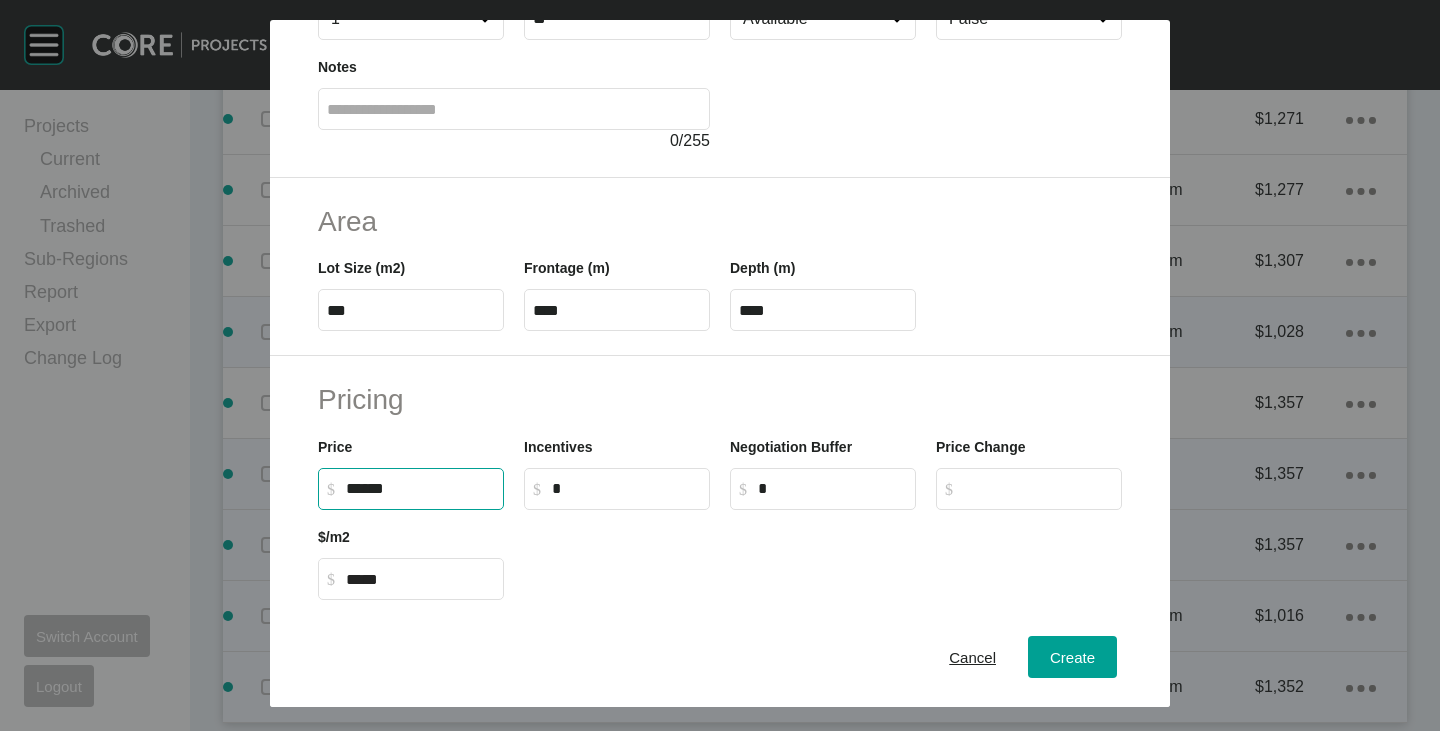 click on "******" at bounding box center [420, 488] 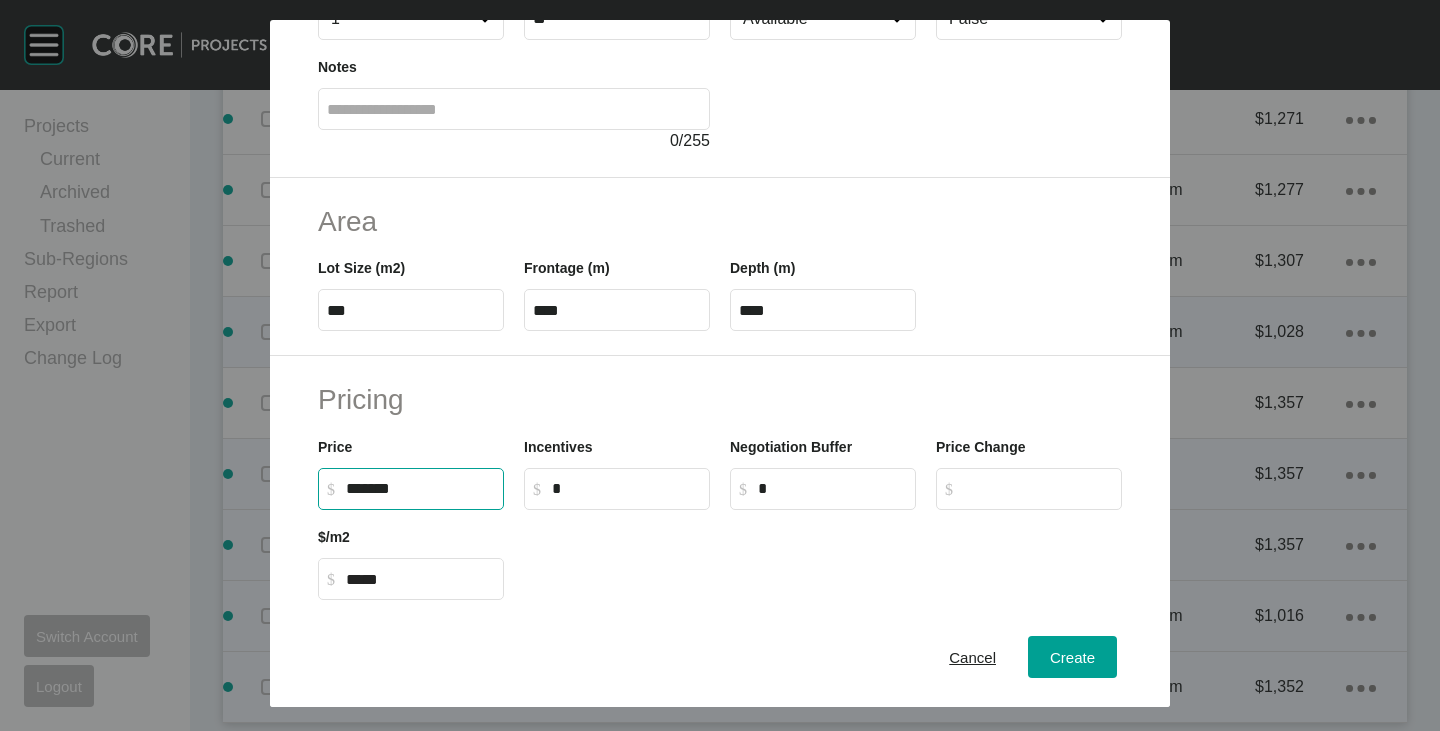 click on "Price $ Created with Sketch. $ *******" at bounding box center (411, 465) 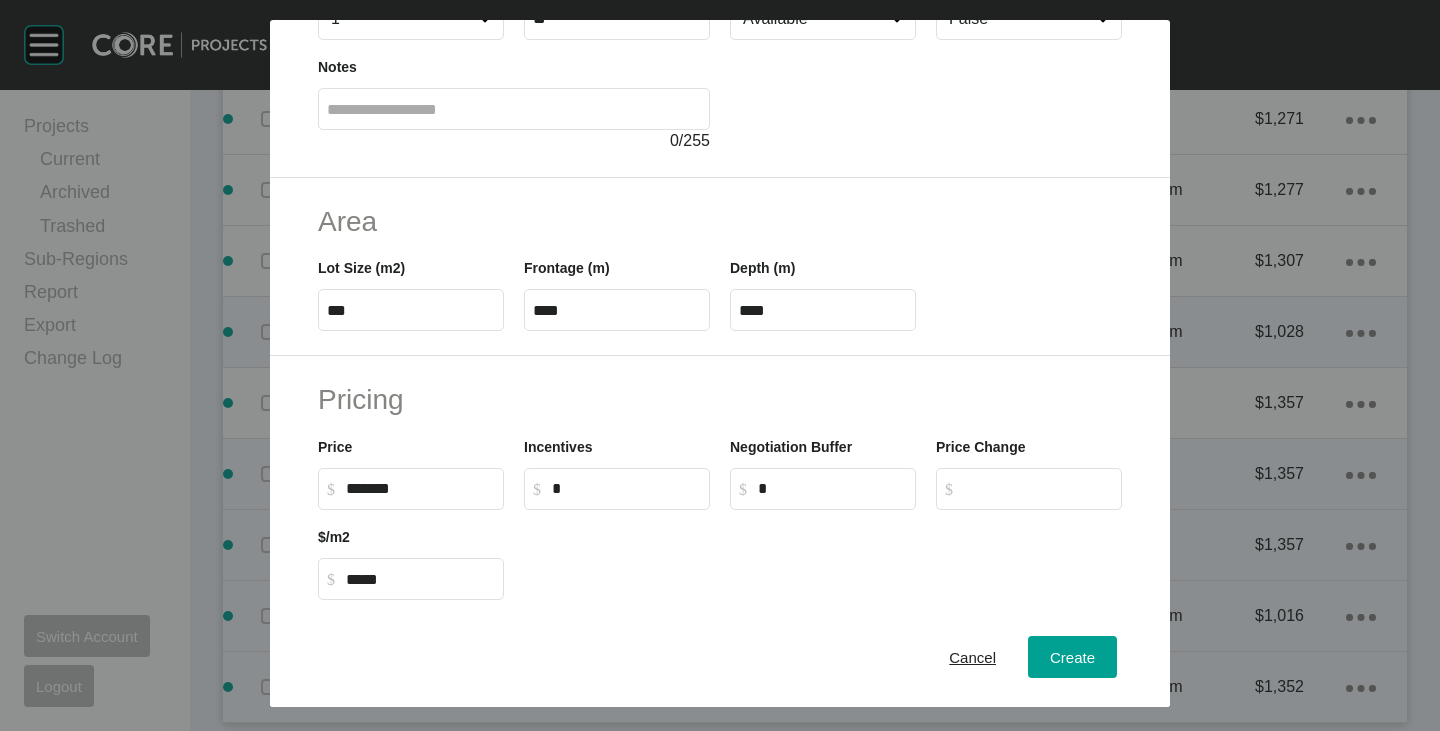 scroll, scrollTop: 489, scrollLeft: 0, axis: vertical 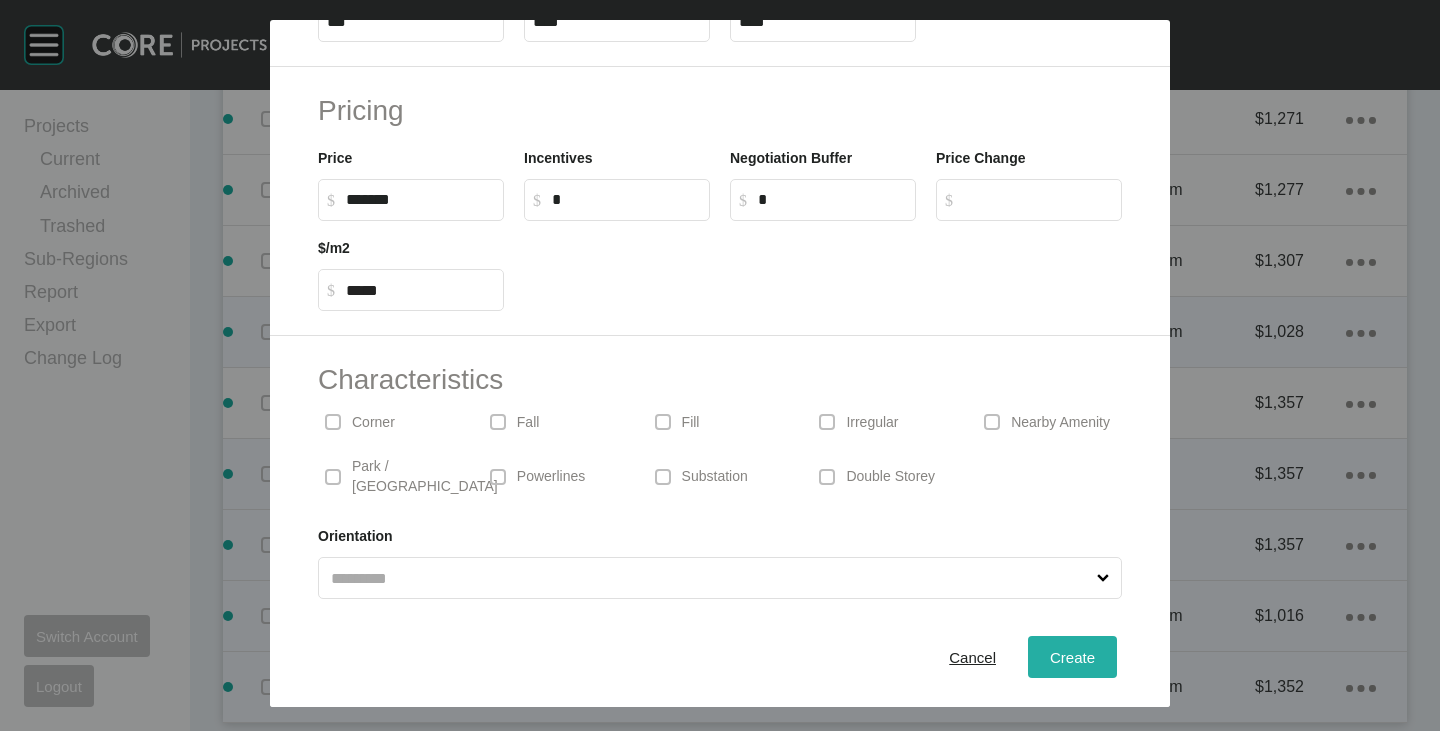 click on "Create" at bounding box center (1072, 657) 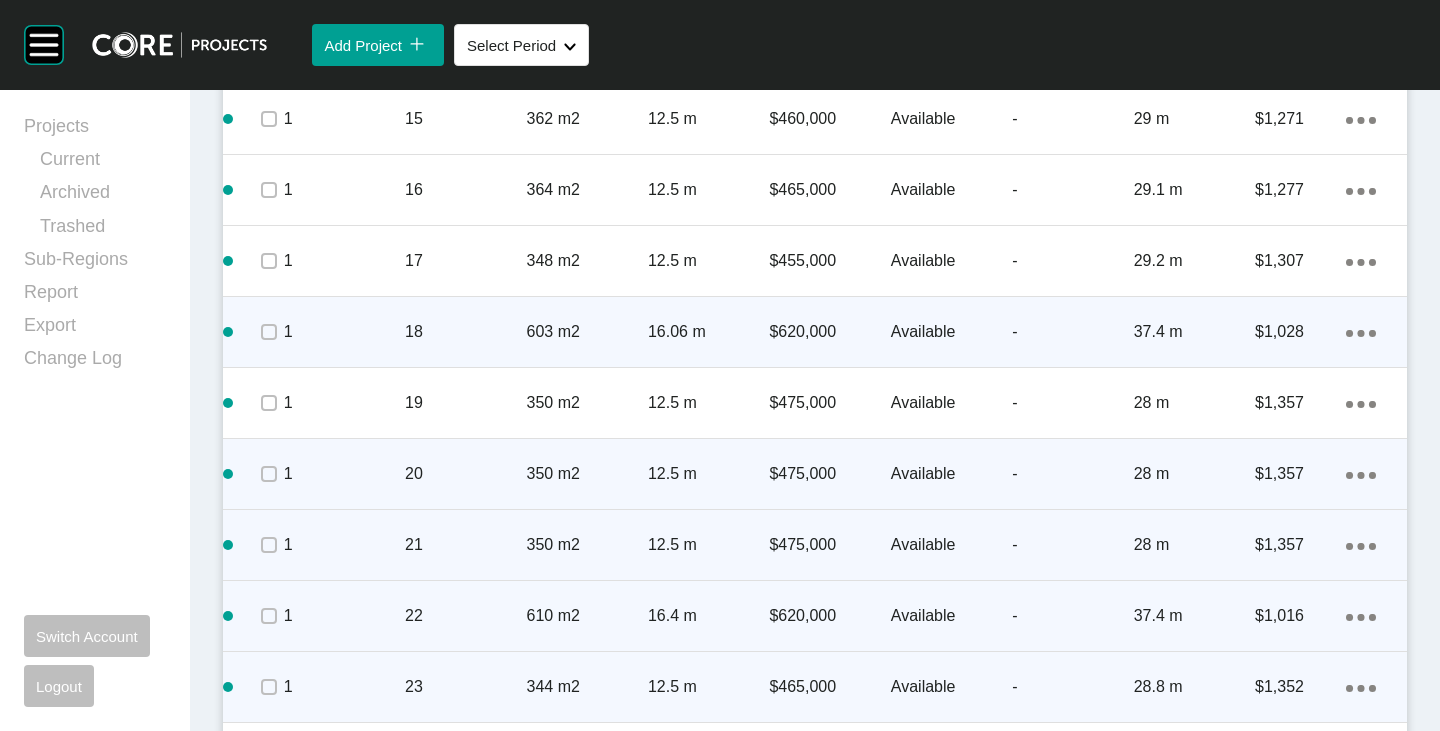 scroll, scrollTop: 1905, scrollLeft: 0, axis: vertical 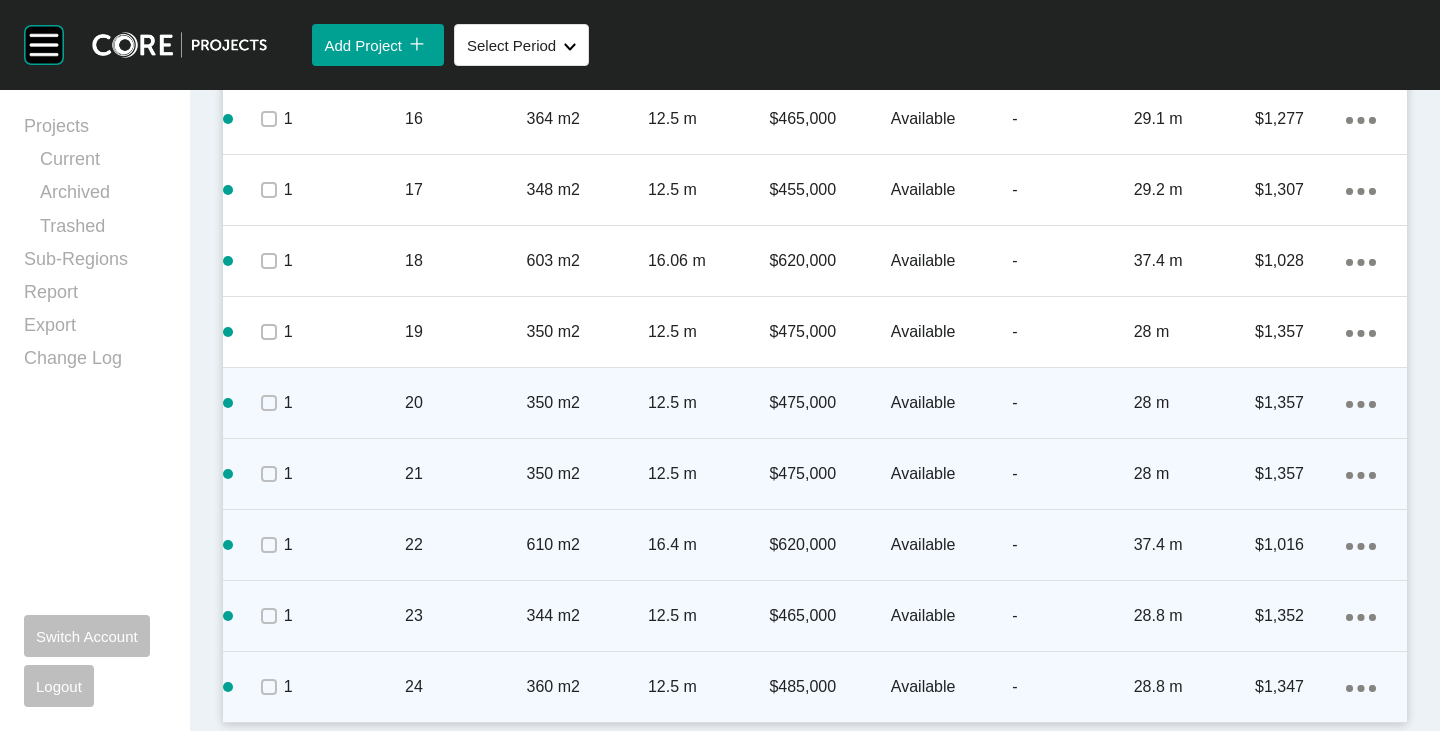click on "Action Menu Dots Copy 6 Created with Sketch." 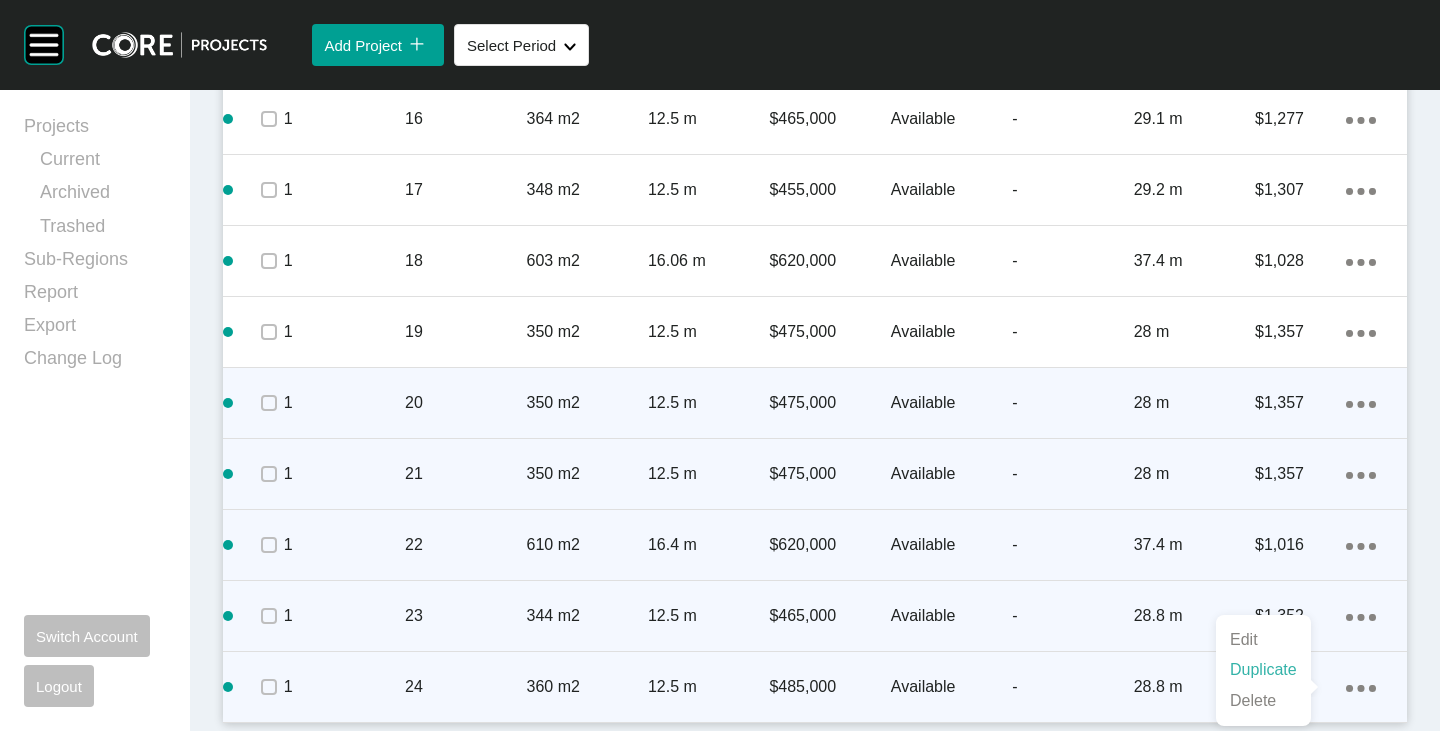 click on "Duplicate" at bounding box center [1263, 670] 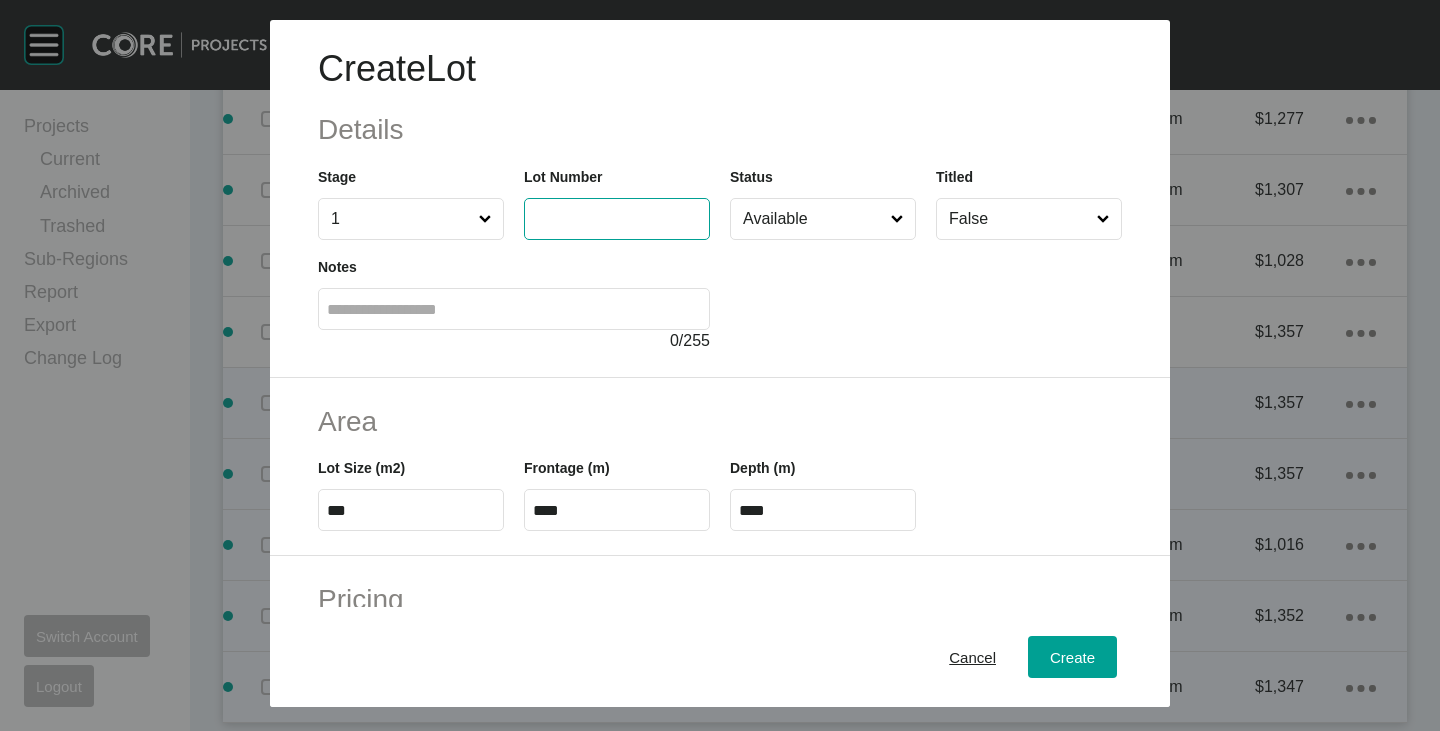 click at bounding box center (617, 218) 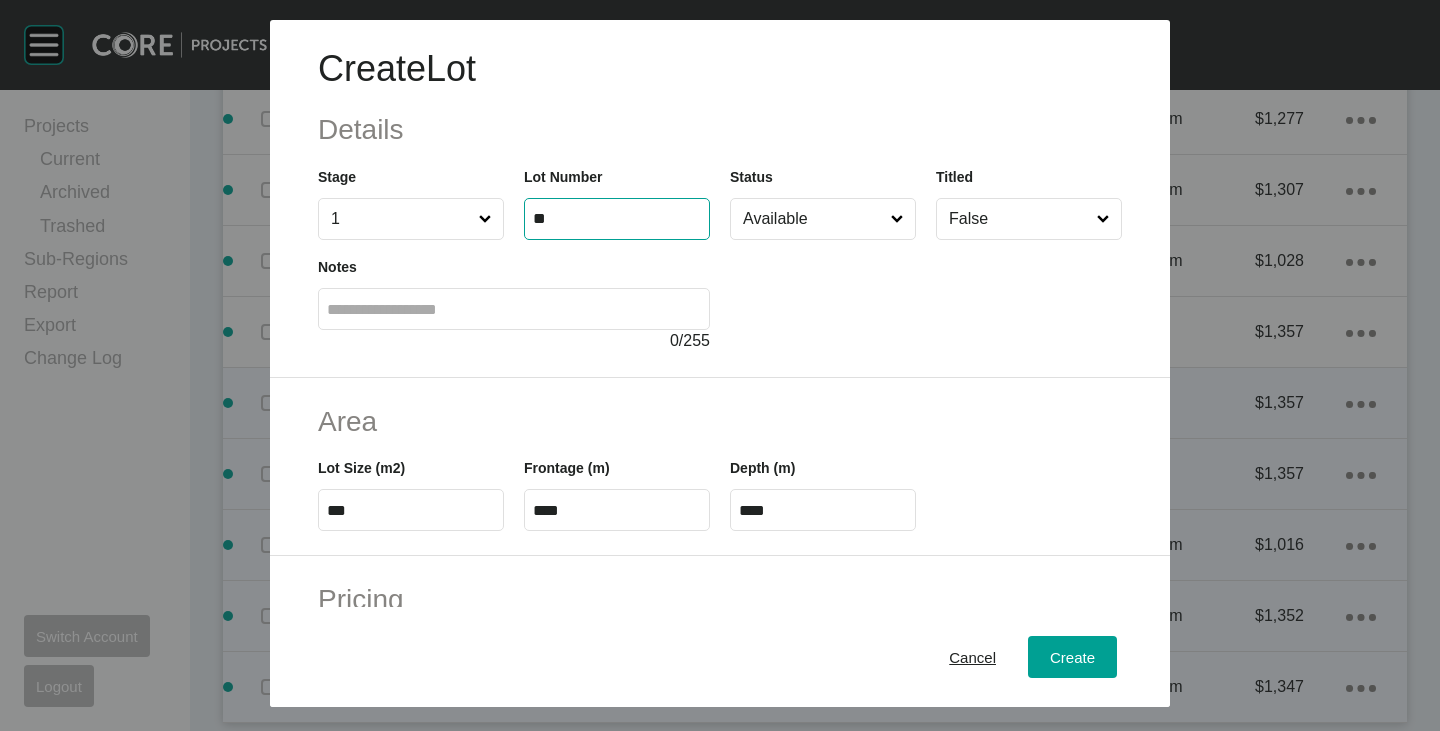 type on "**" 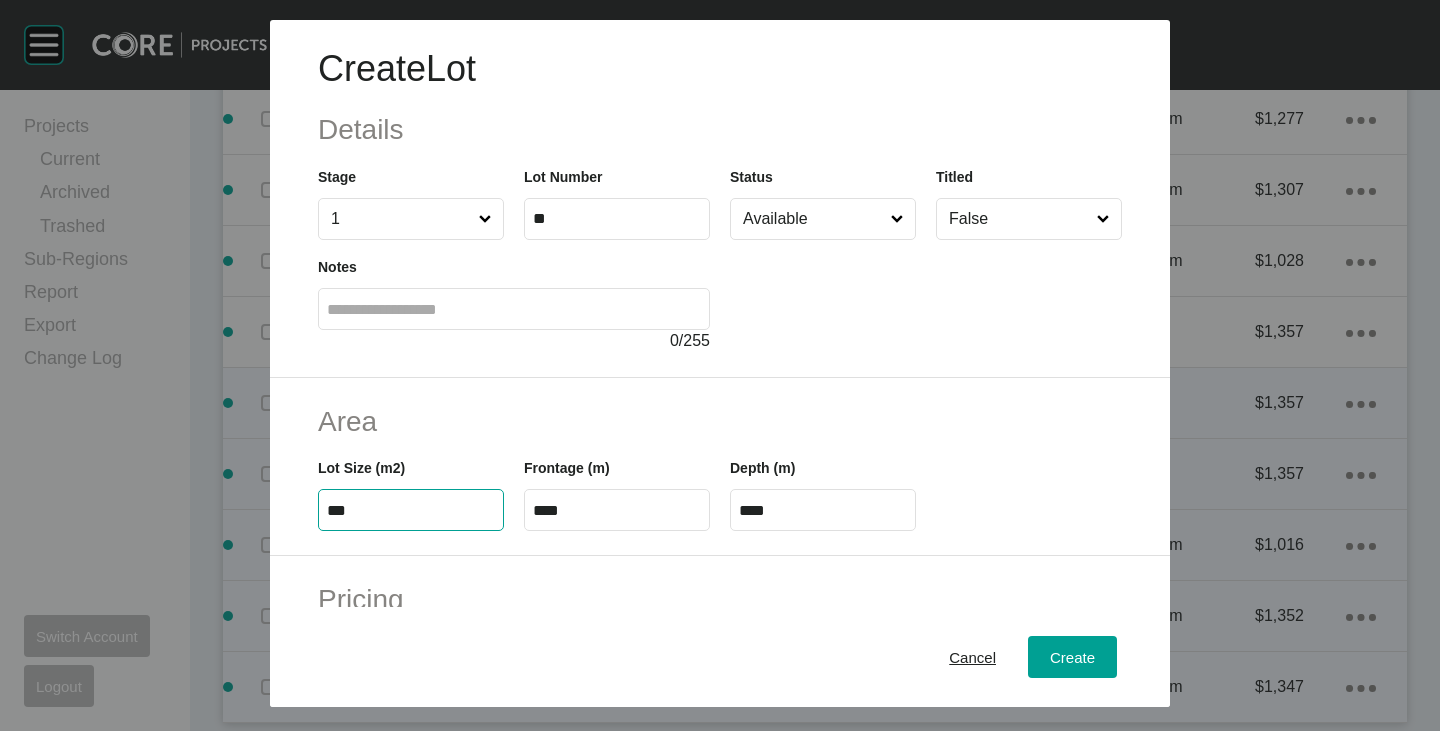 click on "***" at bounding box center (411, 510) 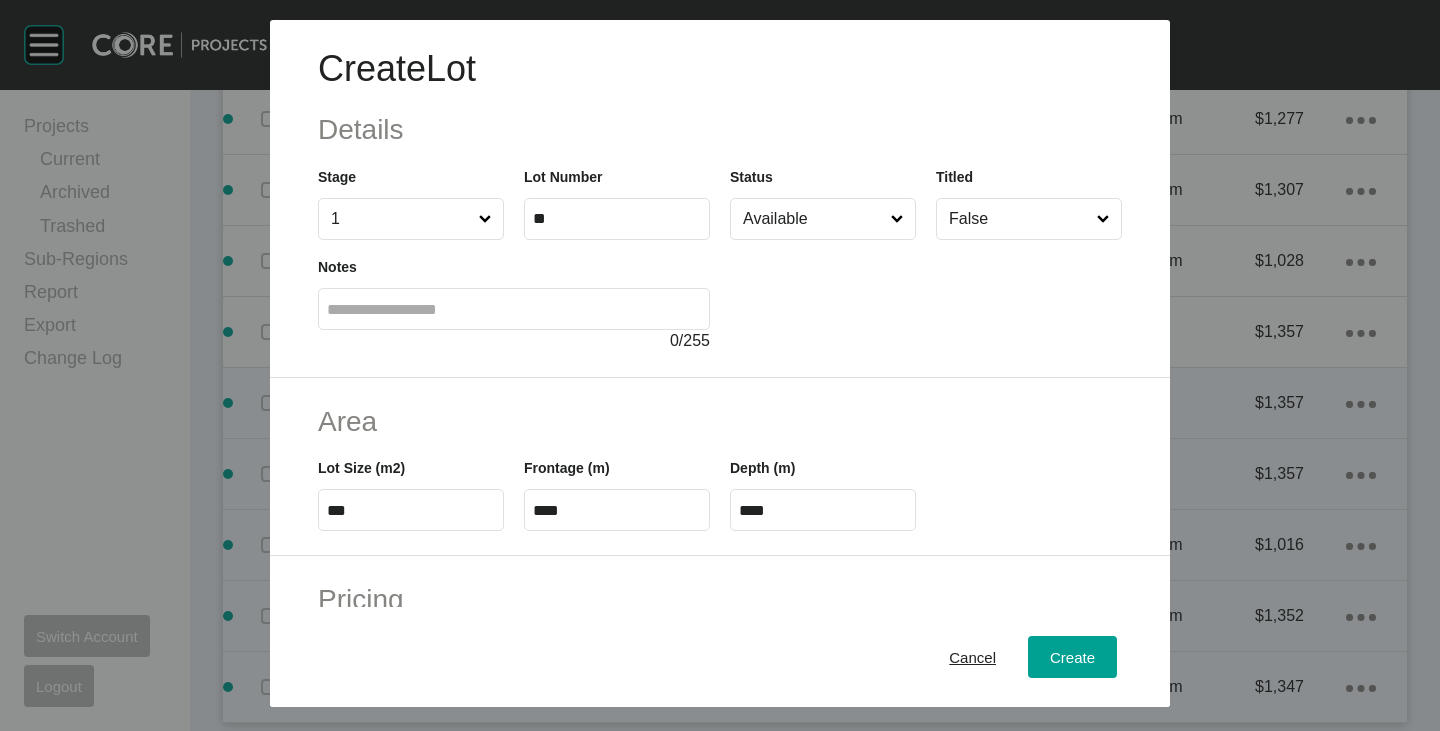 click on "Area" at bounding box center (720, 421) 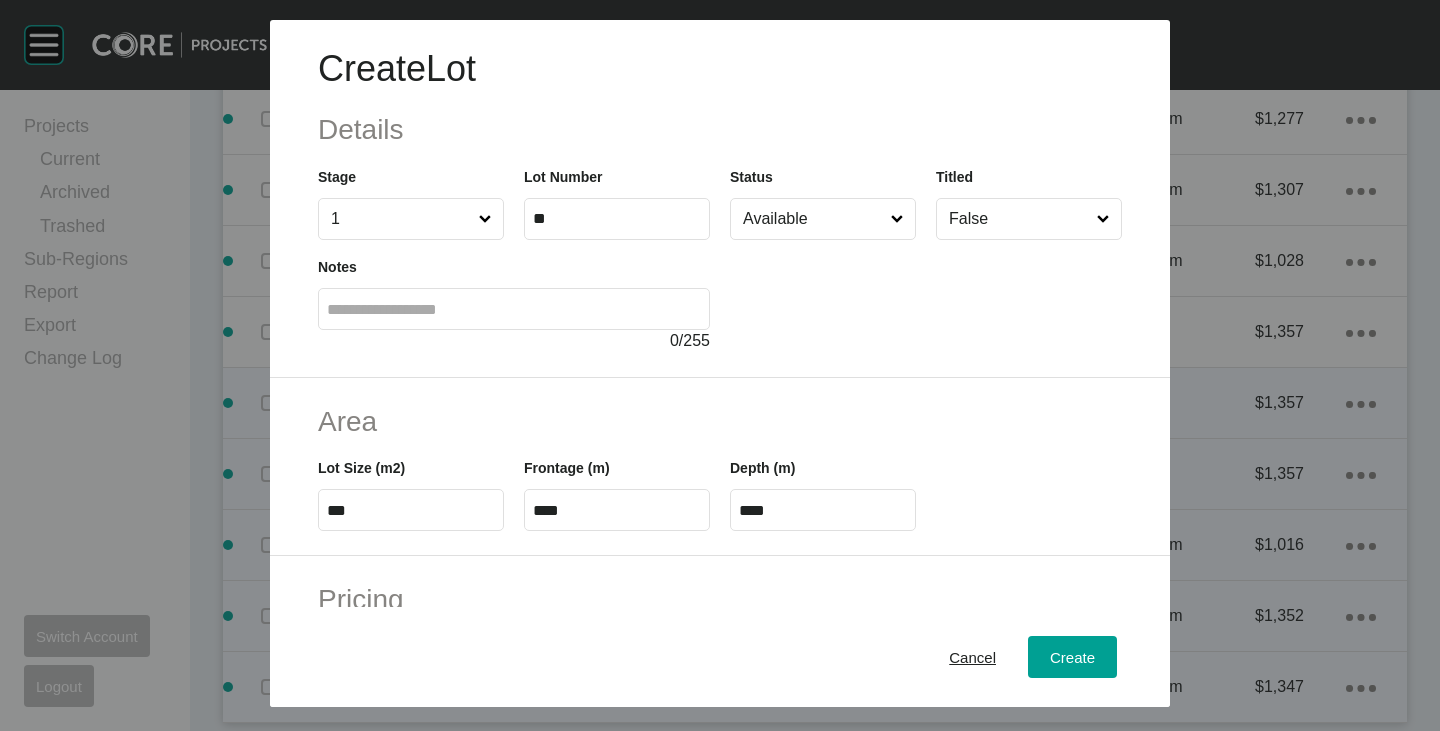 click on "****" at bounding box center (617, 510) 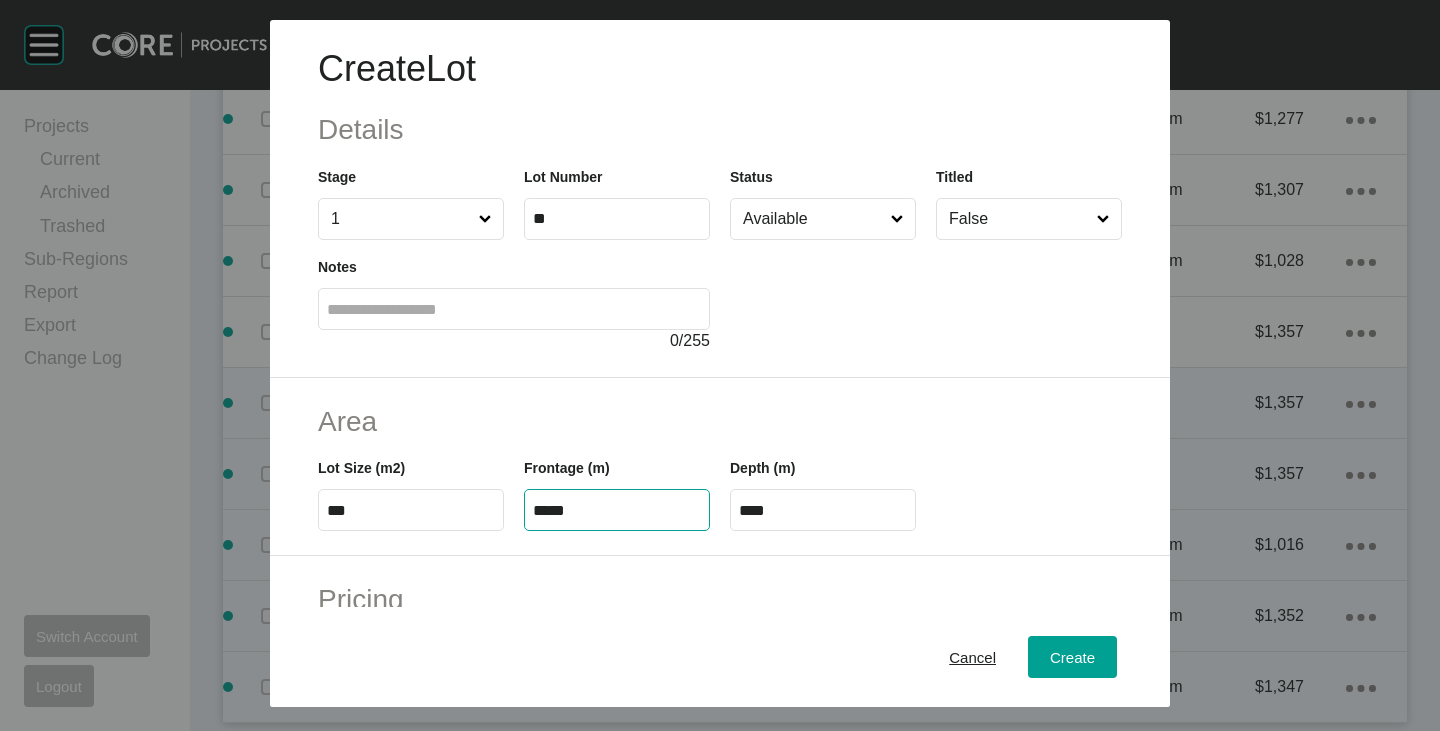 type on "*****" 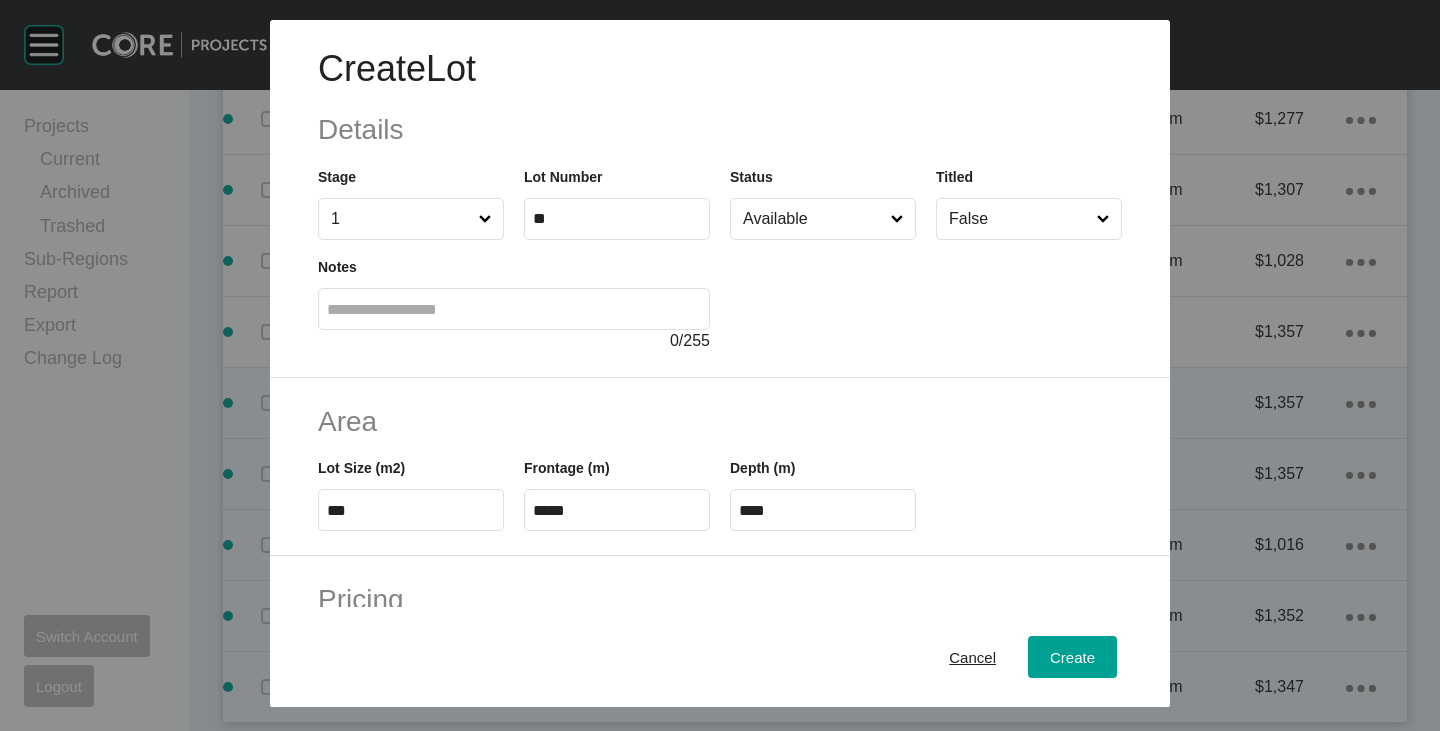 click on "****" at bounding box center (823, 510) 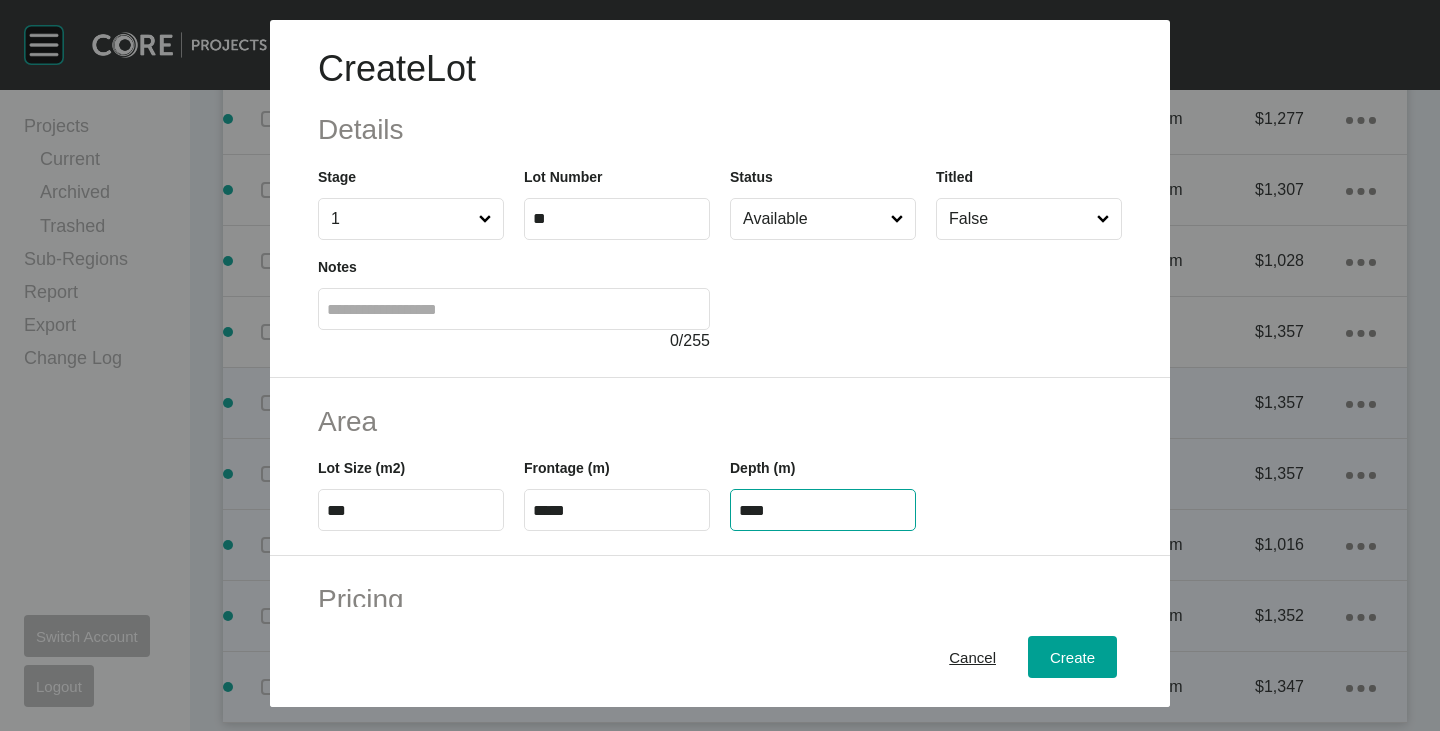 click on "****" at bounding box center [823, 510] 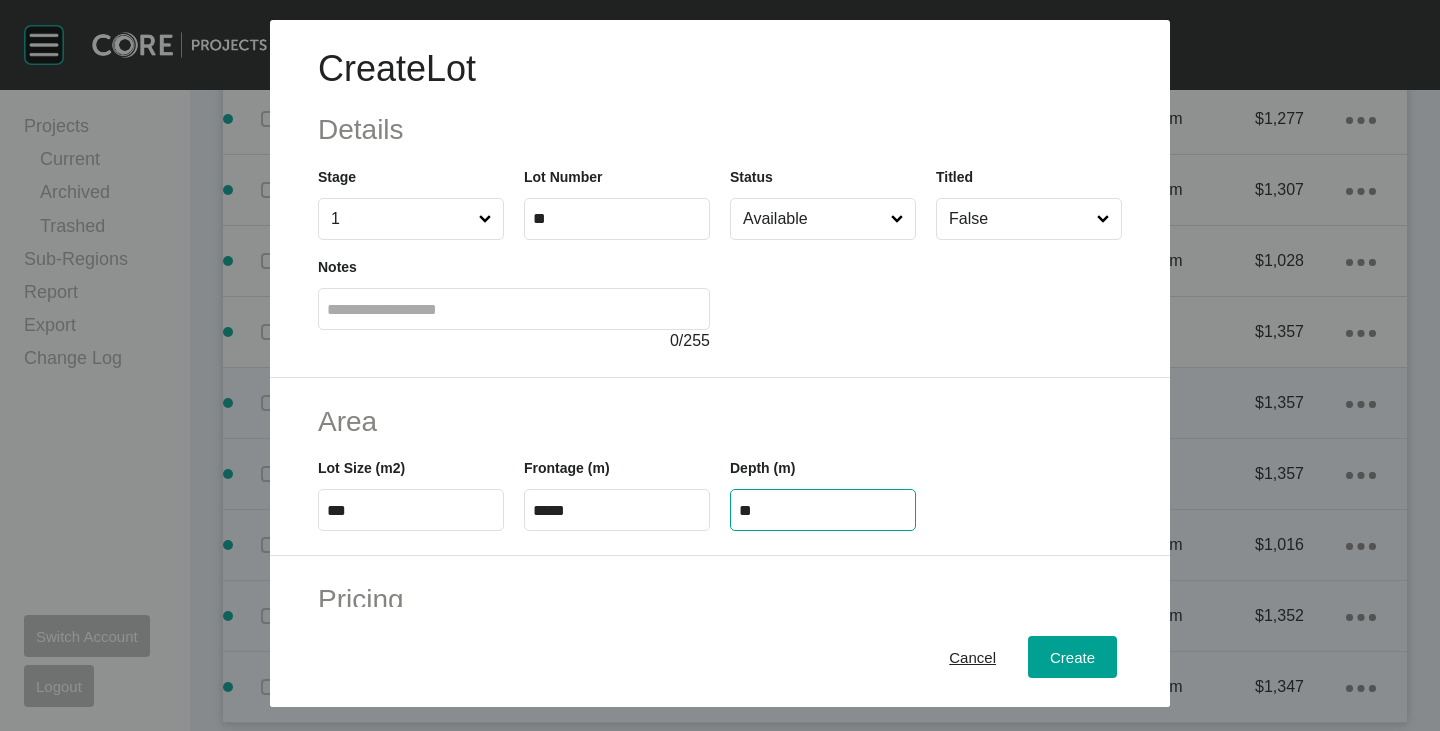 type on "**" 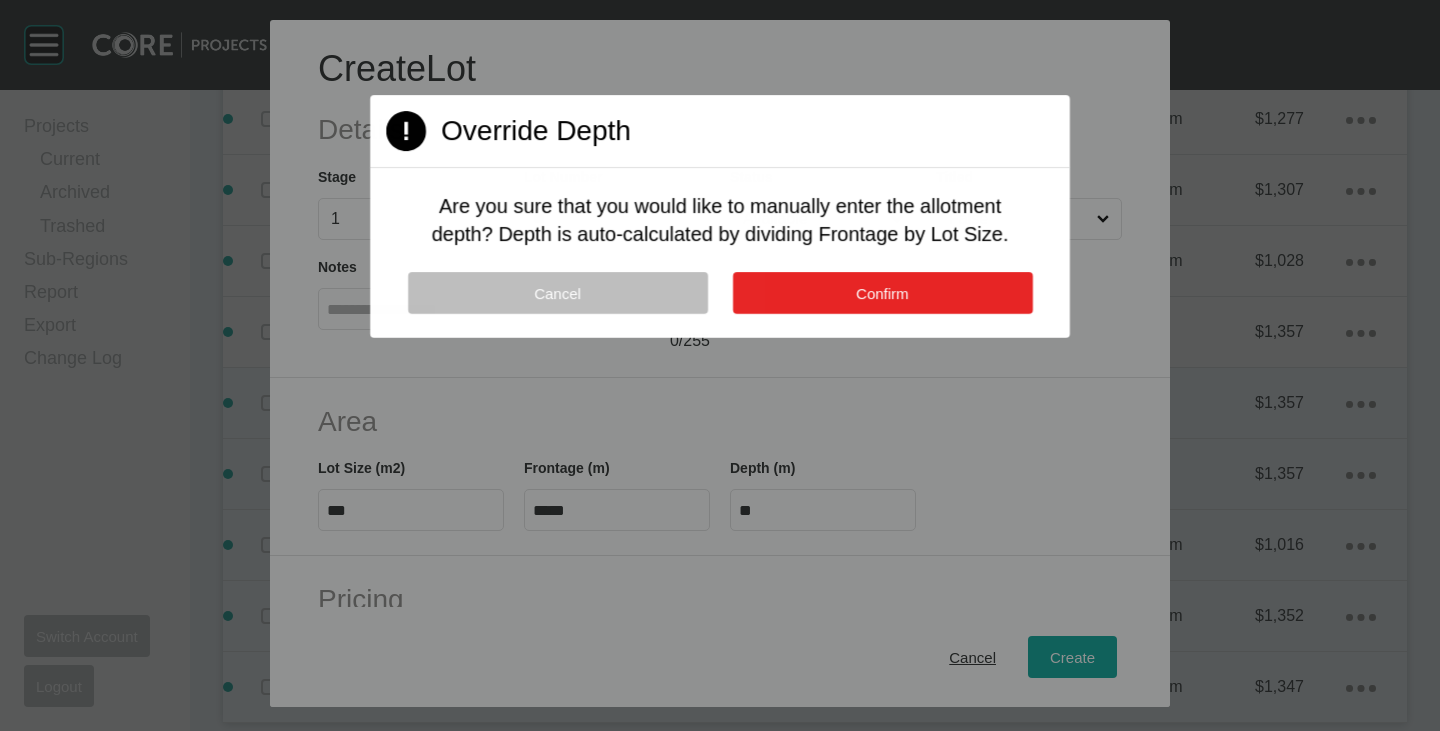 click on "Confirm" at bounding box center [882, 293] 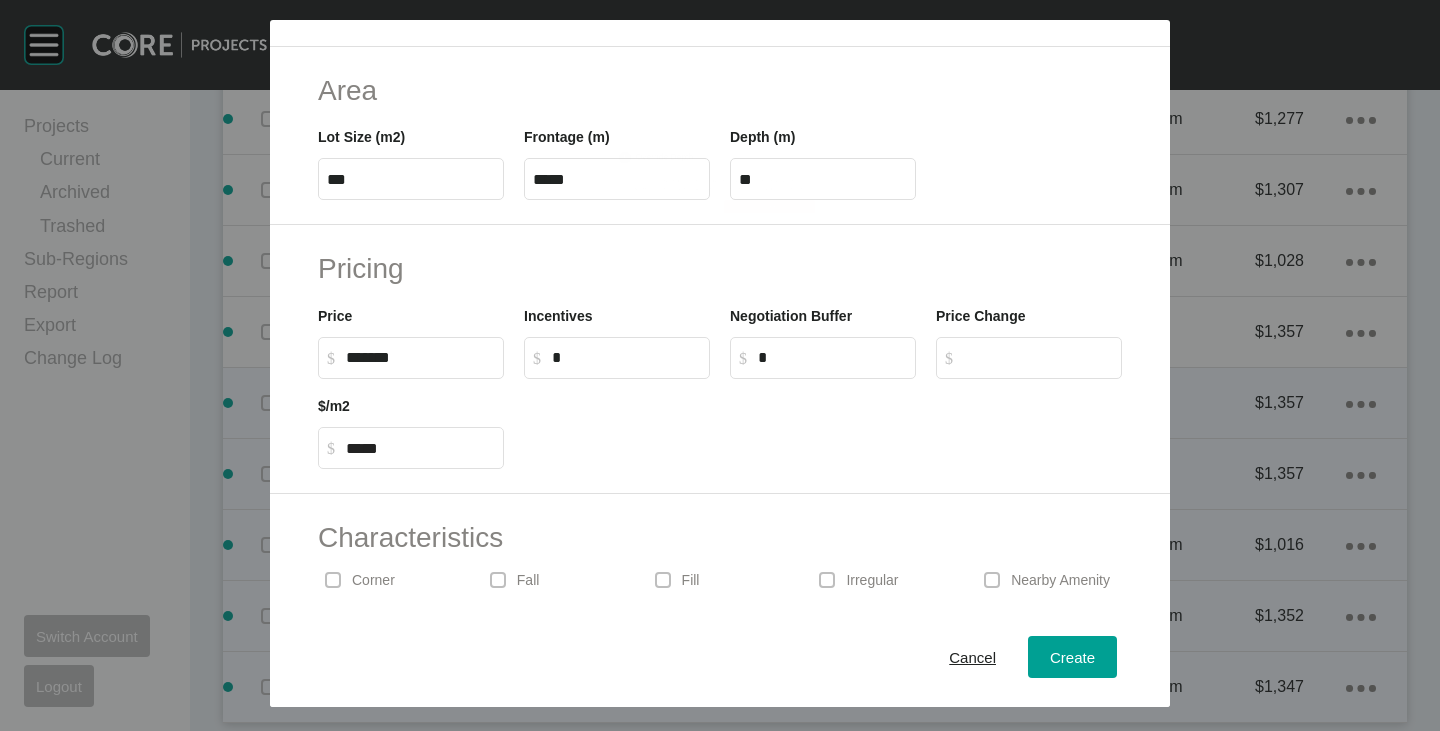 scroll, scrollTop: 489, scrollLeft: 0, axis: vertical 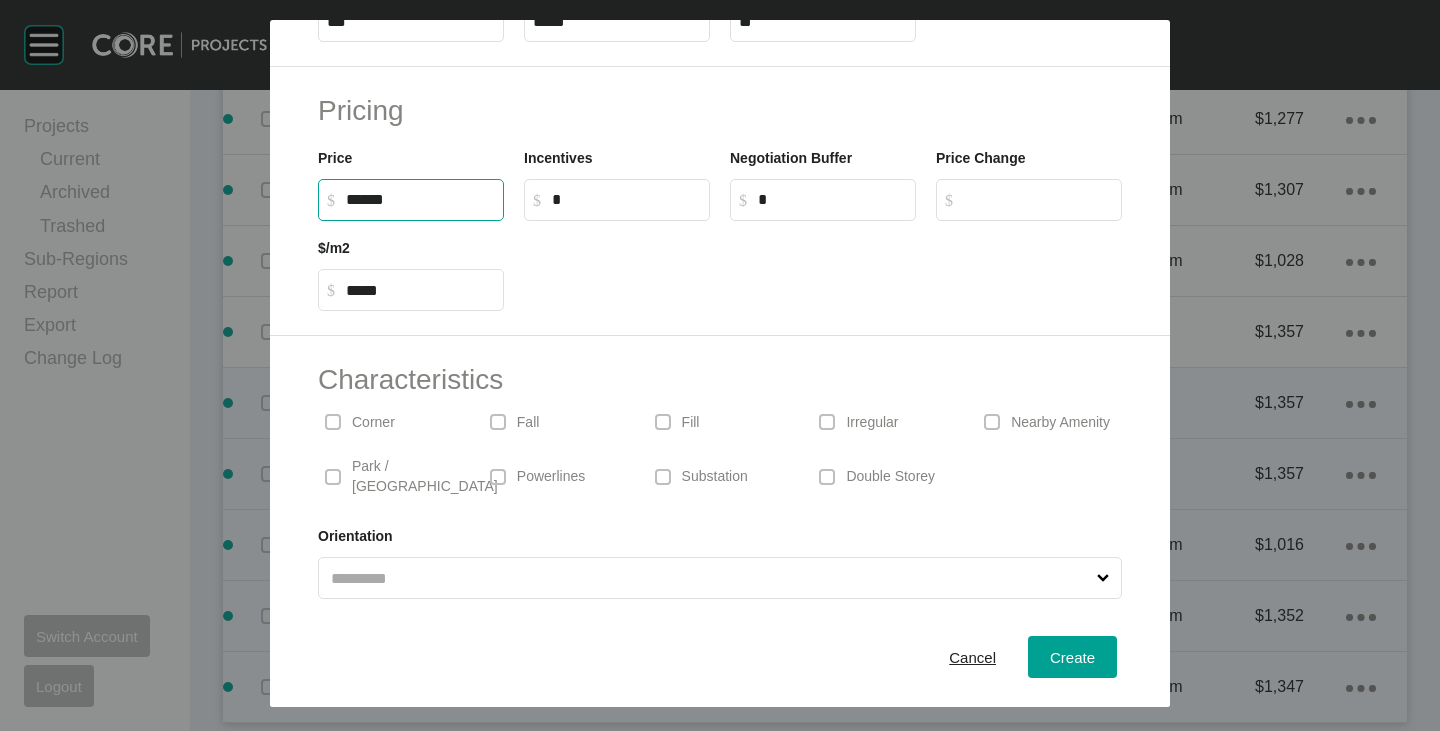 drag, startPoint x: 348, startPoint y: 194, endPoint x: 361, endPoint y: 196, distance: 13.152946 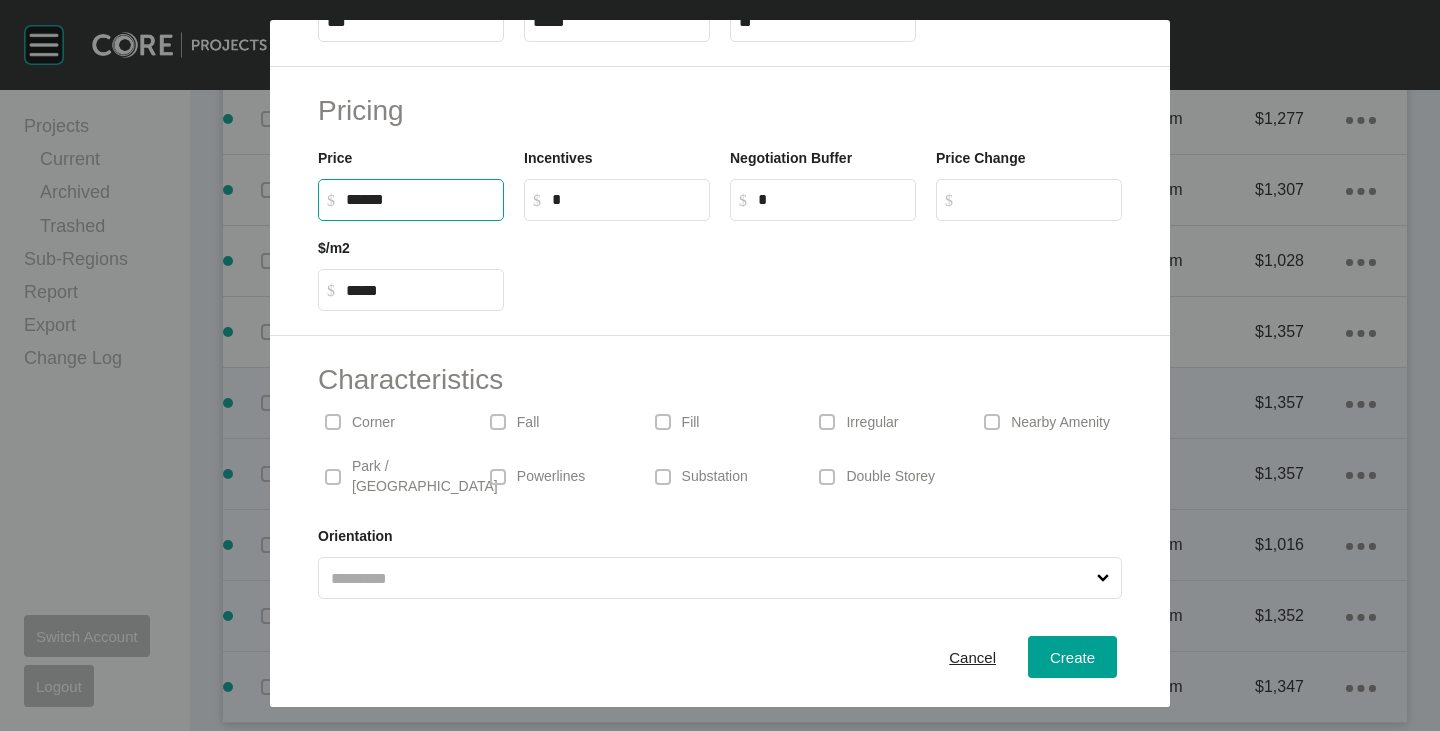 type on "*******" 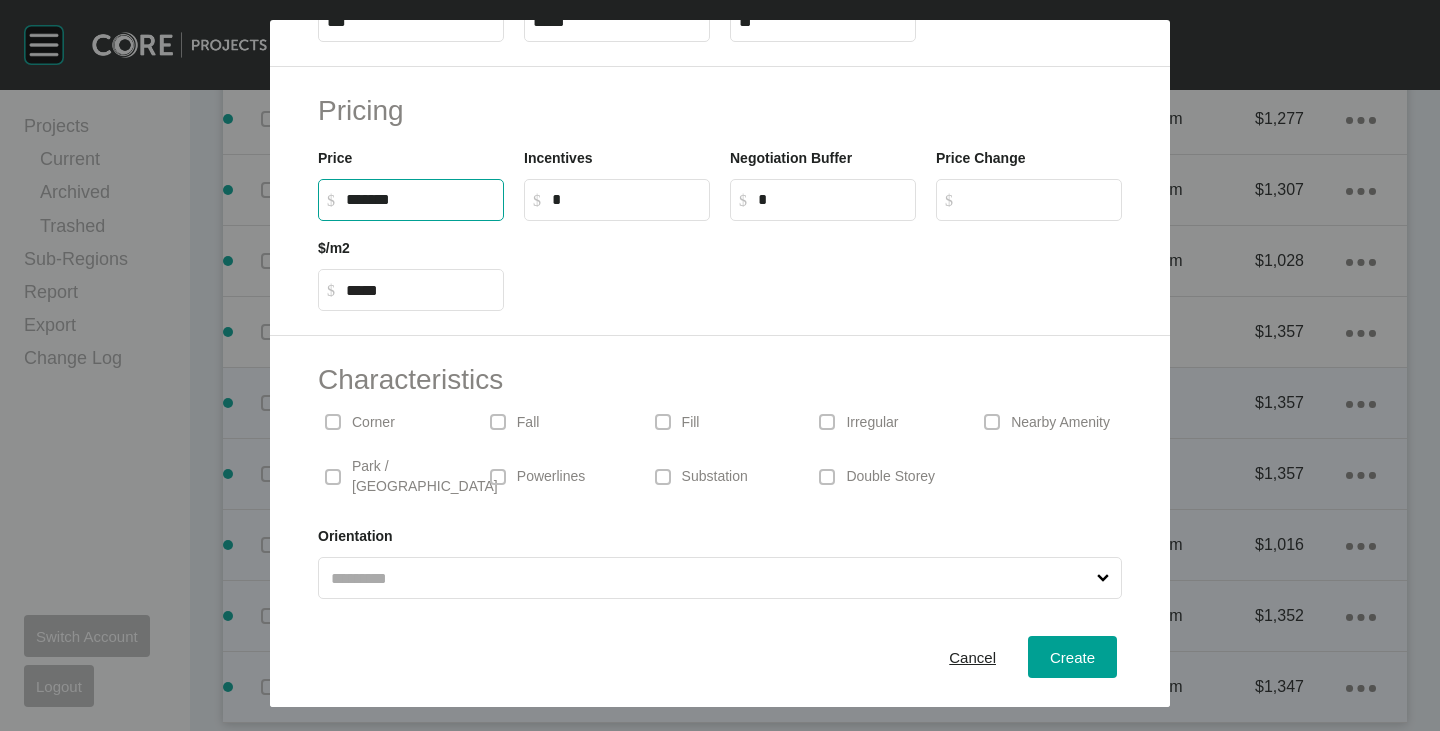 click on "Pricing Price $ Created with Sketch. $ ******* Incentives $ Created with Sketch. $ * Negotiation Buffer $ Created with Sketch. $ * Price Change $ Created with Sketch. $ $/m2 $ Created with Sketch. $ *****" at bounding box center (720, 201) 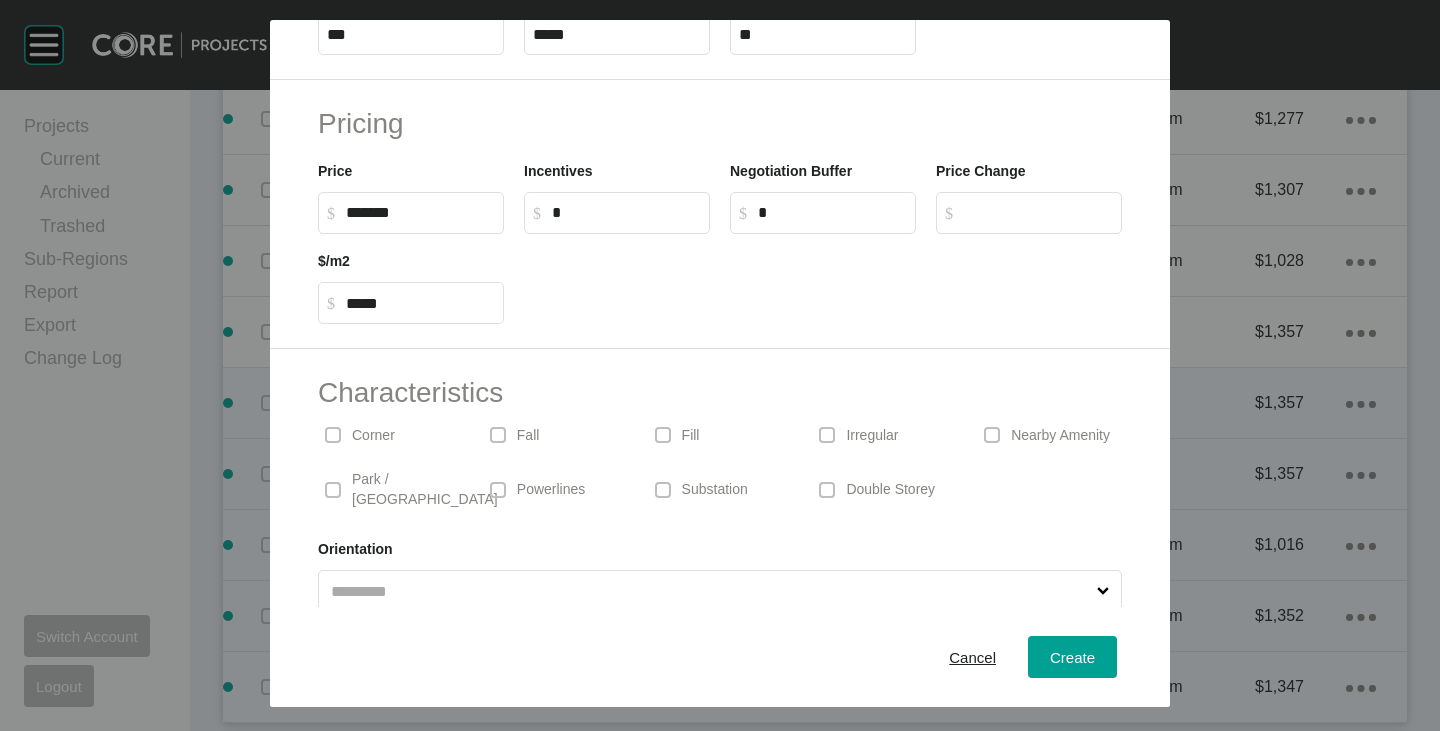 scroll, scrollTop: 489, scrollLeft: 0, axis: vertical 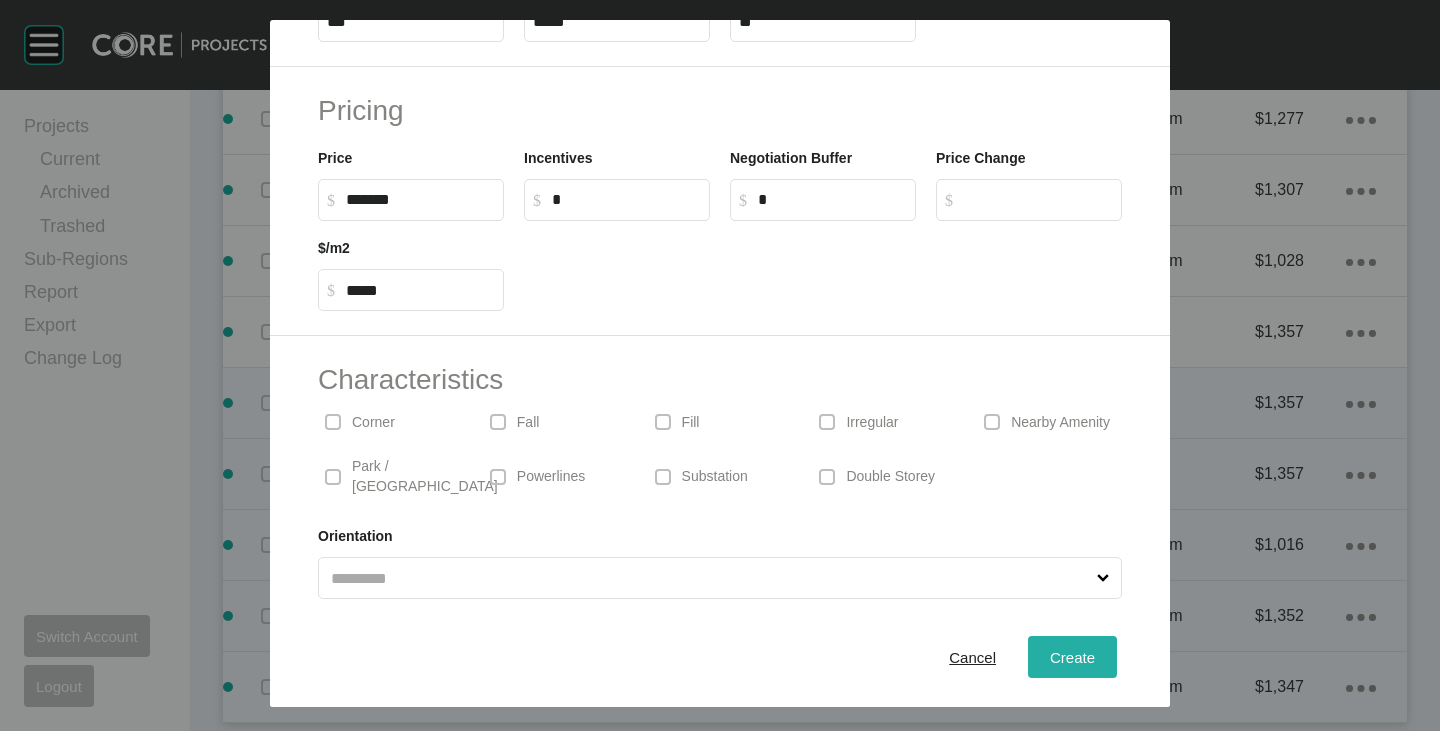 click on "Create" at bounding box center [1072, 657] 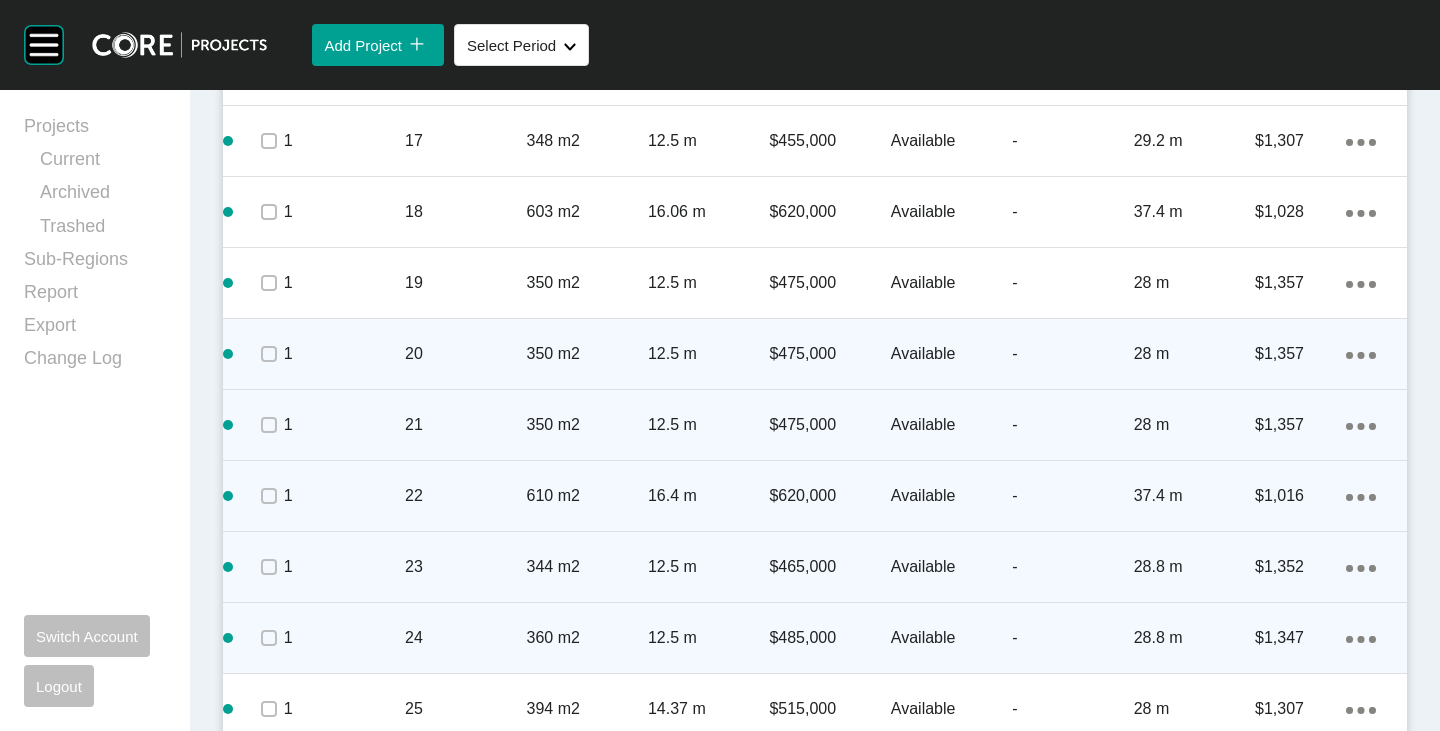 scroll, scrollTop: 1976, scrollLeft: 0, axis: vertical 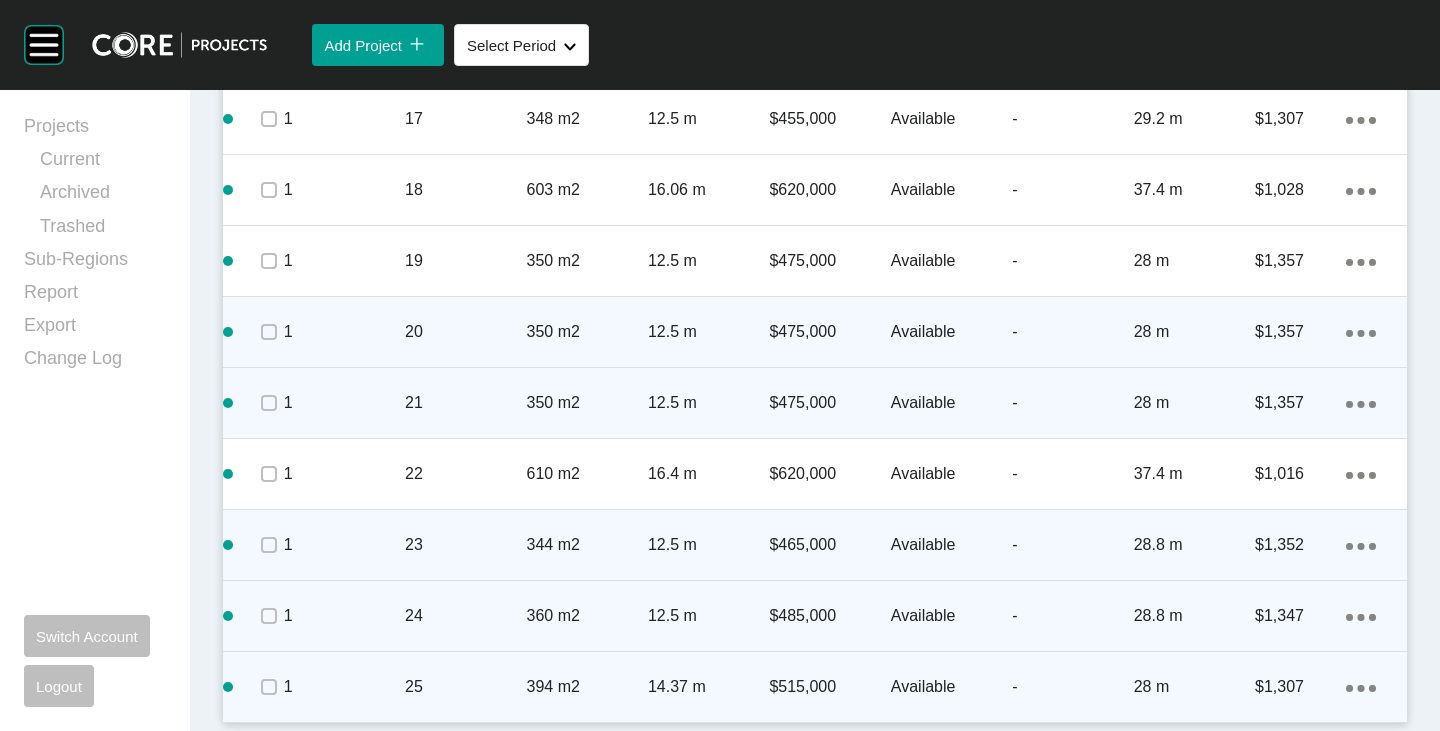 click 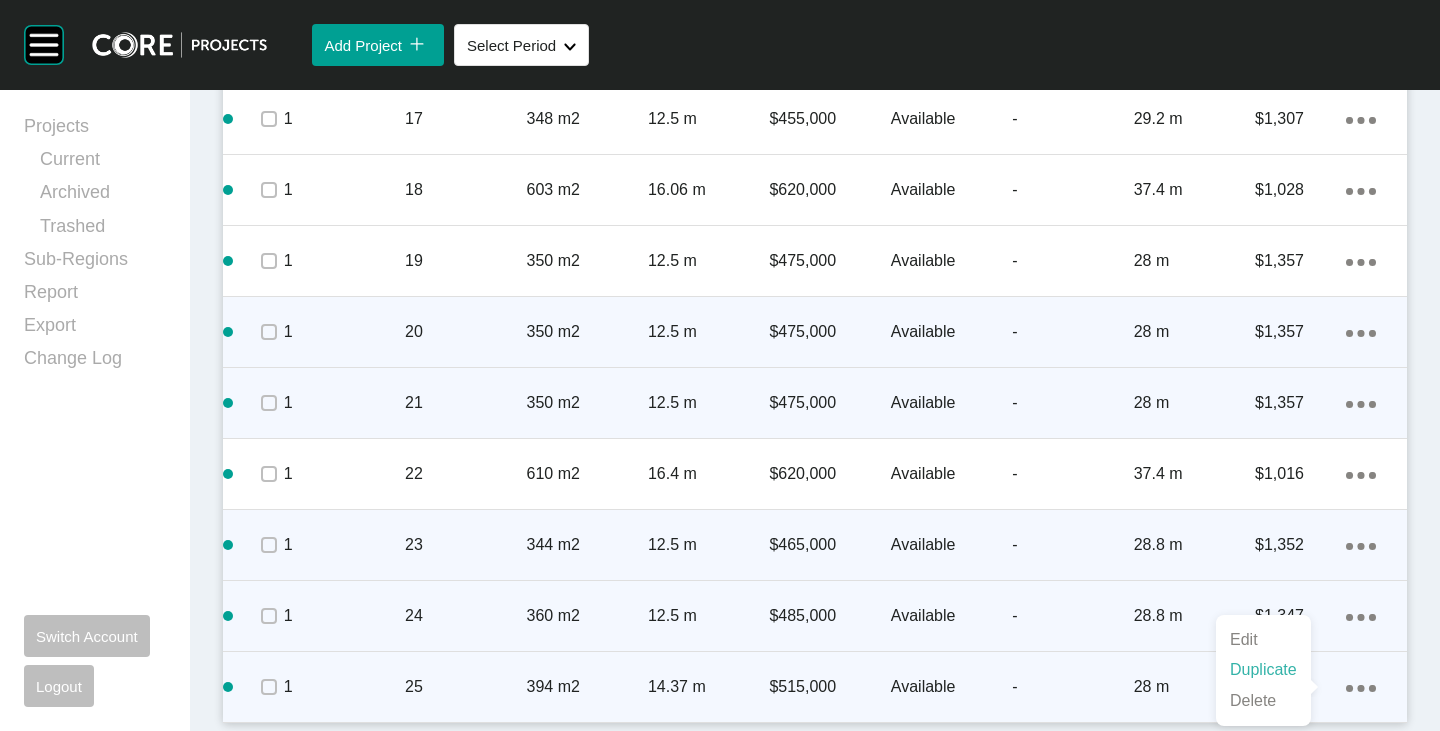 click on "Duplicate" at bounding box center (1263, 670) 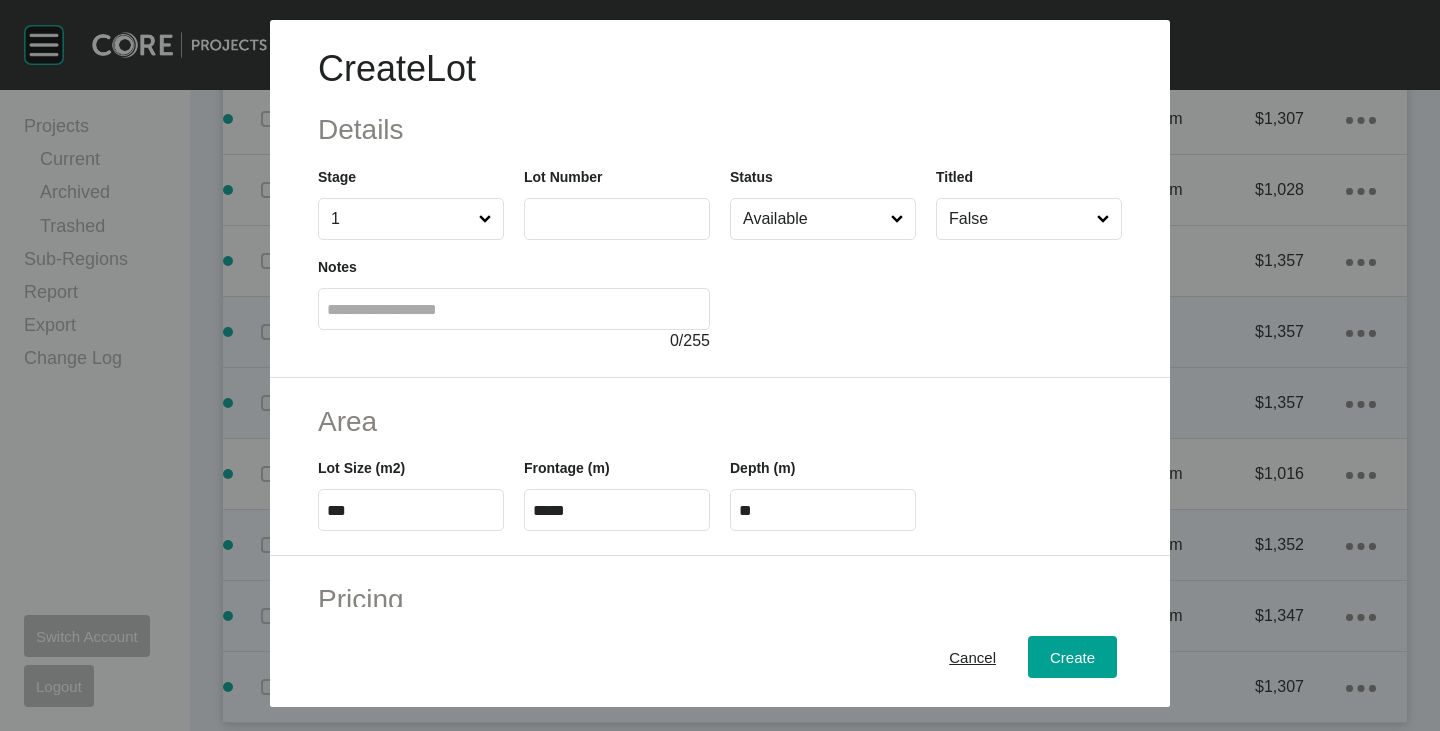 click at bounding box center (617, 219) 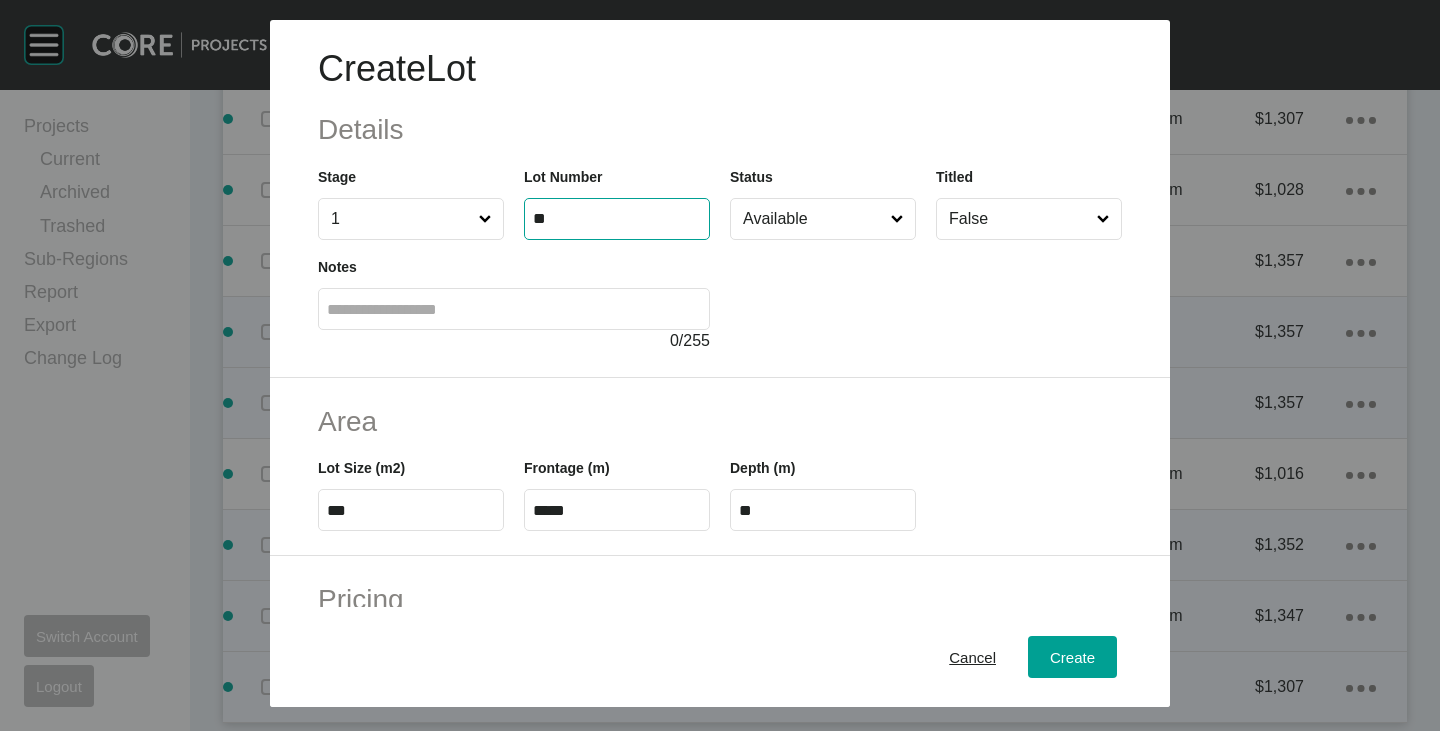 type on "**" 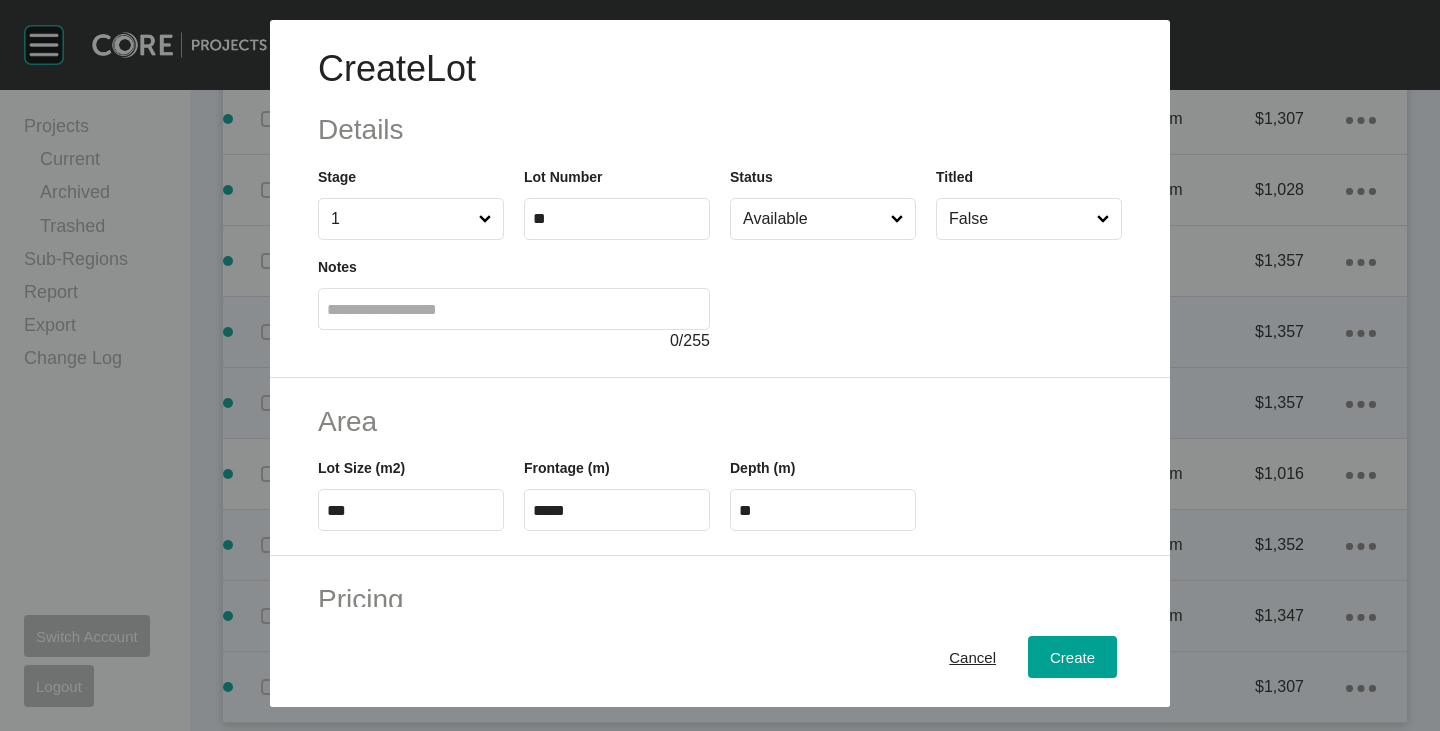 click on "***" at bounding box center [411, 510] 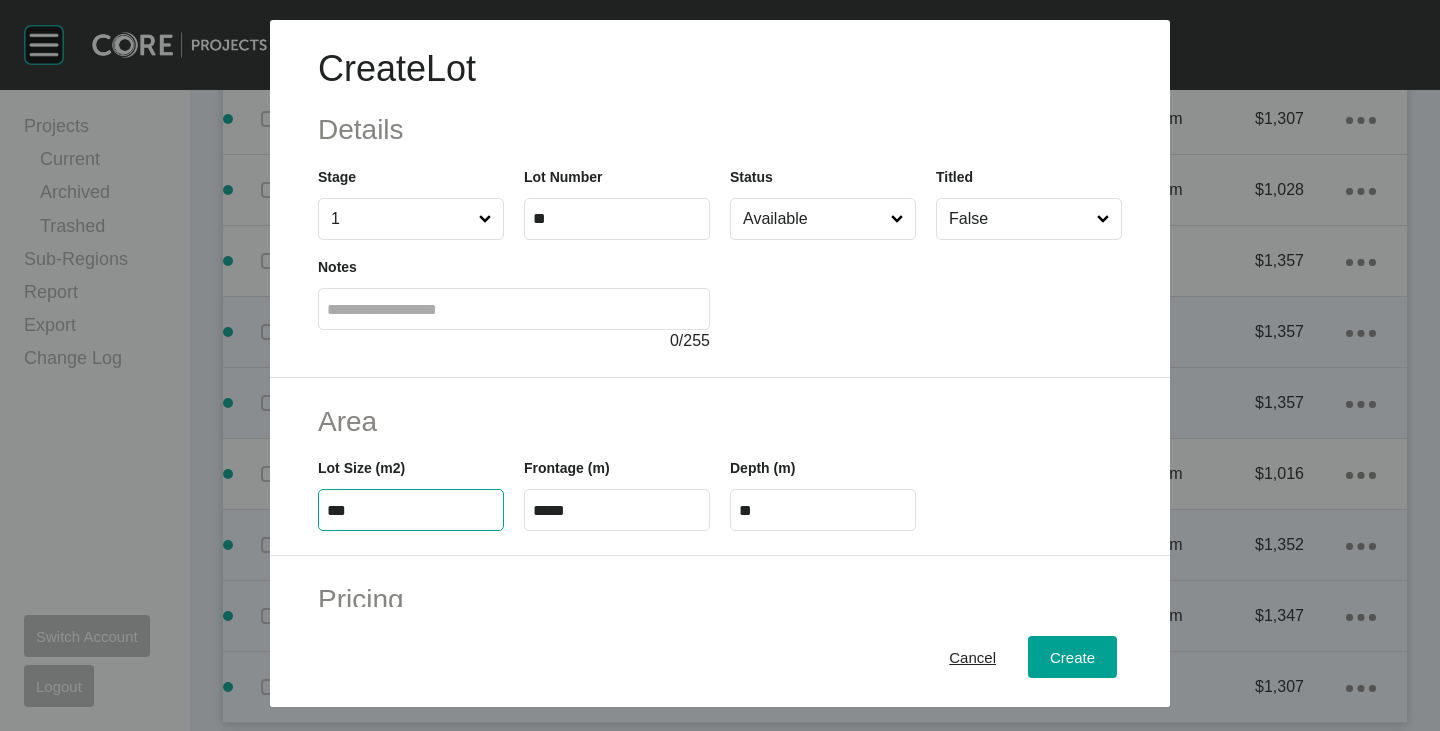 click on "***" at bounding box center [411, 510] 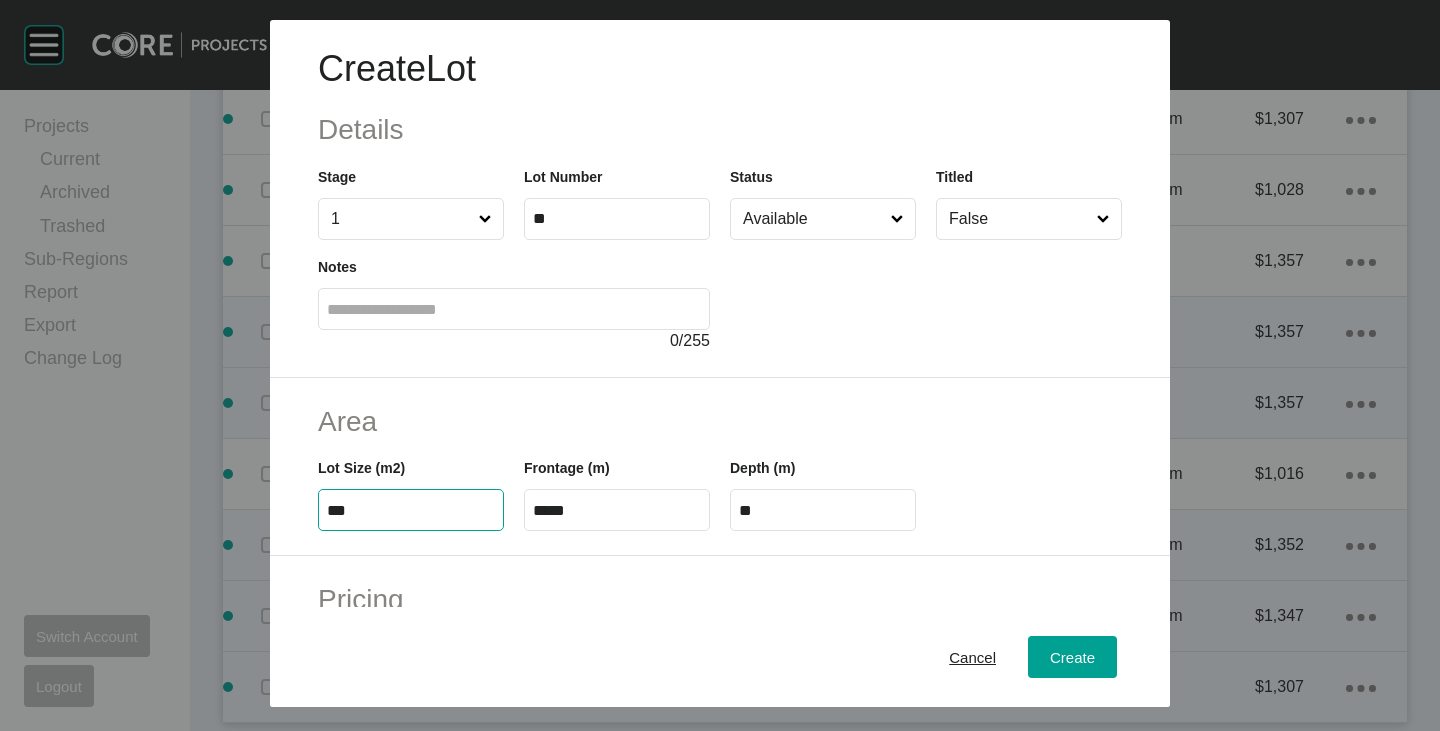 type on "***" 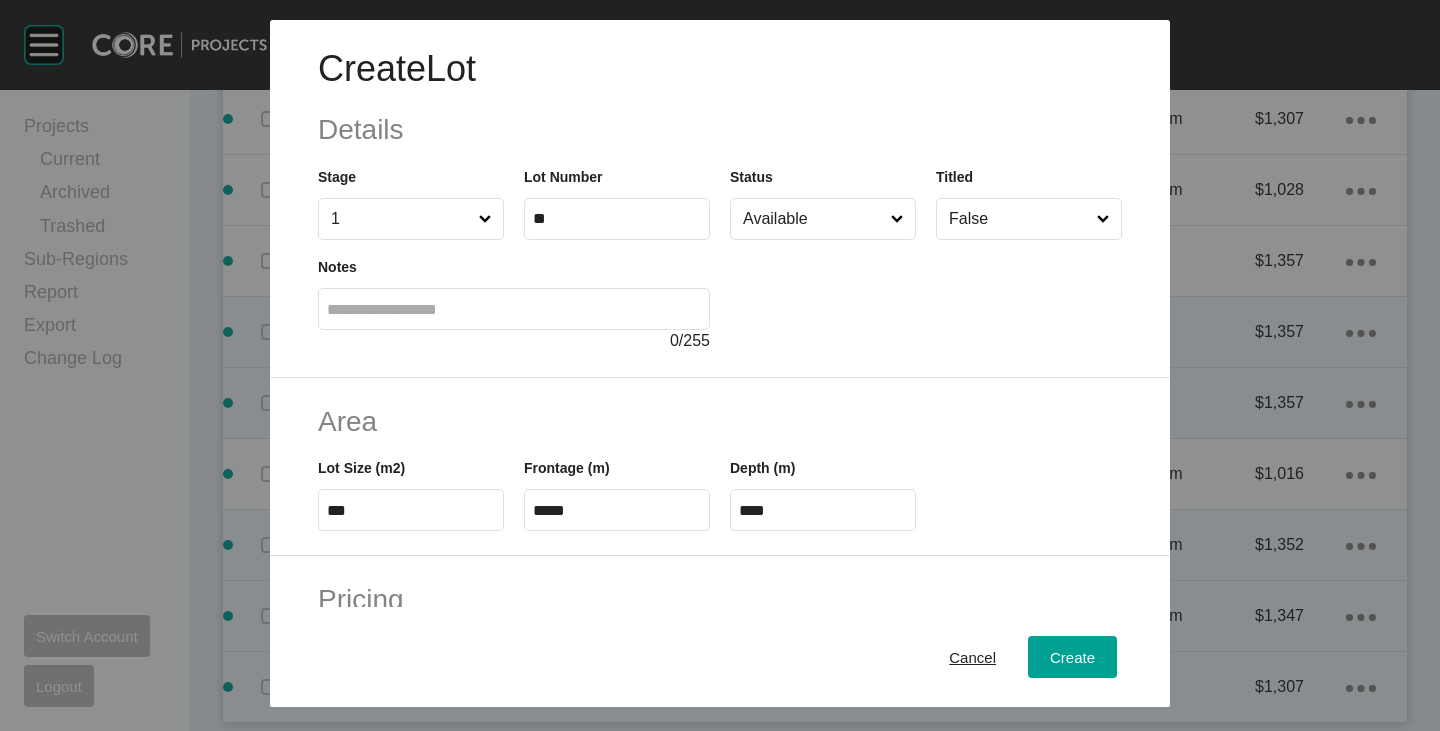 click on "Area Lot Size (m2) *** Frontage (m) ***** Depth (m) ****" at bounding box center (720, 467) 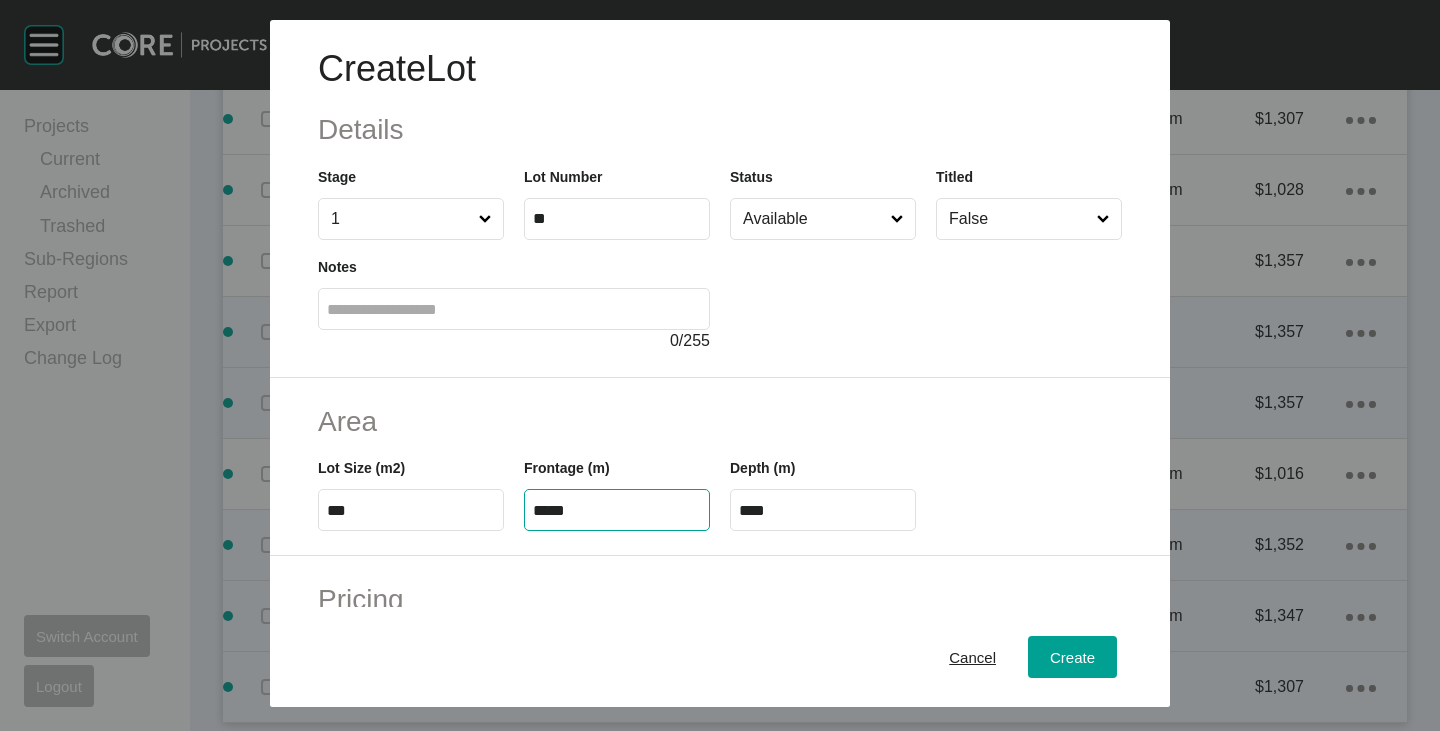 click on "*****" at bounding box center (617, 510) 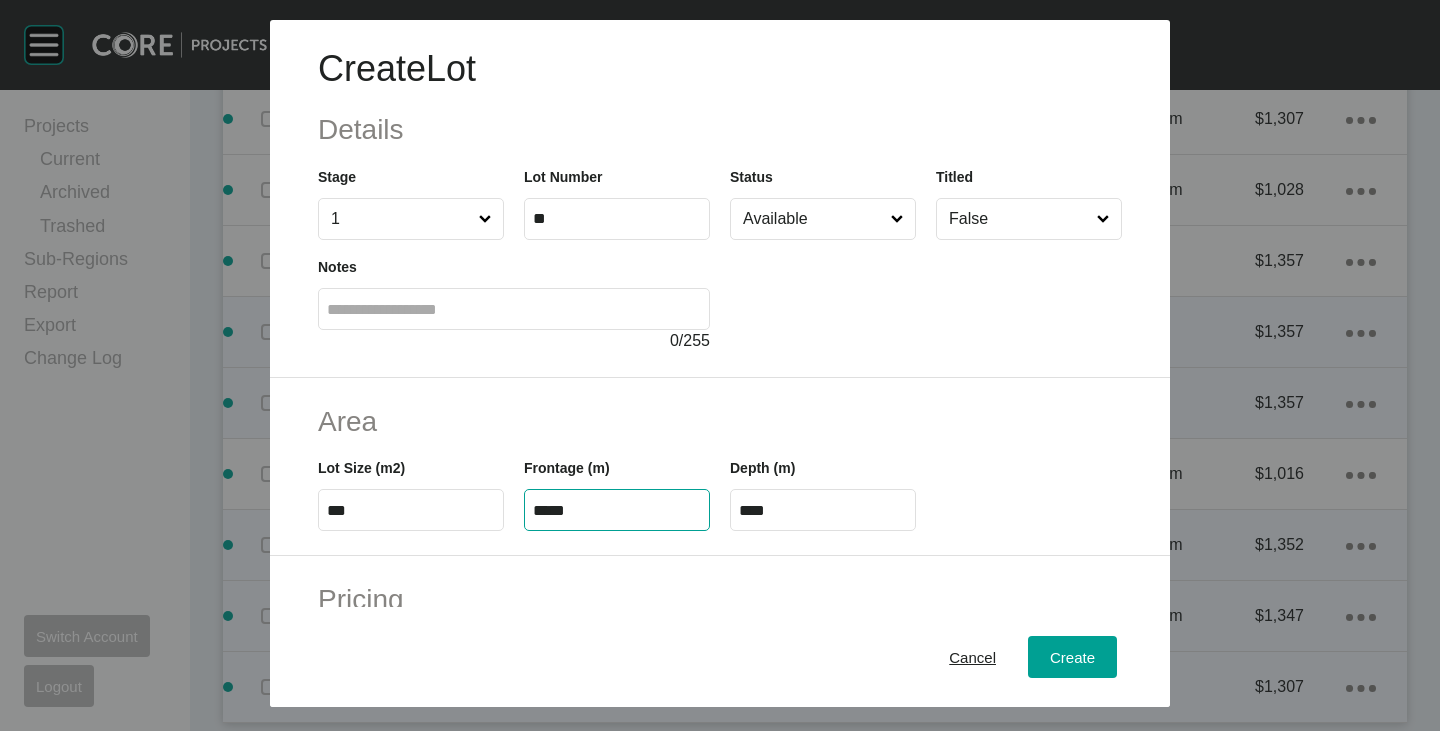 type on "*****" 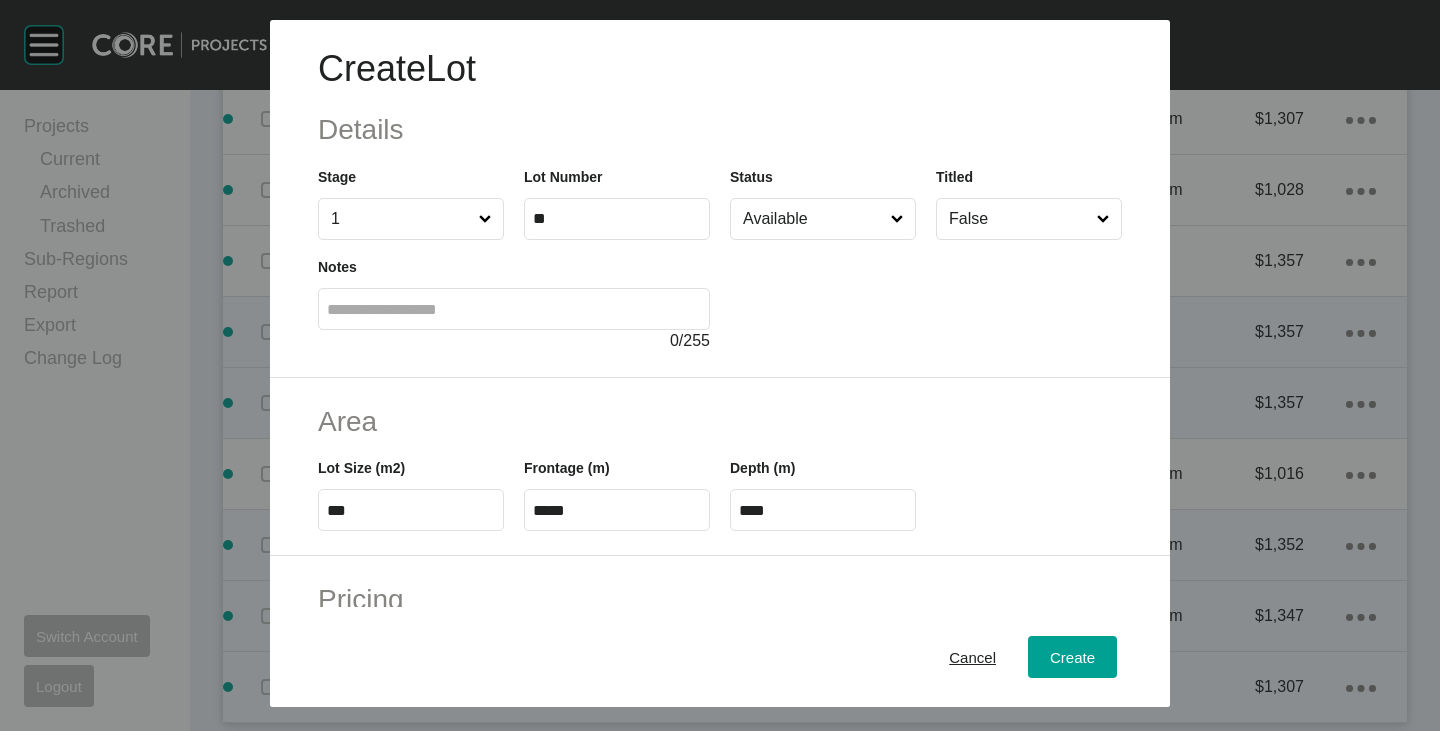 click on "Area" at bounding box center [720, 421] 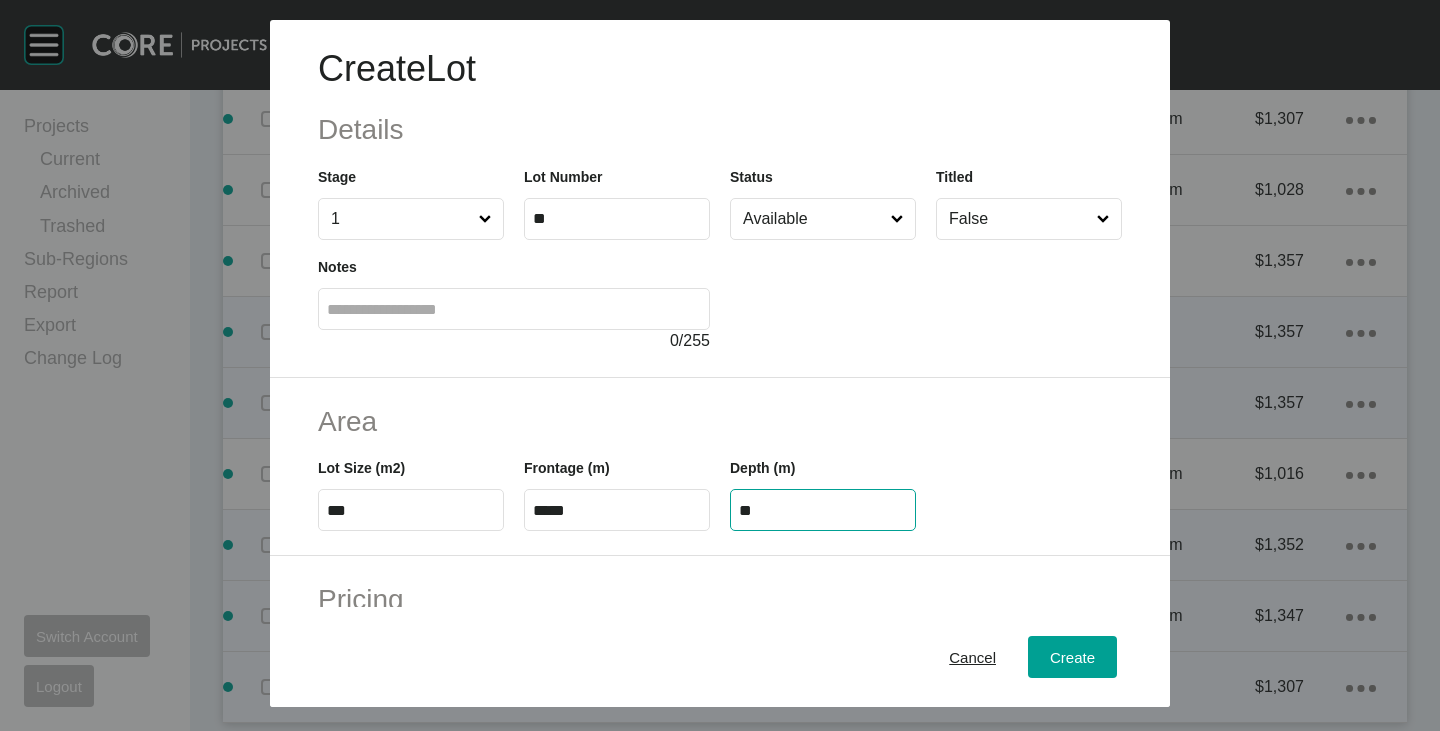 type on "**" 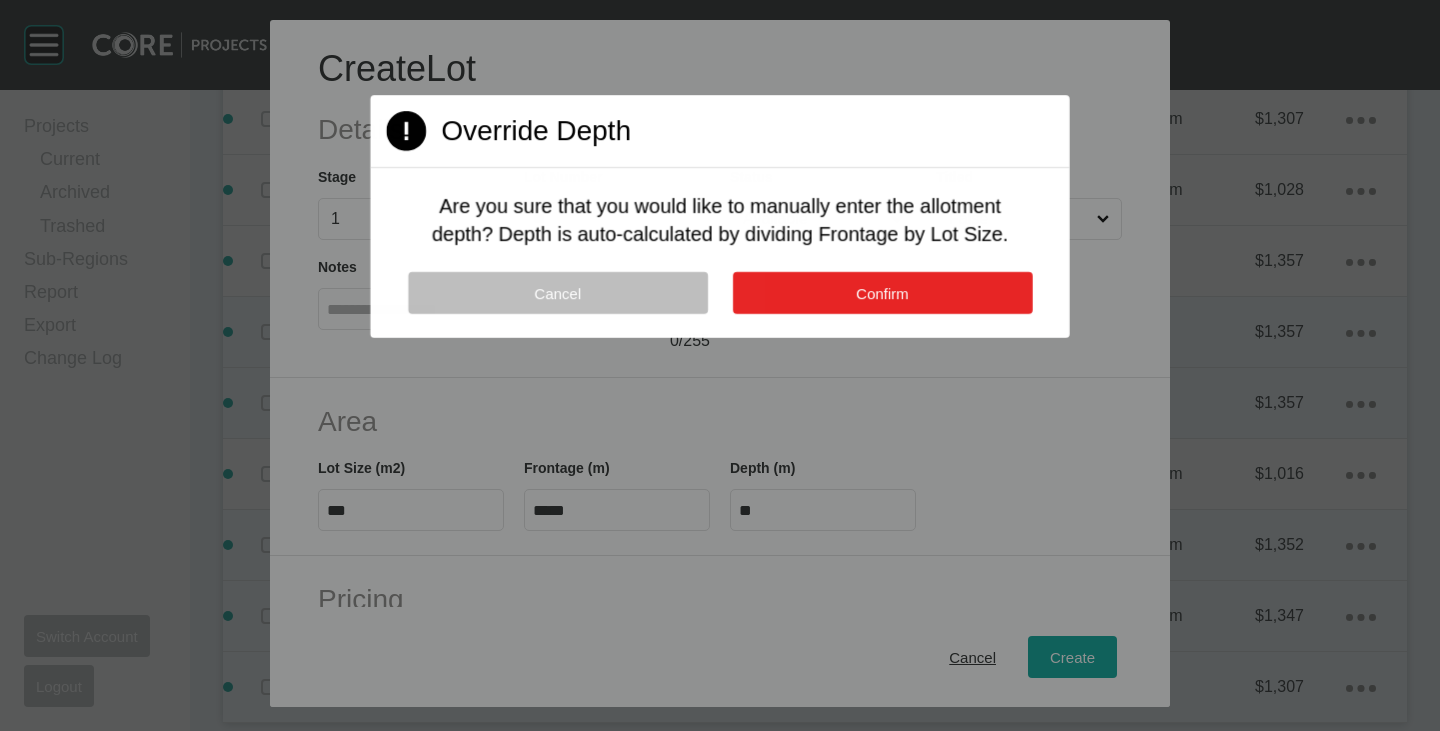 click on "Confirm" at bounding box center [882, 293] 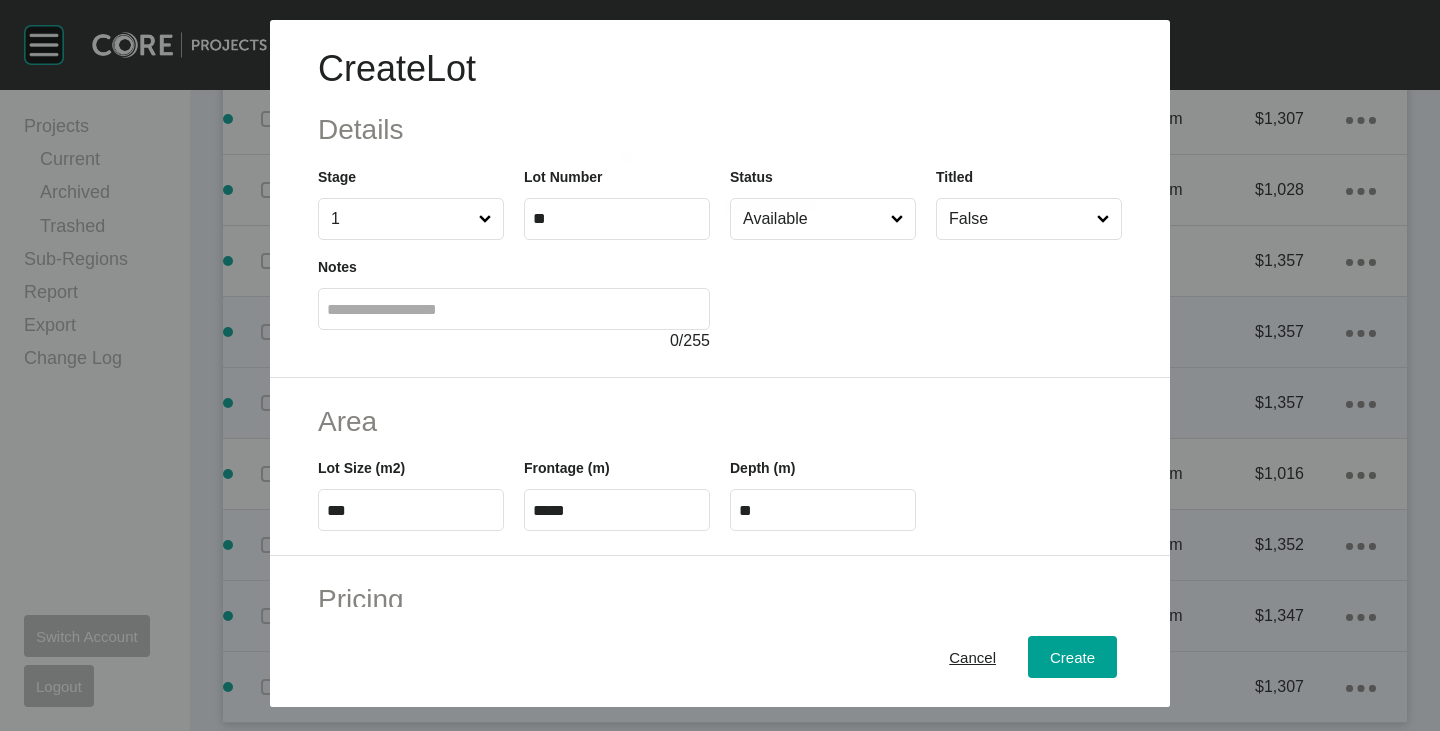 scroll, scrollTop: 300, scrollLeft: 0, axis: vertical 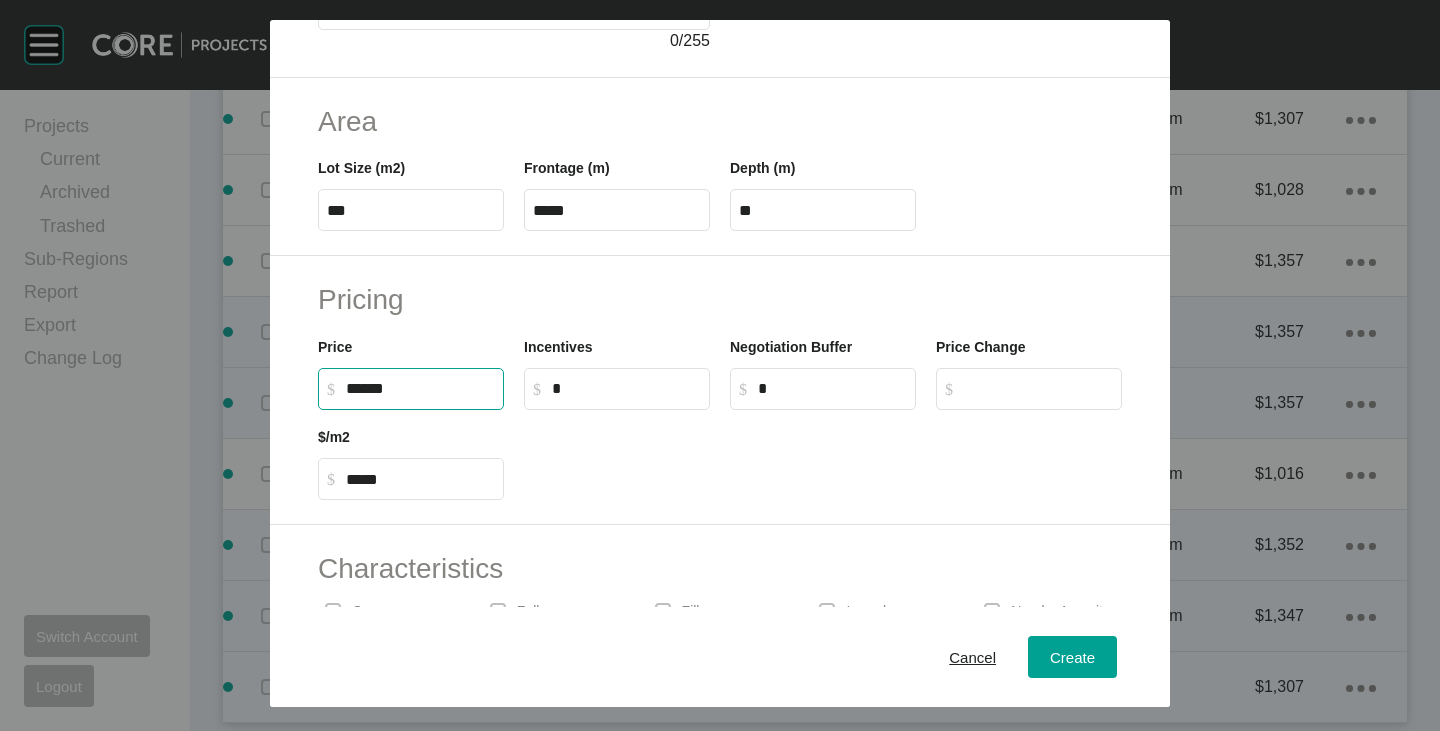drag, startPoint x: 358, startPoint y: 379, endPoint x: 371, endPoint y: 379, distance: 13 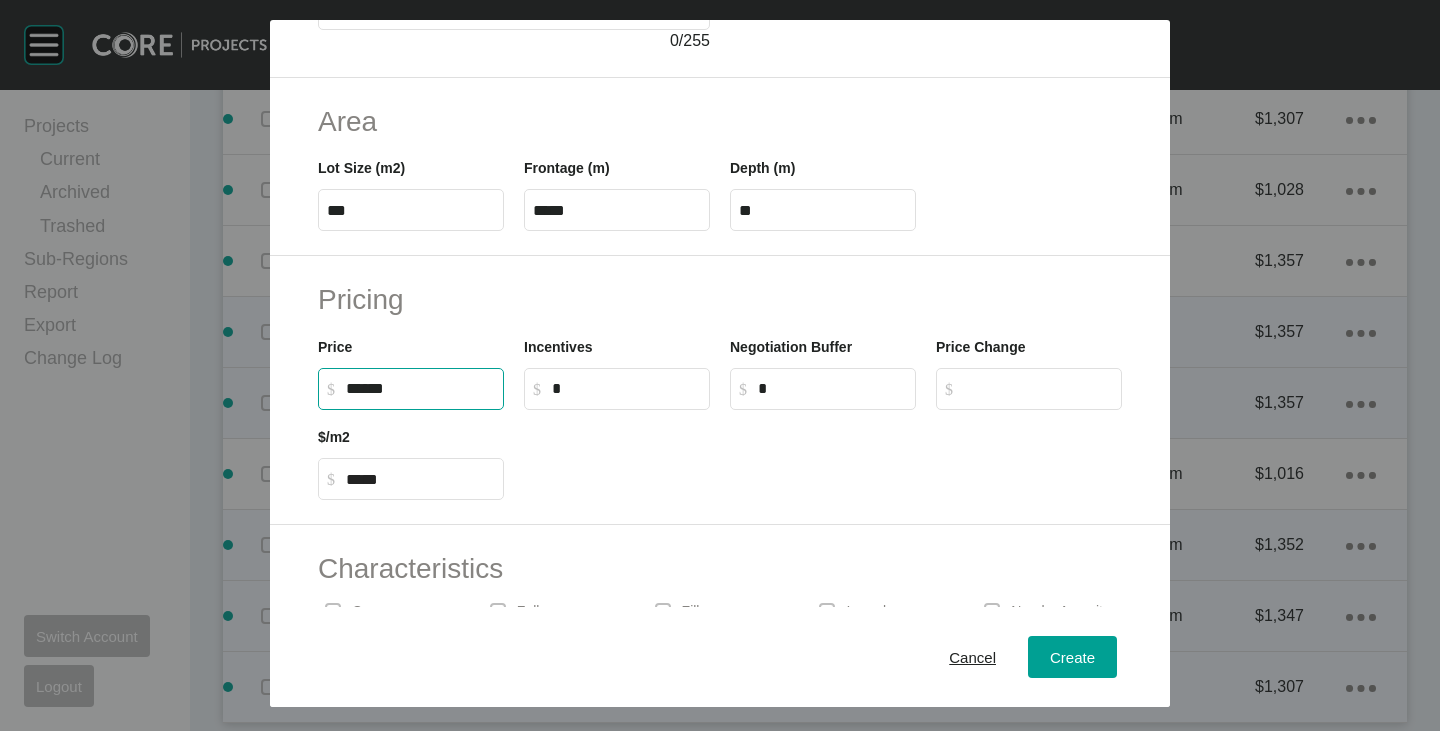 type on "*******" 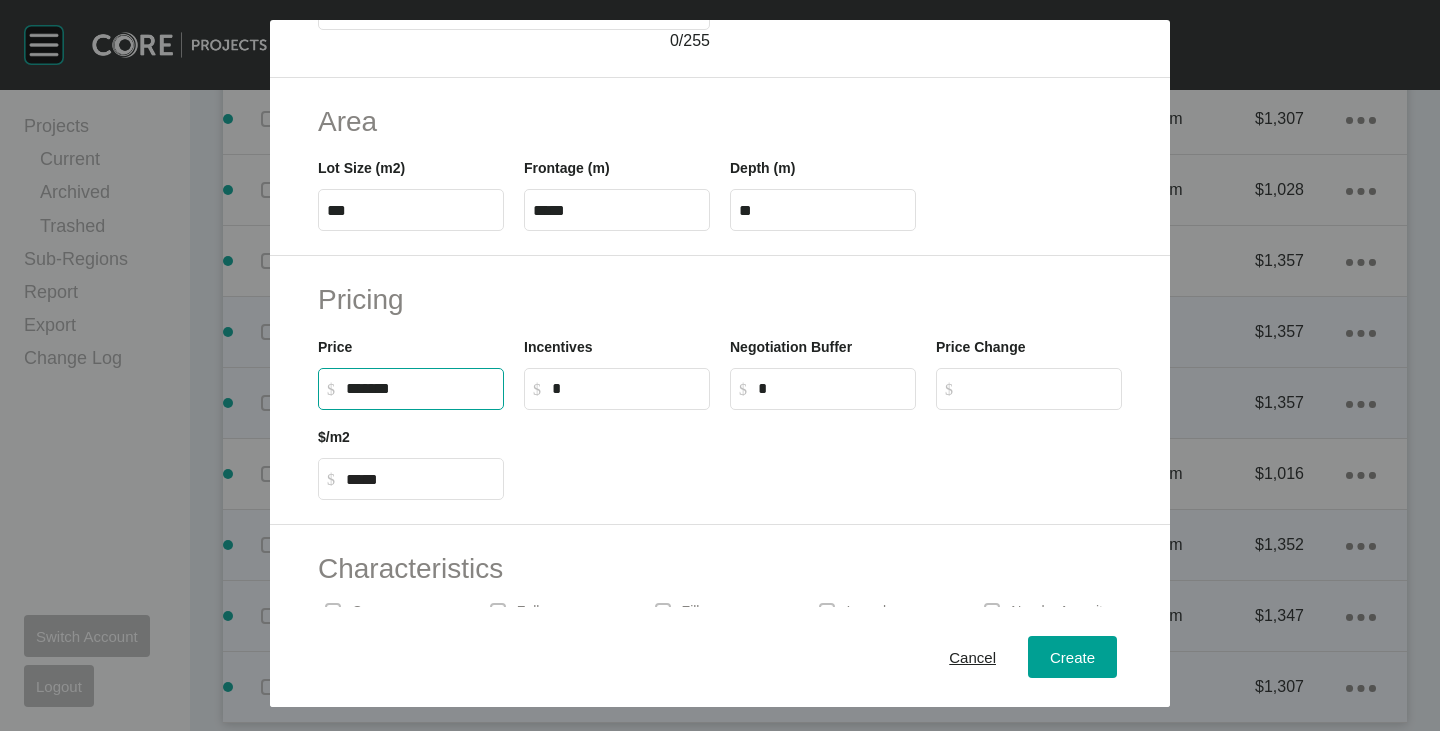 click at bounding box center (823, 455) 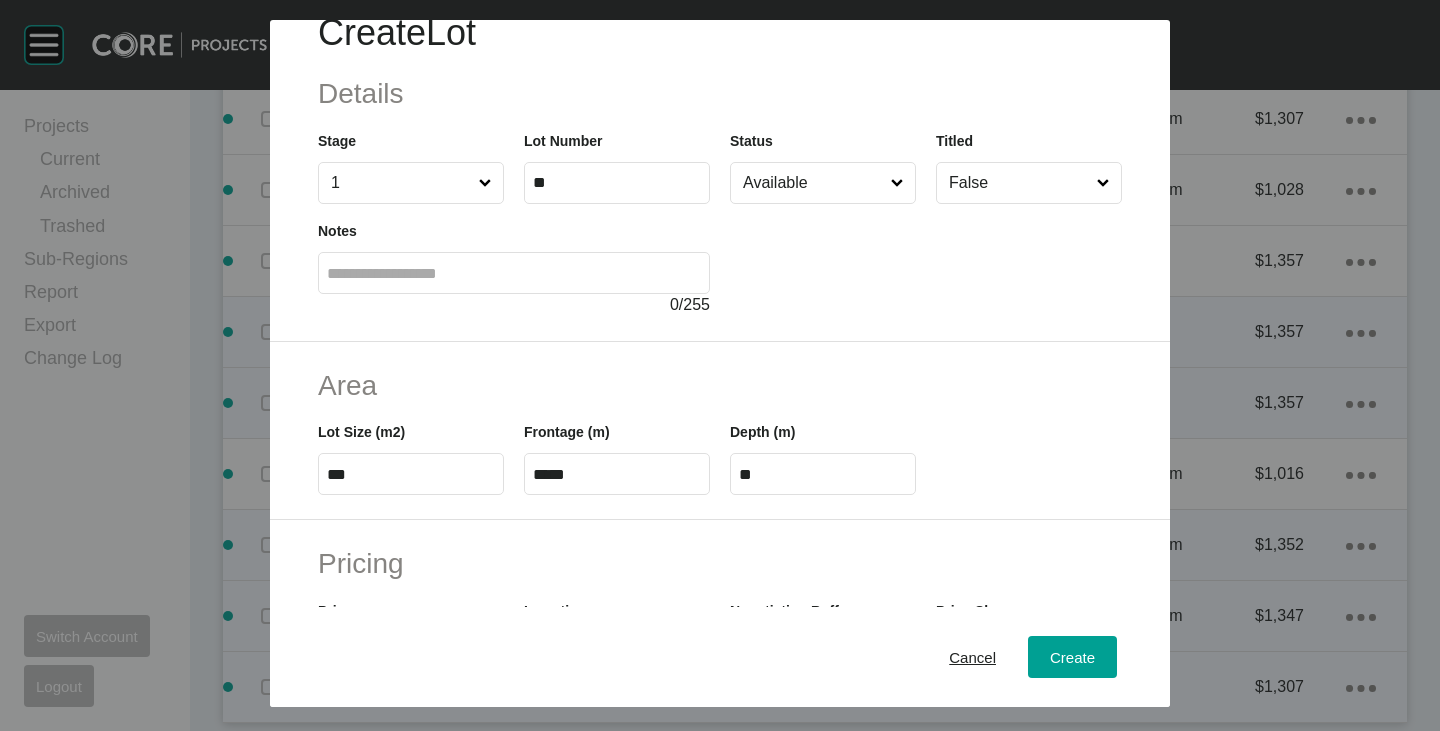 scroll, scrollTop: 0, scrollLeft: 0, axis: both 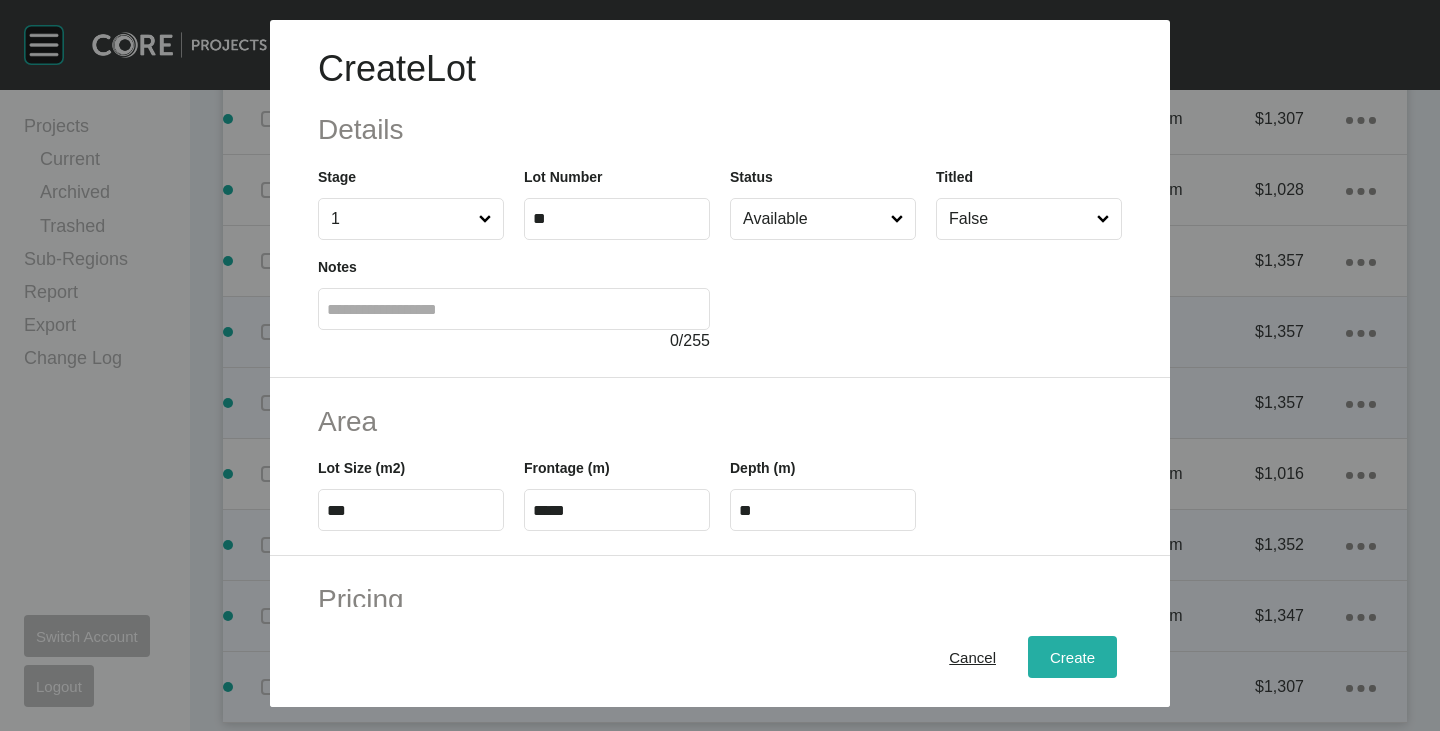 click on "Create" at bounding box center (1072, 657) 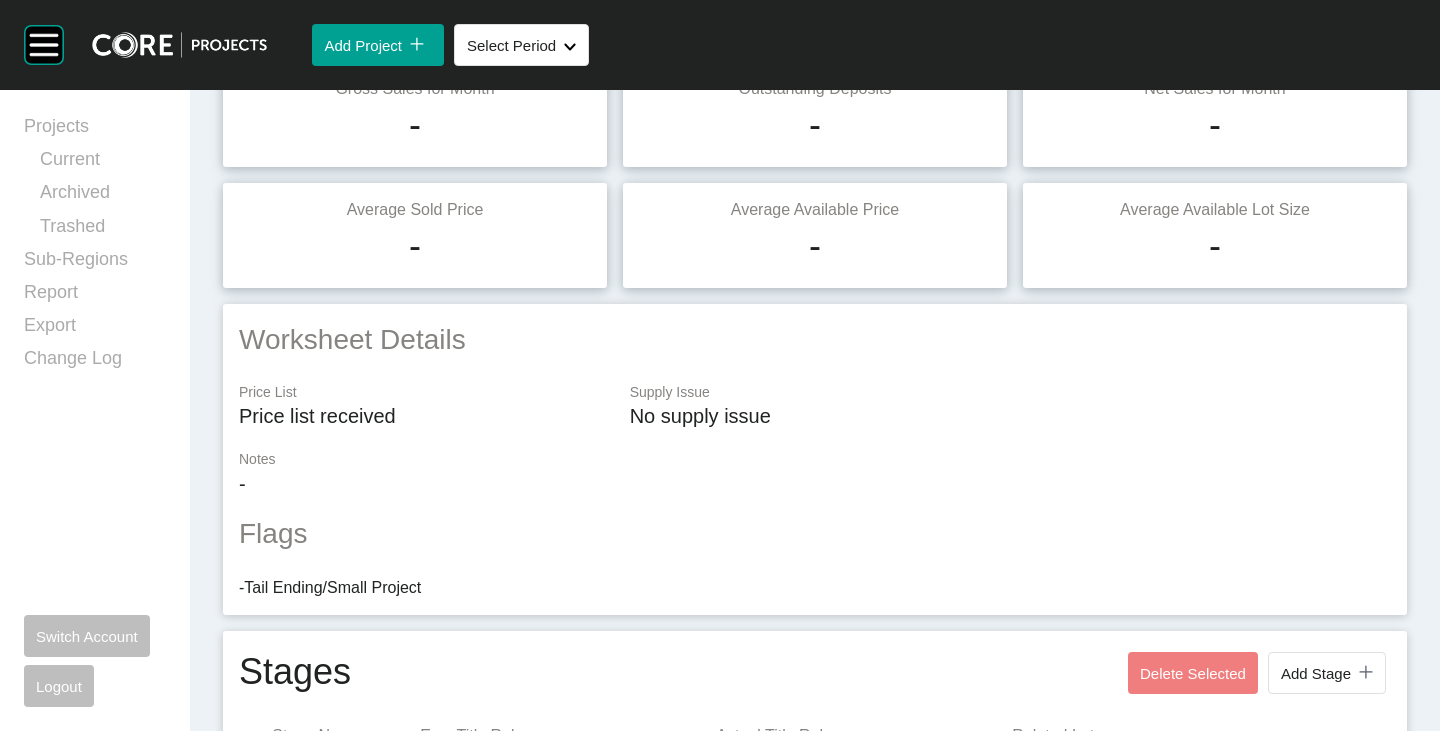 scroll, scrollTop: 0, scrollLeft: 0, axis: both 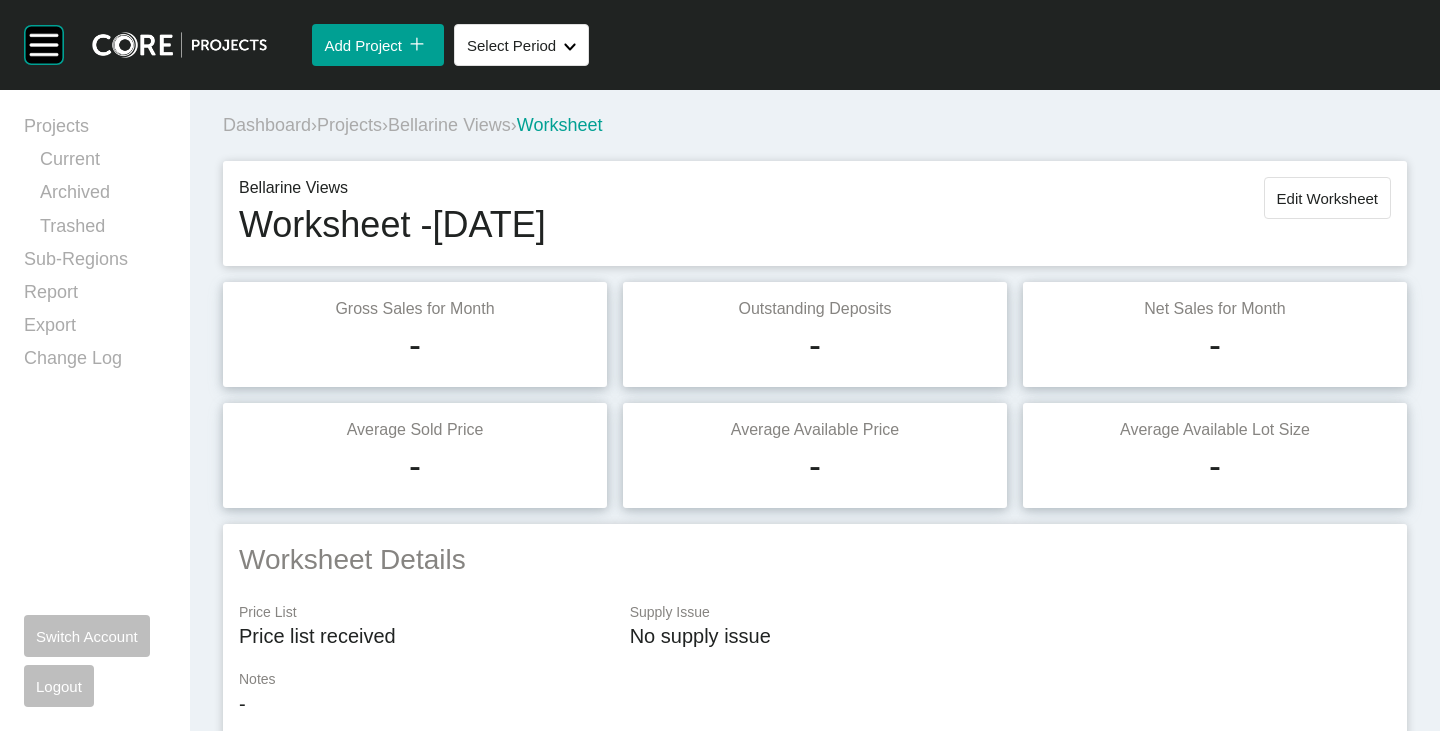 click on "Bellarine Views" at bounding box center [449, 125] 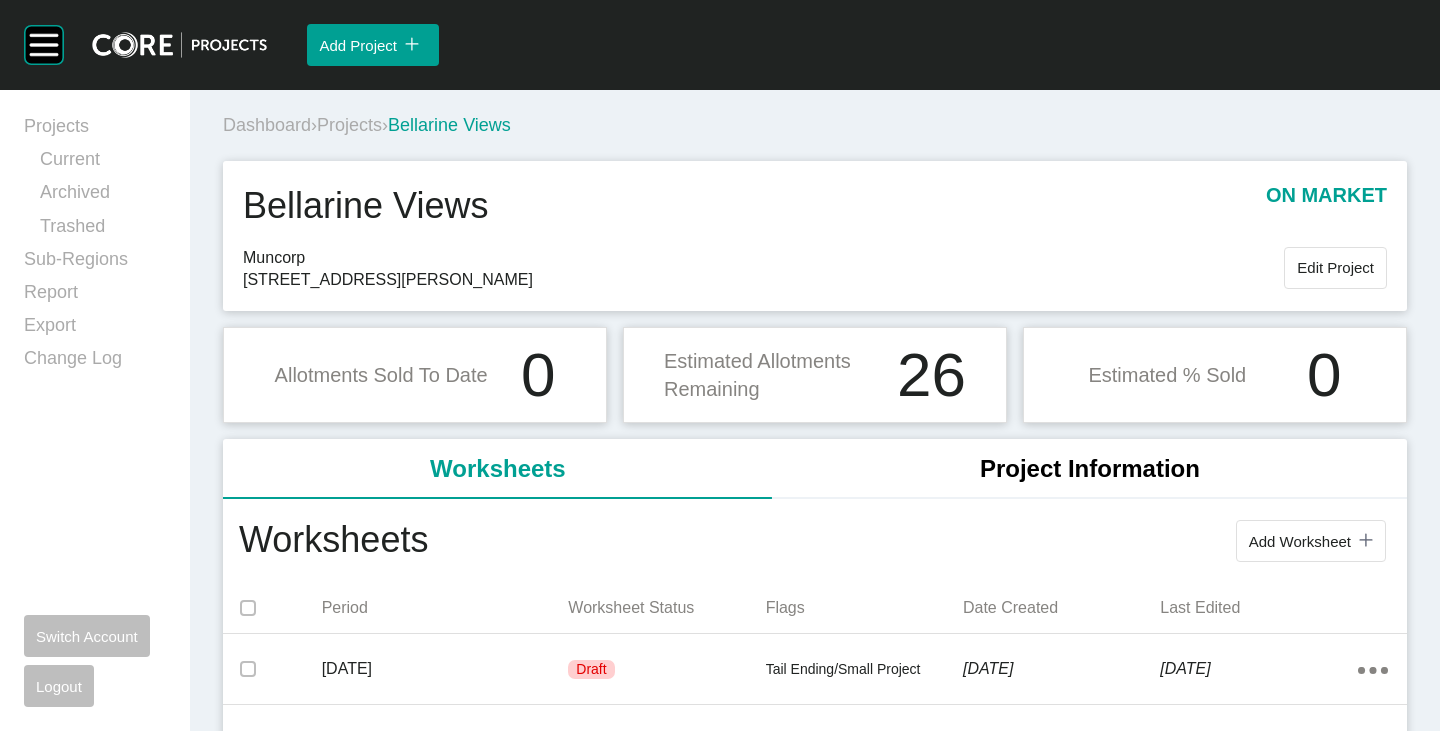 scroll, scrollTop: 124, scrollLeft: 0, axis: vertical 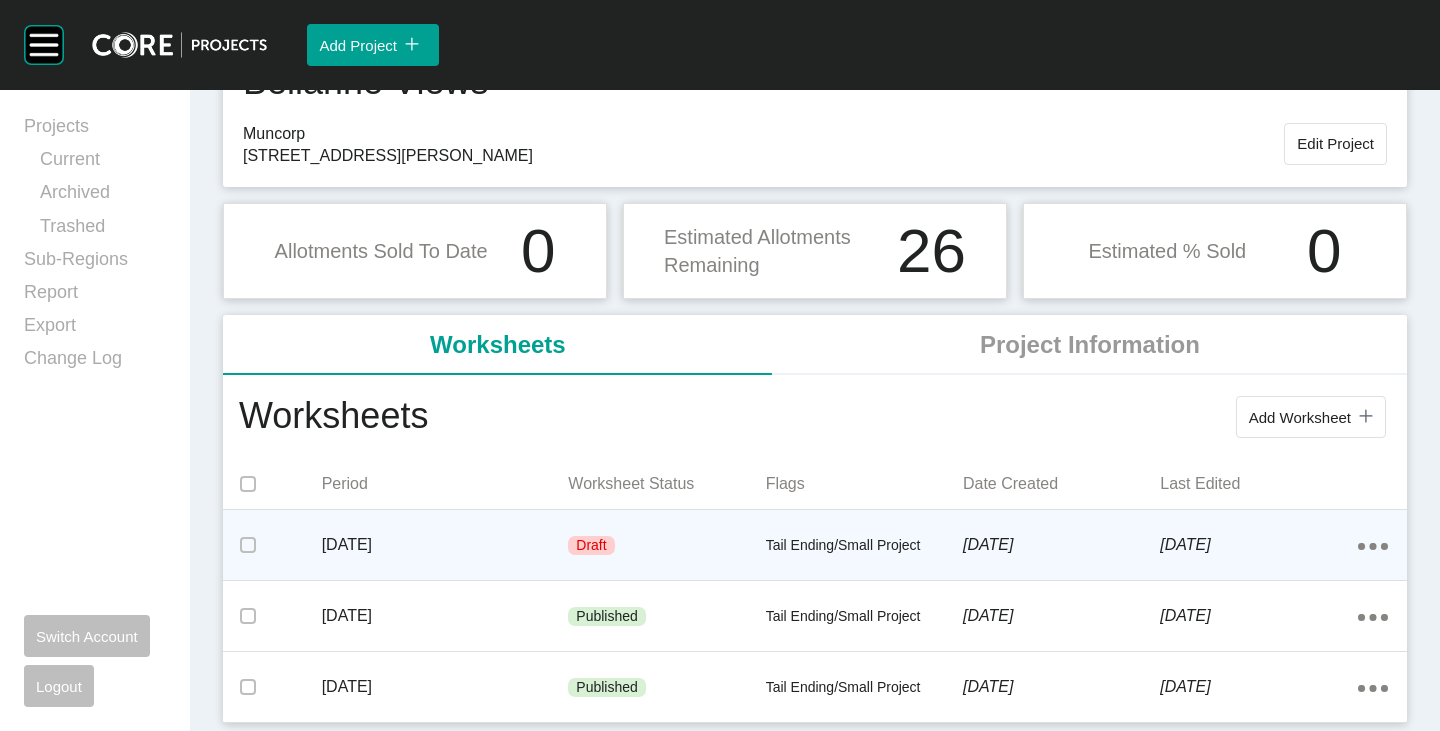 click on "Tail Ending/Small Project" at bounding box center [864, 546] 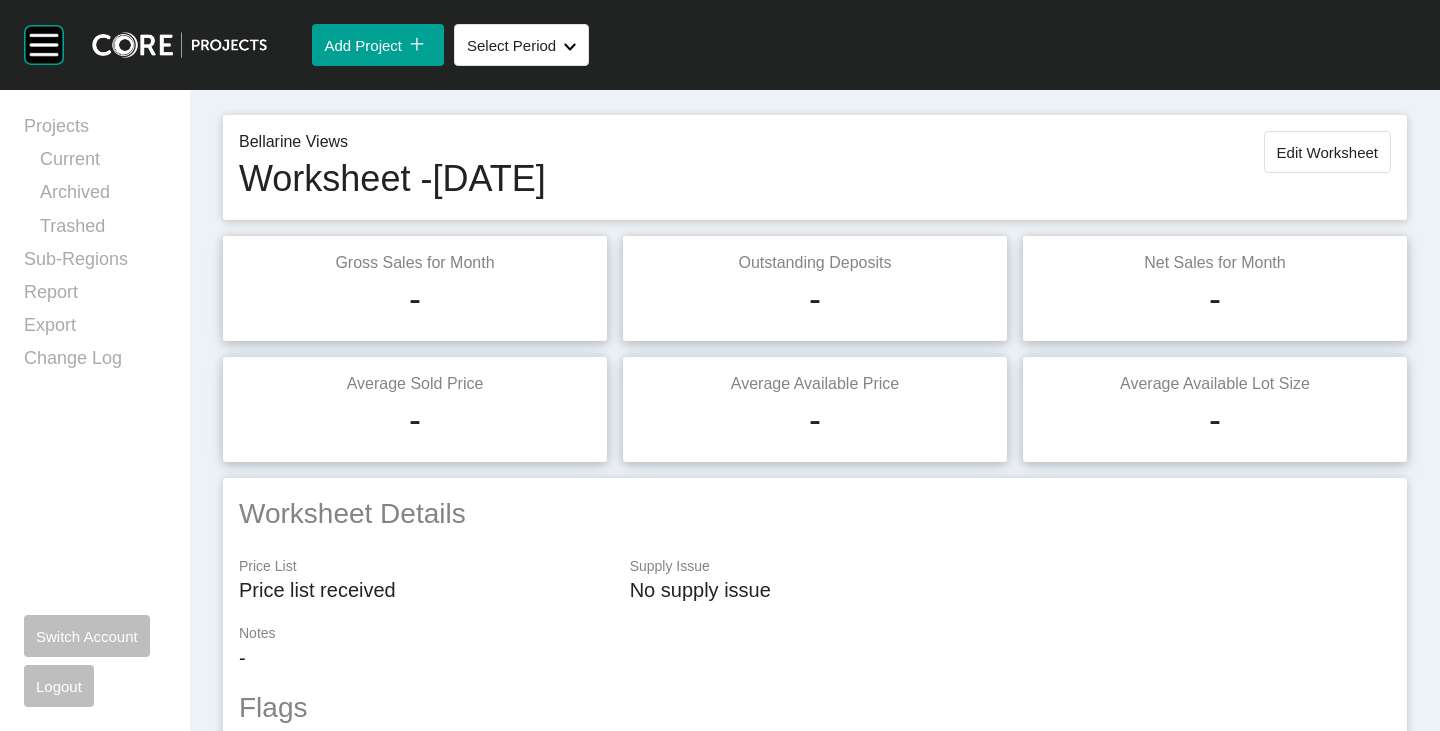 scroll, scrollTop: 0, scrollLeft: 0, axis: both 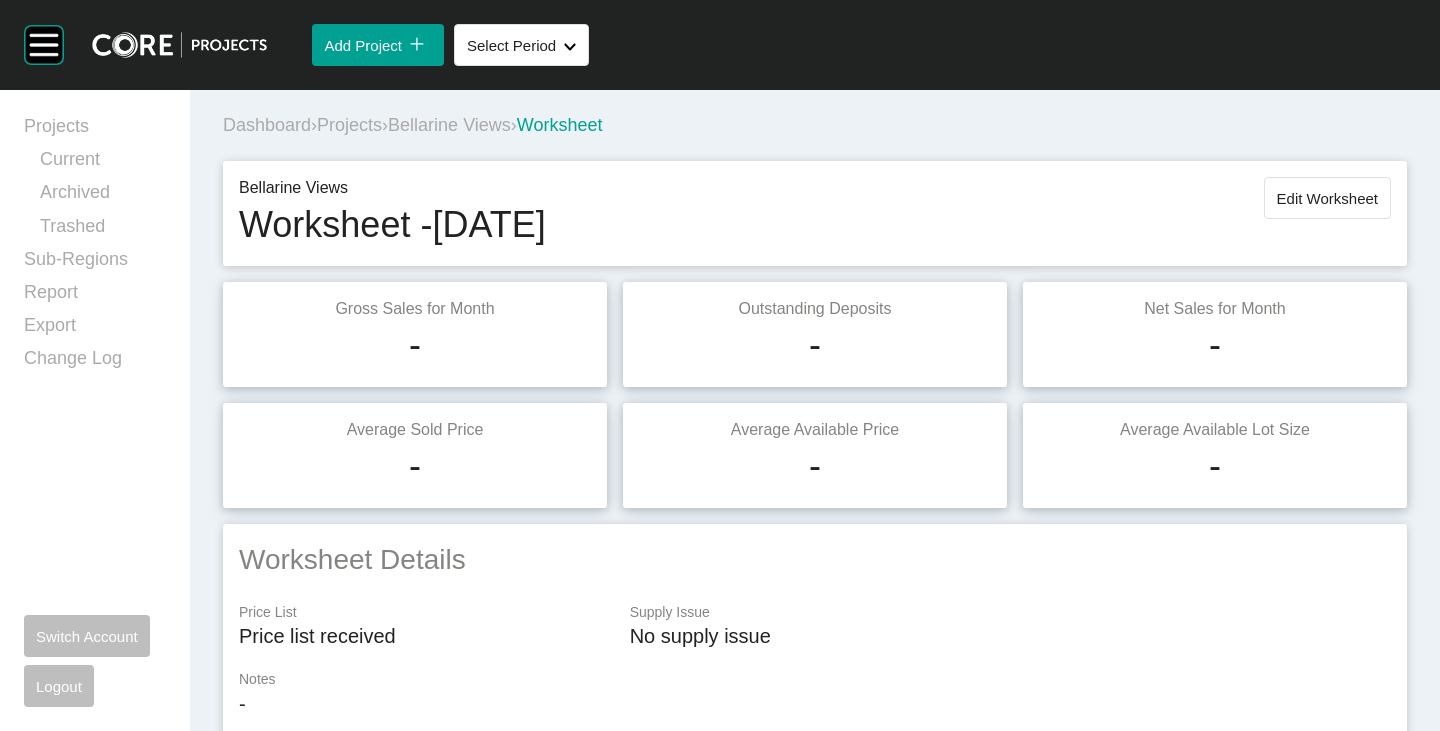 click on "Edit Worksheet" at bounding box center [1327, 198] 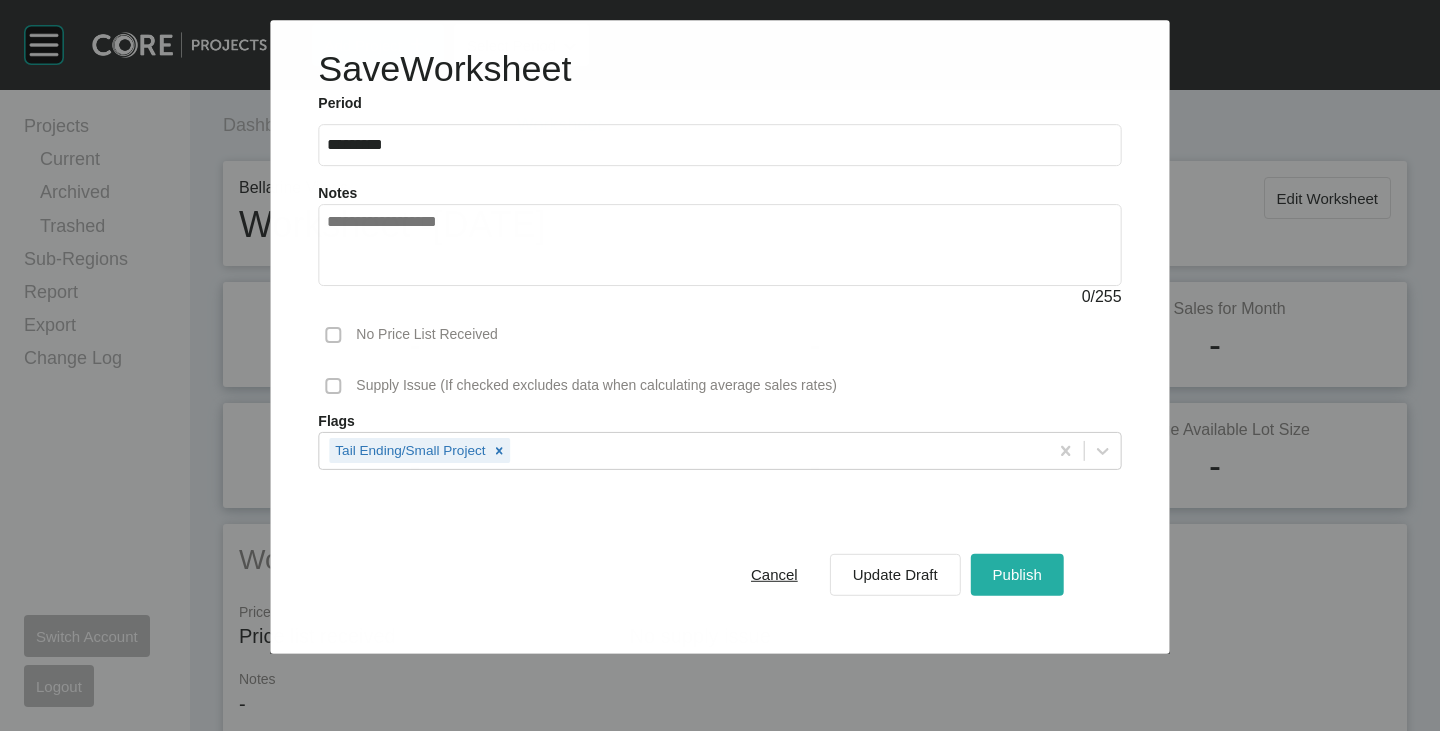 click on "Publish" at bounding box center (1017, 574) 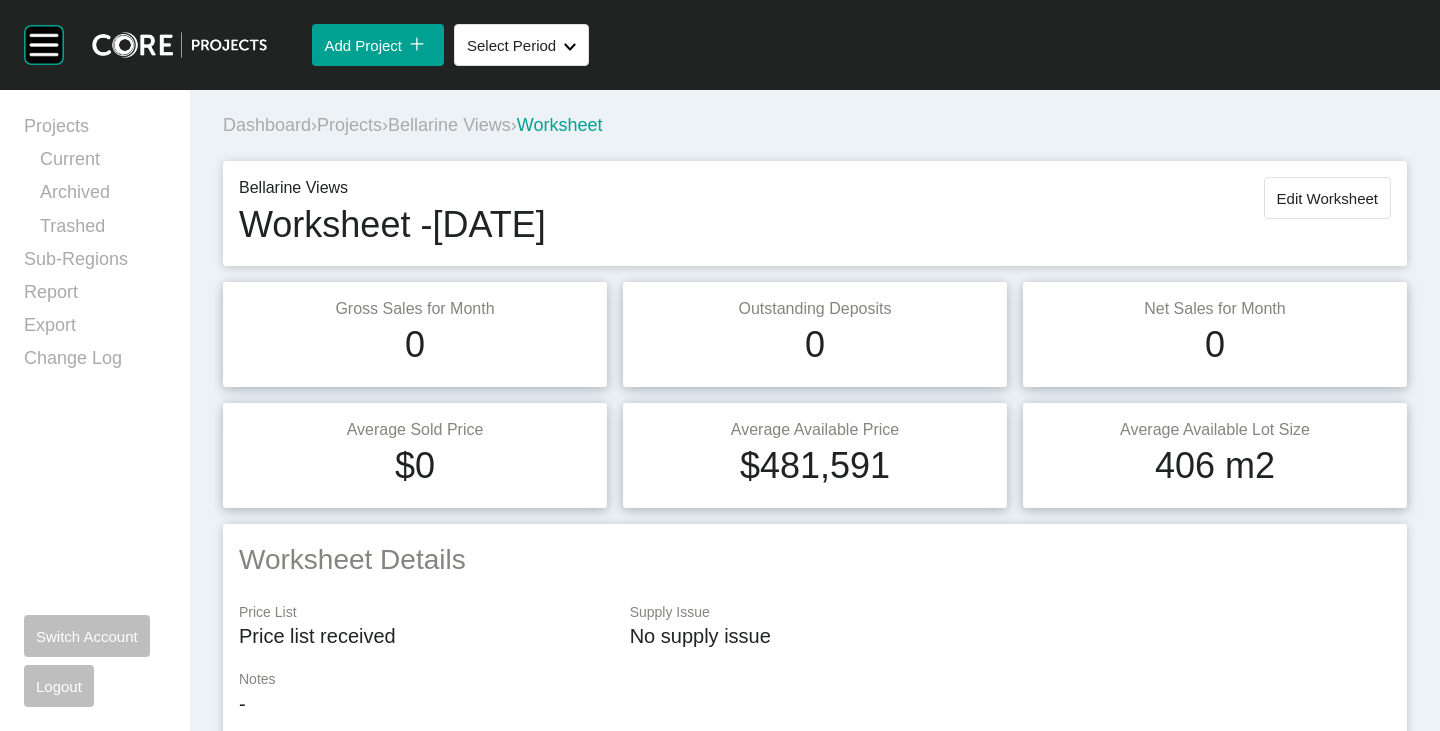 click on "Bellarine Views" at bounding box center [449, 125] 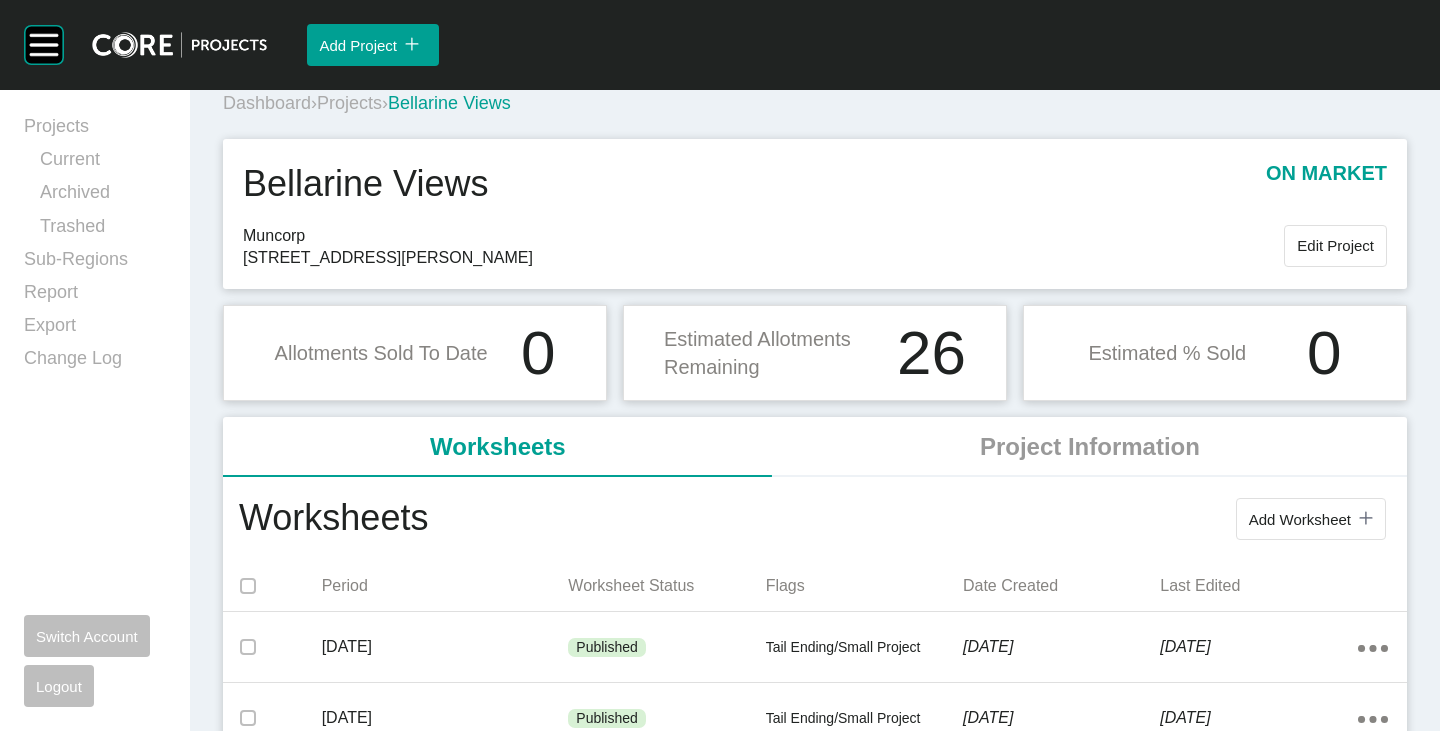 scroll, scrollTop: 0, scrollLeft: 0, axis: both 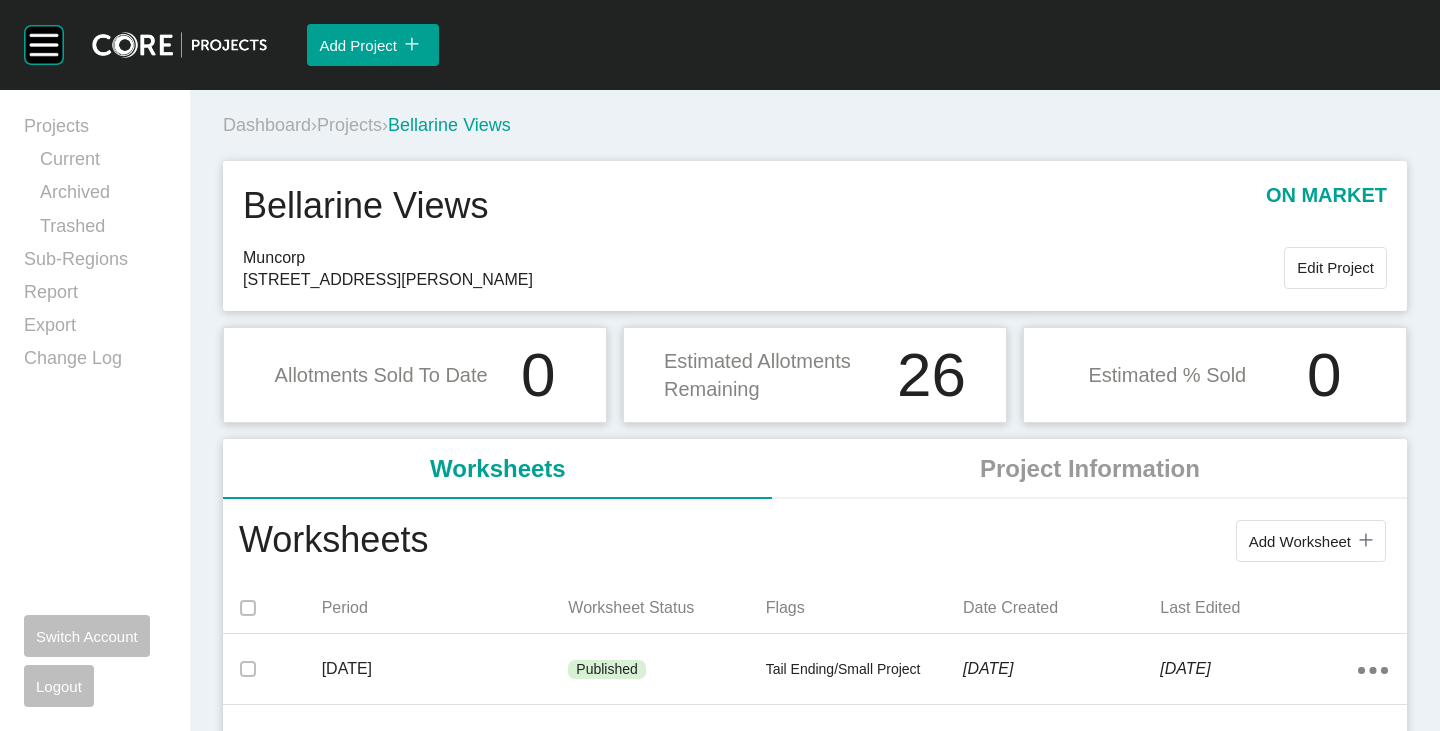 click on "Dashboard  ›  Projects  ›  Bellarine Views" at bounding box center (819, 125) 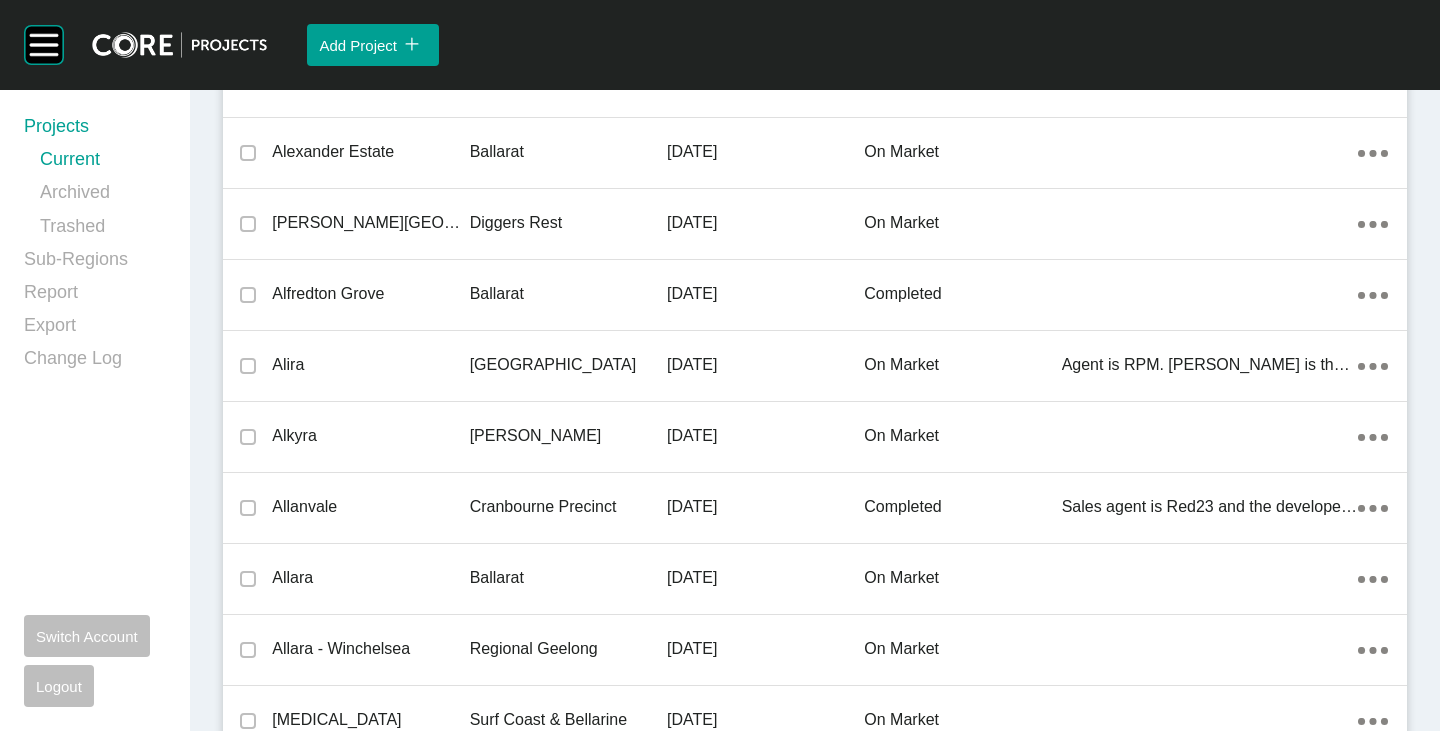 scroll, scrollTop: 39945, scrollLeft: 0, axis: vertical 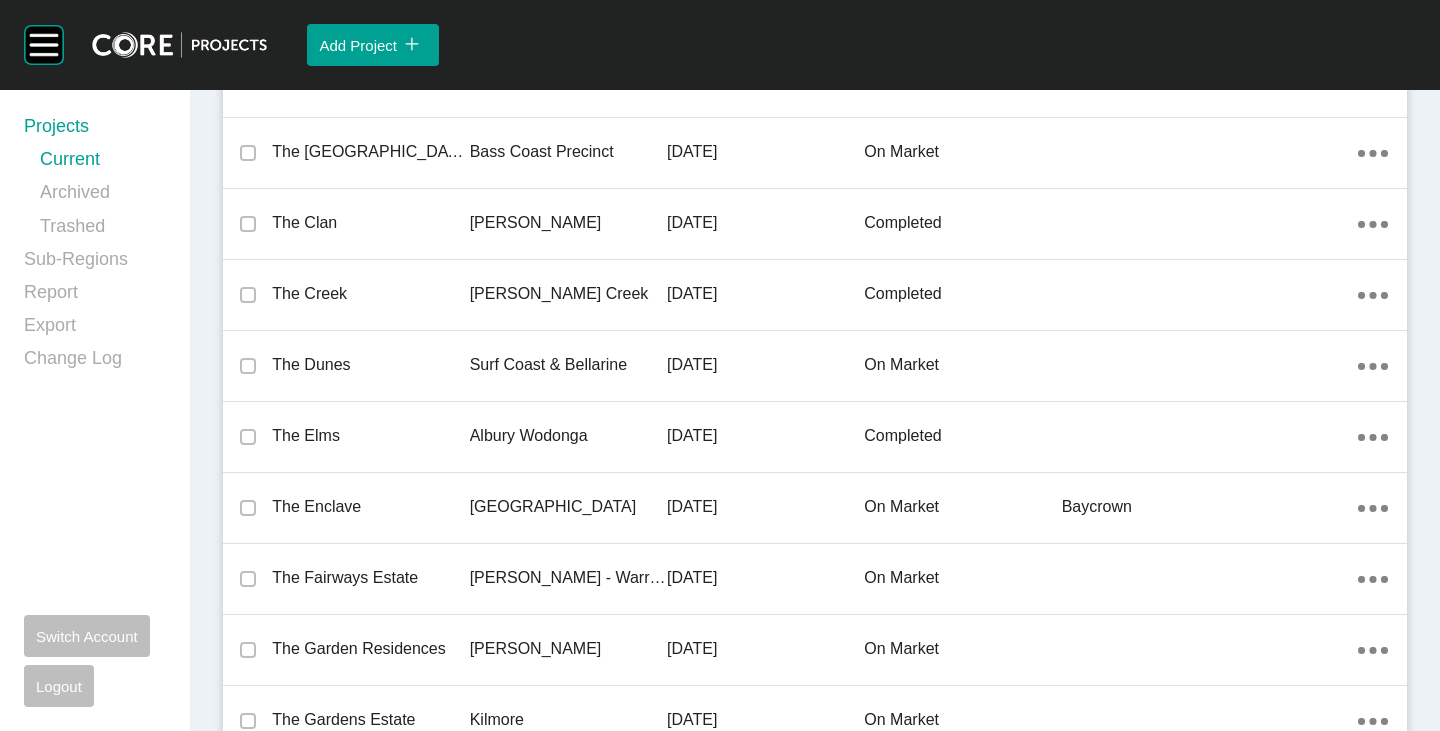 drag, startPoint x: 313, startPoint y: 359, endPoint x: 322, endPoint y: 353, distance: 10.816654 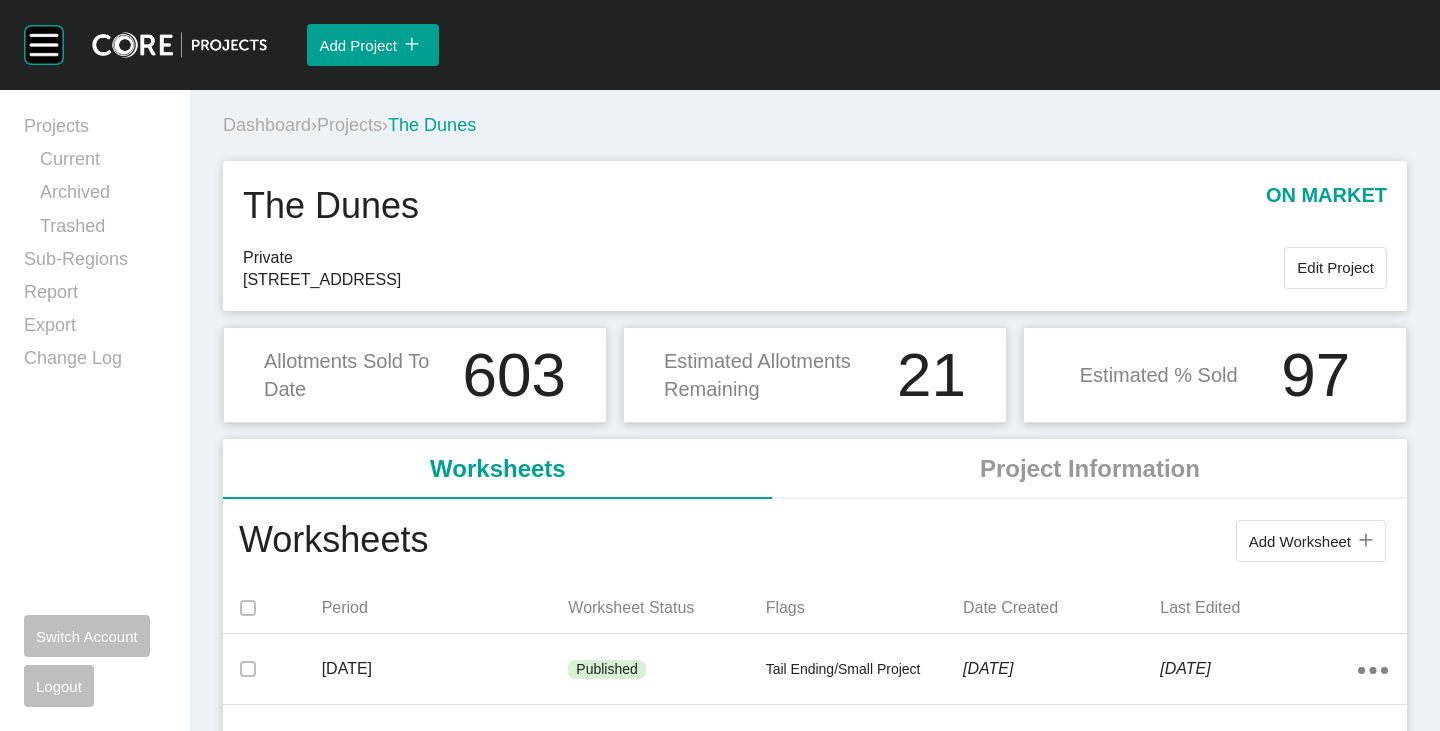 scroll, scrollTop: 100, scrollLeft: 0, axis: vertical 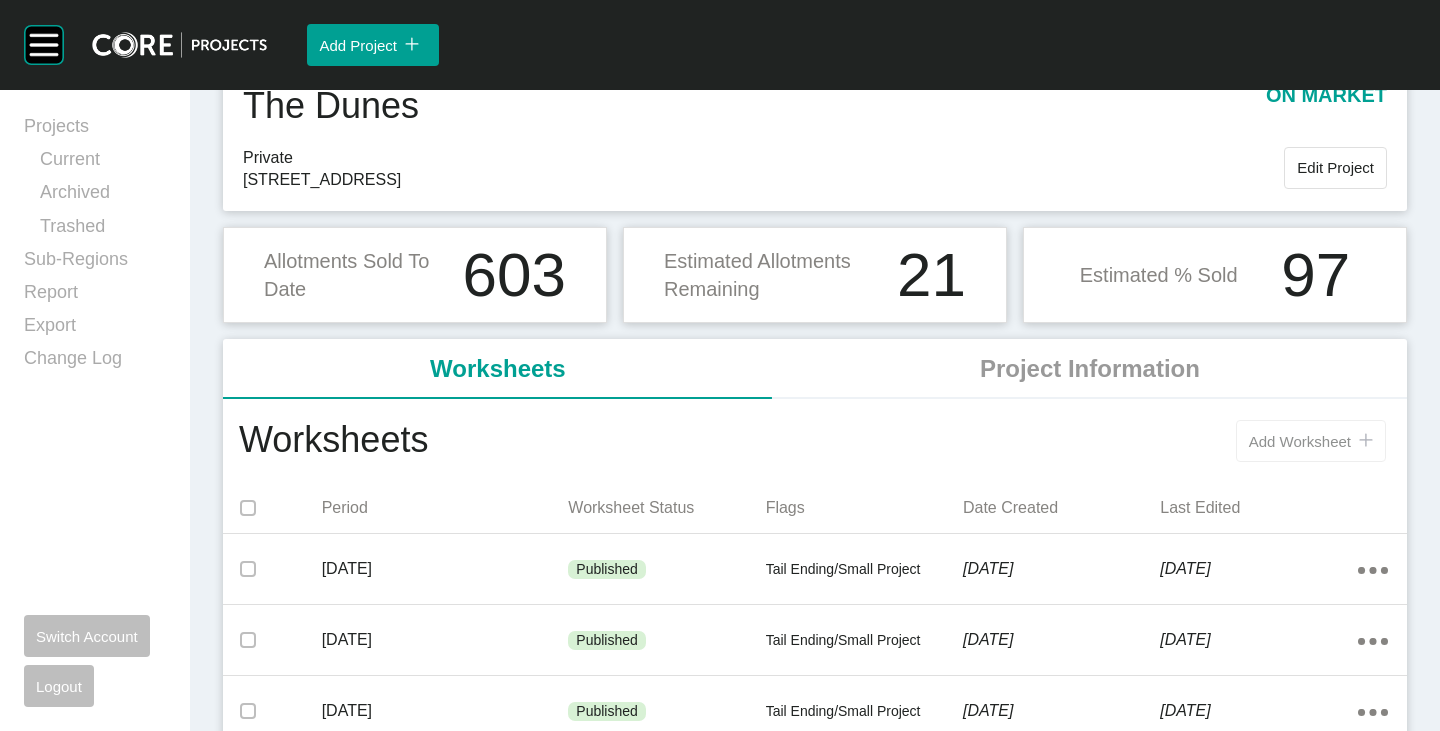 click on "Add Worksheet" at bounding box center [1300, 441] 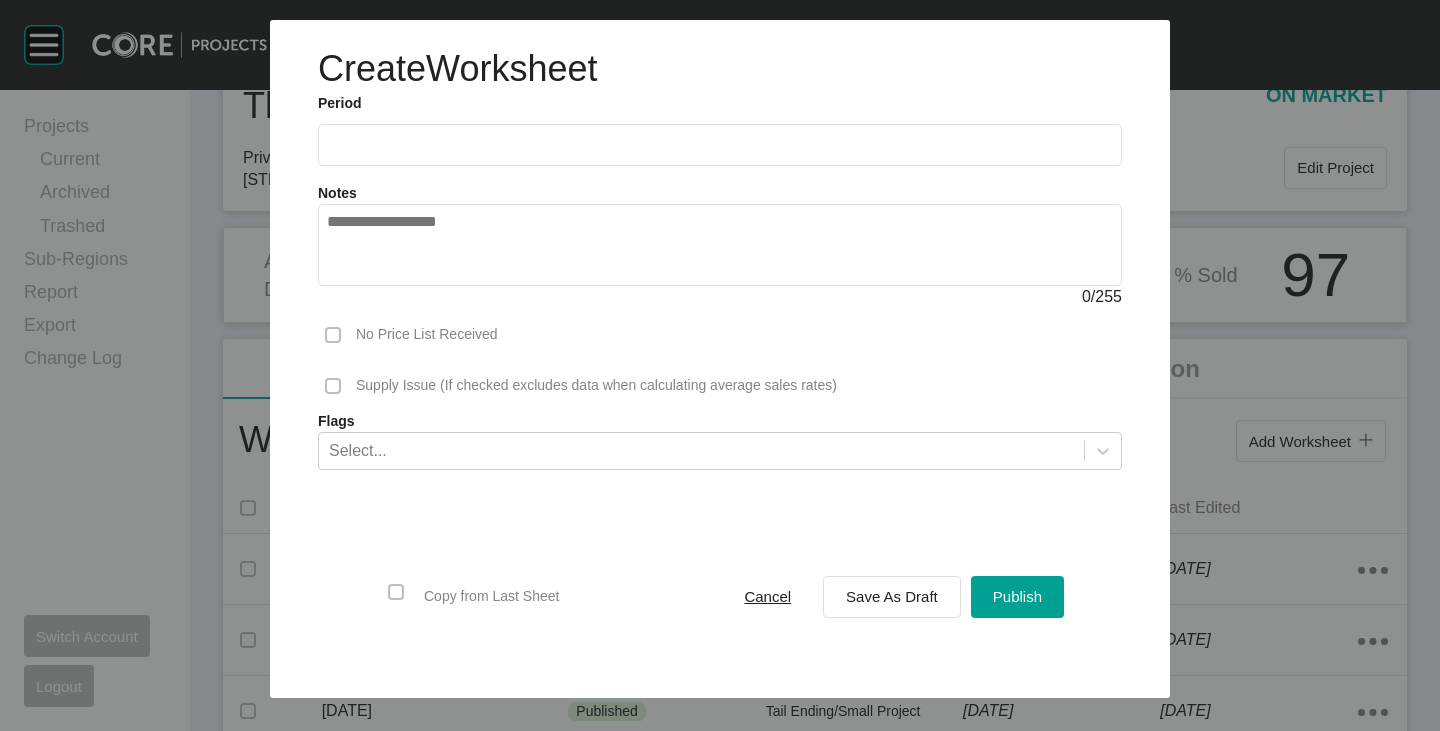 click at bounding box center (720, 145) 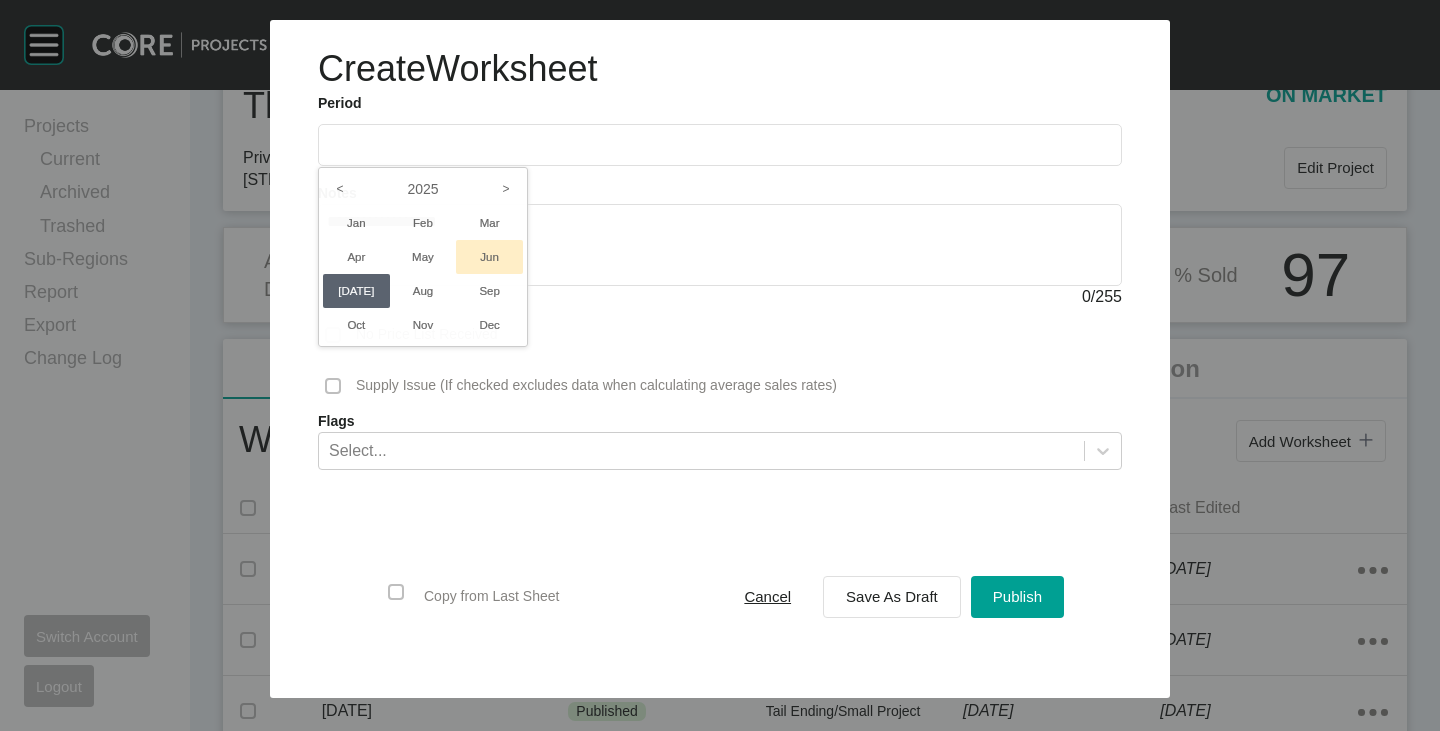 click on "Jun" at bounding box center (489, 257) 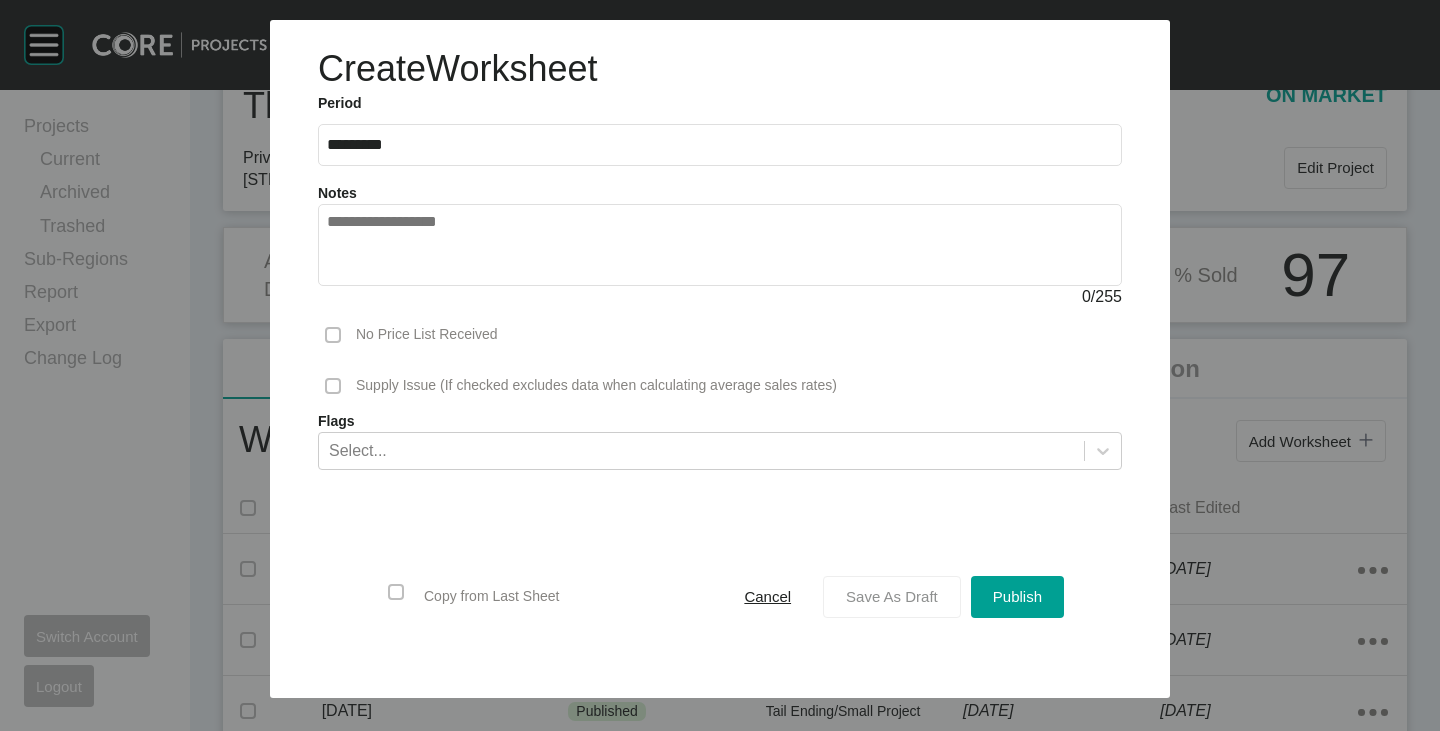 click on "Save As Draft" at bounding box center [892, 597] 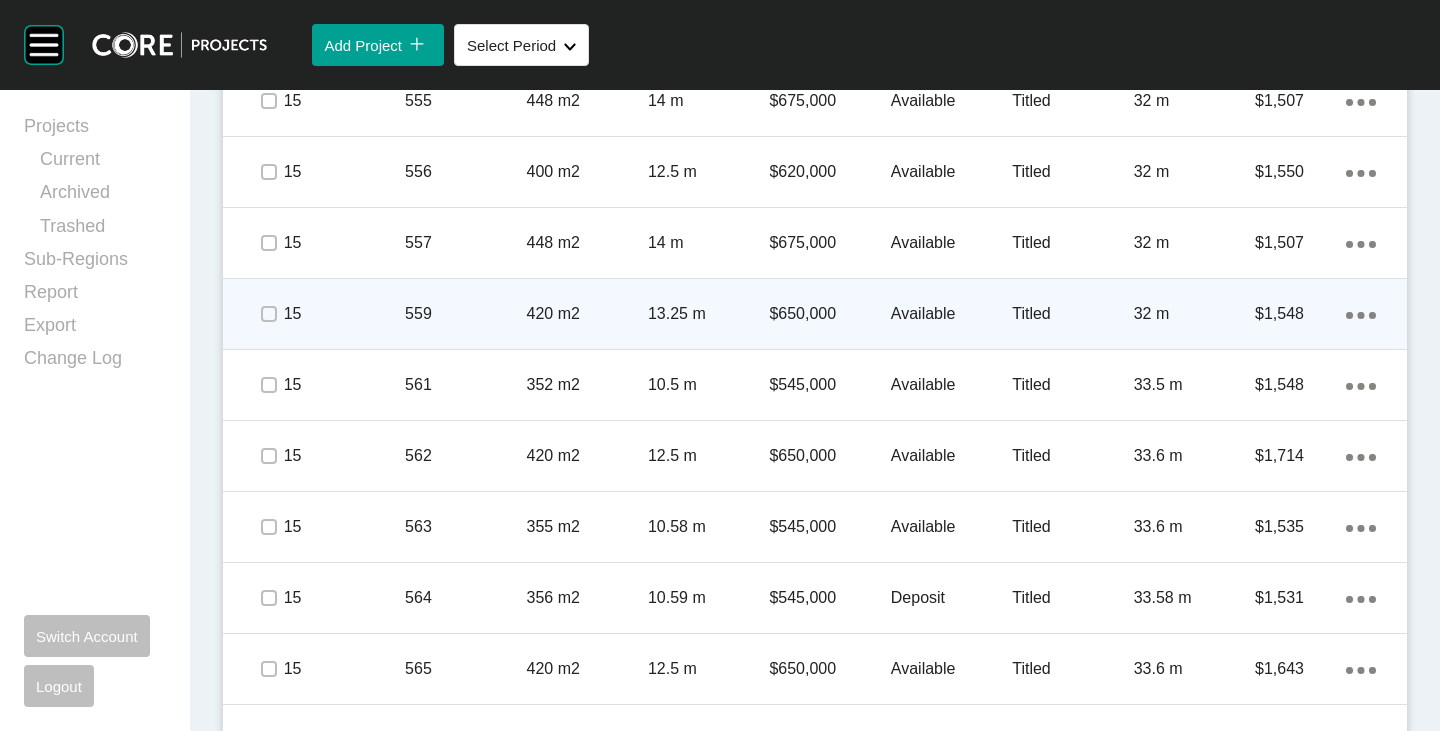 scroll, scrollTop: 1722, scrollLeft: 0, axis: vertical 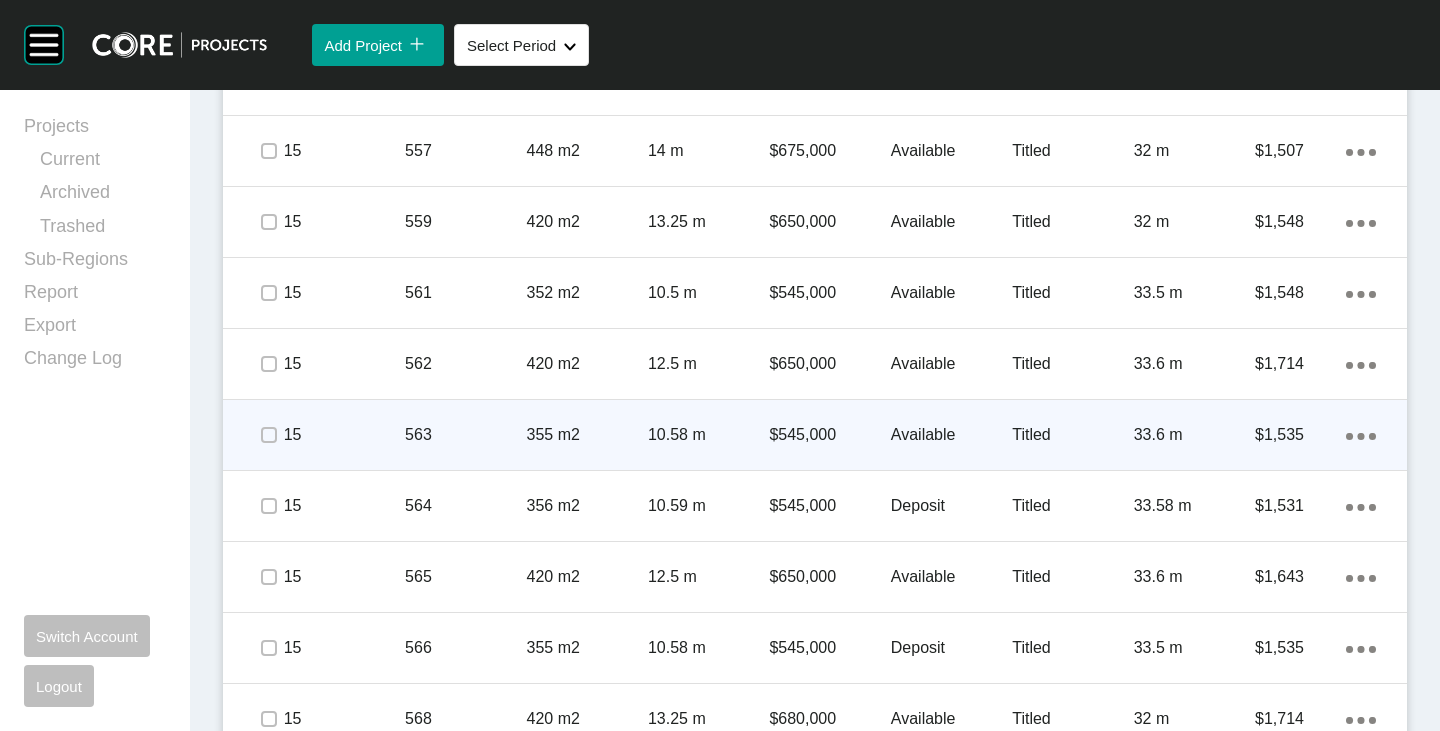 click on "Available" at bounding box center (951, 435) 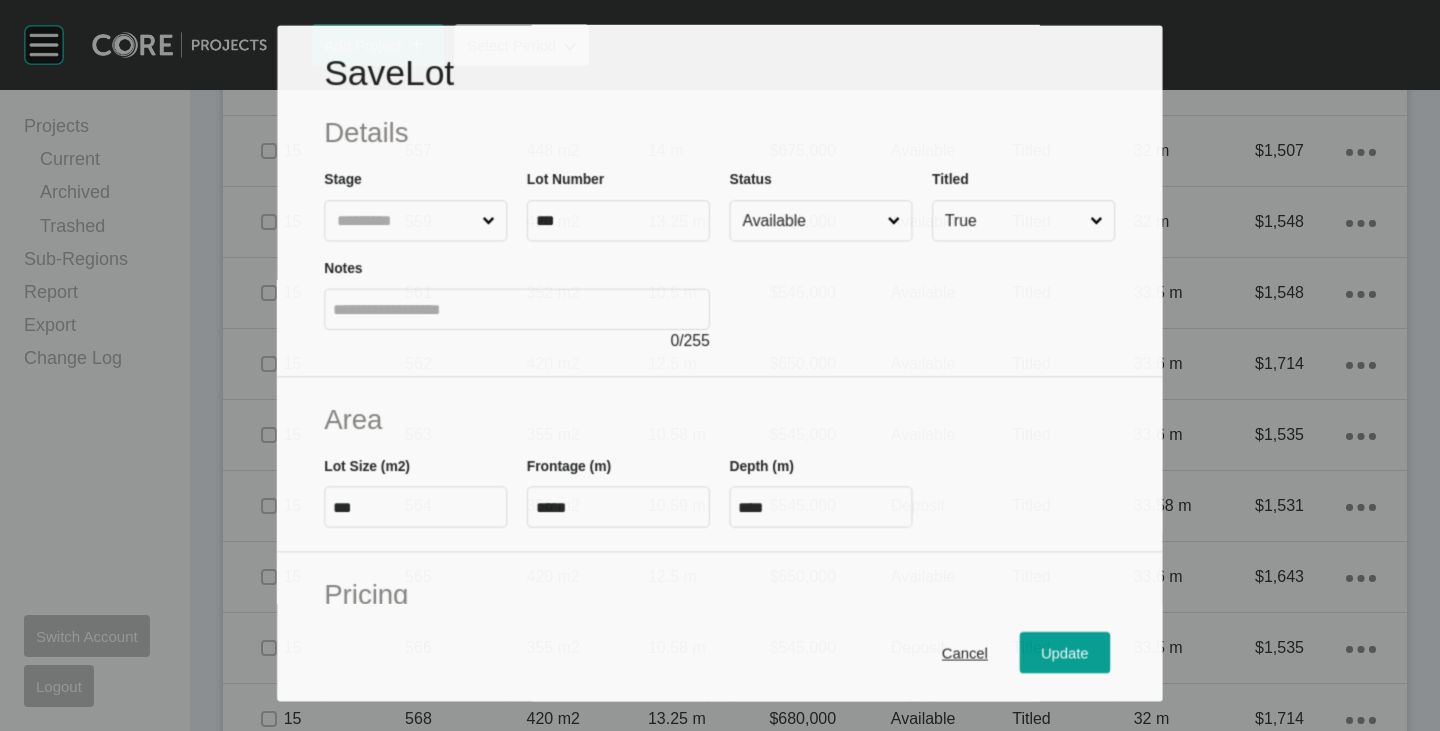 scroll, scrollTop: 1660, scrollLeft: 0, axis: vertical 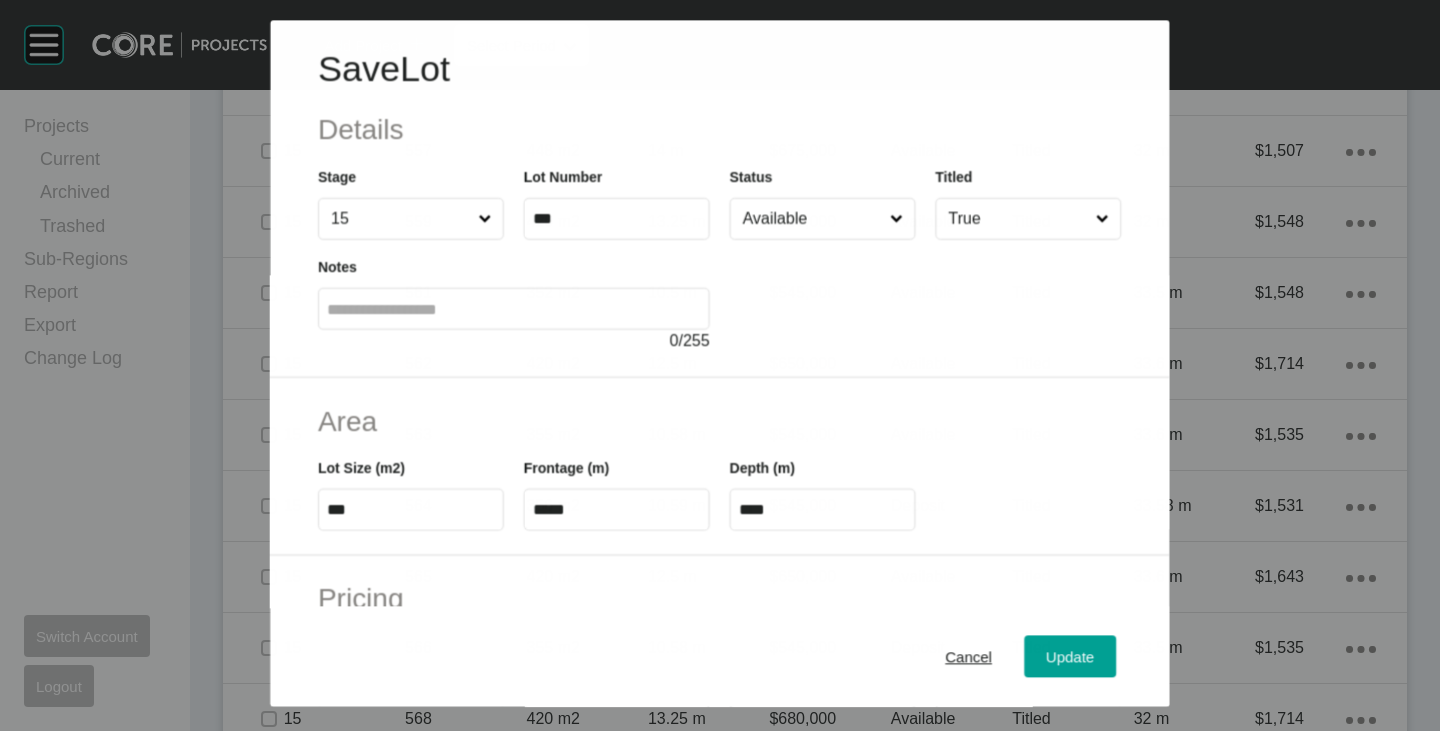 click on "Available" at bounding box center [812, 219] 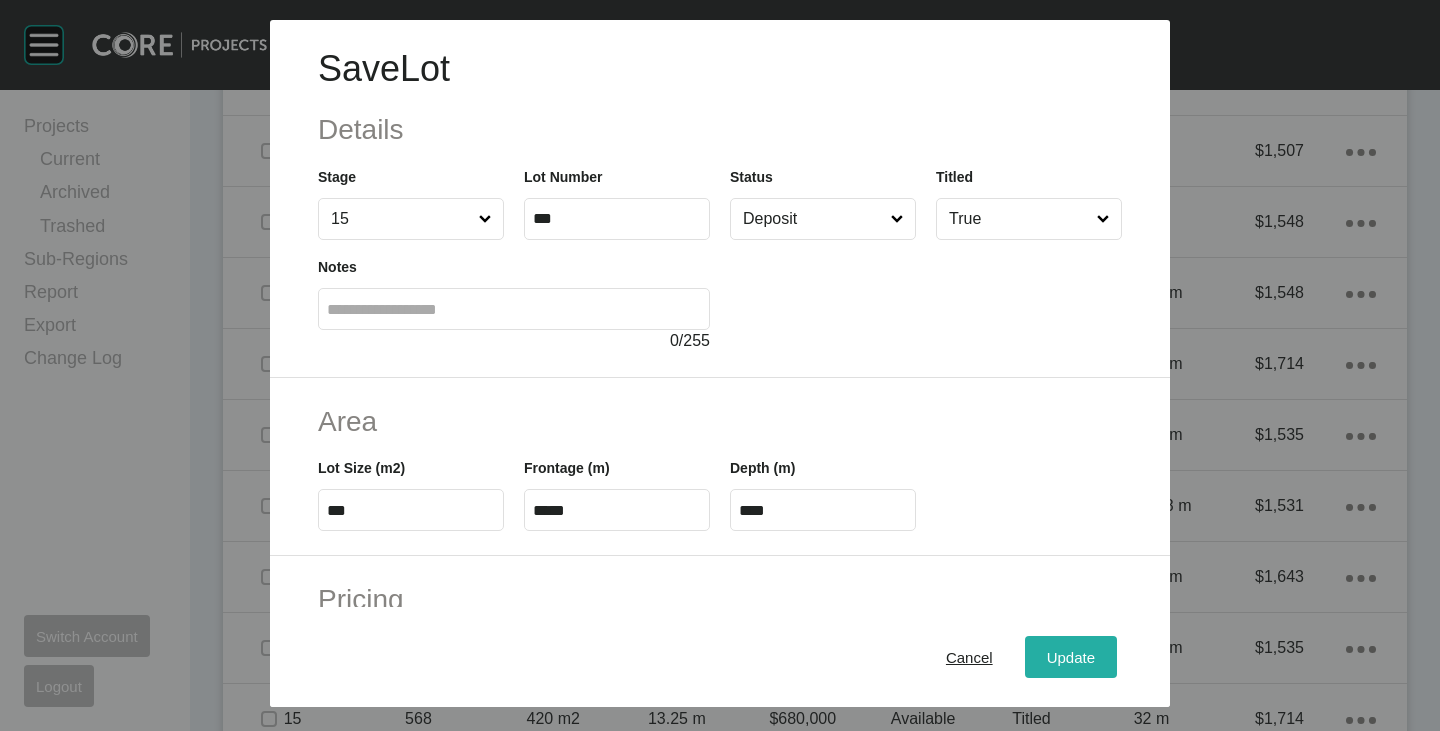 click on "Update" at bounding box center (1071, 657) 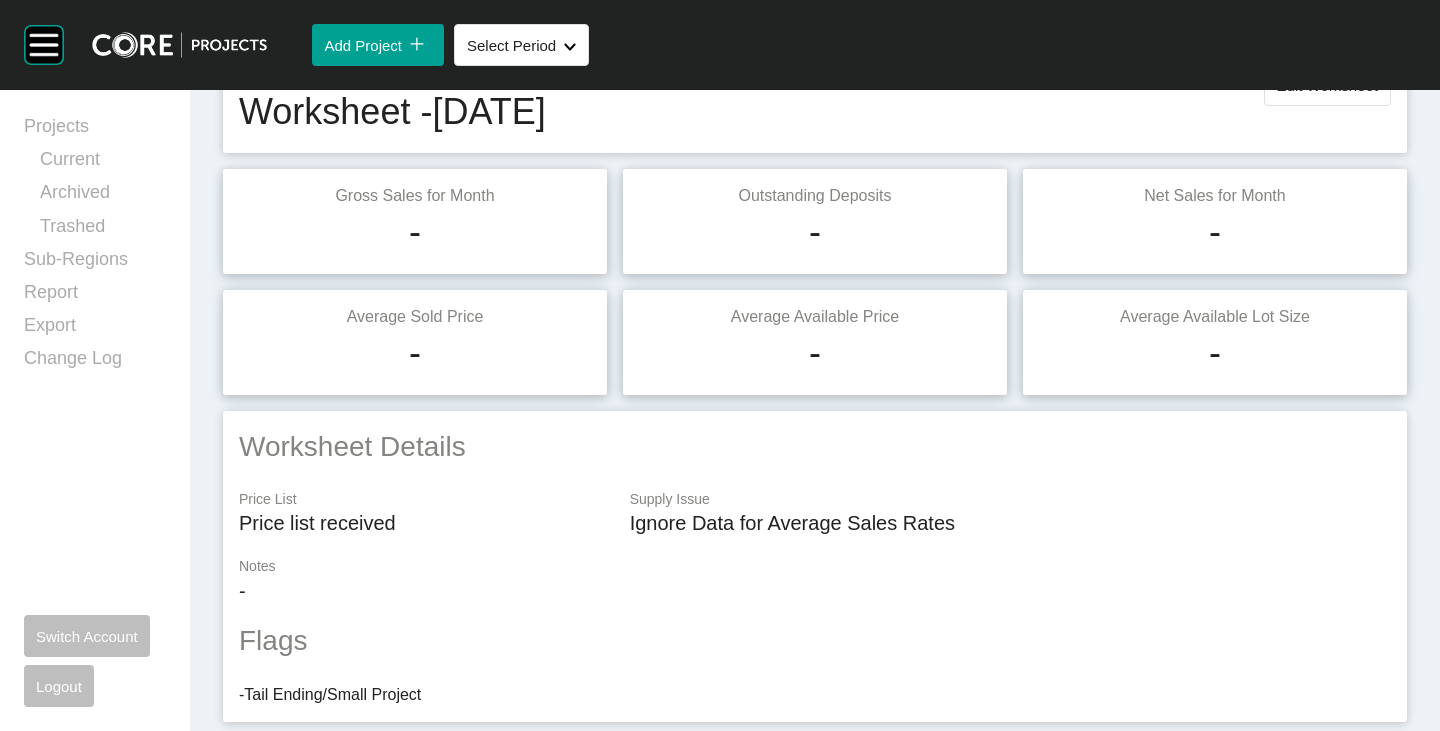 scroll, scrollTop: 0, scrollLeft: 0, axis: both 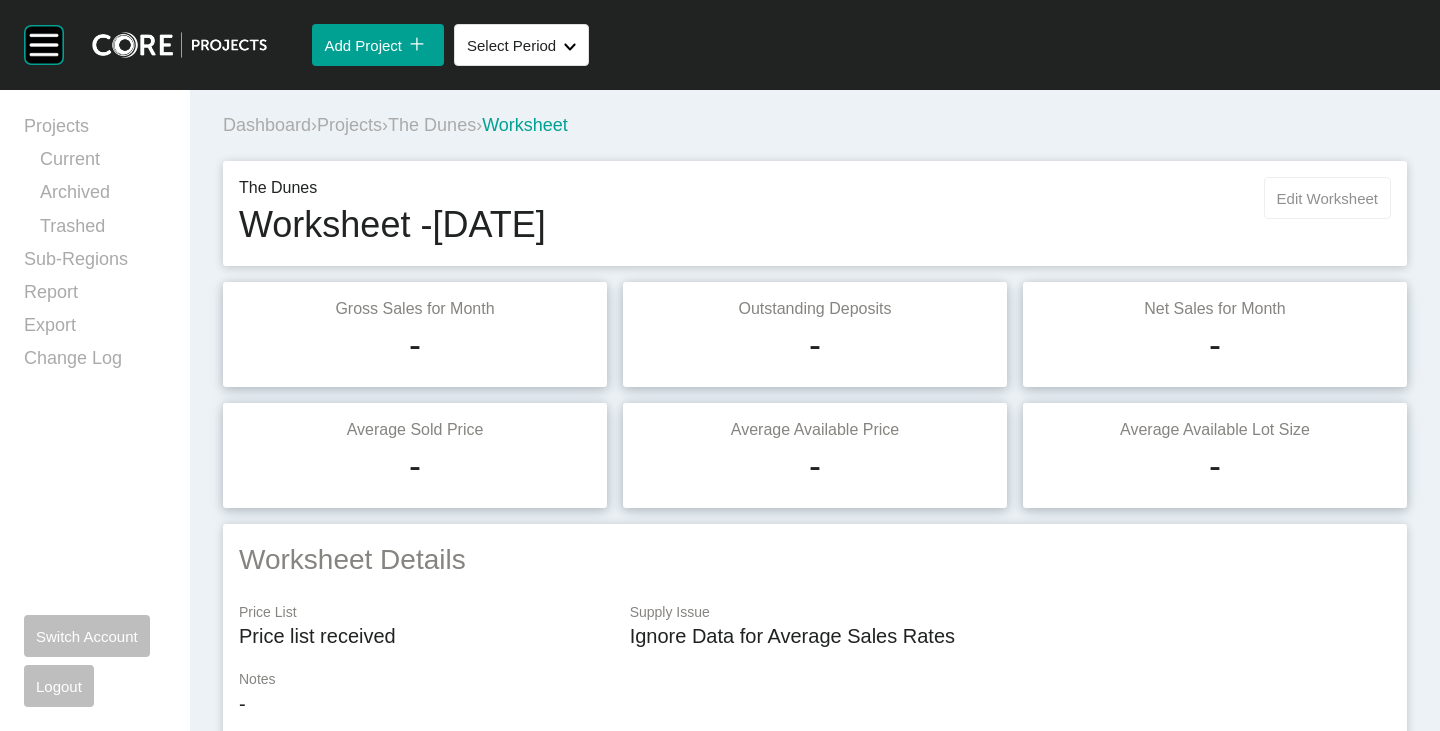 click on "Edit Worksheet" at bounding box center (1327, 198) 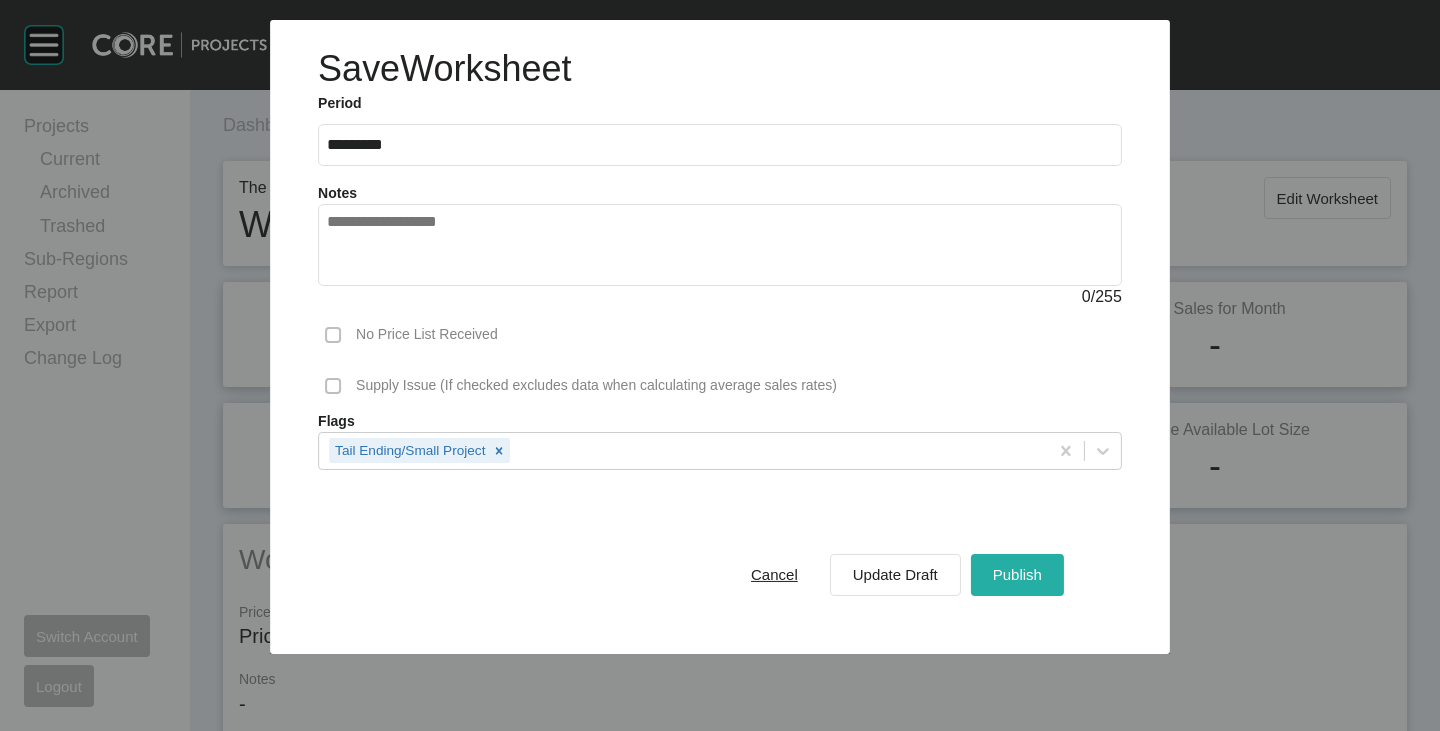 click on "Publish" at bounding box center [1017, 574] 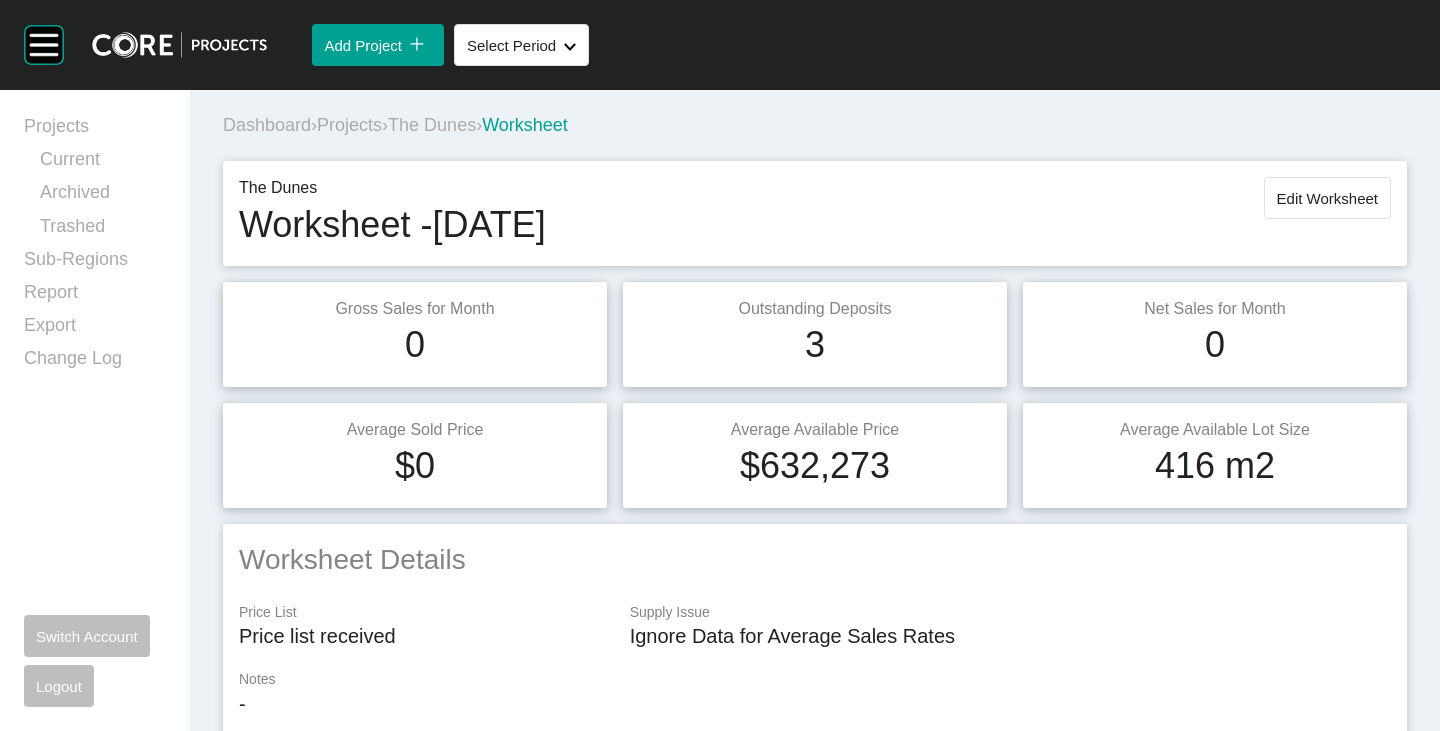 click on "The Dunes" at bounding box center [432, 125] 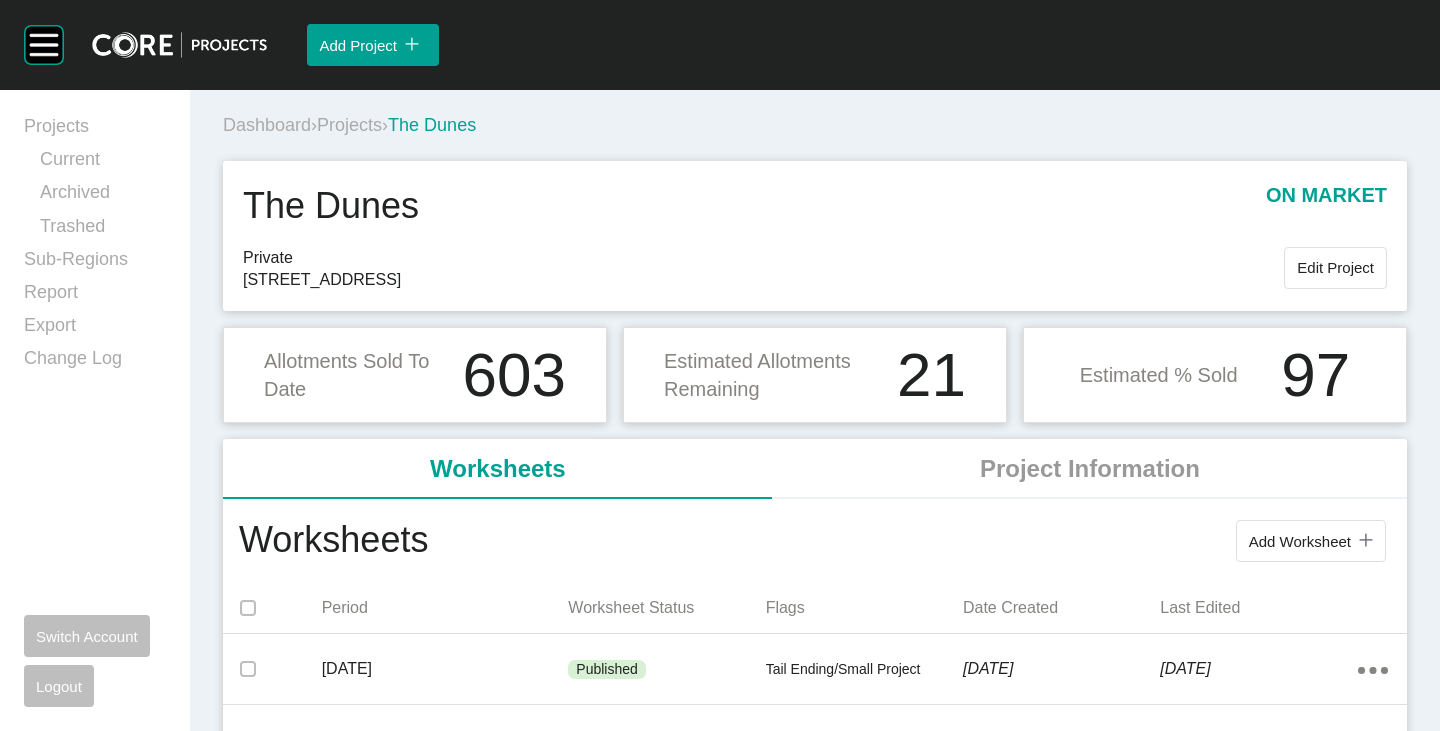 click on "Projects" at bounding box center (349, 125) 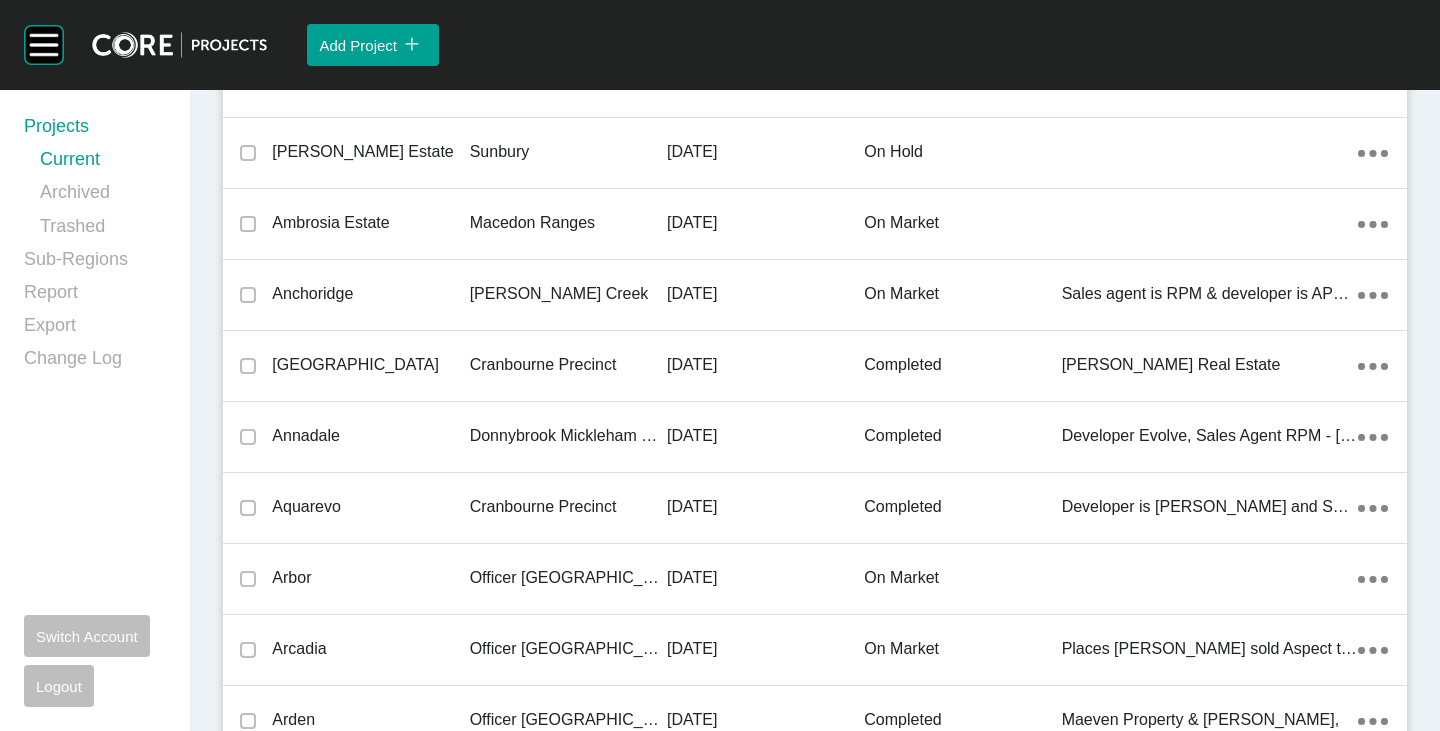 scroll, scrollTop: 38454, scrollLeft: 0, axis: vertical 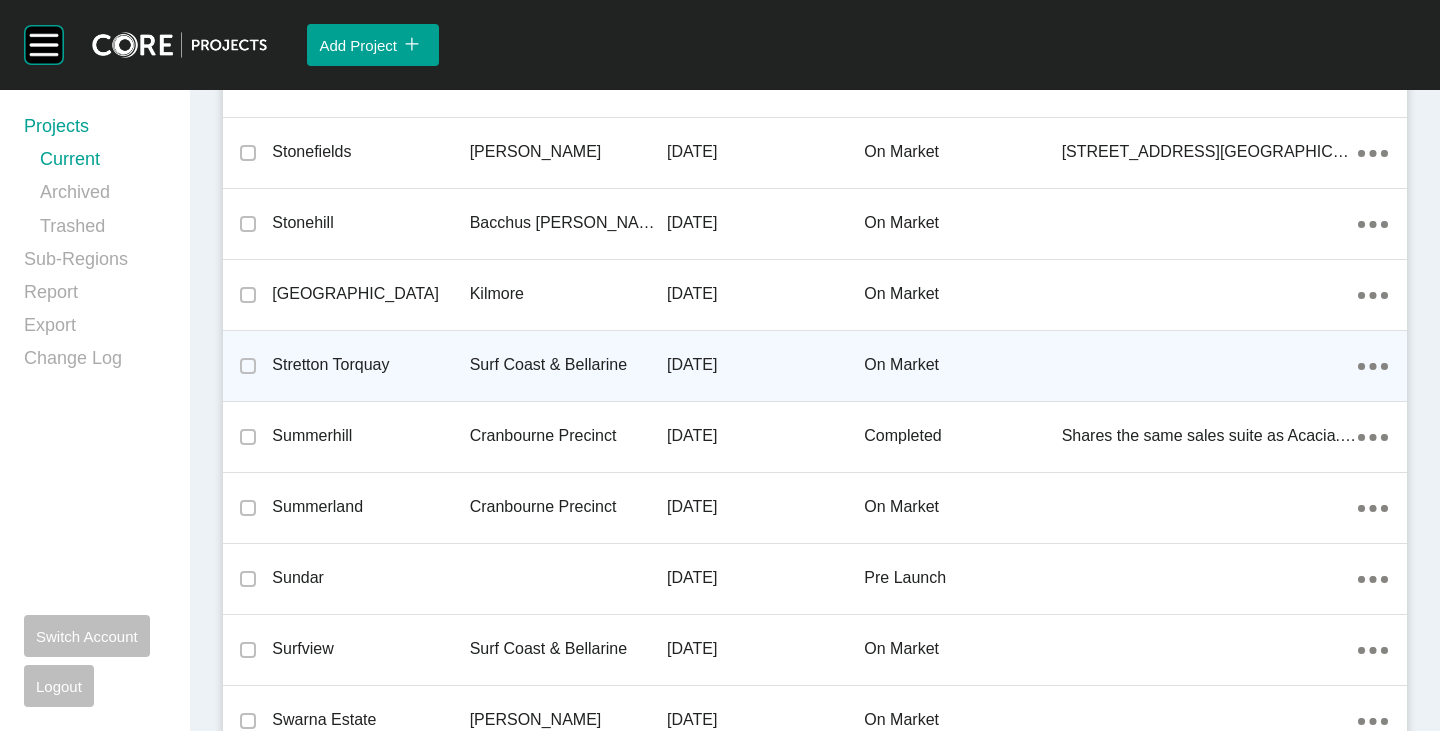 click on "Stretton Torquay" at bounding box center (370, 365) 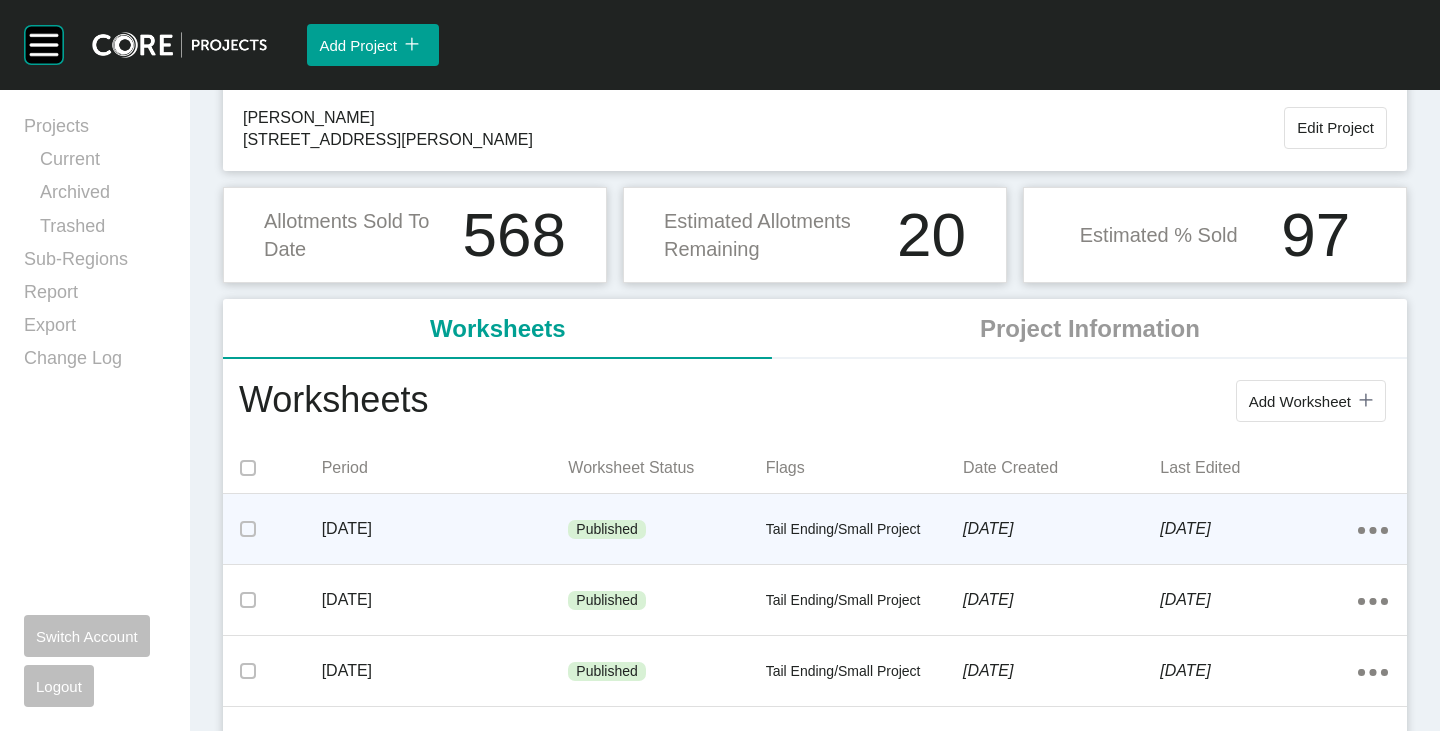 scroll, scrollTop: 200, scrollLeft: 0, axis: vertical 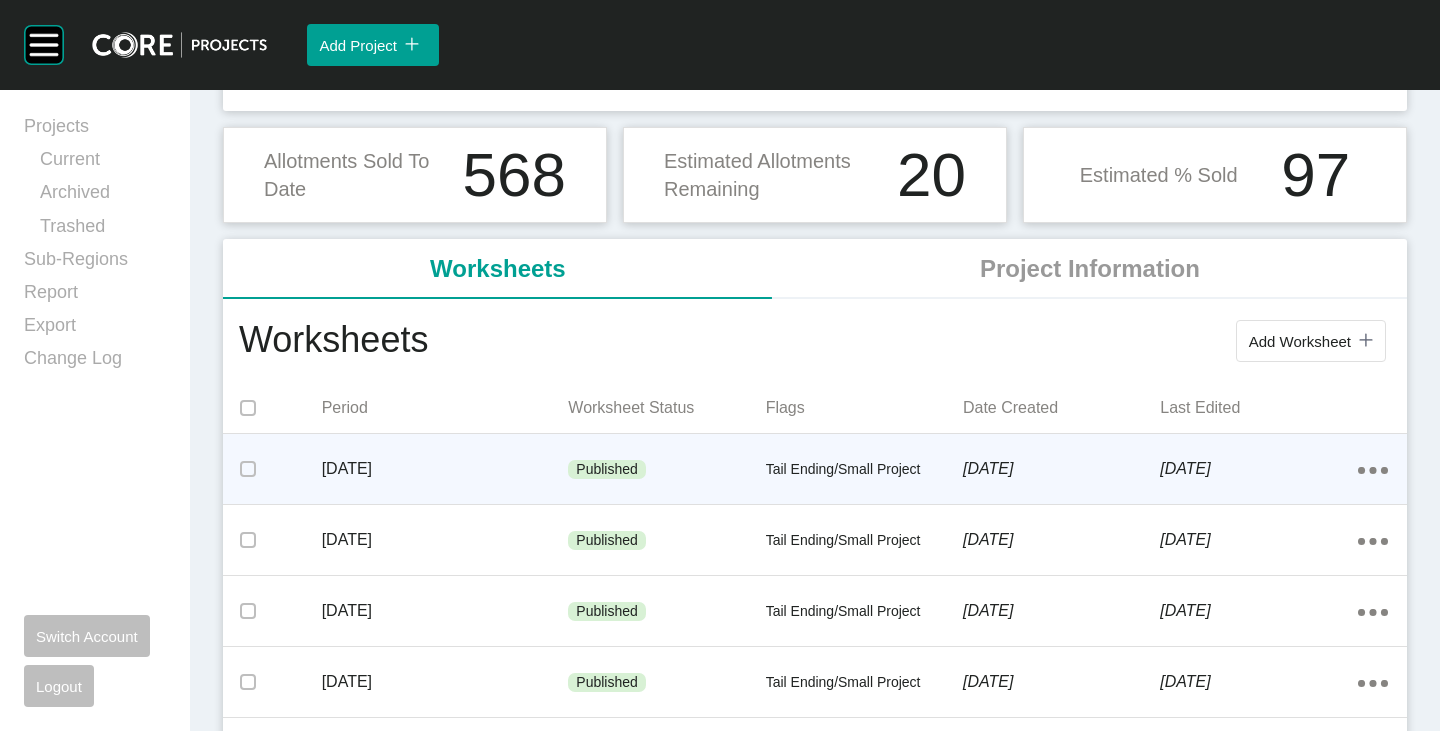 click on "Published" at bounding box center (607, 470) 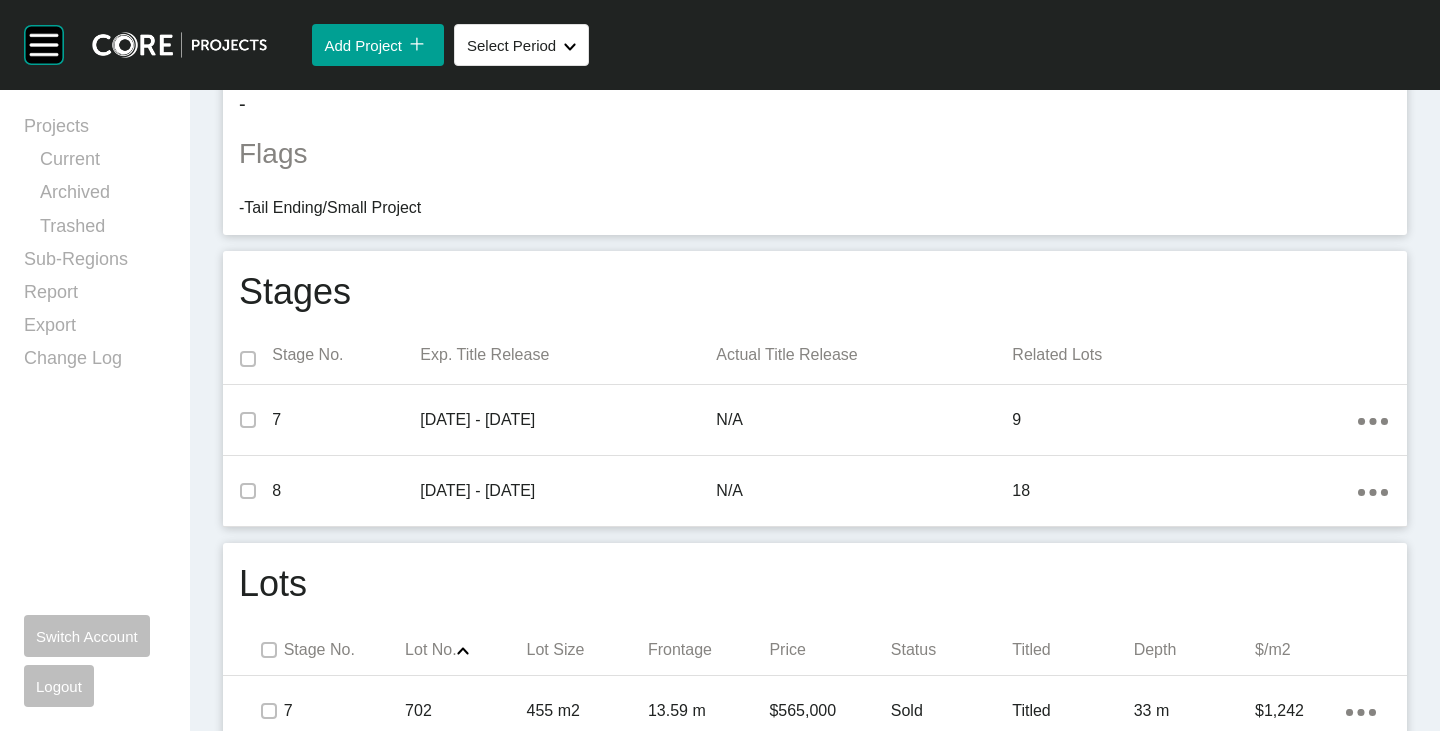scroll, scrollTop: 0, scrollLeft: 0, axis: both 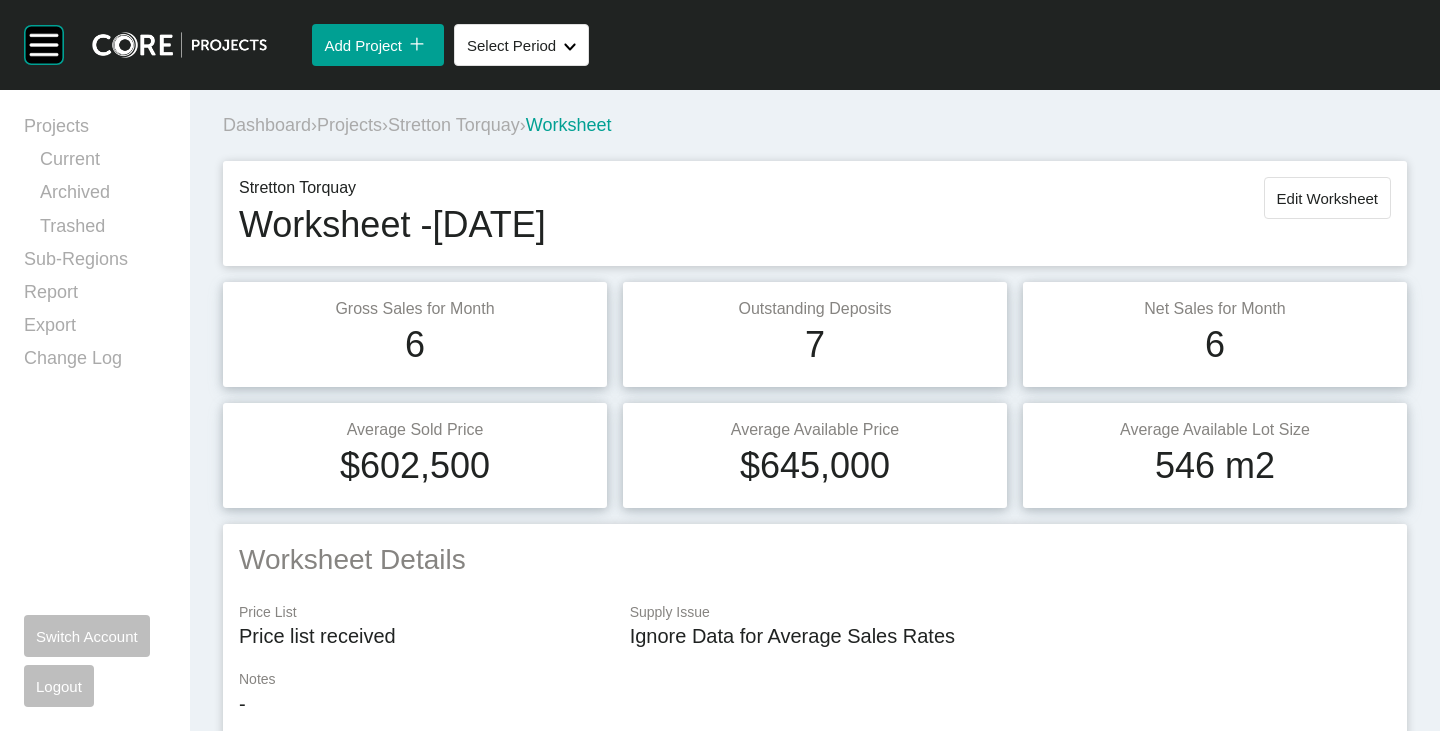 click on "Stretton Torquay" at bounding box center [454, 125] 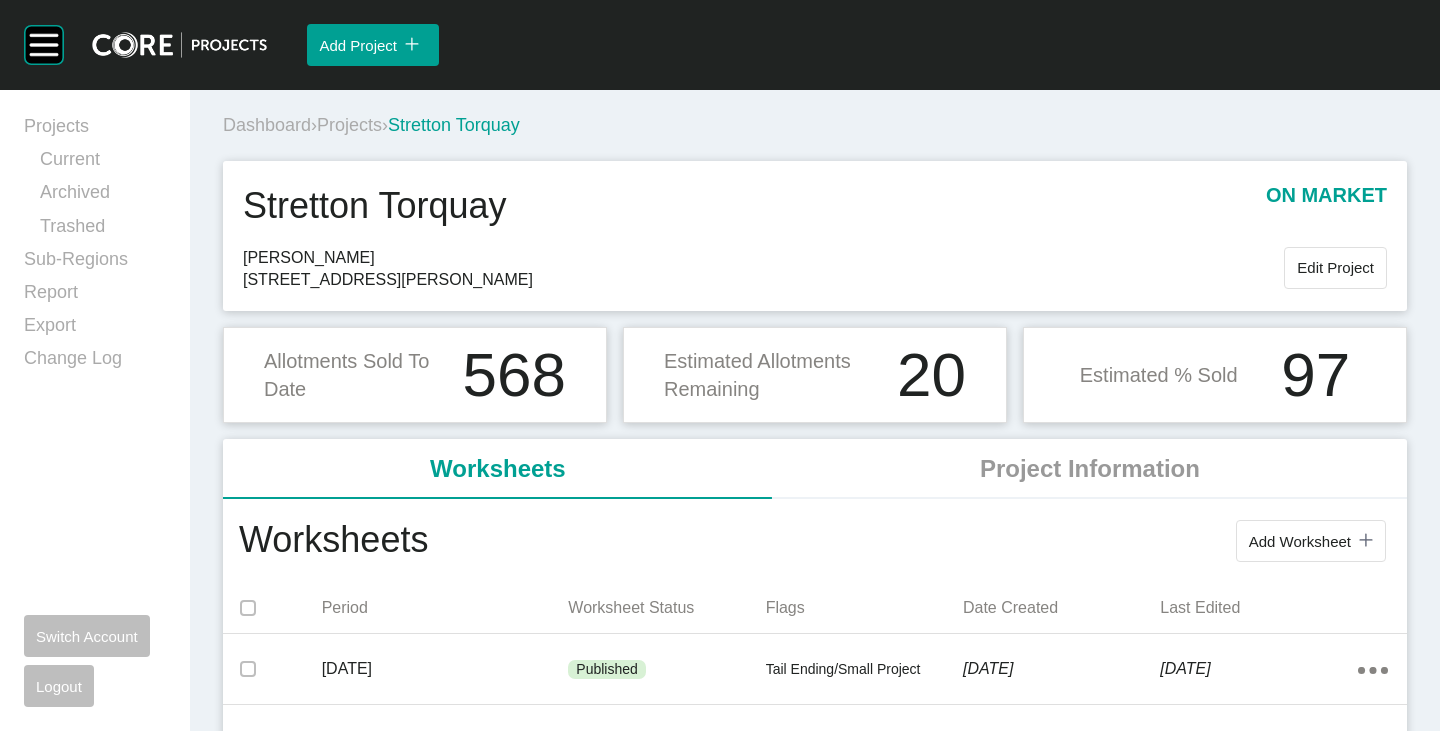 click on "Projects" at bounding box center (349, 125) 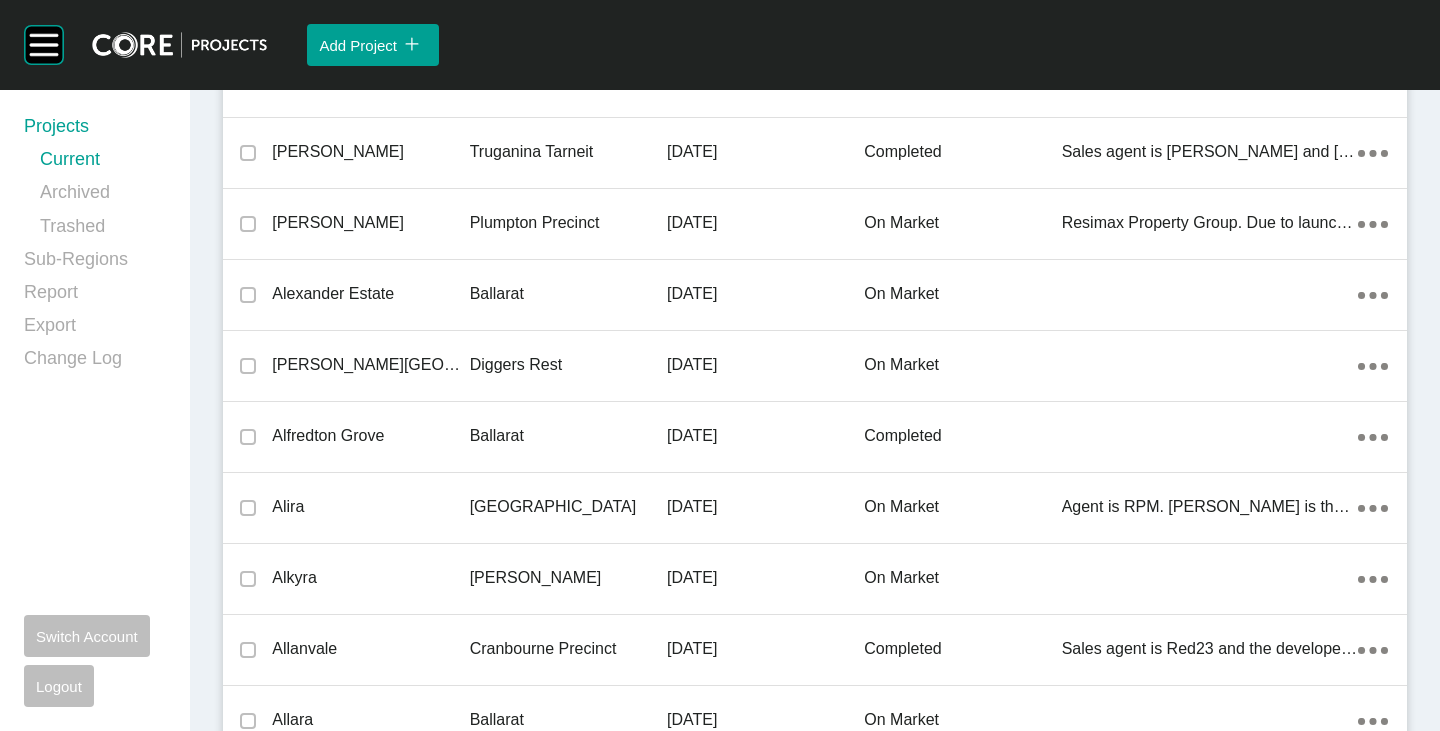 scroll, scrollTop: 30999, scrollLeft: 0, axis: vertical 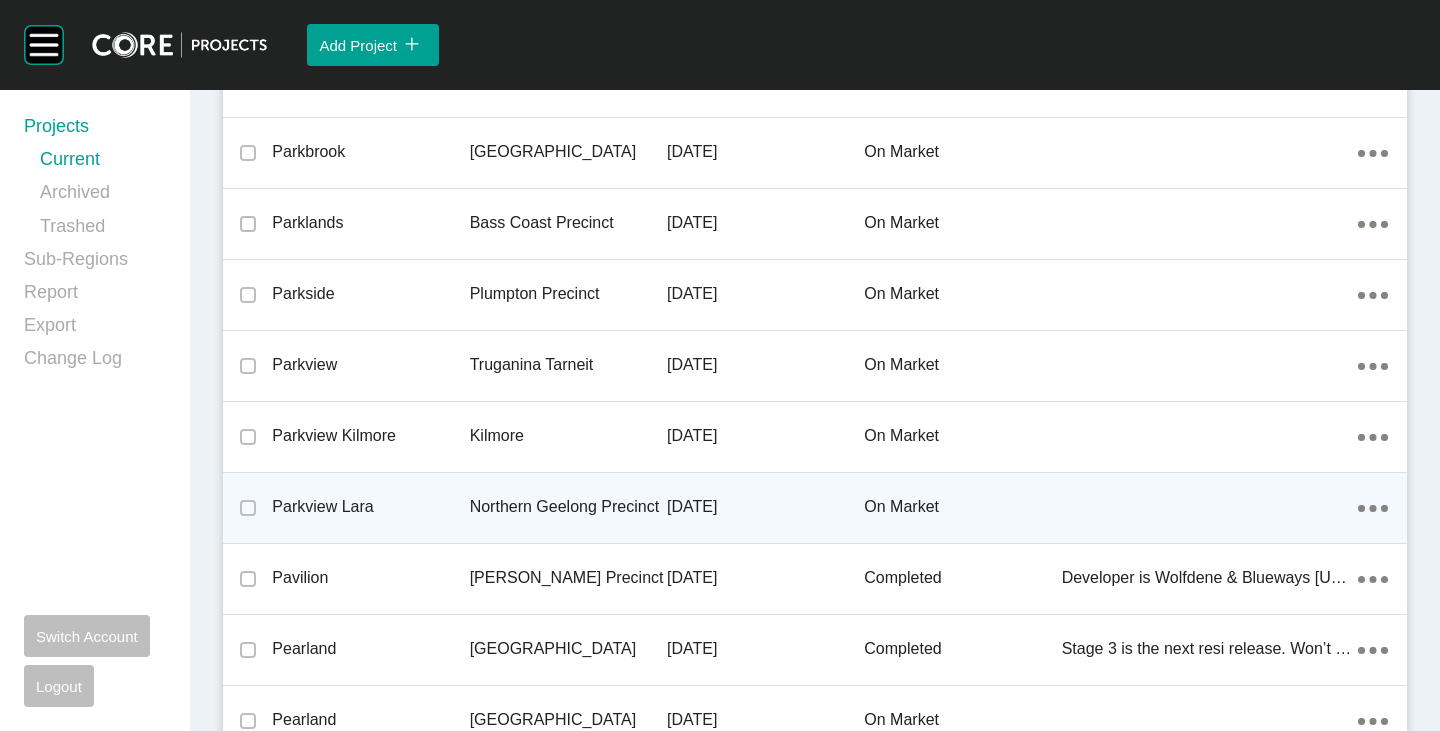 click on "Parkview Lara" at bounding box center [370, 507] 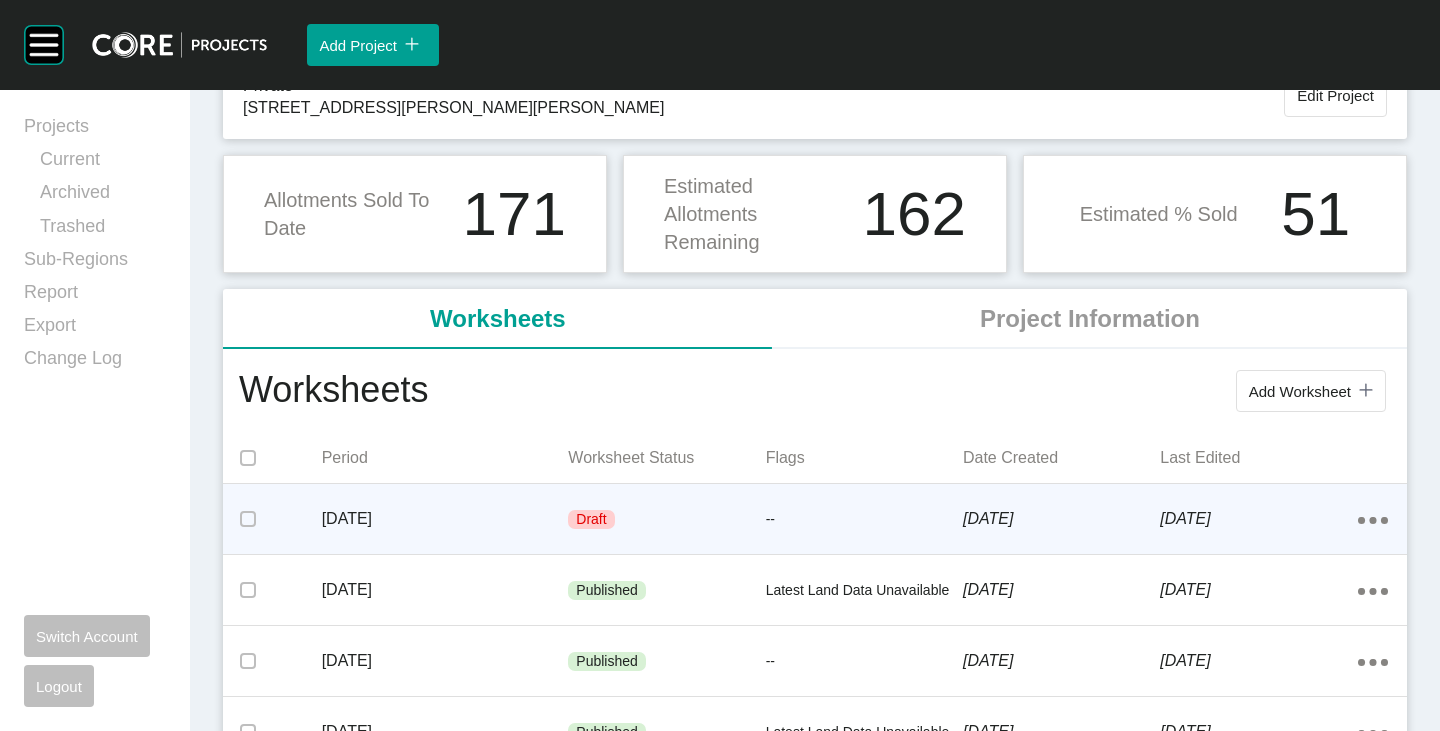scroll, scrollTop: 200, scrollLeft: 0, axis: vertical 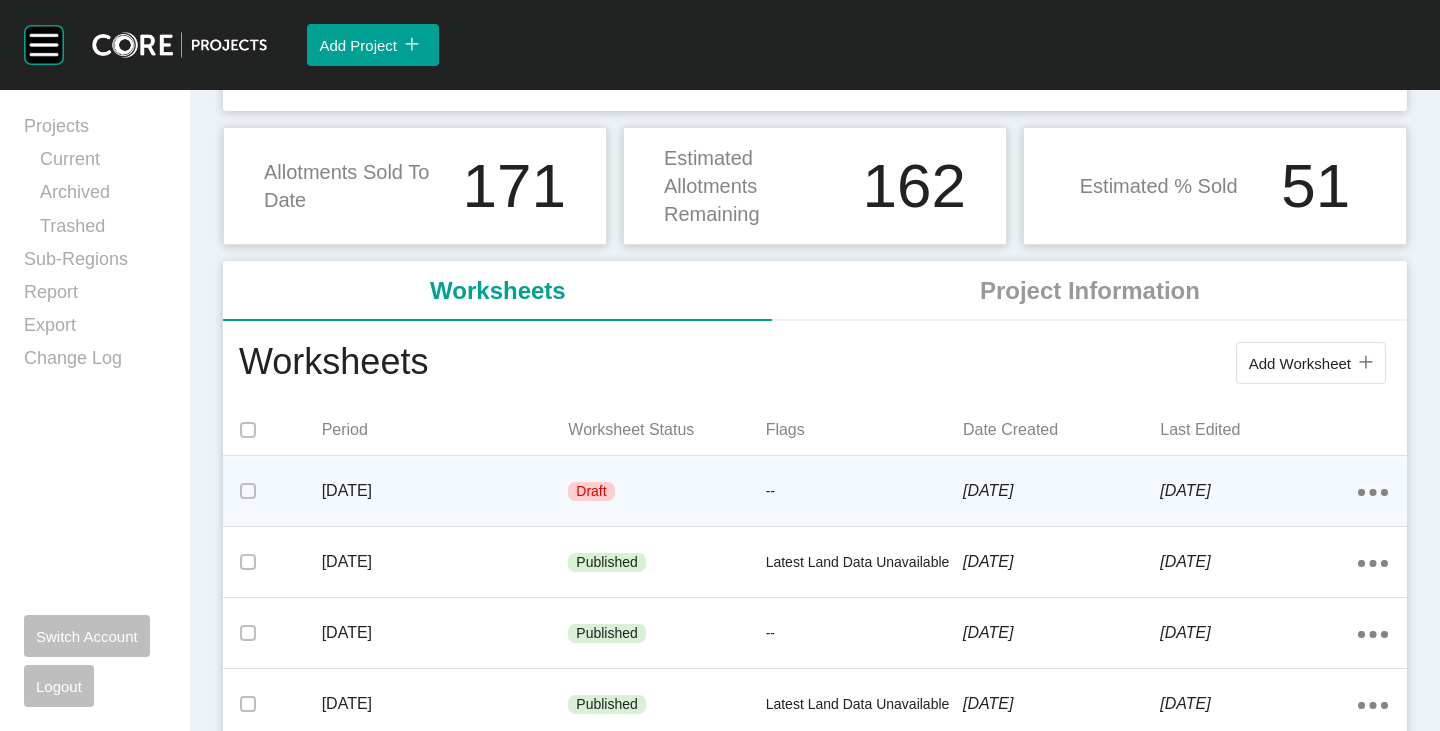 click on "Draft" at bounding box center (666, 492) 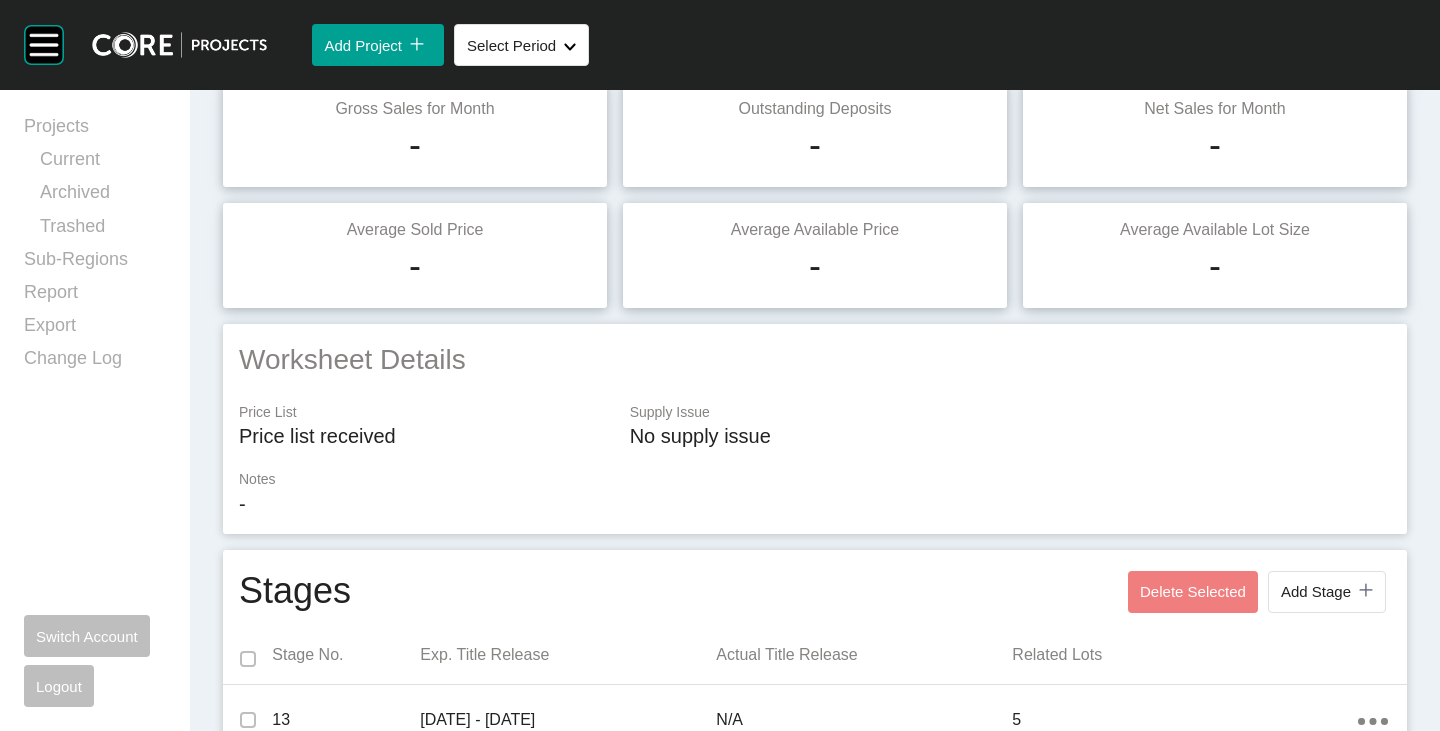 scroll, scrollTop: 0, scrollLeft: 0, axis: both 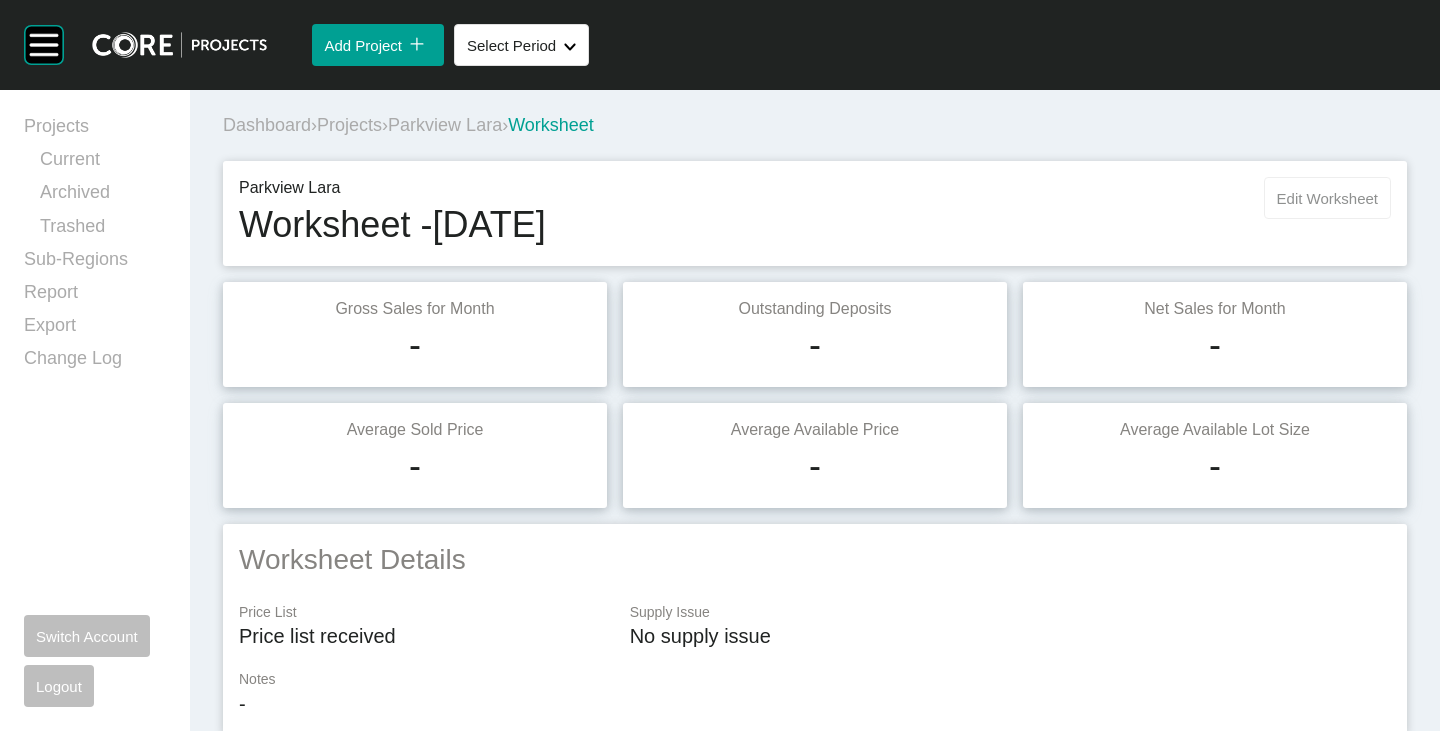 click on "Edit Worksheet" at bounding box center [1327, 198] 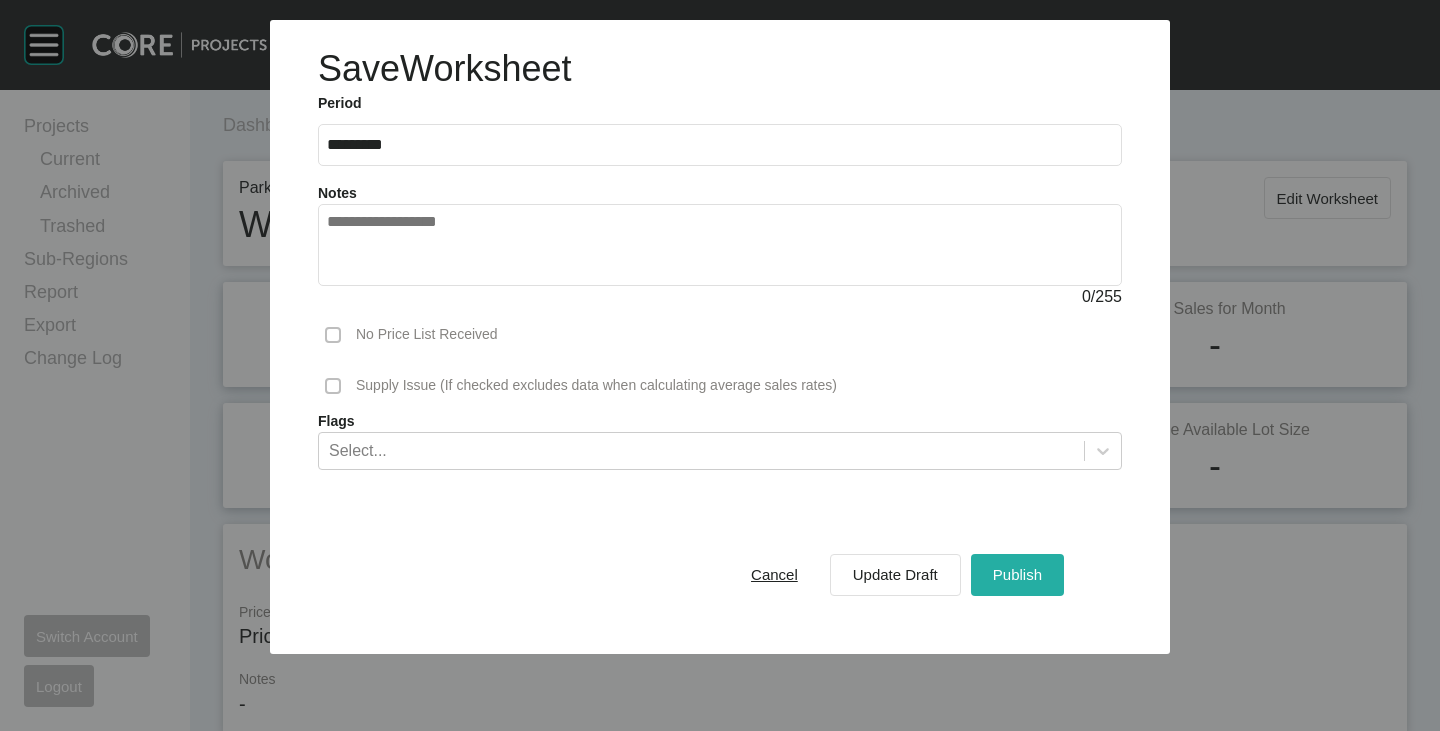 click on "Publish" at bounding box center [1017, 574] 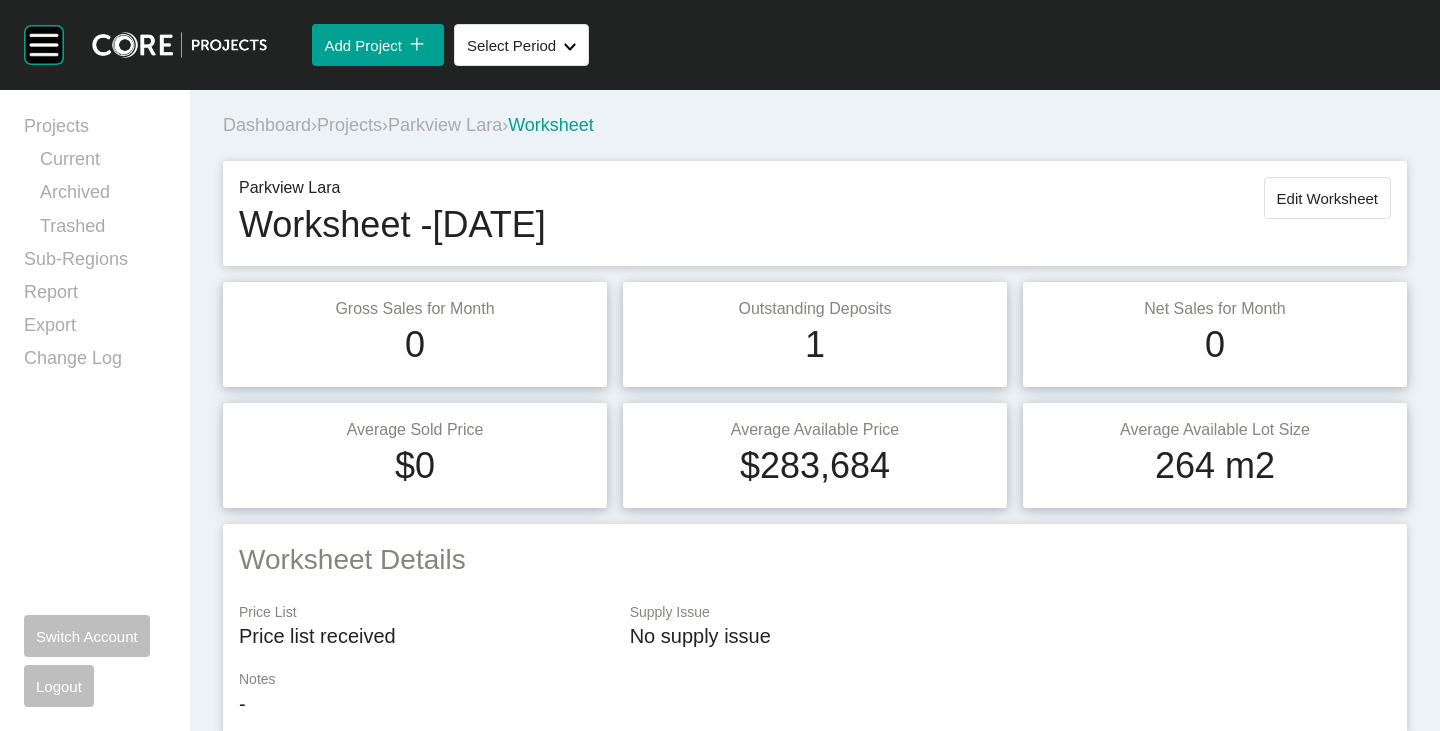 click on "Parkview Lara" at bounding box center [445, 125] 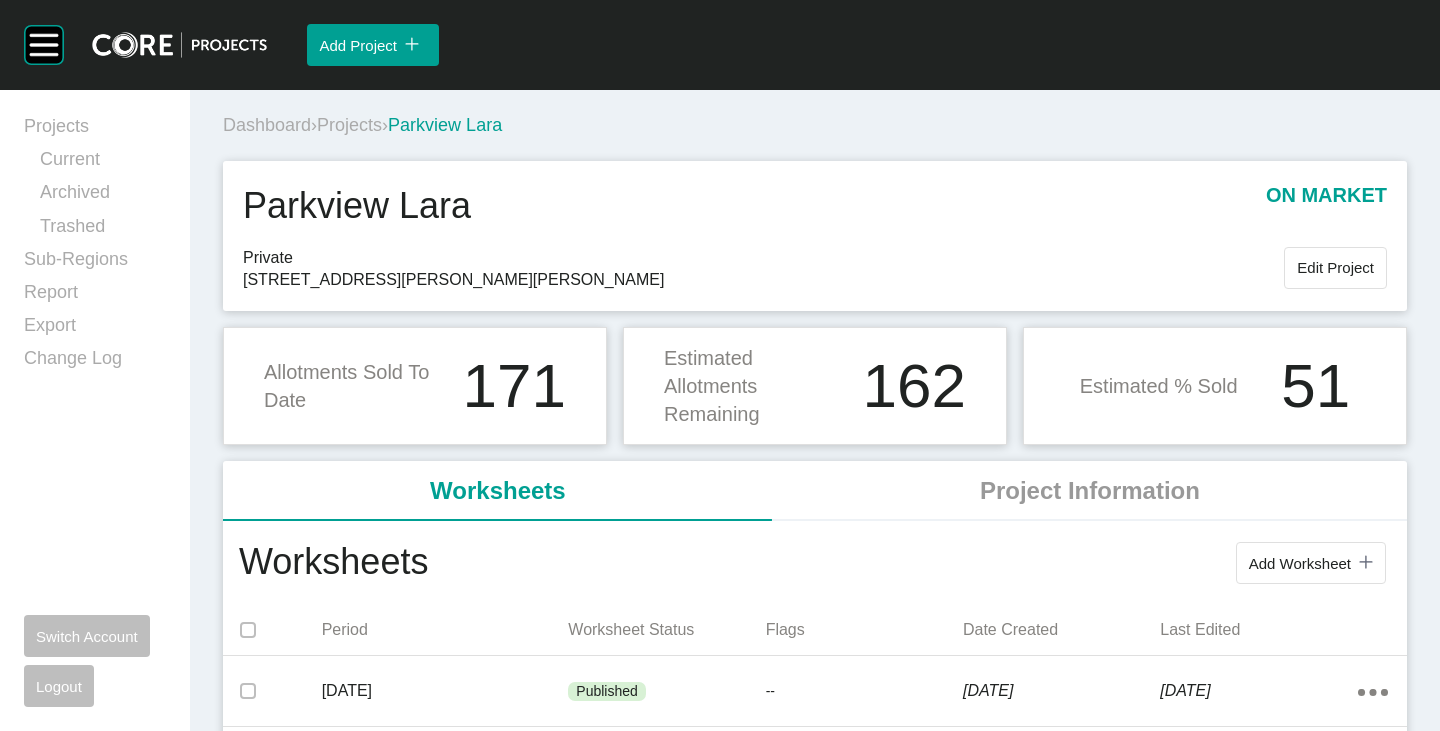 click on "Projects" at bounding box center [349, 125] 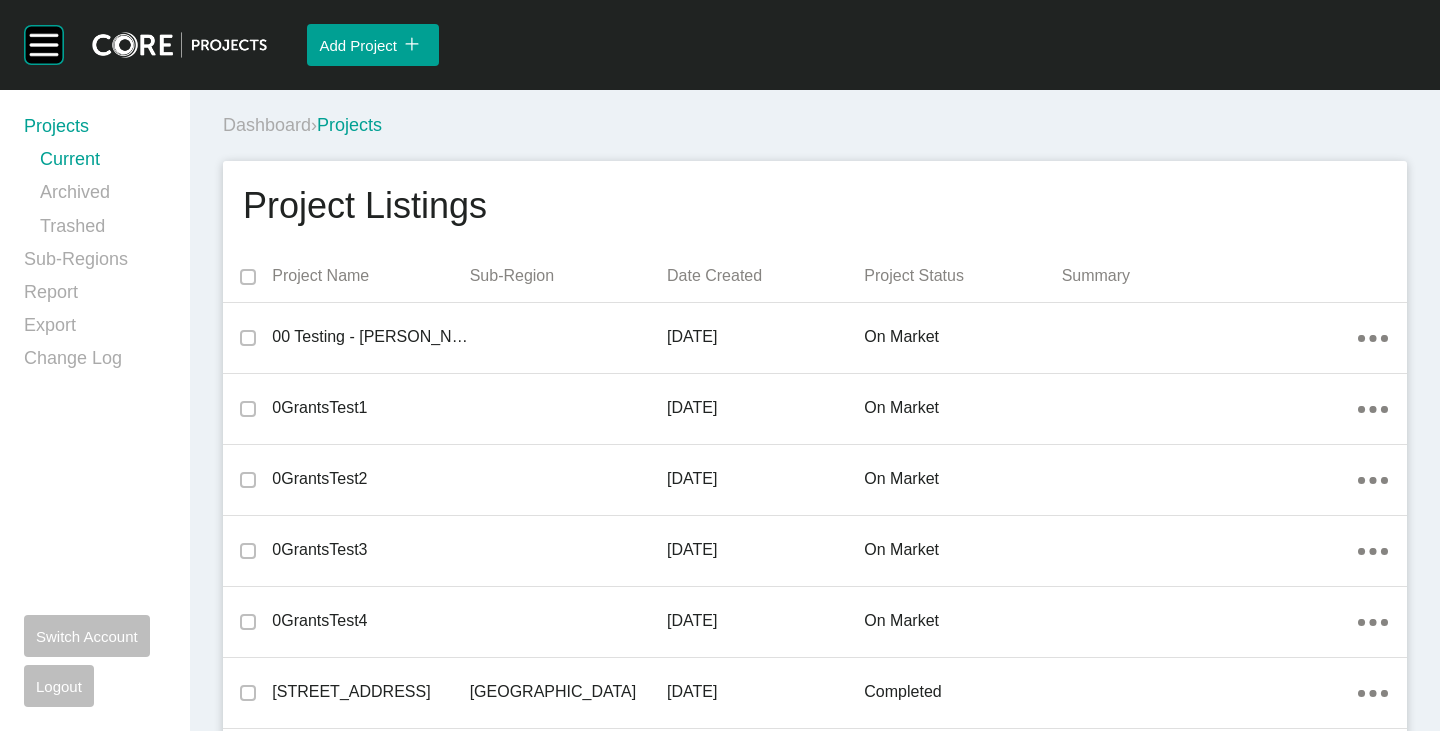 scroll, scrollTop: 9202, scrollLeft: 0, axis: vertical 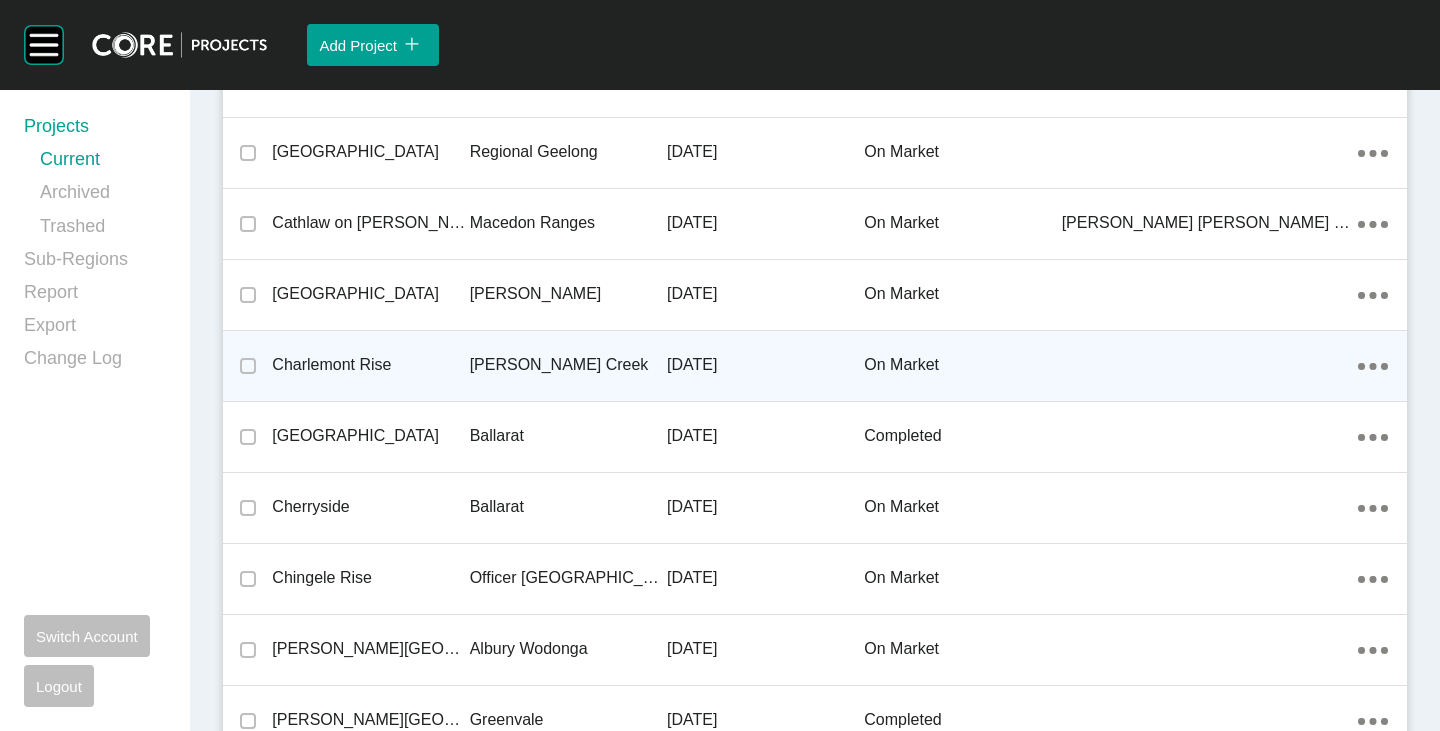 click on "Charlemont Rise" at bounding box center (370, 365) 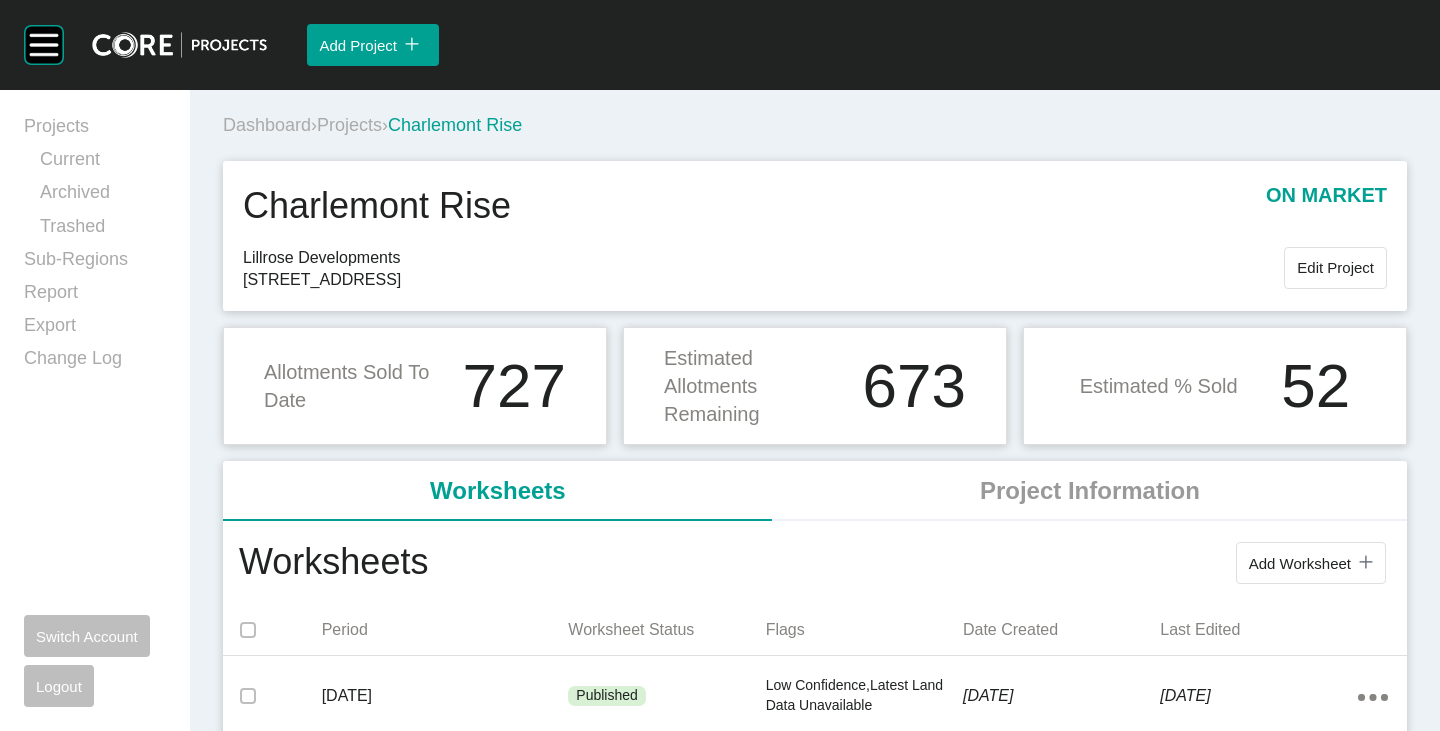 scroll, scrollTop: 200, scrollLeft: 0, axis: vertical 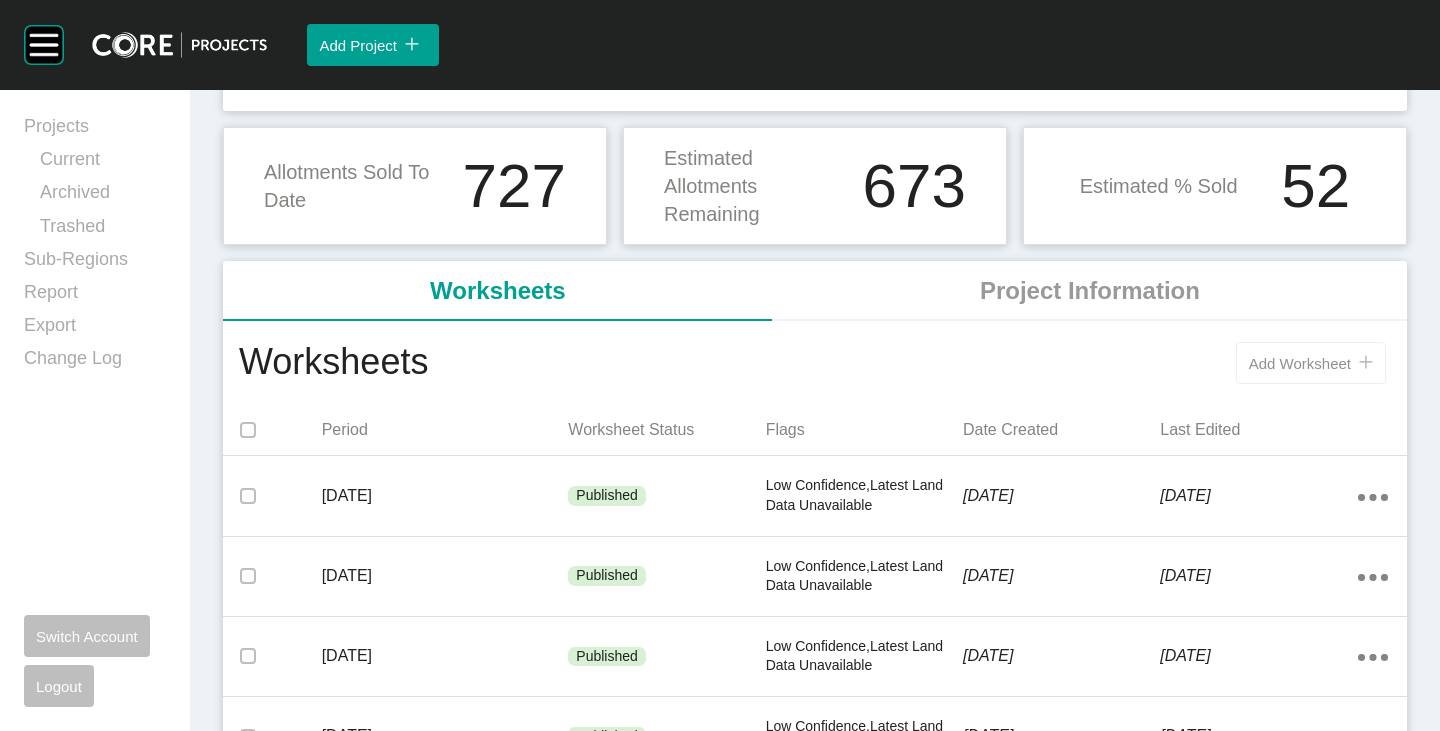 click on "Add Worksheet" at bounding box center (1300, 363) 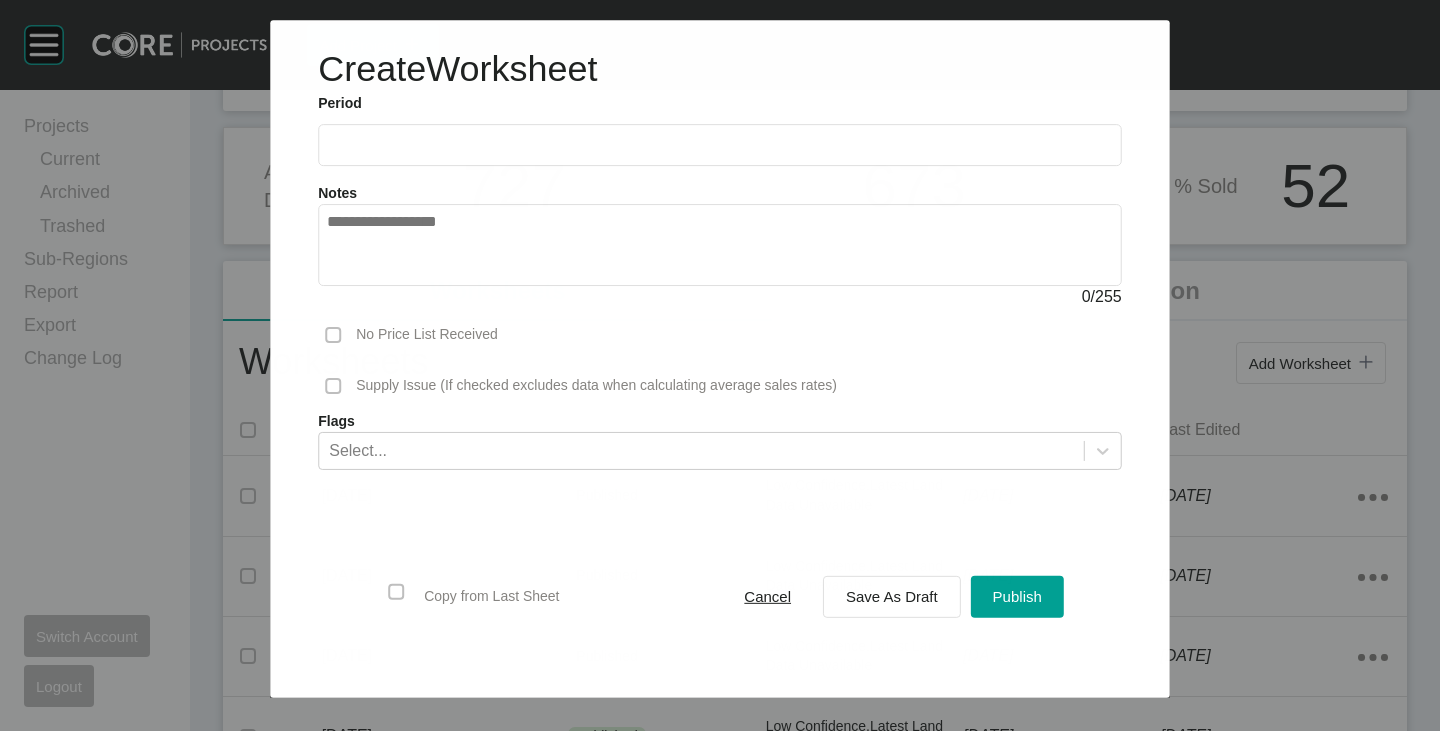 click at bounding box center [720, 145] 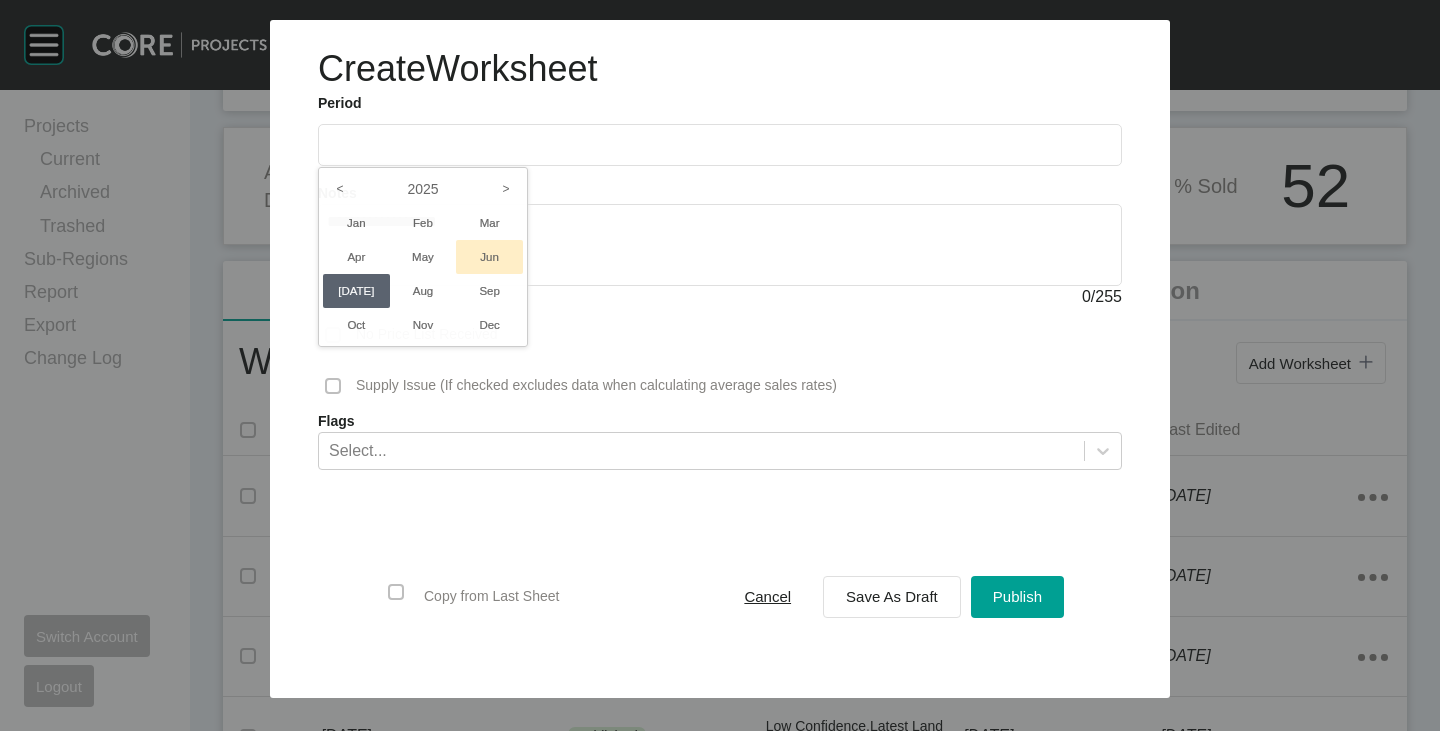 click on "Jun" at bounding box center (489, 257) 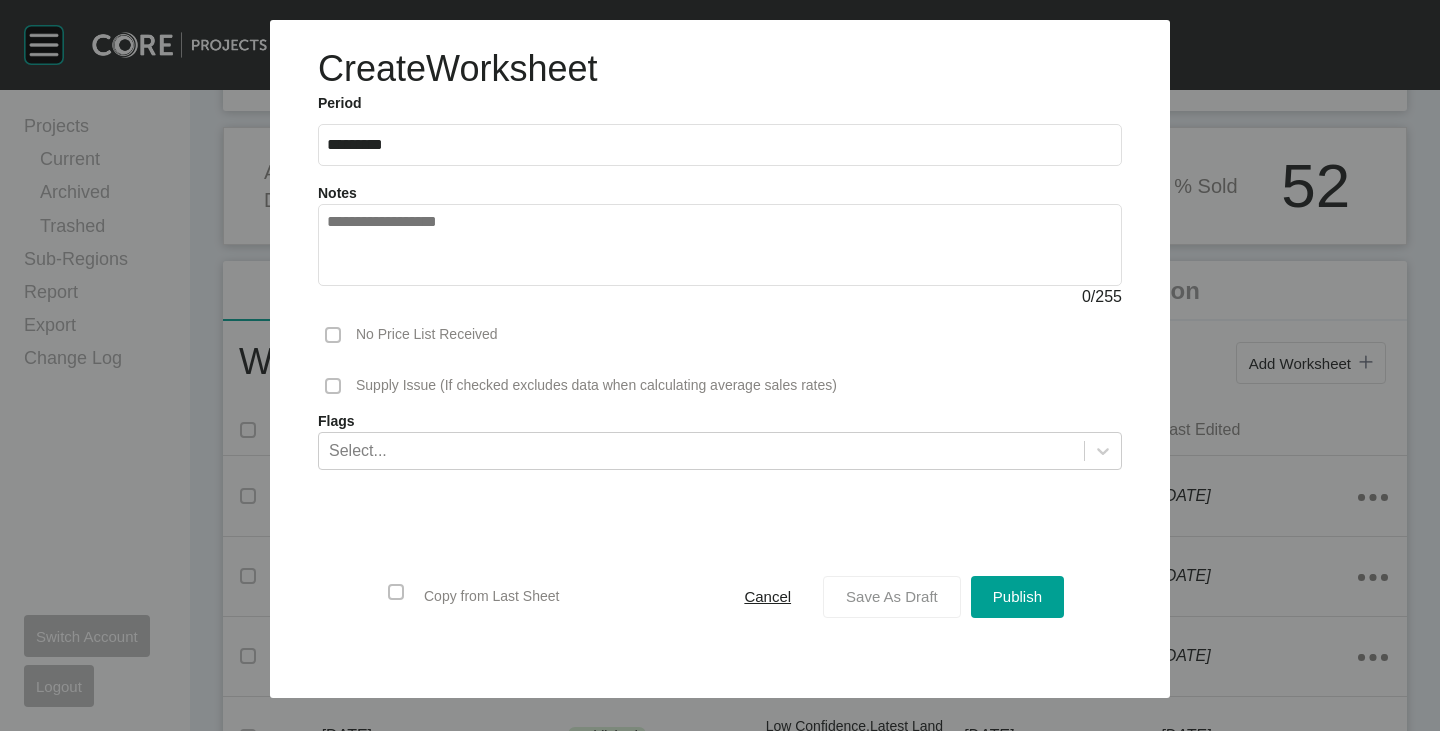 click on "Save As Draft" at bounding box center [892, 596] 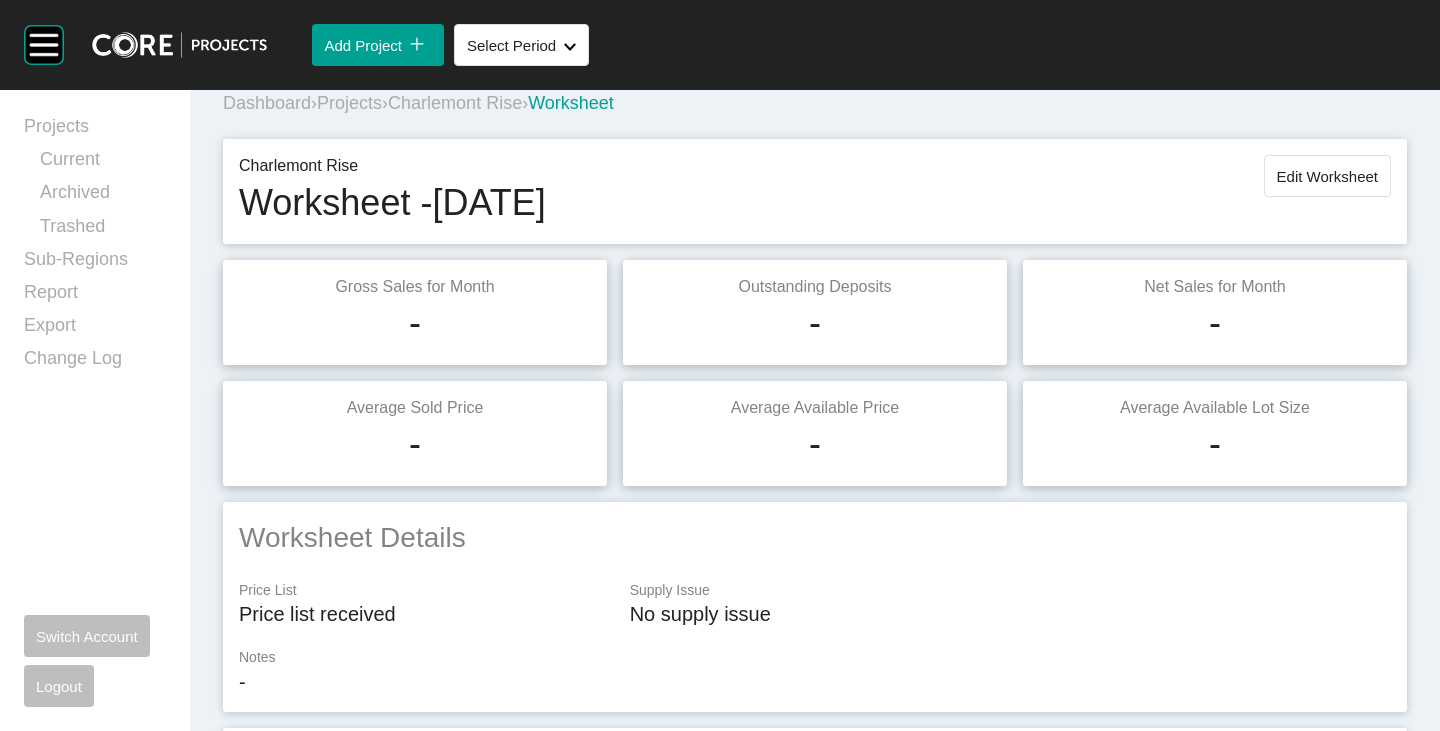 scroll, scrollTop: 0, scrollLeft: 0, axis: both 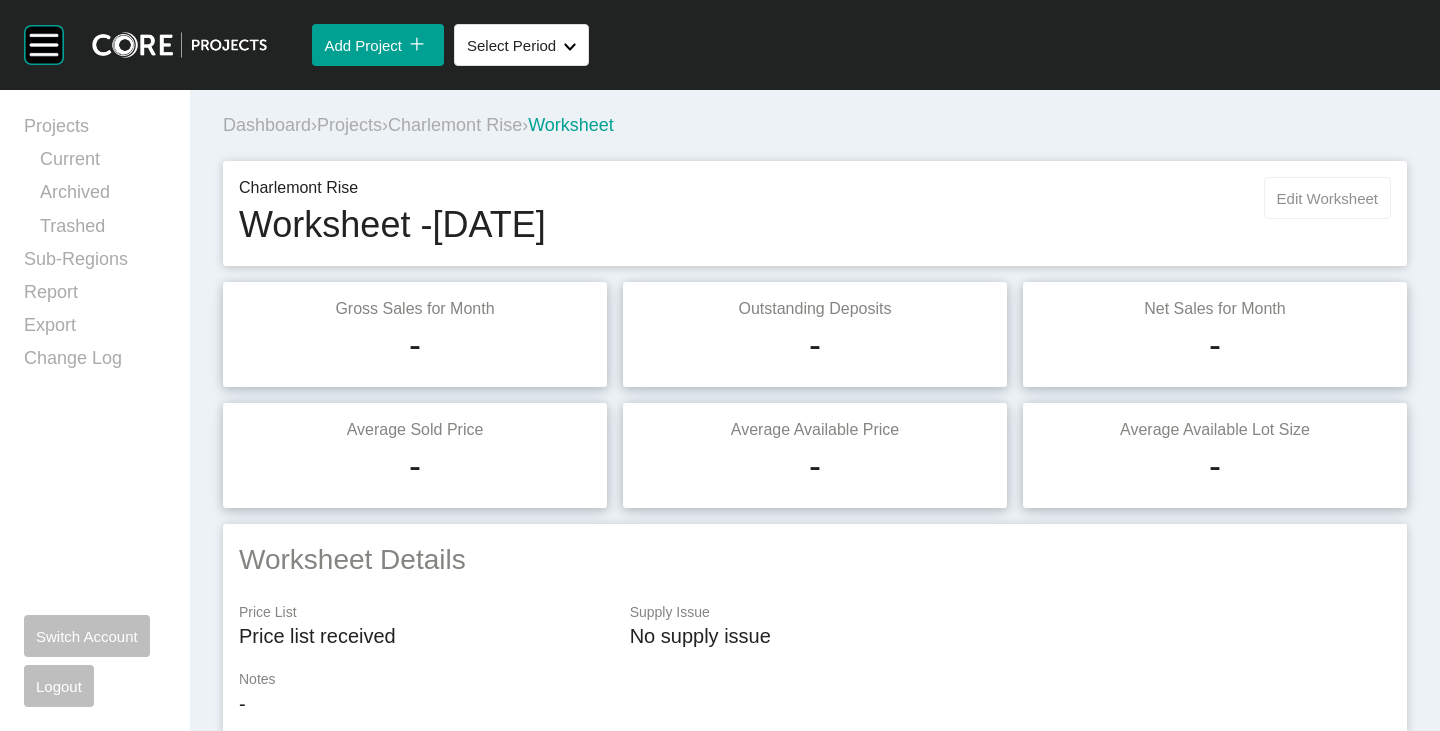click on "Edit Worksheet" at bounding box center (1327, 198) 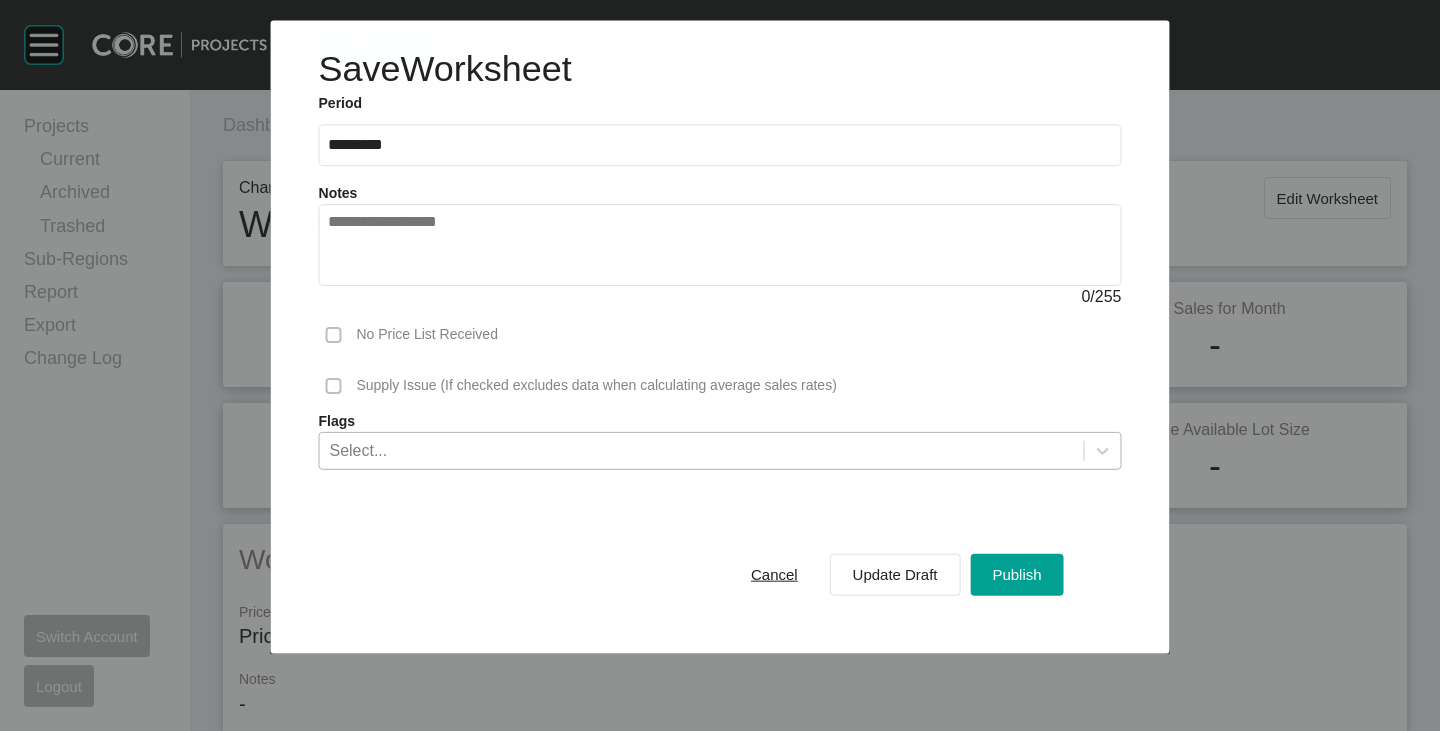 click on "Select..." at bounding box center (702, 450) 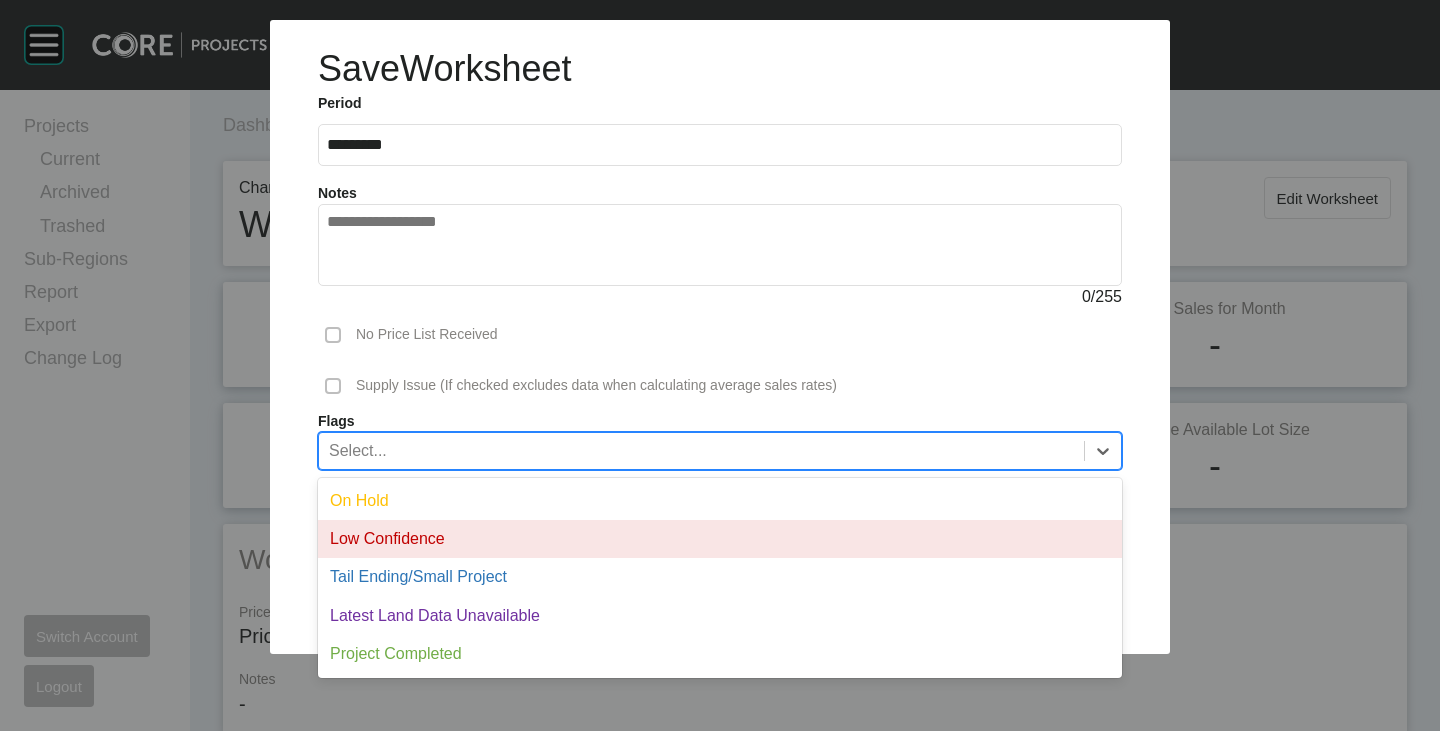 click on "Low Confidence" at bounding box center (720, 539) 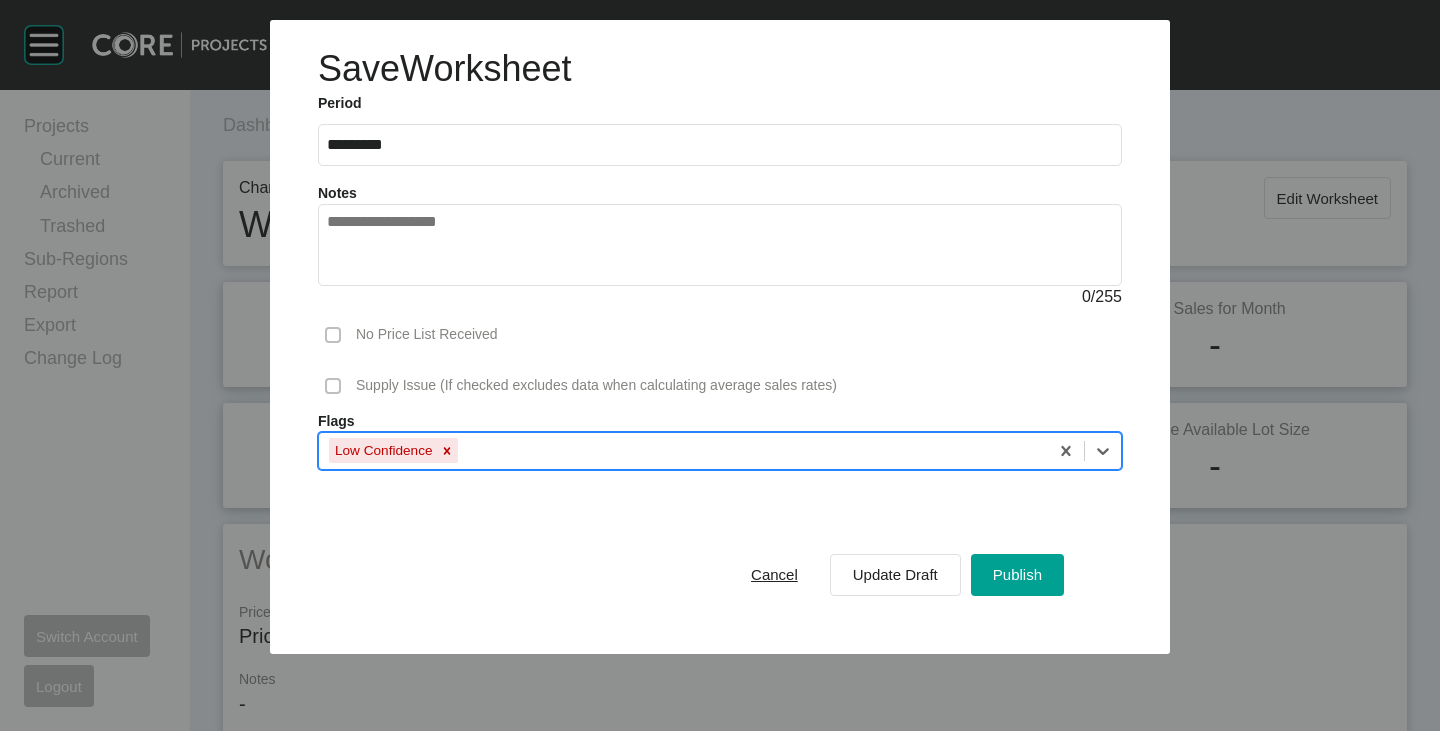 click on "Low Confidence" at bounding box center [683, 450] 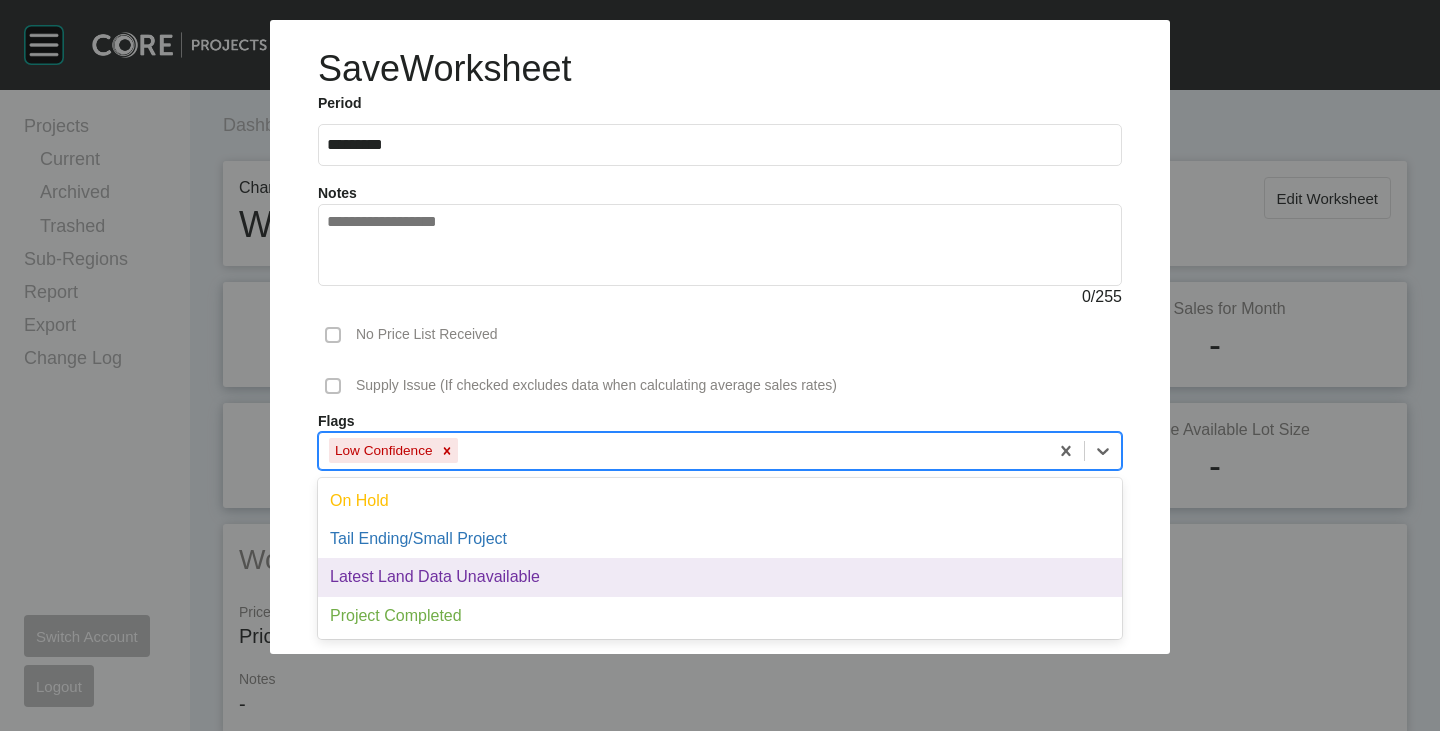 click on "Latest Land Data Unavailable" at bounding box center [720, 577] 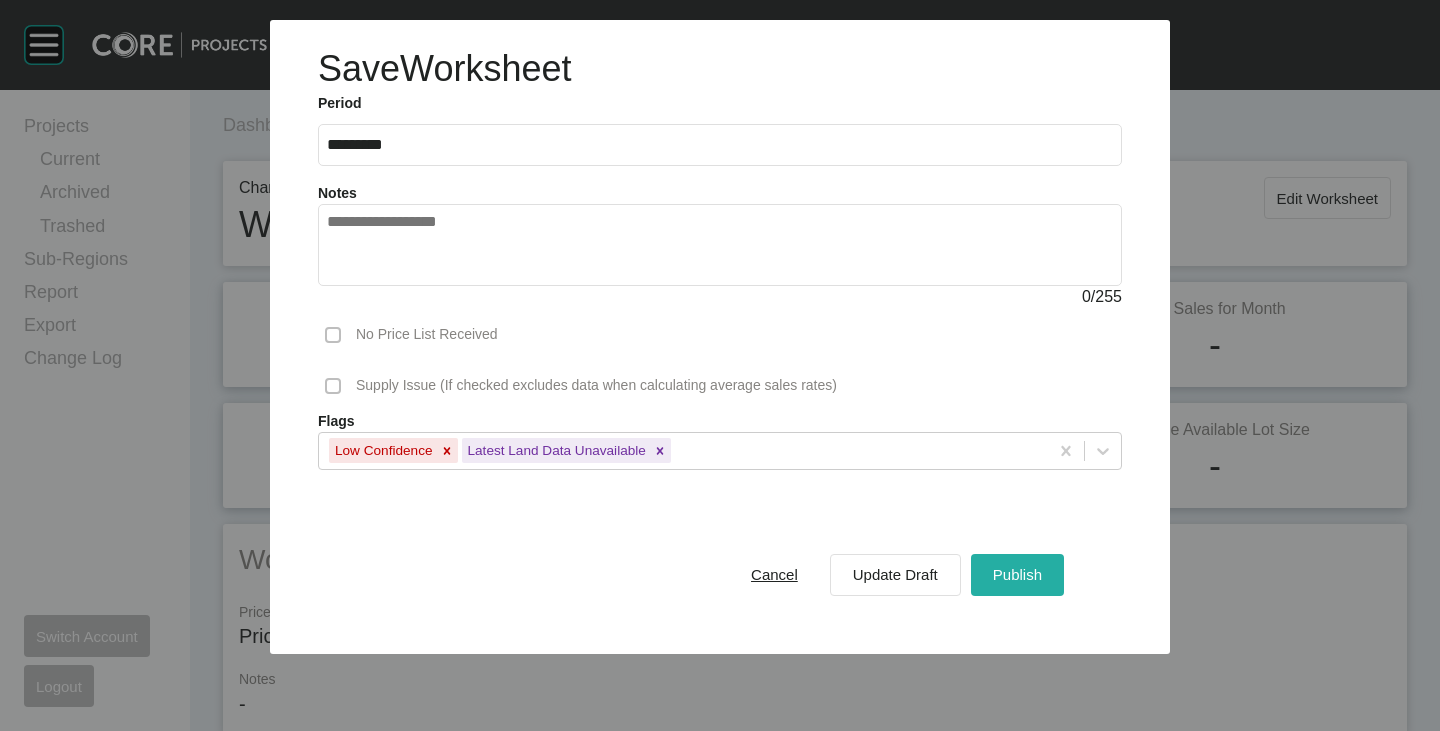 click on "Publish" at bounding box center (1017, 574) 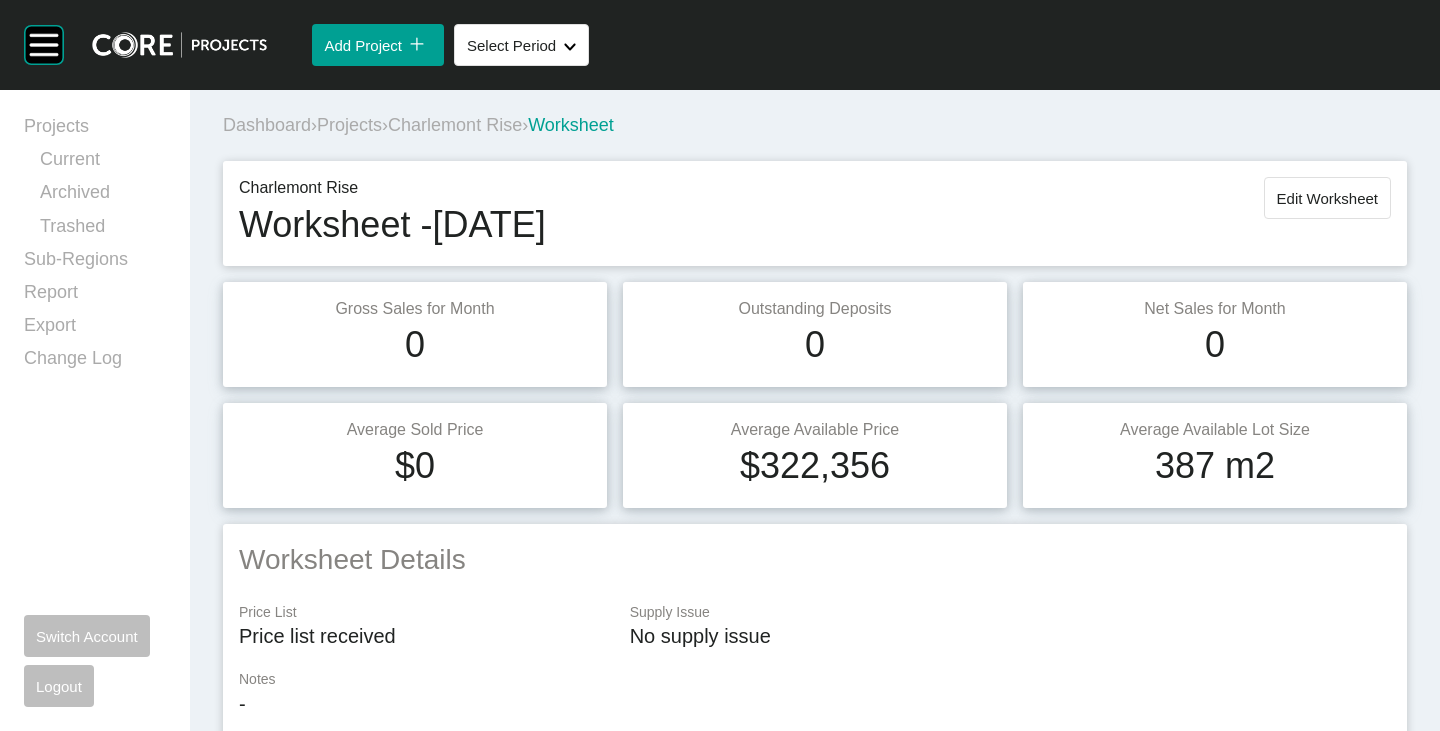 click on "Charlemont Rise" at bounding box center (455, 125) 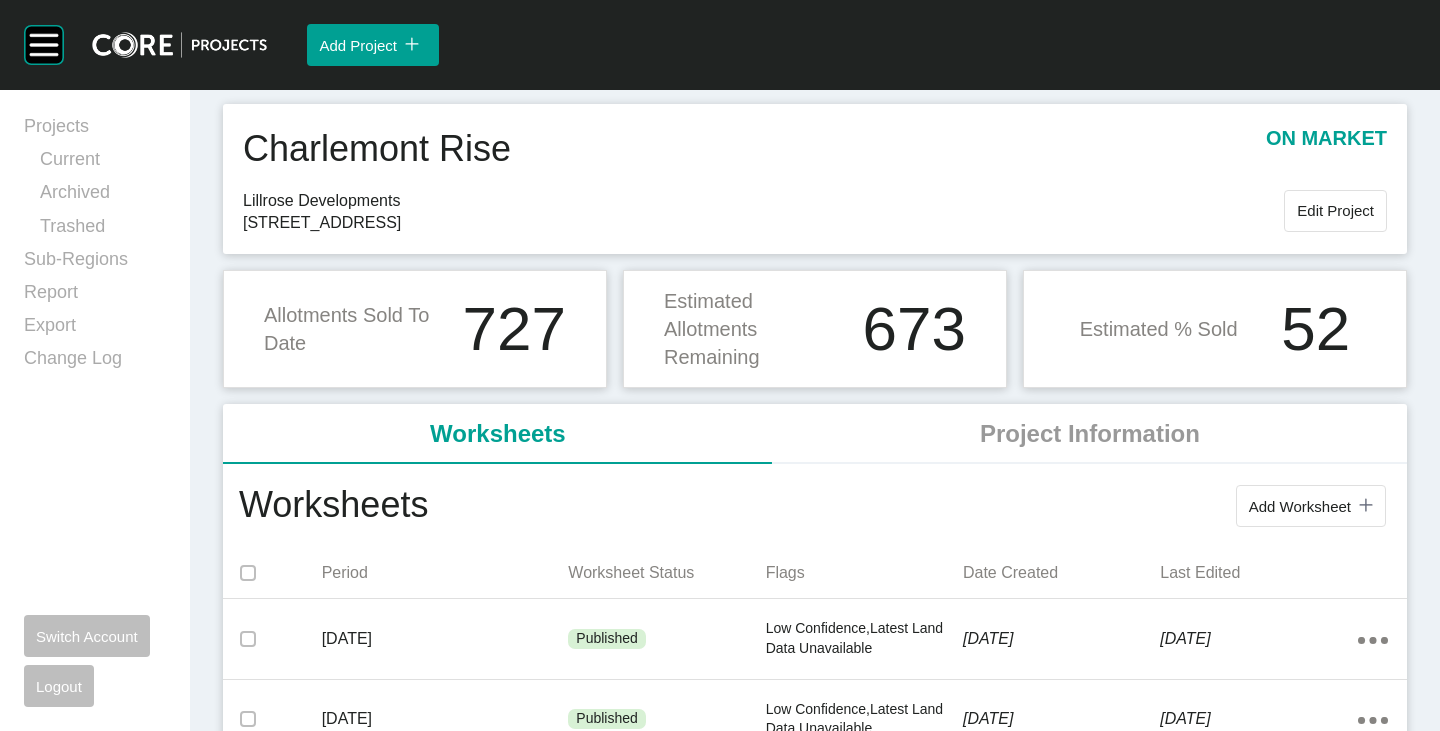 scroll, scrollTop: 0, scrollLeft: 0, axis: both 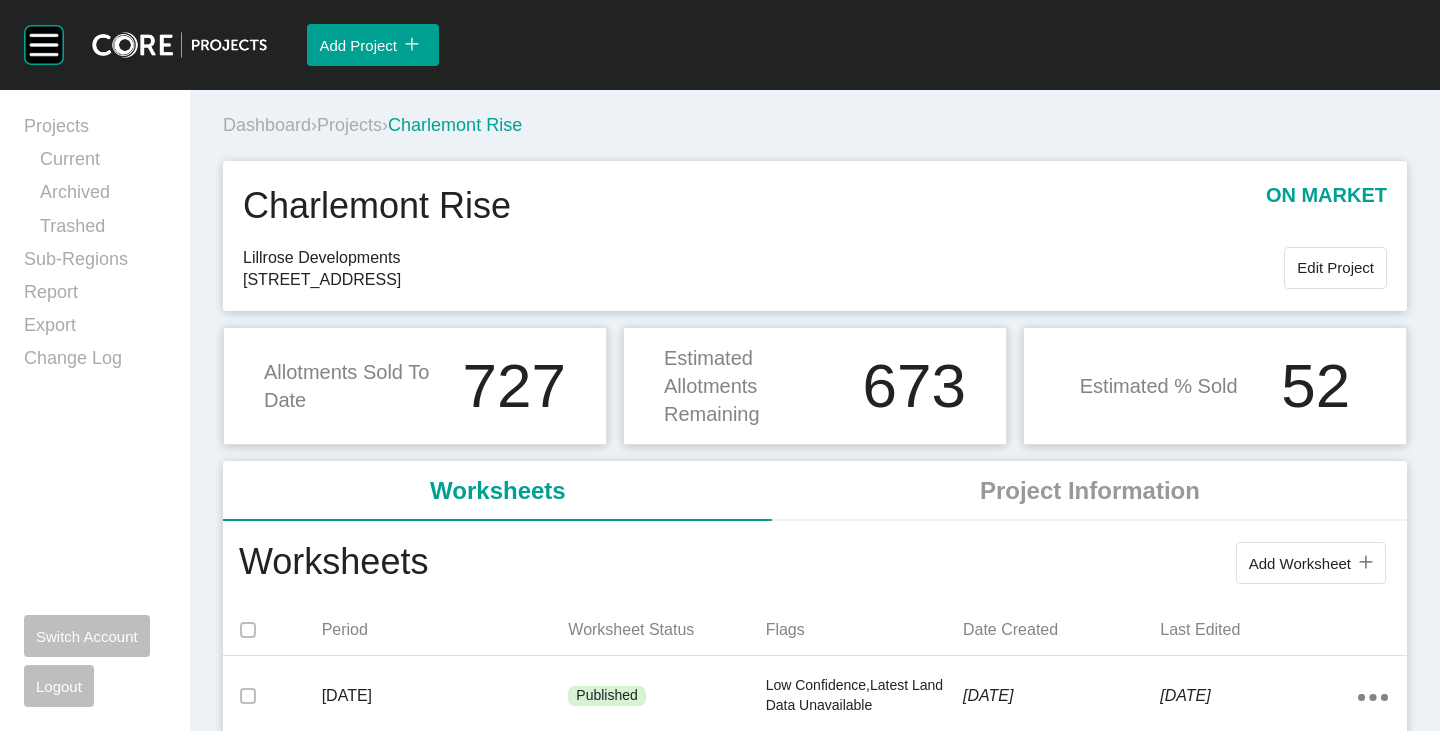 click on "Projects" at bounding box center (349, 125) 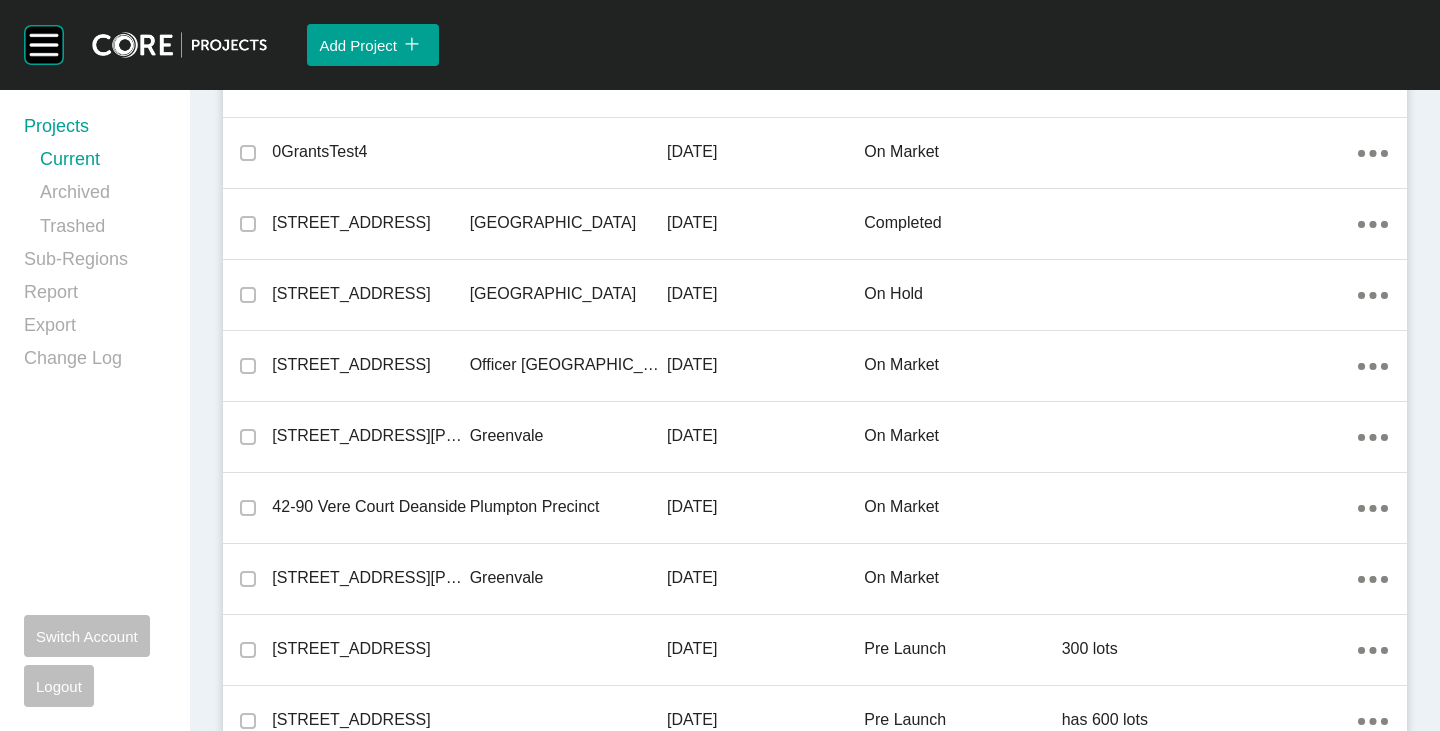 scroll, scrollTop: 15734, scrollLeft: 0, axis: vertical 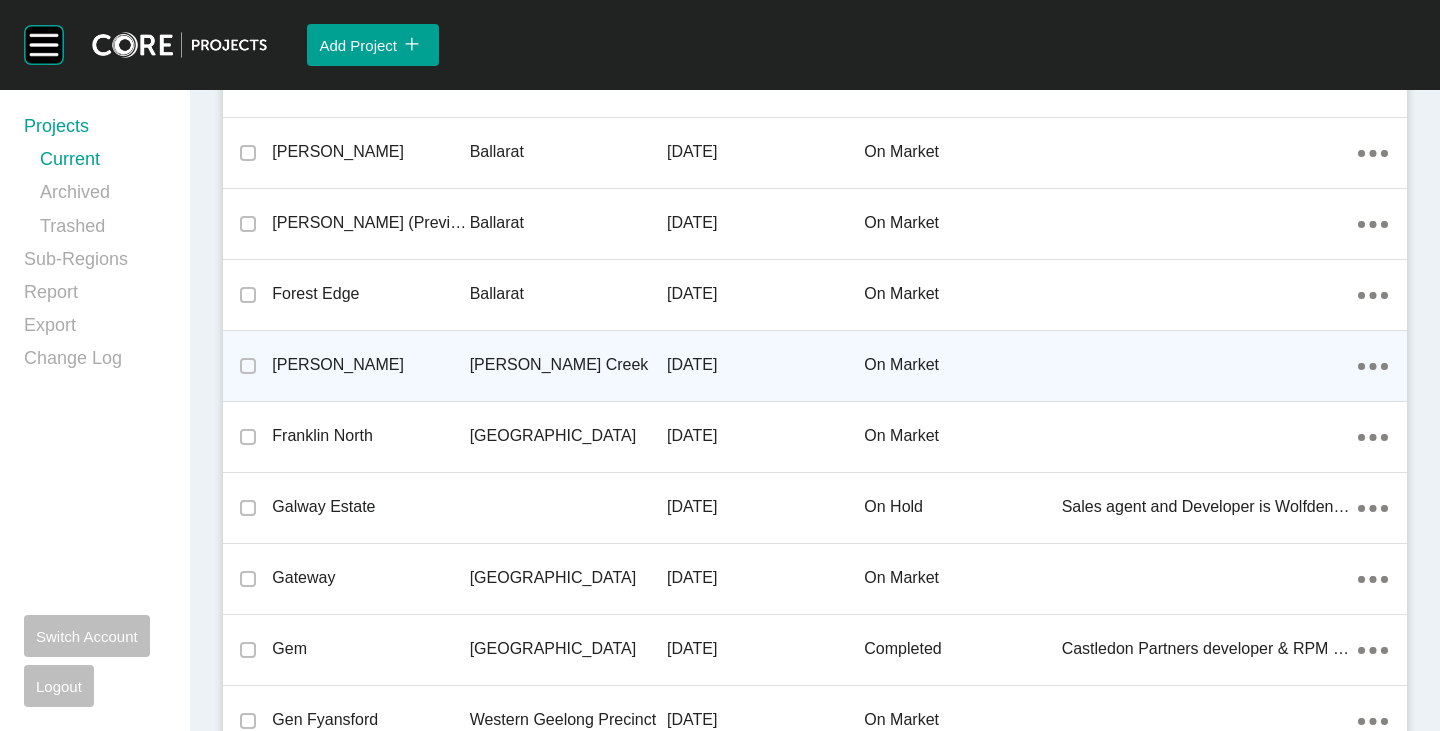 click on "Forrest Green" at bounding box center (370, 365) 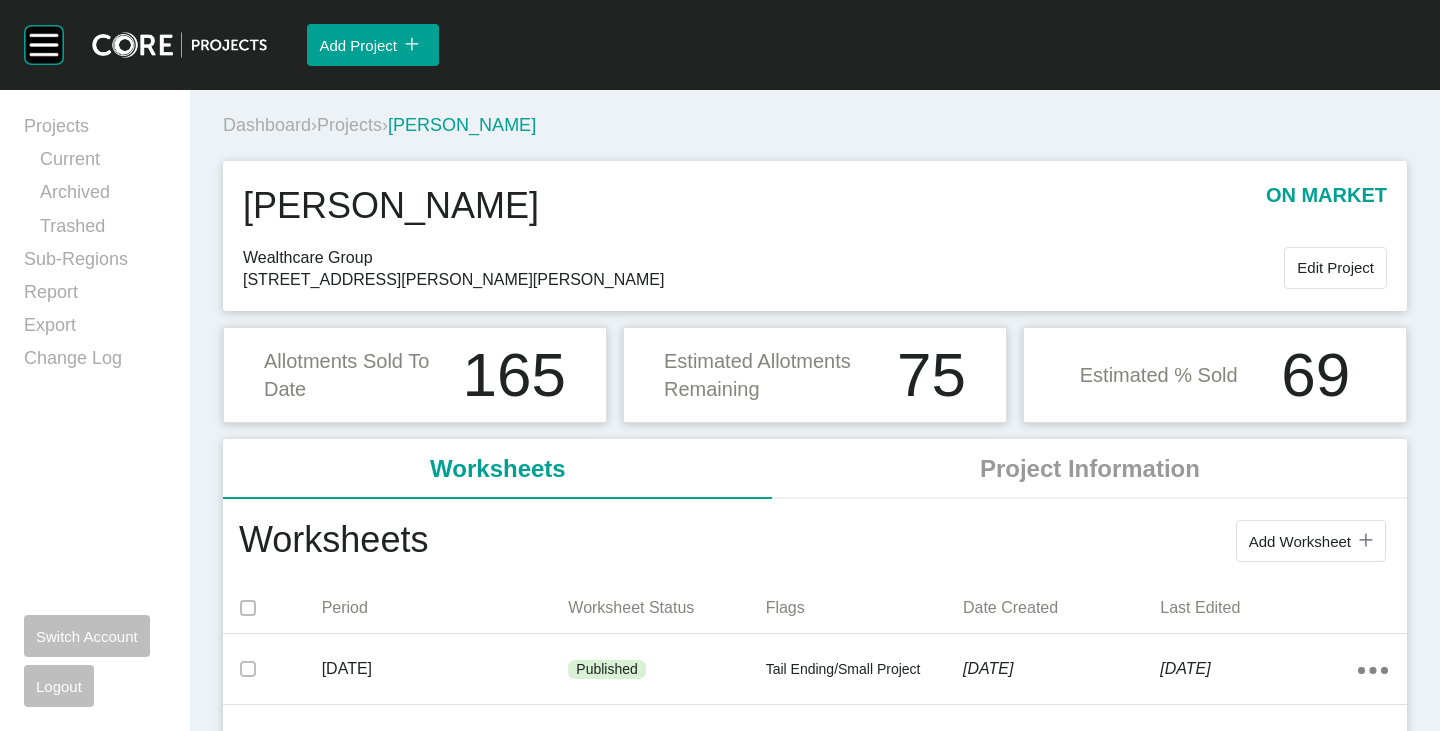 scroll, scrollTop: 200, scrollLeft: 0, axis: vertical 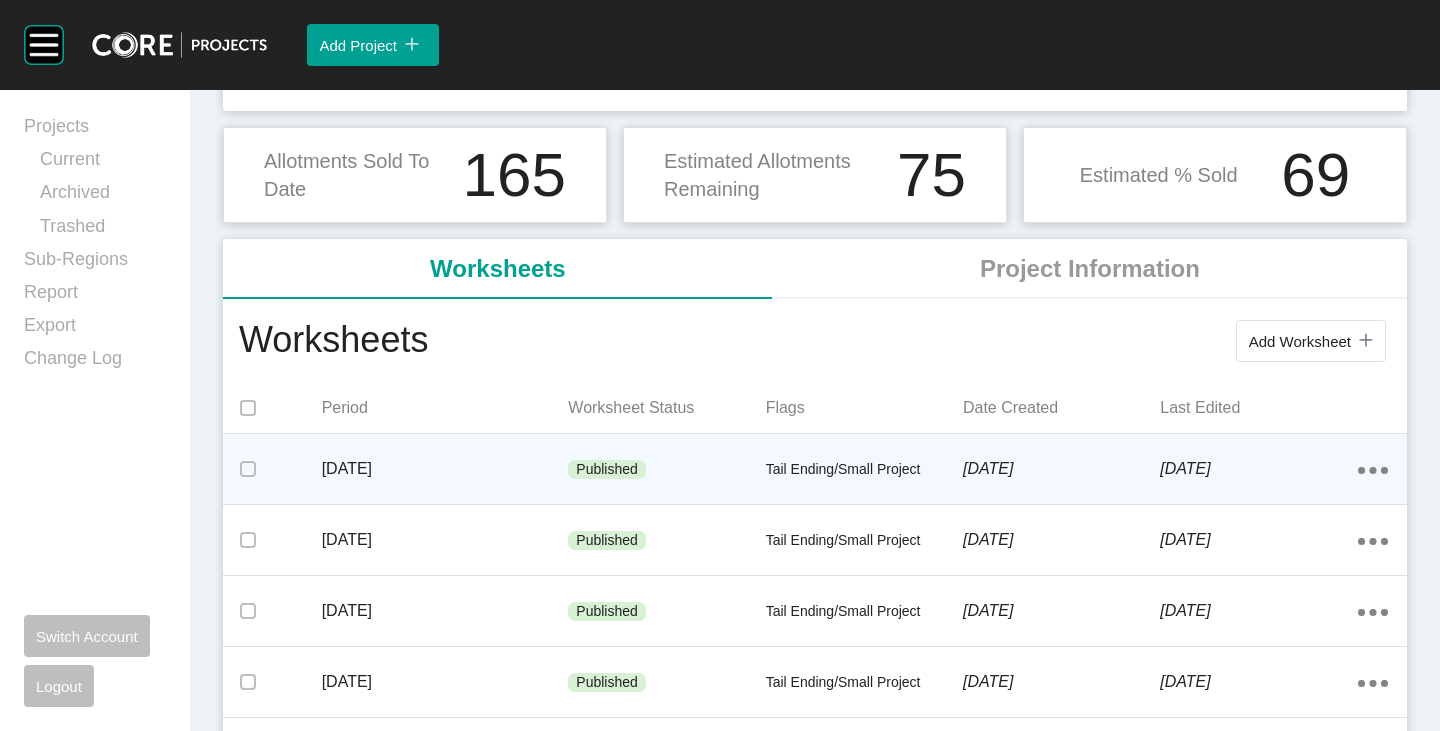 click on "Tail Ending/Small Project" at bounding box center [864, 470] 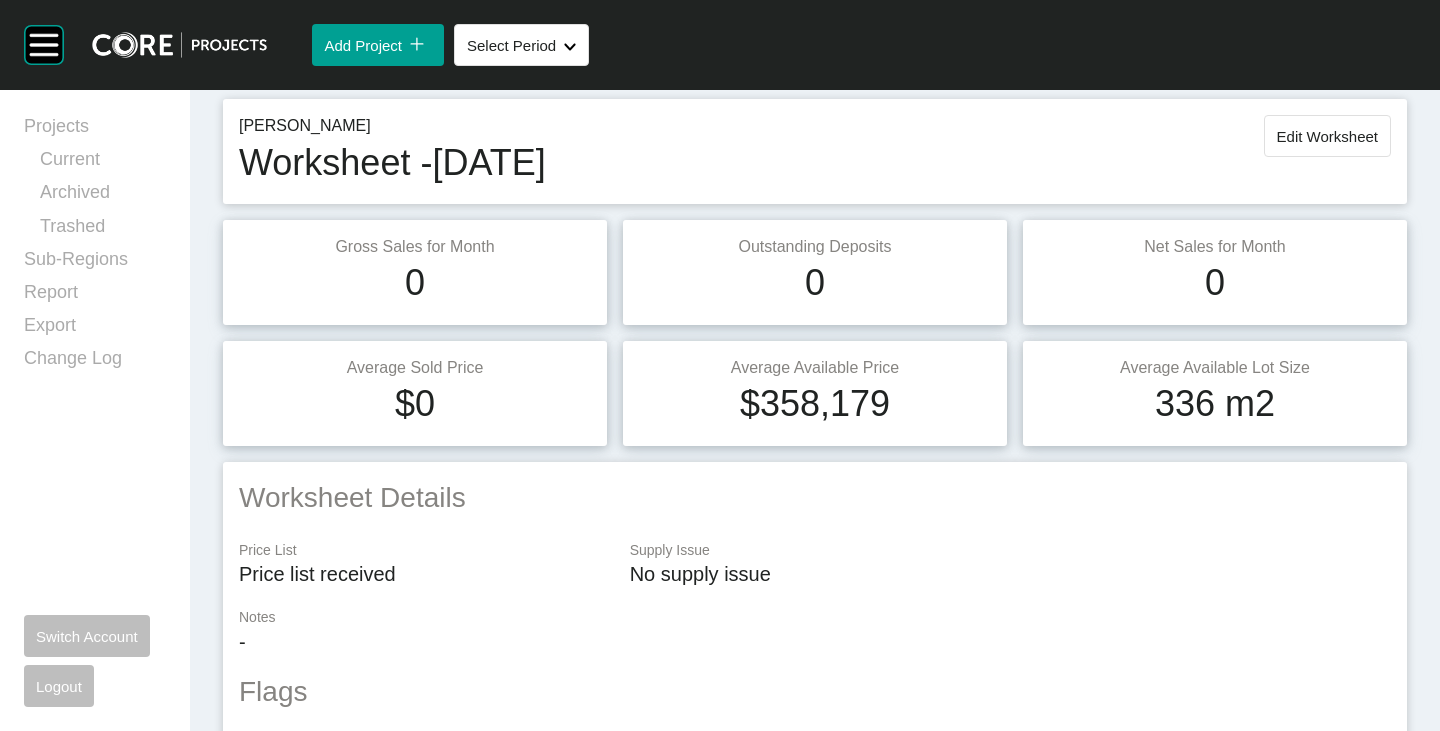 scroll, scrollTop: 0, scrollLeft: 0, axis: both 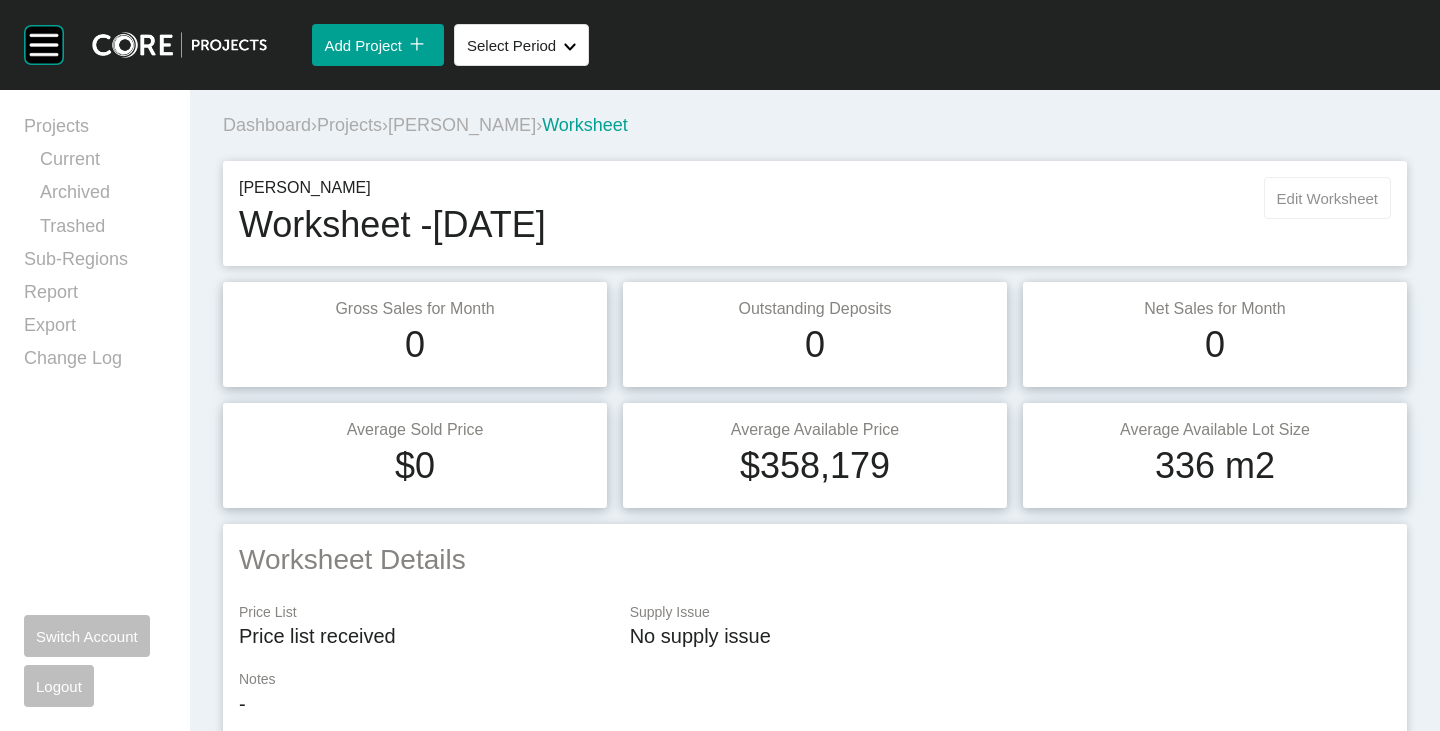 click on "Edit Worksheet" at bounding box center (1327, 198) 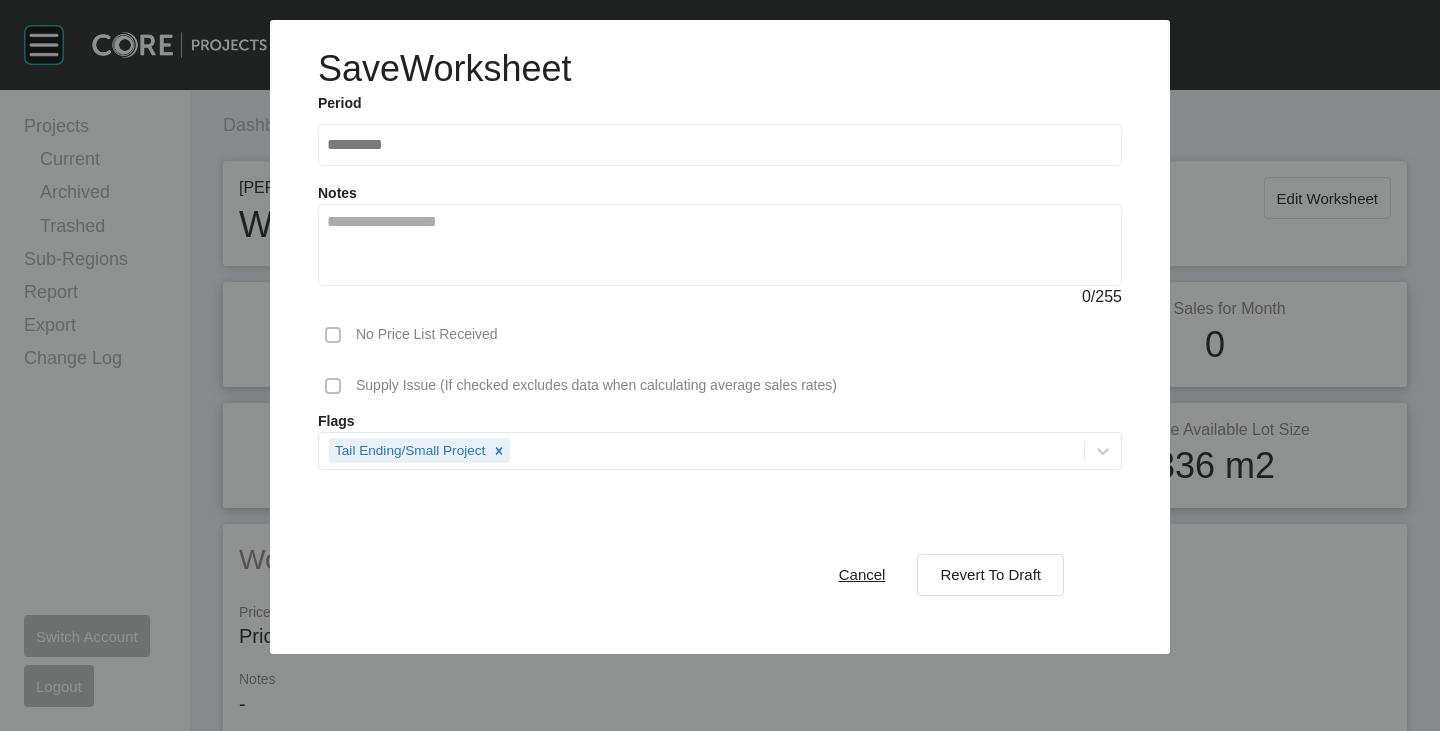 click on "Cancel" at bounding box center [862, 574] 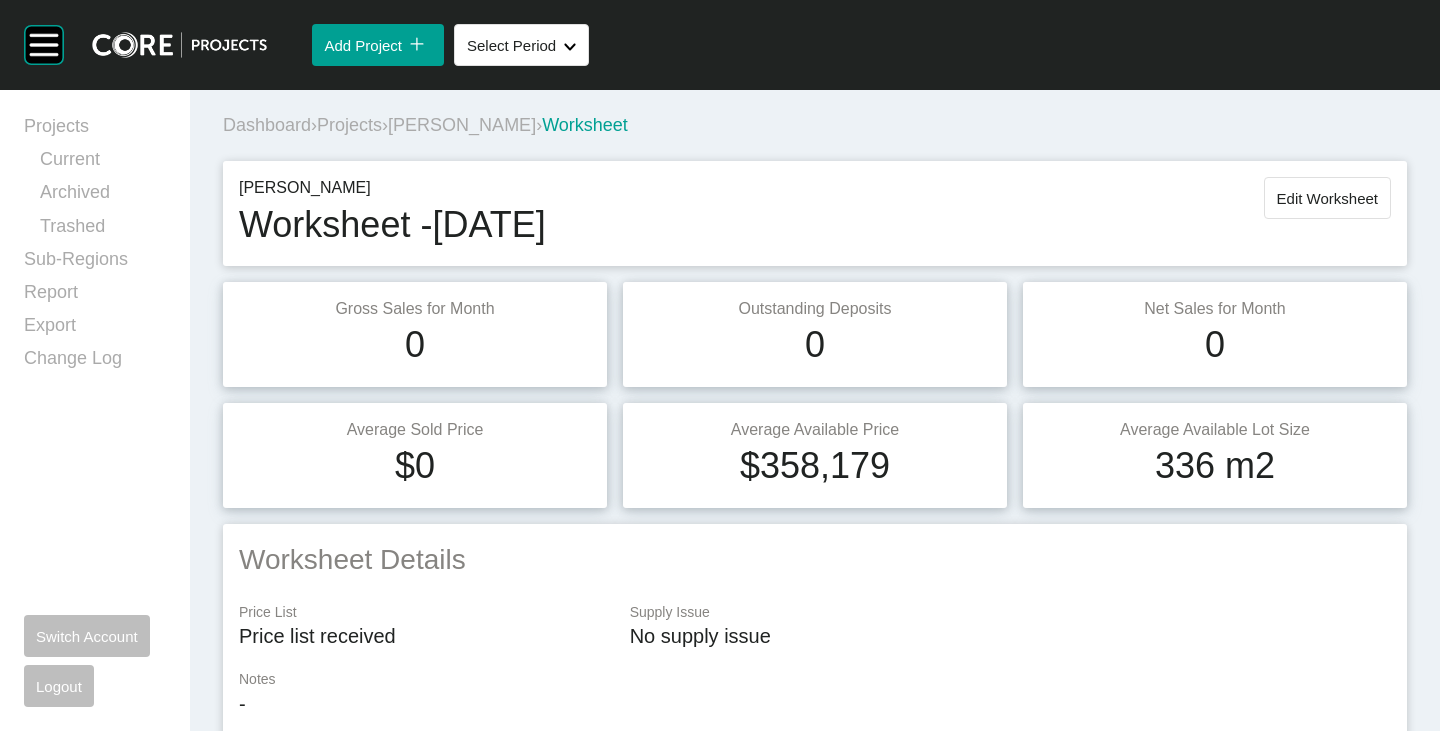 click on "Forrest Green" at bounding box center (462, 125) 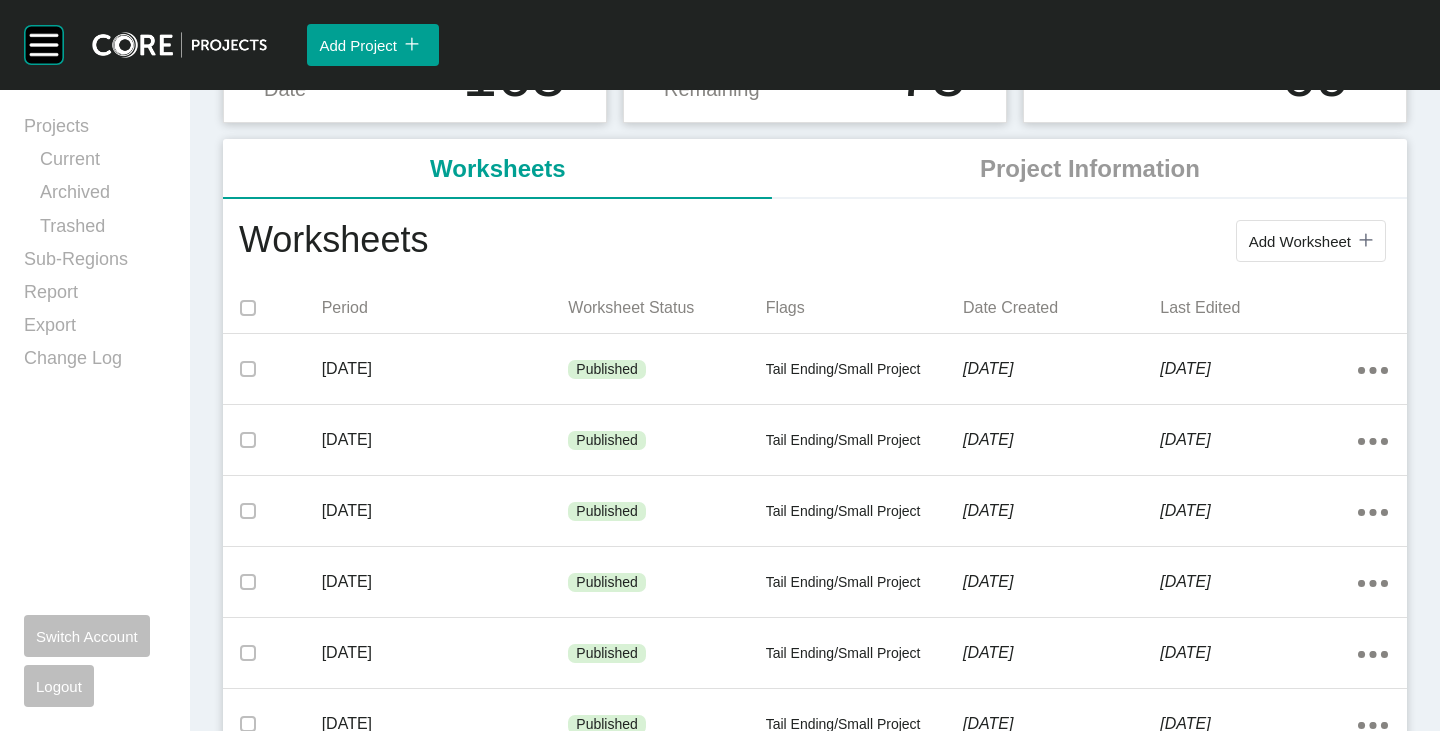 scroll, scrollTop: 0, scrollLeft: 0, axis: both 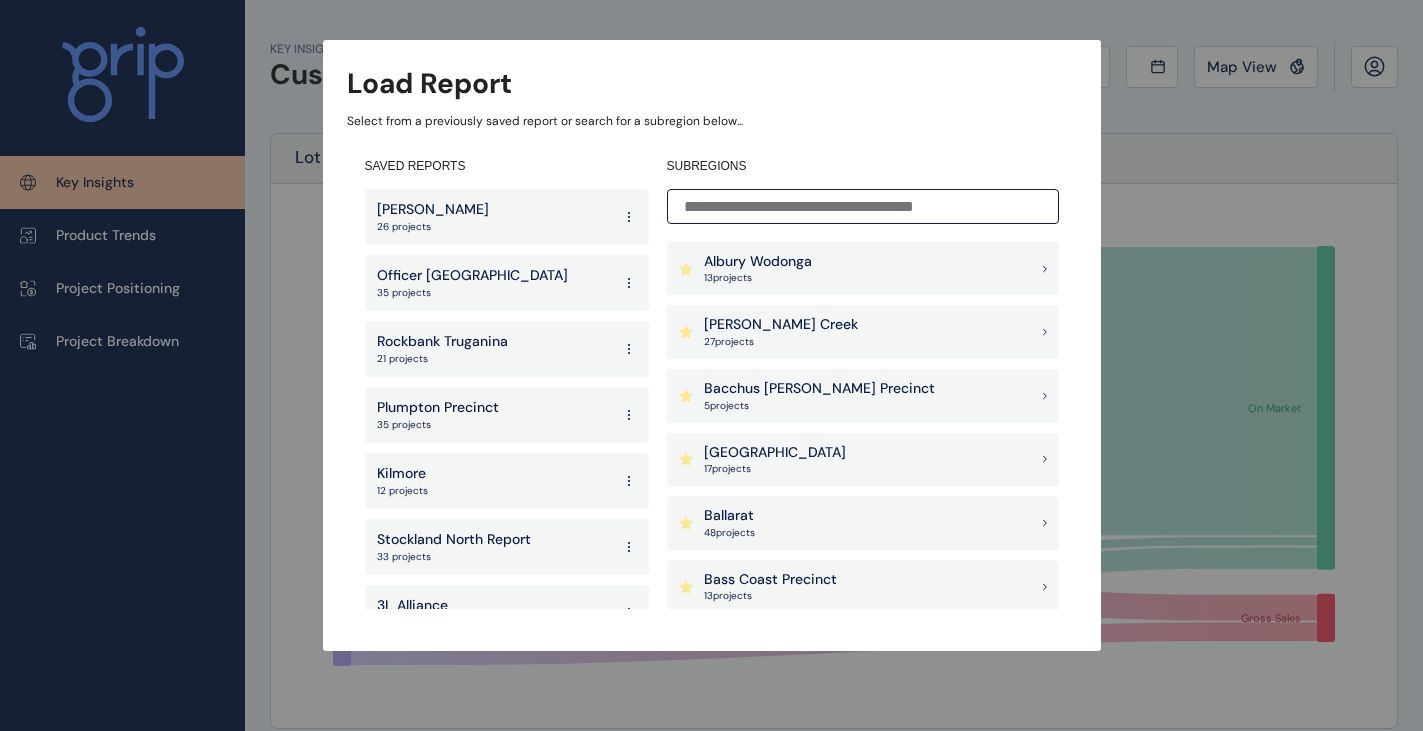 click on "Armstrong Creek 27  project s" at bounding box center (863, 332) 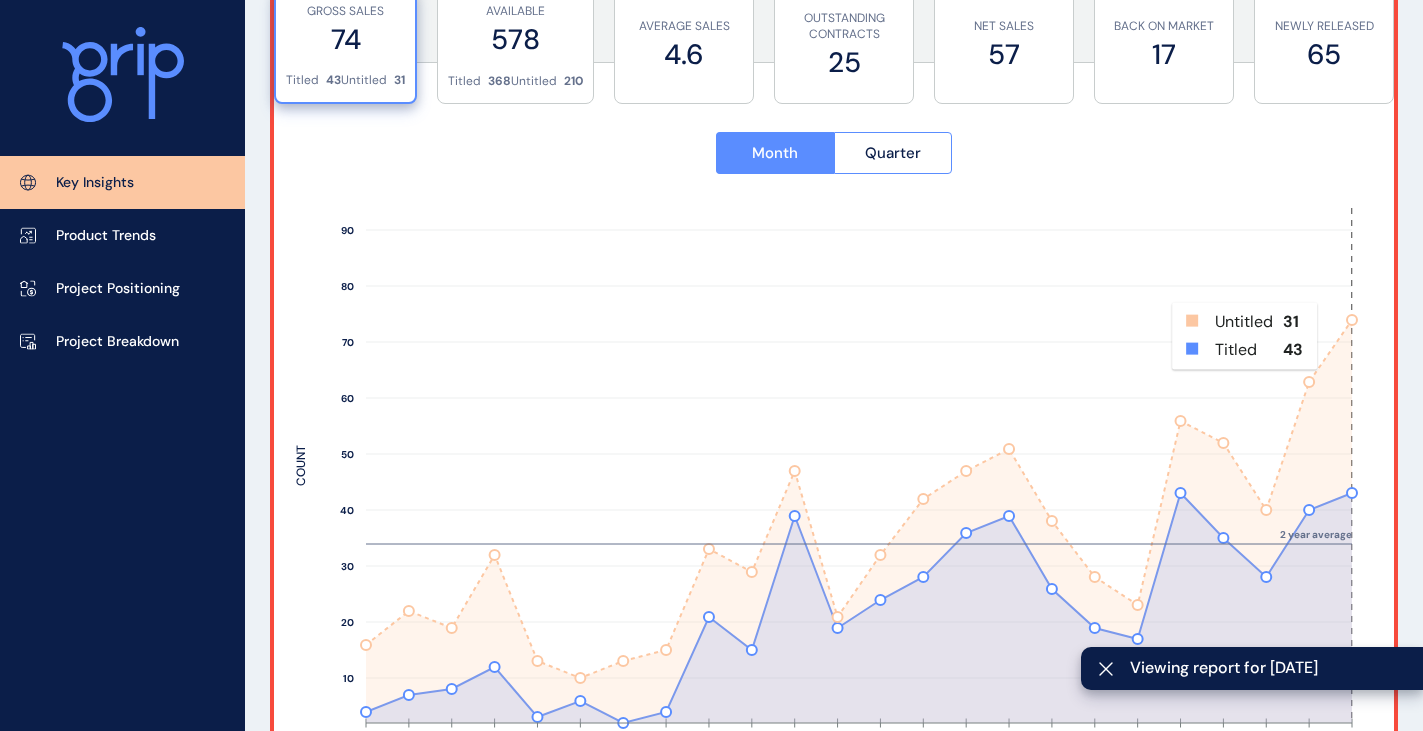 scroll, scrollTop: 800, scrollLeft: 0, axis: vertical 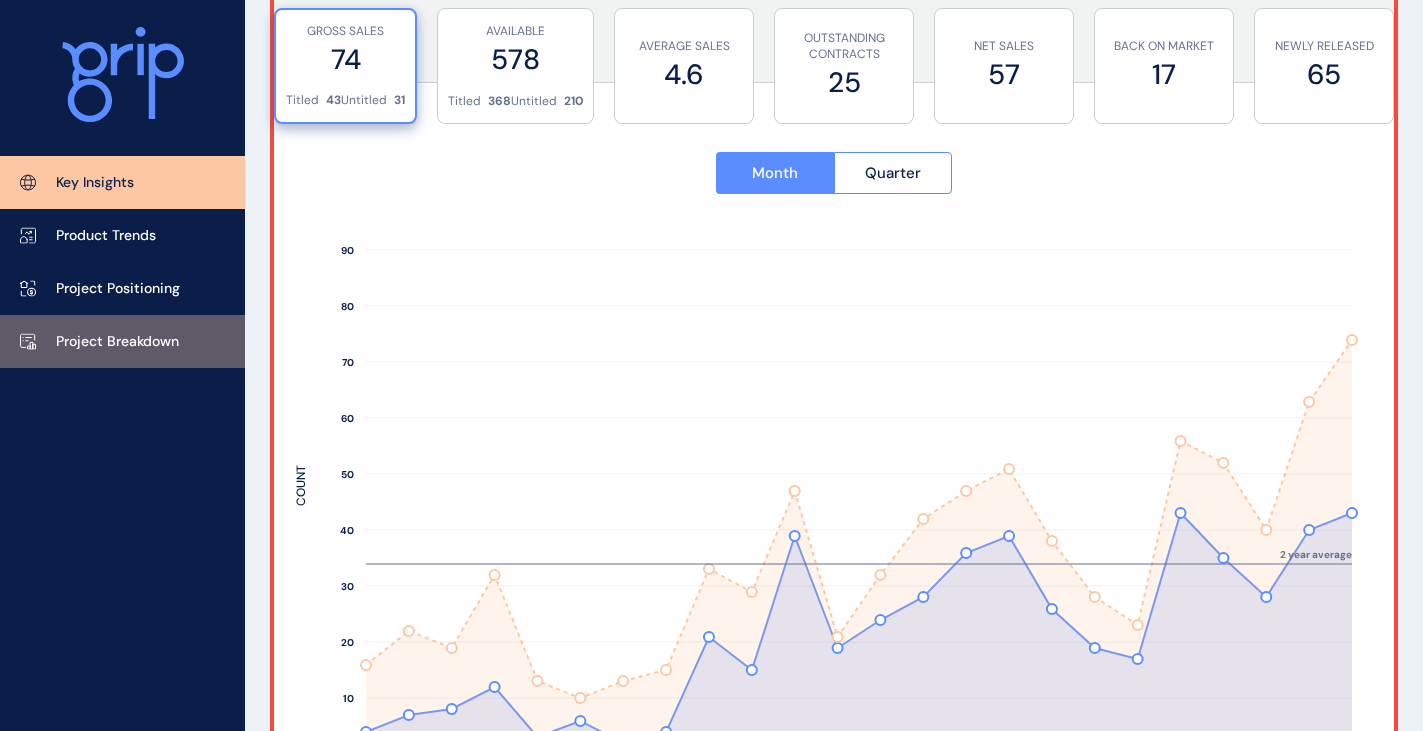 click on "Project Breakdown" at bounding box center [122, 341] 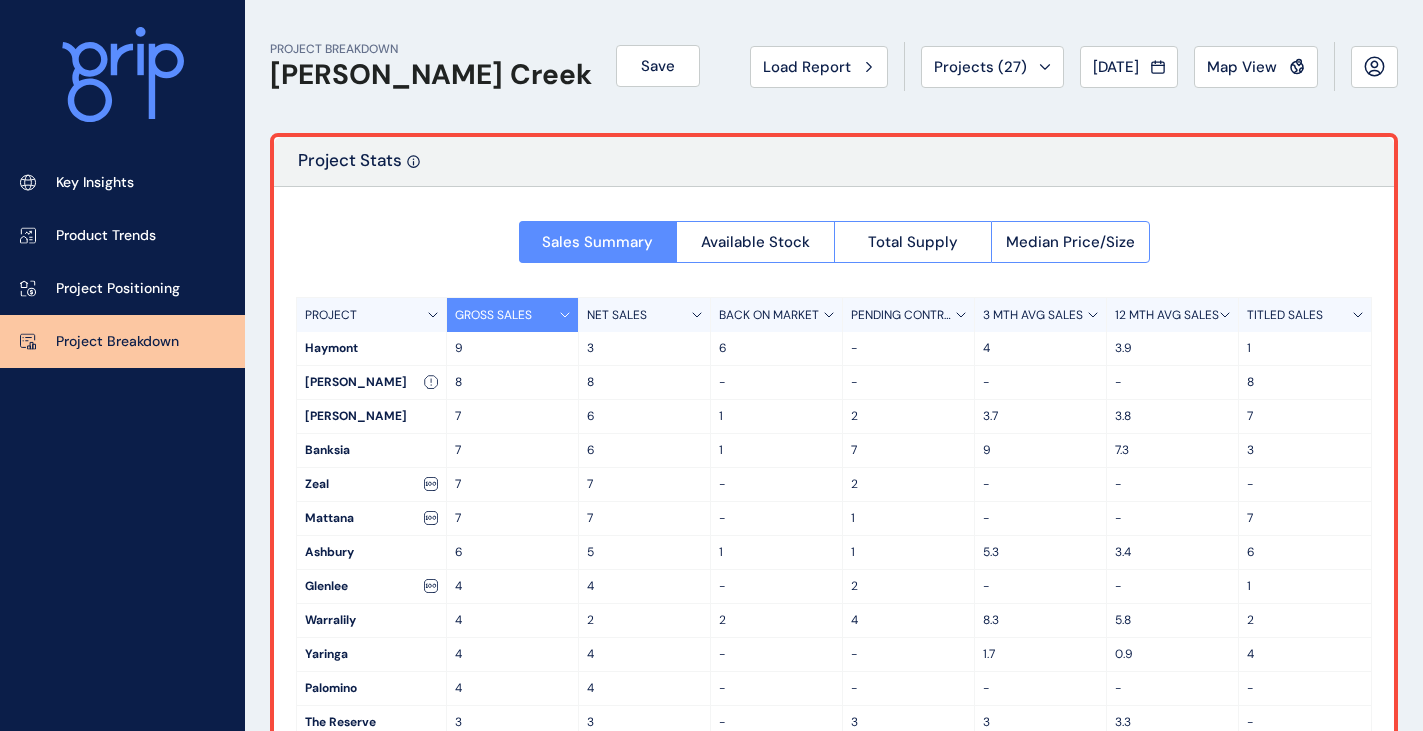scroll, scrollTop: 100, scrollLeft: 0, axis: vertical 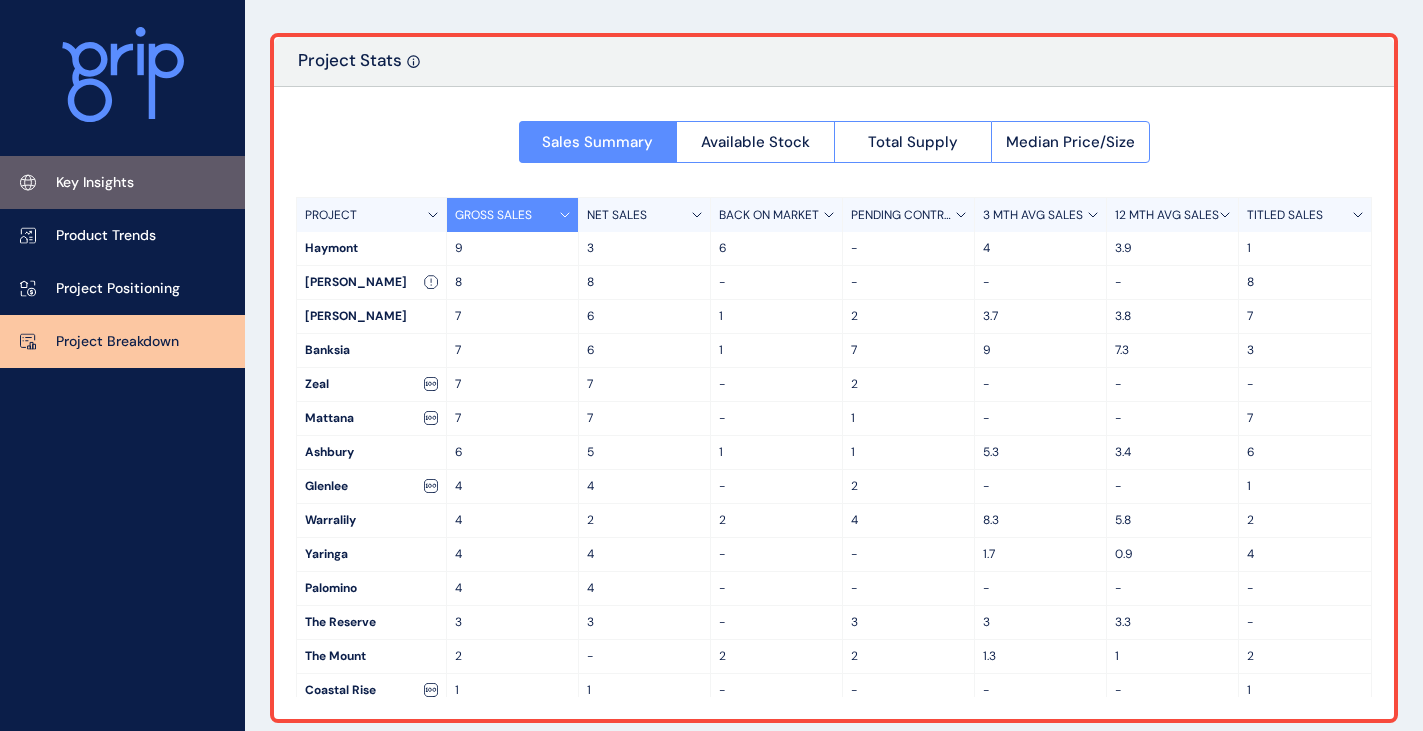 click on "Key Insights" at bounding box center [122, 182] 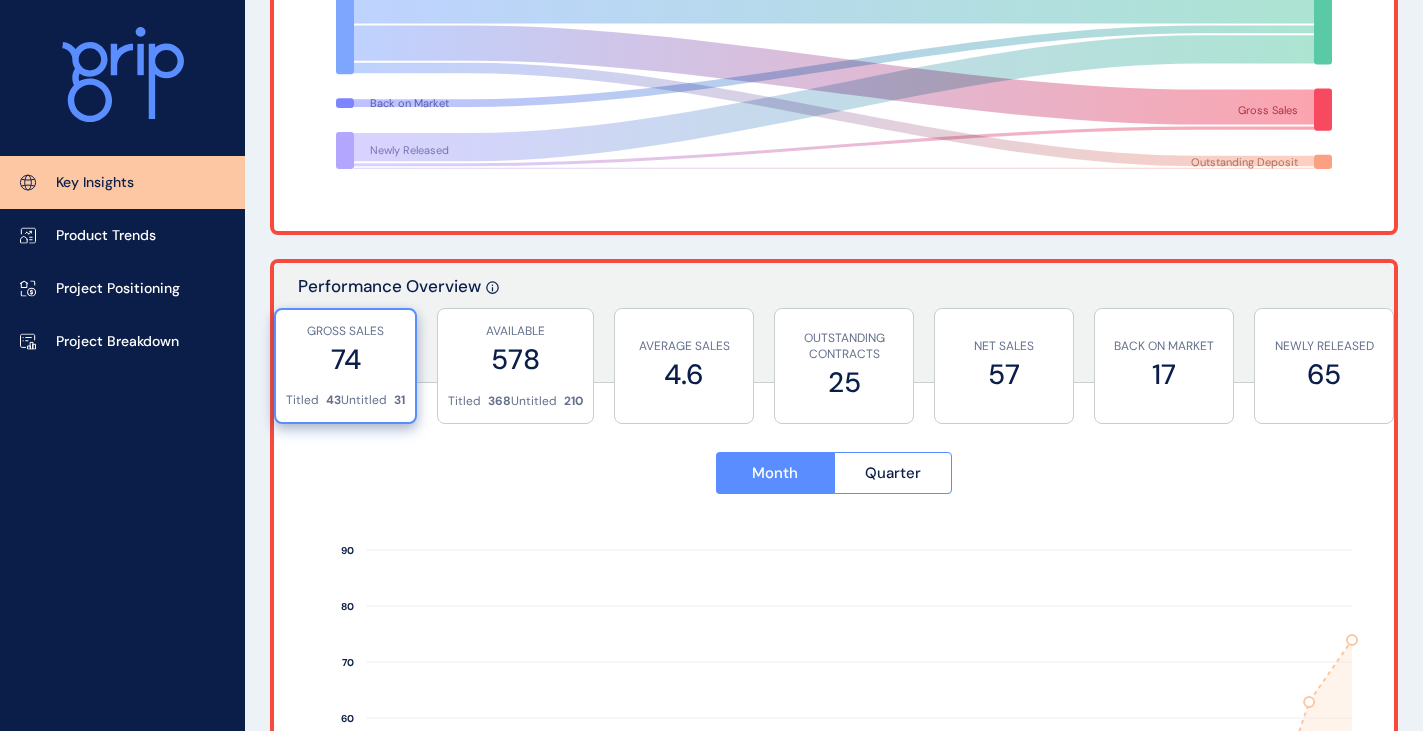 scroll, scrollTop: 0, scrollLeft: 0, axis: both 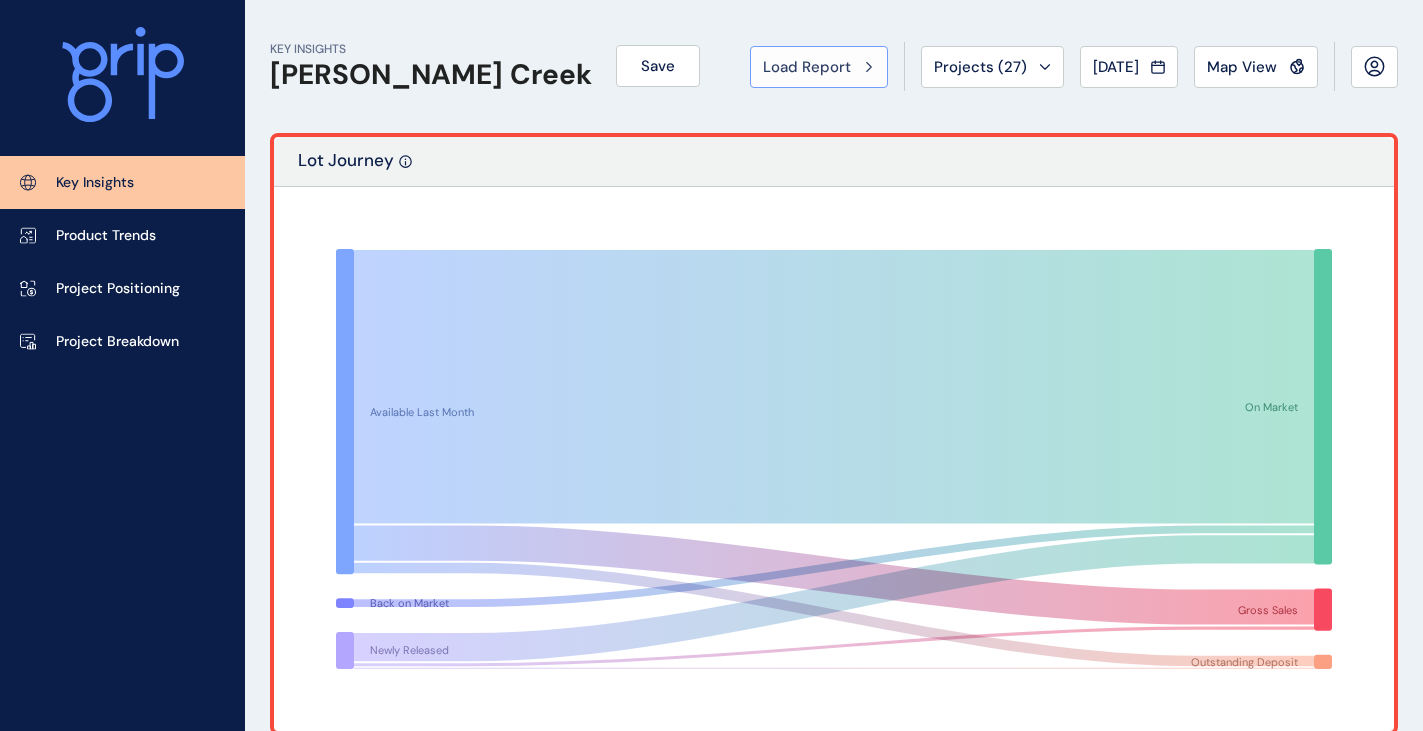click on "Load Report" at bounding box center [807, 67] 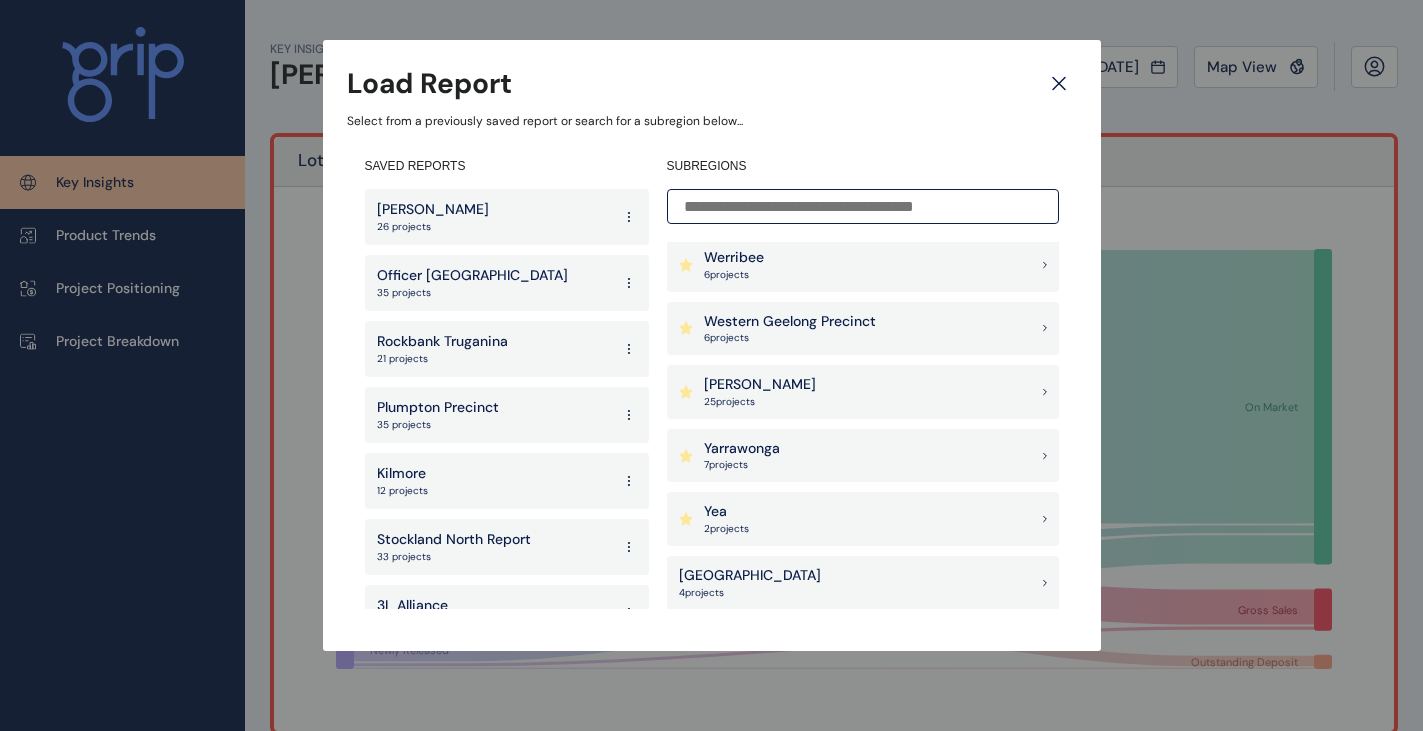 scroll, scrollTop: 1966, scrollLeft: 0, axis: vertical 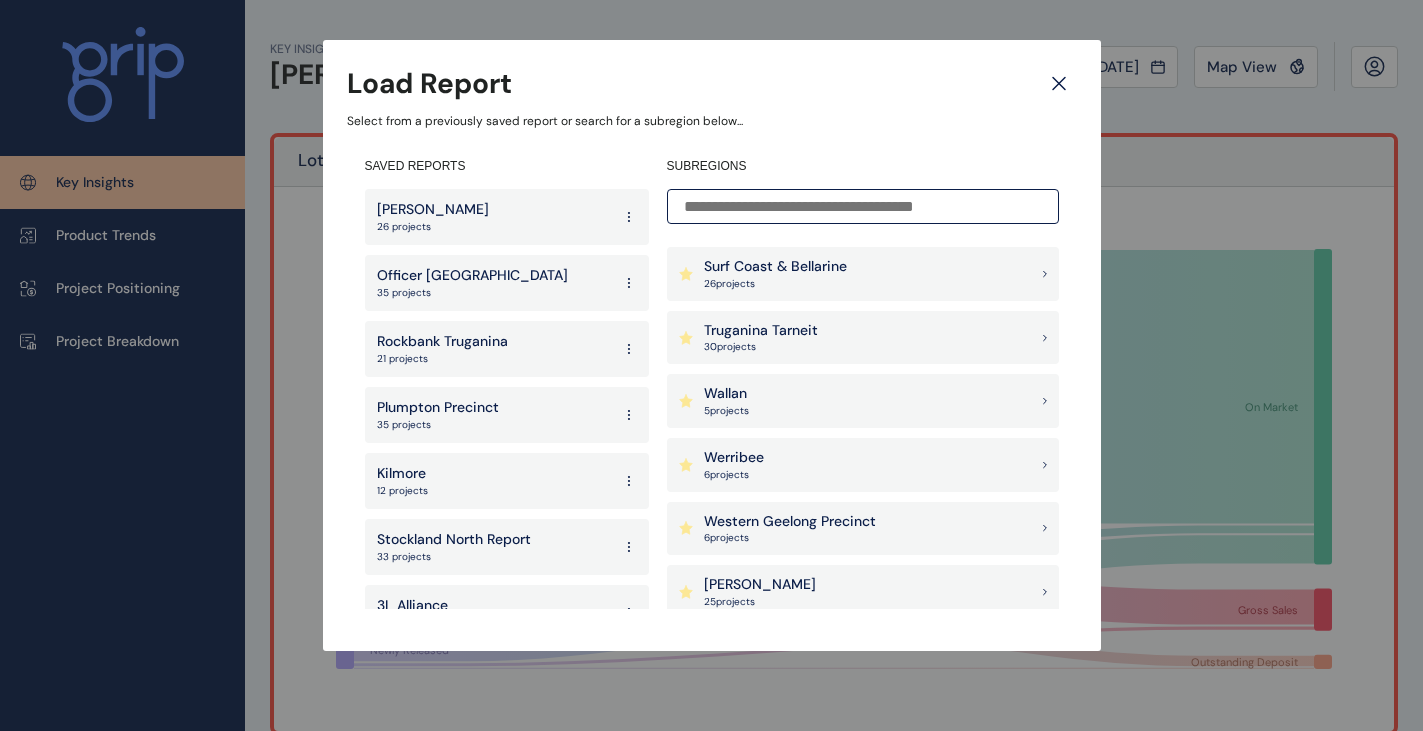 click on "Western Geelong Precinct 6  project s" at bounding box center [863, 529] 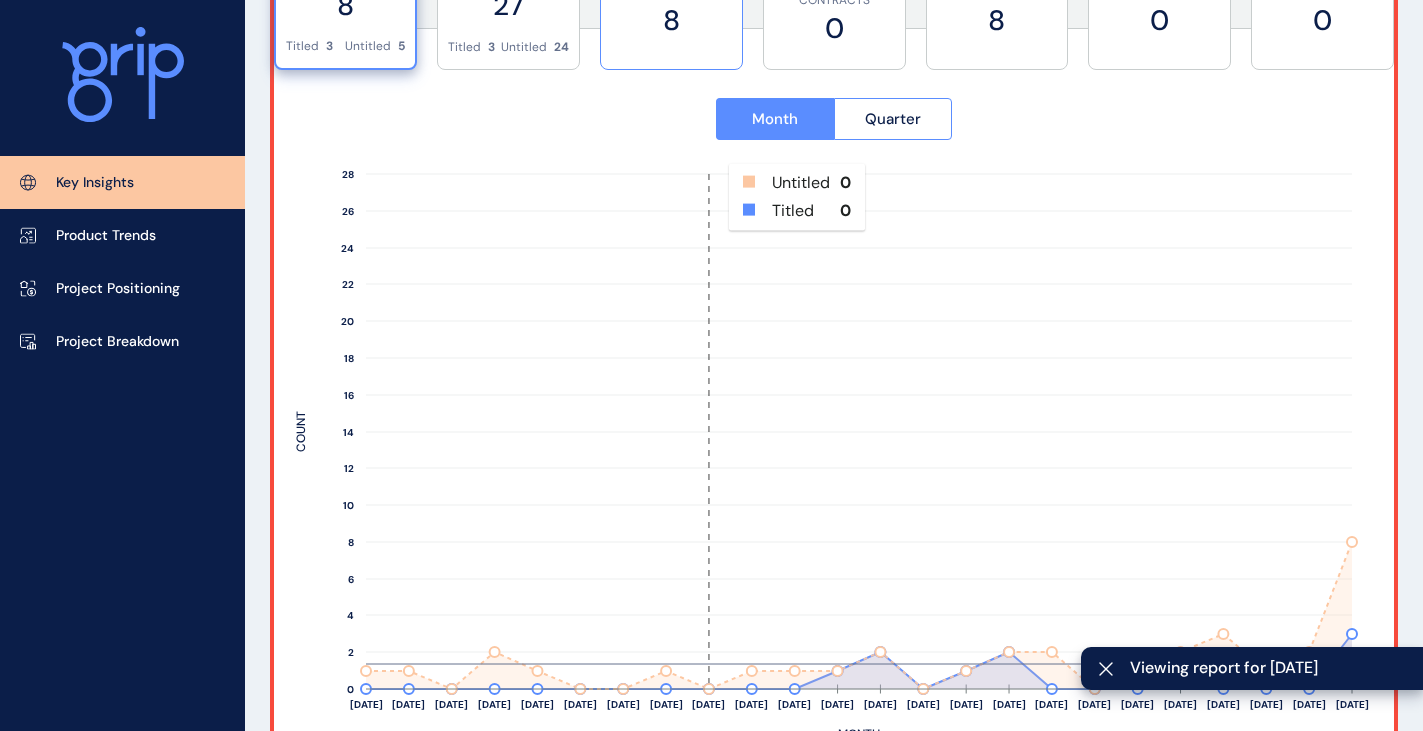 scroll, scrollTop: 900, scrollLeft: 0, axis: vertical 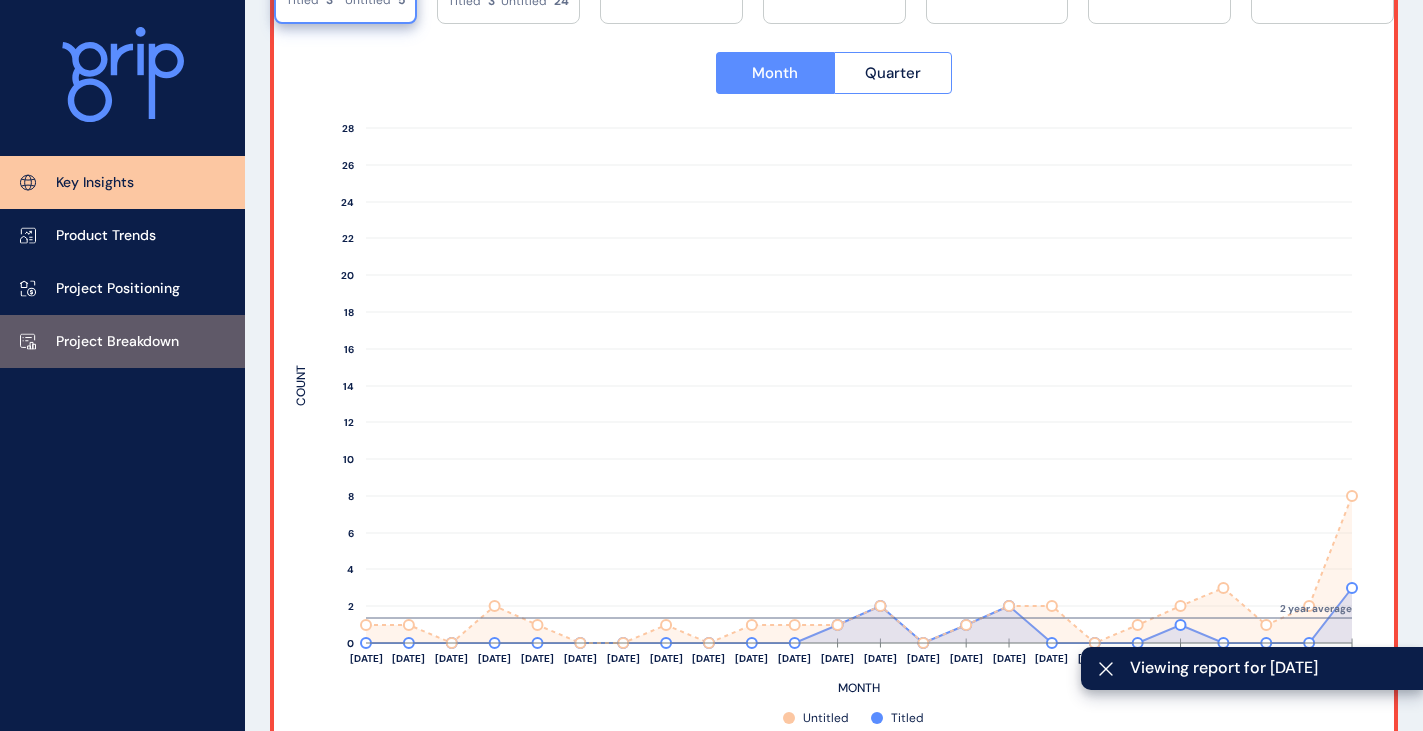 click on "Project Breakdown" at bounding box center [122, 341] 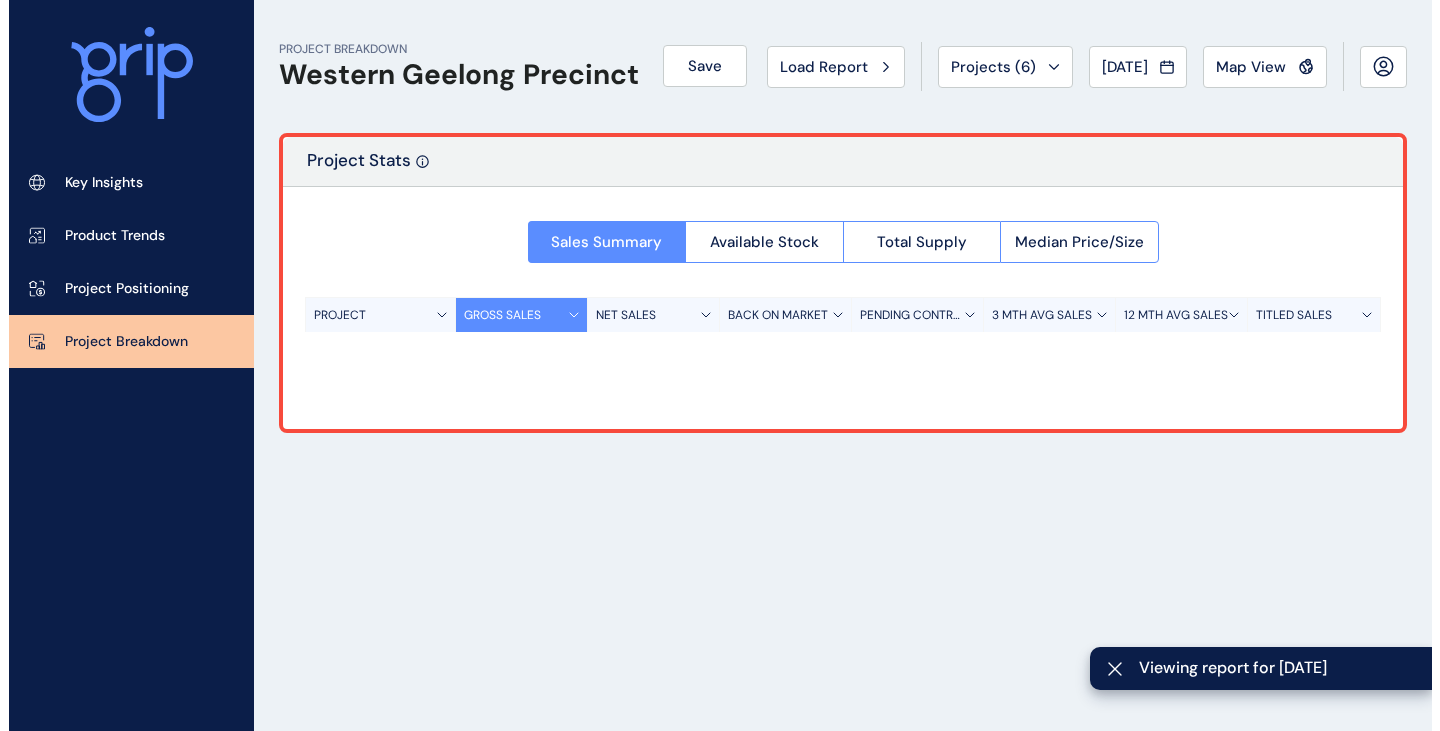 scroll, scrollTop: 0, scrollLeft: 0, axis: both 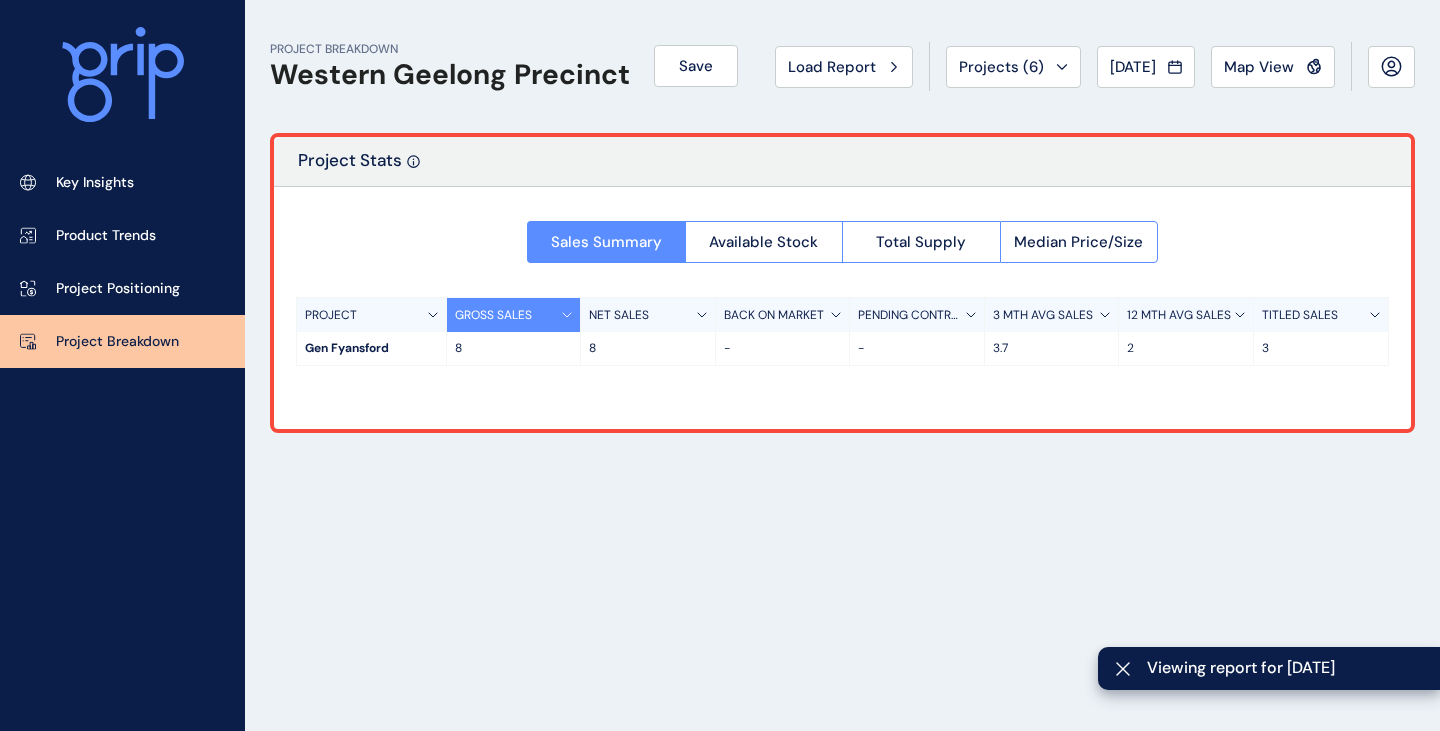 click on "Load Report" at bounding box center (832, 67) 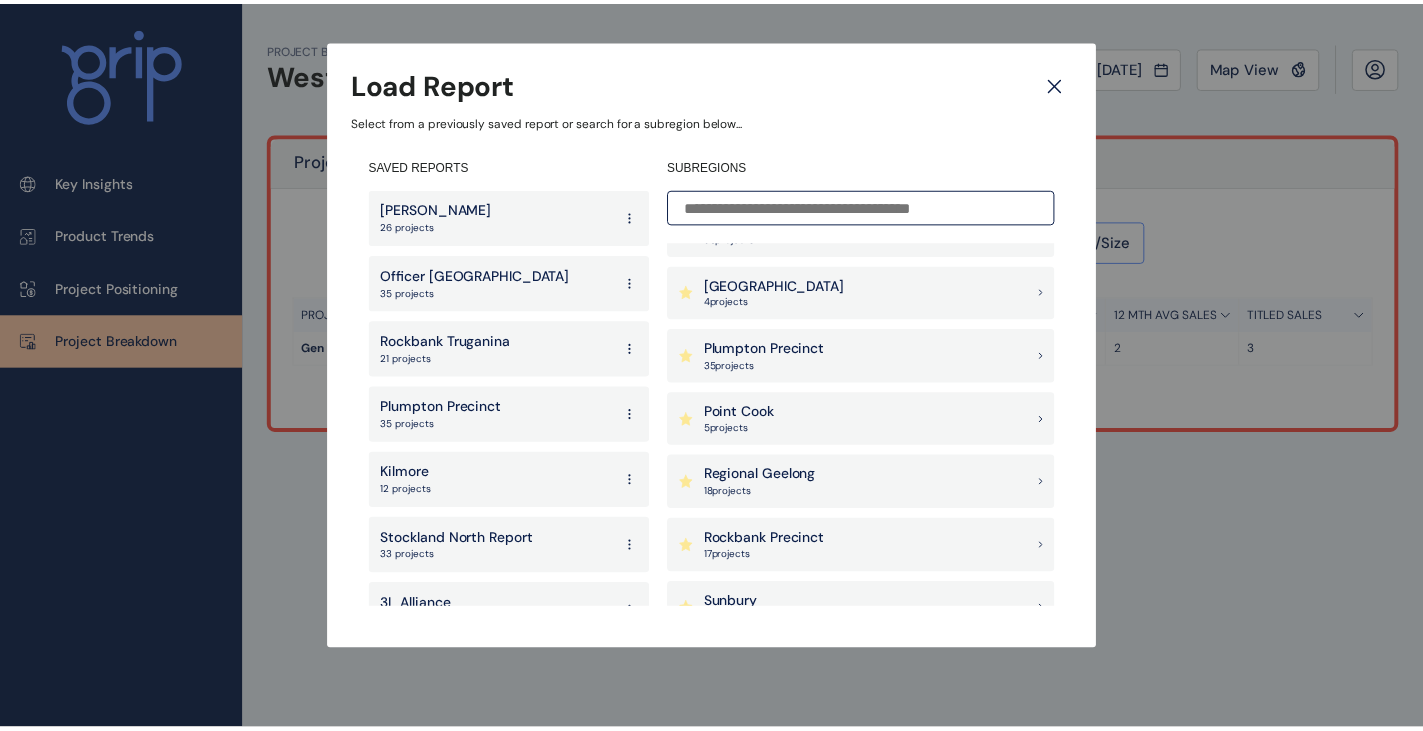 scroll, scrollTop: 1266, scrollLeft: 0, axis: vertical 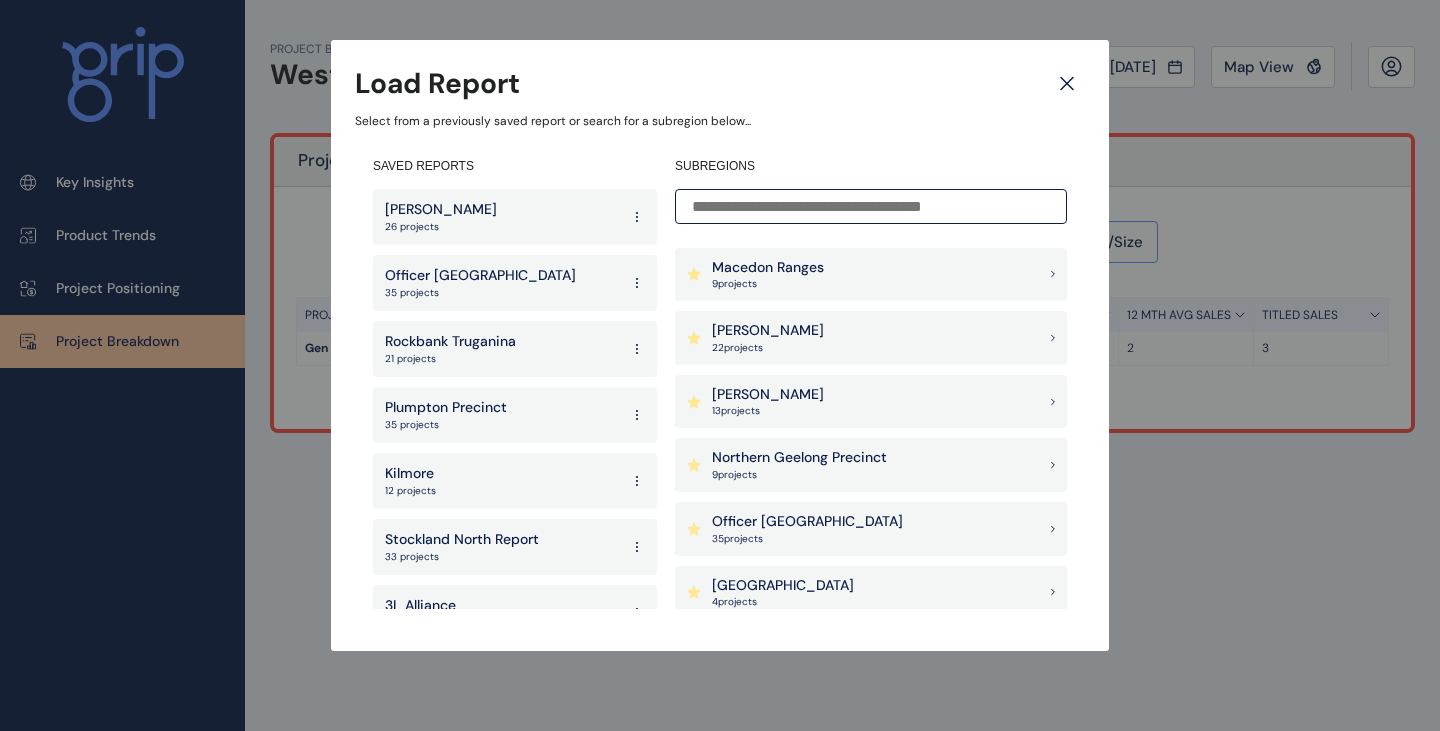 click on "Northern Geelong Precinct" at bounding box center (799, 458) 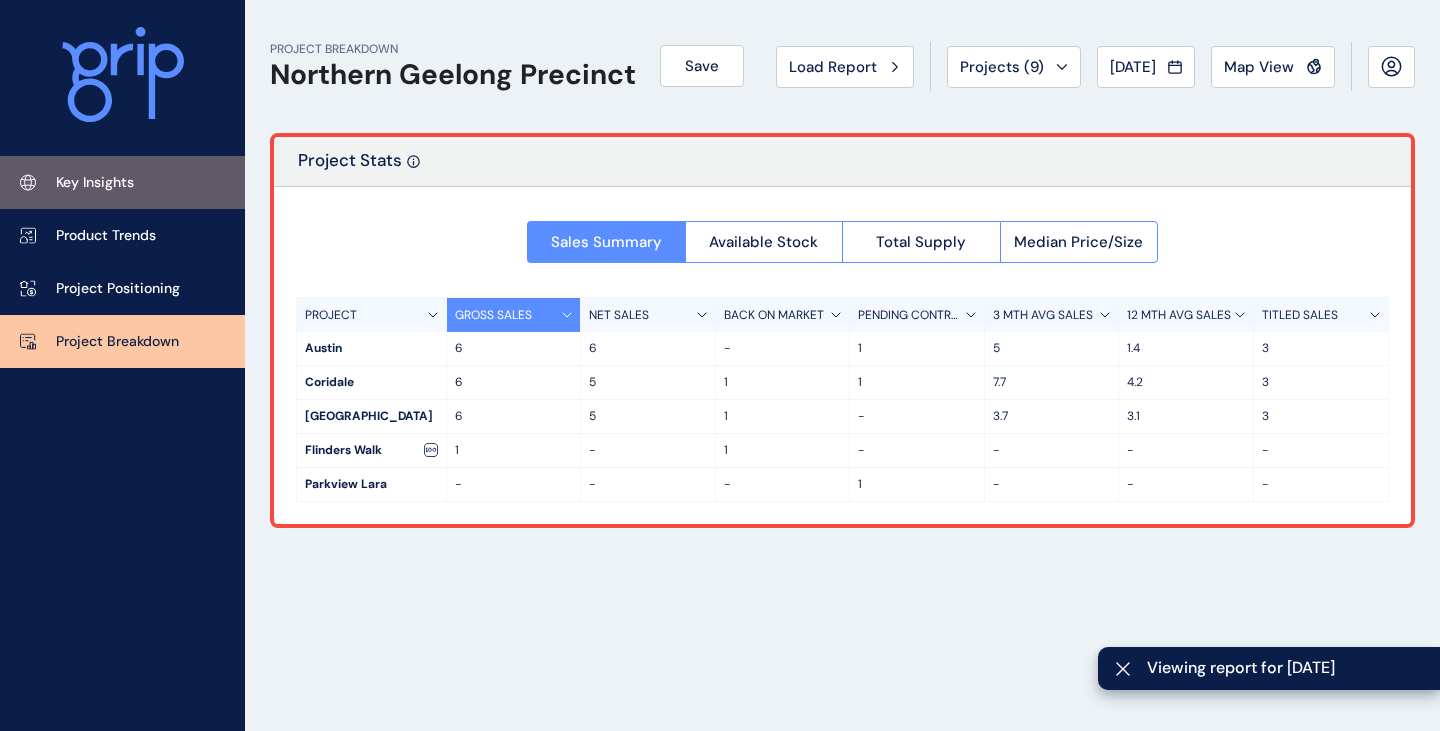click on "Key Insights" at bounding box center [95, 183] 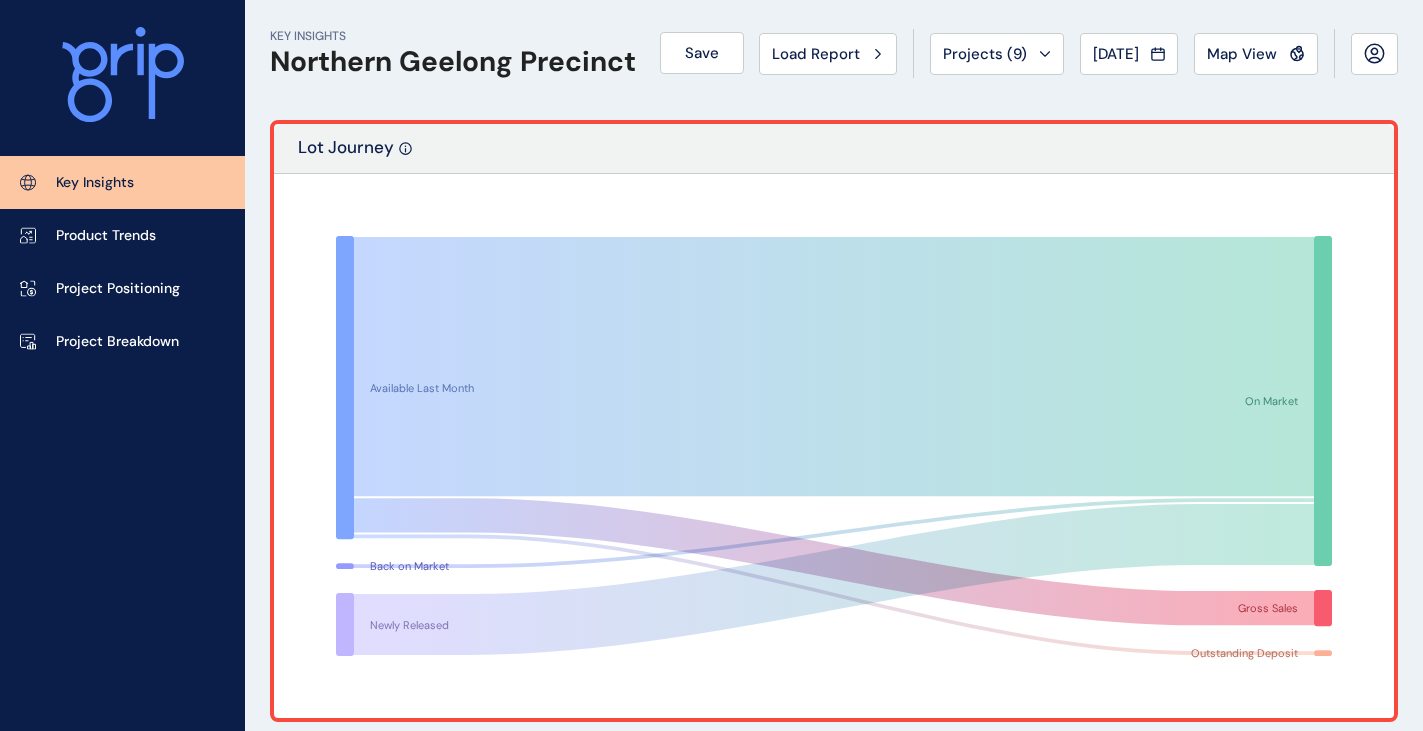 scroll, scrollTop: 0, scrollLeft: 0, axis: both 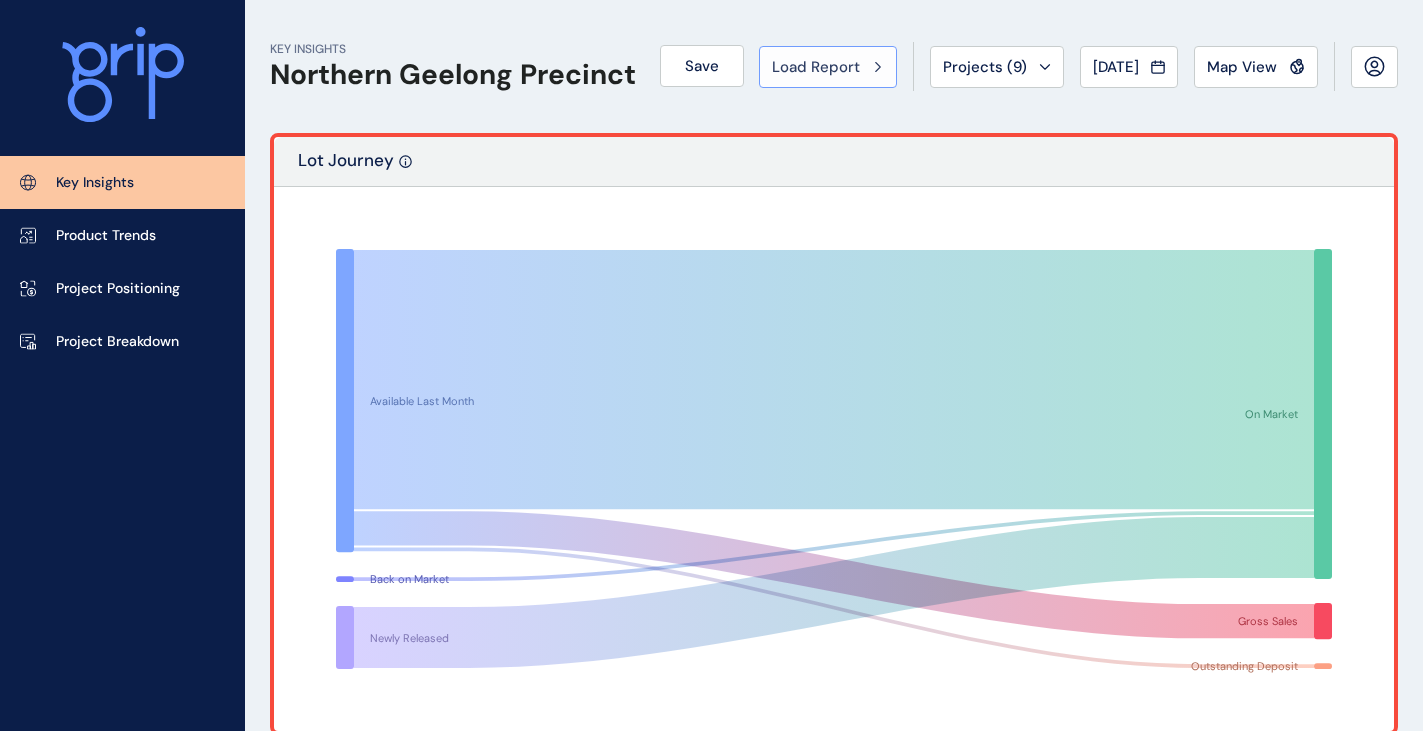 click on "Load Report" at bounding box center (816, 67) 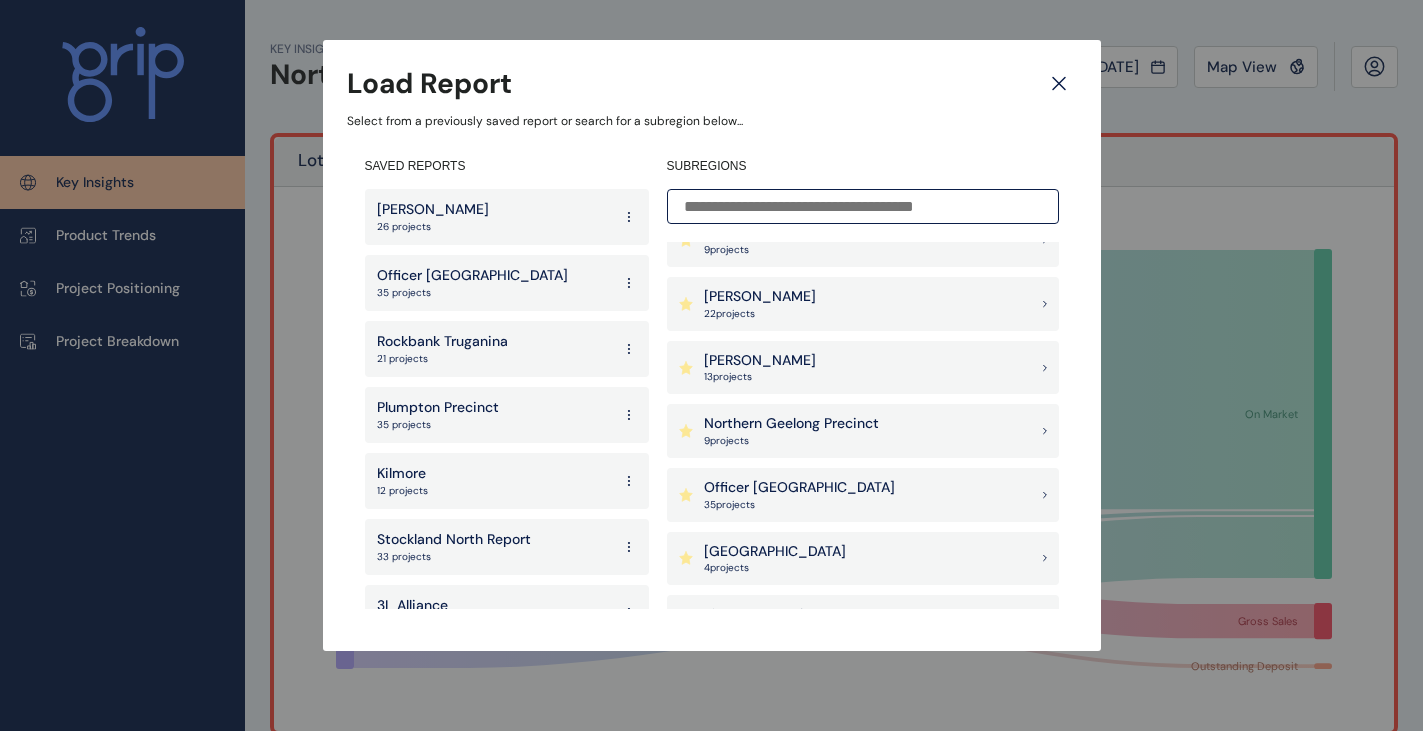 scroll, scrollTop: 1800, scrollLeft: 0, axis: vertical 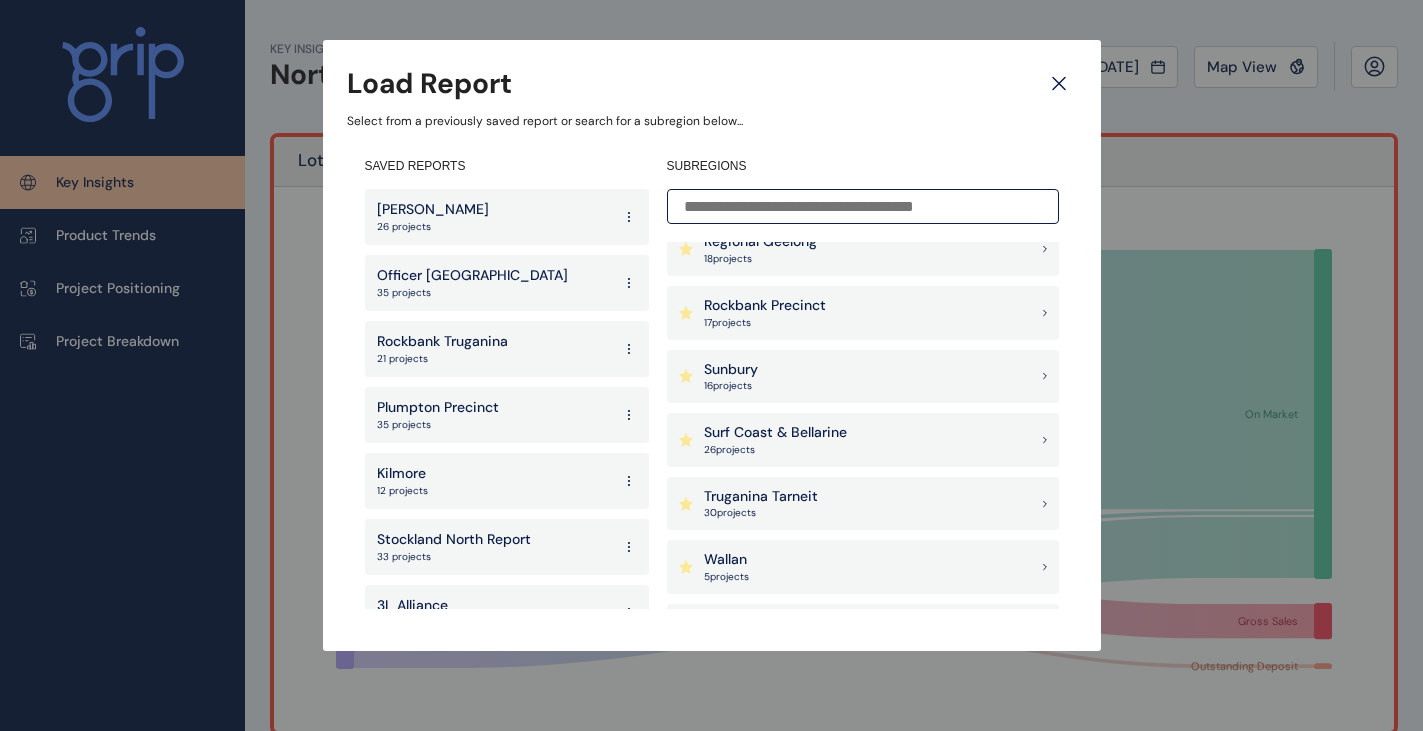 click on "Surf Coast & Bellarine" at bounding box center [775, 433] 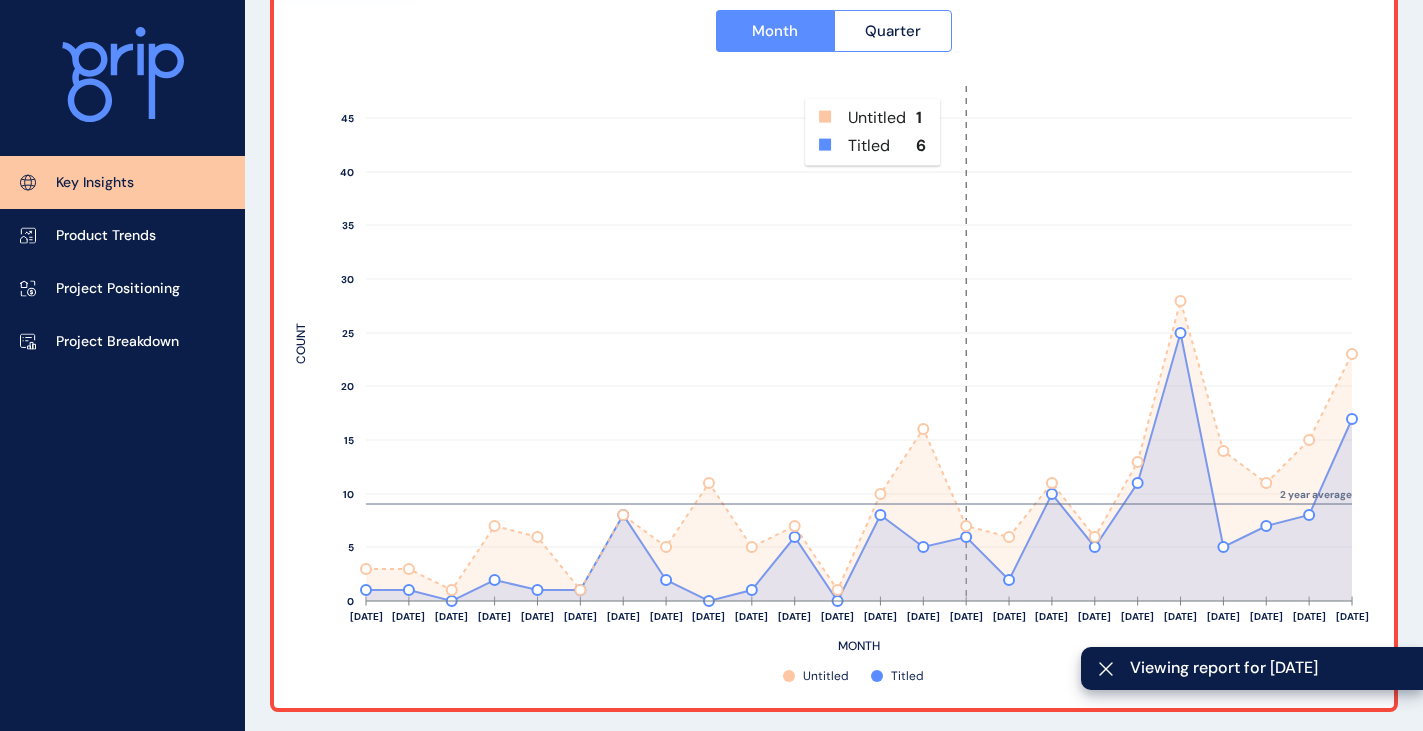 scroll, scrollTop: 1000, scrollLeft: 0, axis: vertical 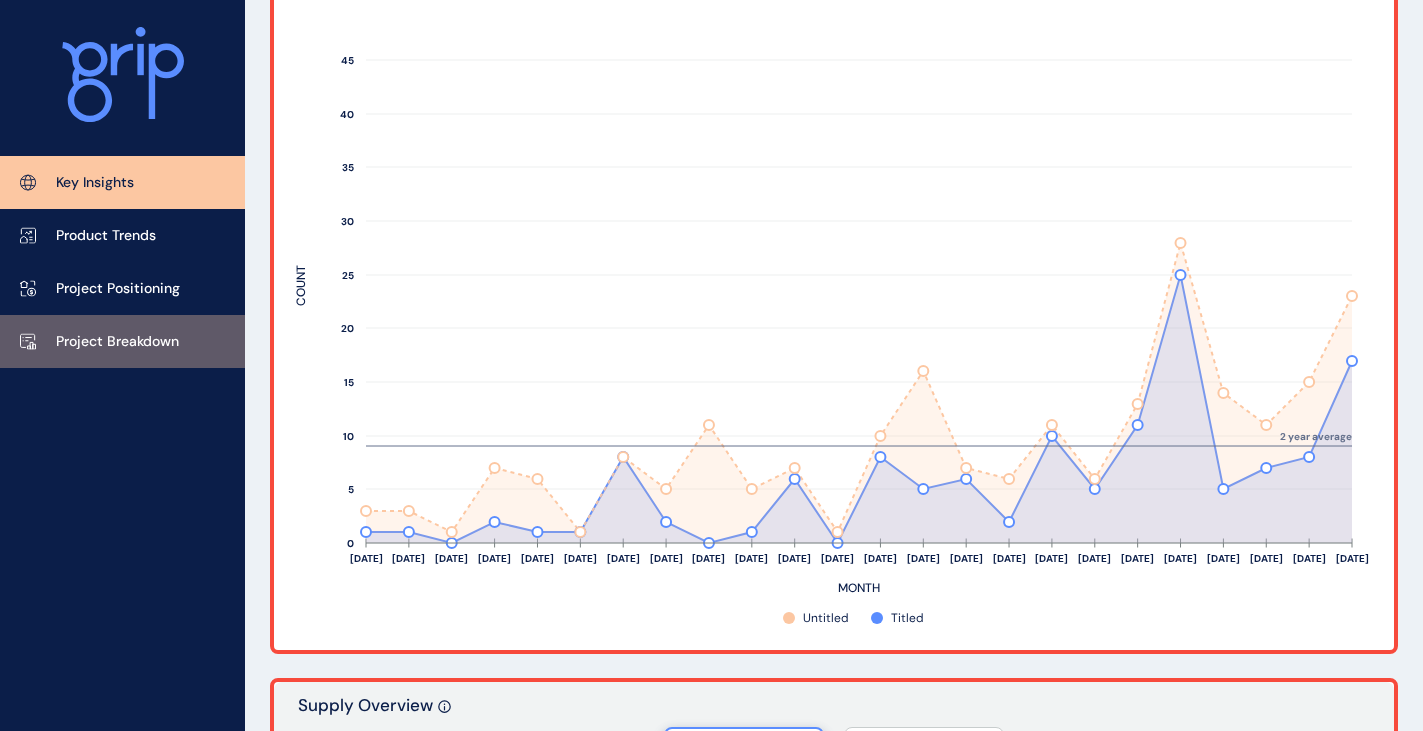 click on "Project Breakdown" at bounding box center [117, 342] 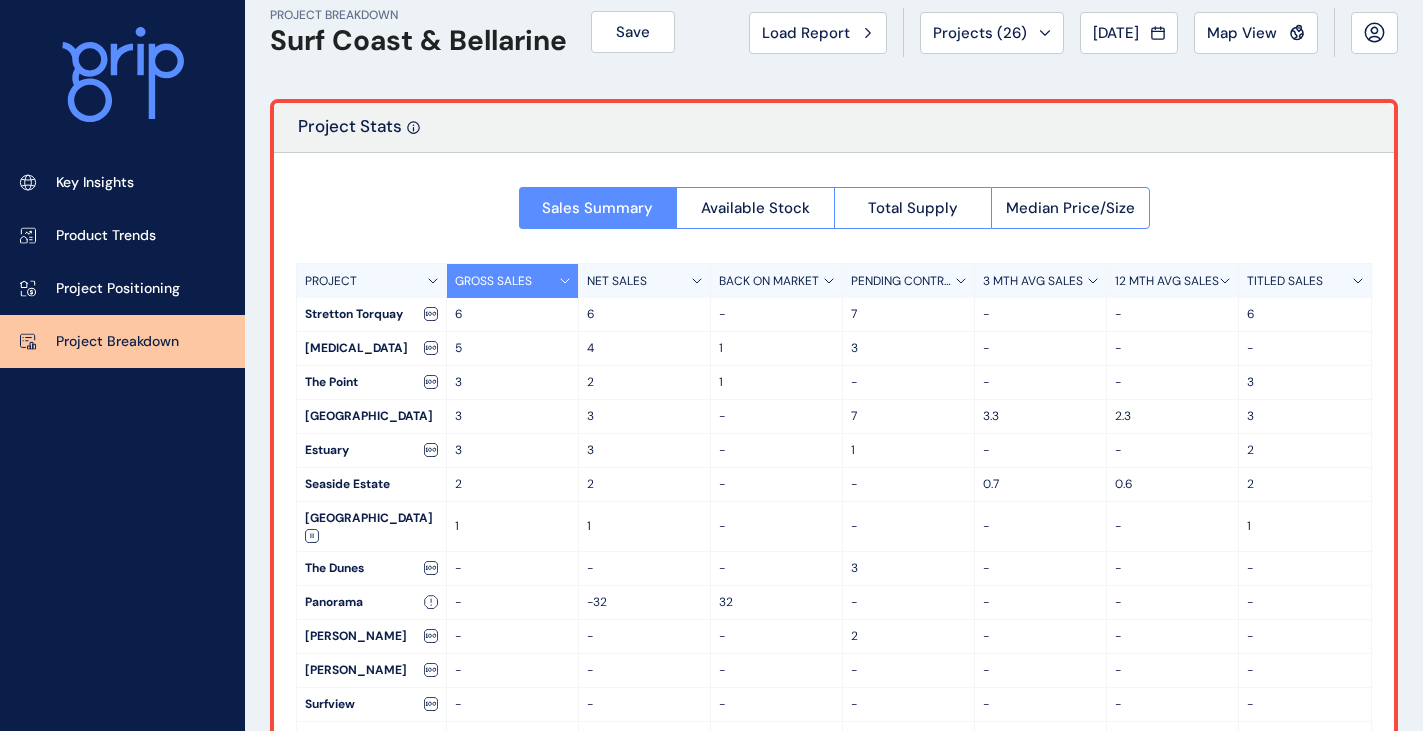 scroll, scrollTop: 0, scrollLeft: 0, axis: both 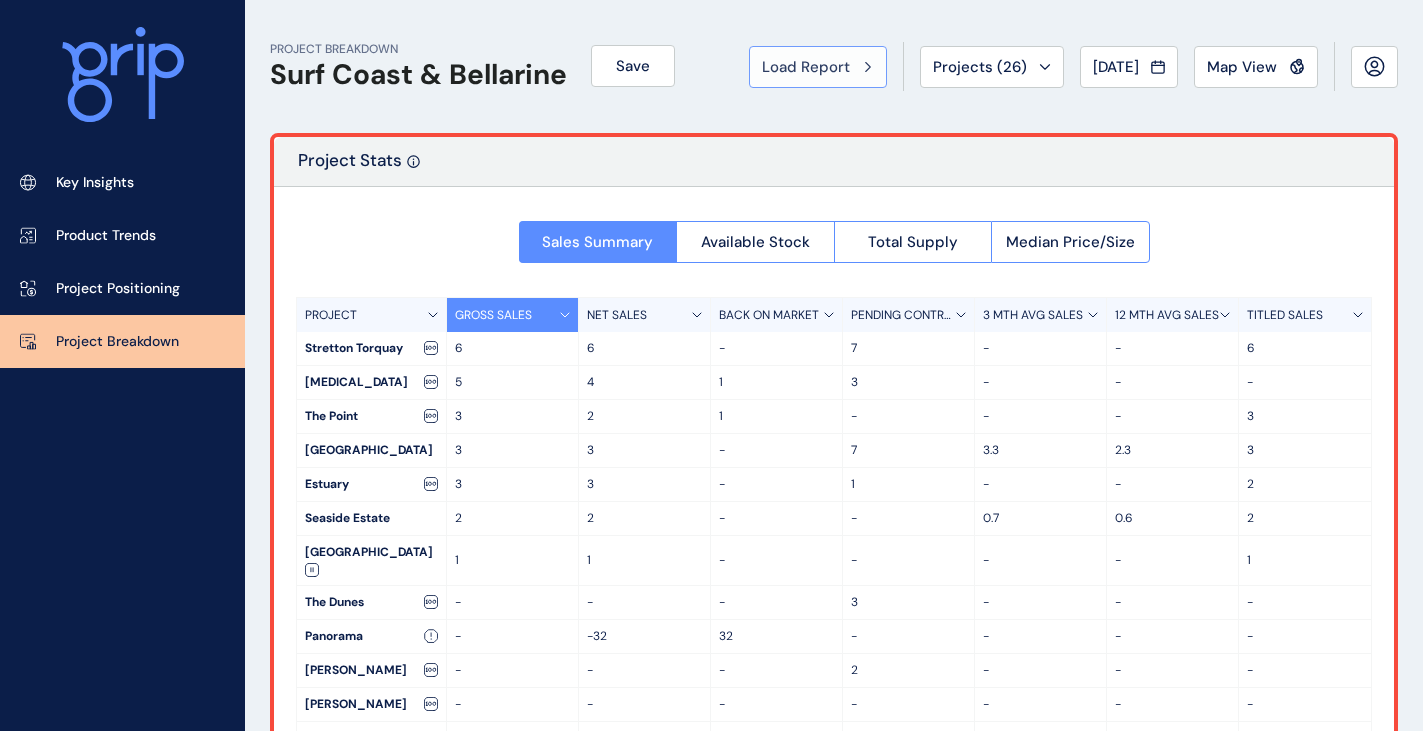 click on "Load Report" at bounding box center [806, 67] 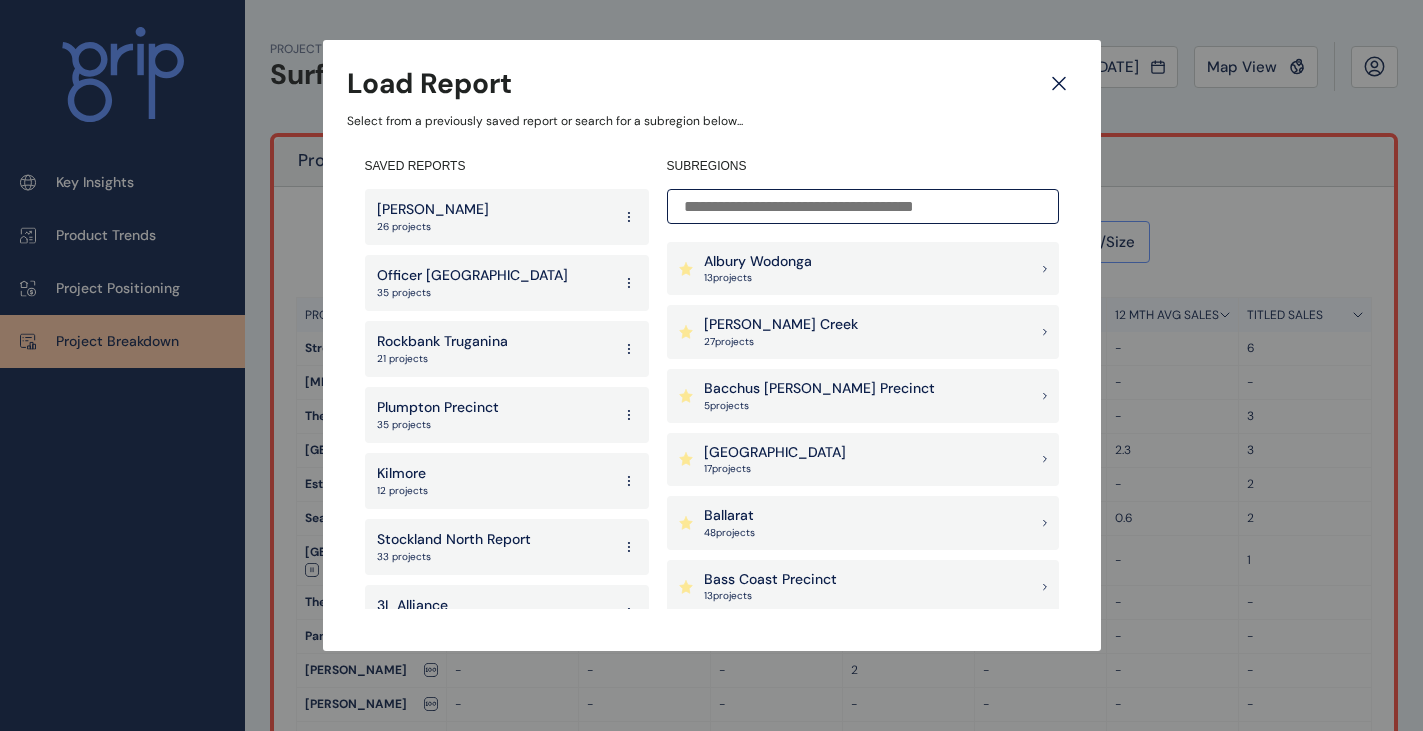 click on "[PERSON_NAME] Creek" at bounding box center (781, 325) 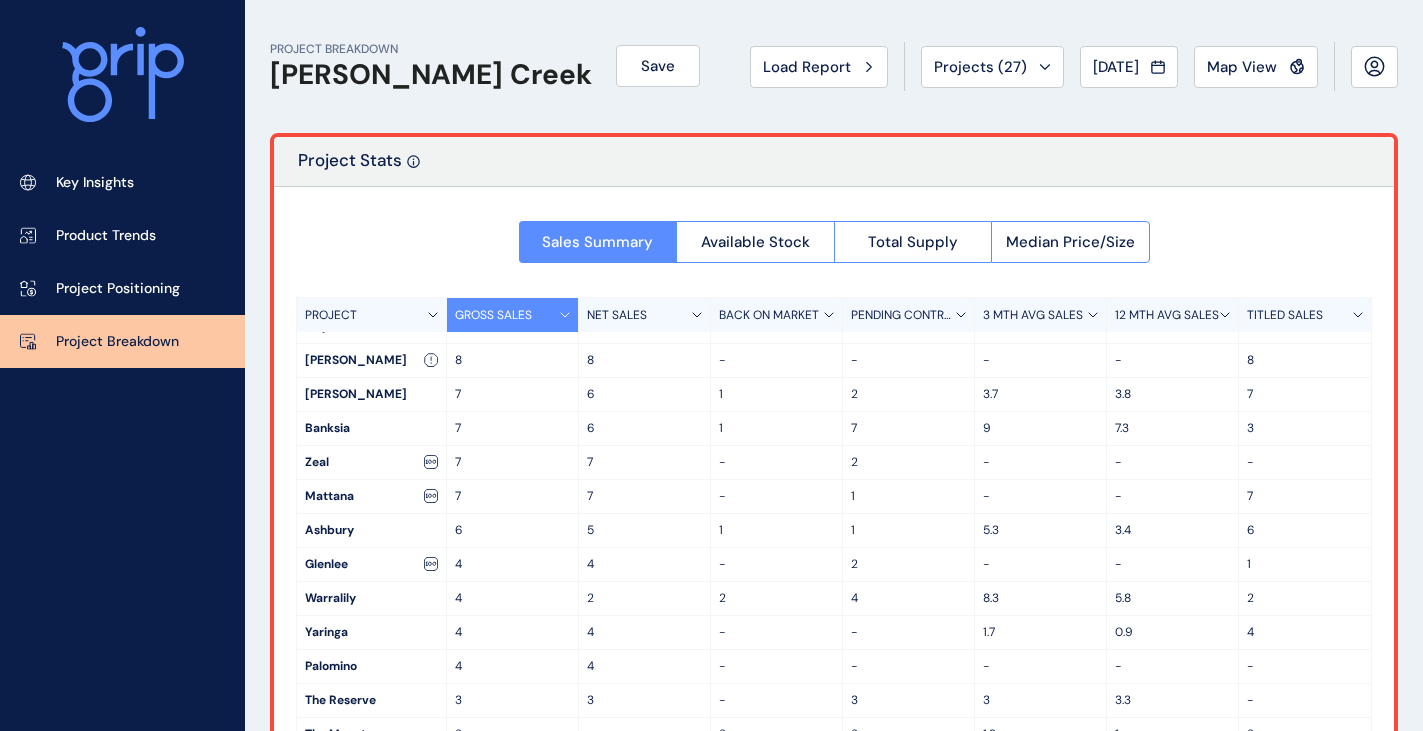 scroll, scrollTop: 0, scrollLeft: 0, axis: both 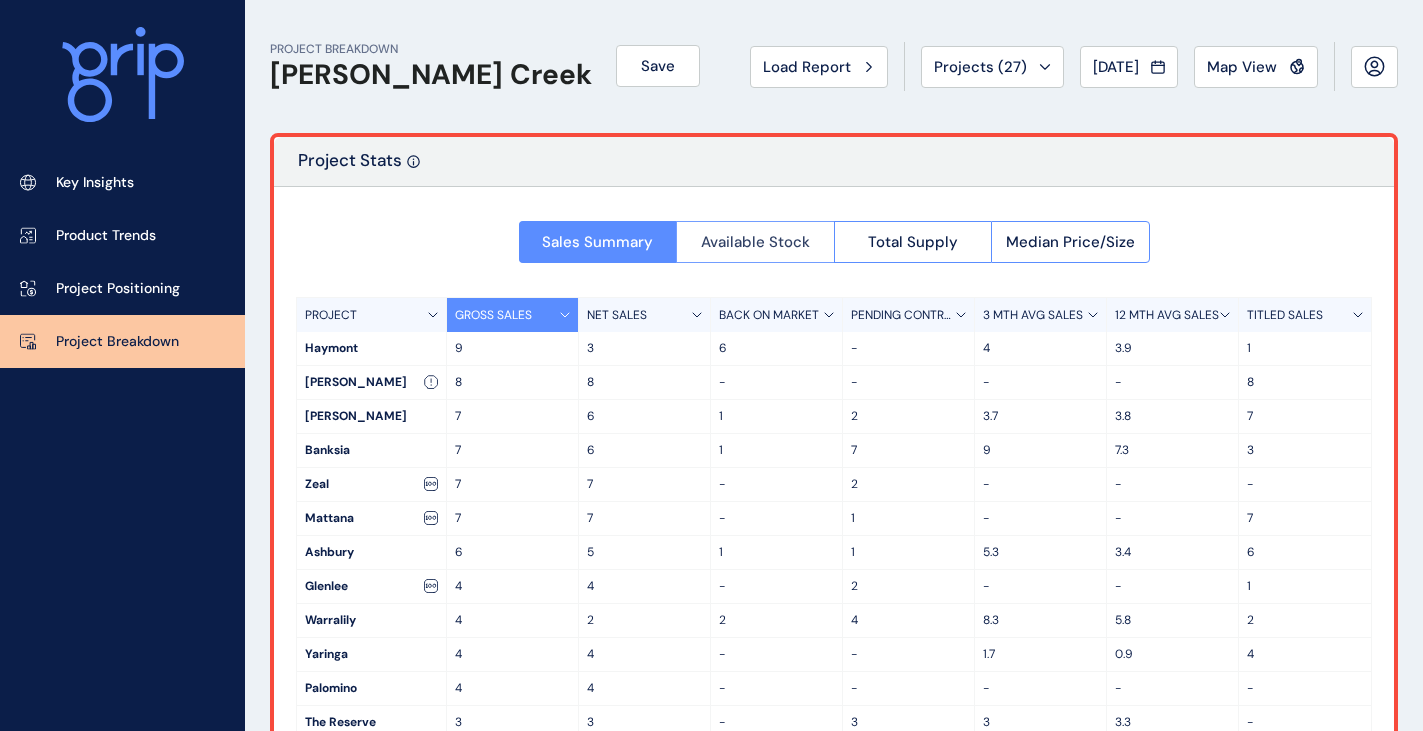 click on "Available Stock" at bounding box center (755, 242) 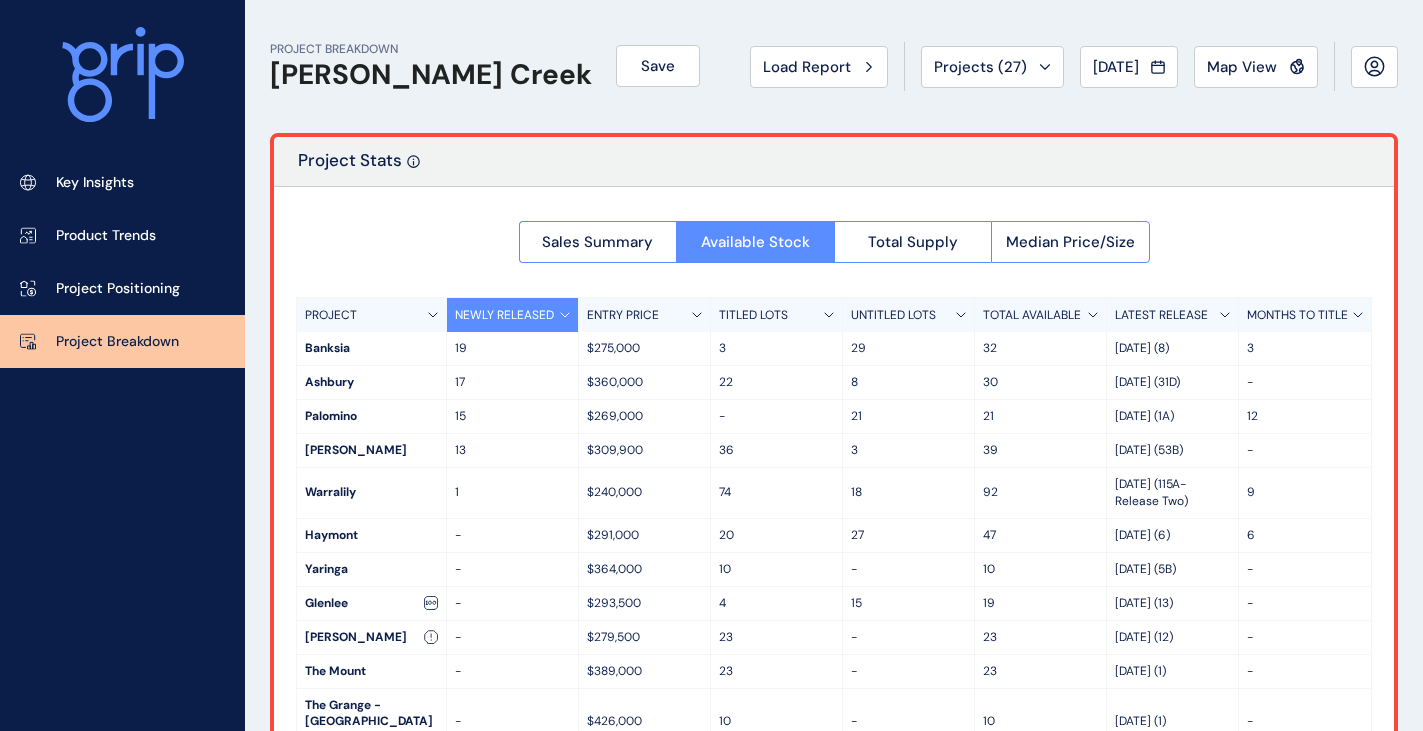 click on "TOTAL AVAILABLE" at bounding box center [1032, 315] 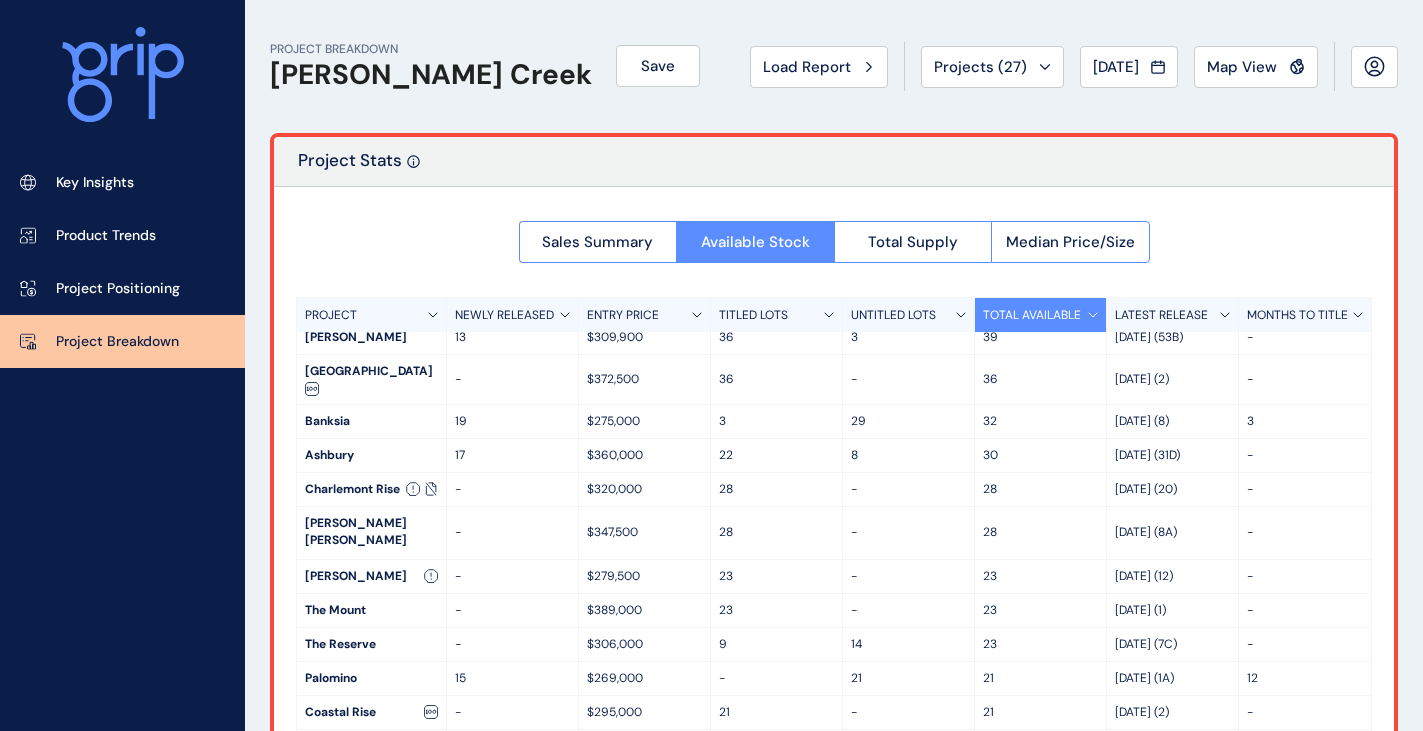scroll, scrollTop: 247, scrollLeft: 0, axis: vertical 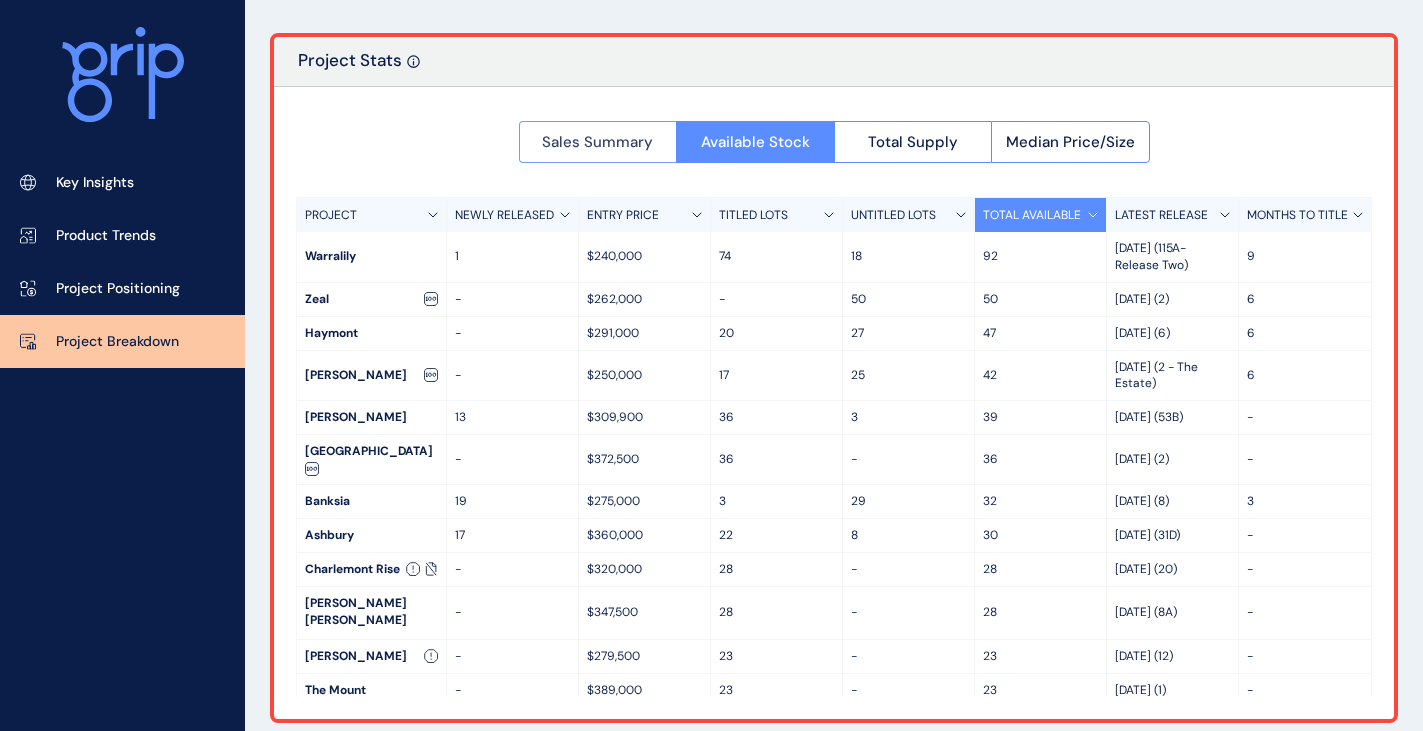 click on "Sales Summary" at bounding box center (598, 142) 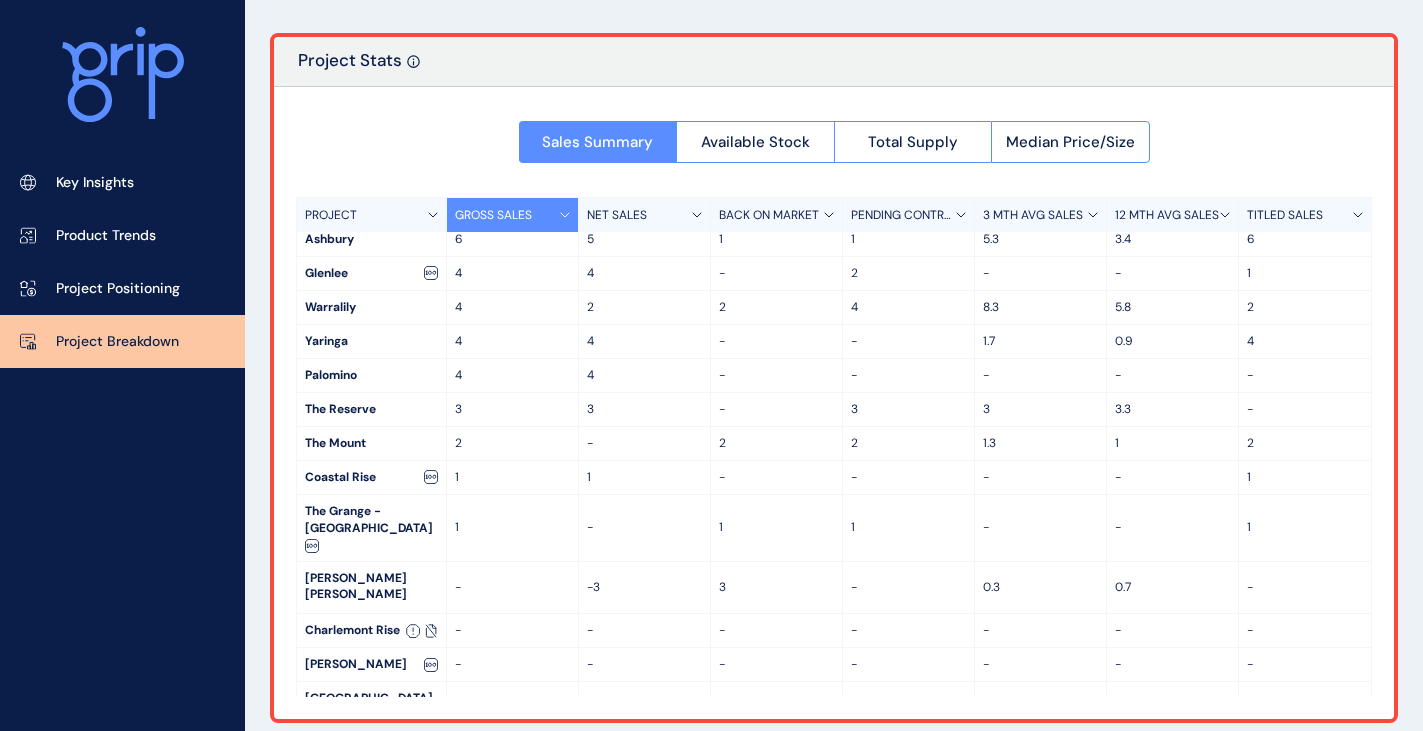 scroll, scrollTop: 0, scrollLeft: 0, axis: both 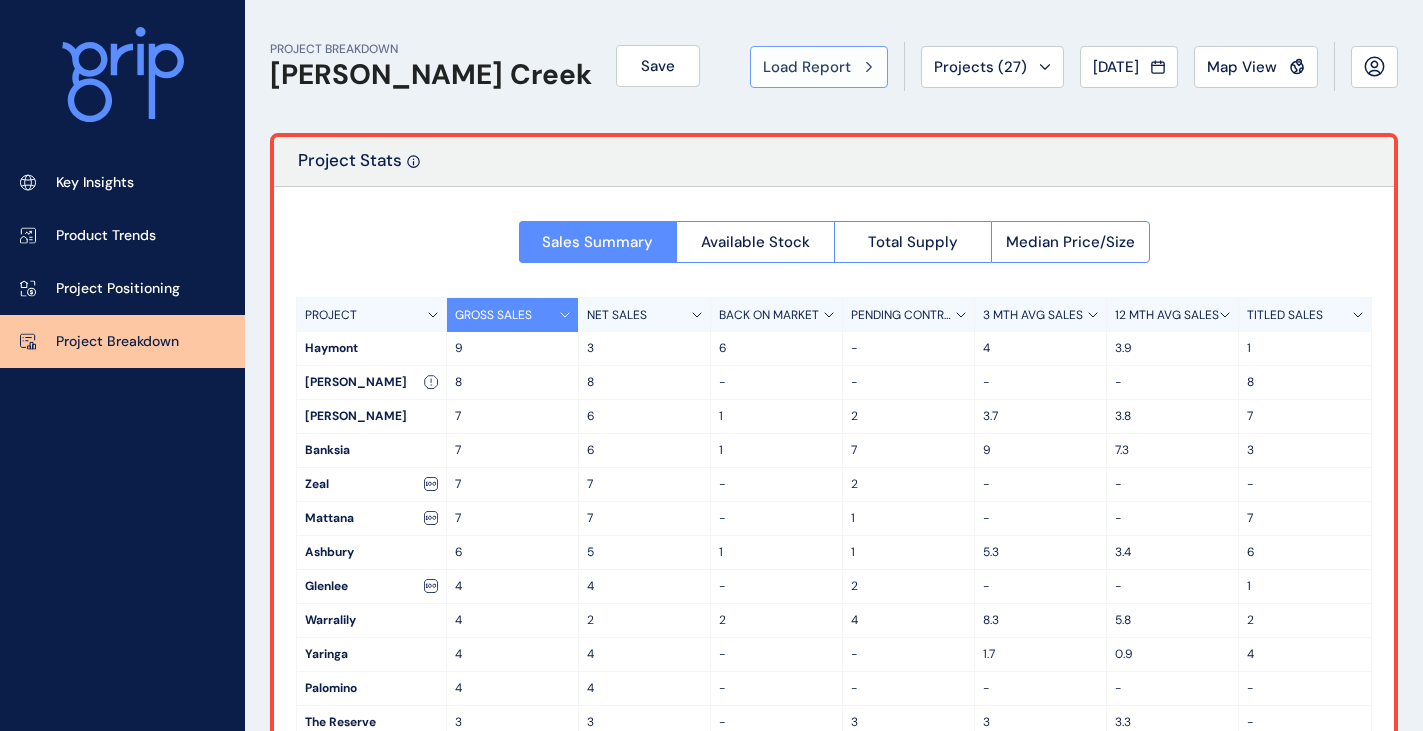 click on "Load Report" at bounding box center (819, 67) 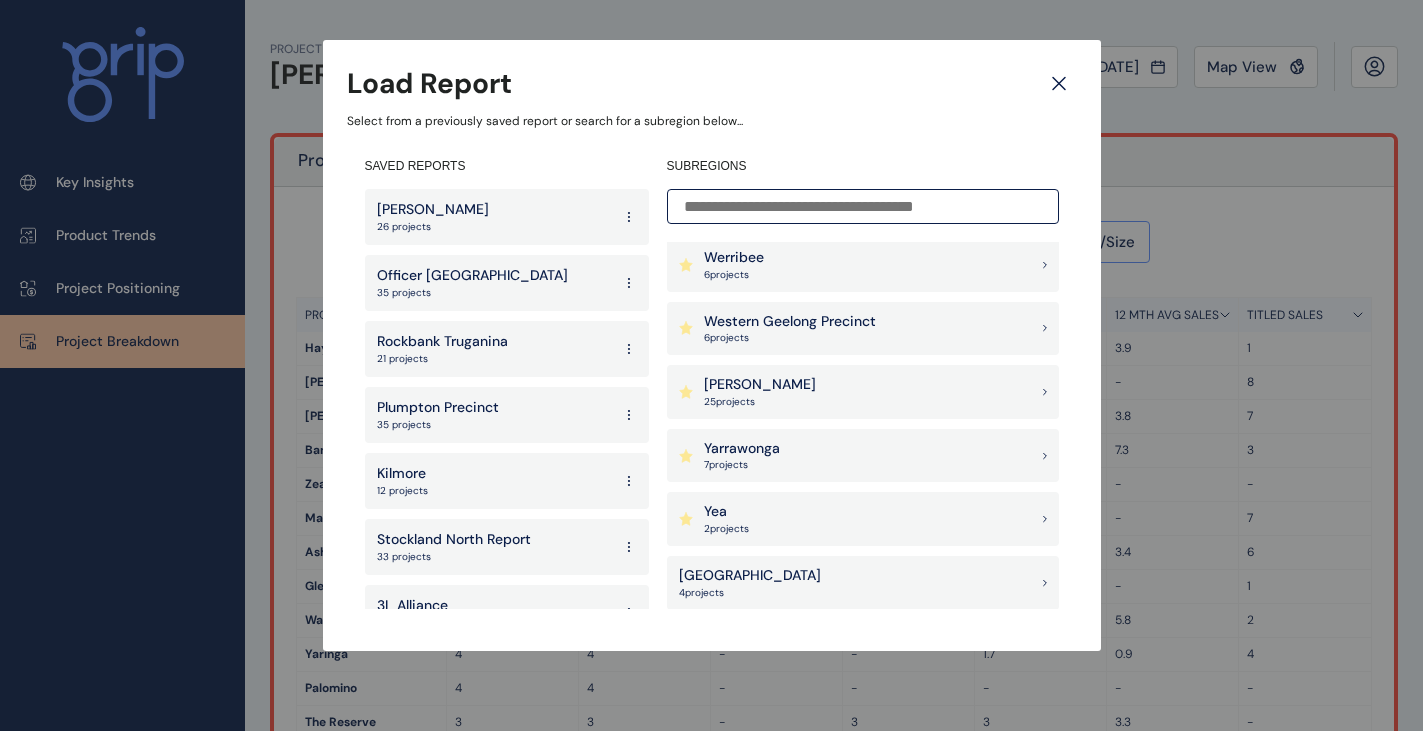 scroll, scrollTop: 1766, scrollLeft: 0, axis: vertical 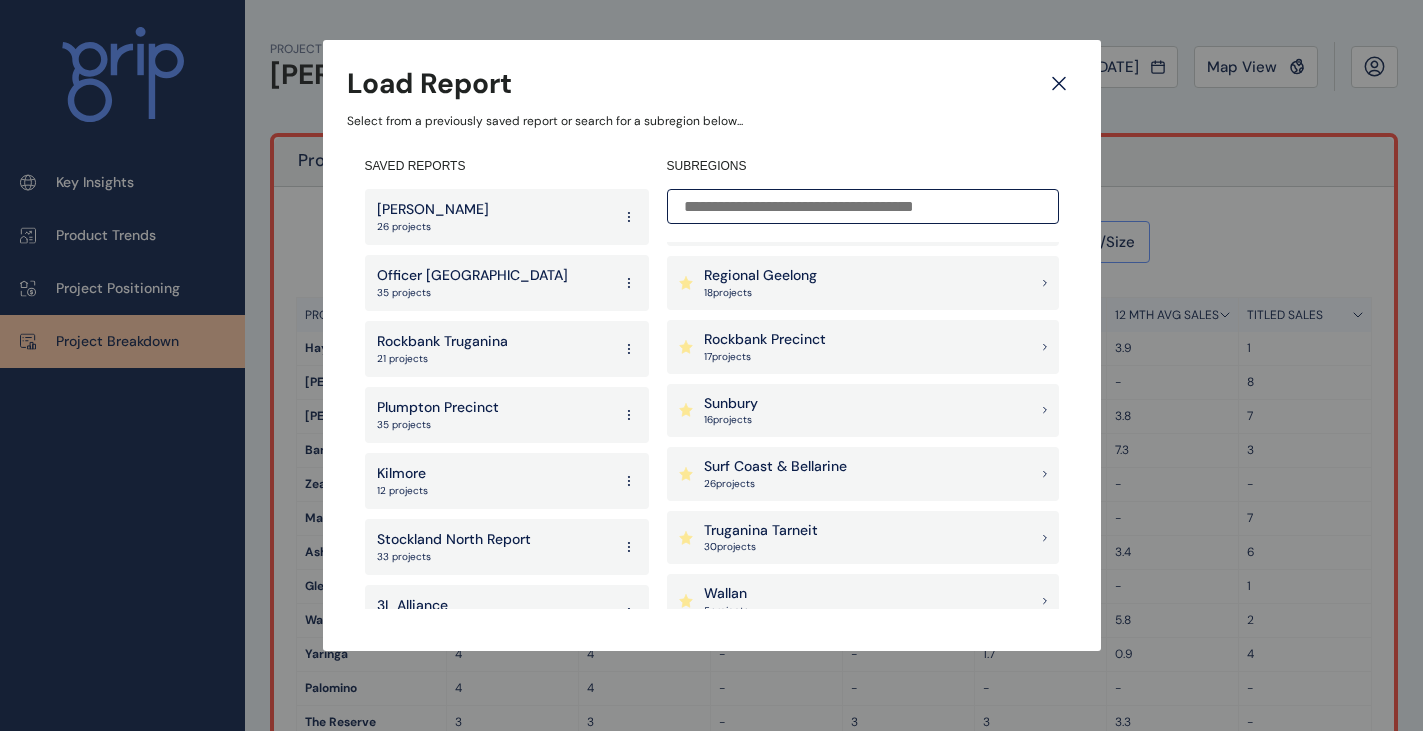 click on "Surf Coast & Bellarine" at bounding box center [775, 467] 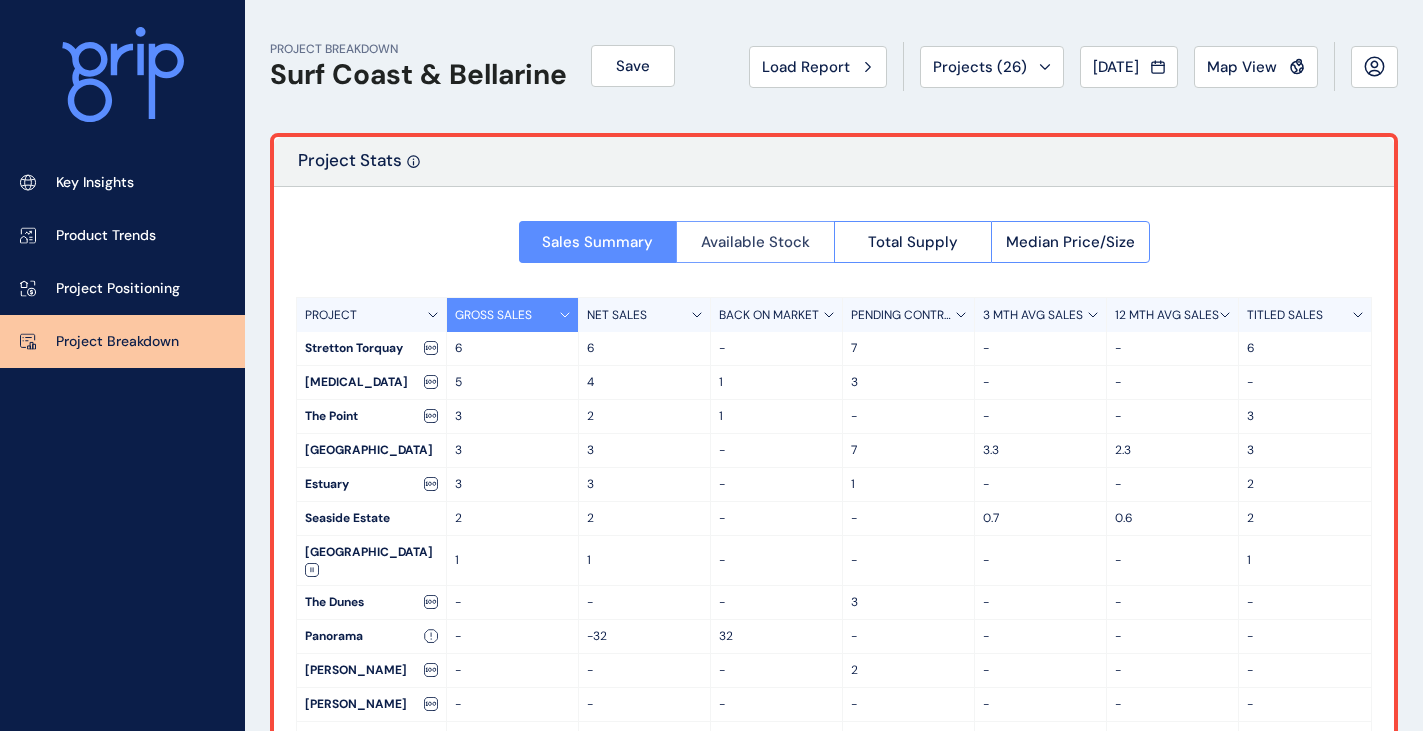 click on "Sales Summary Available Stock Total Supply Median Price/Size" at bounding box center (834, 236) 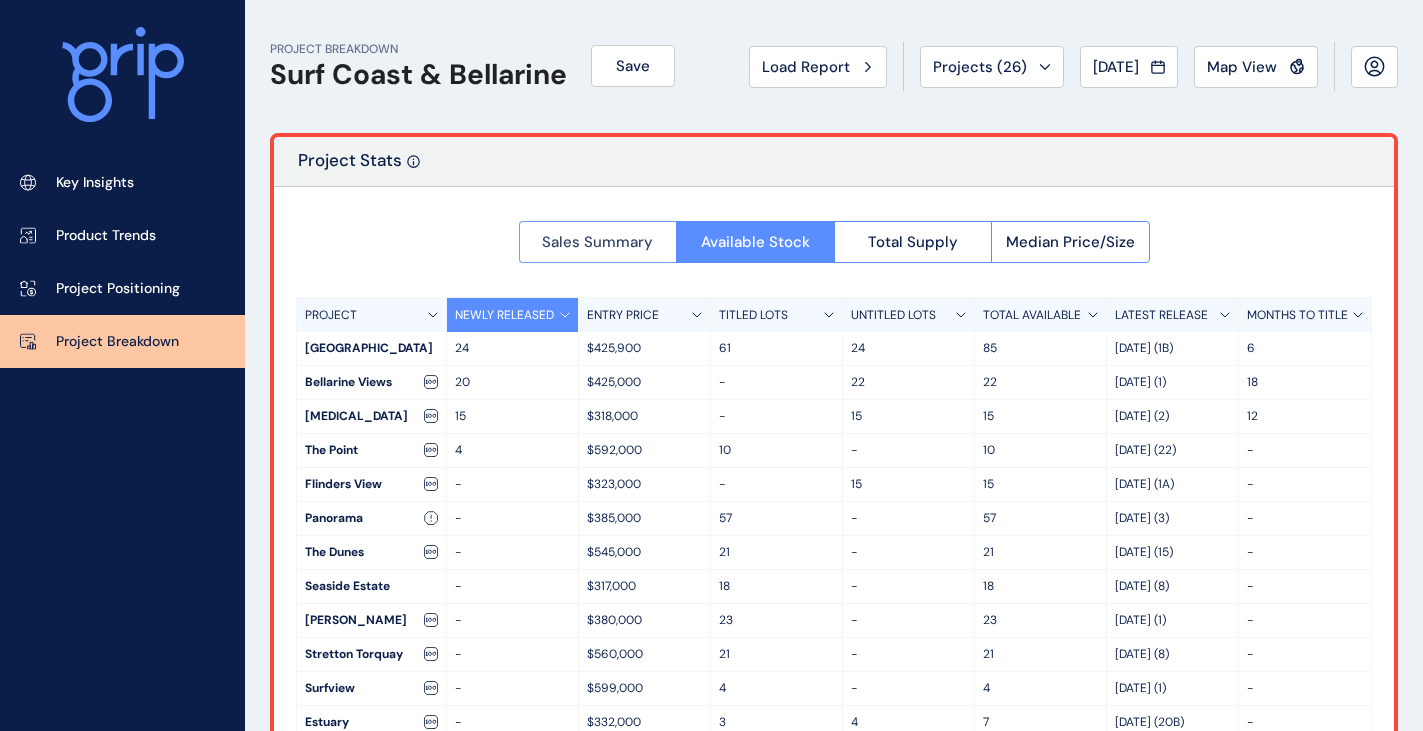 click on "Sales Summary" at bounding box center (597, 242) 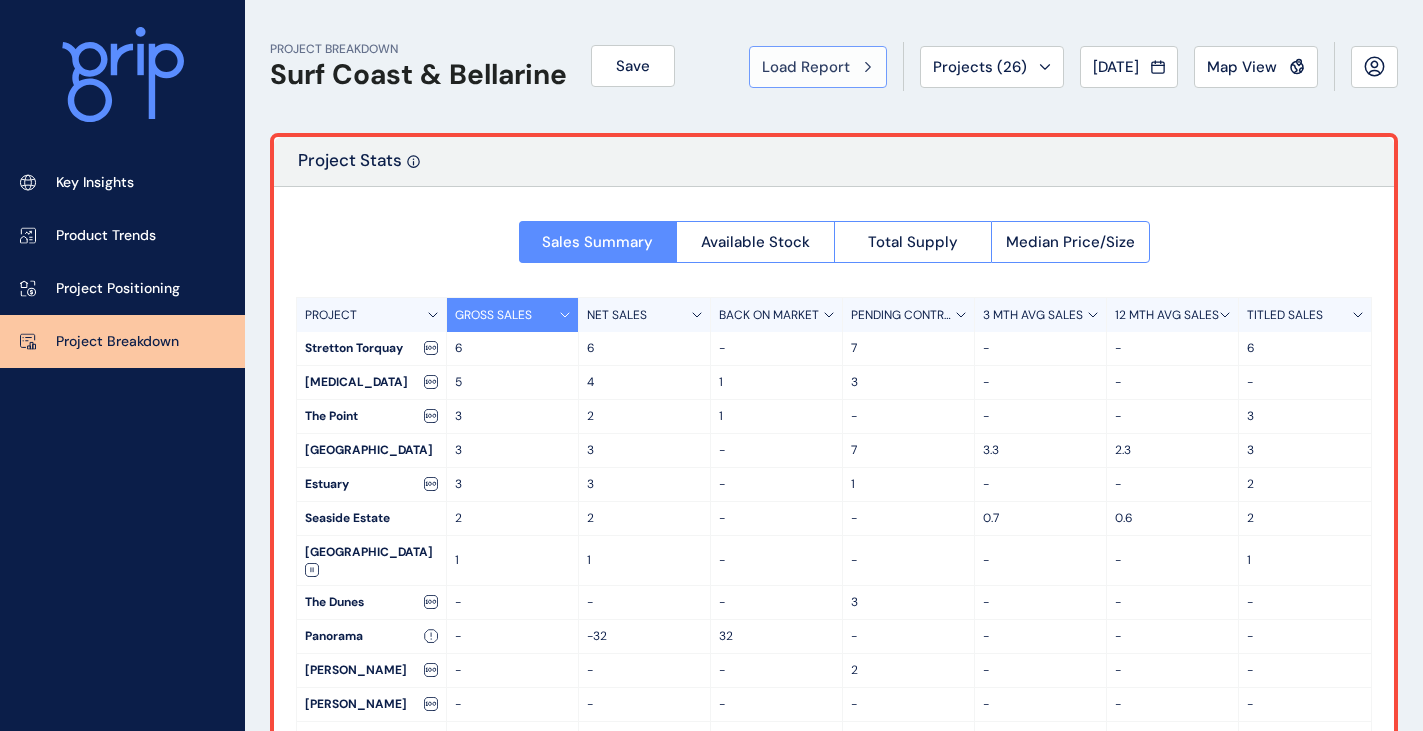 click on "Load Report" at bounding box center [818, 67] 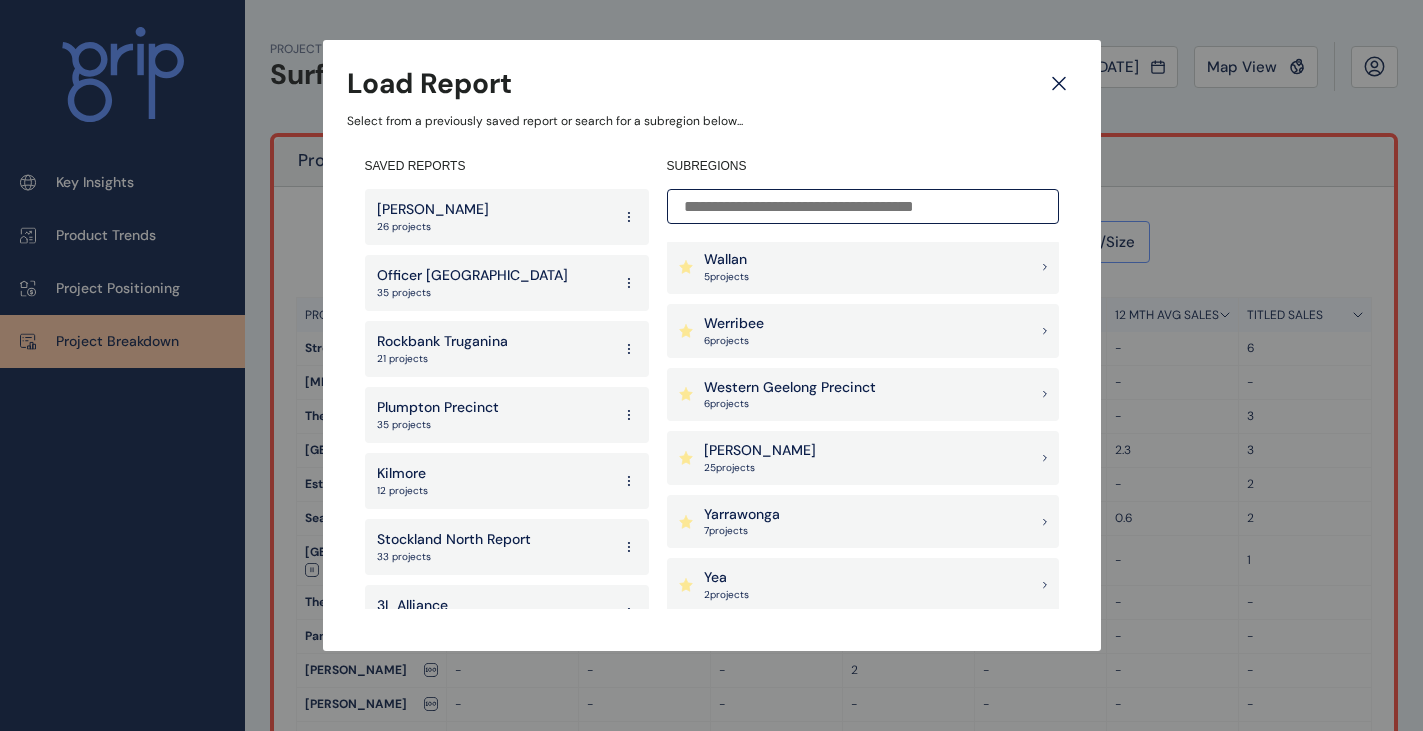 scroll, scrollTop: 2166, scrollLeft: 0, axis: vertical 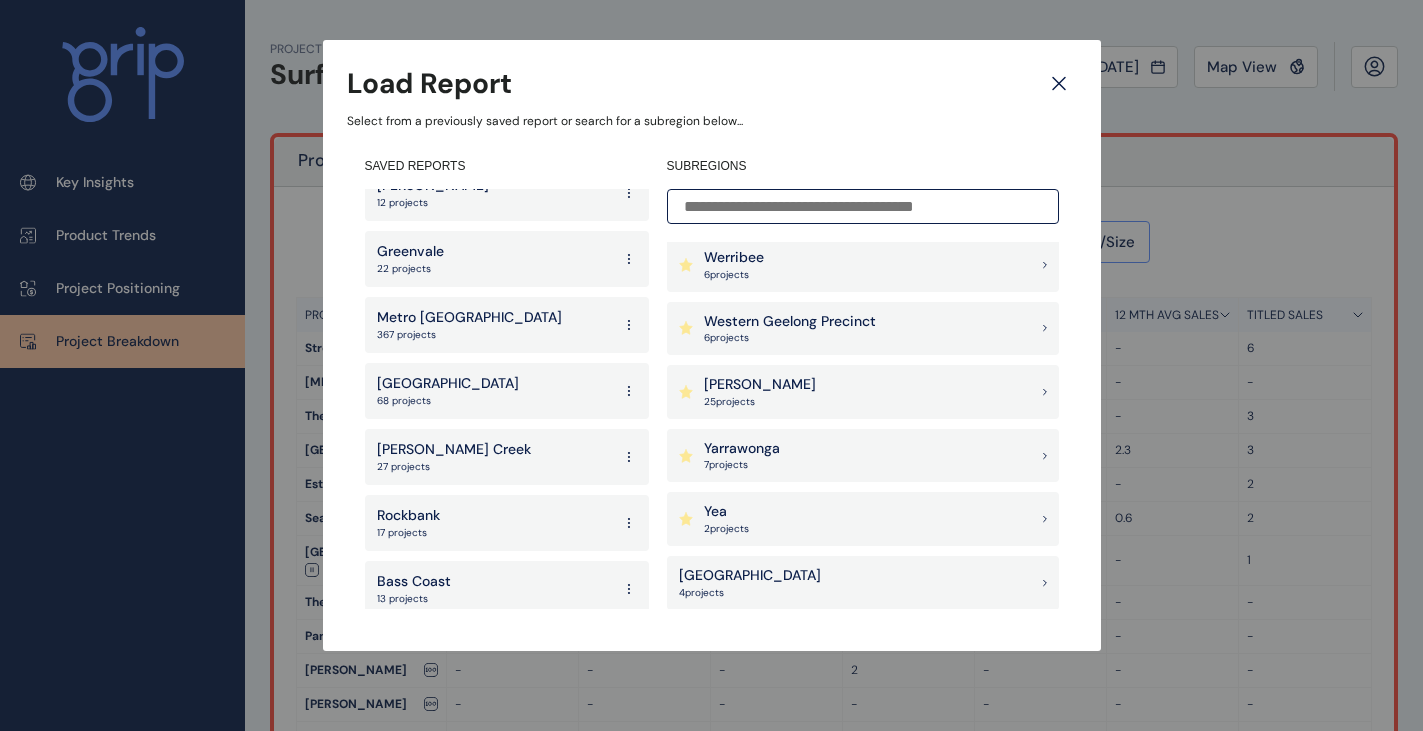 click on "[GEOGRAPHIC_DATA]" at bounding box center (448, 384) 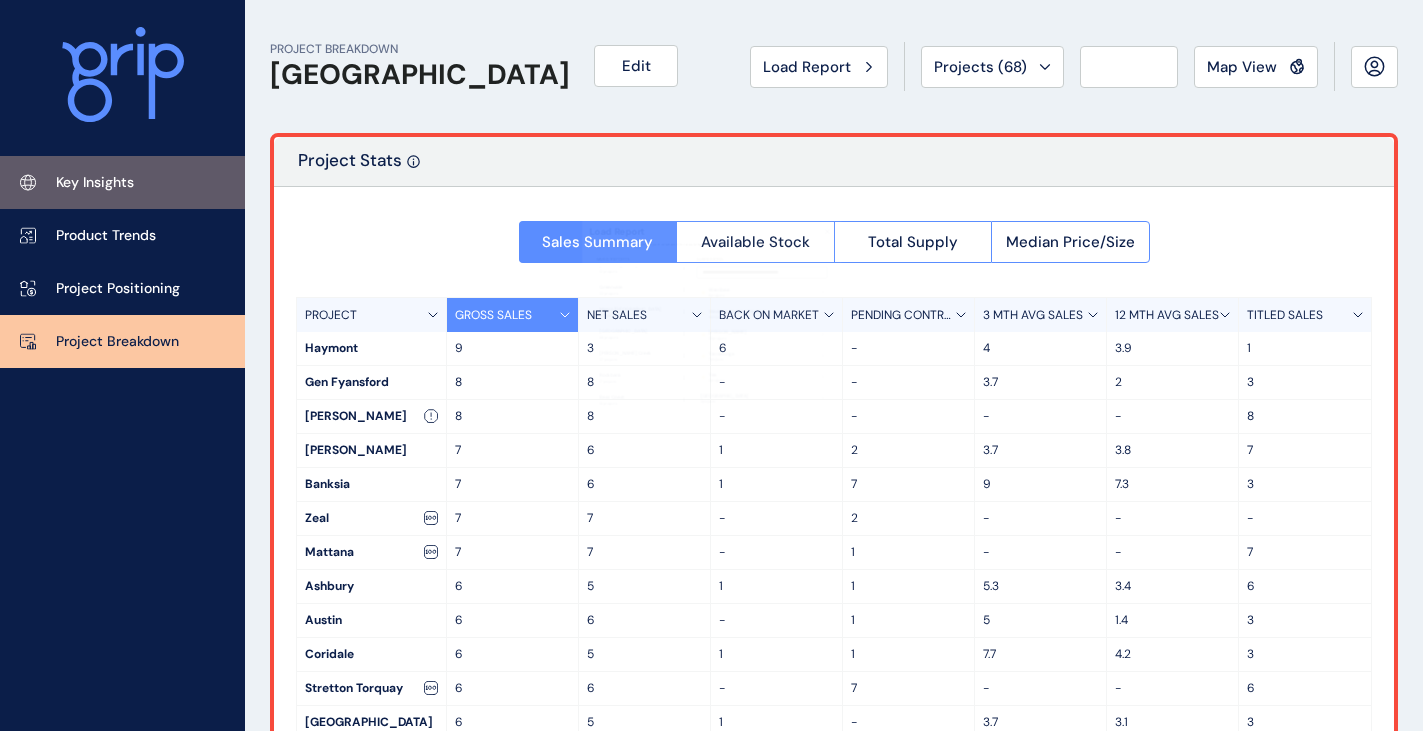 click on "Key Insights" at bounding box center [122, 182] 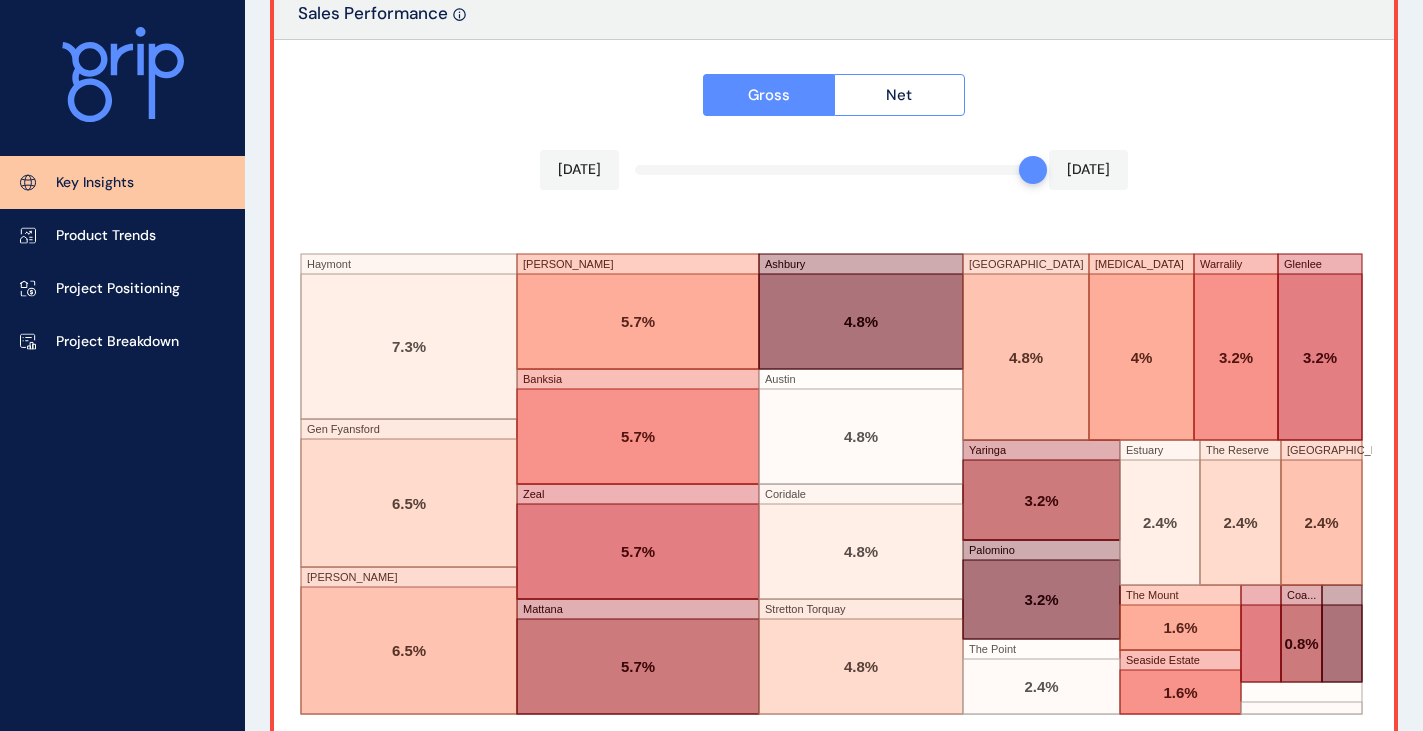 scroll, scrollTop: 3509, scrollLeft: 0, axis: vertical 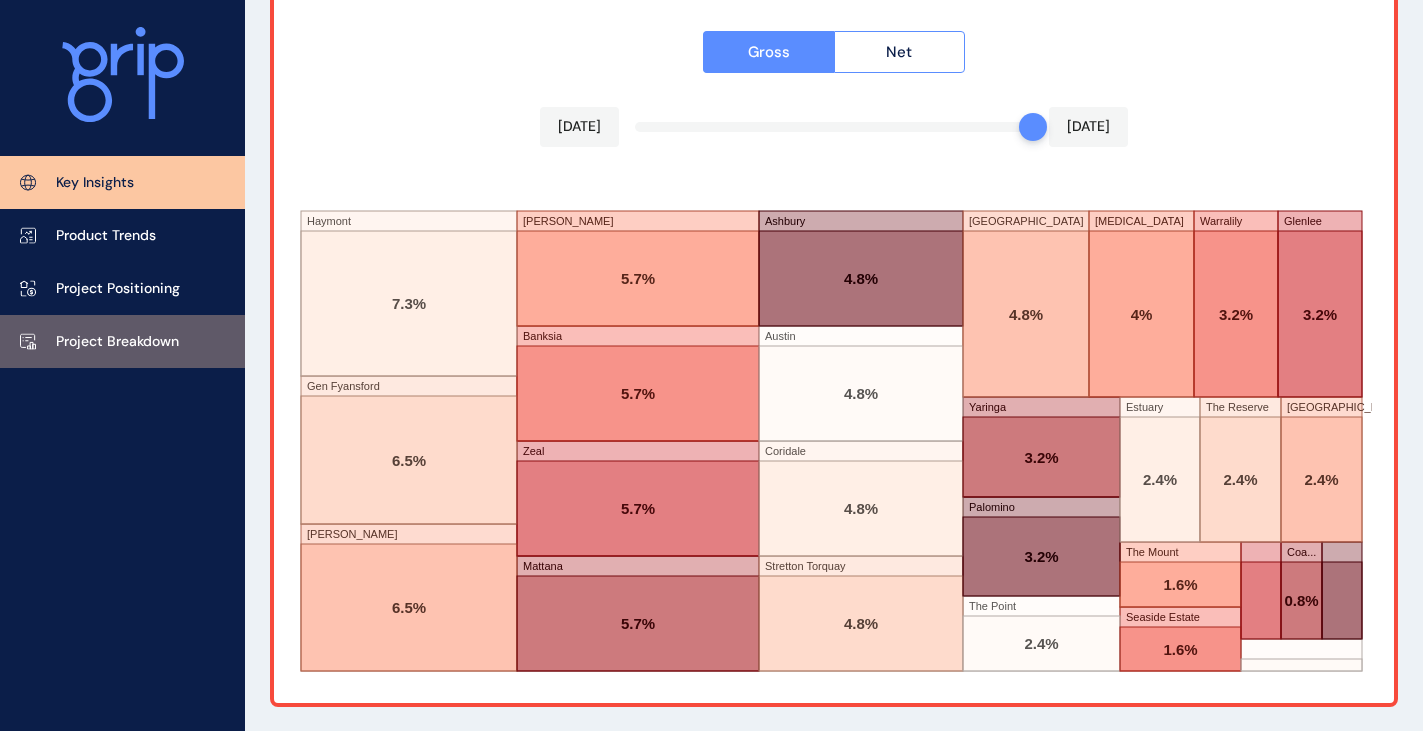 click on "Project Breakdown" at bounding box center (117, 342) 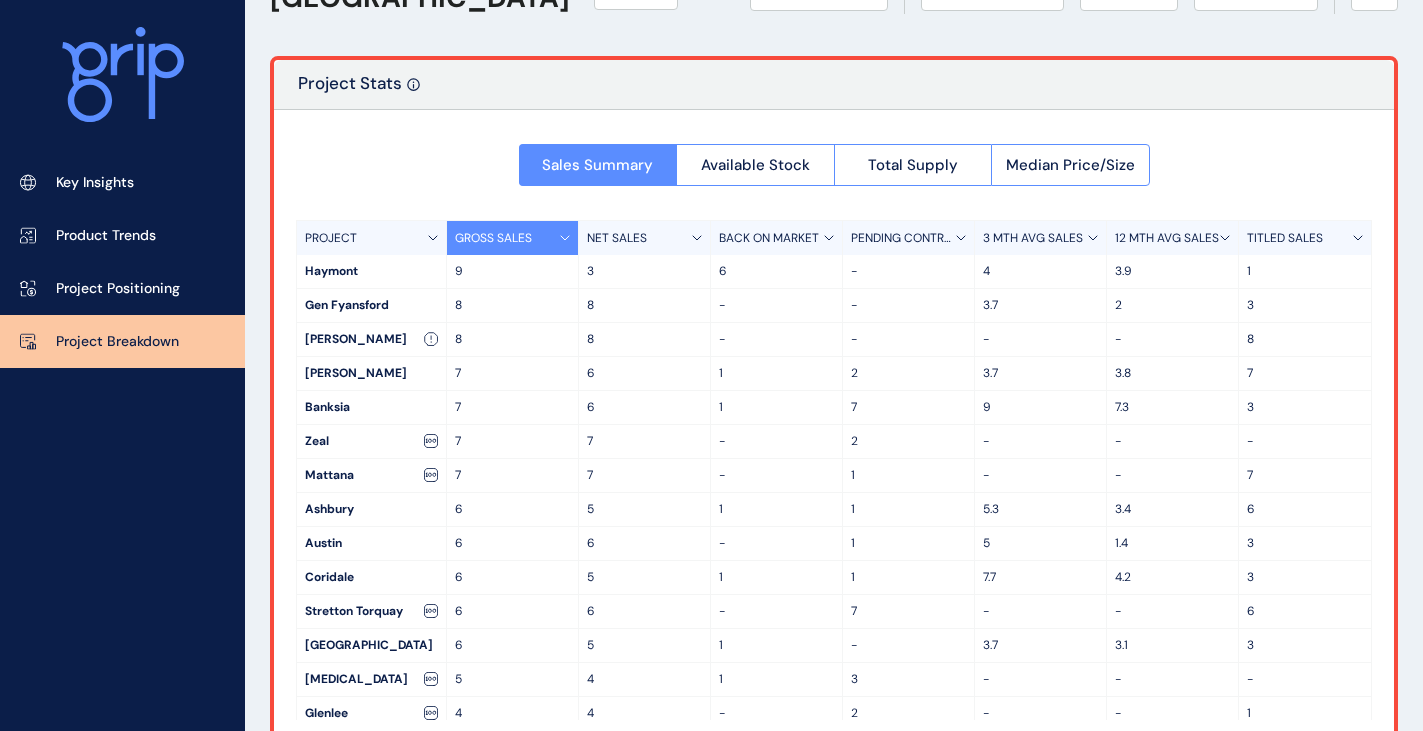 scroll, scrollTop: 100, scrollLeft: 0, axis: vertical 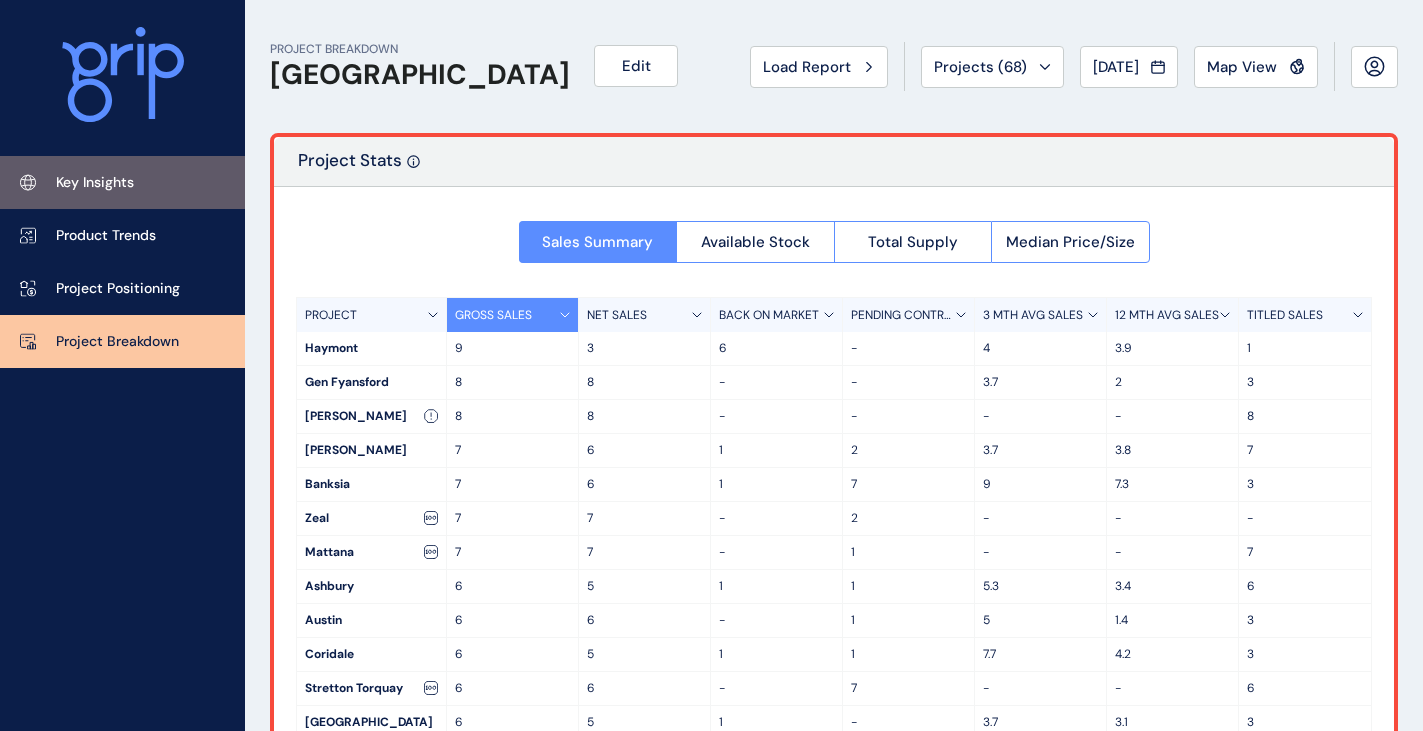 click on "Key Insights" at bounding box center [122, 182] 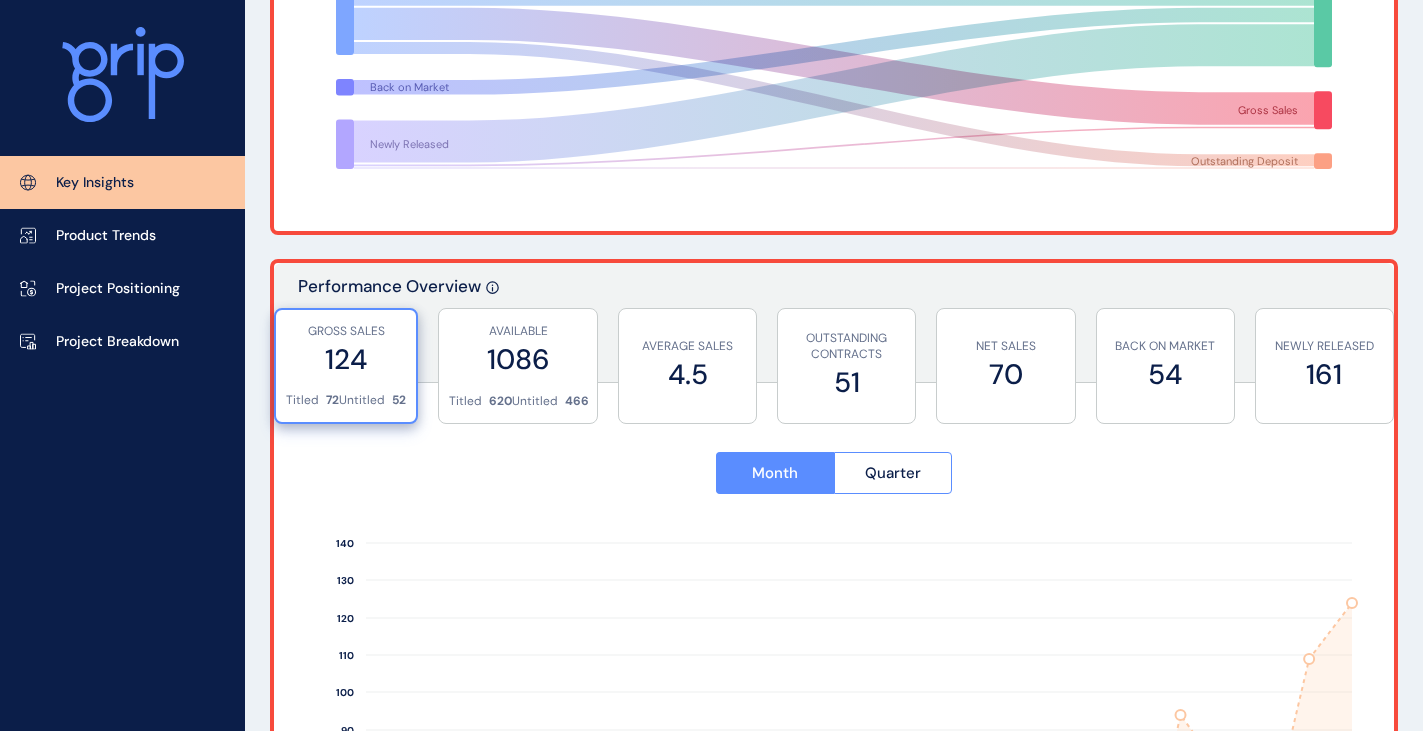 scroll, scrollTop: 0, scrollLeft: 0, axis: both 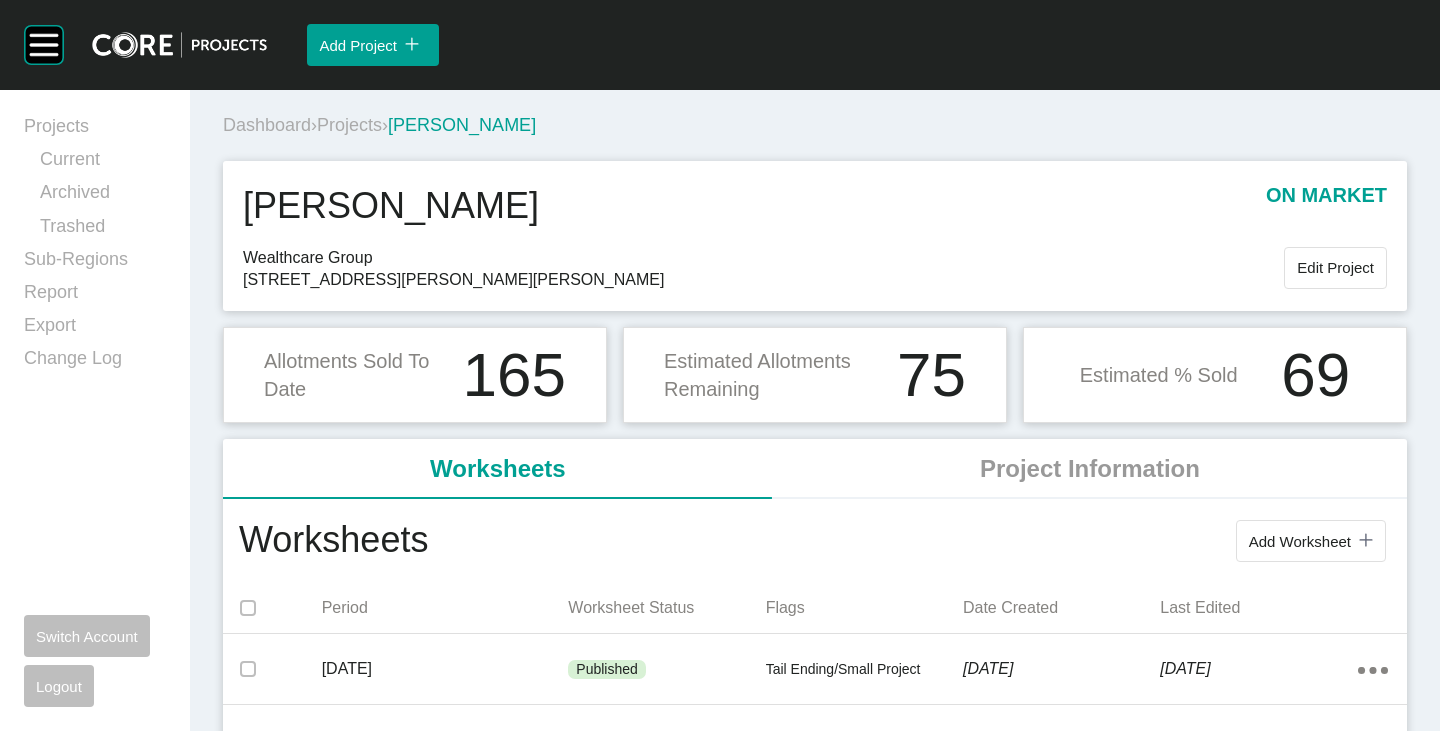 click on "Projects" at bounding box center (349, 125) 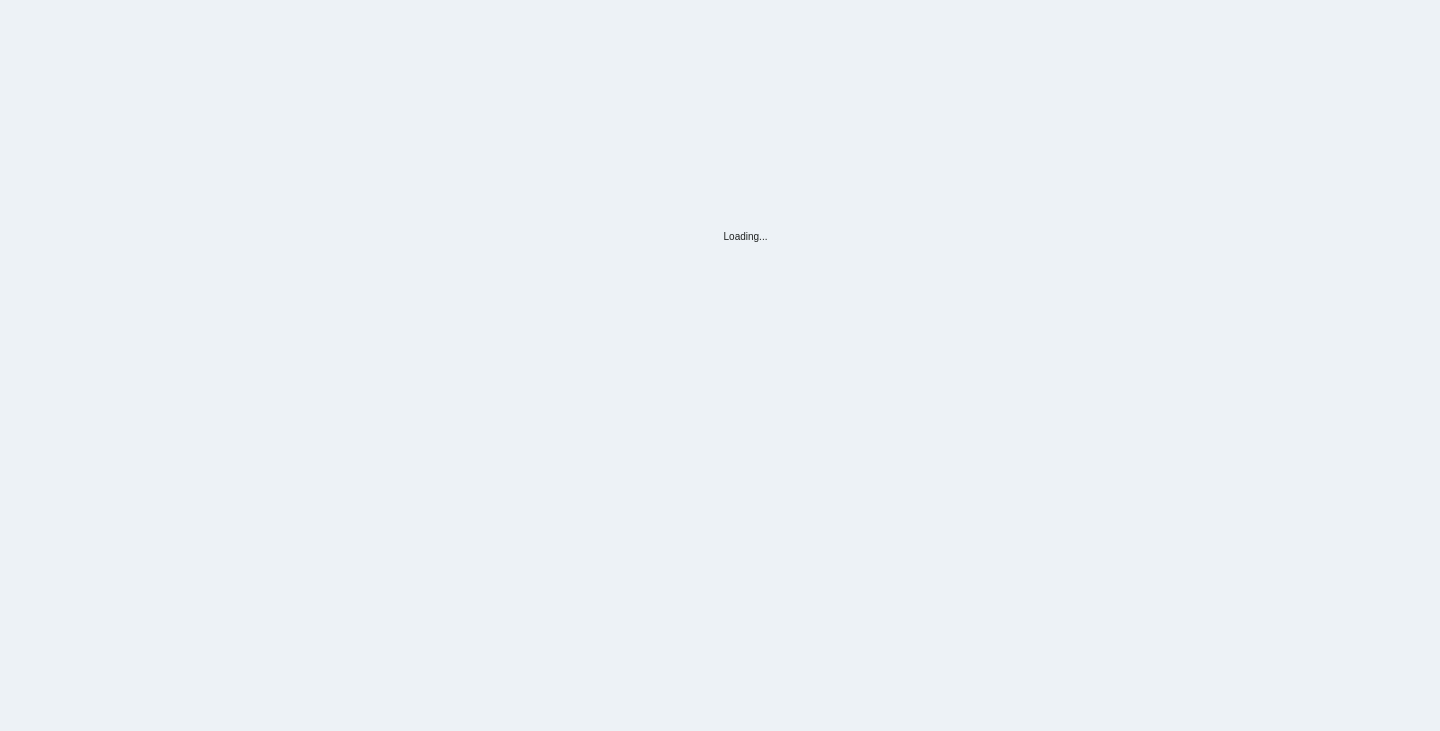 scroll, scrollTop: 0, scrollLeft: 0, axis: both 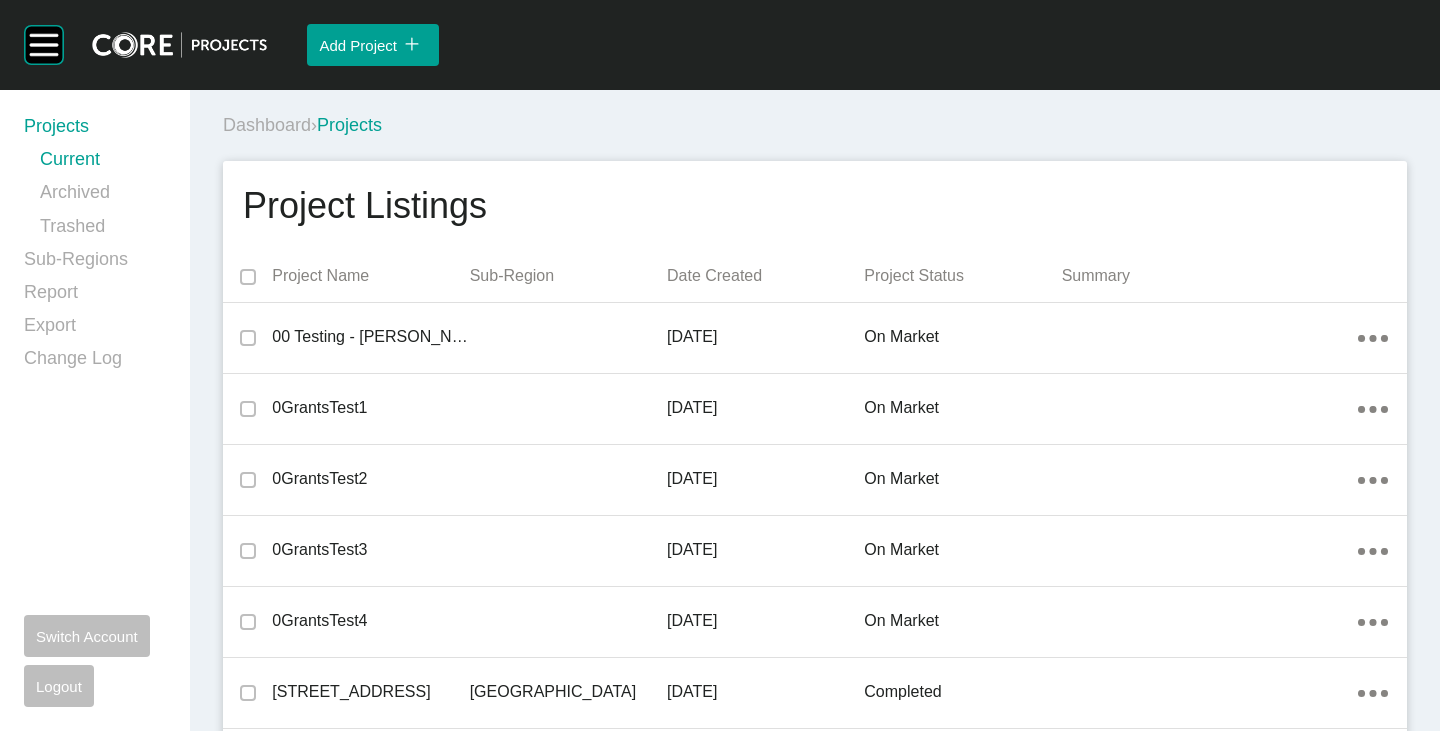 click on "Dashboard  ›  Projects" at bounding box center [819, 125] 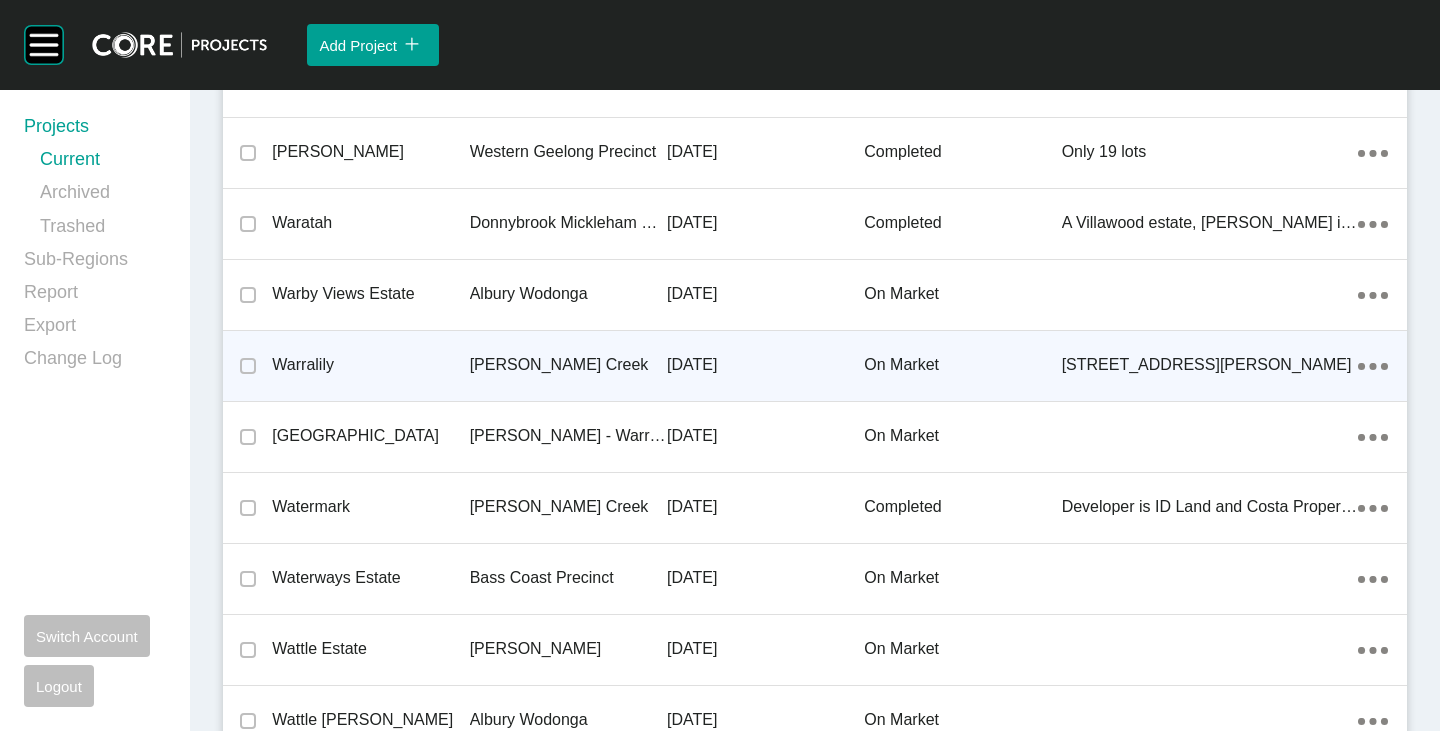 click on "Warralily" at bounding box center [370, 365] 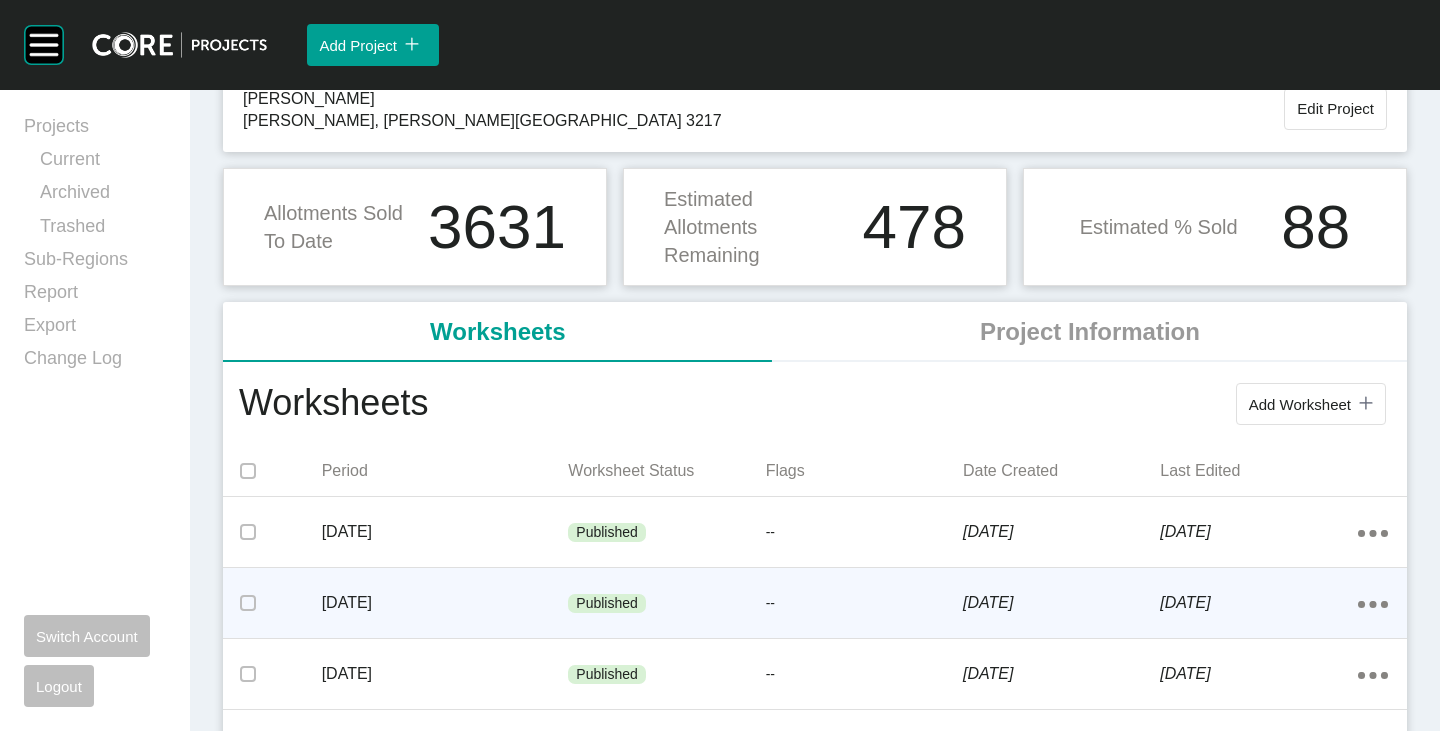 scroll, scrollTop: 200, scrollLeft: 0, axis: vertical 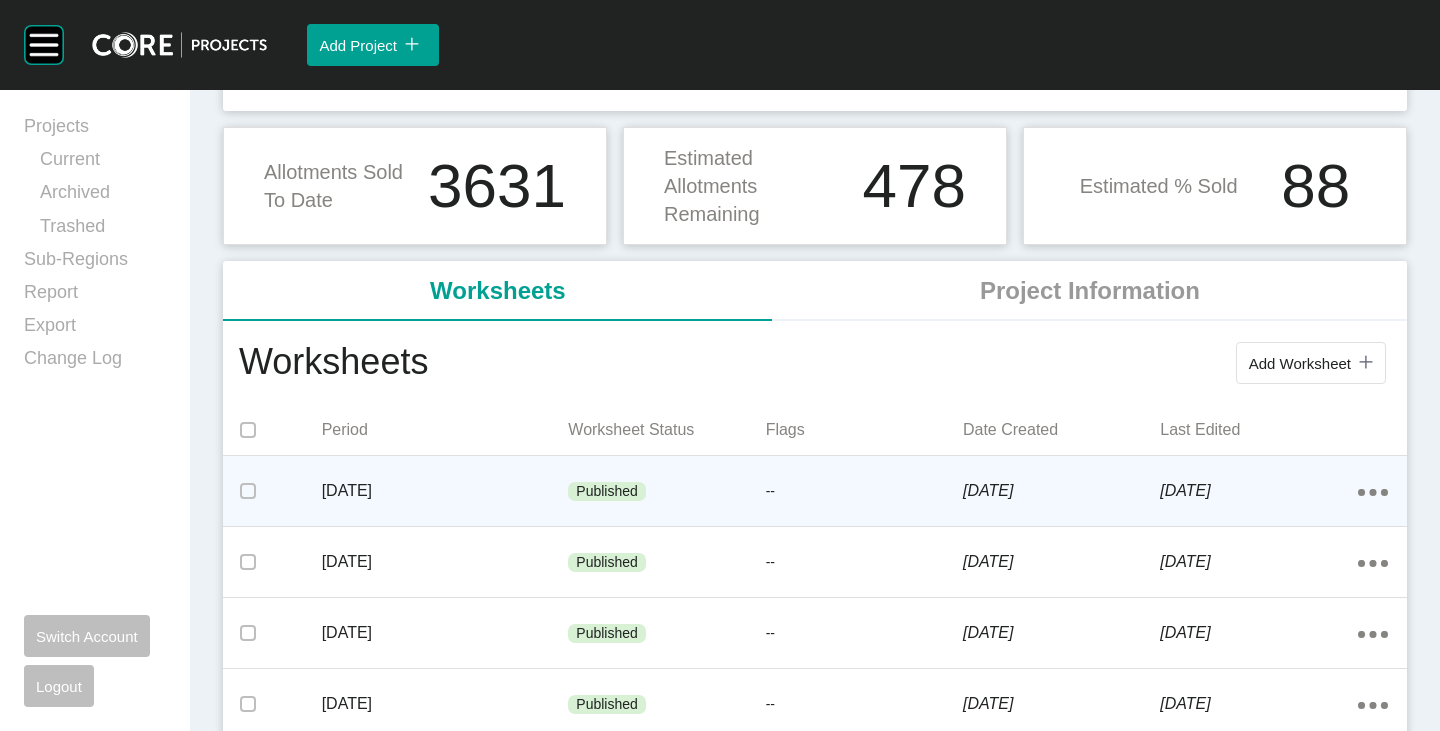 click on "Published" at bounding box center (666, 492) 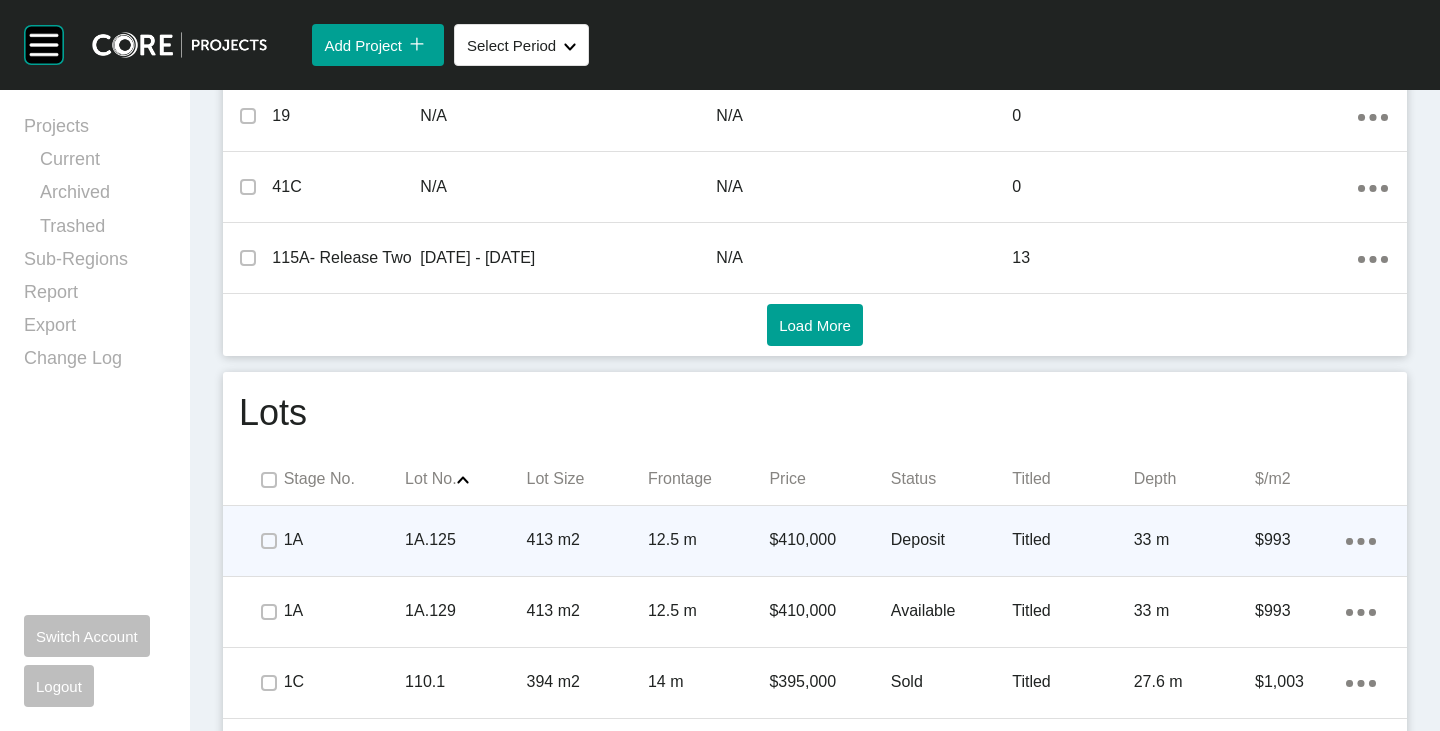 scroll, scrollTop: 1244, scrollLeft: 0, axis: vertical 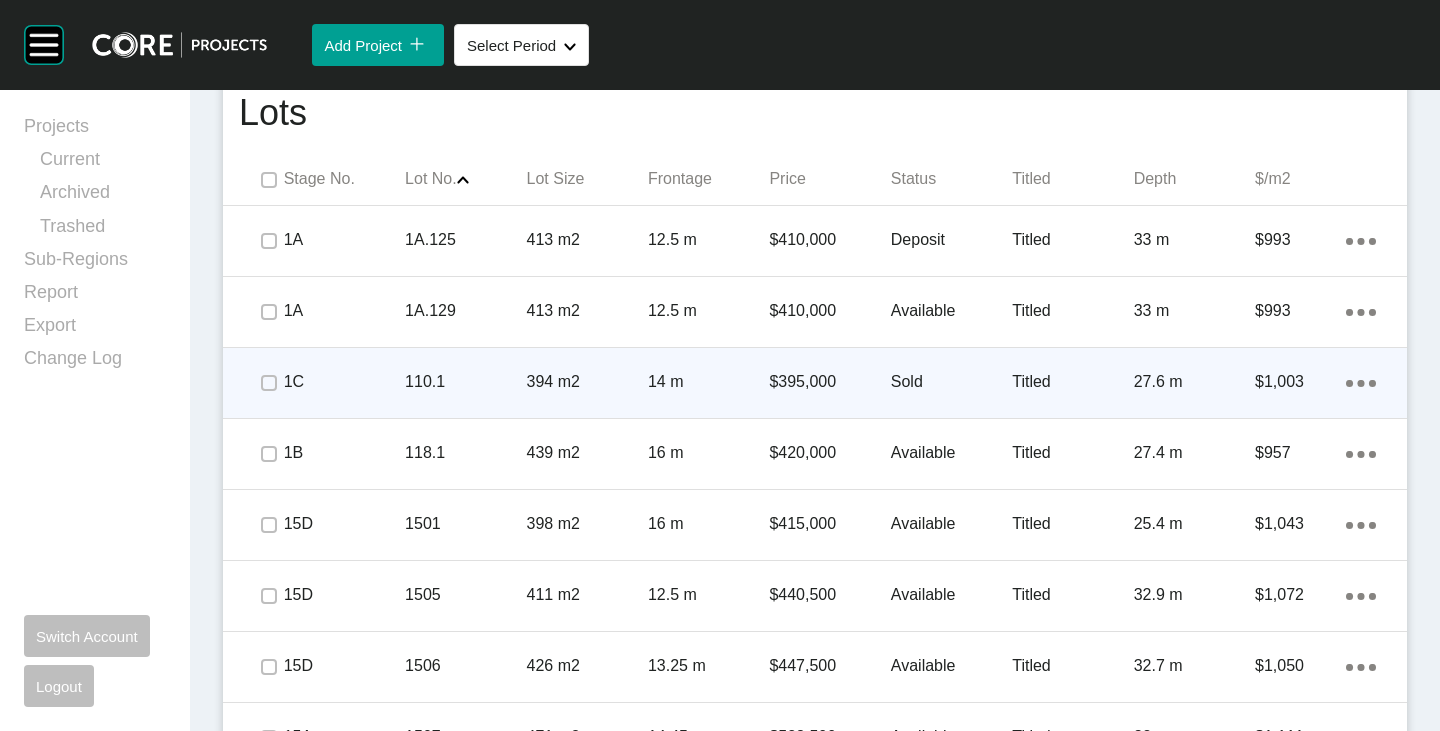 click on "Sold" at bounding box center (951, 382) 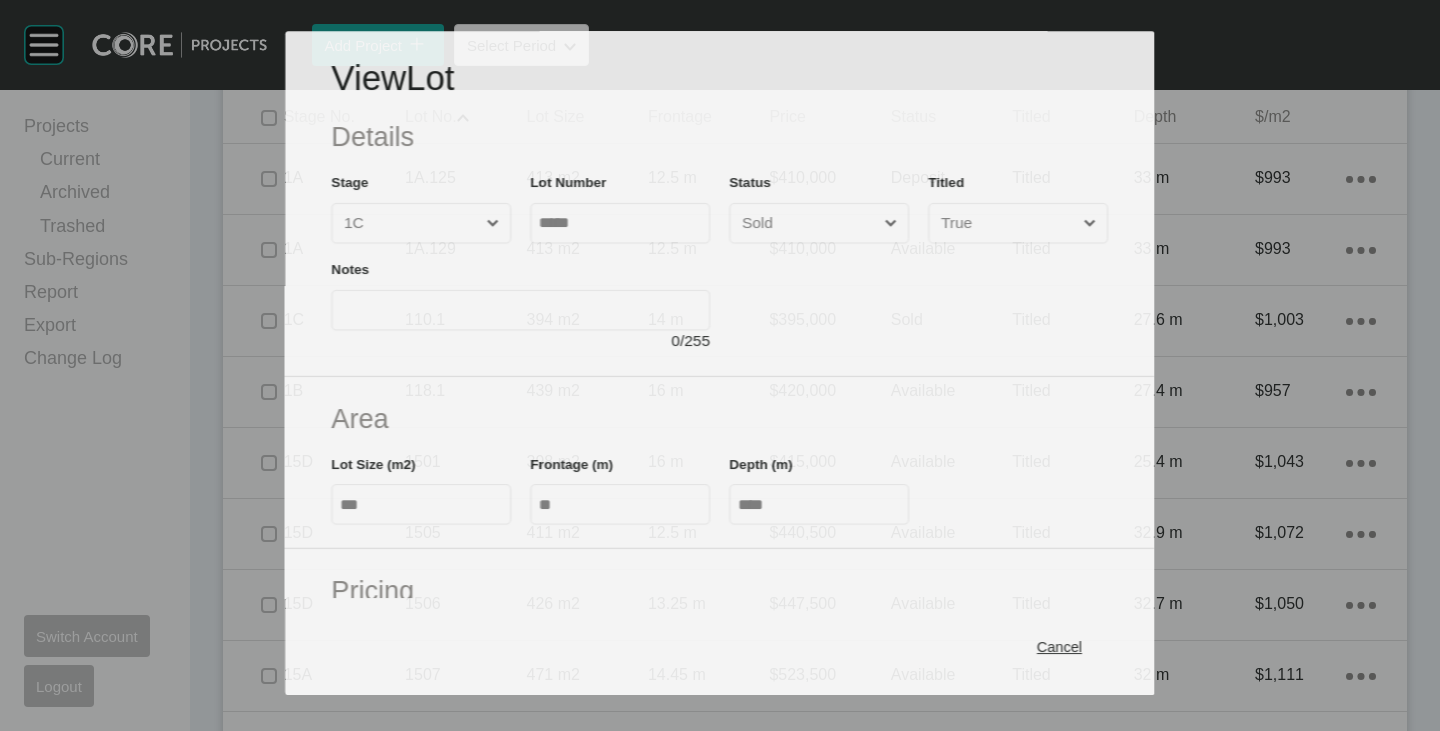 scroll, scrollTop: 200, scrollLeft: 0, axis: vertical 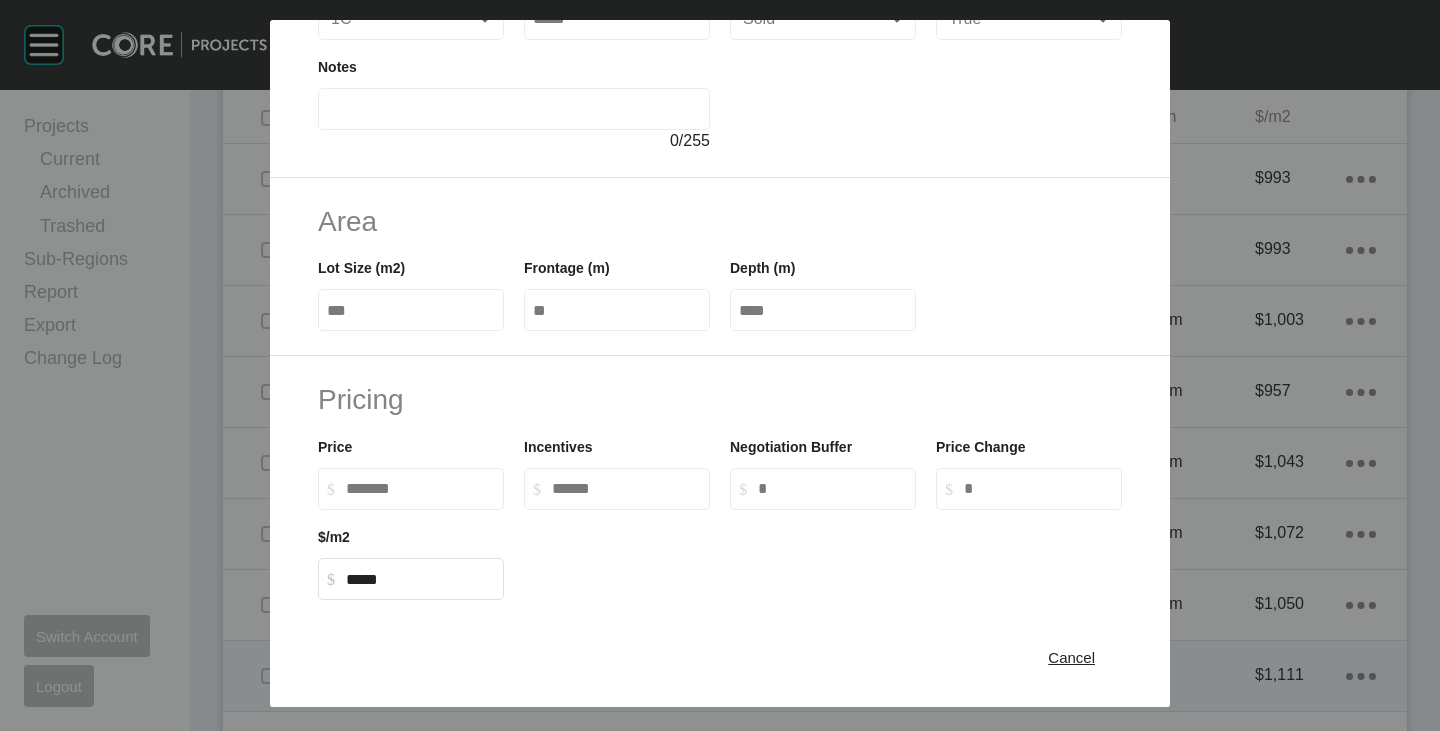 click on "Cancel" at bounding box center [1071, 657] 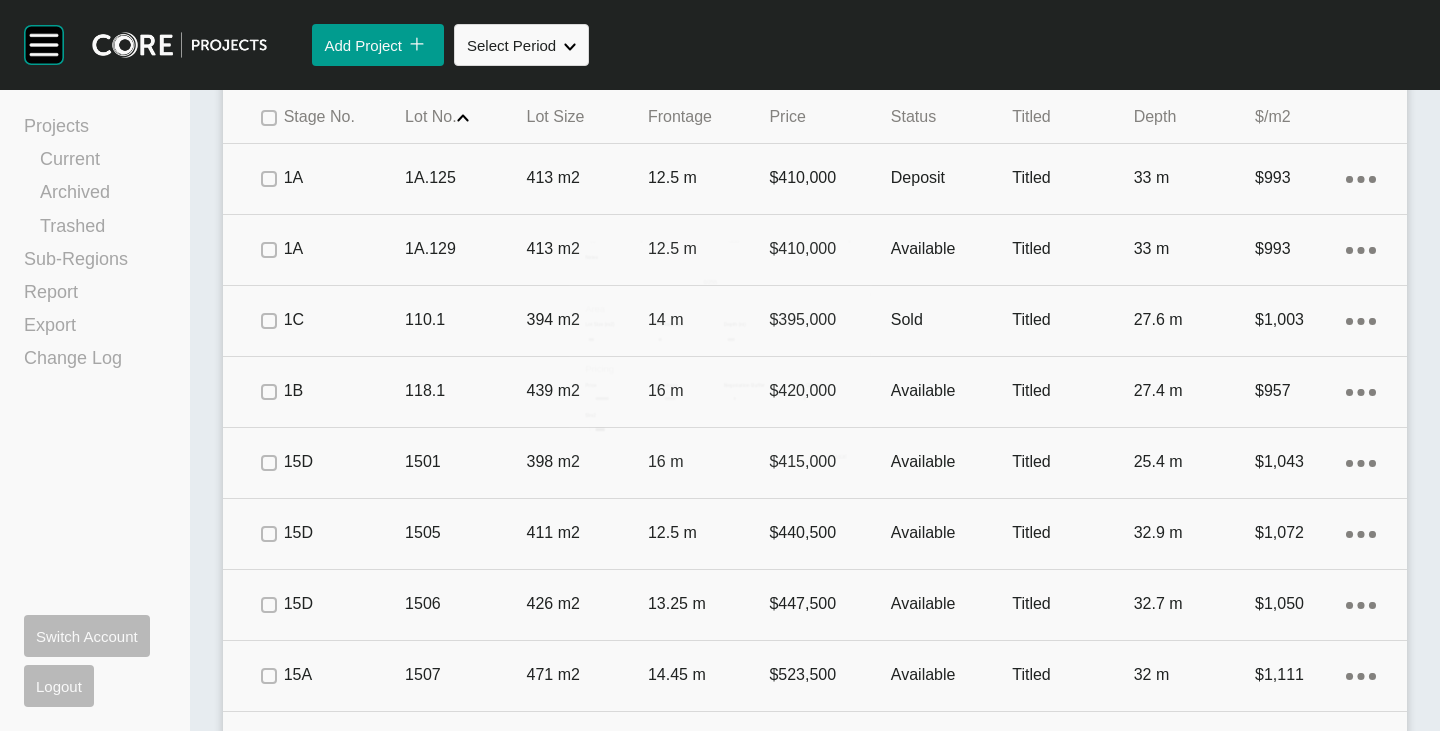scroll, scrollTop: 1544, scrollLeft: 0, axis: vertical 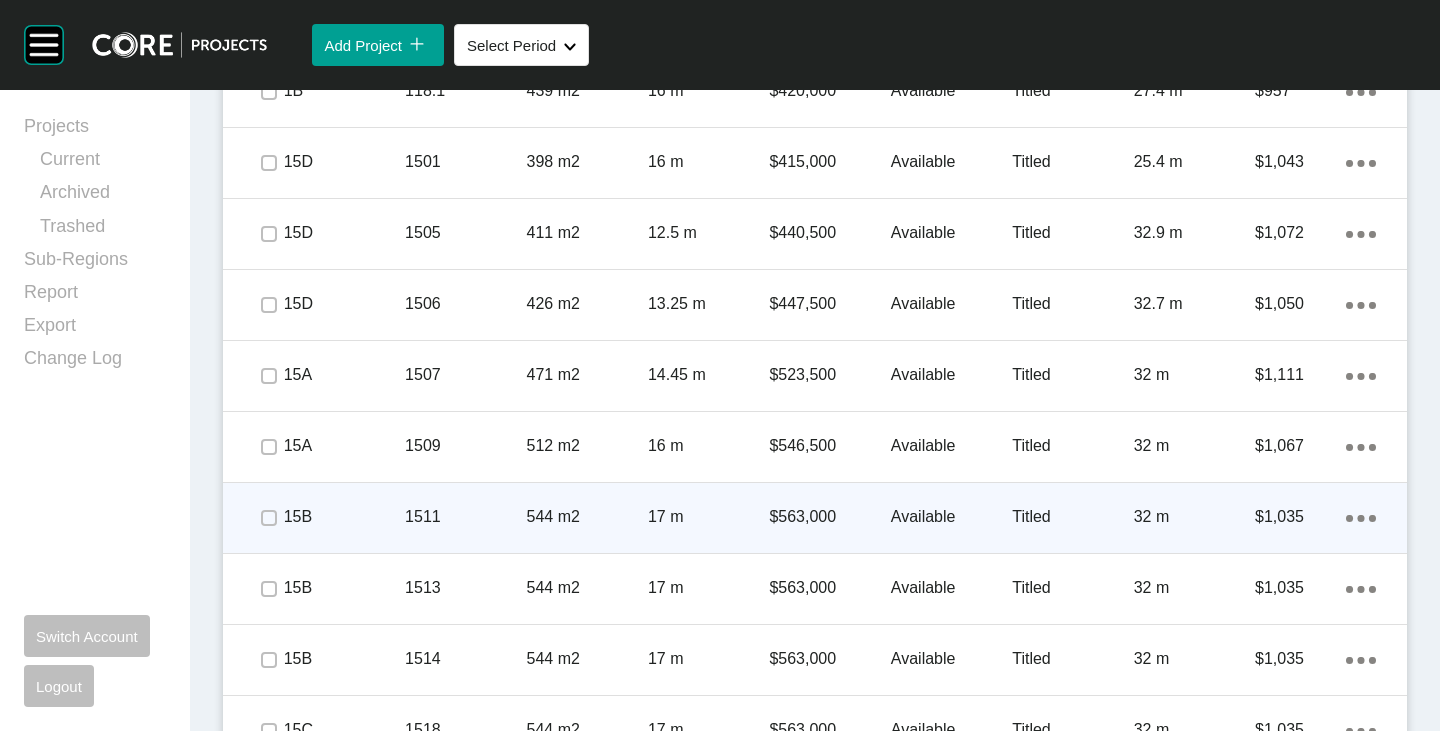 click on "Available" at bounding box center [951, 517] 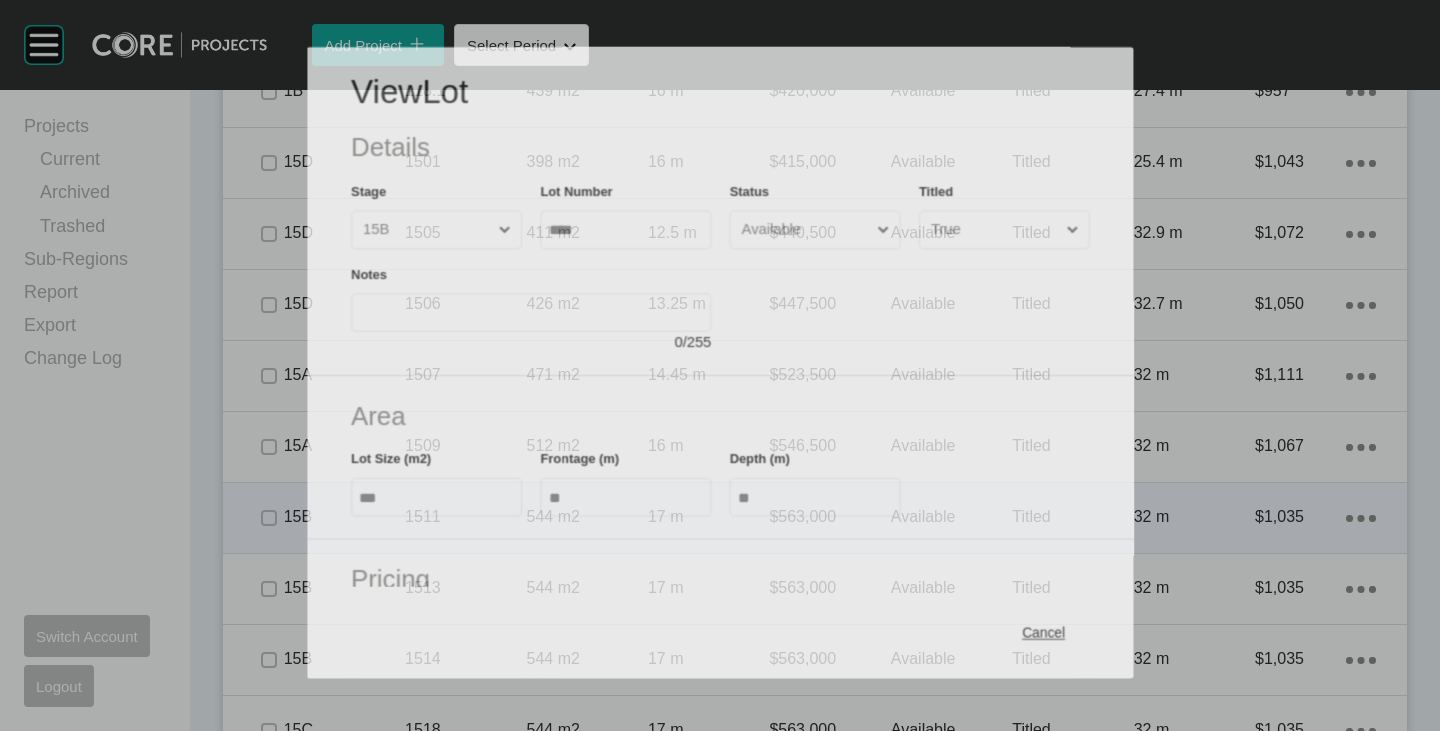 scroll, scrollTop: 300, scrollLeft: 0, axis: vertical 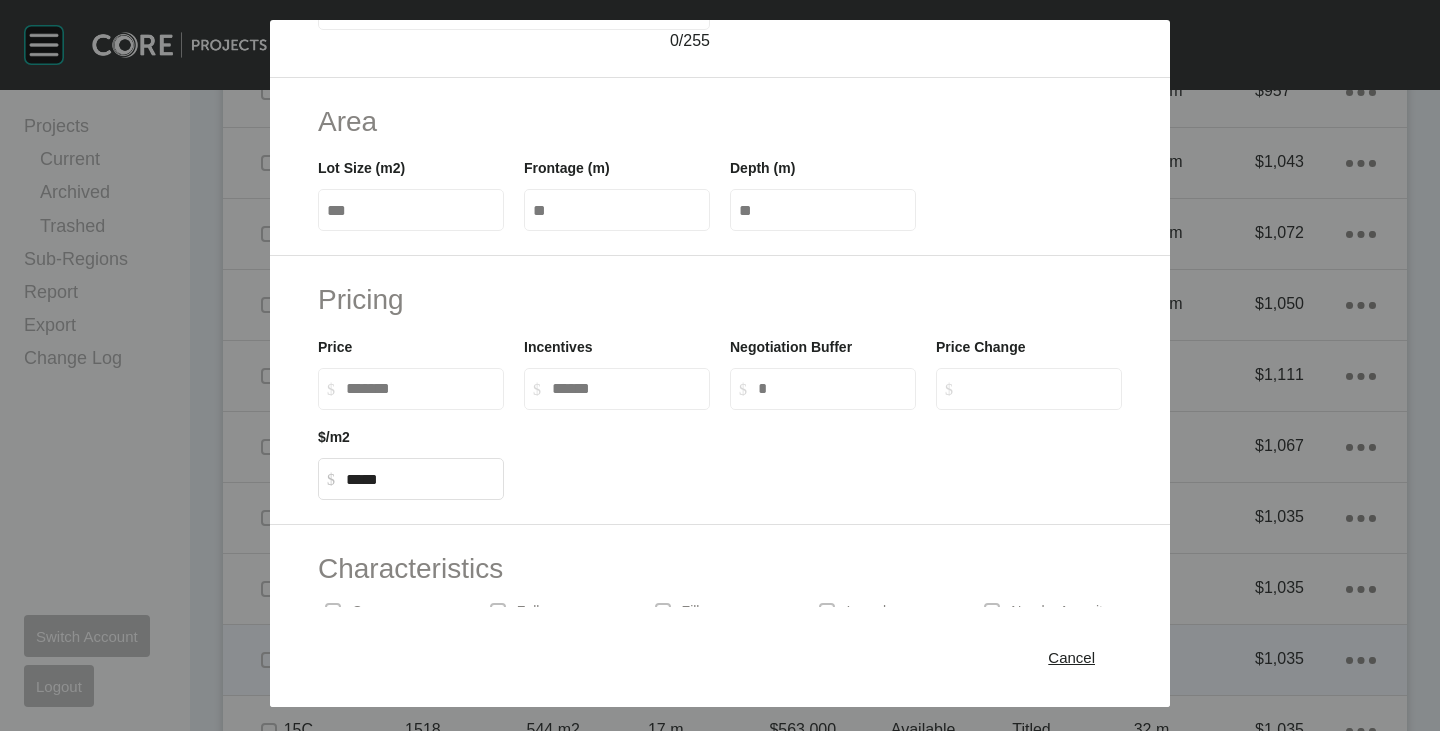 click on "Cancel" at bounding box center [1071, 657] 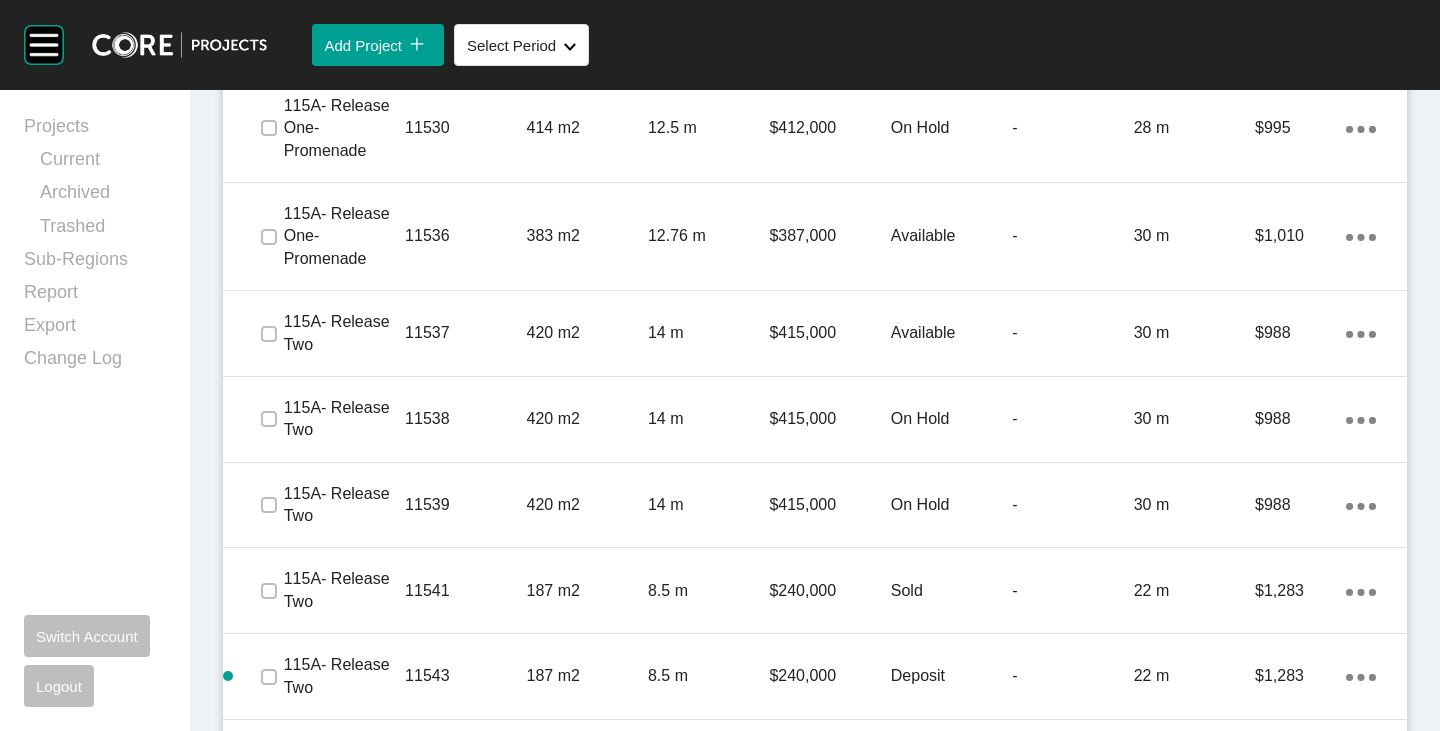 scroll, scrollTop: 5444, scrollLeft: 0, axis: vertical 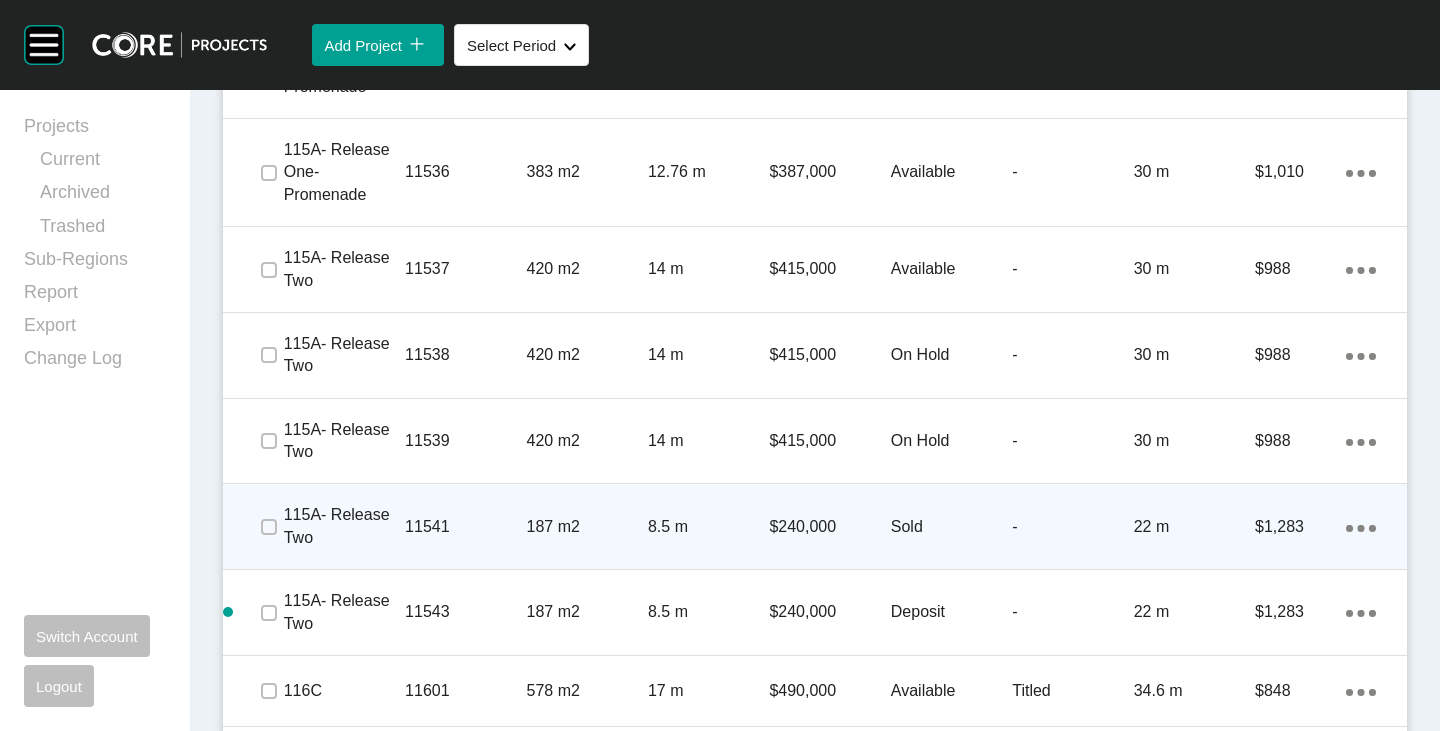 click on "Sold" at bounding box center (951, 527) 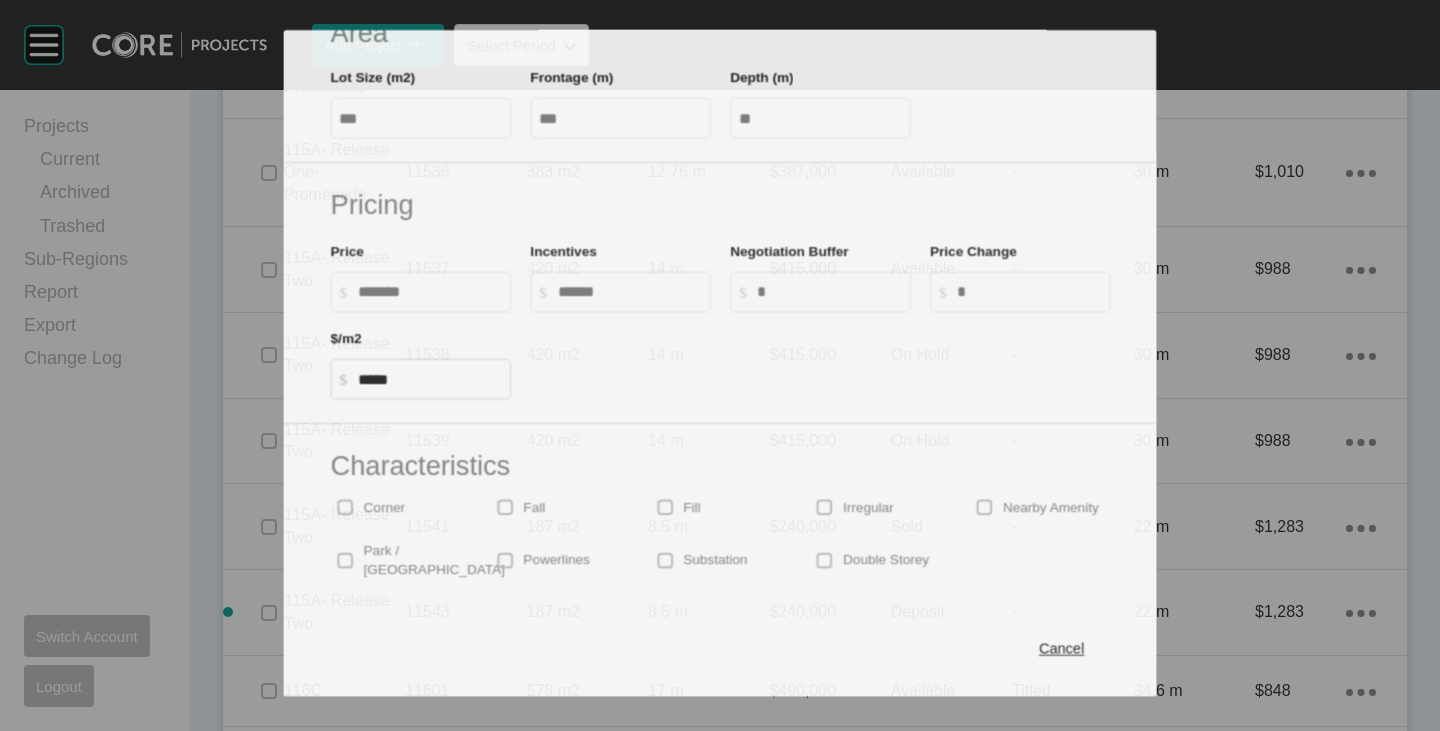 scroll, scrollTop: 400, scrollLeft: 0, axis: vertical 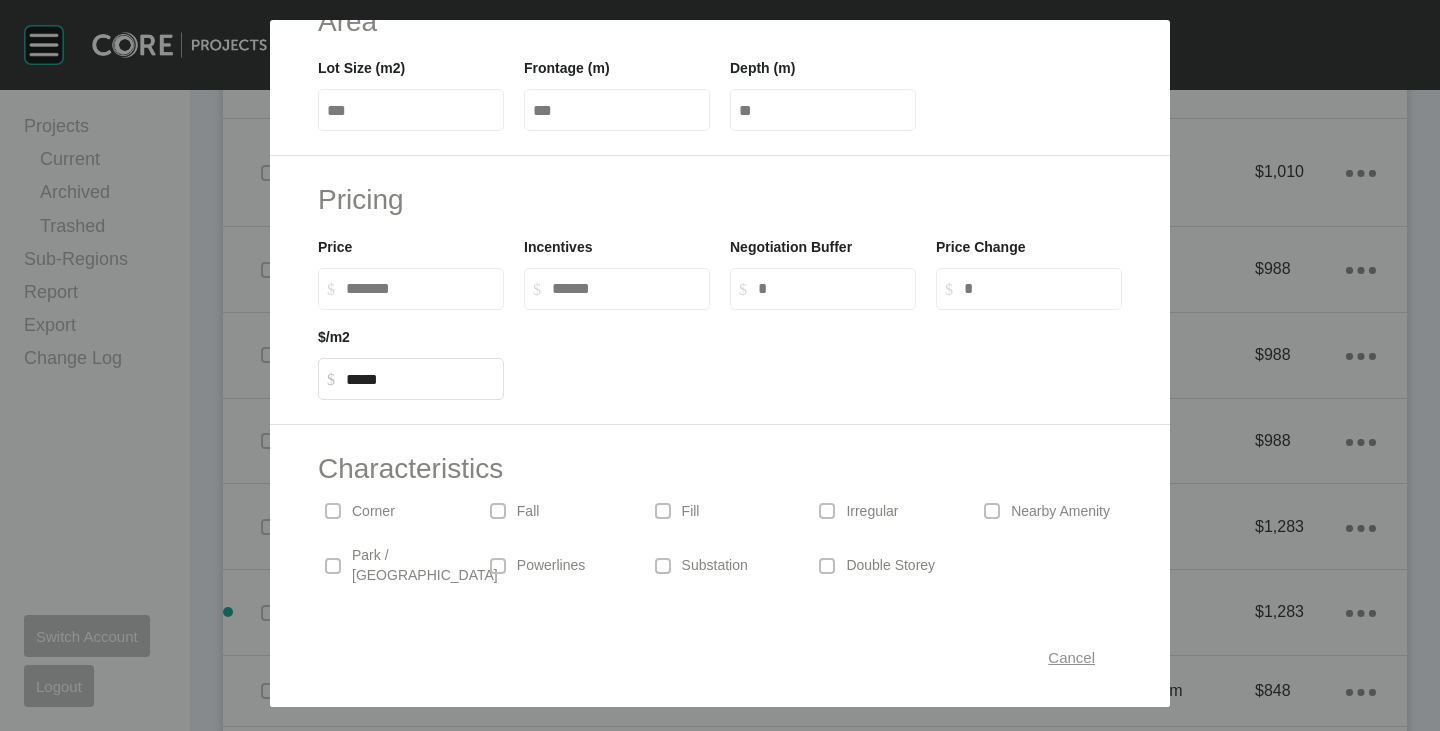 click on "Cancel" at bounding box center [1071, 657] 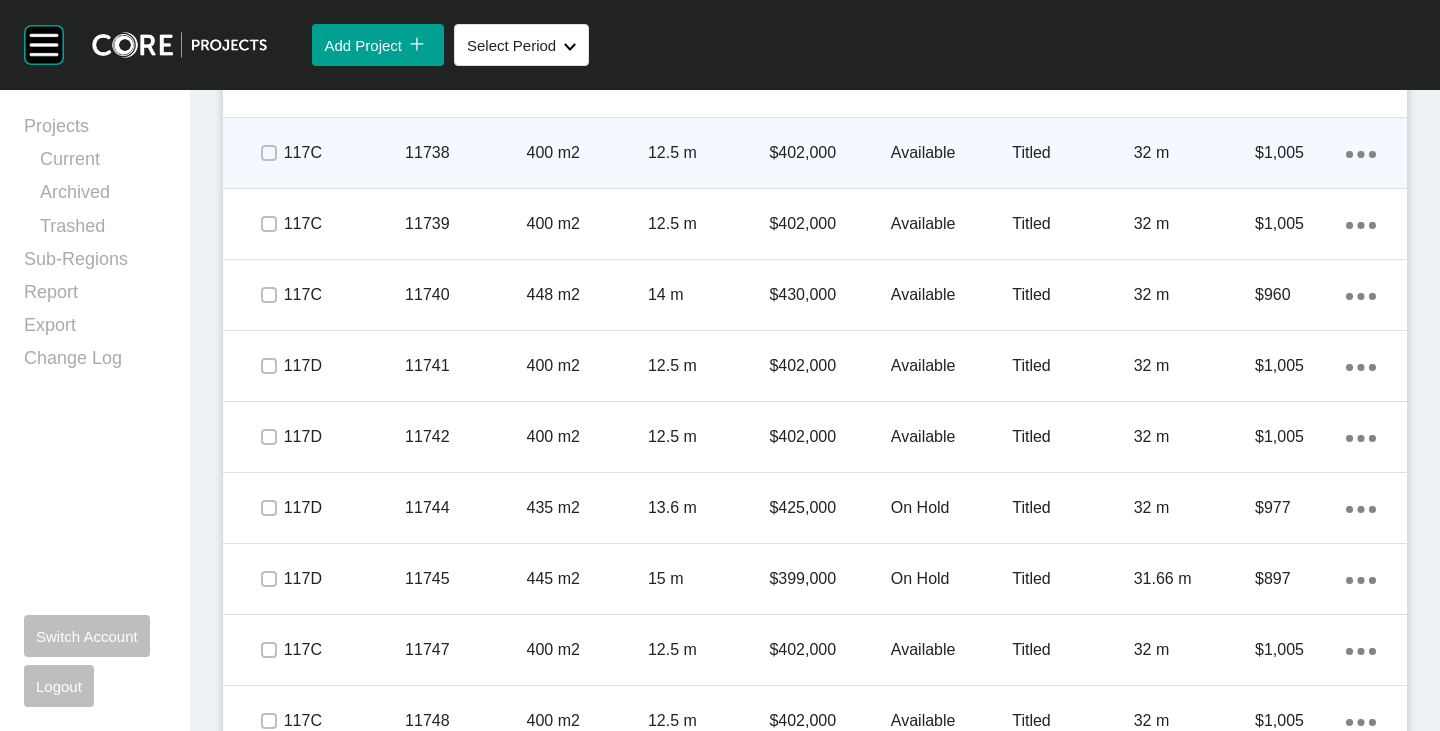 scroll, scrollTop: 7933, scrollLeft: 0, axis: vertical 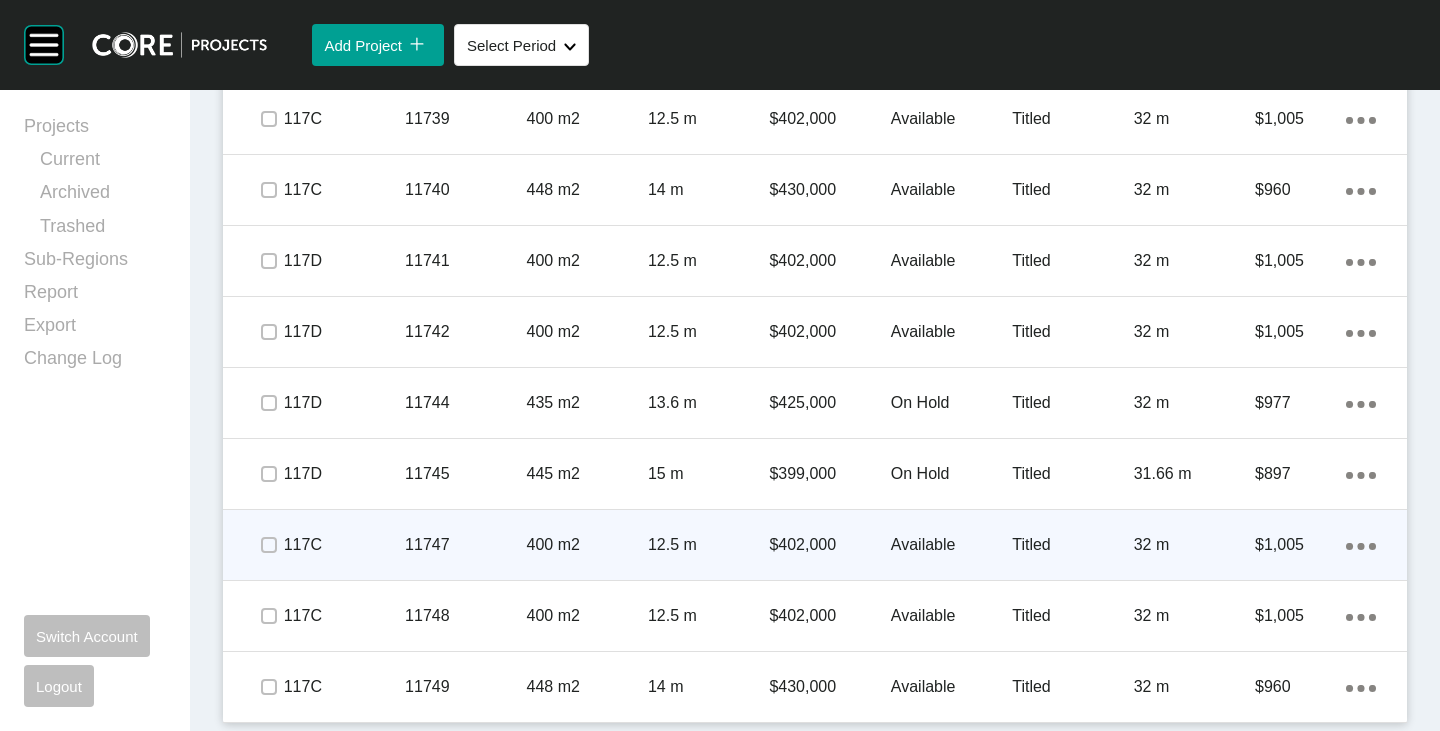 click on "Available" at bounding box center (951, 545) 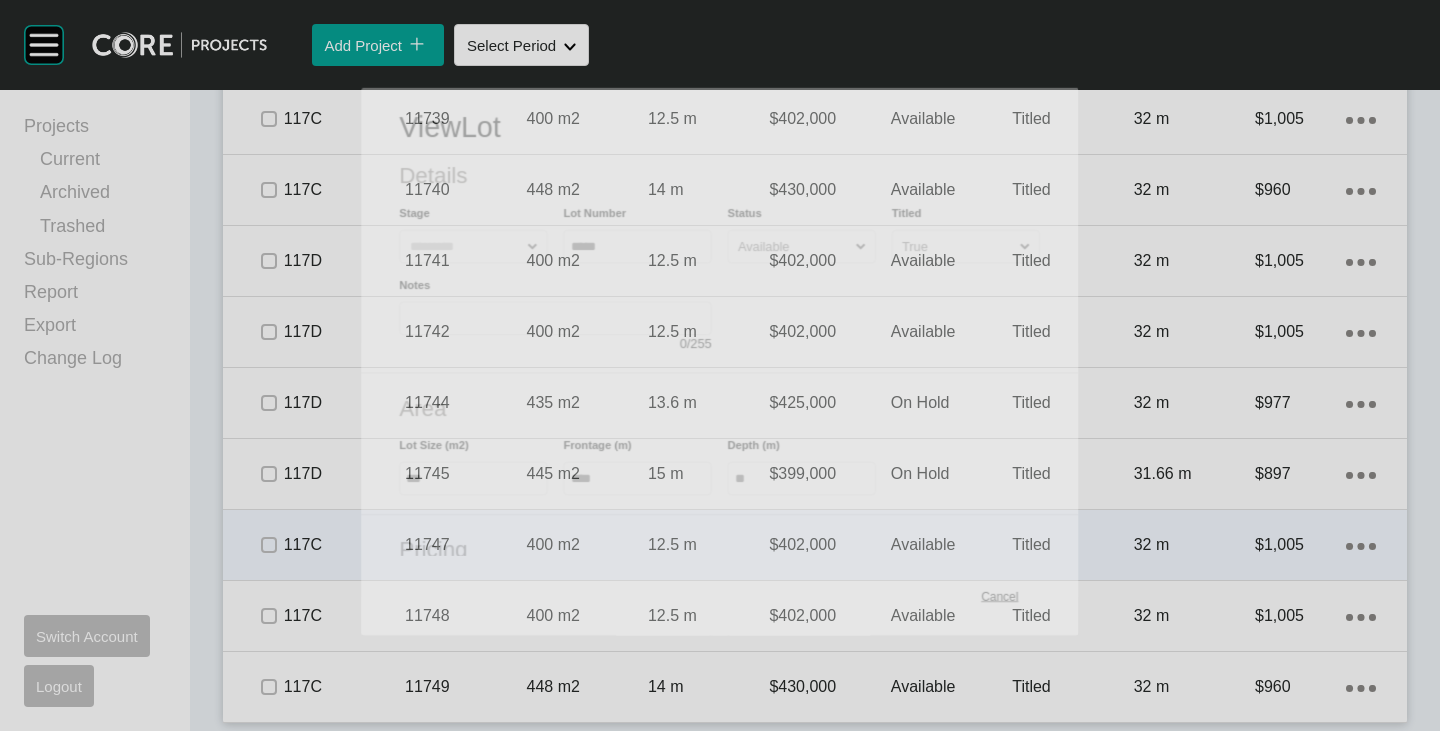 scroll, scrollTop: 400, scrollLeft: 0, axis: vertical 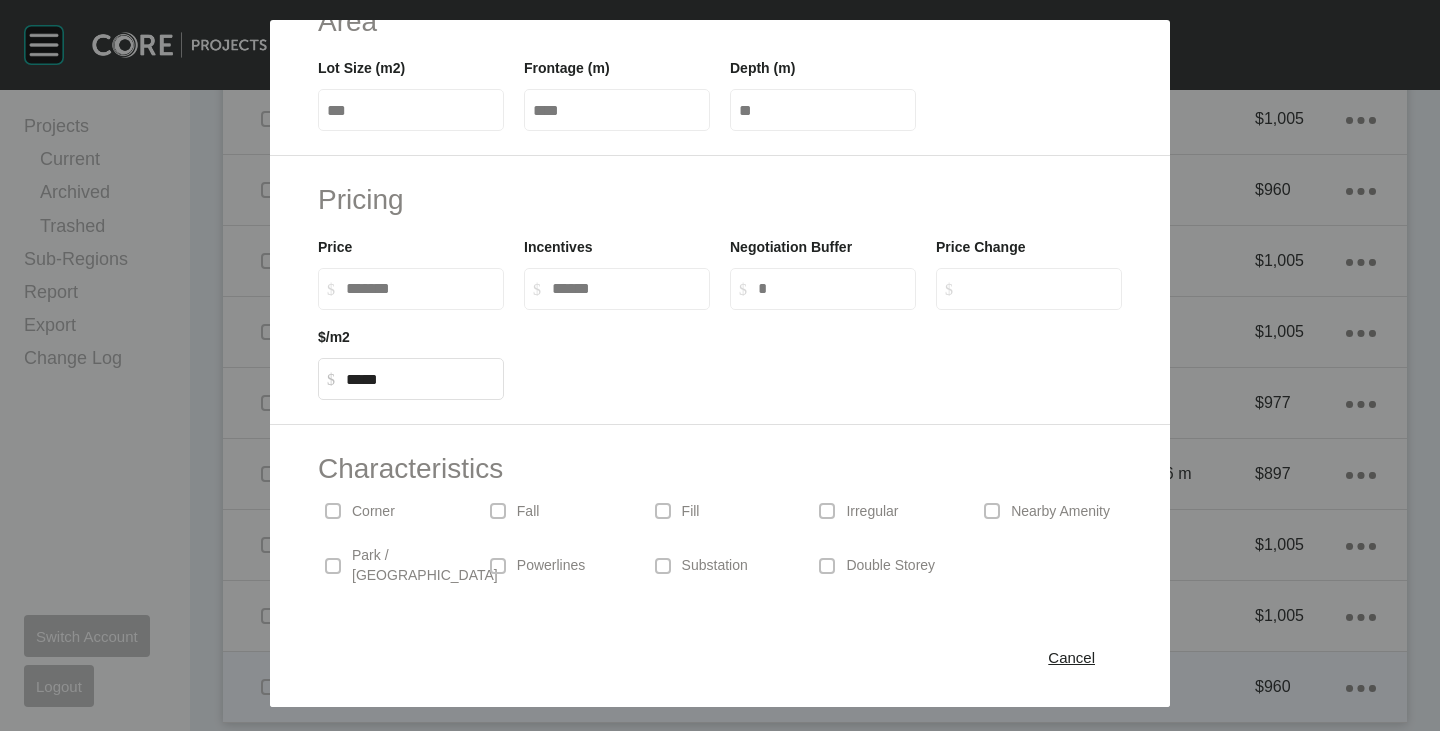 click on "Cancel" at bounding box center [1071, 657] 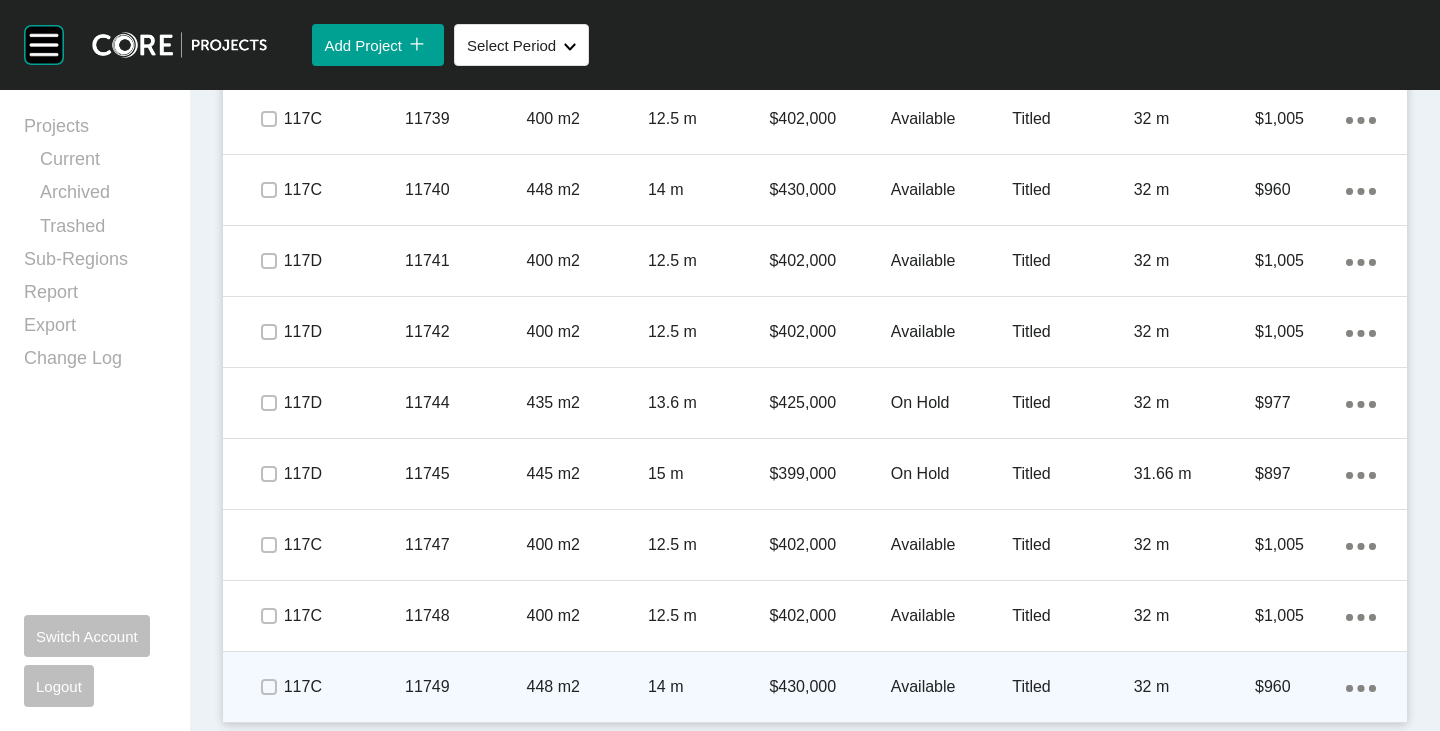 click on "Available" at bounding box center [951, 687] 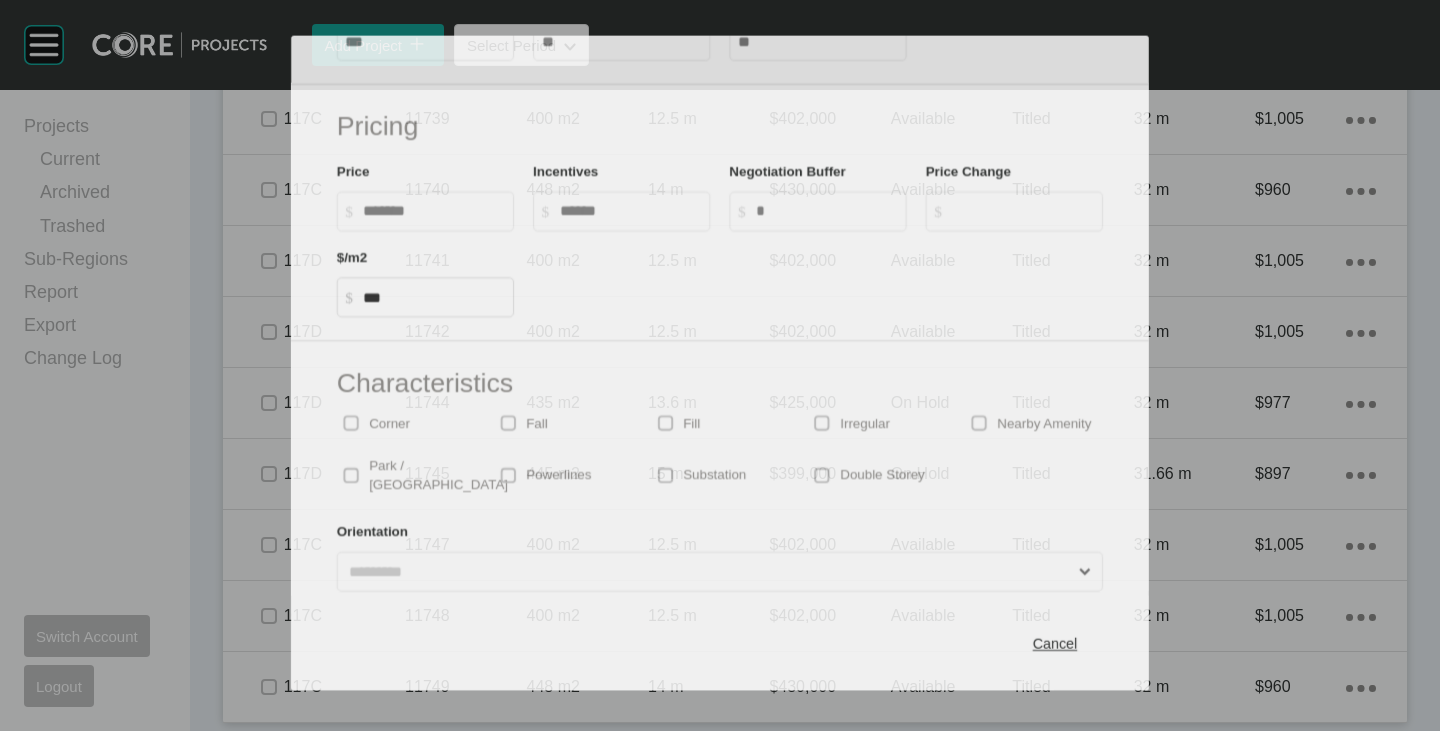 scroll, scrollTop: 489, scrollLeft: 0, axis: vertical 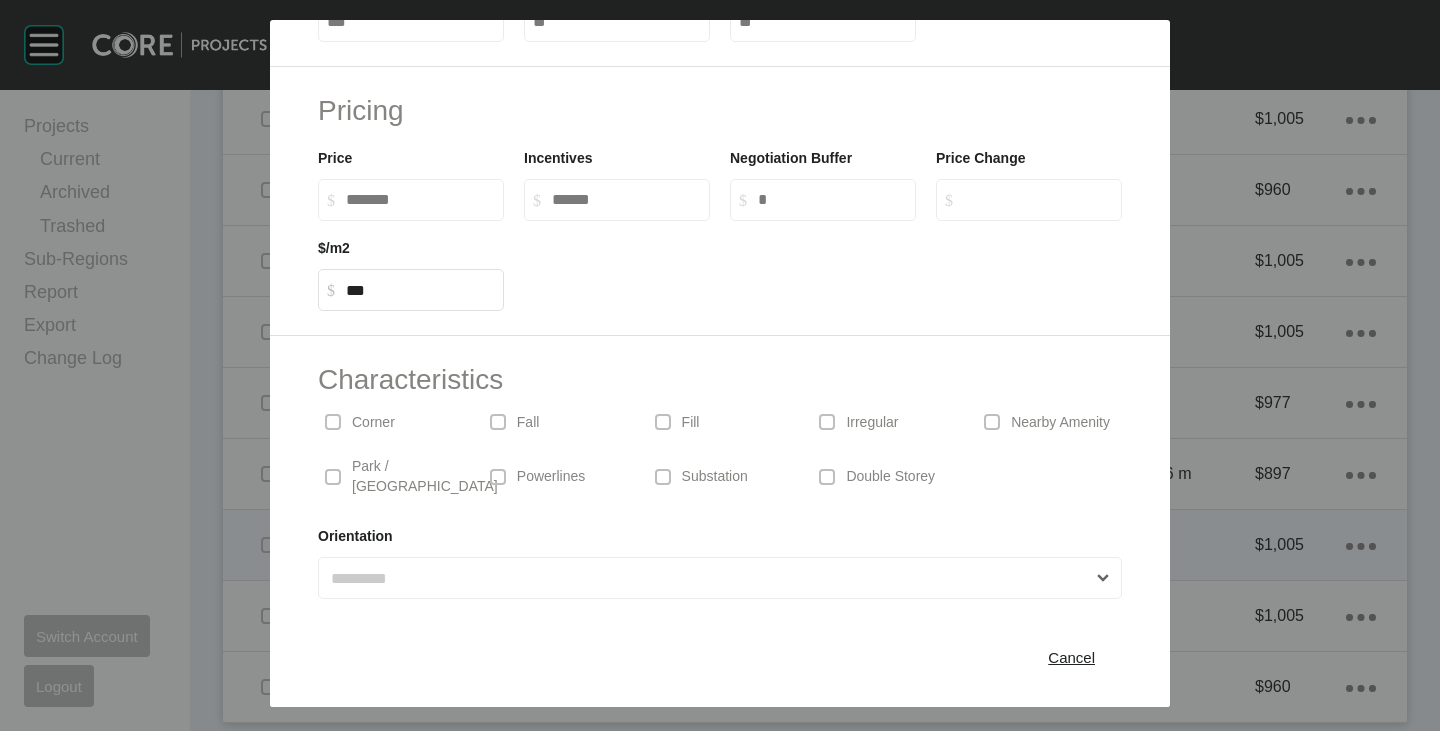 drag, startPoint x: 1036, startPoint y: 660, endPoint x: 967, endPoint y: 544, distance: 134.97037 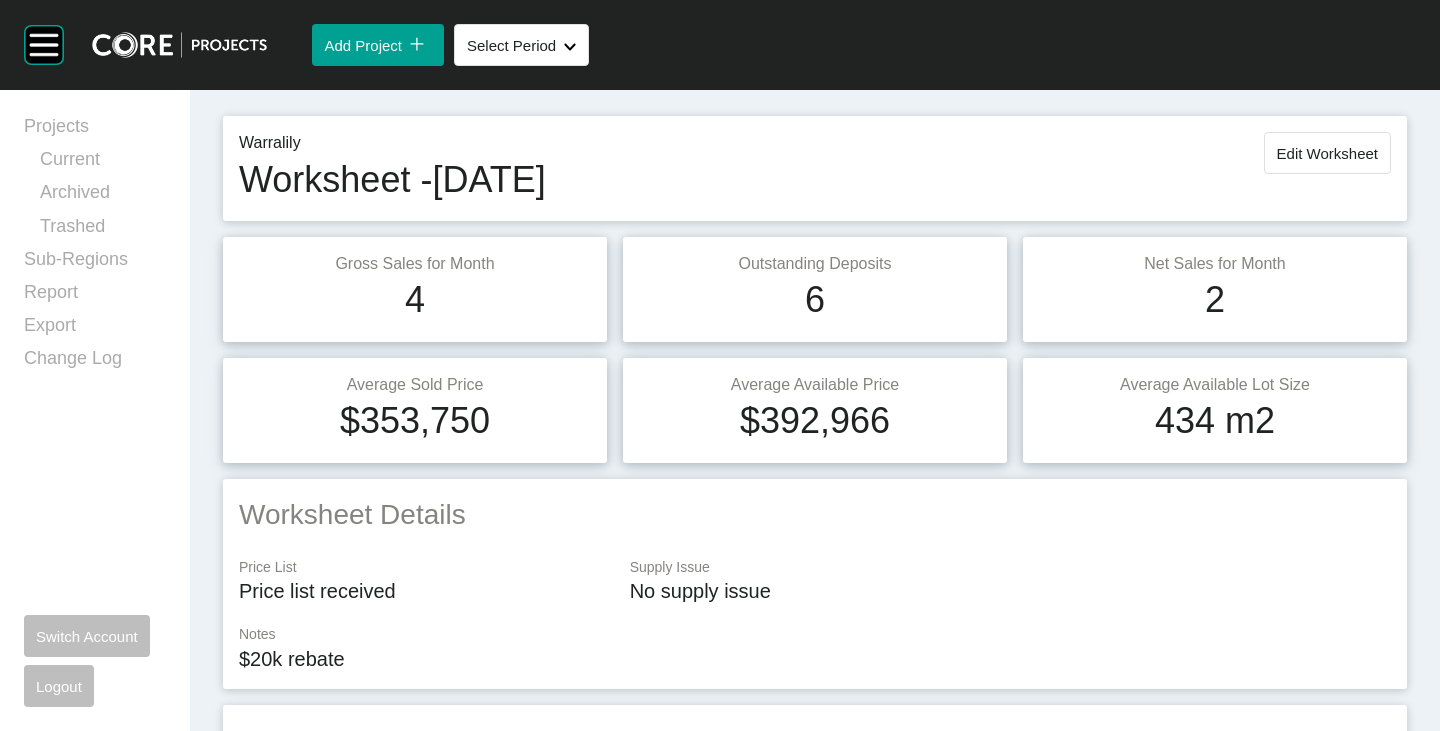 scroll, scrollTop: 0, scrollLeft: 0, axis: both 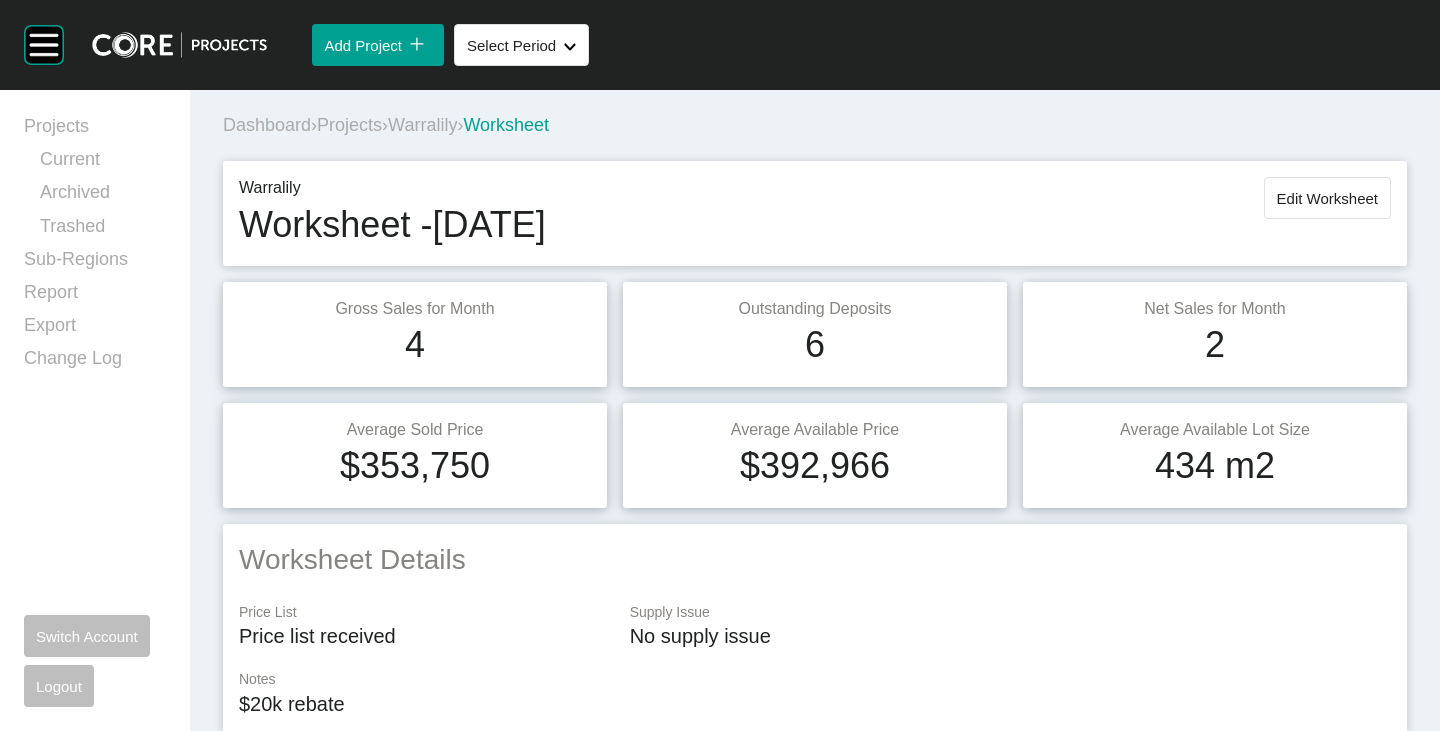click on "Warralily" at bounding box center [422, 125] 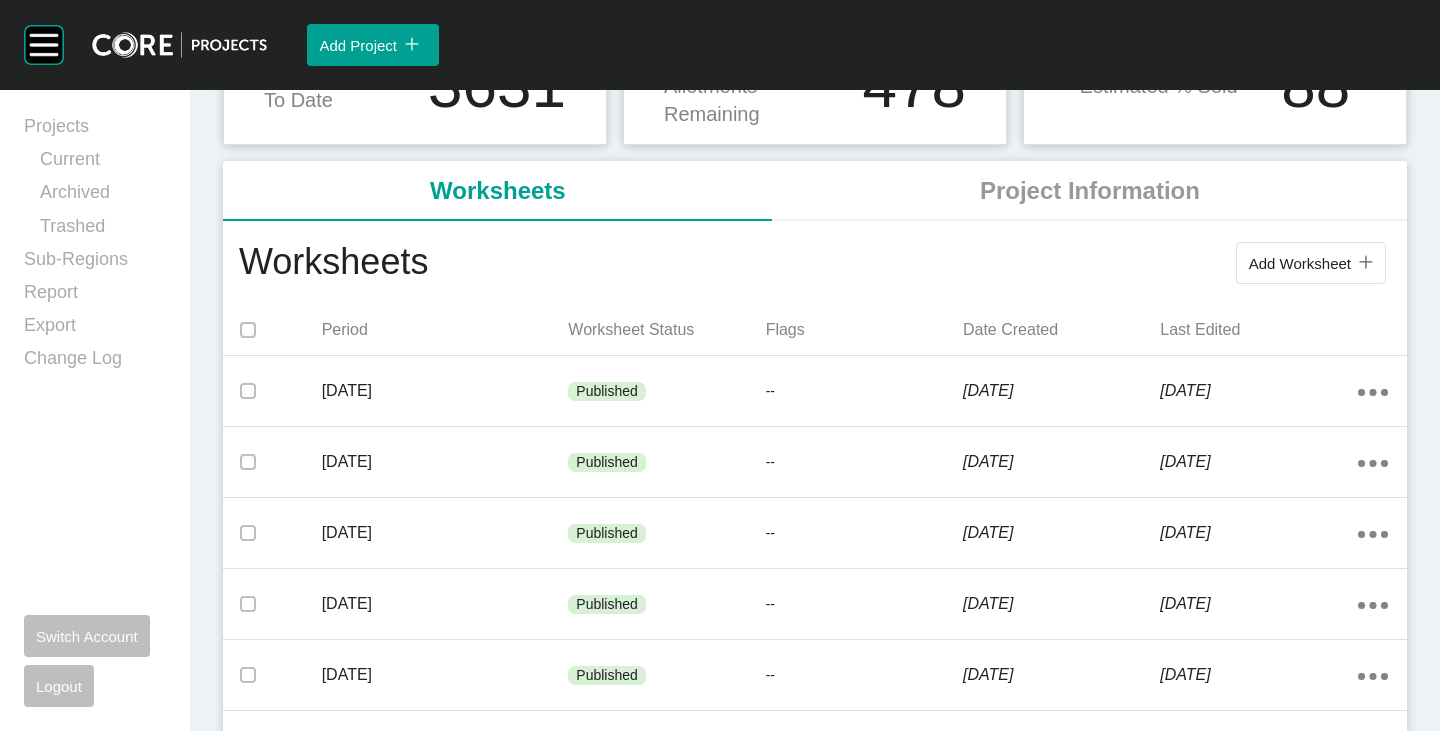 scroll, scrollTop: 0, scrollLeft: 0, axis: both 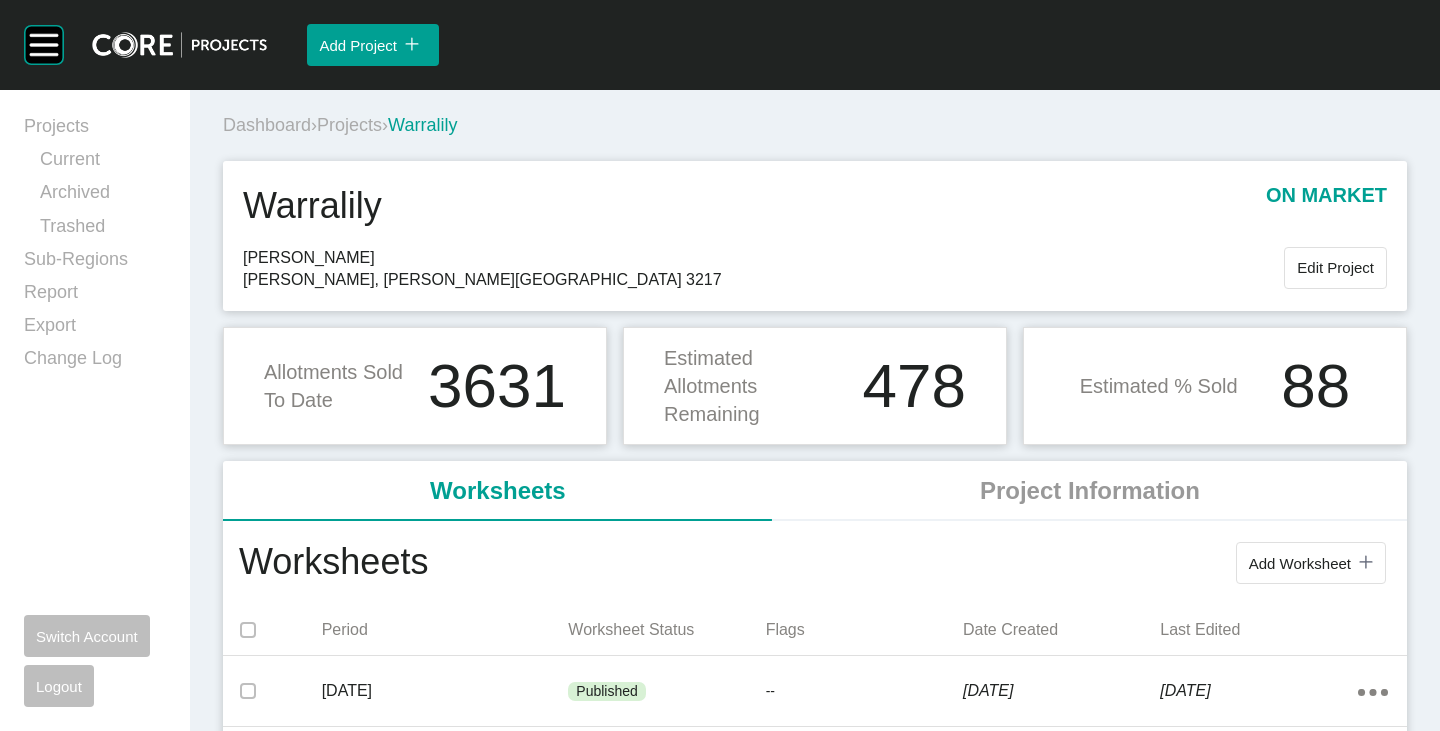 click on "Projects" at bounding box center (349, 125) 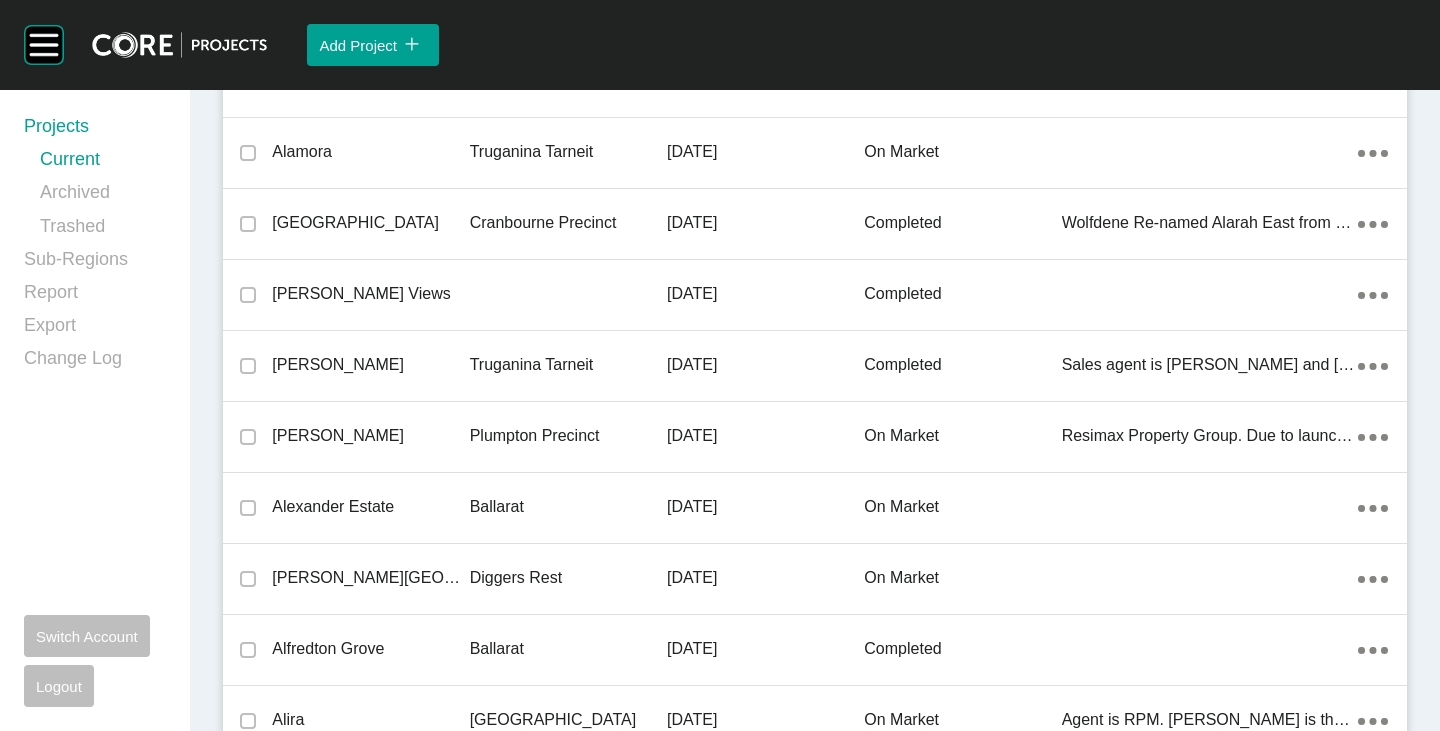 scroll, scrollTop: 46903, scrollLeft: 0, axis: vertical 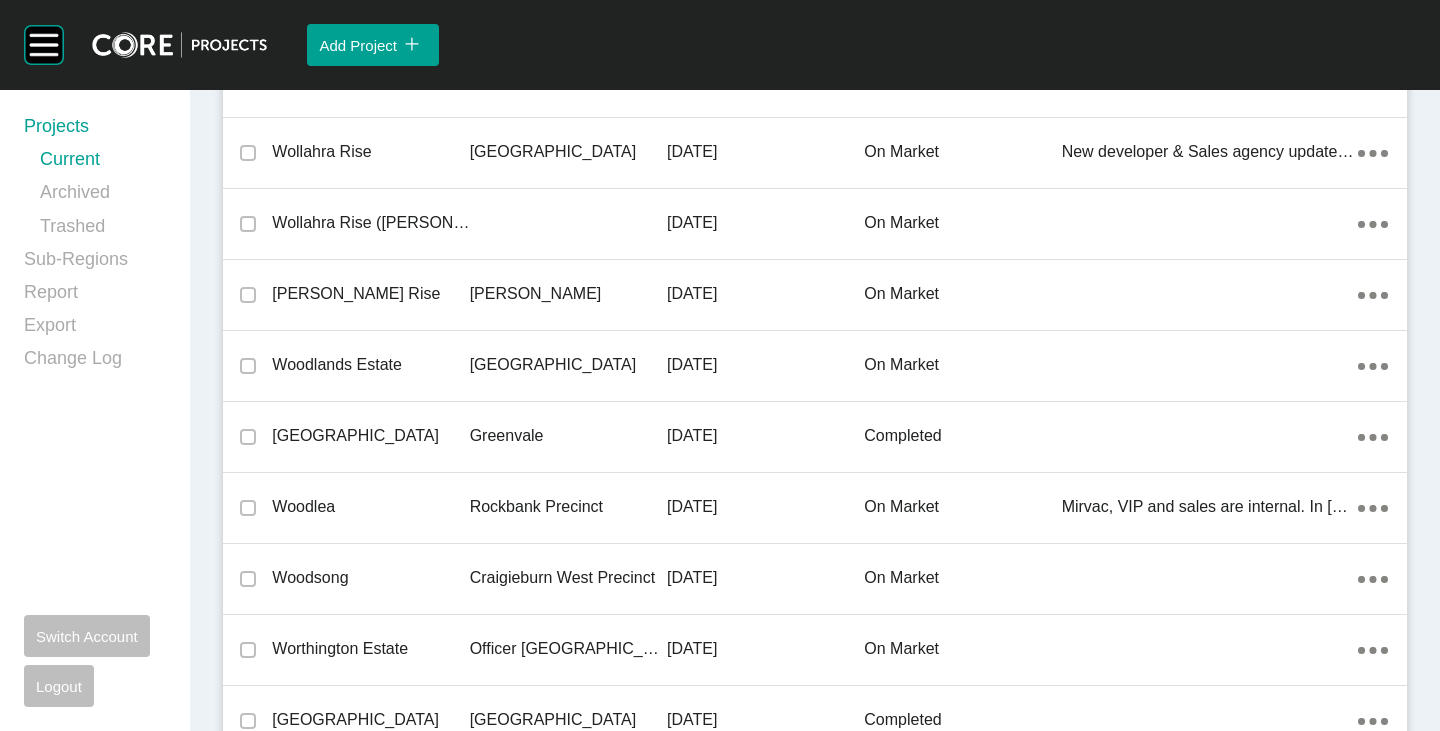 click on "Woodlea" at bounding box center (370, 507) 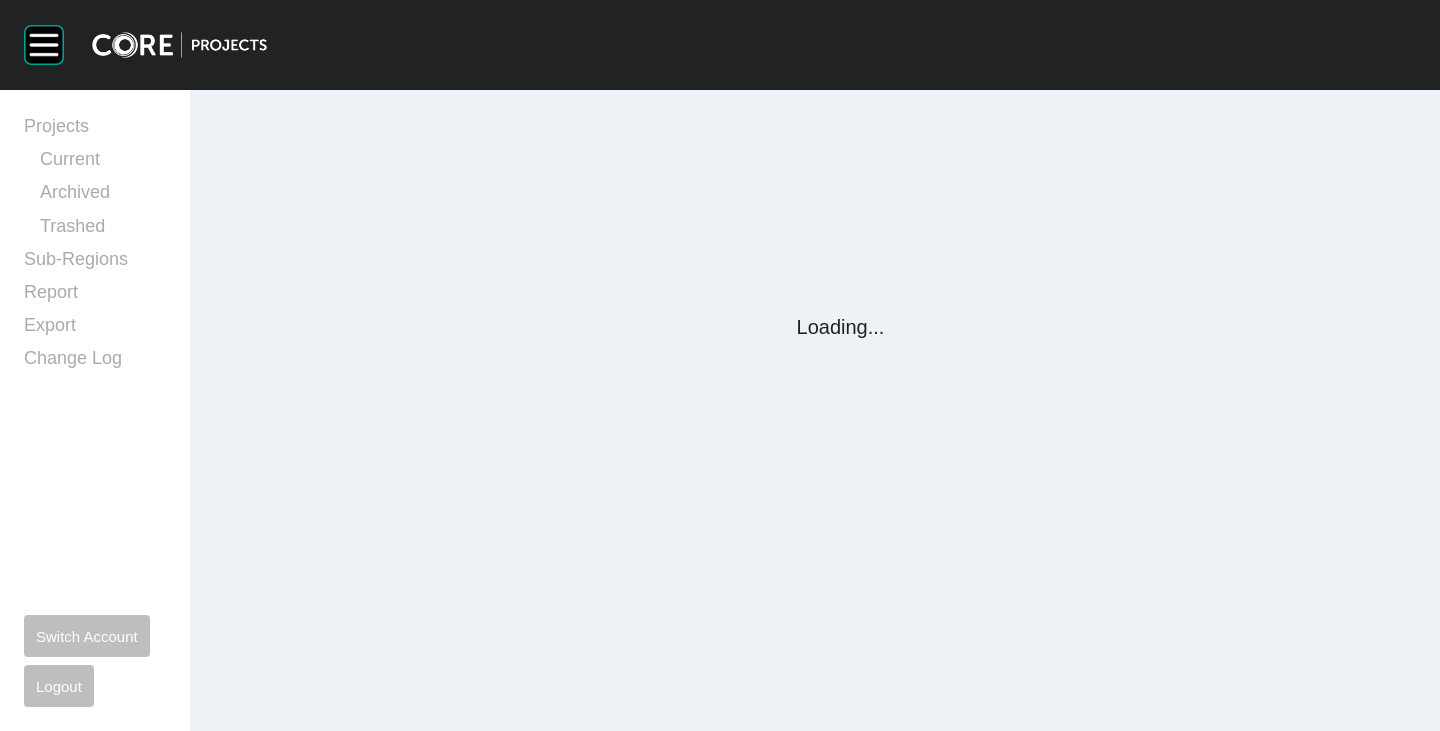 scroll, scrollTop: 0, scrollLeft: 0, axis: both 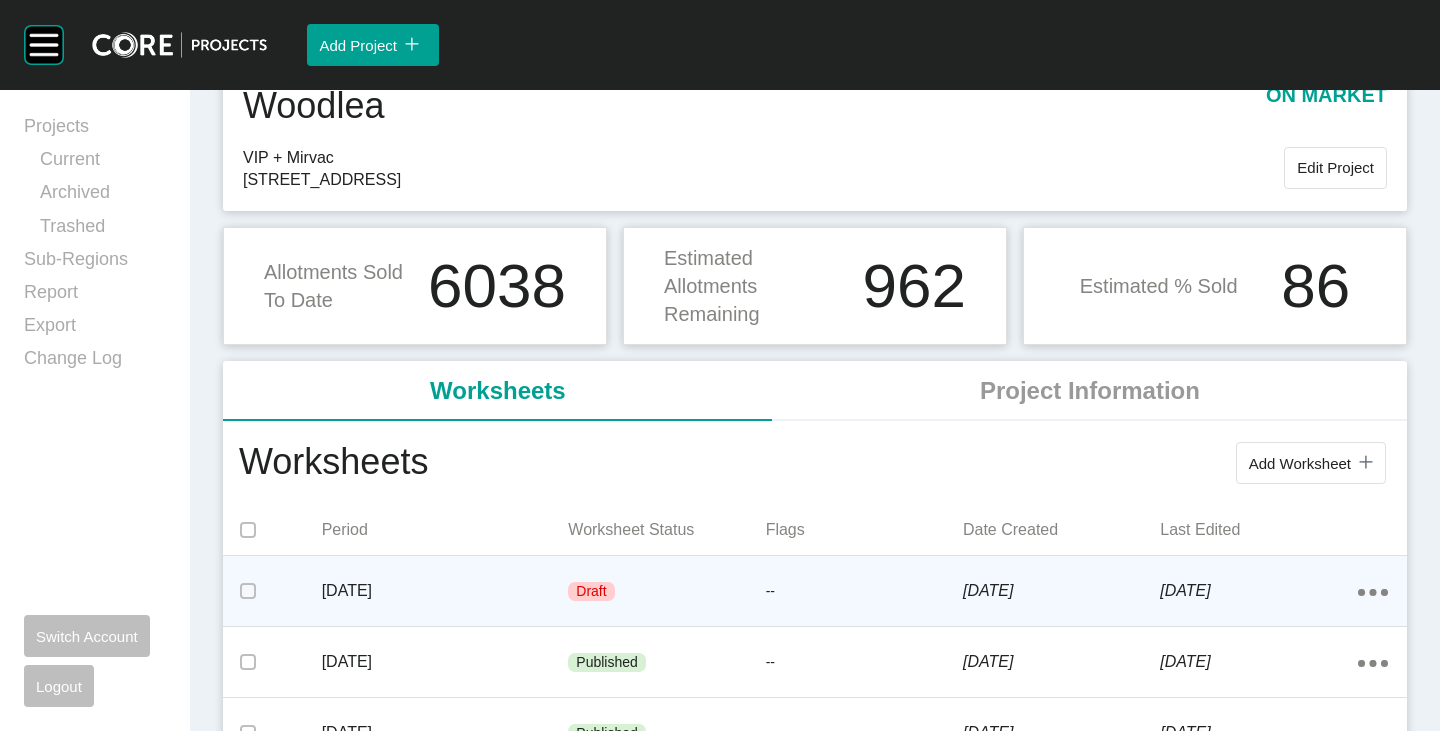 click on "June 2025" at bounding box center (445, 591) 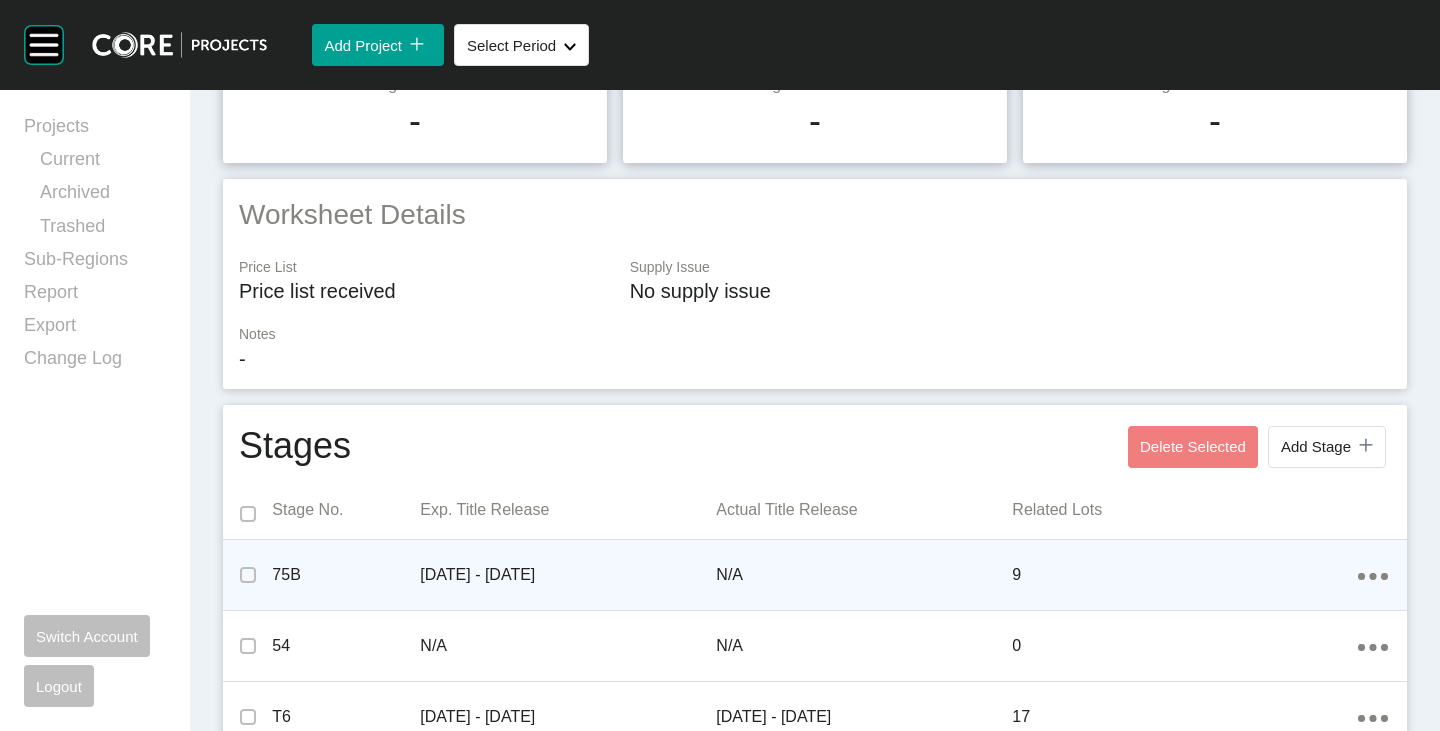 scroll, scrollTop: 0, scrollLeft: 0, axis: both 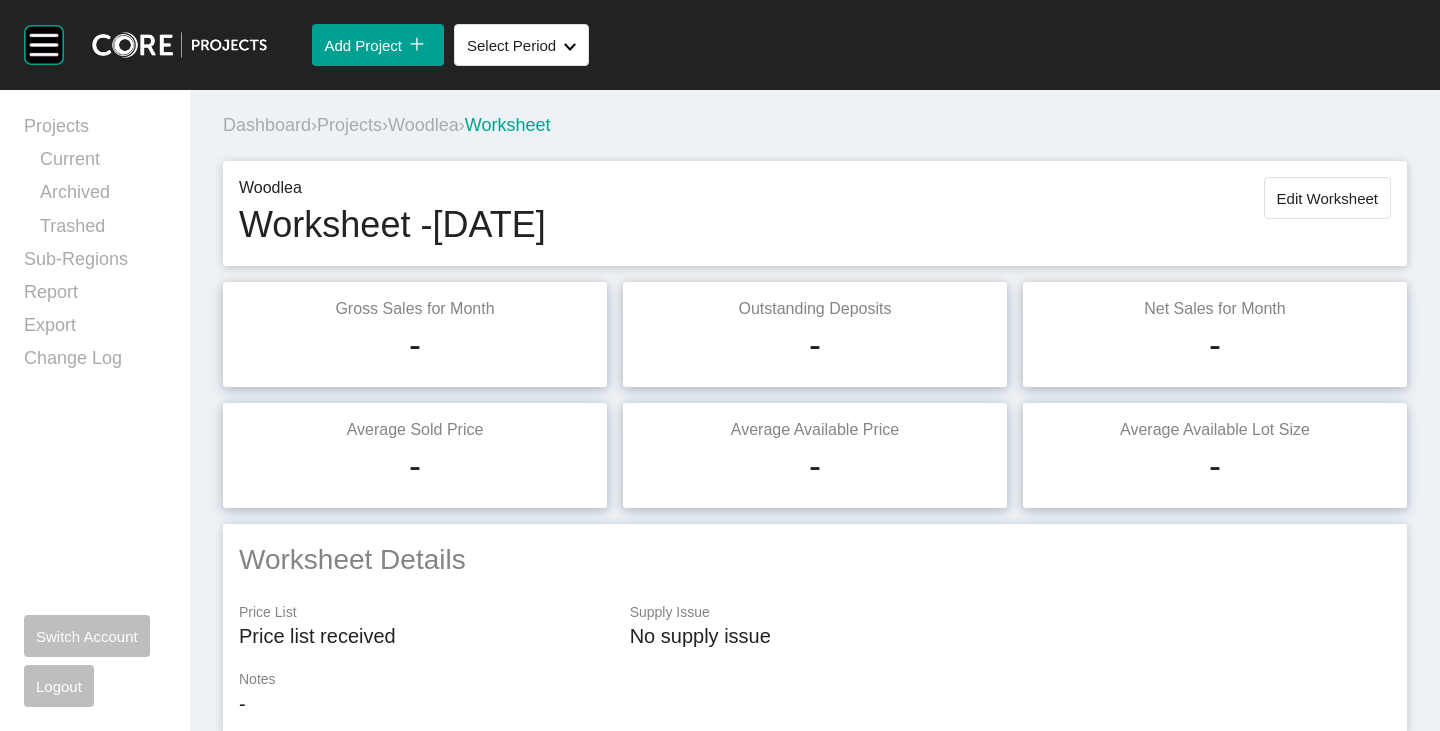 click on "Woodlea" at bounding box center (423, 125) 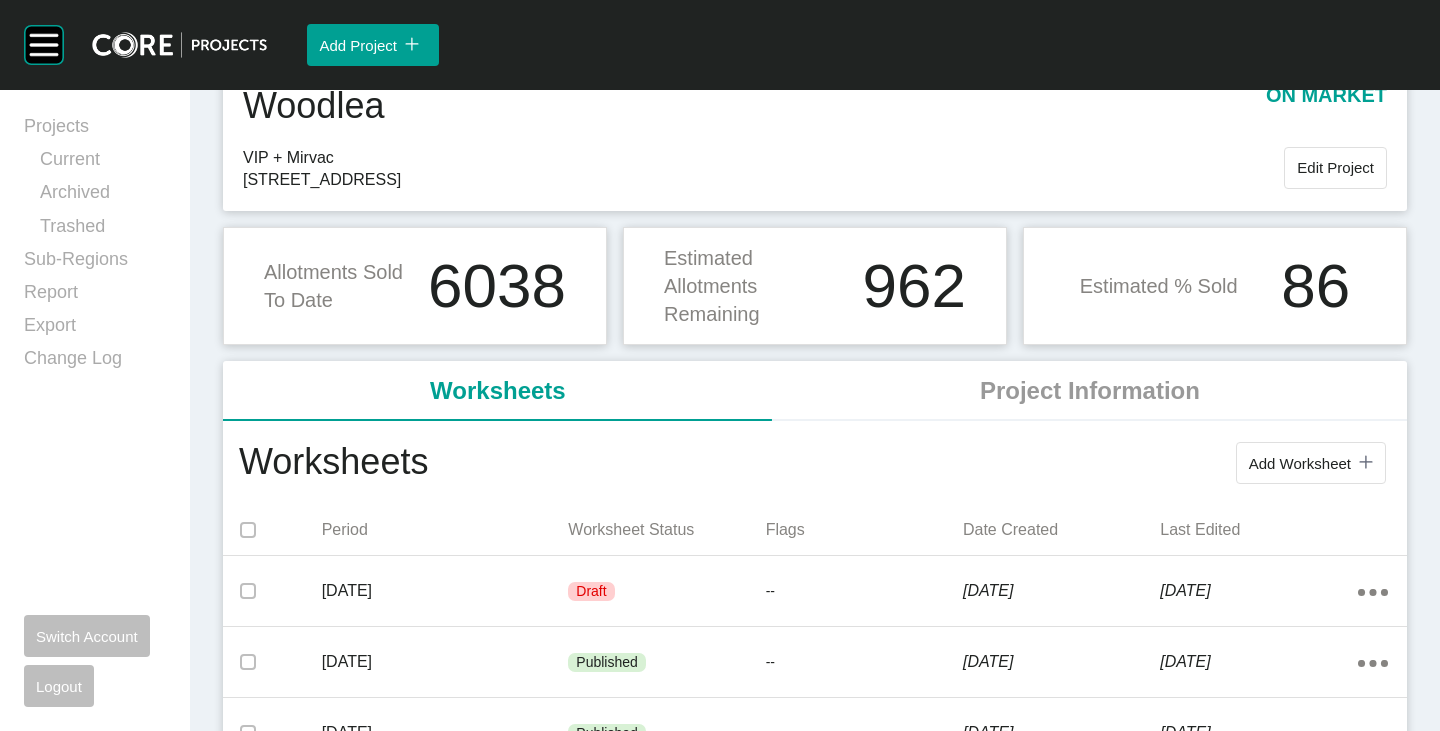scroll, scrollTop: 0, scrollLeft: 0, axis: both 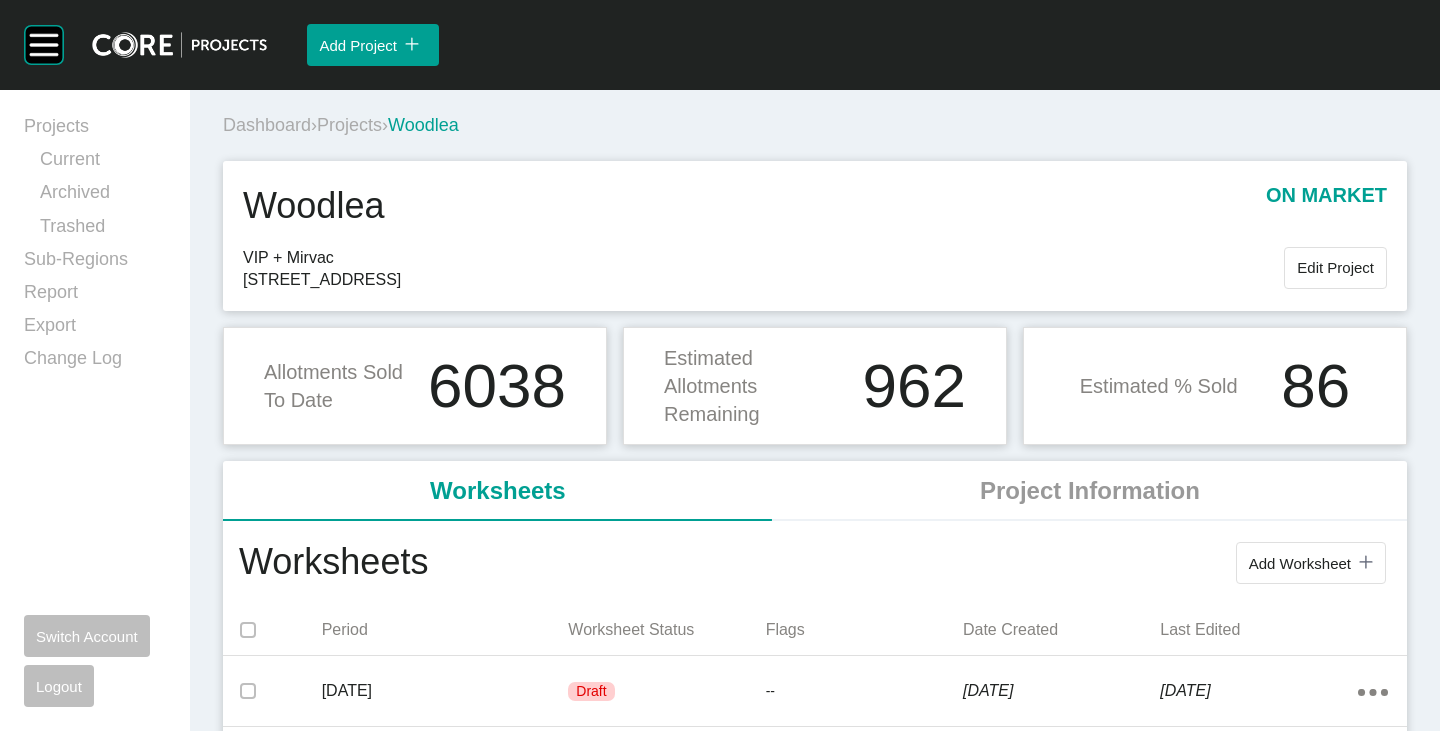 click on "Projects" at bounding box center [349, 125] 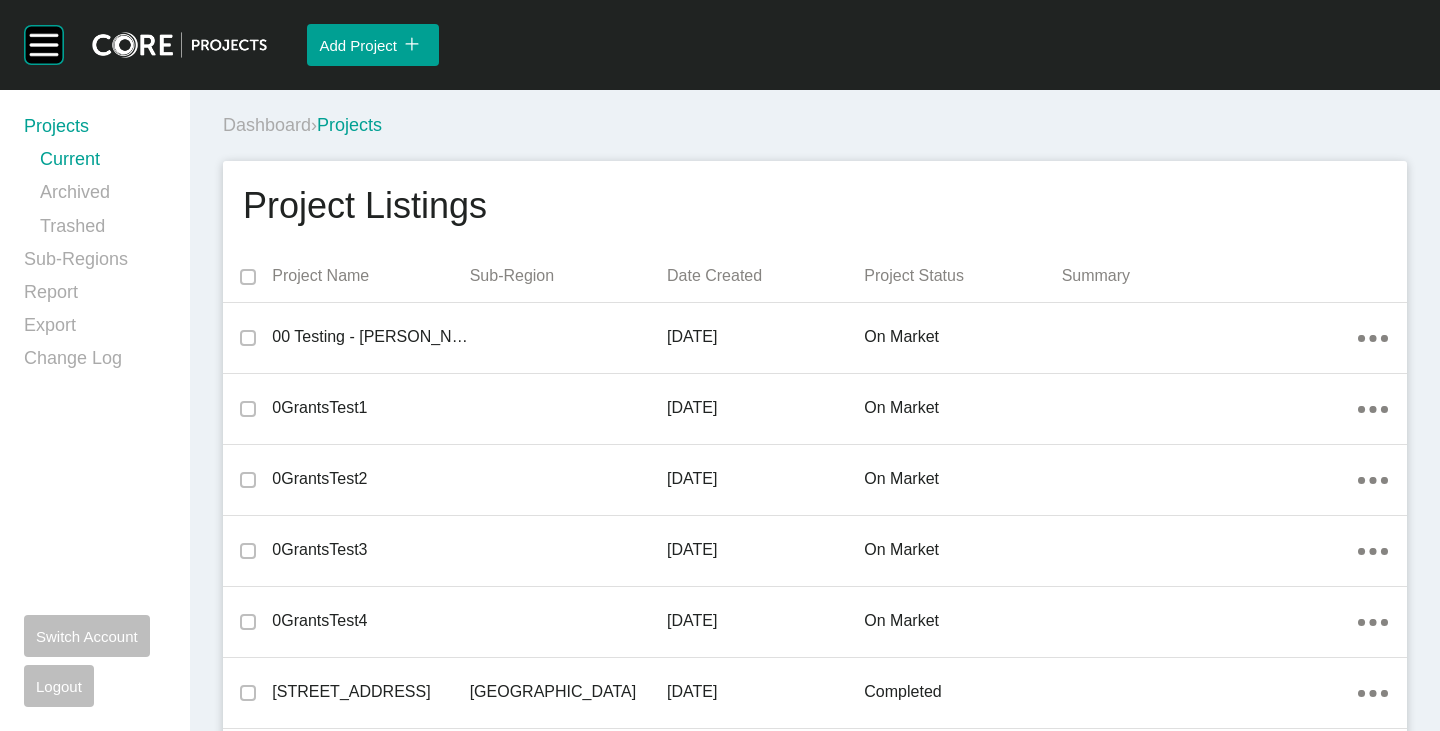 scroll, scrollTop: 4871, scrollLeft: 0, axis: vertical 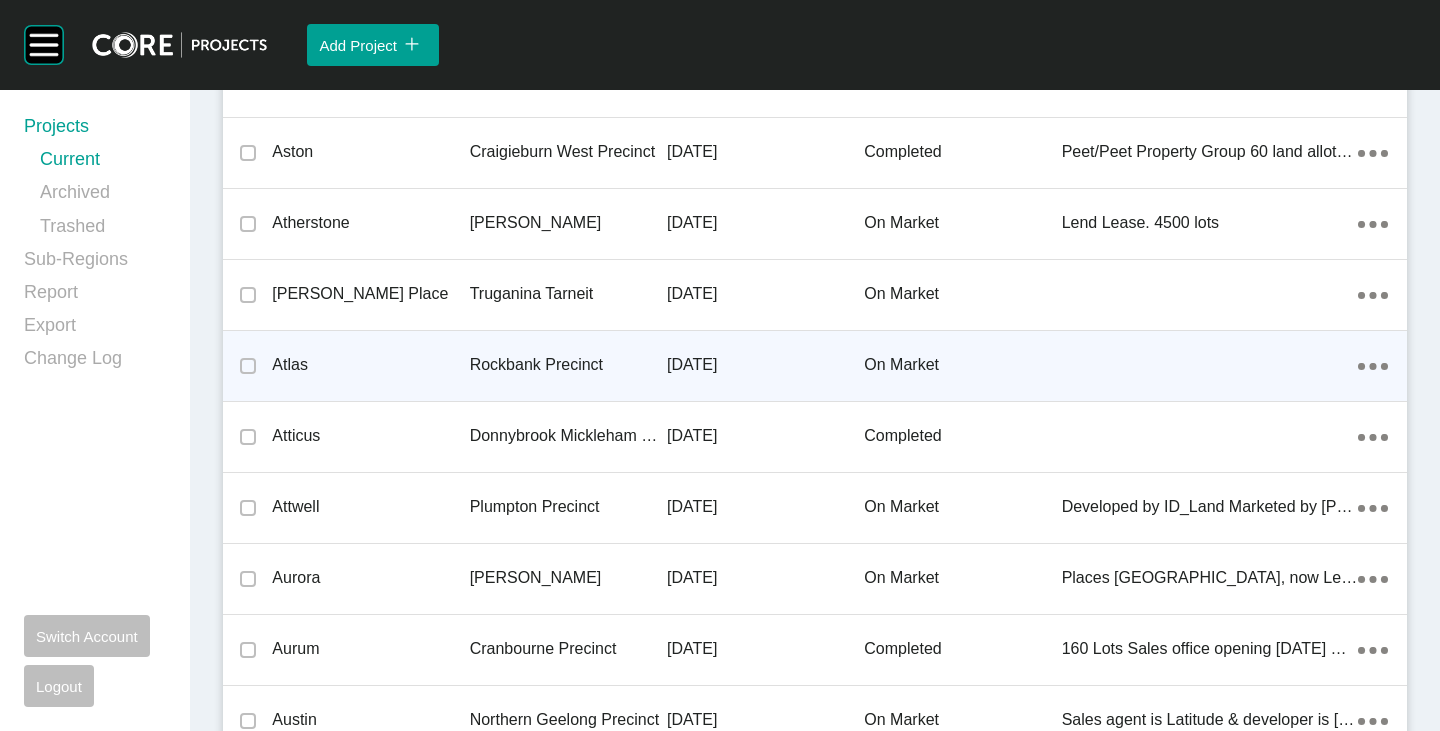 click on "Rockbank Precinct" at bounding box center [568, 365] 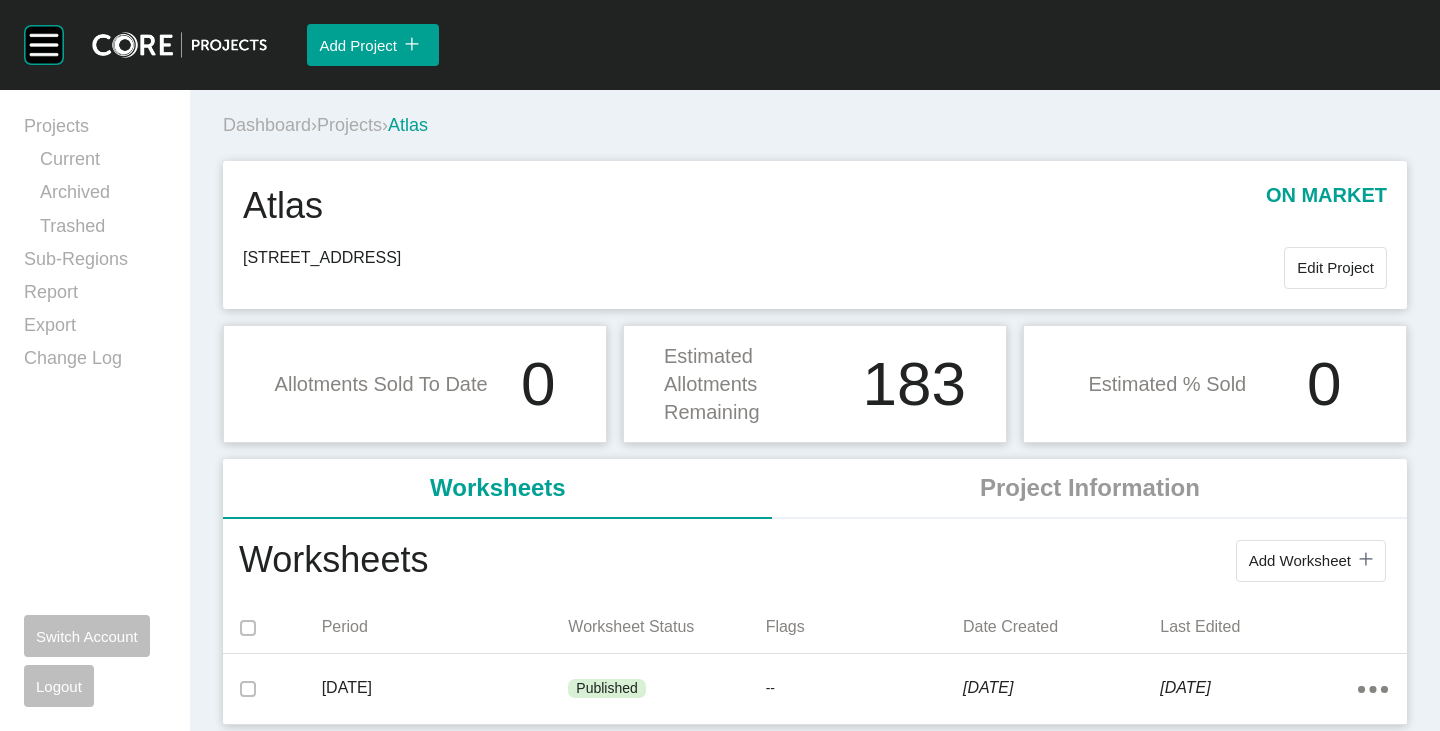 scroll, scrollTop: 1, scrollLeft: 0, axis: vertical 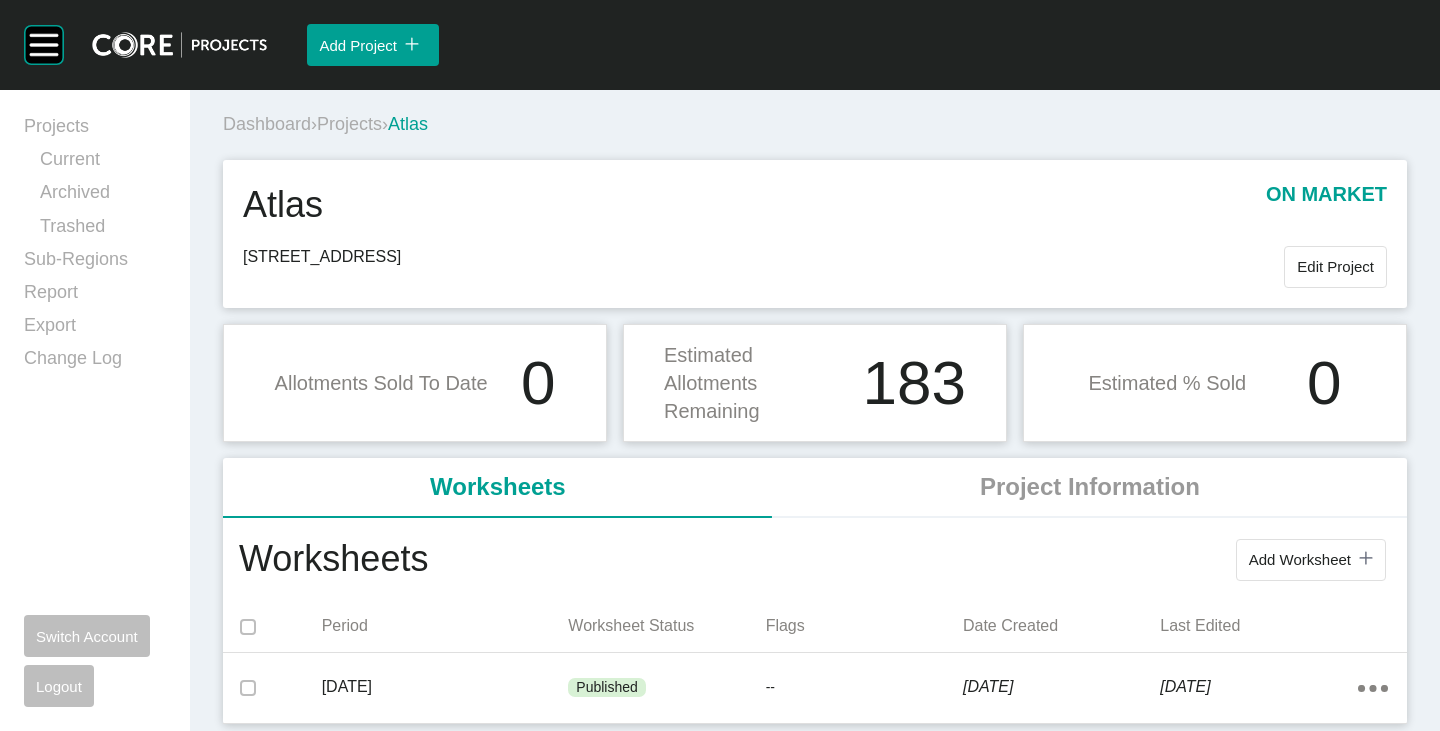 click on "Projects" at bounding box center [349, 124] 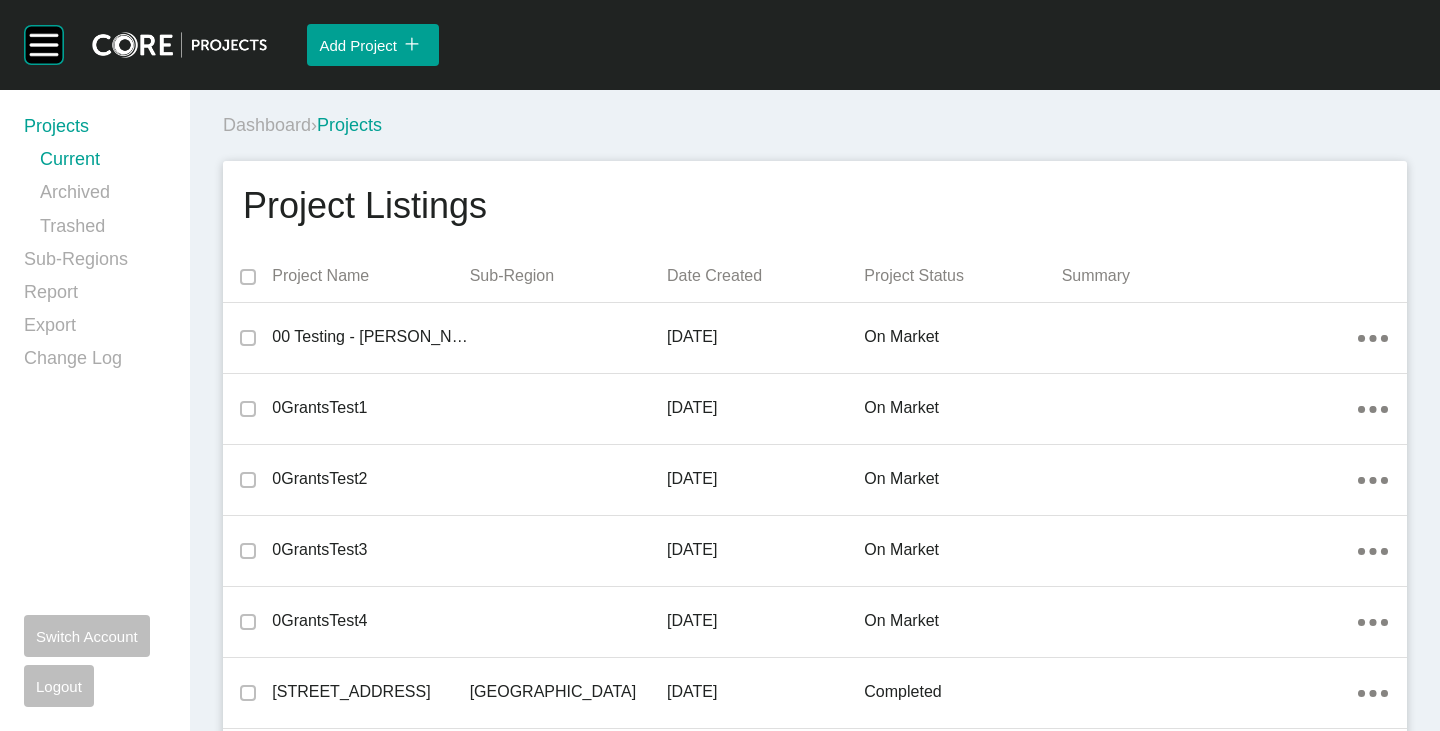 scroll, scrollTop: 4871, scrollLeft: 0, axis: vertical 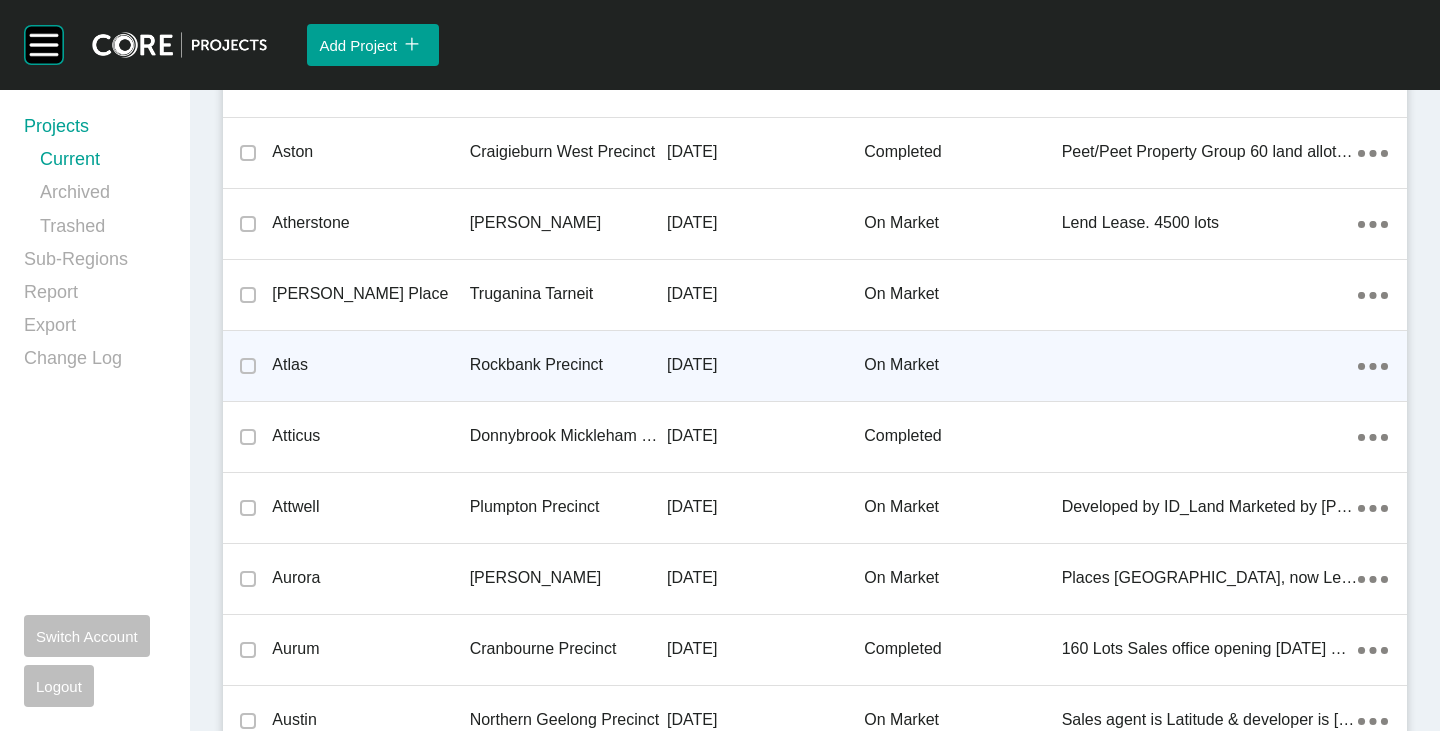 click on "Atlas" at bounding box center [370, 365] 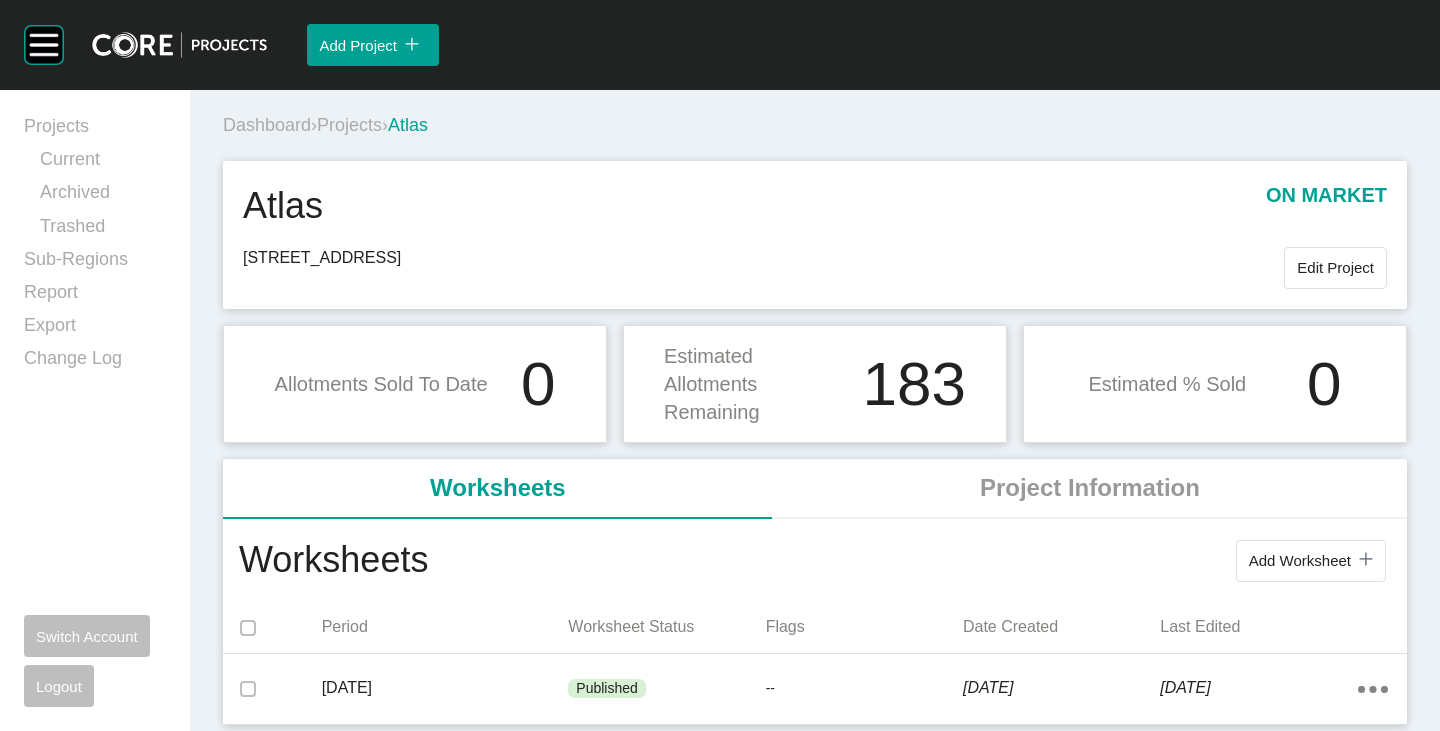 scroll, scrollTop: 1, scrollLeft: 0, axis: vertical 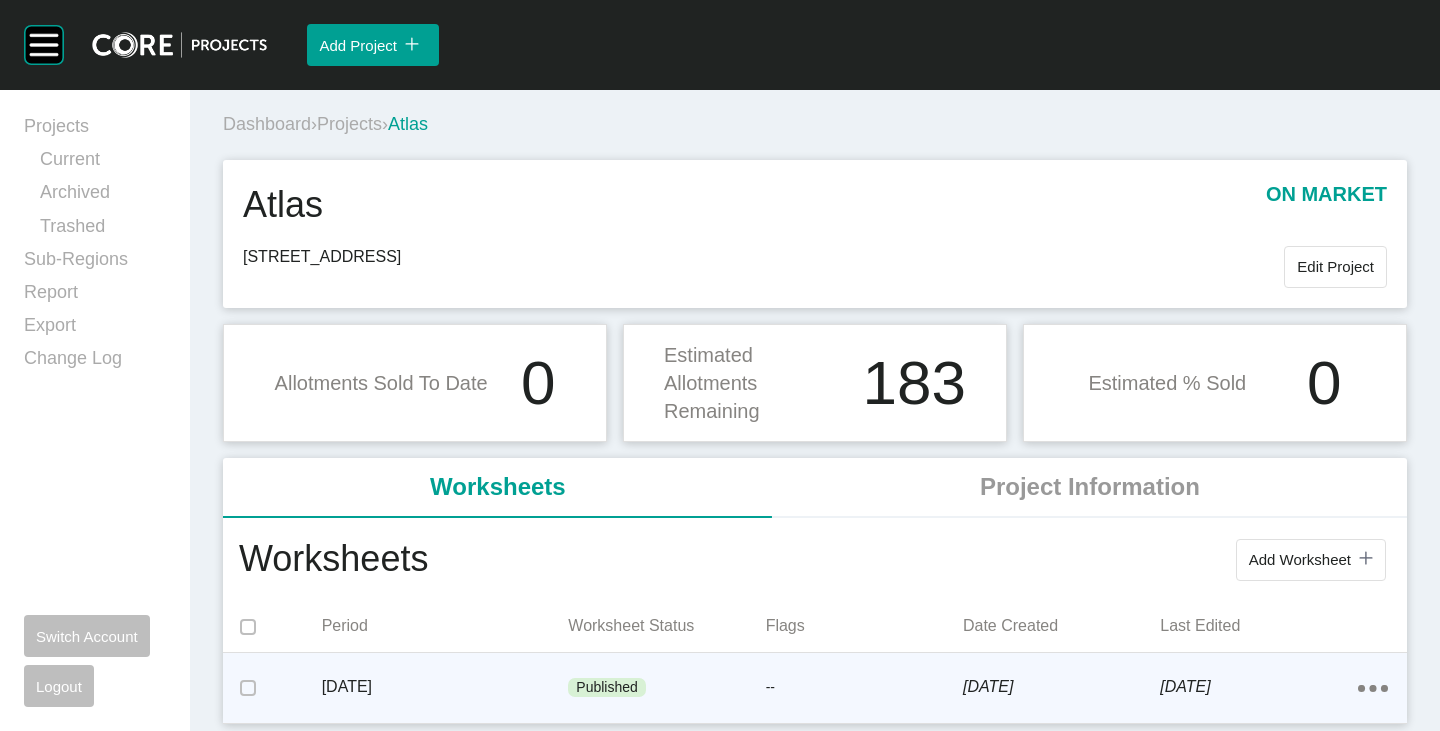 click on "Published" at bounding box center [666, 688] 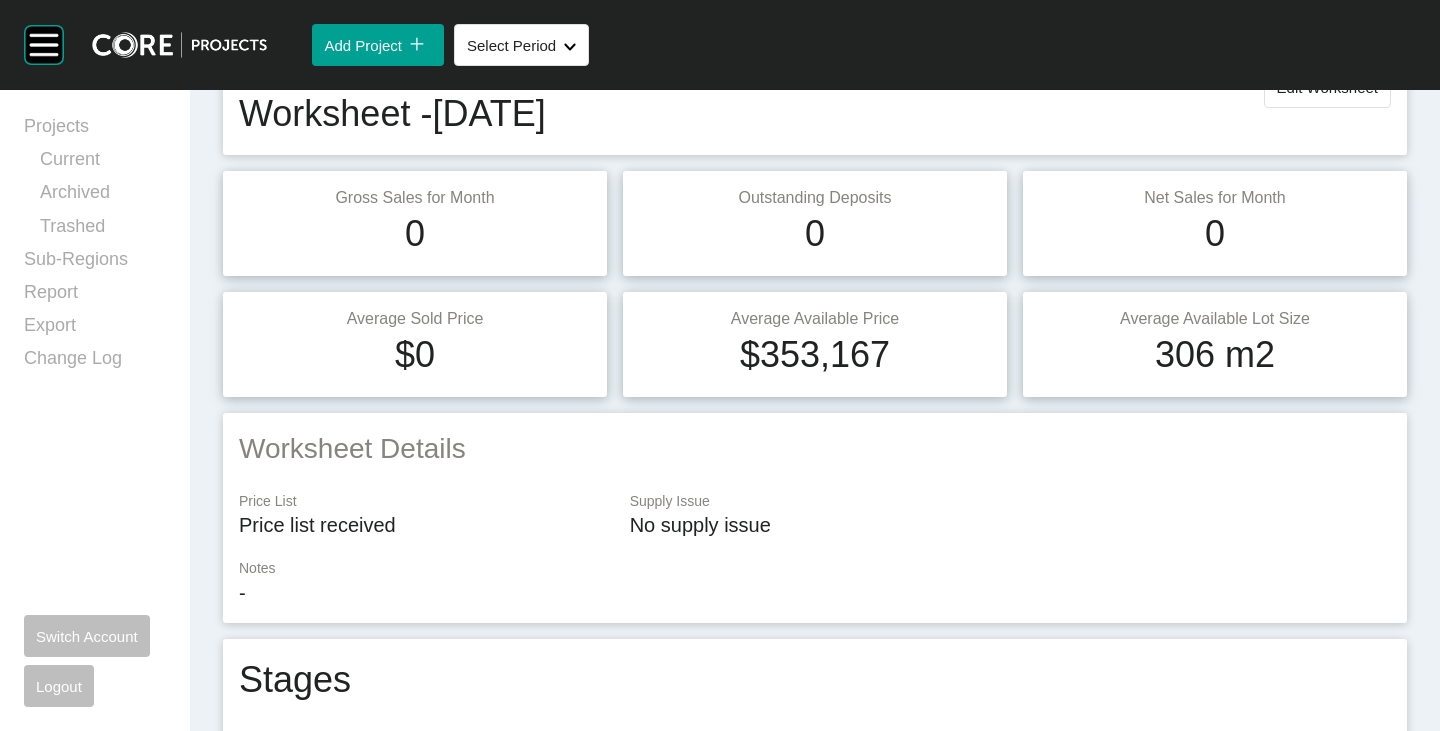scroll, scrollTop: 0, scrollLeft: 0, axis: both 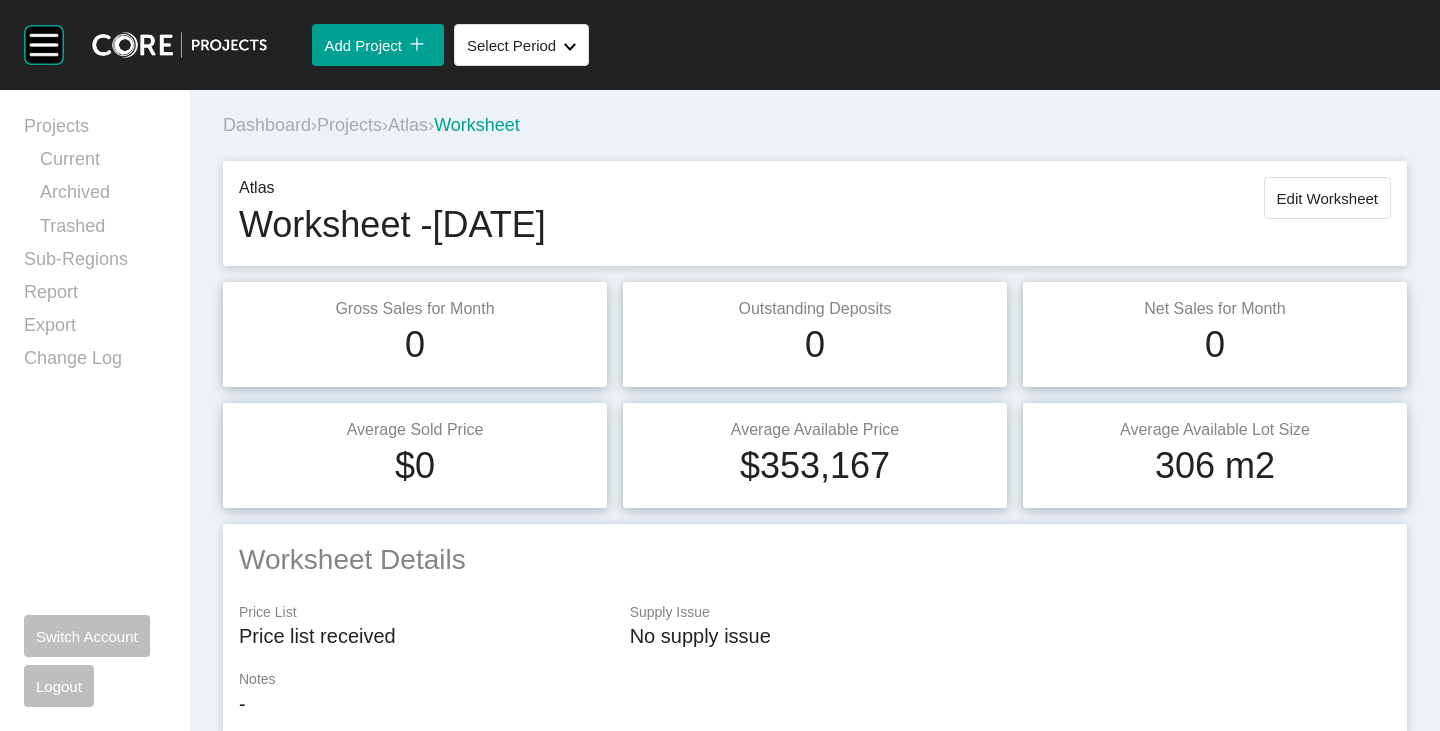 click on "Atlas" at bounding box center (408, 125) 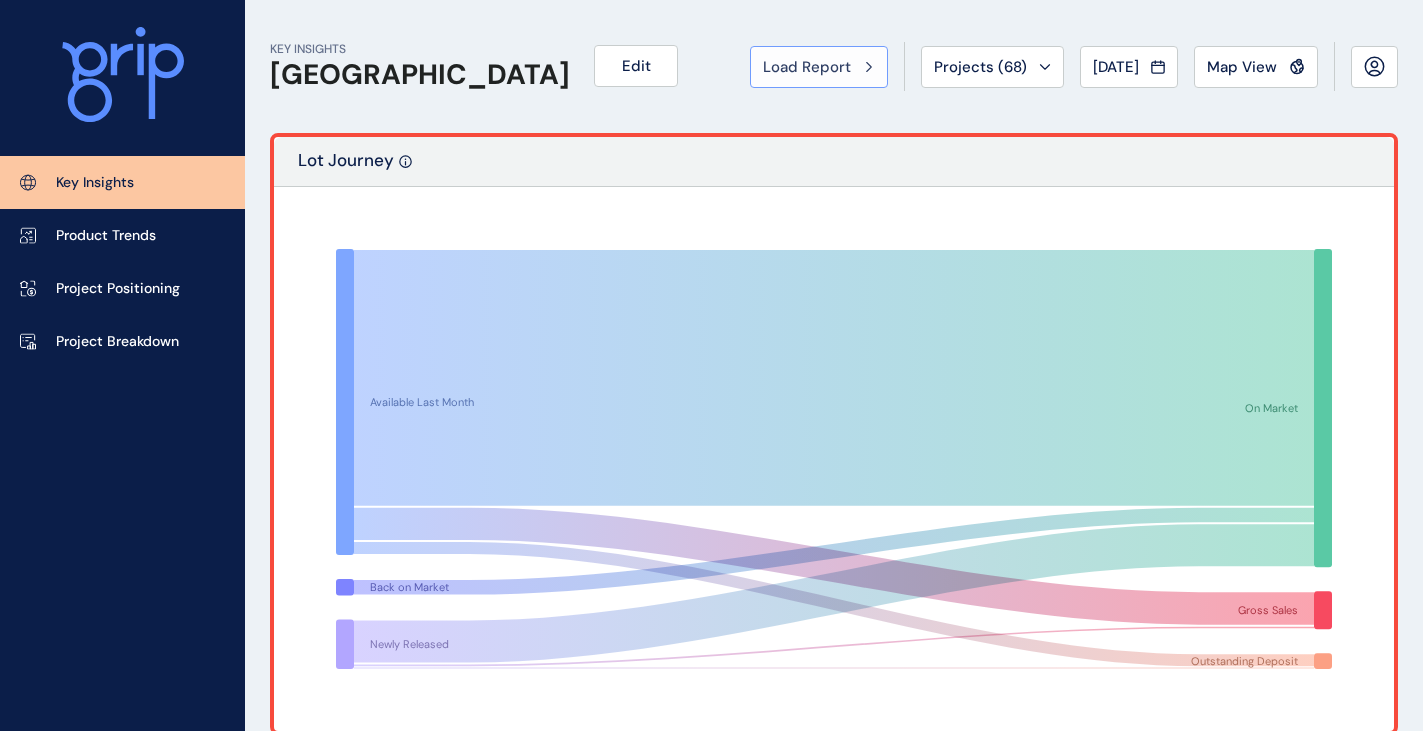 scroll, scrollTop: 0, scrollLeft: 0, axis: both 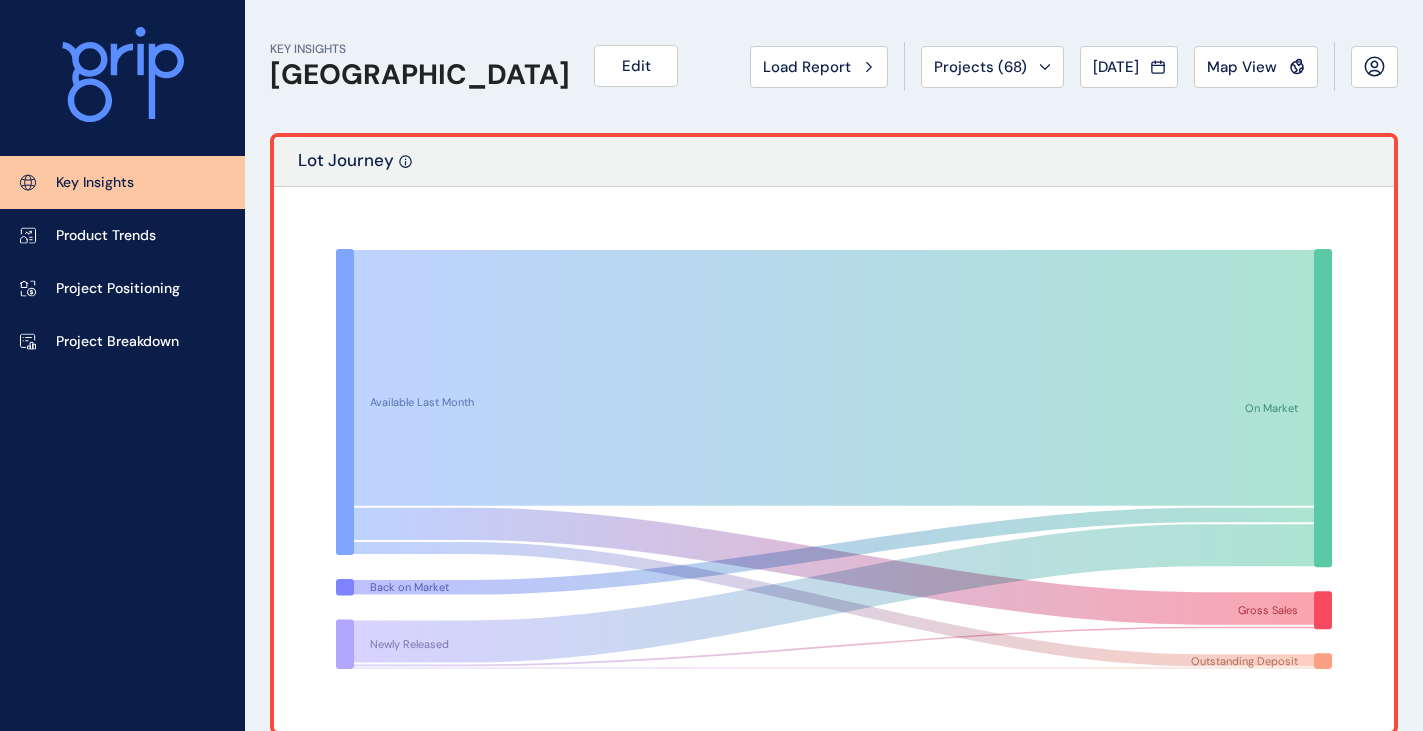 click on "Load Report" at bounding box center [807, 67] 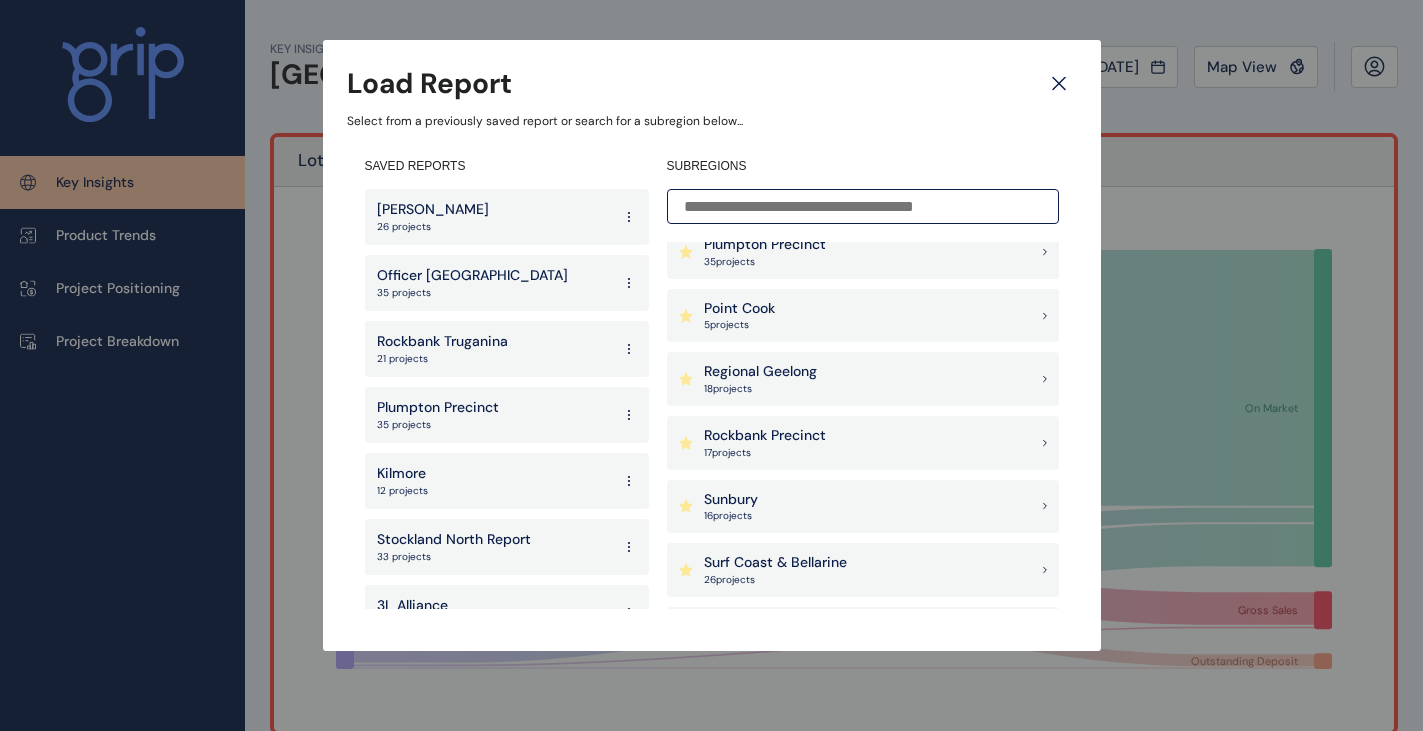 scroll, scrollTop: 1700, scrollLeft: 0, axis: vertical 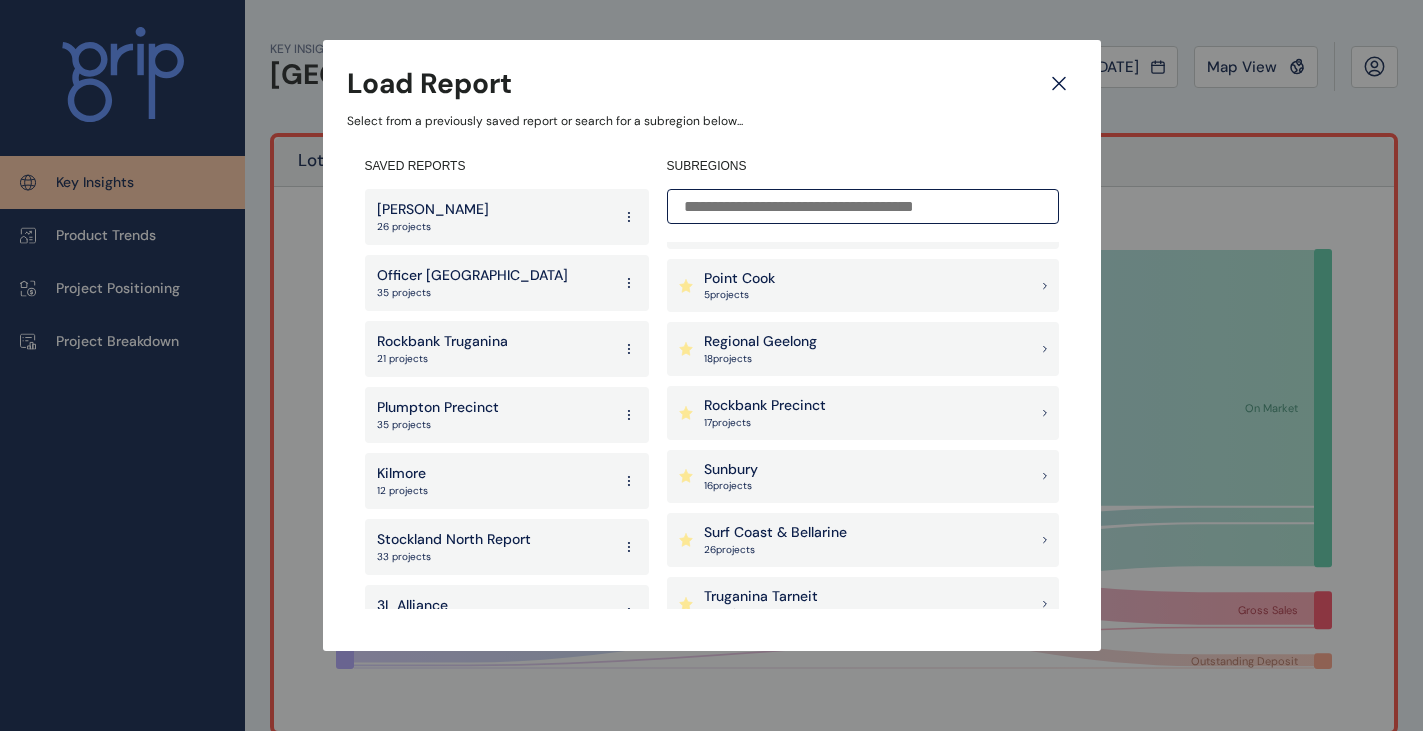 click on "Rockbank Precinct" at bounding box center [765, 406] 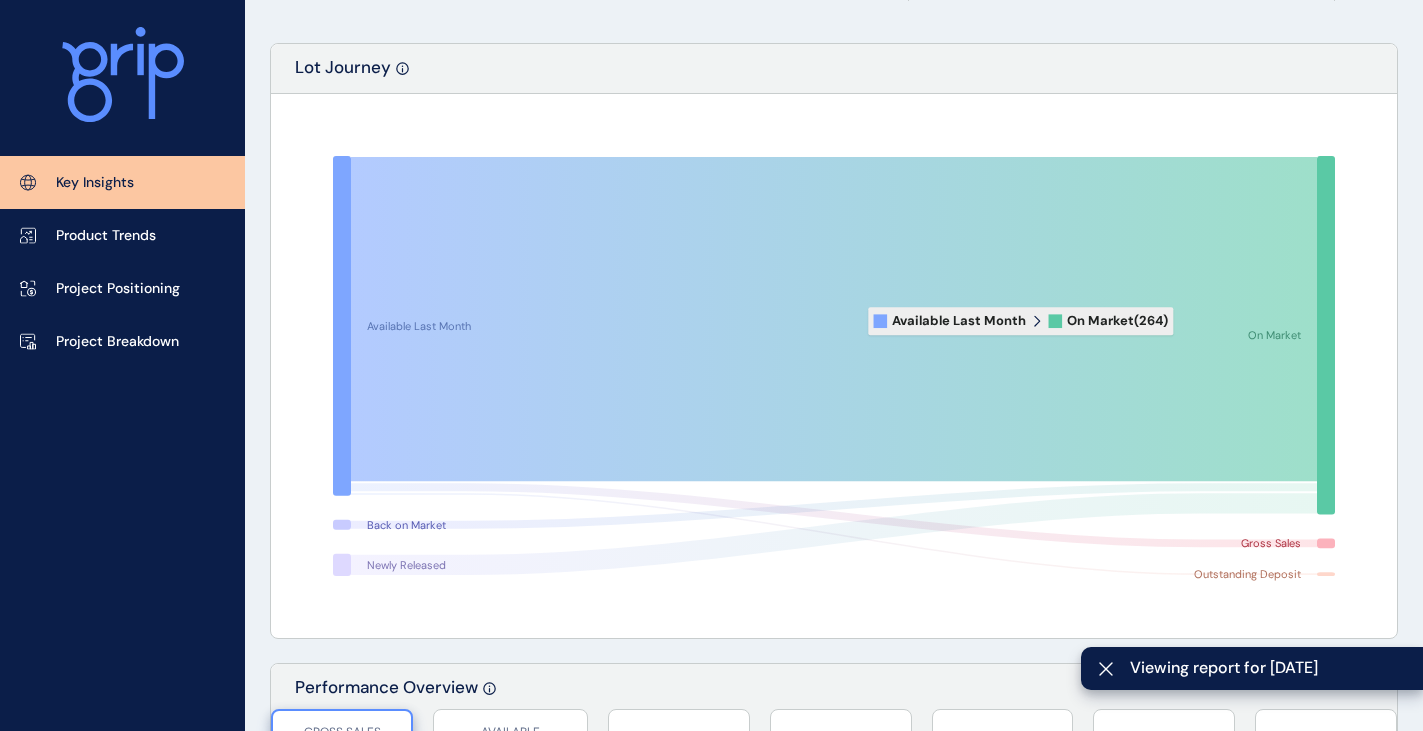 scroll, scrollTop: 0, scrollLeft: 0, axis: both 